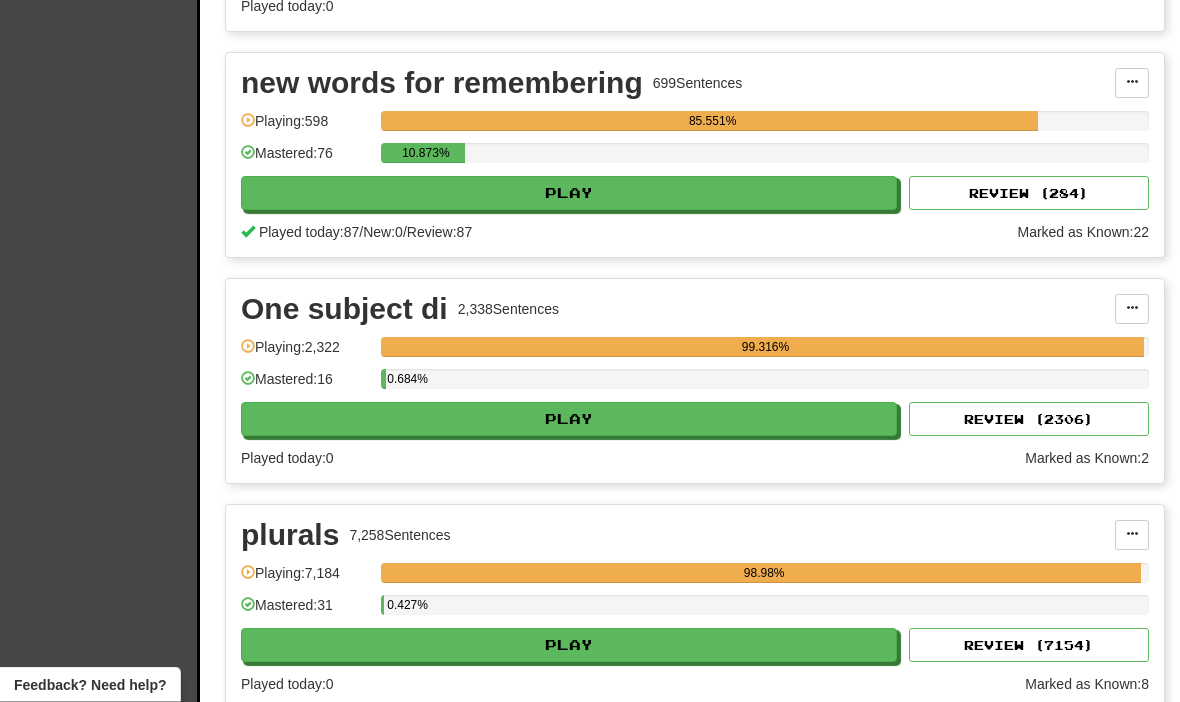 scroll, scrollTop: 5849, scrollLeft: 0, axis: vertical 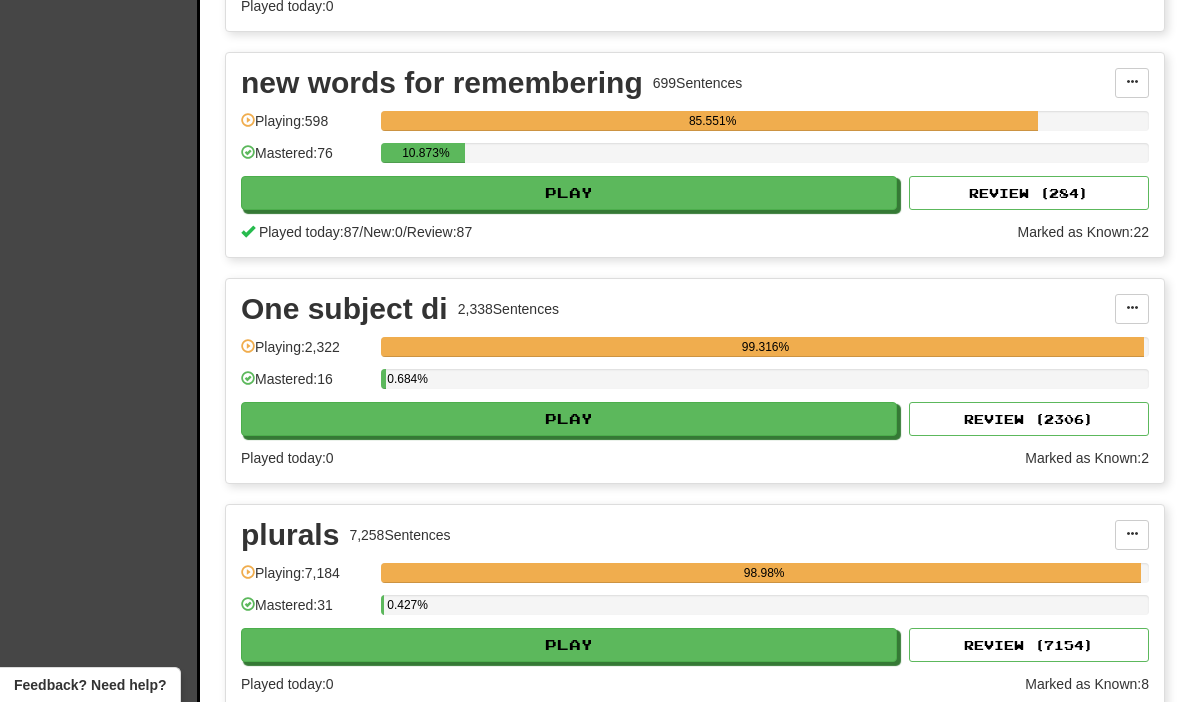 click on "Play" at bounding box center [569, 193] 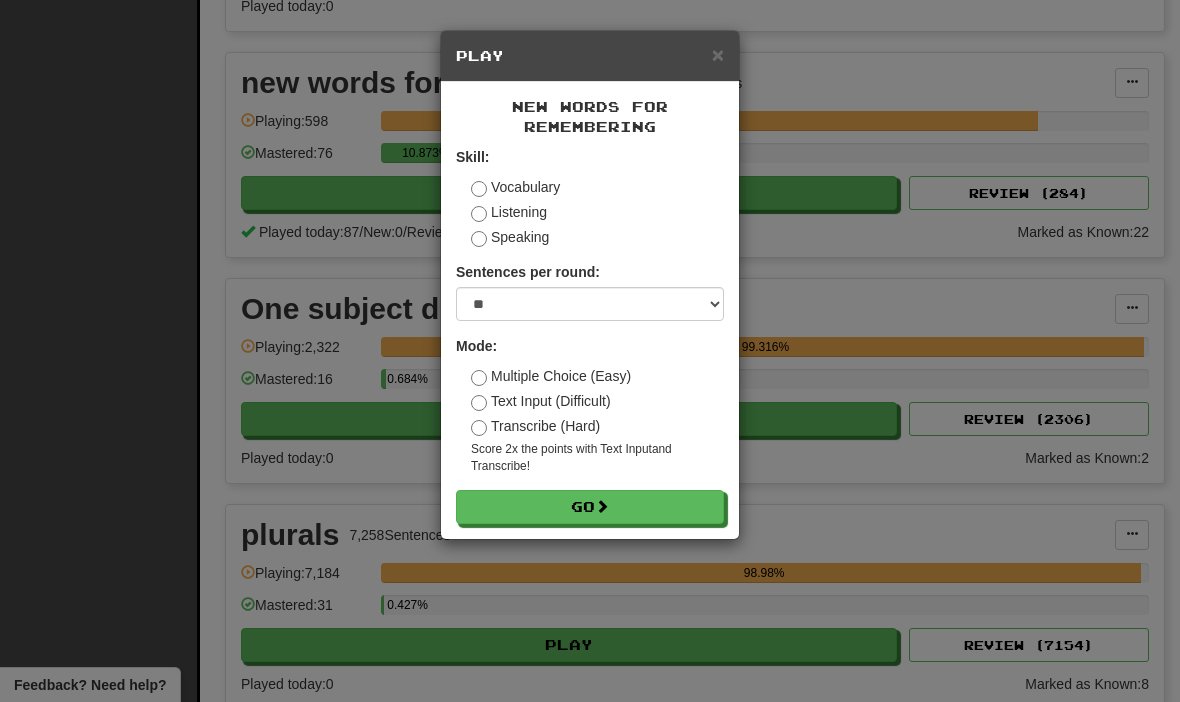 click on "× Play new words for remembering Skill: Vocabulary Listening Speaking Sentences per round: * ** ** ** ** ** *** ******** Mode: Multiple Choice (Easy) Text Input (Difficult) Transcribe (Hard) Score 2x the points with Text Input  and Transcribe ! Go" at bounding box center (590, 351) 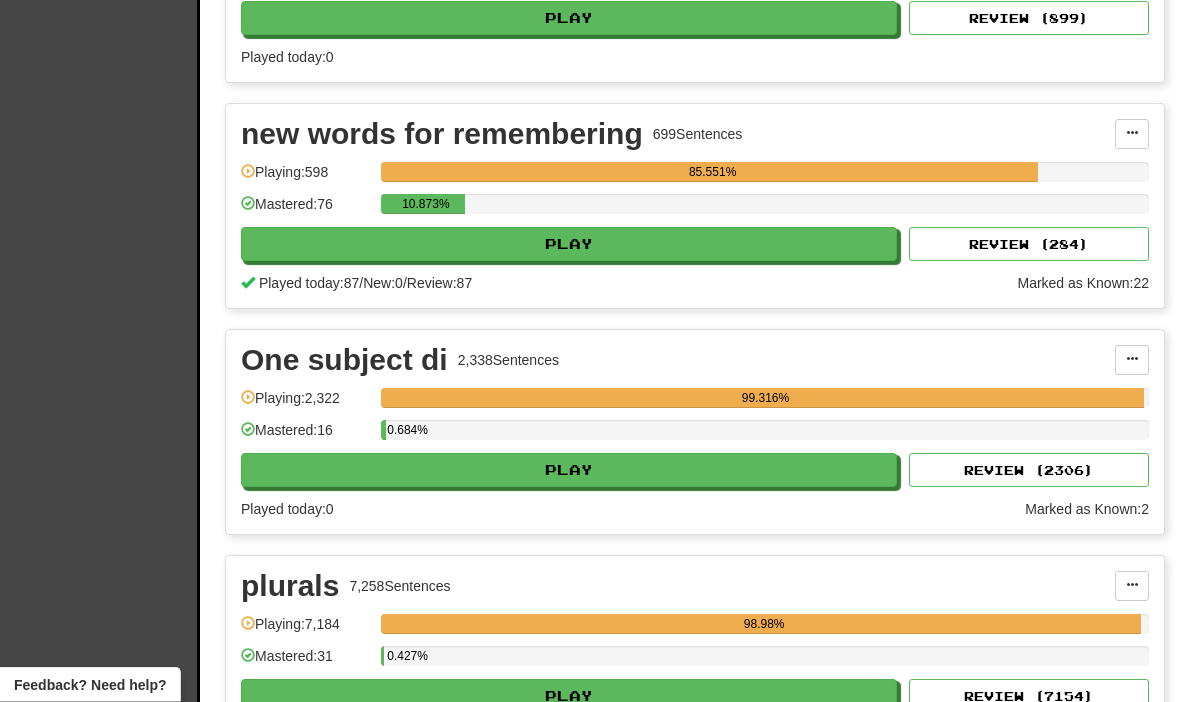 click on "Play" at bounding box center (569, 245) 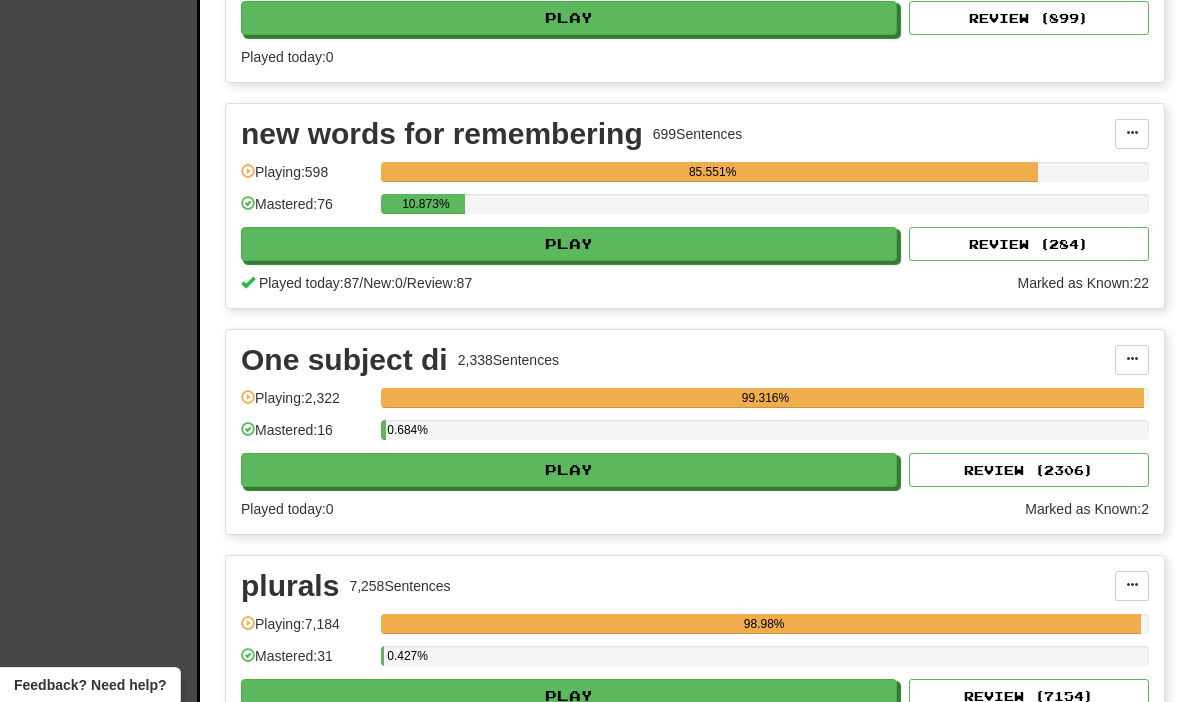 select on "**" 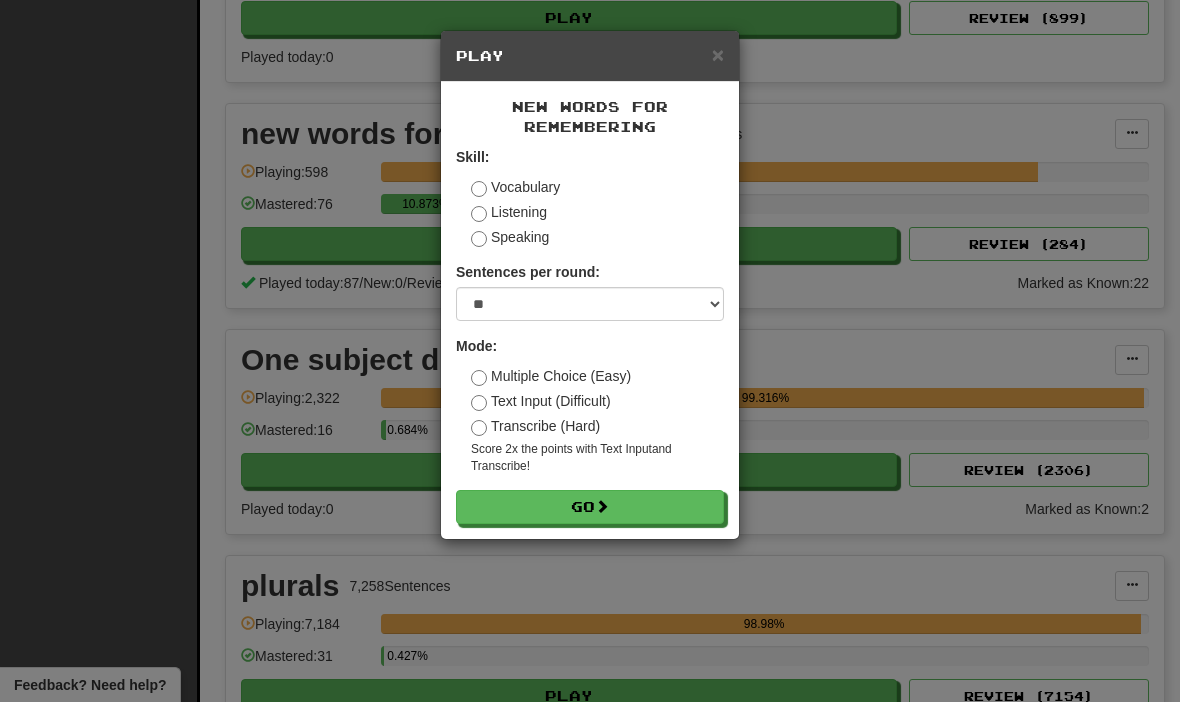 click on "Go" at bounding box center [590, 507] 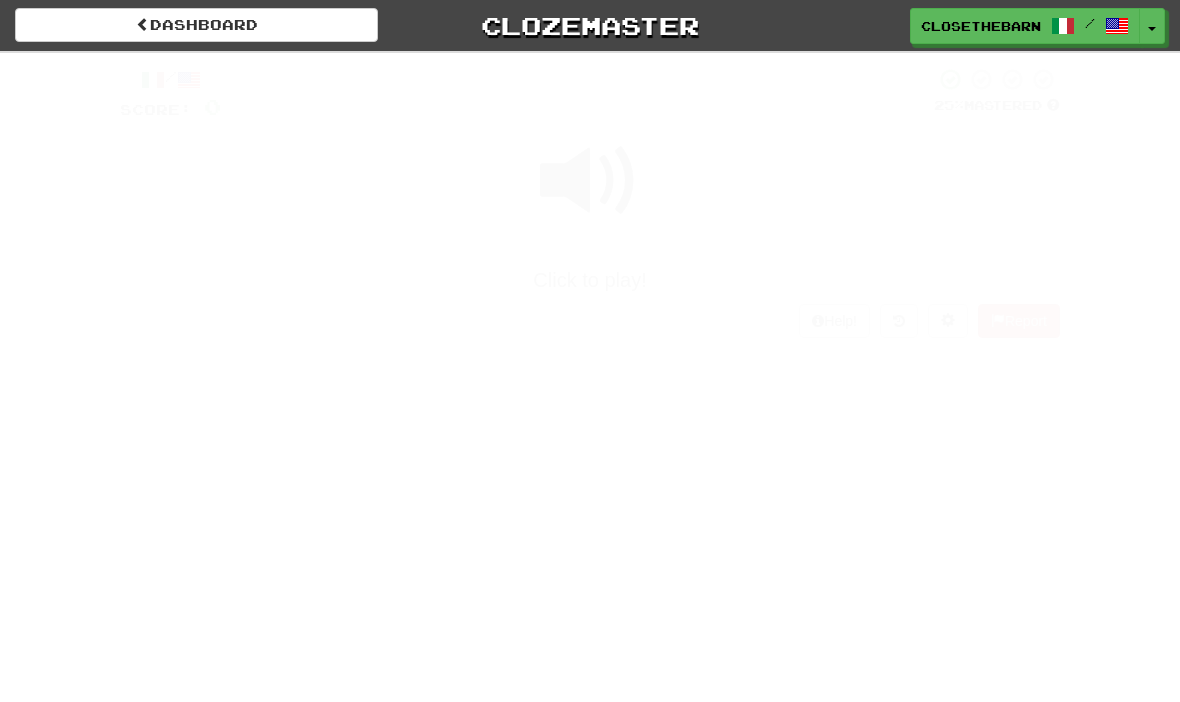 scroll, scrollTop: 0, scrollLeft: 0, axis: both 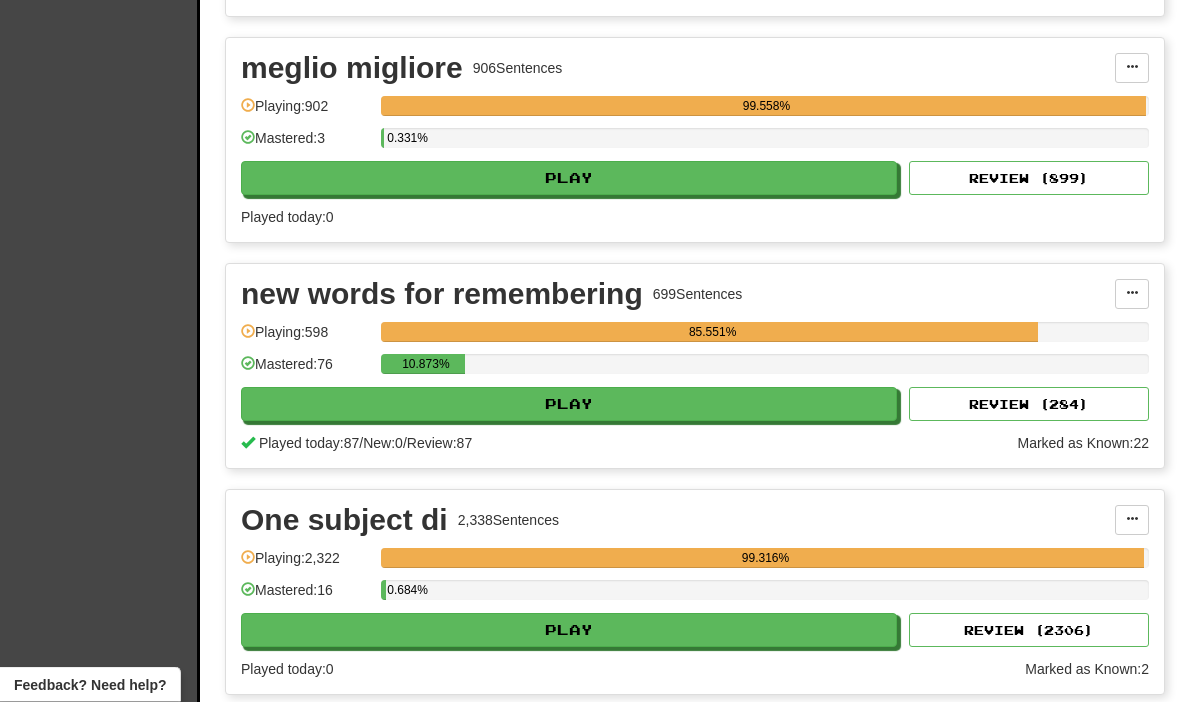 click on "Play" at bounding box center (569, 405) 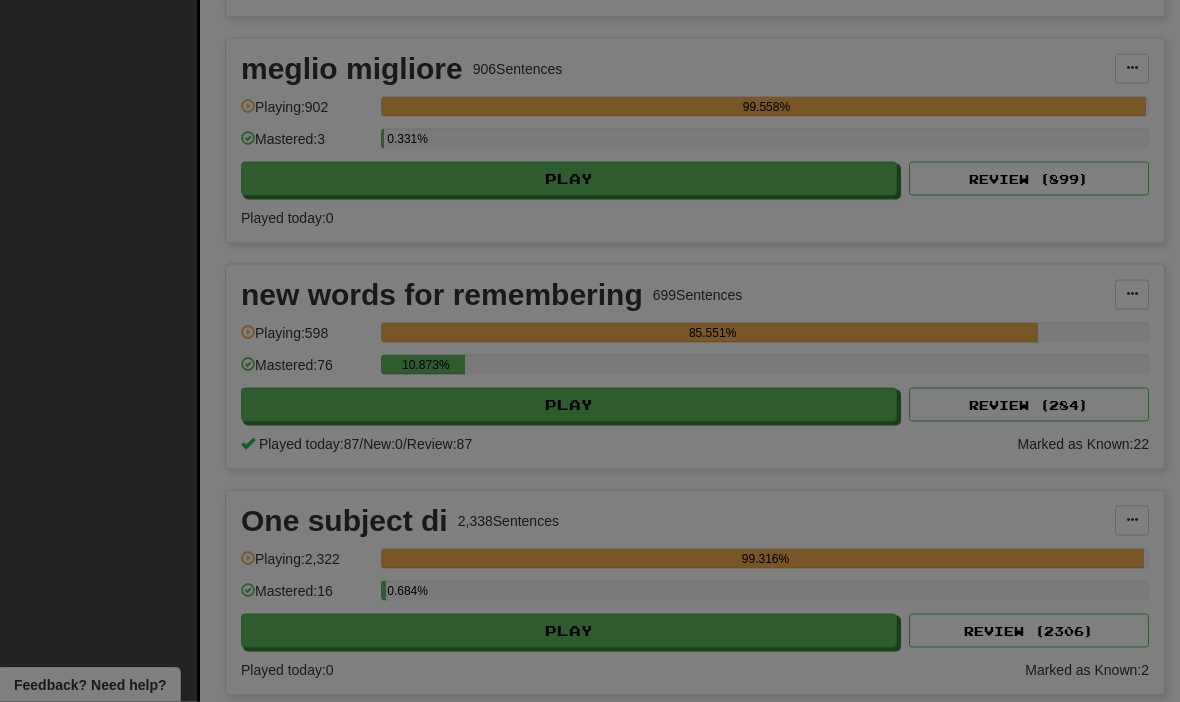 scroll, scrollTop: 5638, scrollLeft: 0, axis: vertical 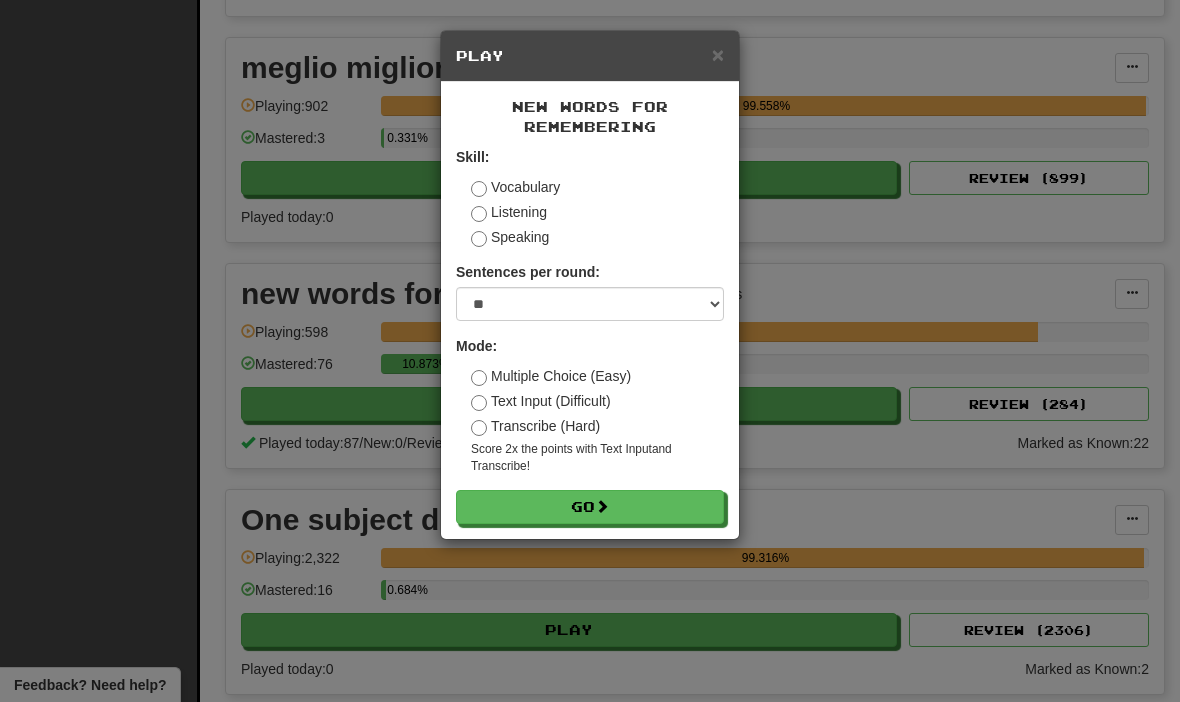 click on "Transcribe (Hard)" at bounding box center [535, 426] 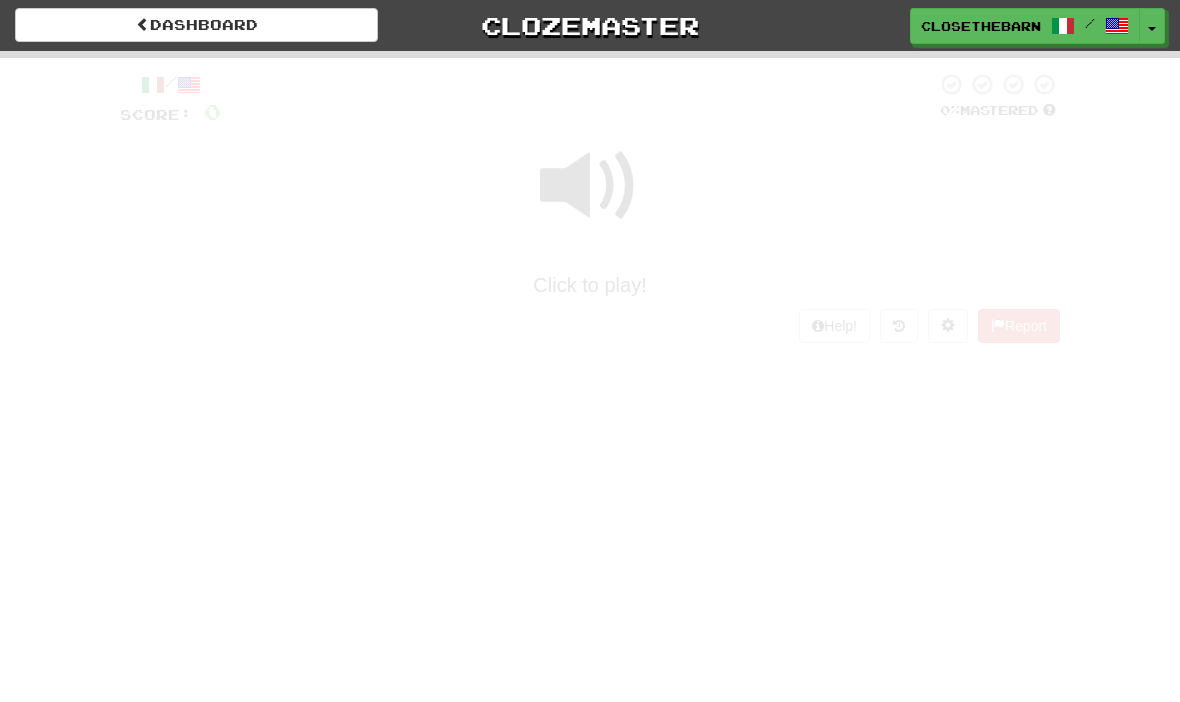 scroll, scrollTop: 0, scrollLeft: 0, axis: both 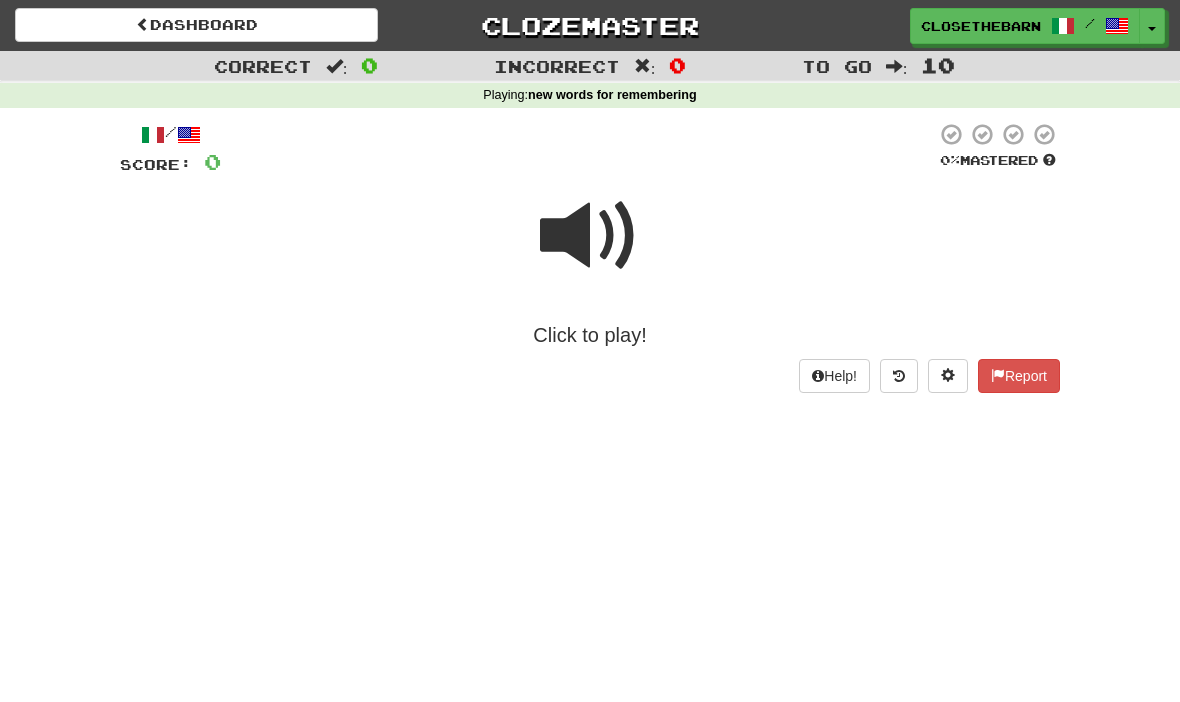 click at bounding box center [590, 236] 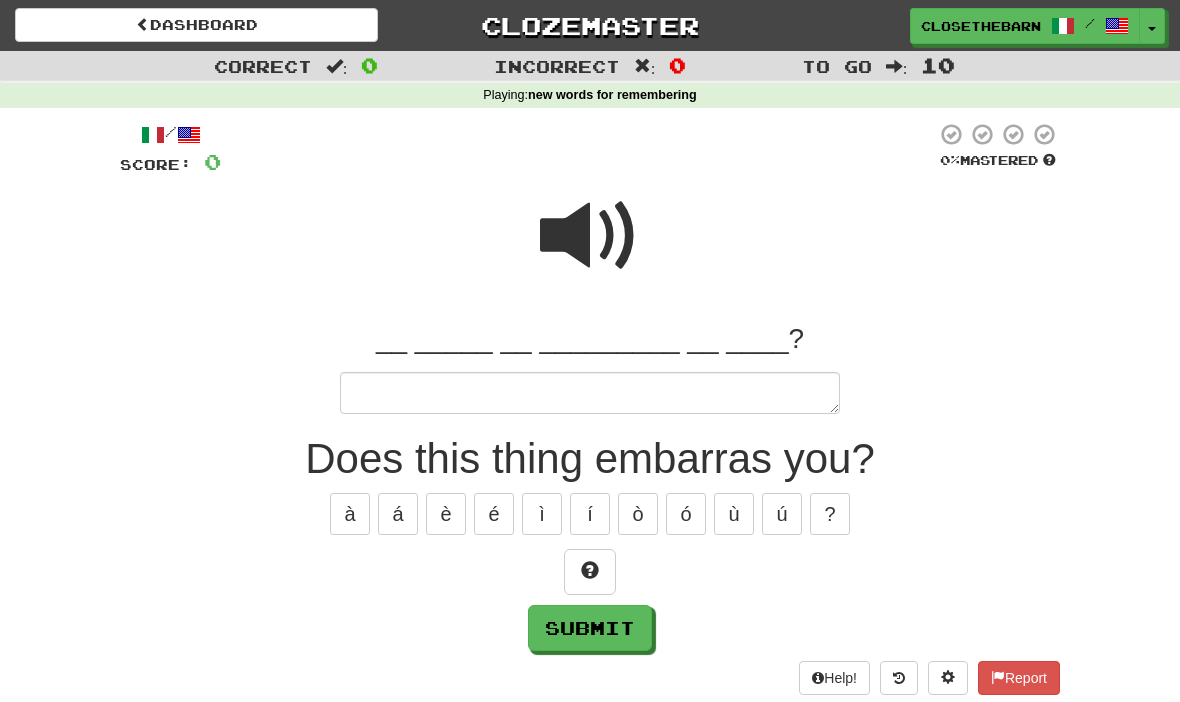 type on "*" 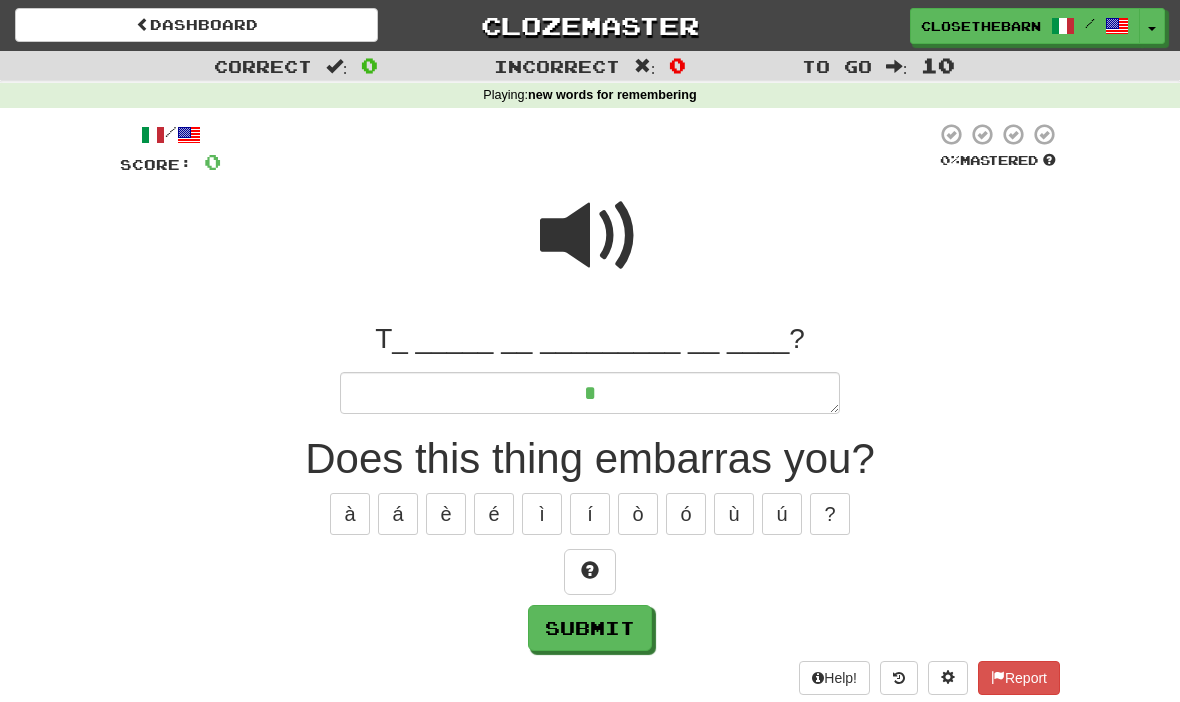 type on "*" 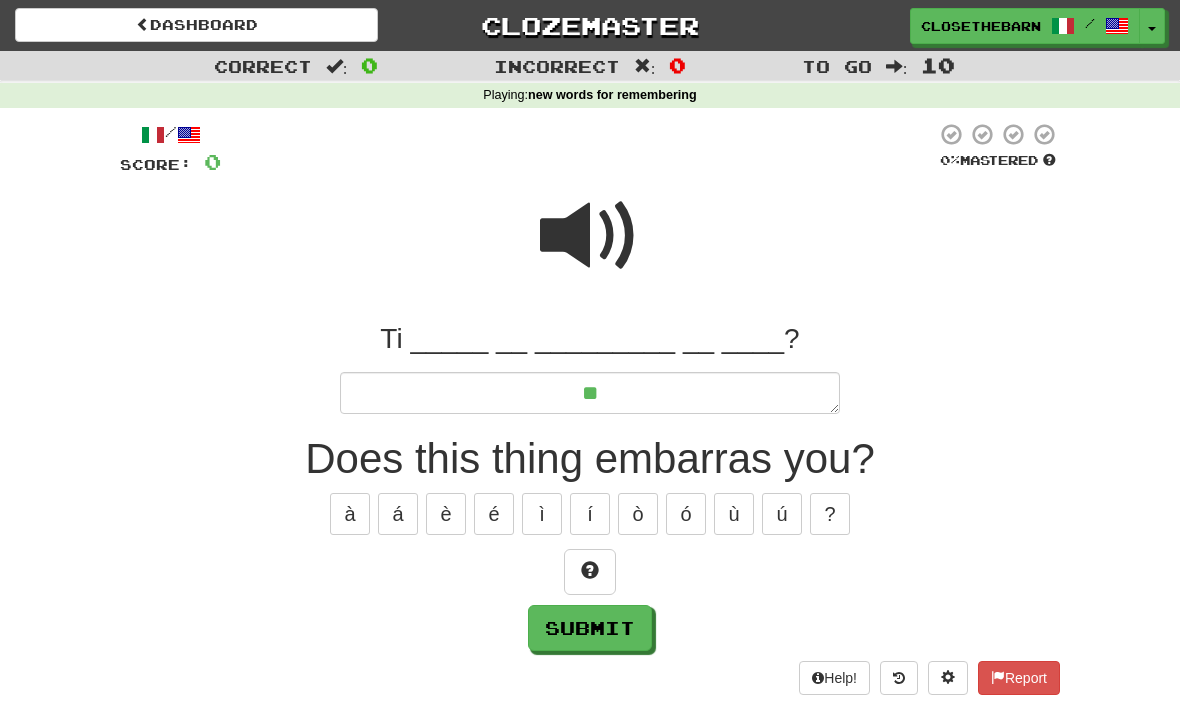 type on "*" 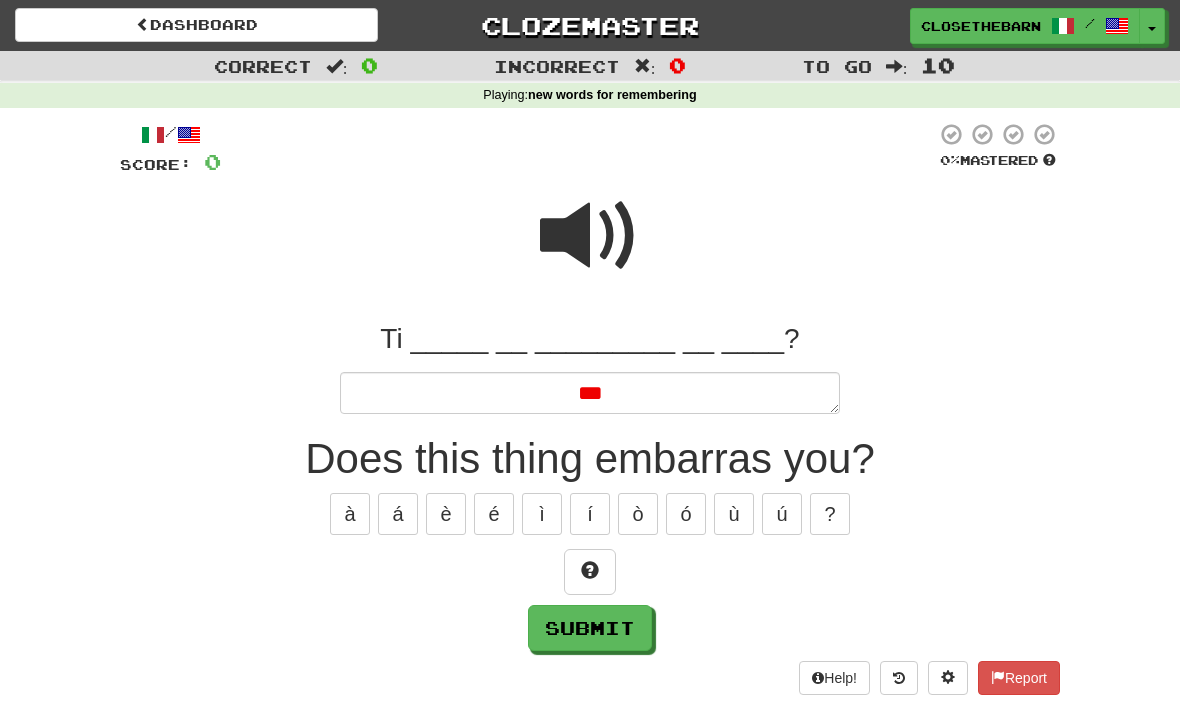 type on "*" 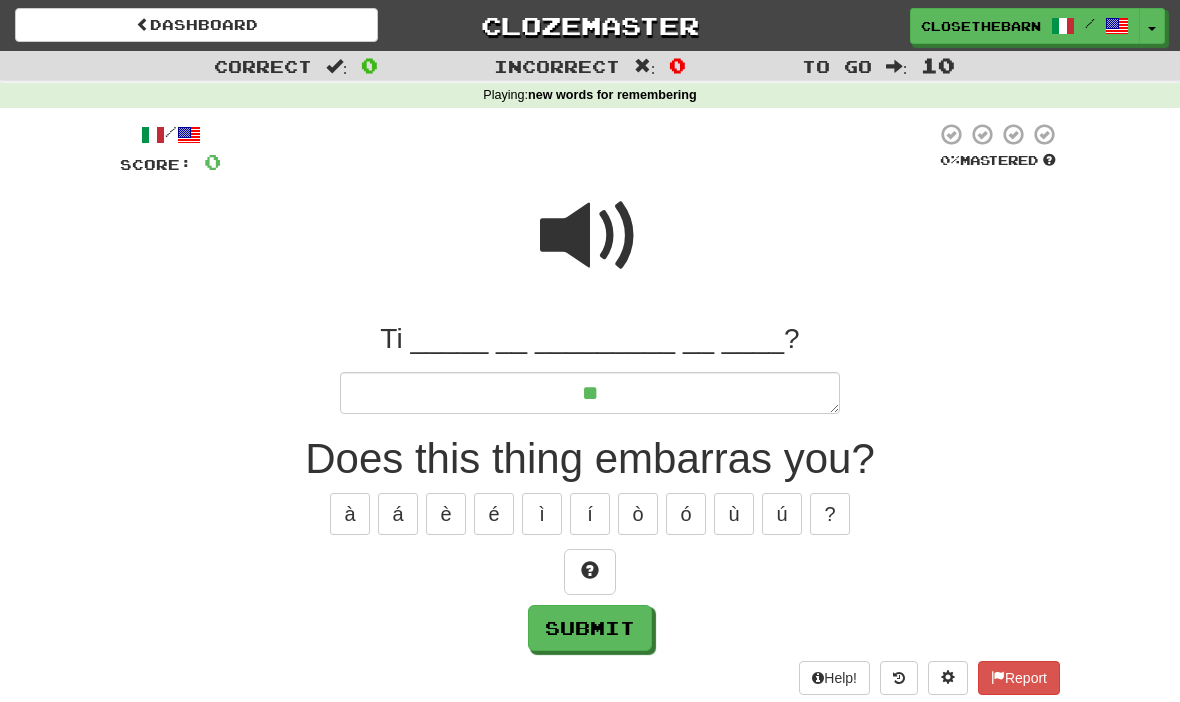 type on "*" 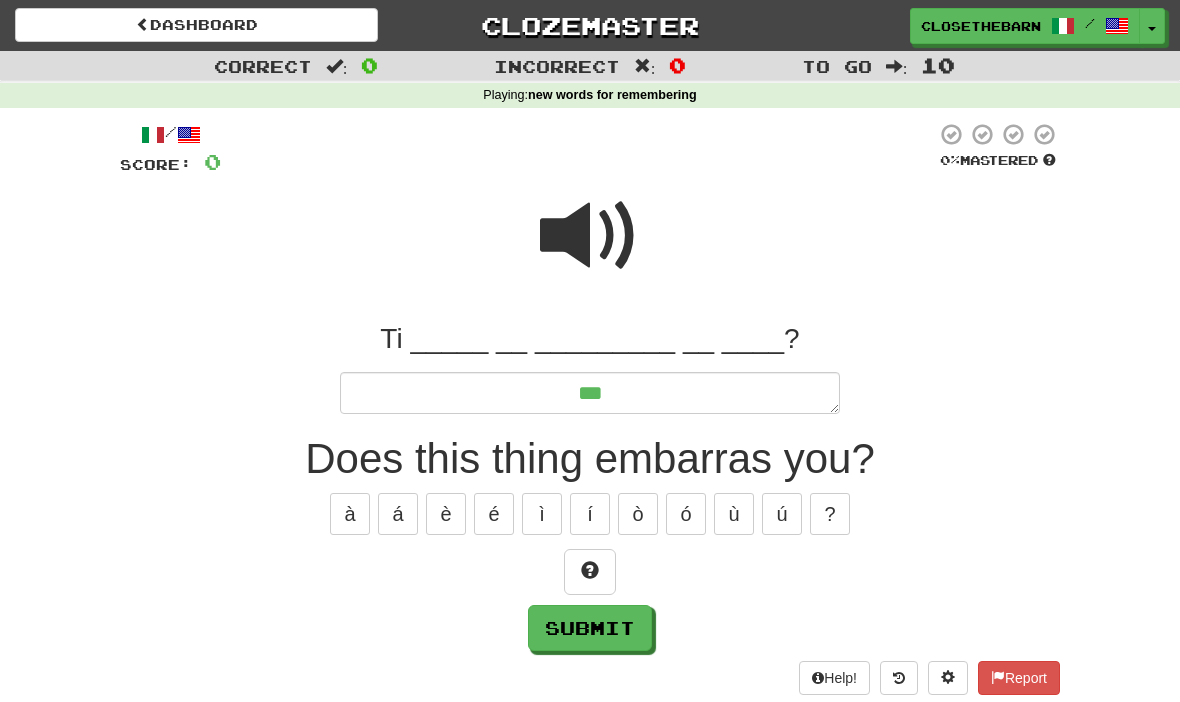 type on "*" 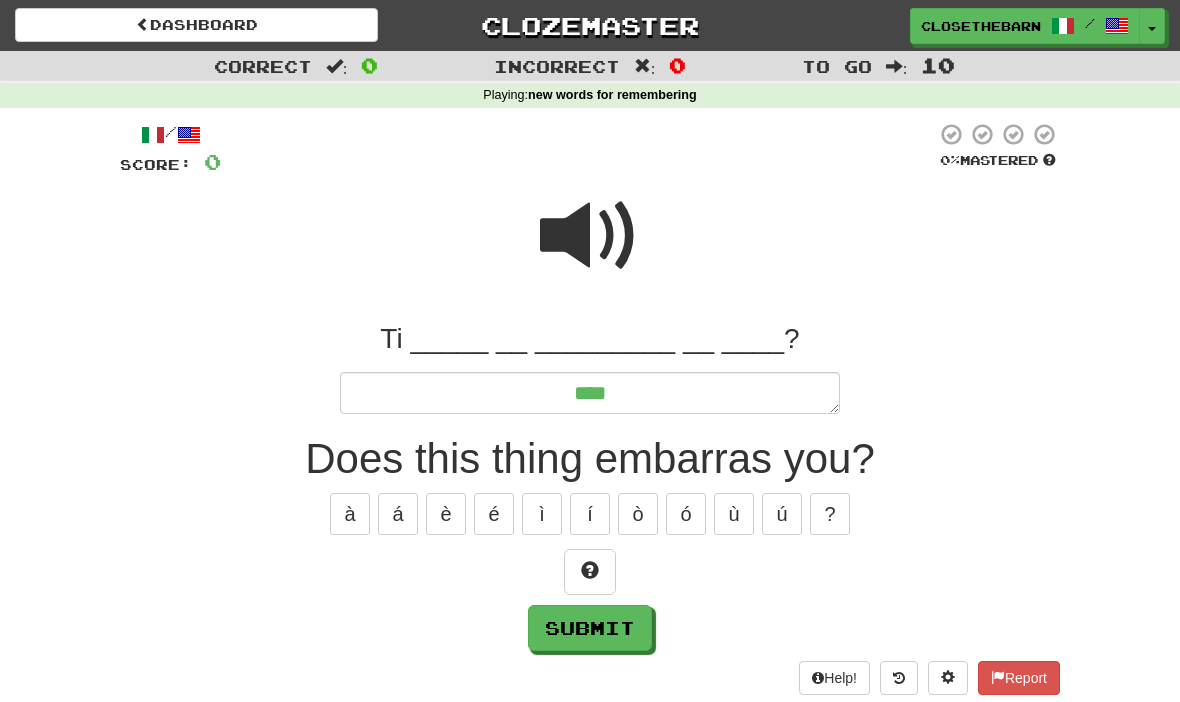 type on "*" 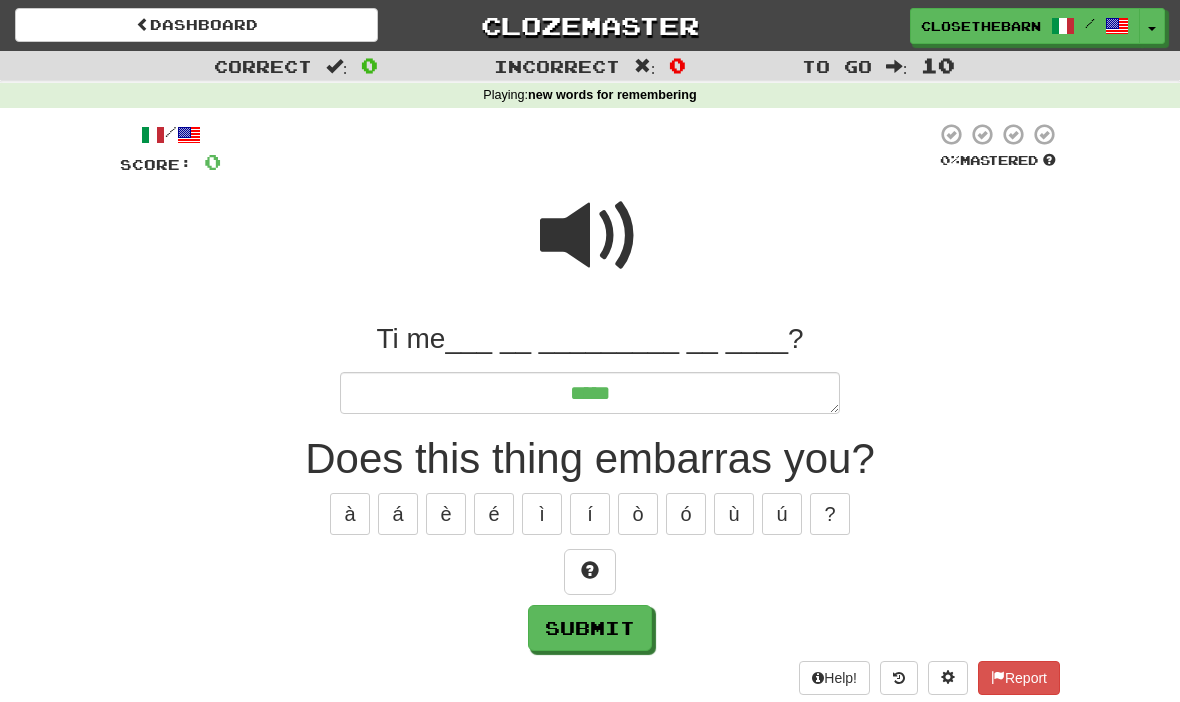 type on "*" 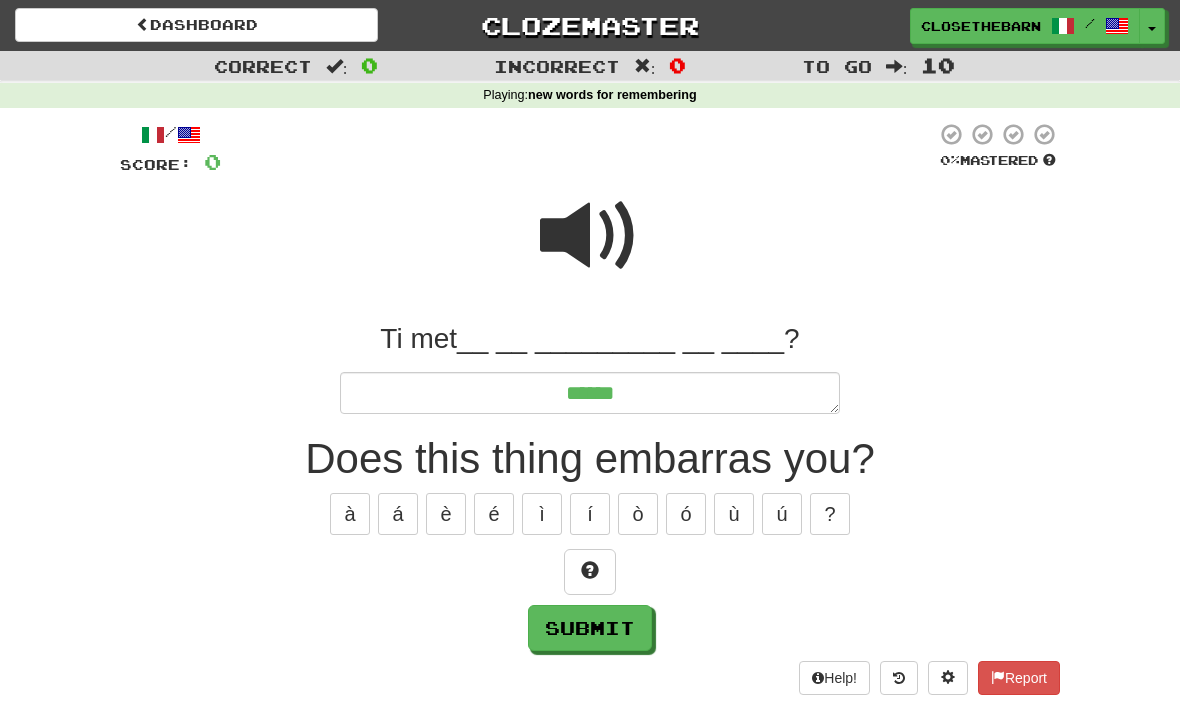 type on "*" 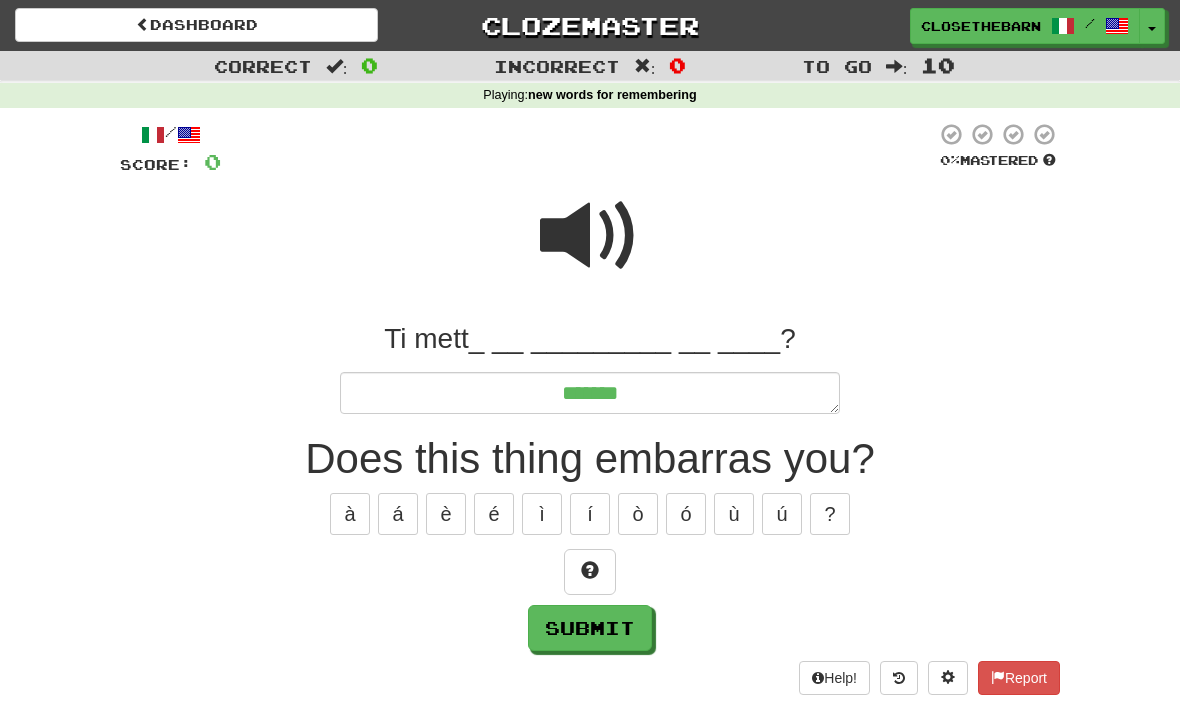 type on "*" 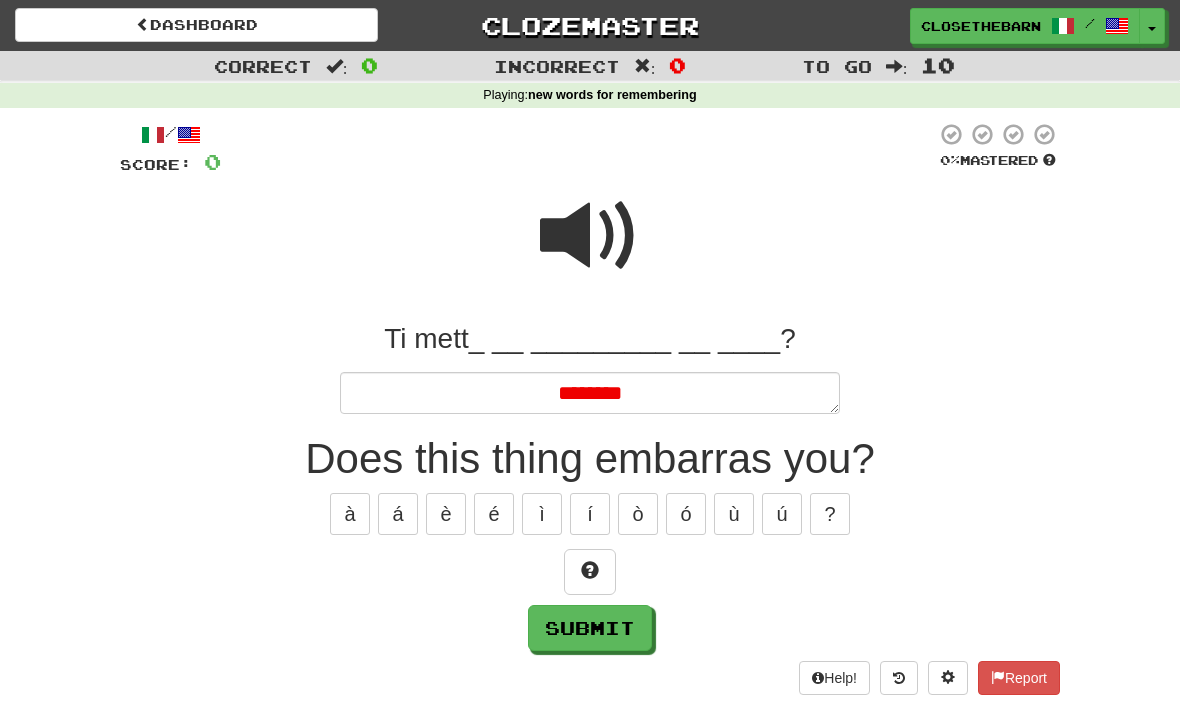 type on "*" 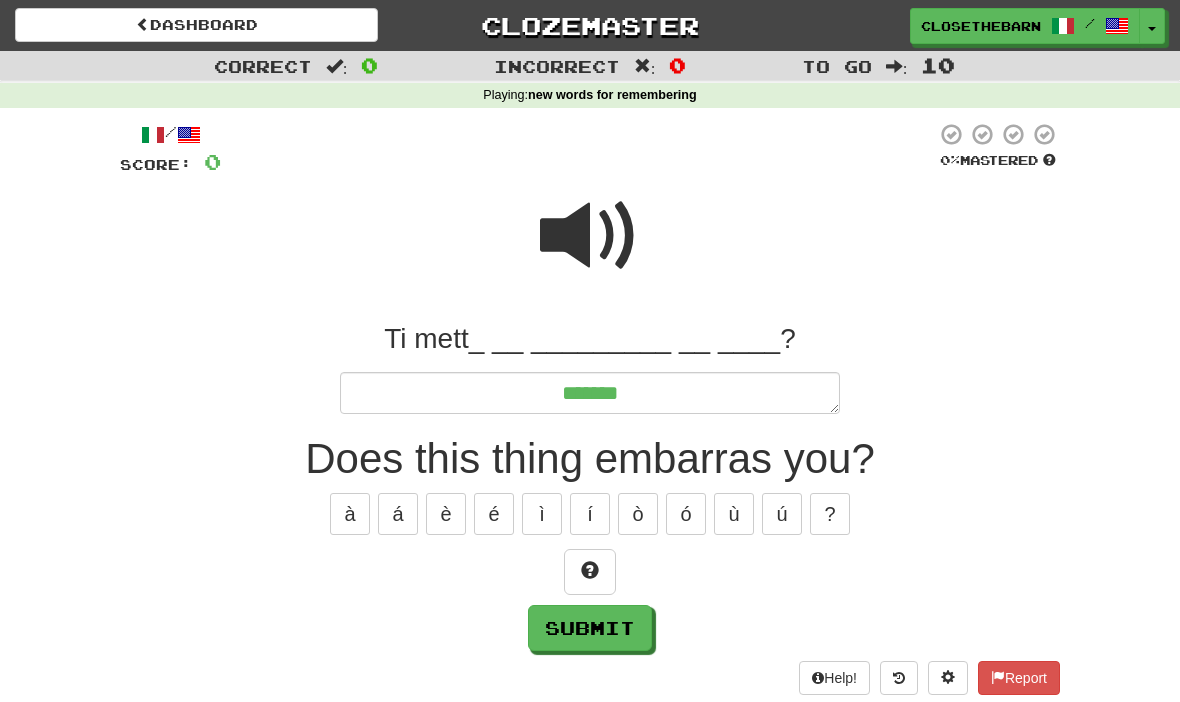type on "*" 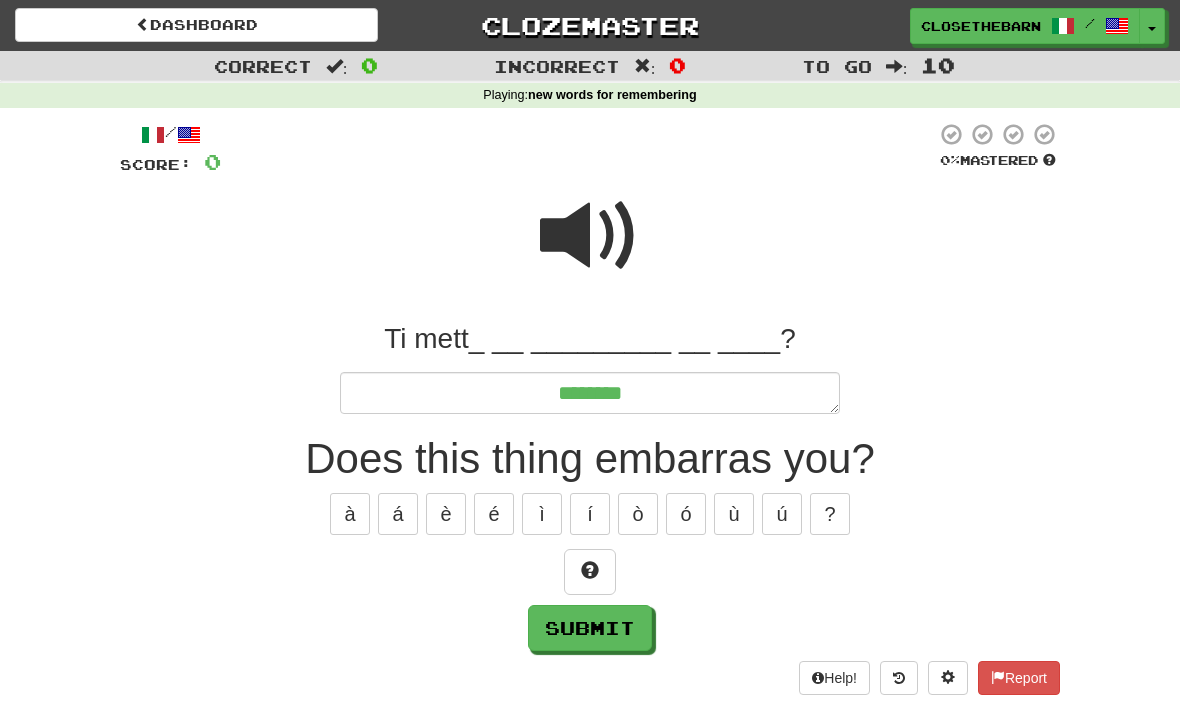 type on "*" 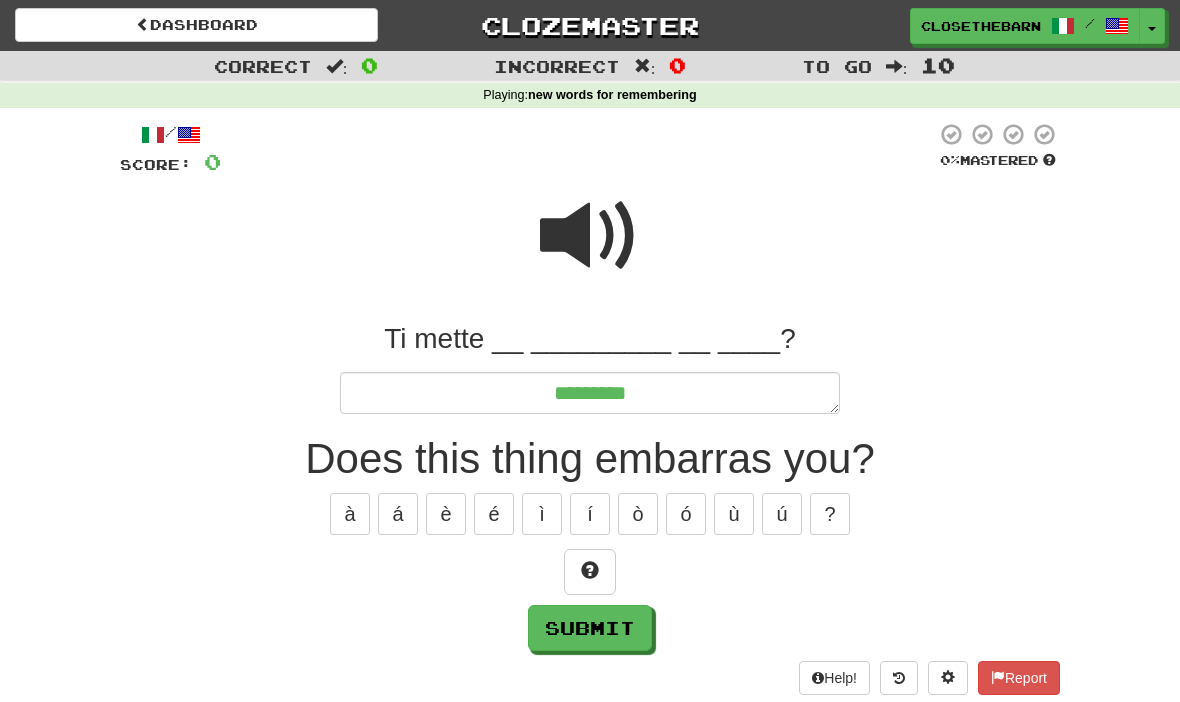 type on "*" 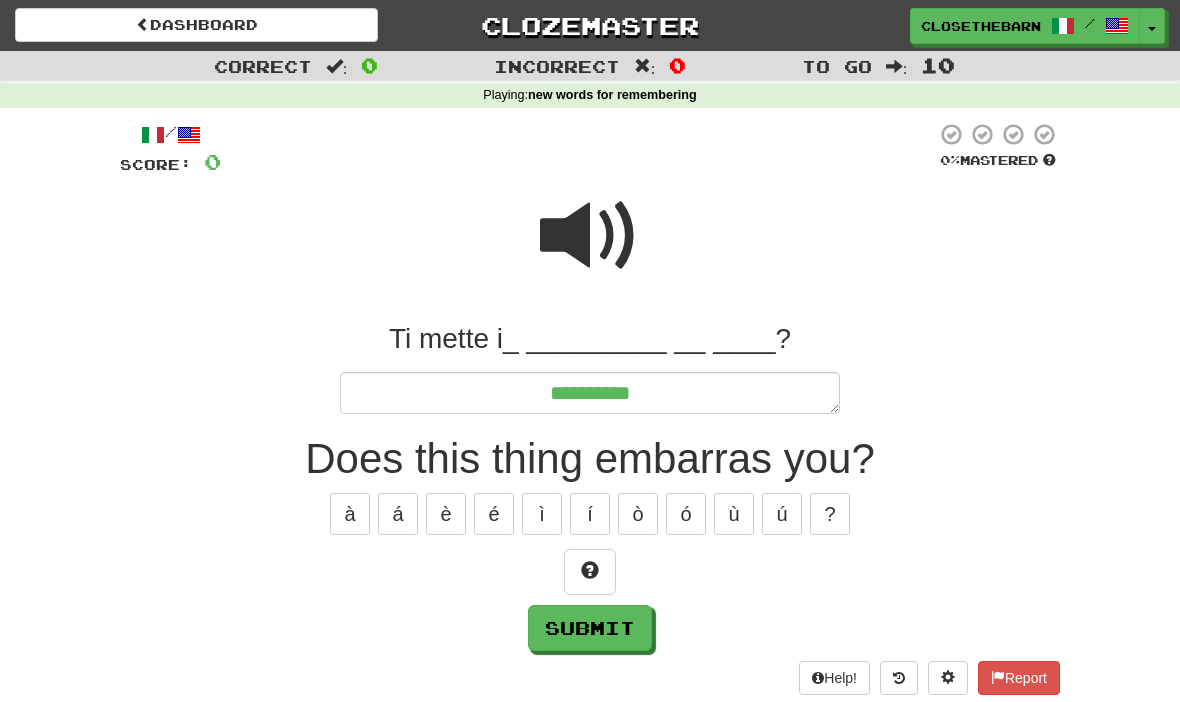type on "*" 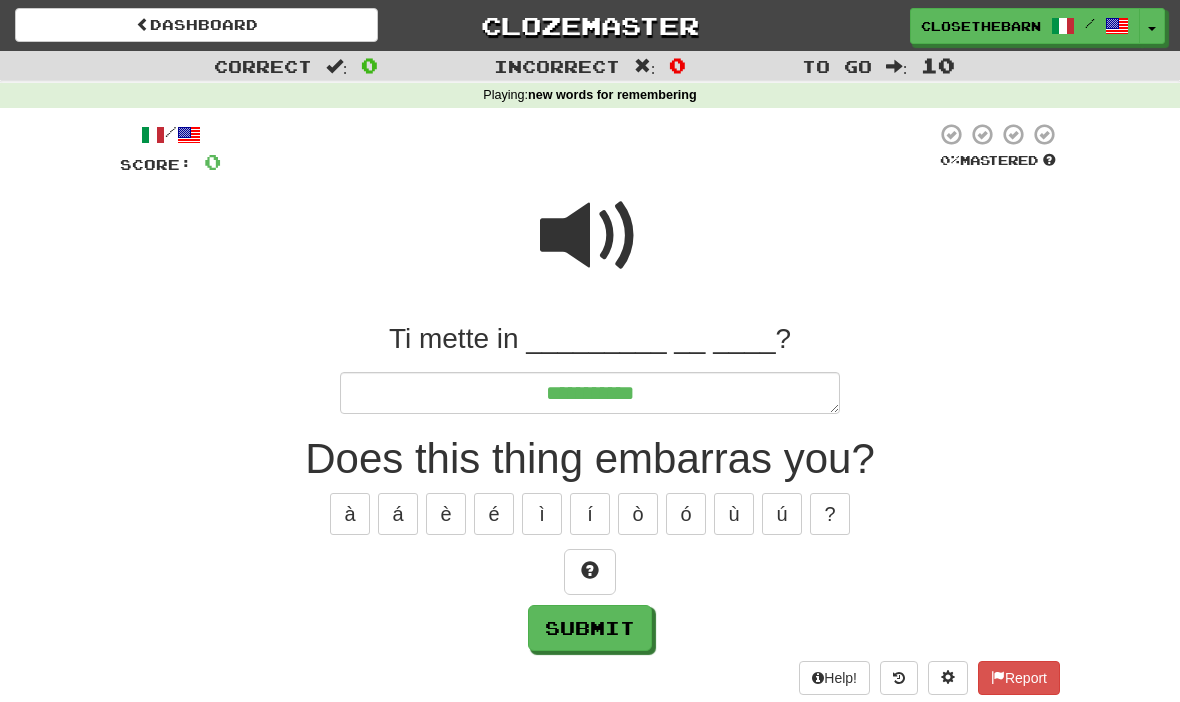 type on "*" 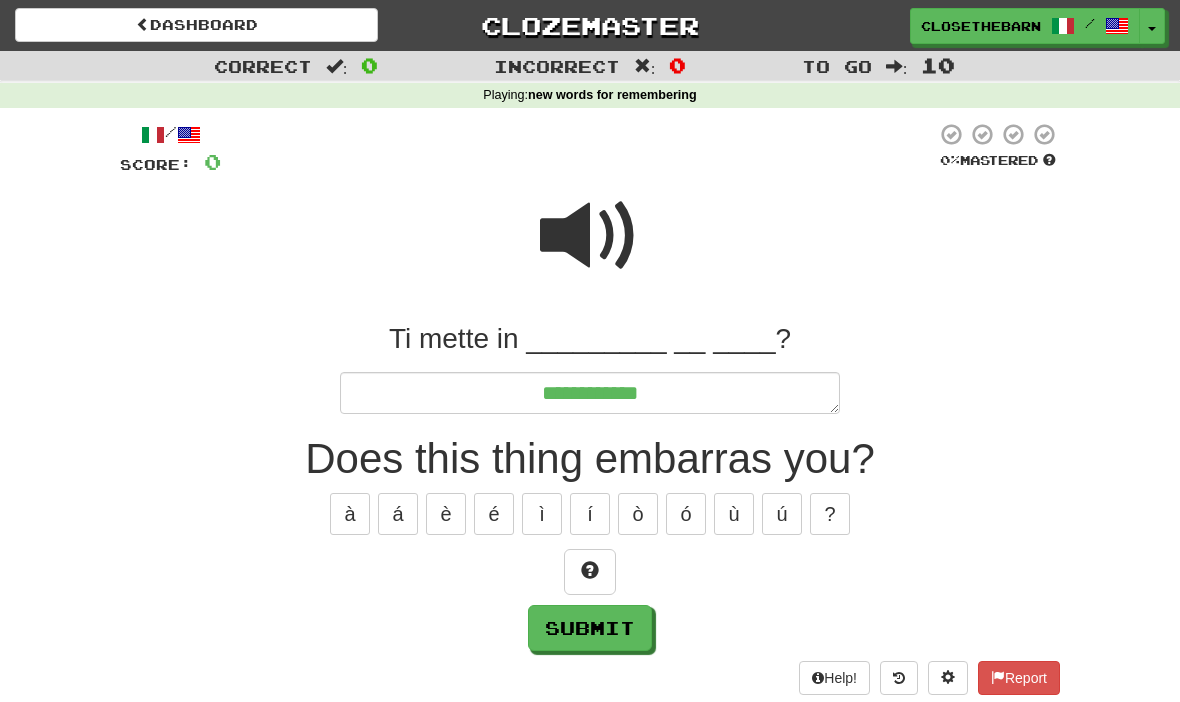 type on "*" 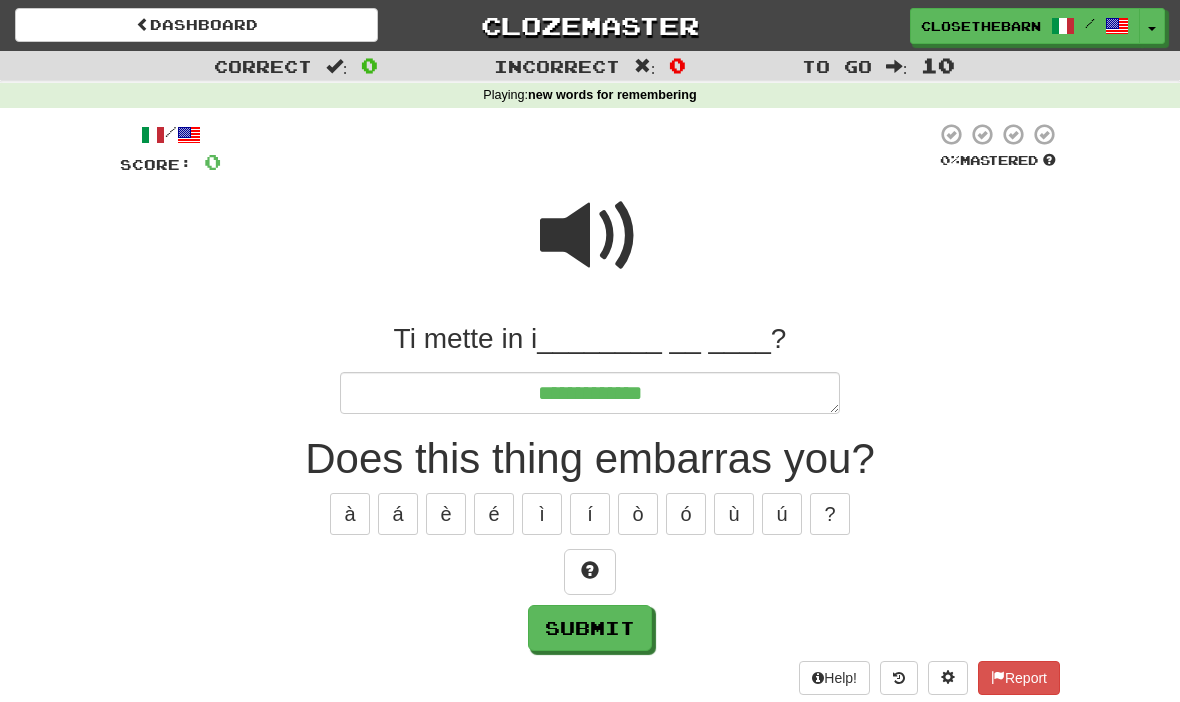 type on "*" 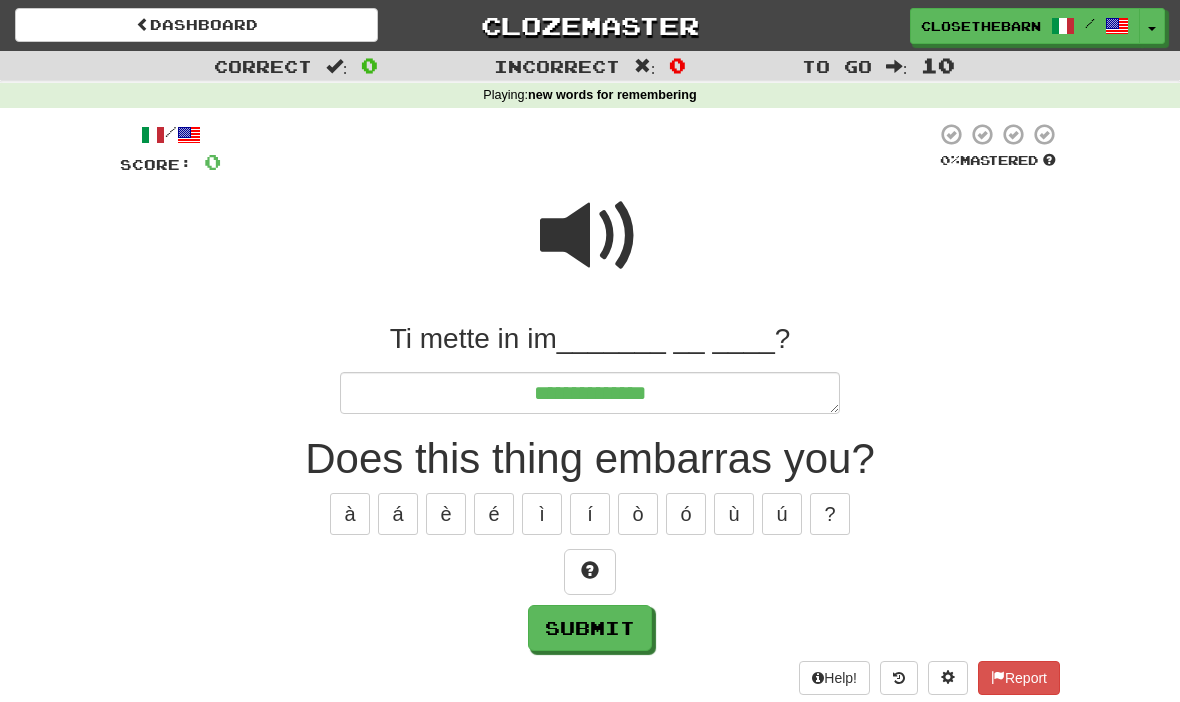 type on "*" 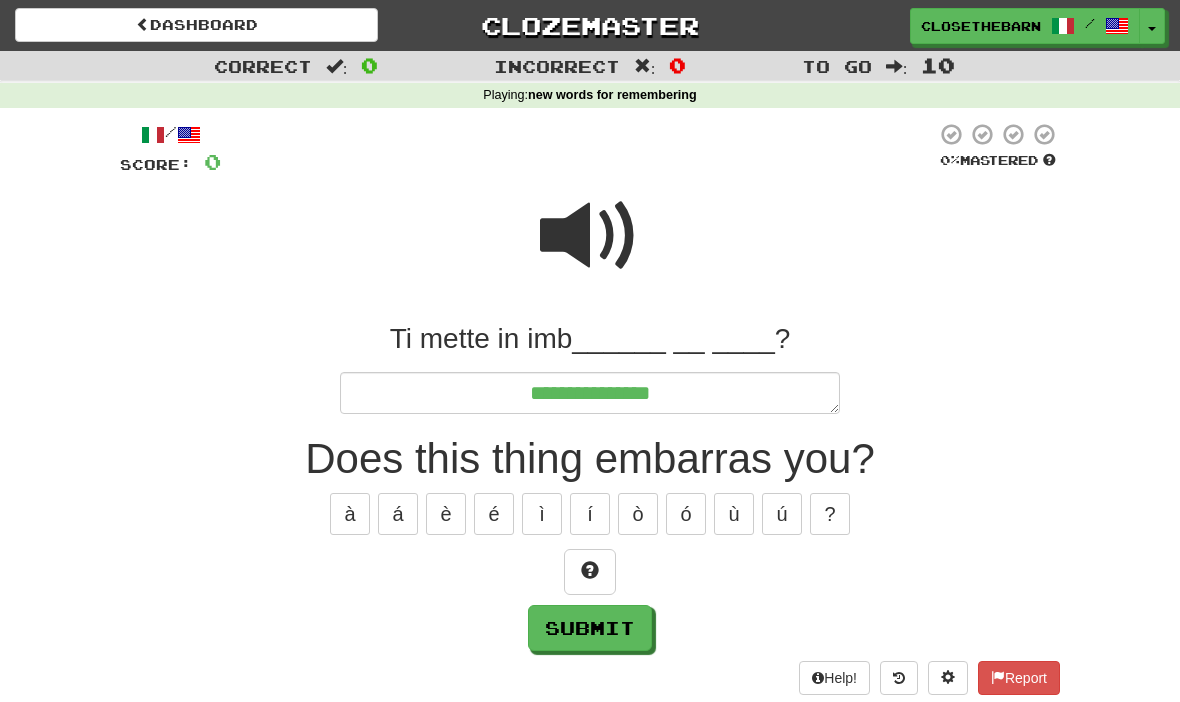 type on "*" 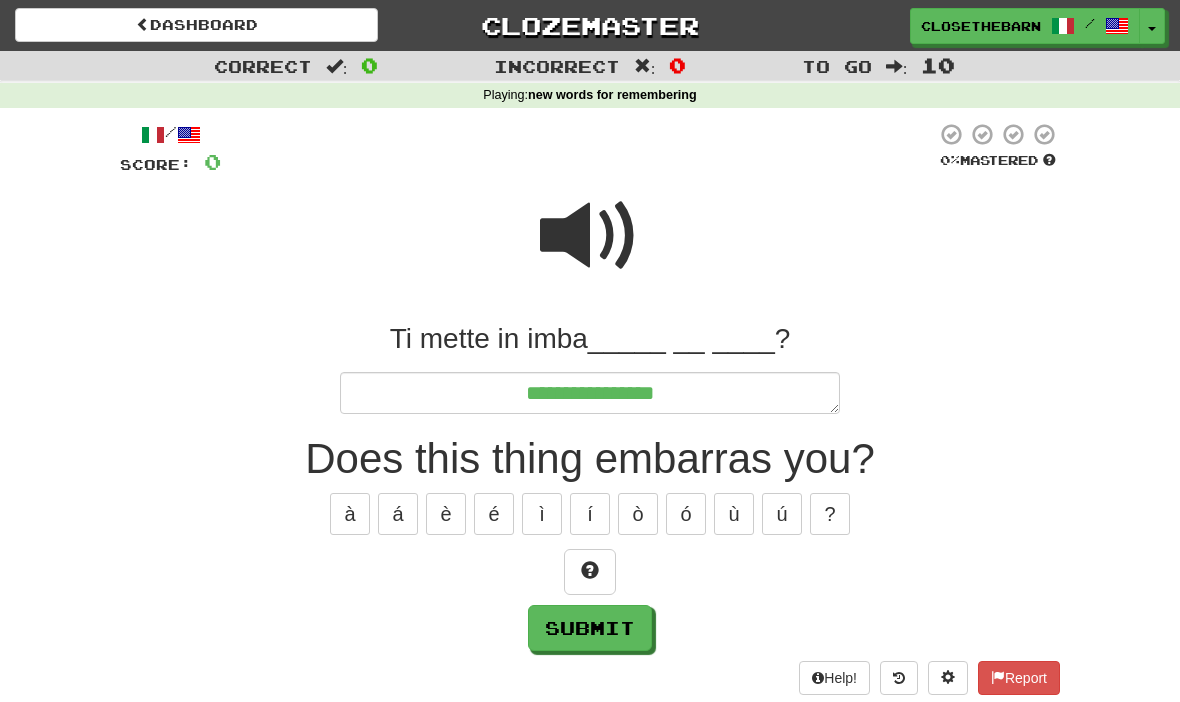 type on "*" 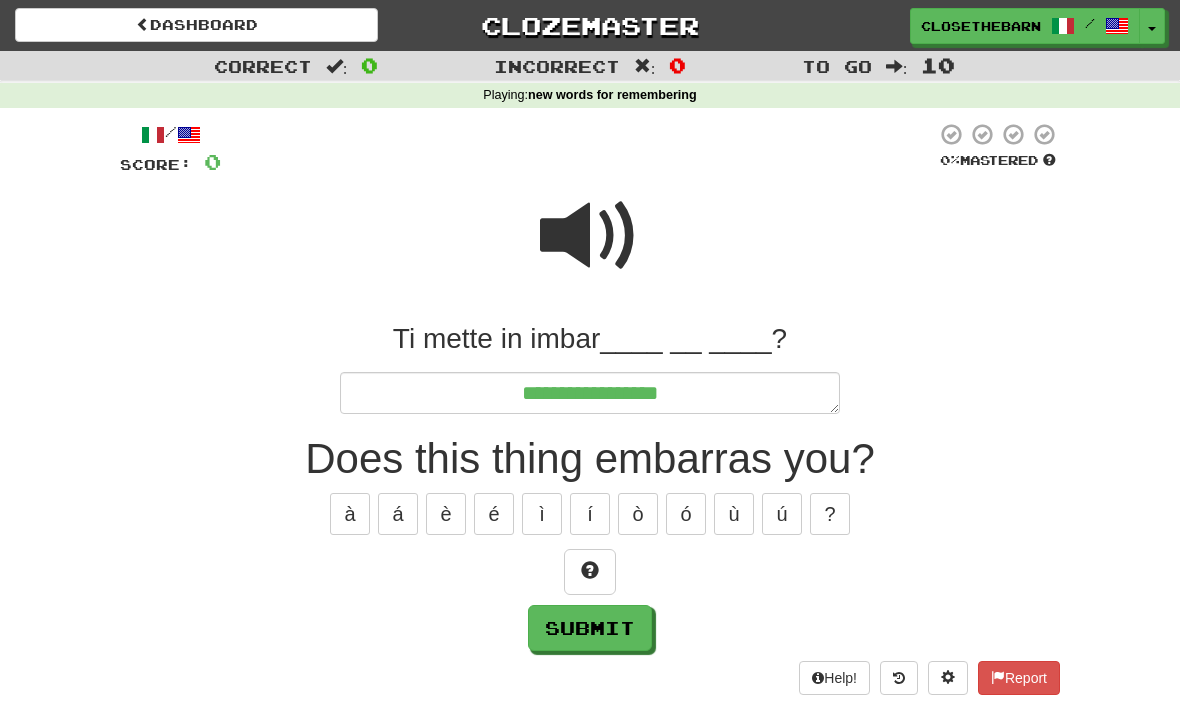 type on "*" 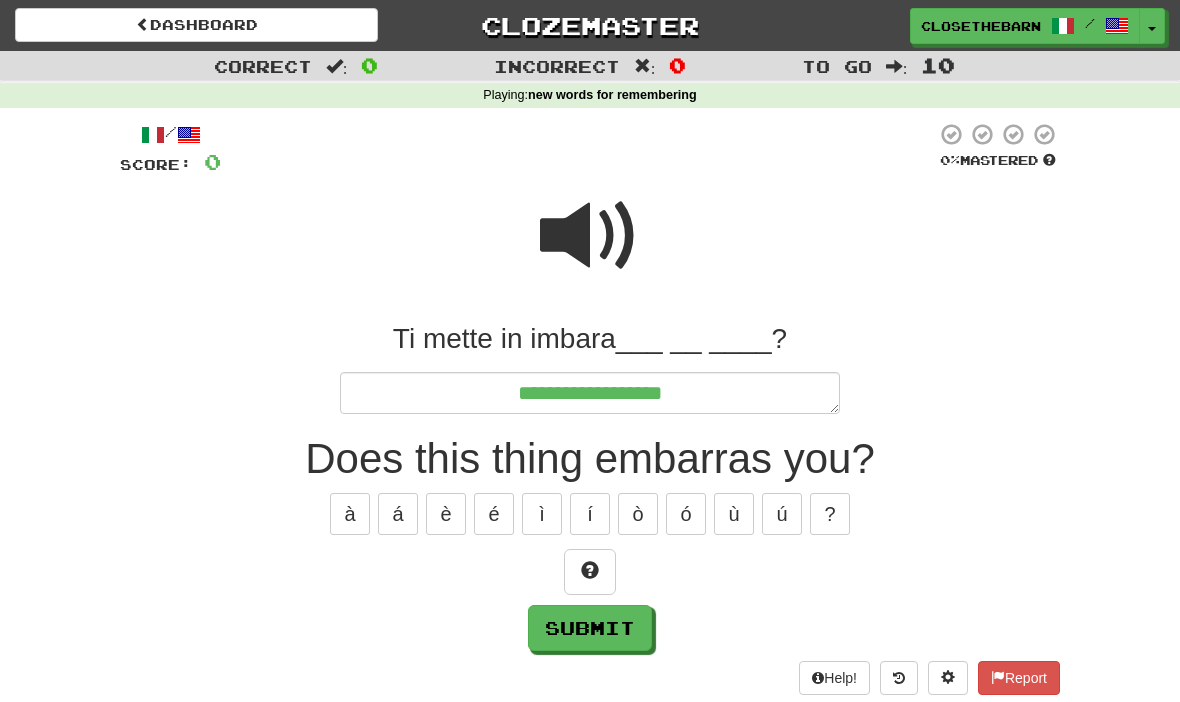type on "*" 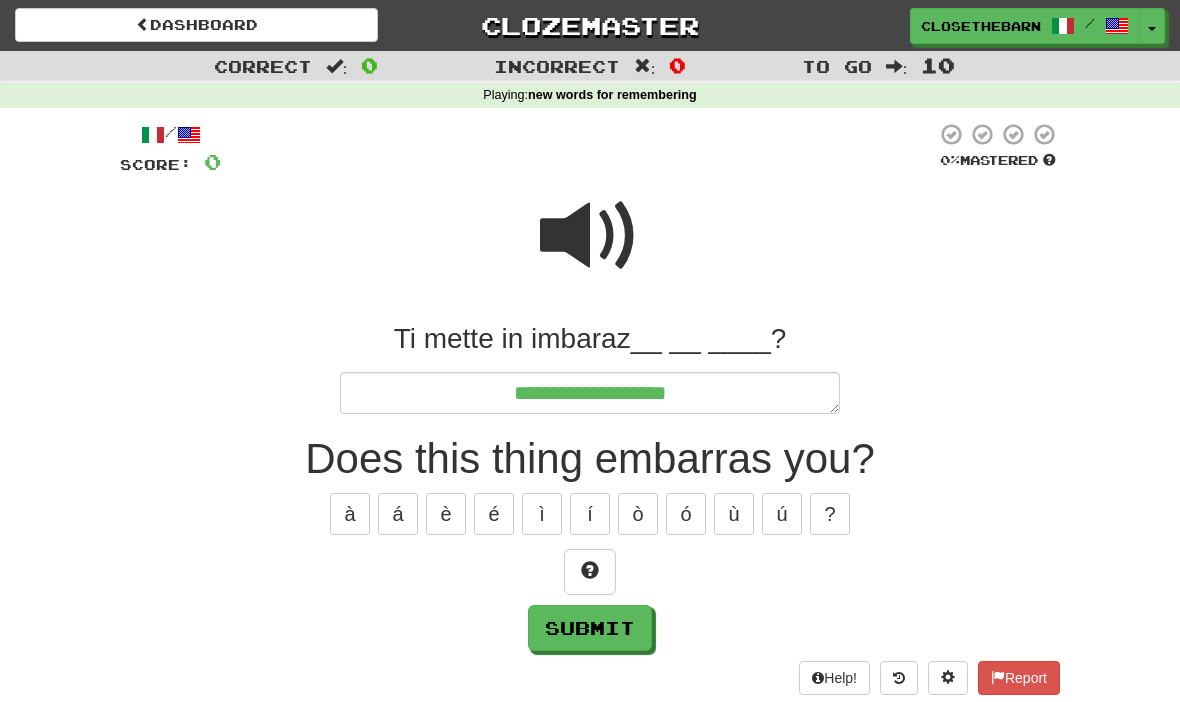 type on "*" 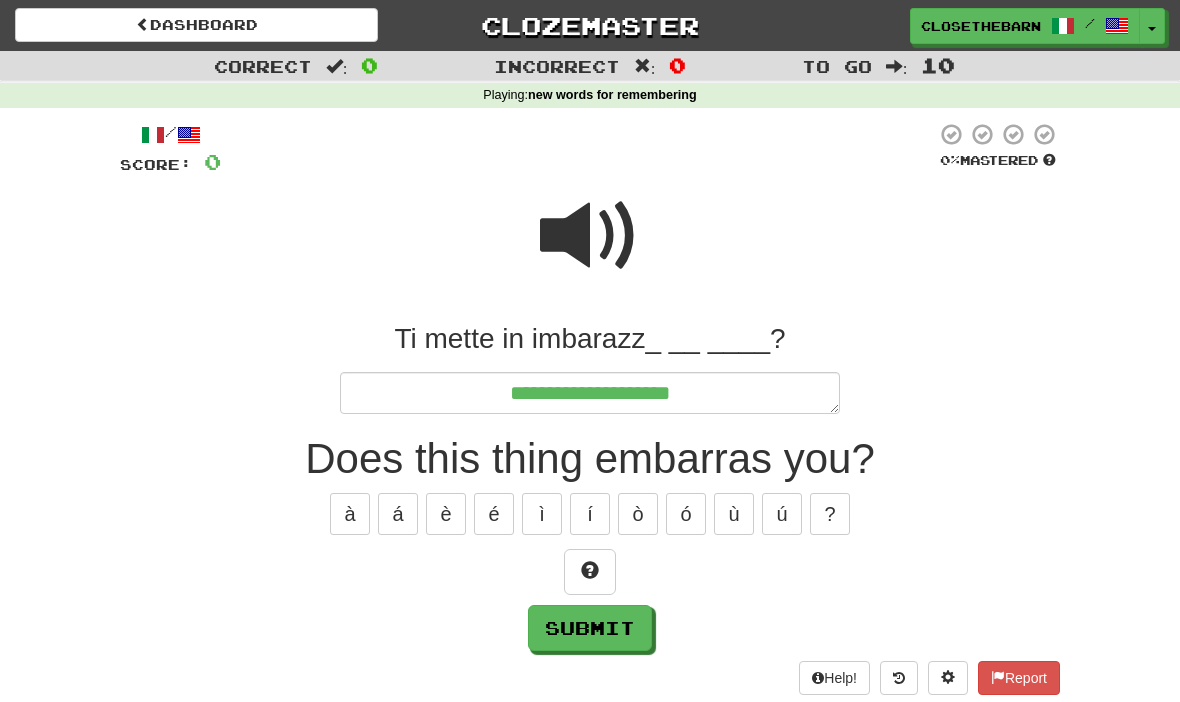 type on "*" 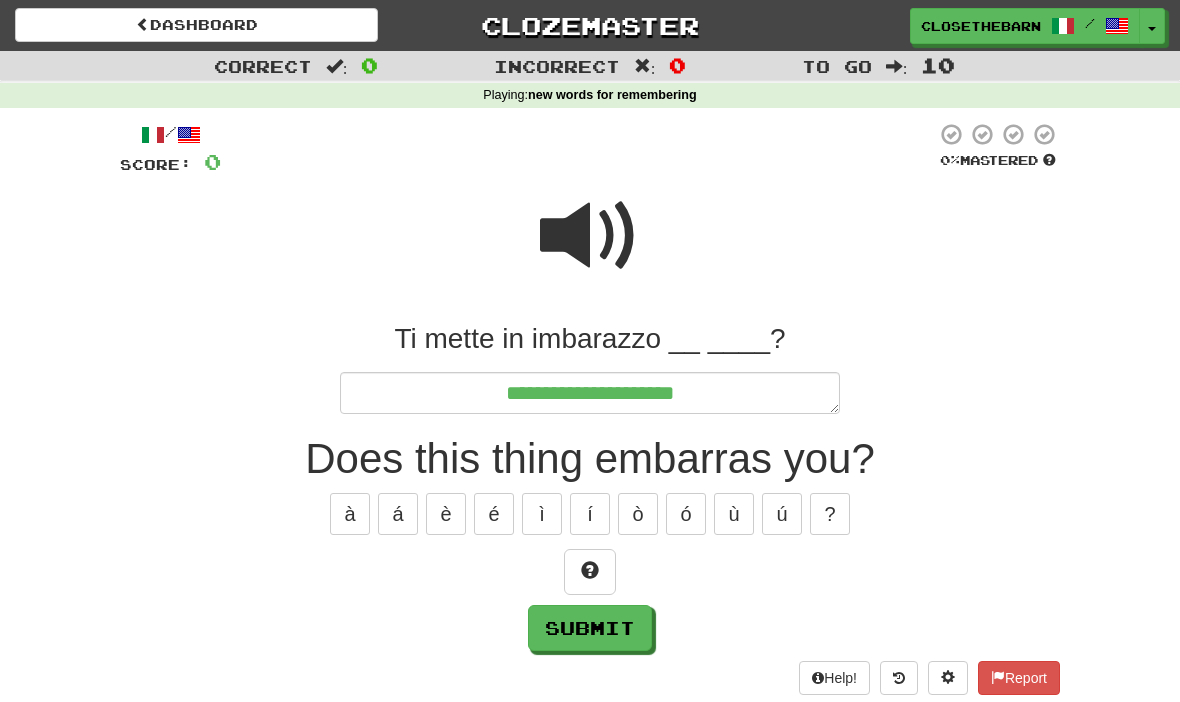 type on "*" 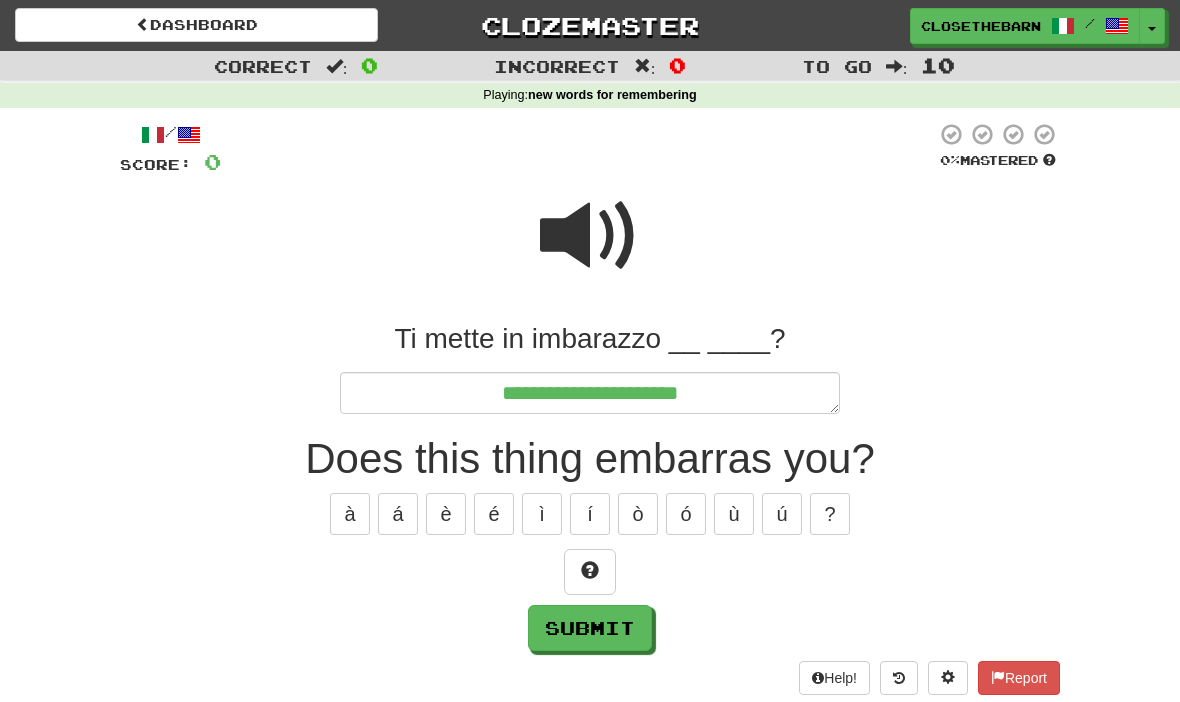 type on "*" 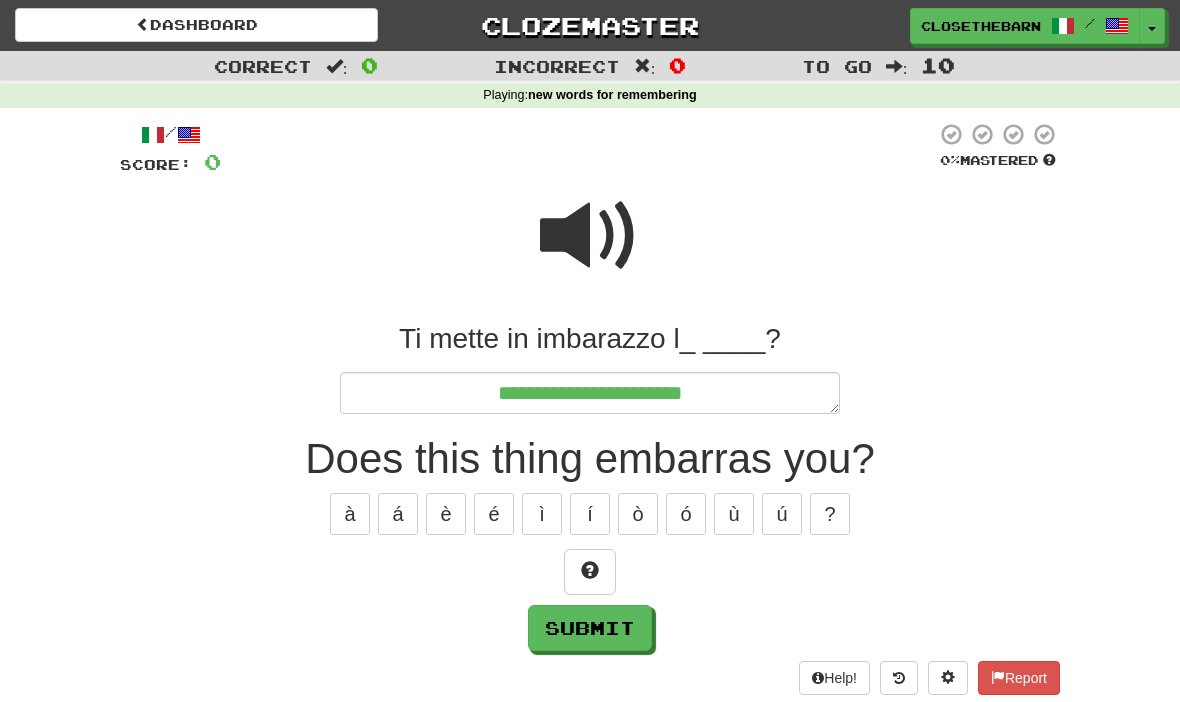 type on "*" 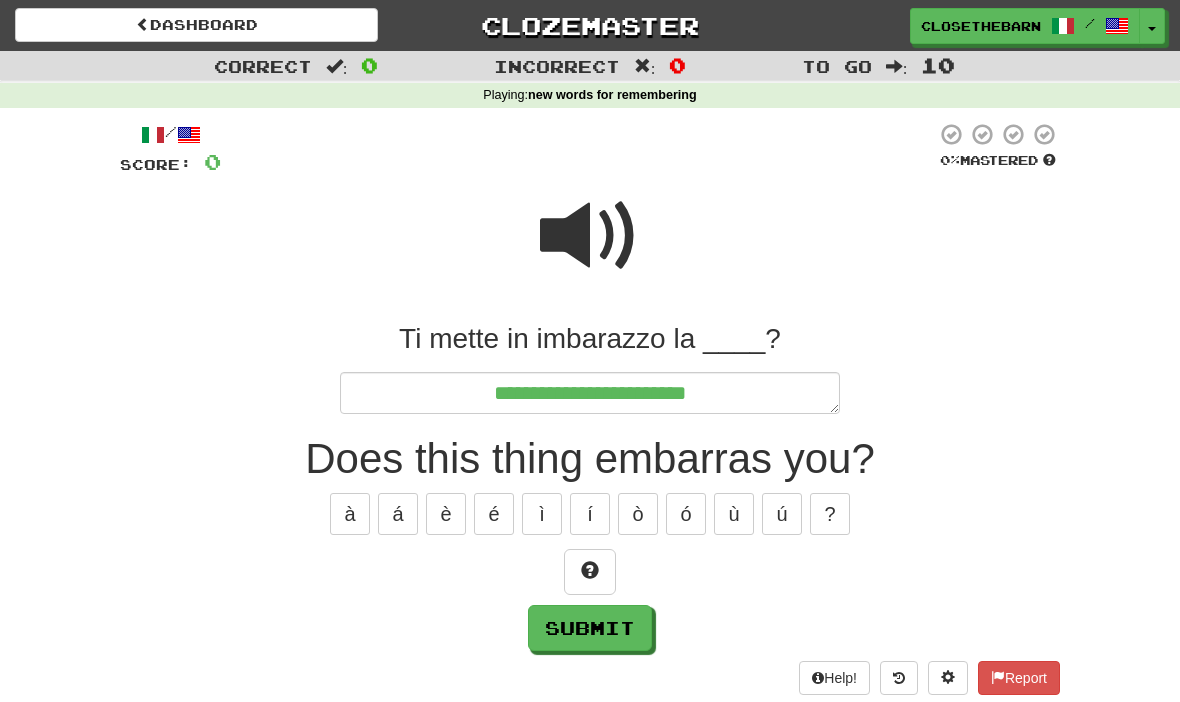type on "*" 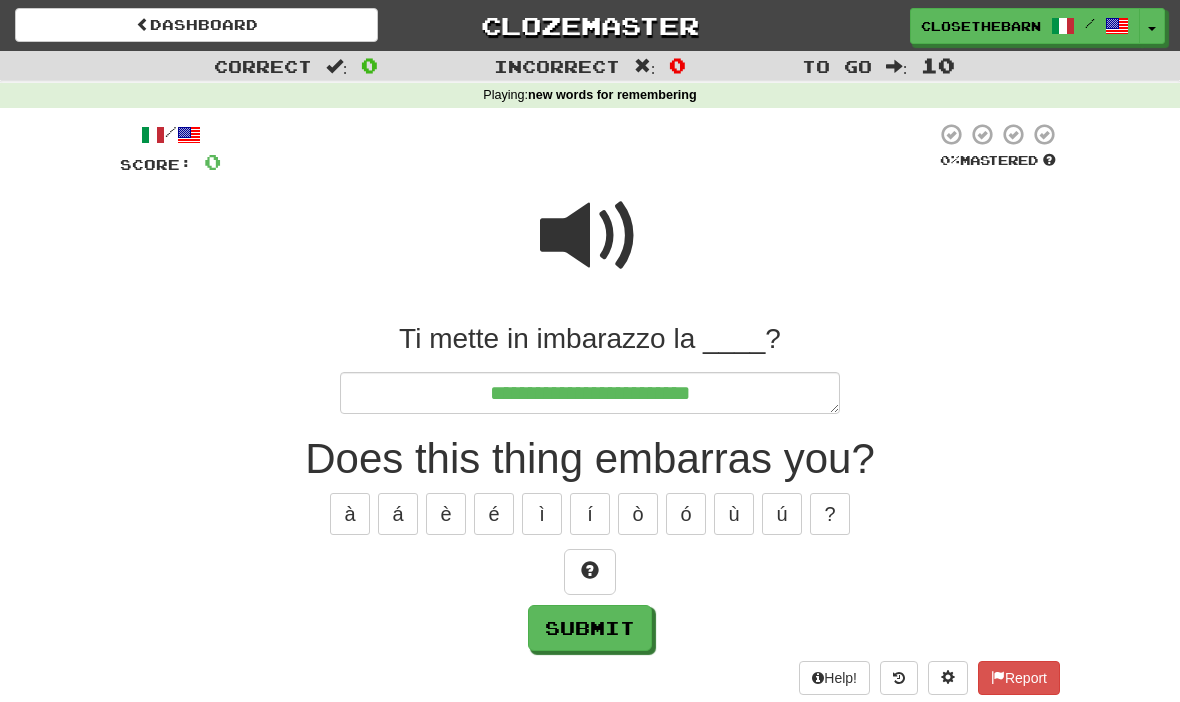 type on "*" 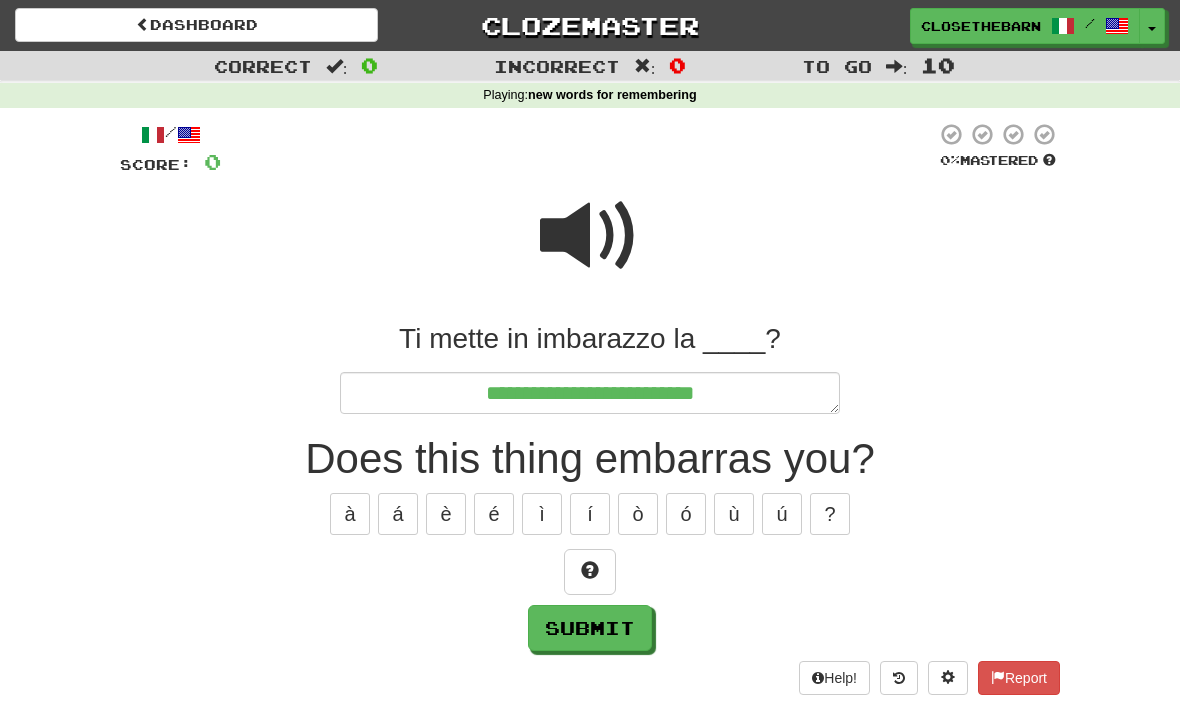 type on "*" 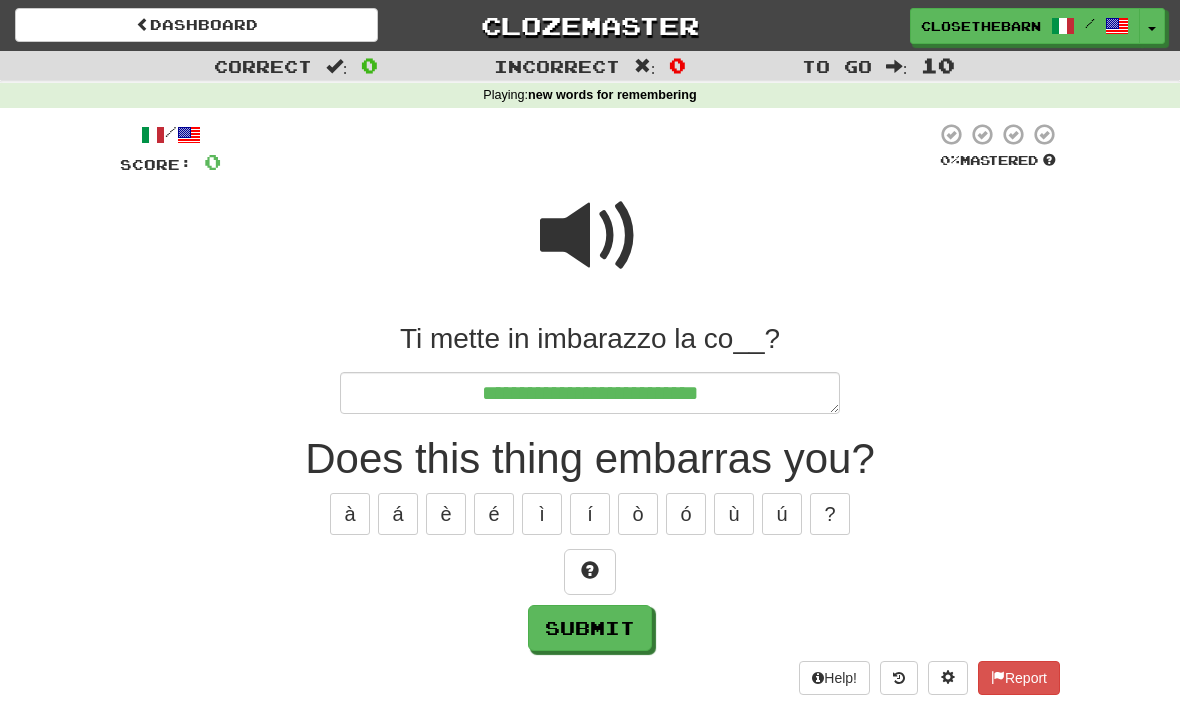 type on "*" 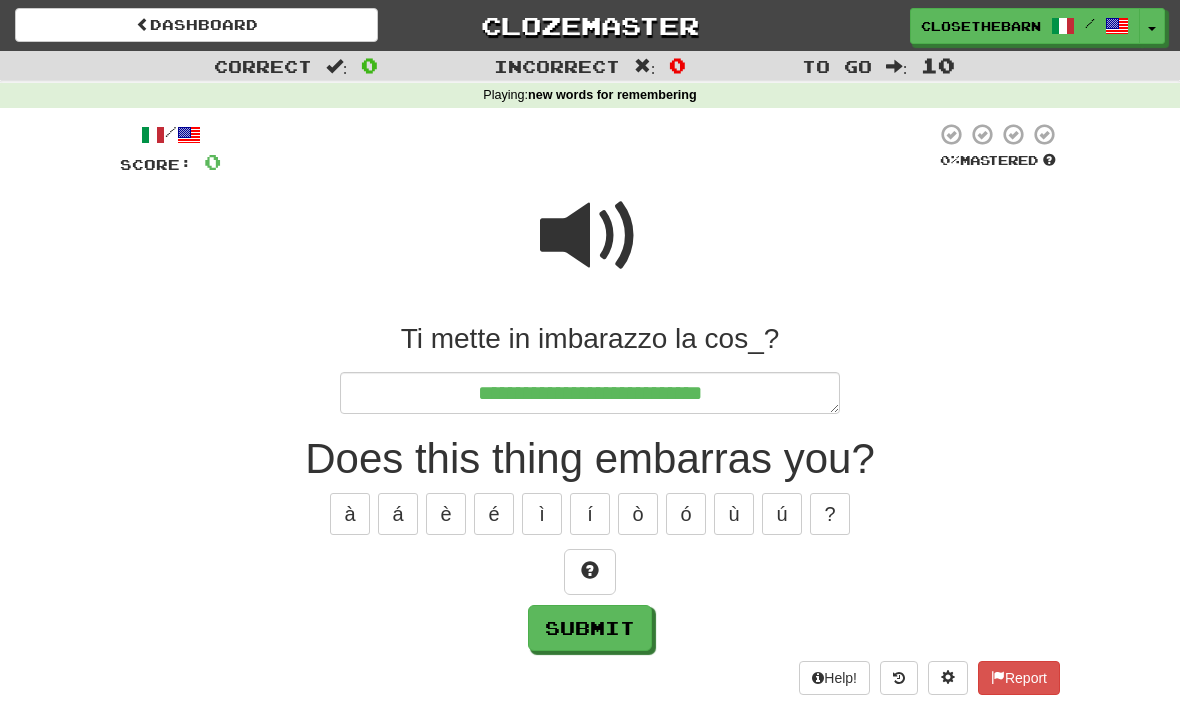 type on "*" 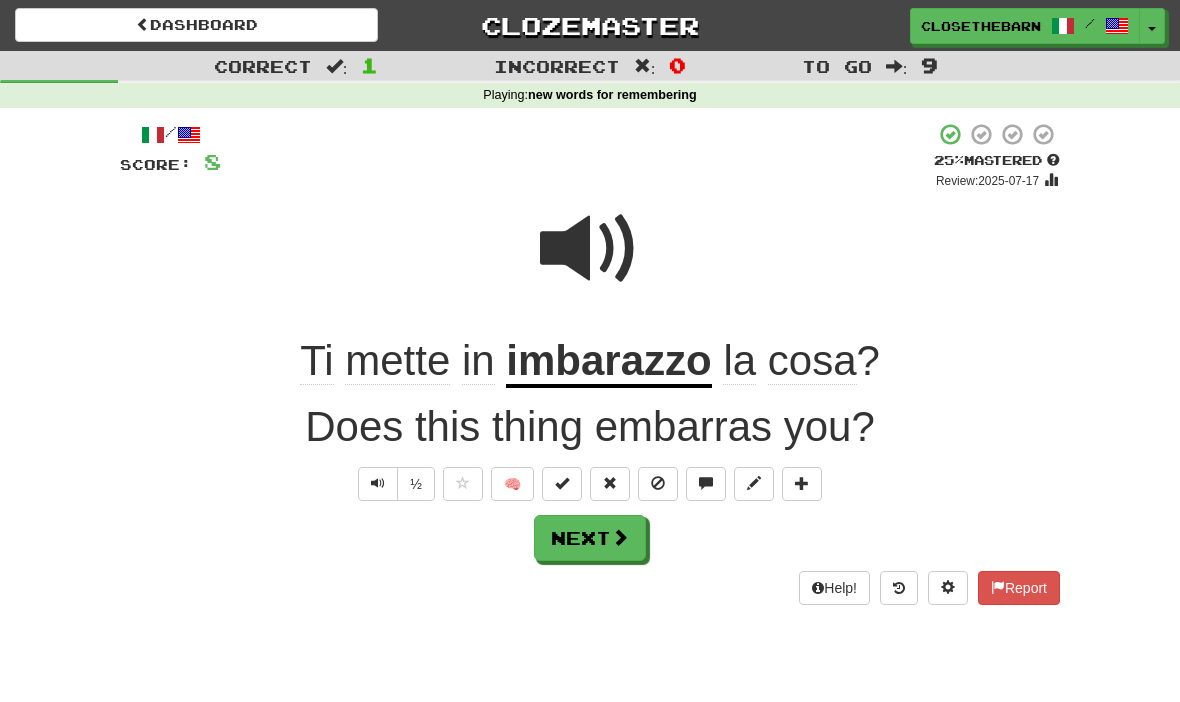 click at bounding box center (802, 484) 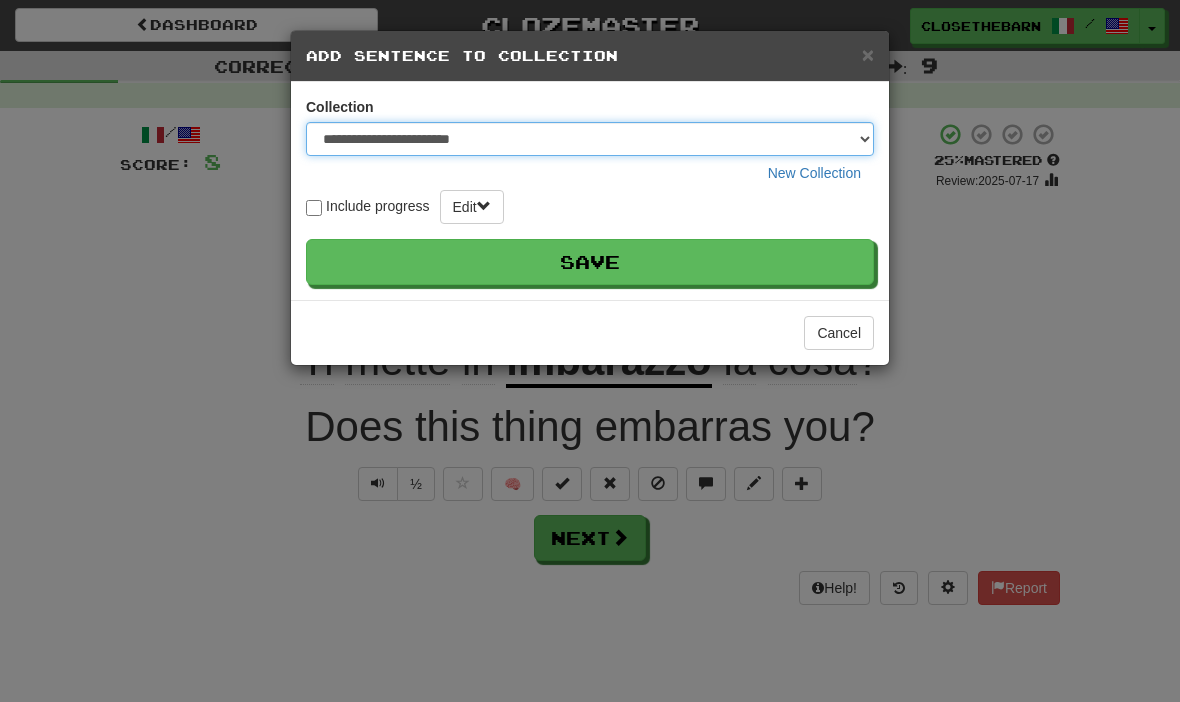 click on "**********" at bounding box center (590, 139) 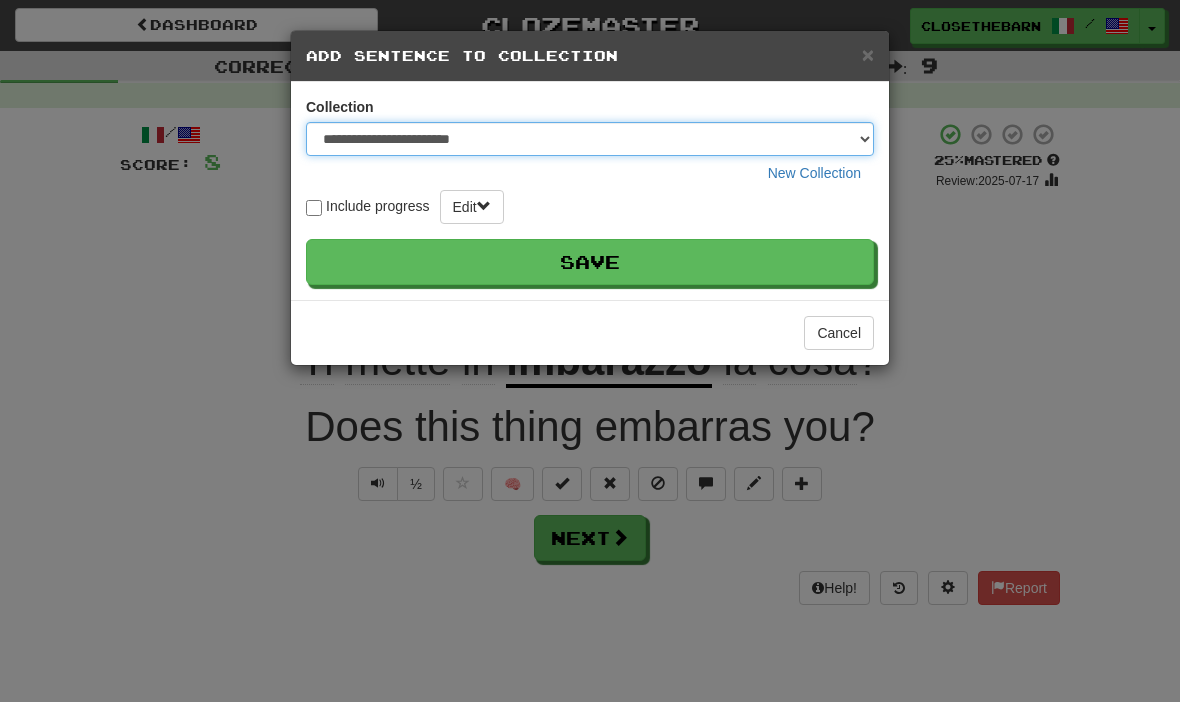 select on "*****" 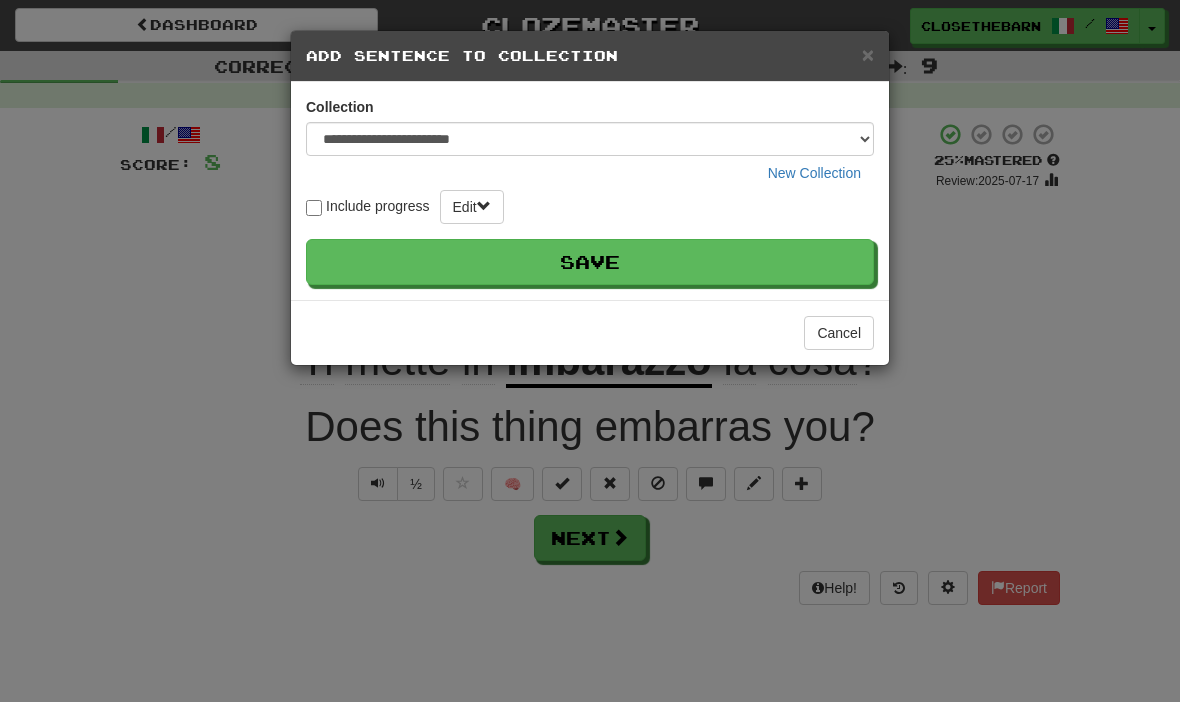 click on "Save" at bounding box center [590, 262] 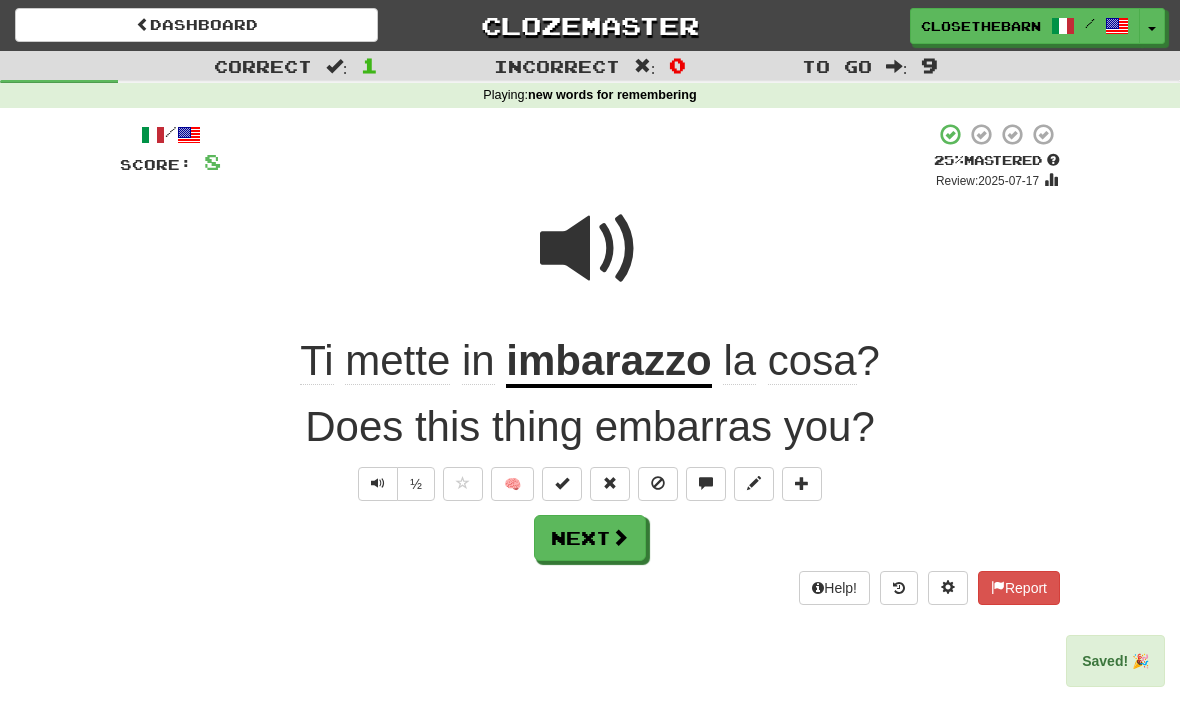 click on "Next" at bounding box center [590, 538] 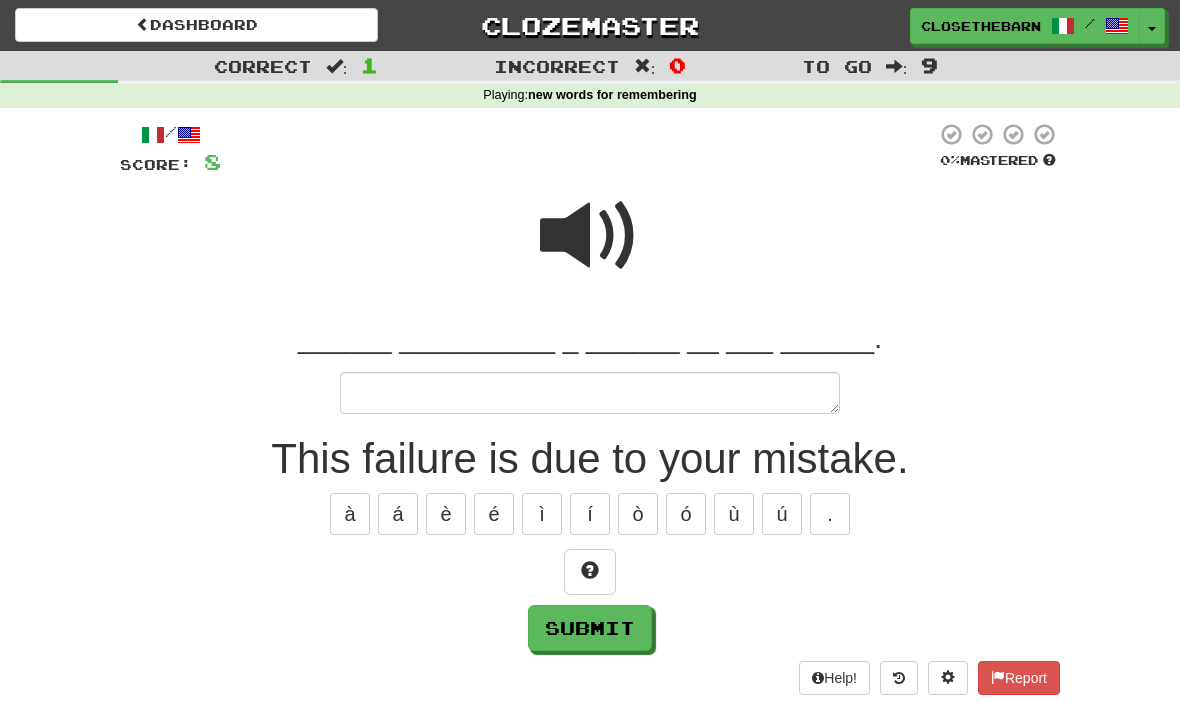 type on "*" 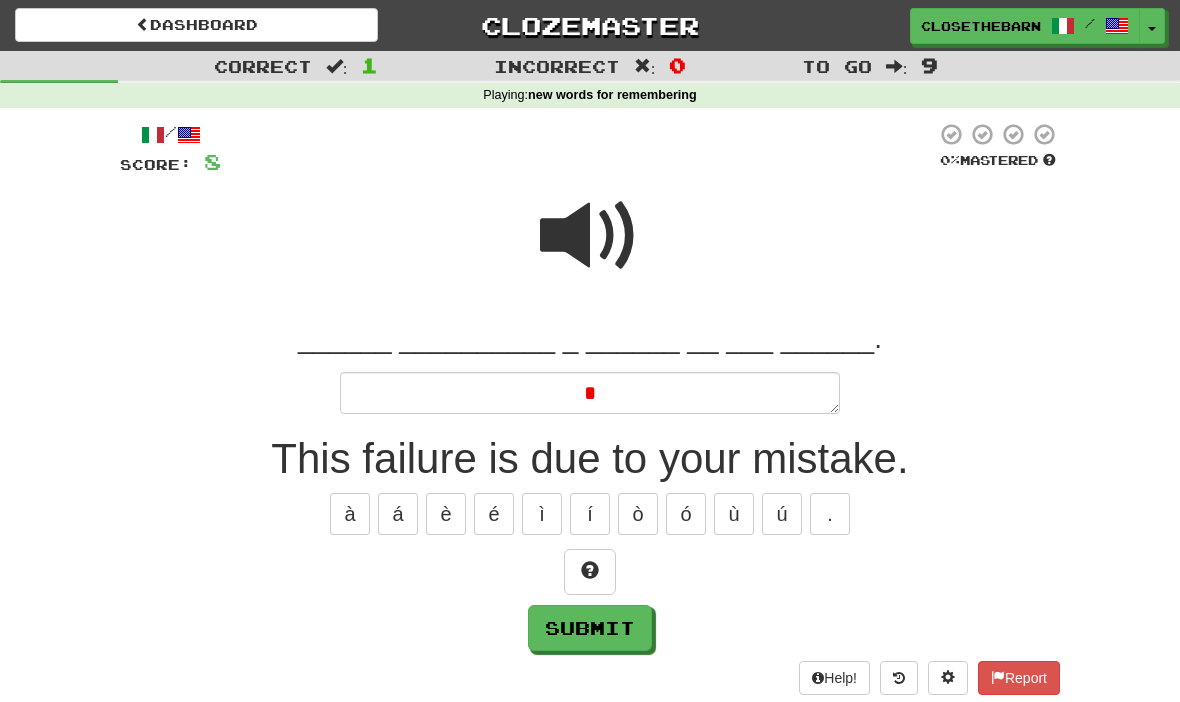 type 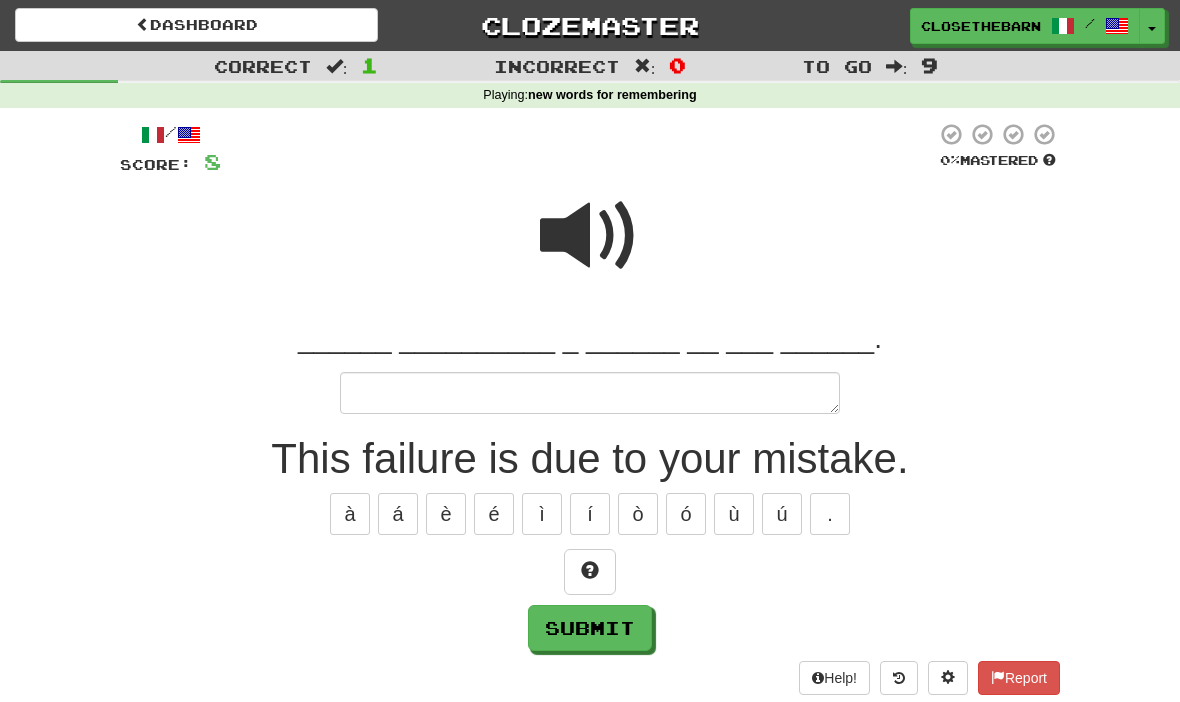 type on "*" 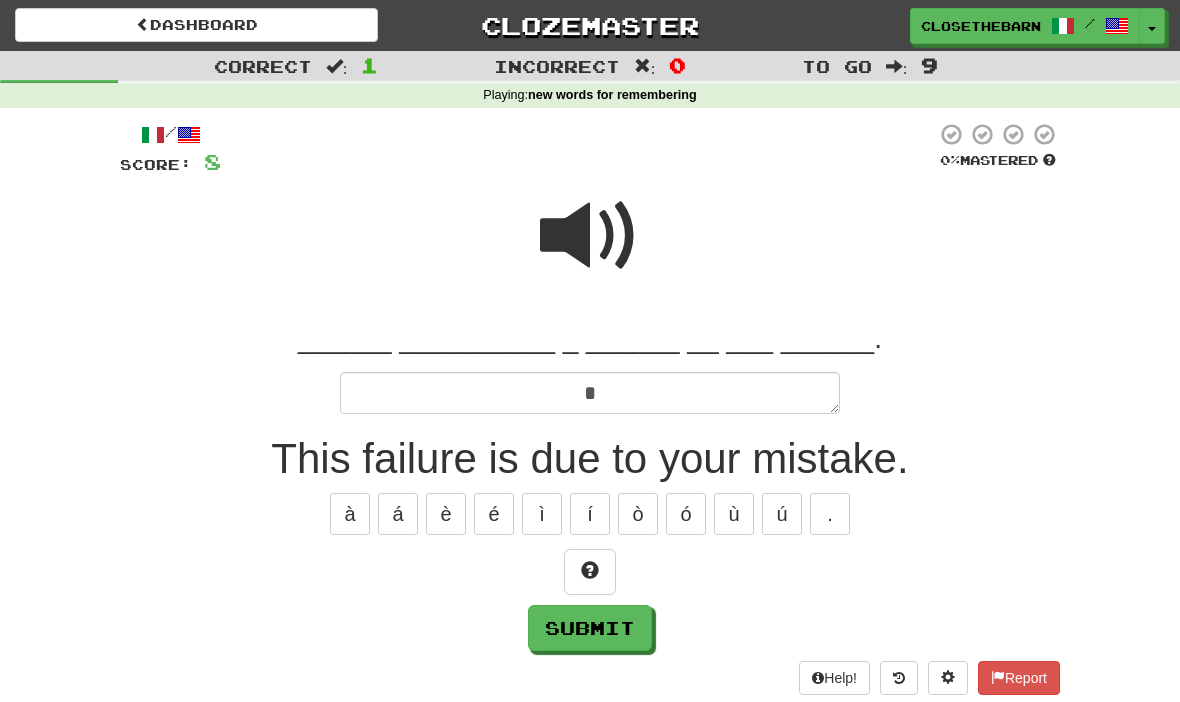 type on "*" 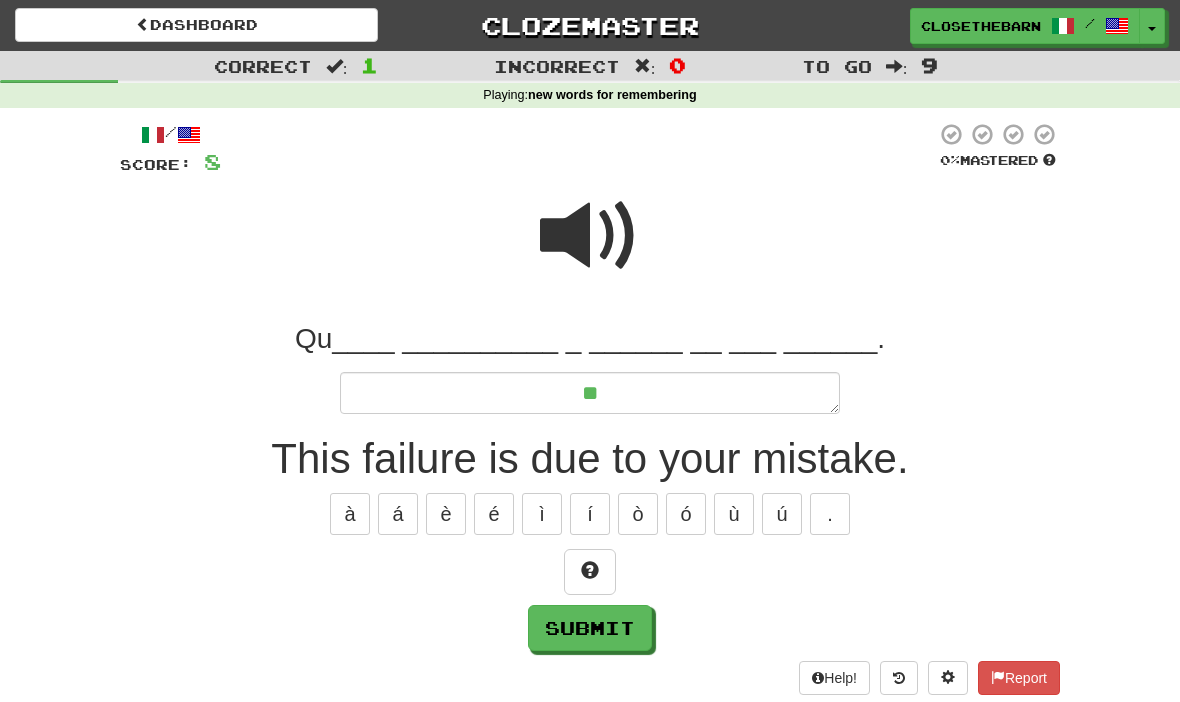 type on "*" 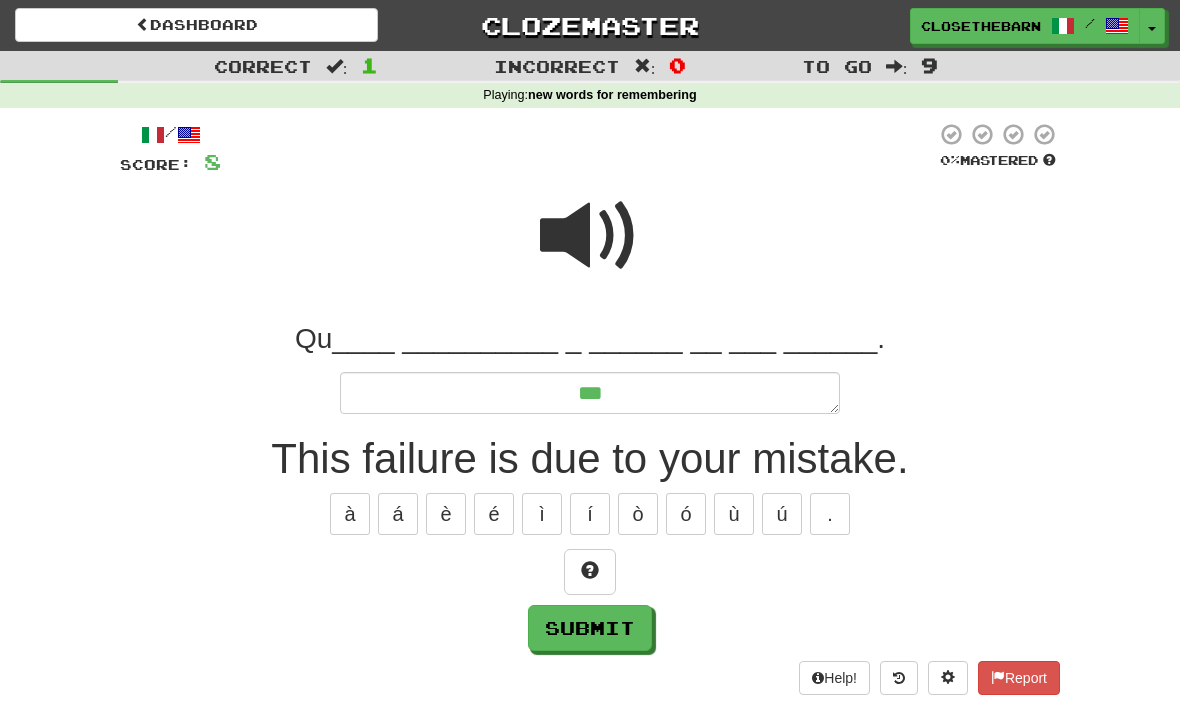 type on "*" 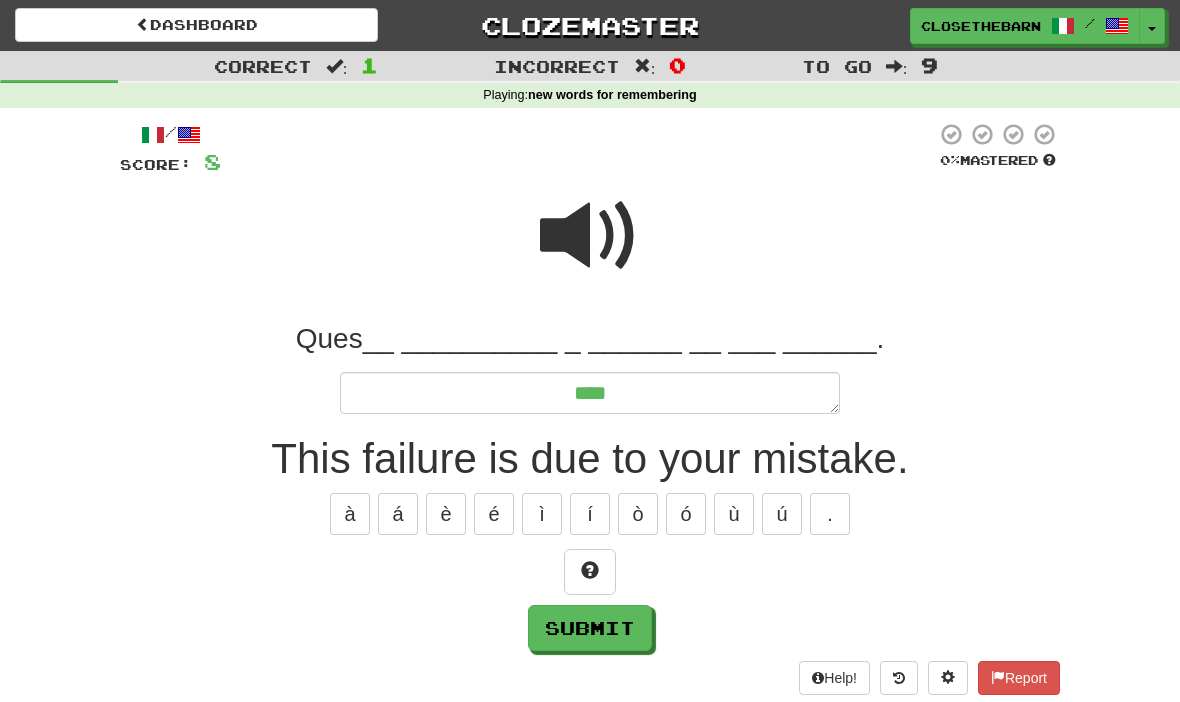 type on "*" 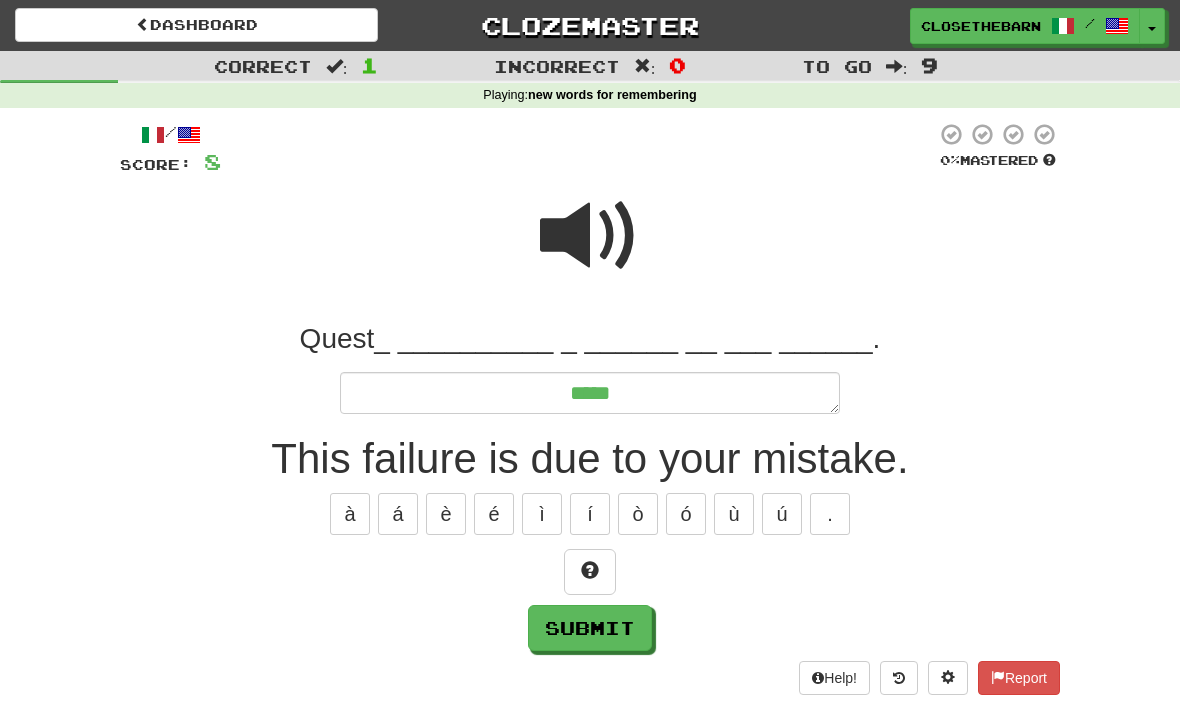type on "*" 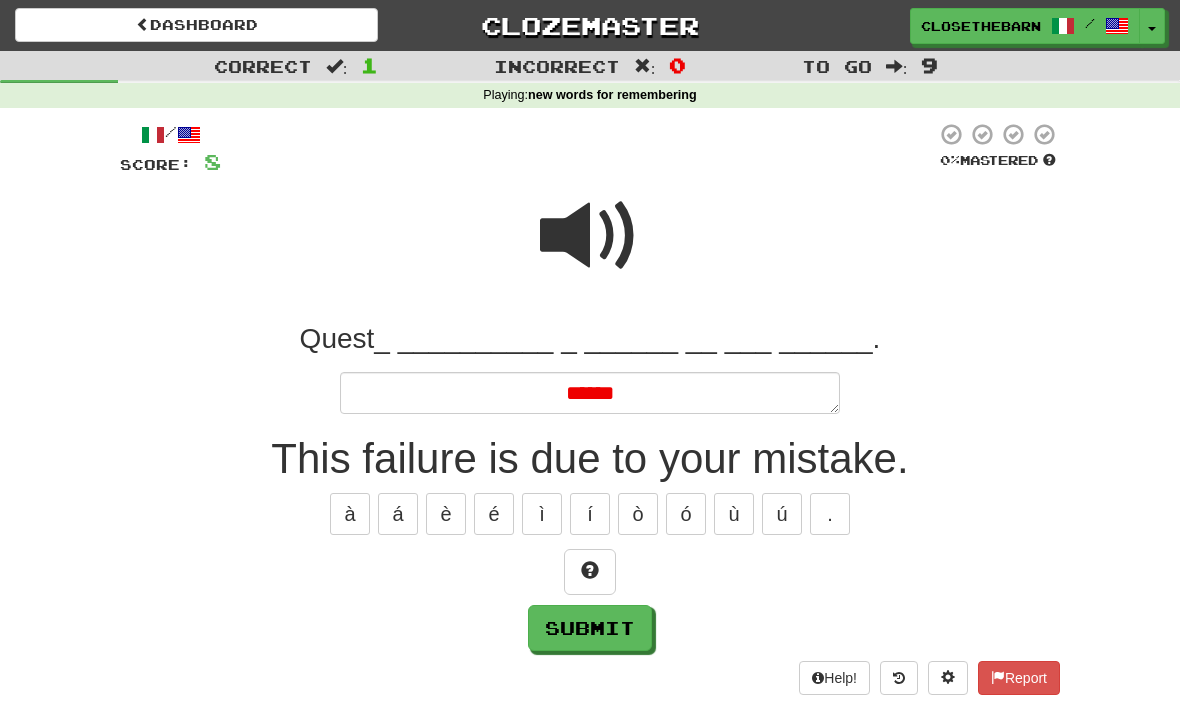 type on "*" 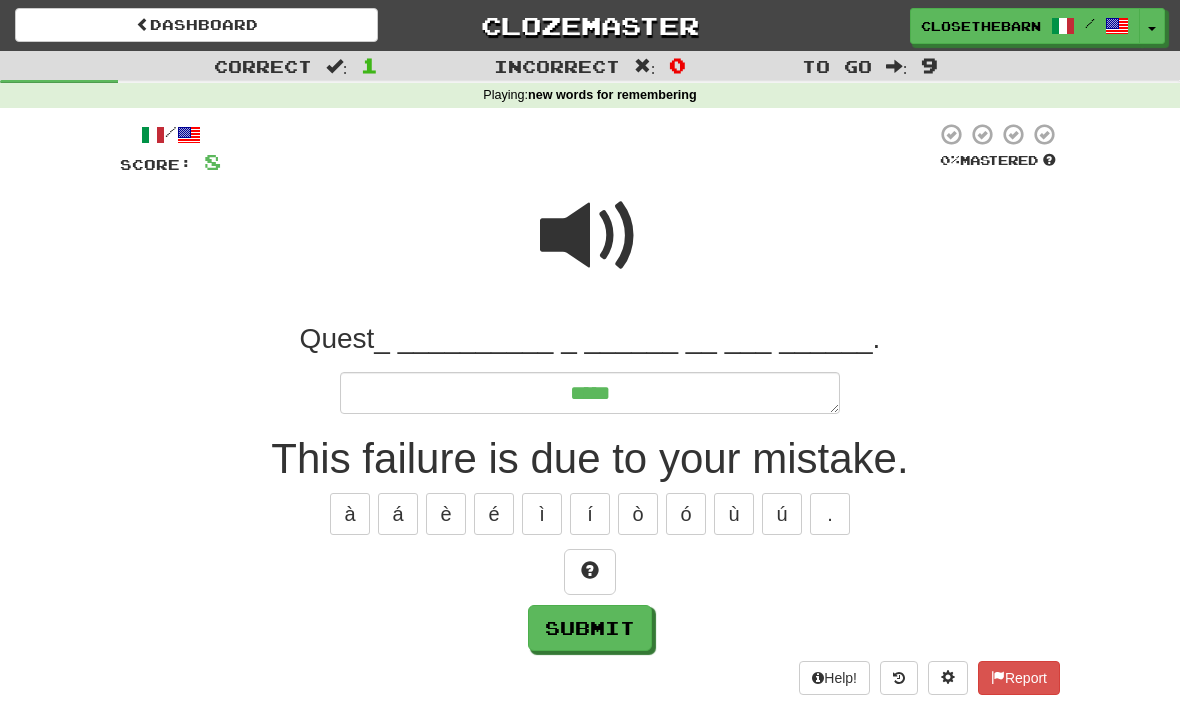 type on "*" 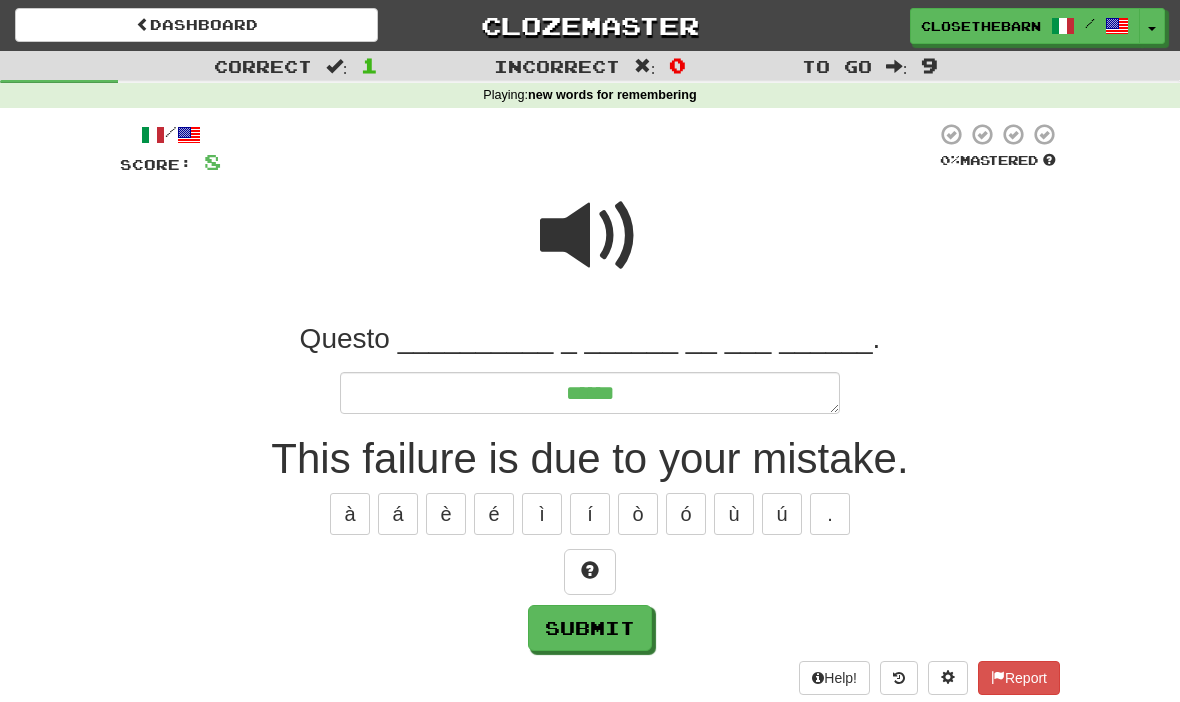 type on "*" 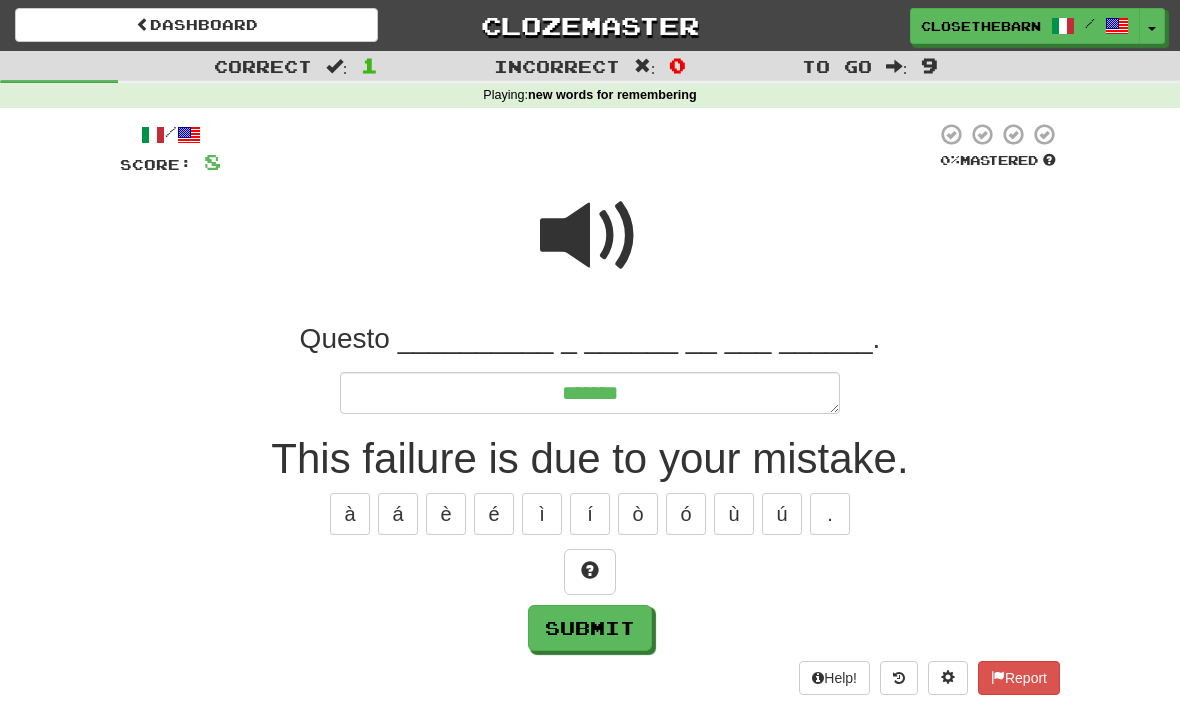 type on "*" 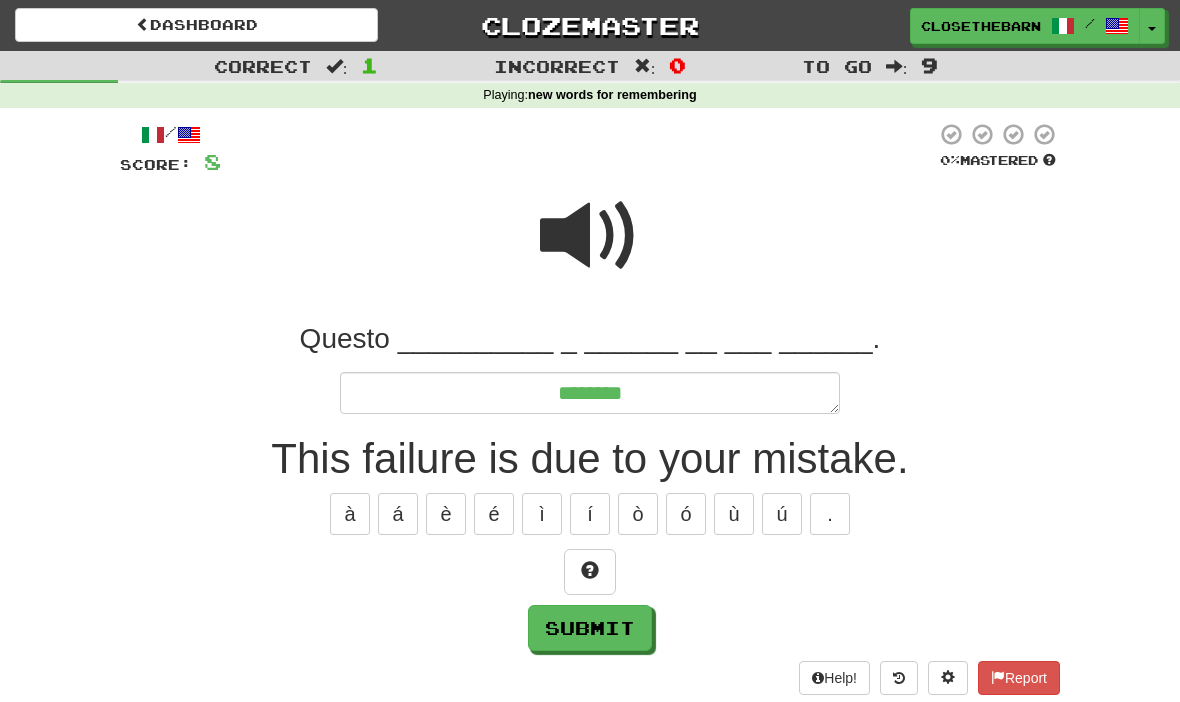 type on "*" 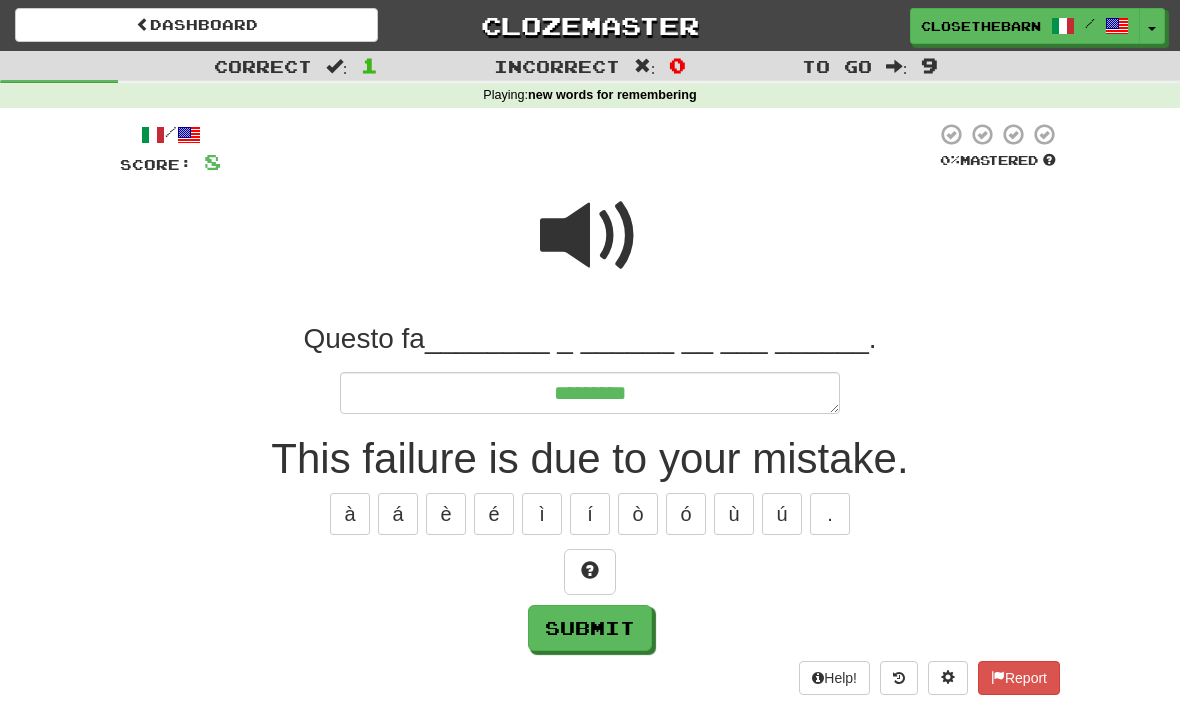 type on "*" 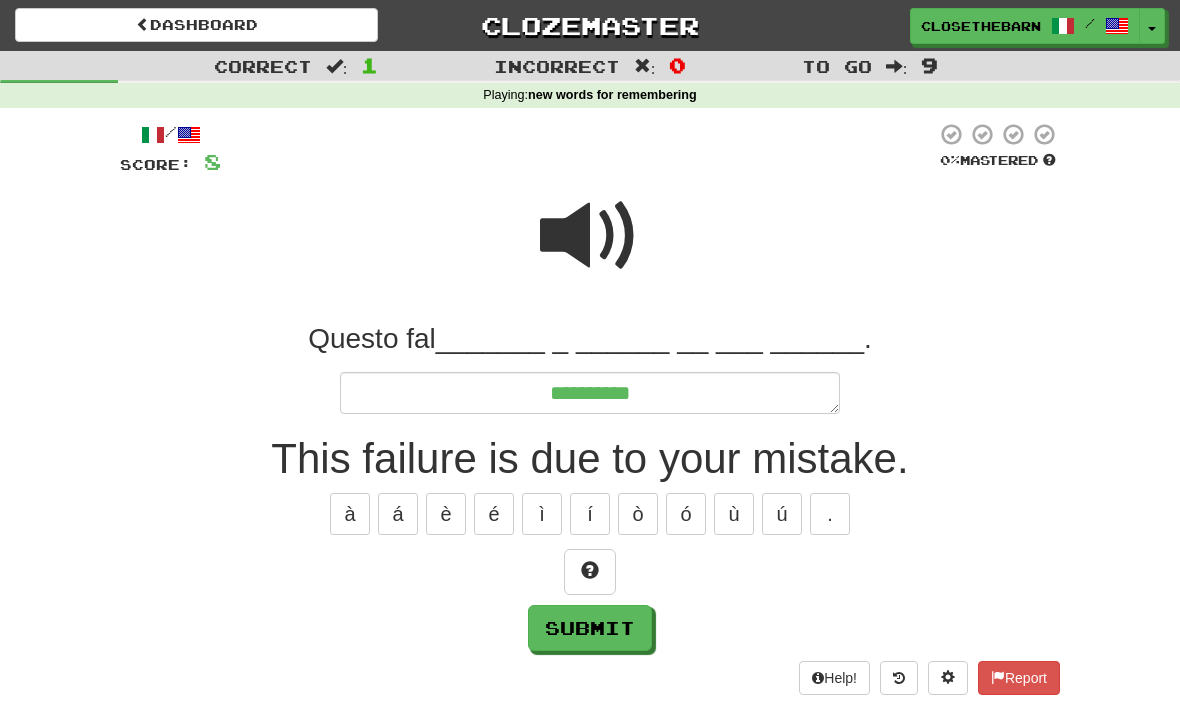 type on "*" 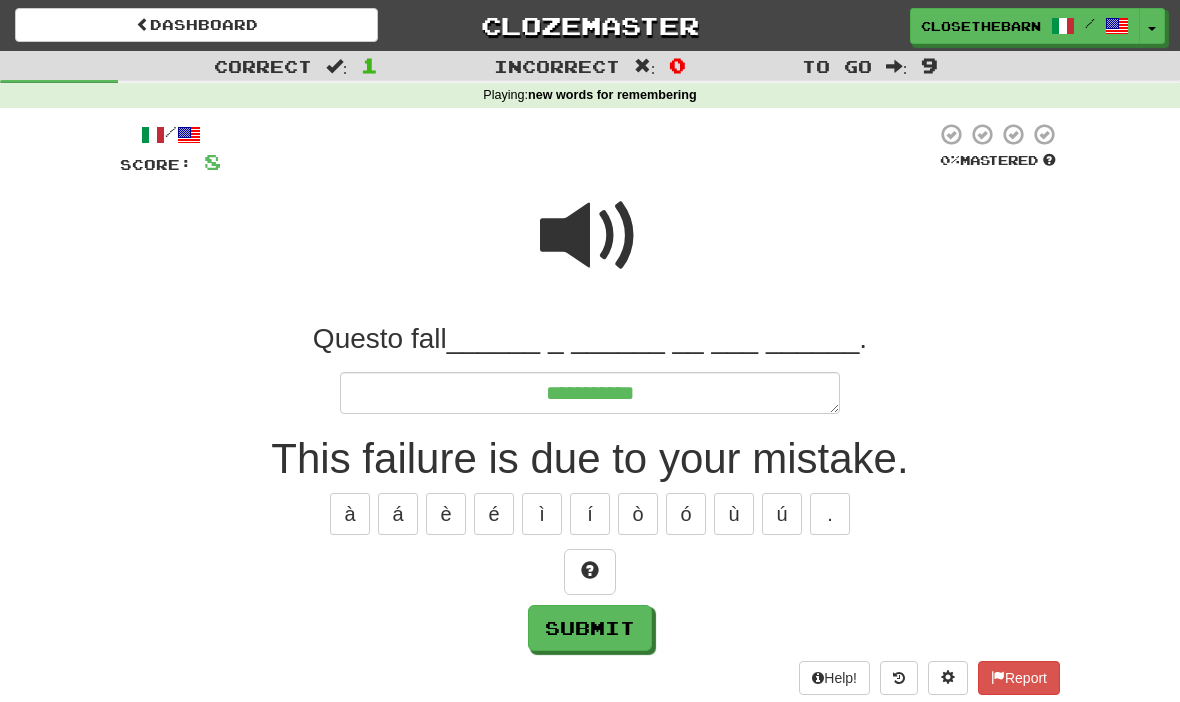 type on "*" 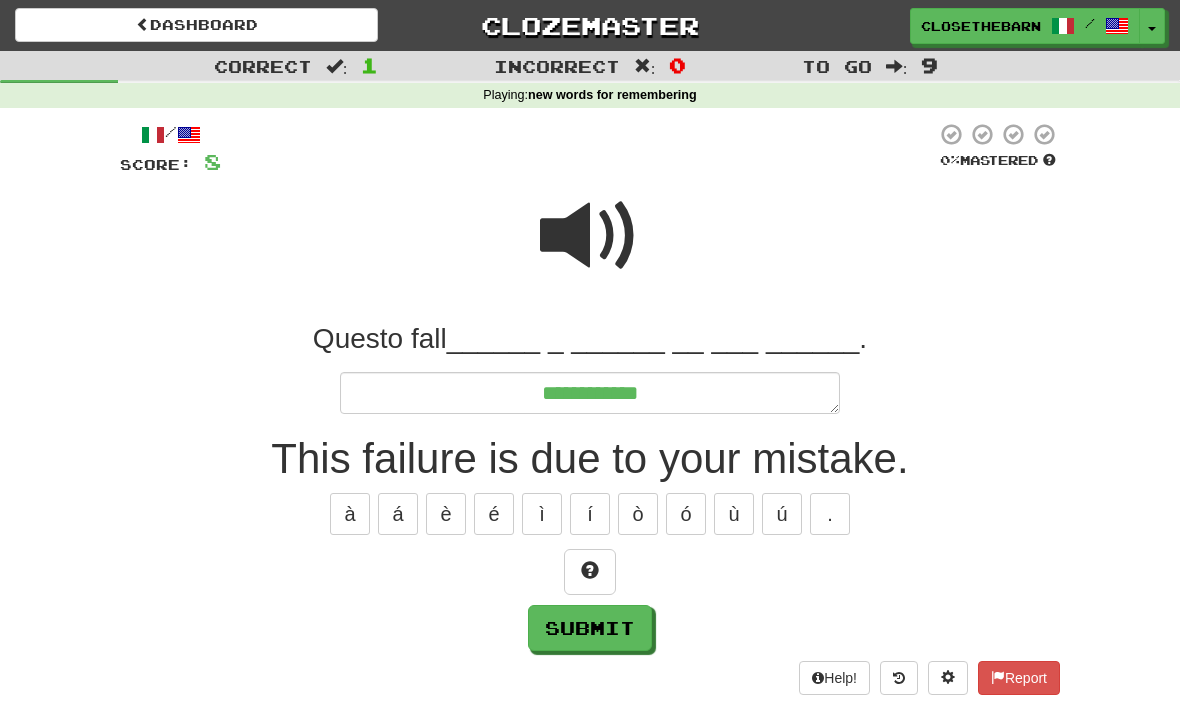type on "*" 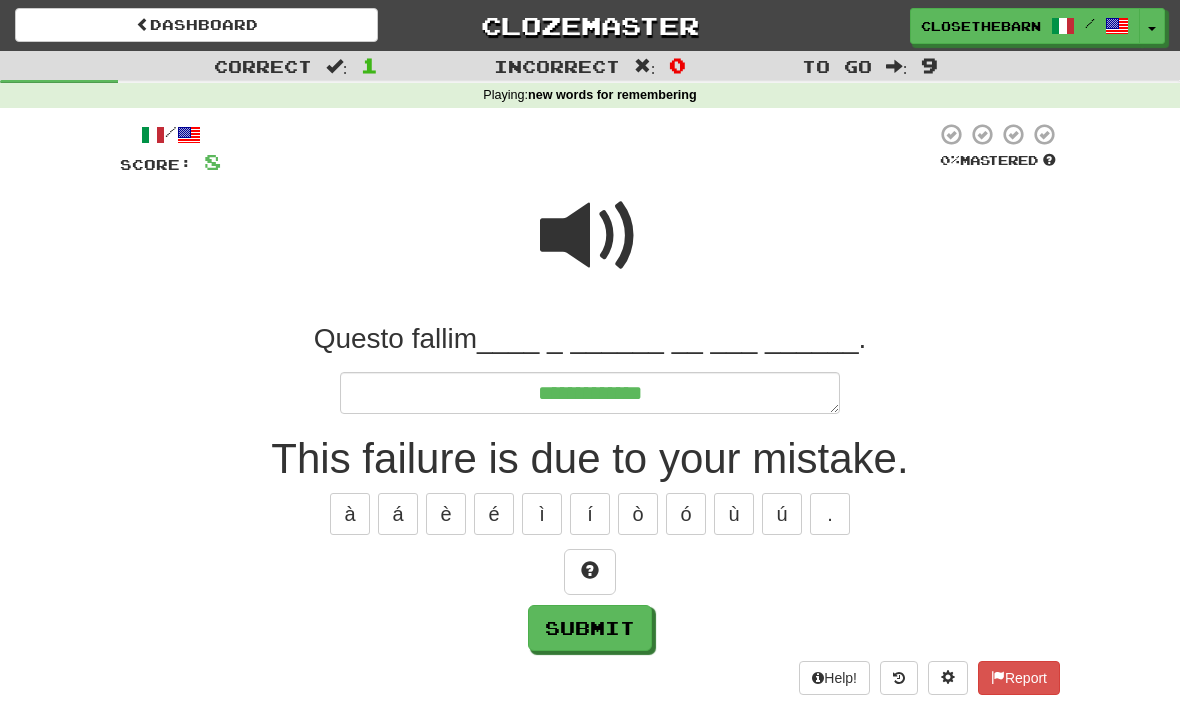 type on "*" 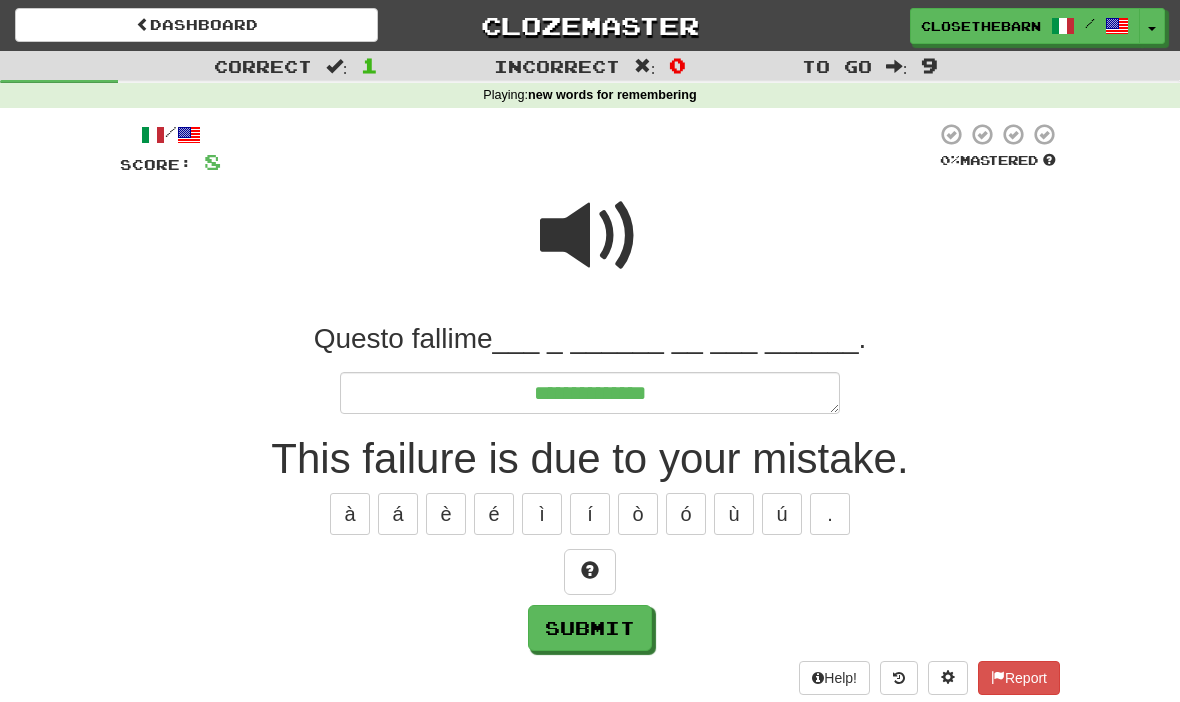 type on "*" 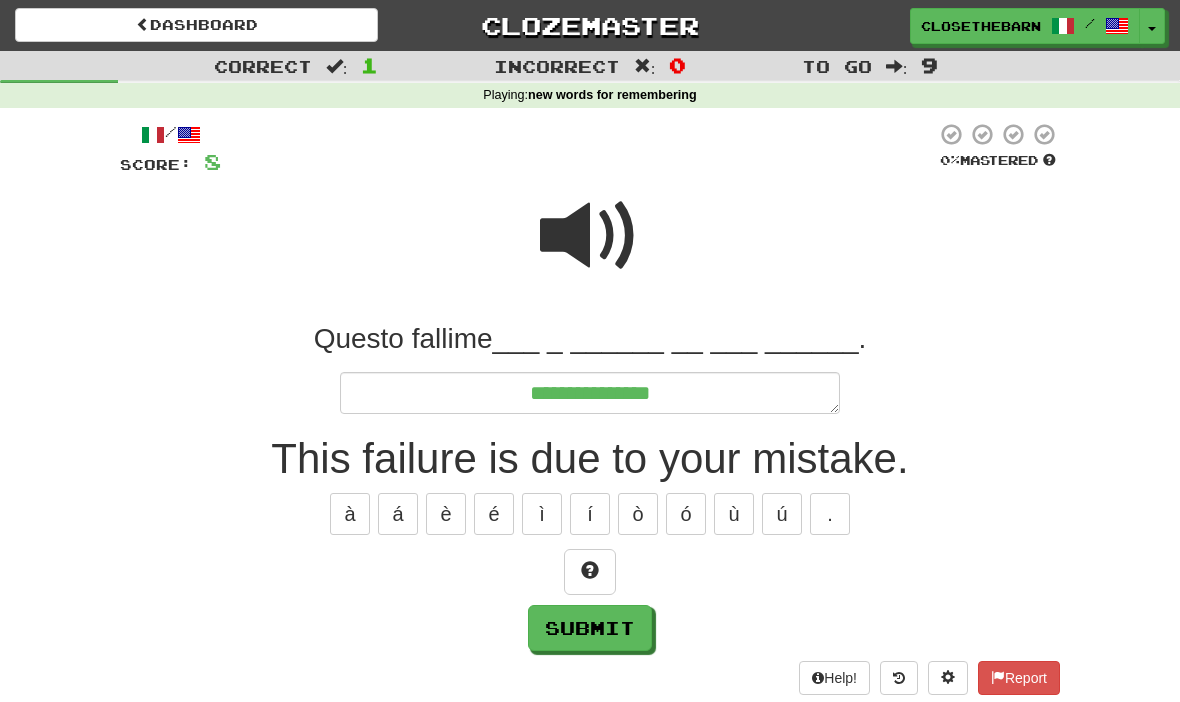 type on "*" 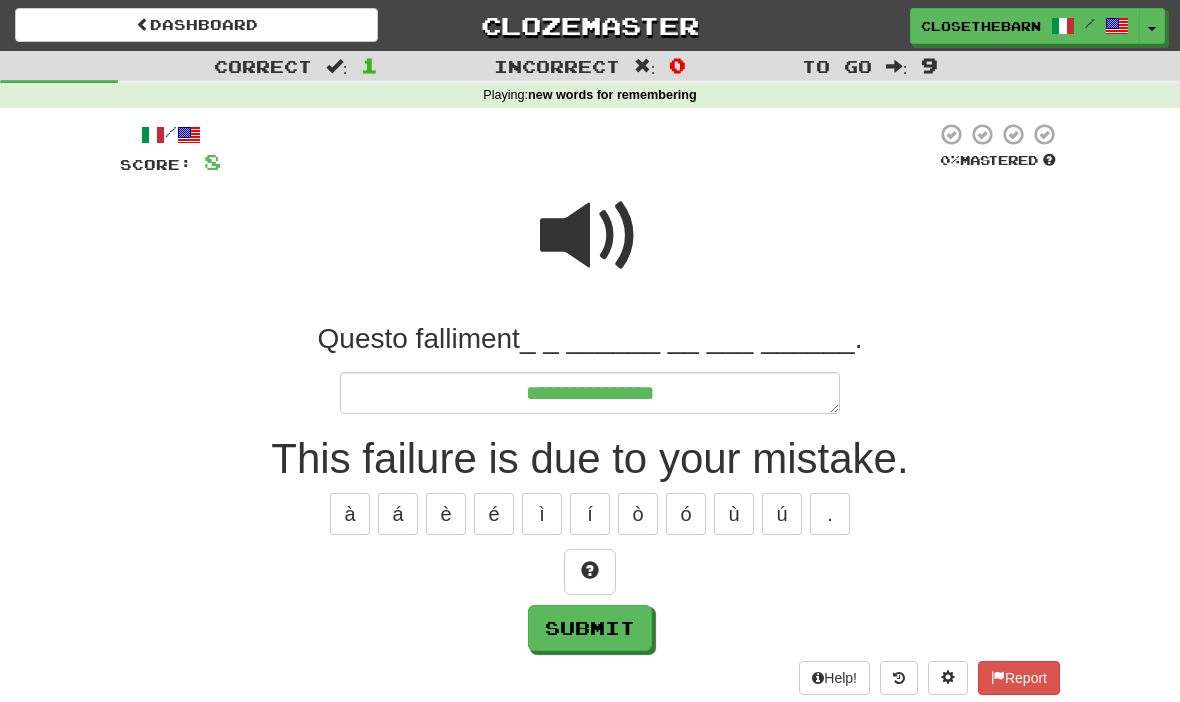 type on "*" 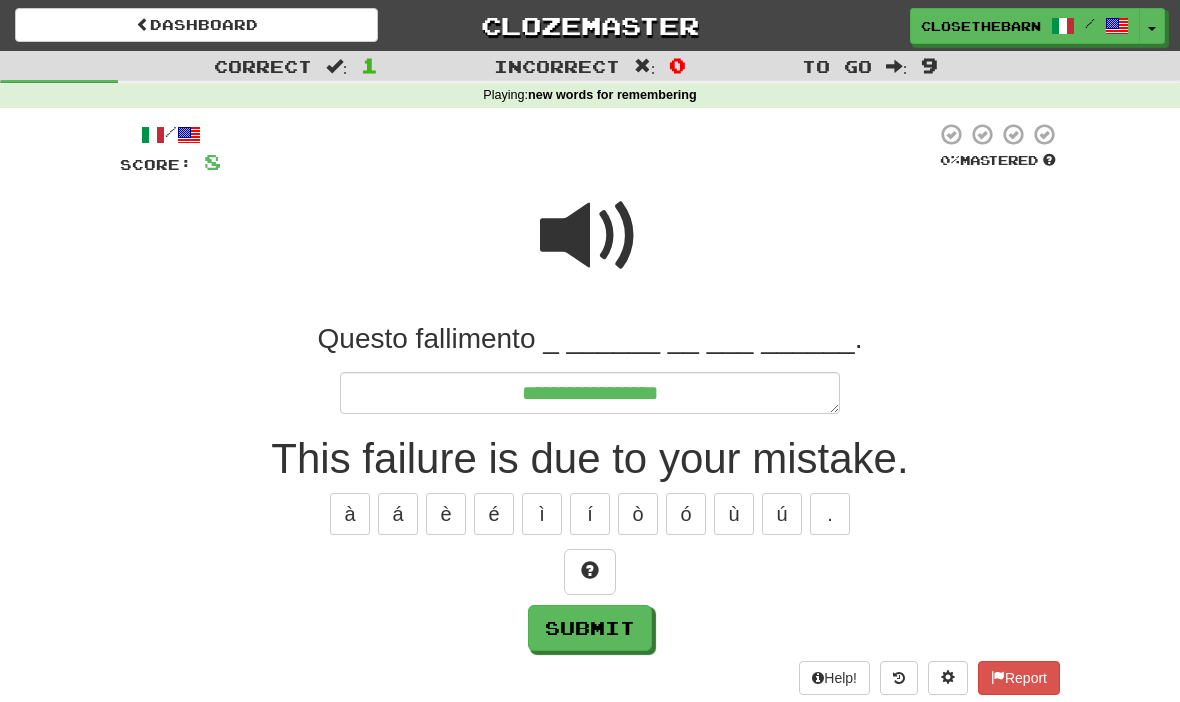 type on "*" 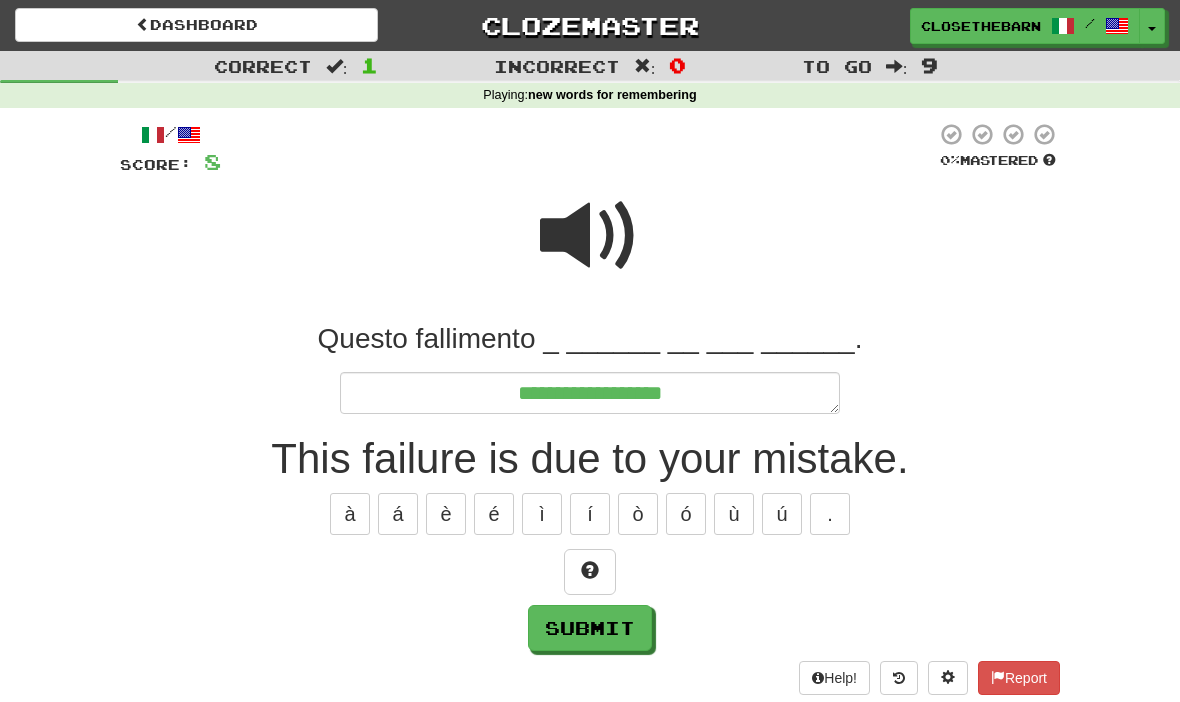 type on "*" 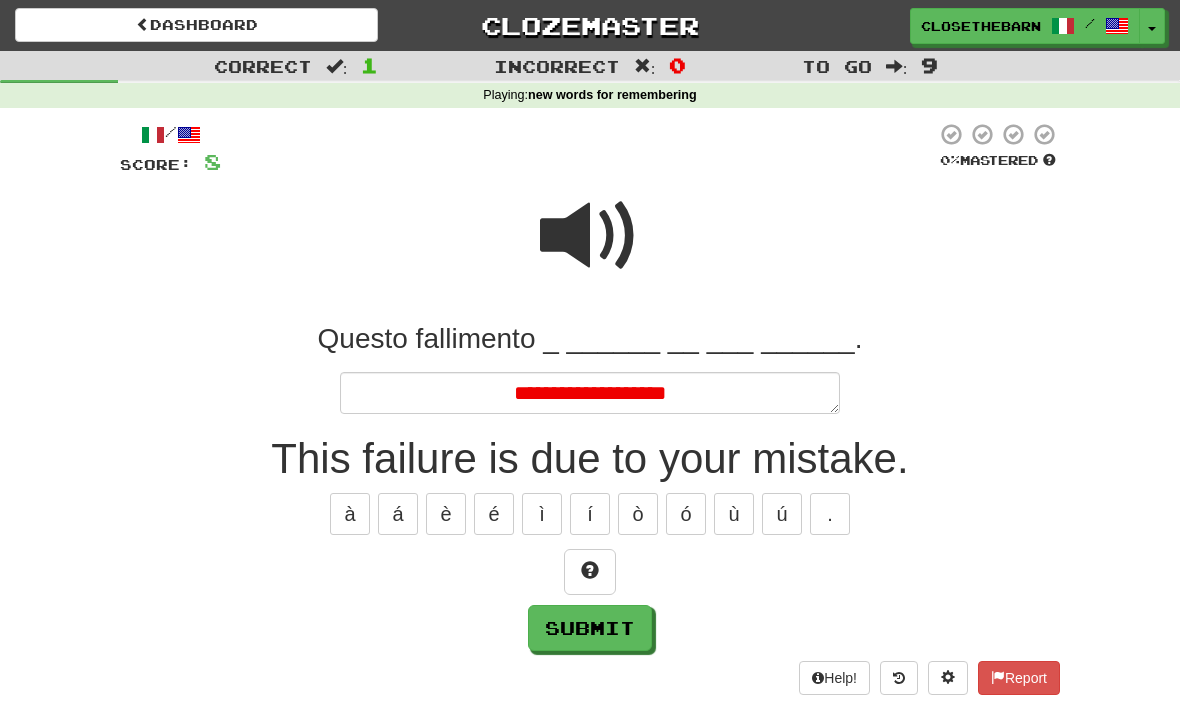 type on "*" 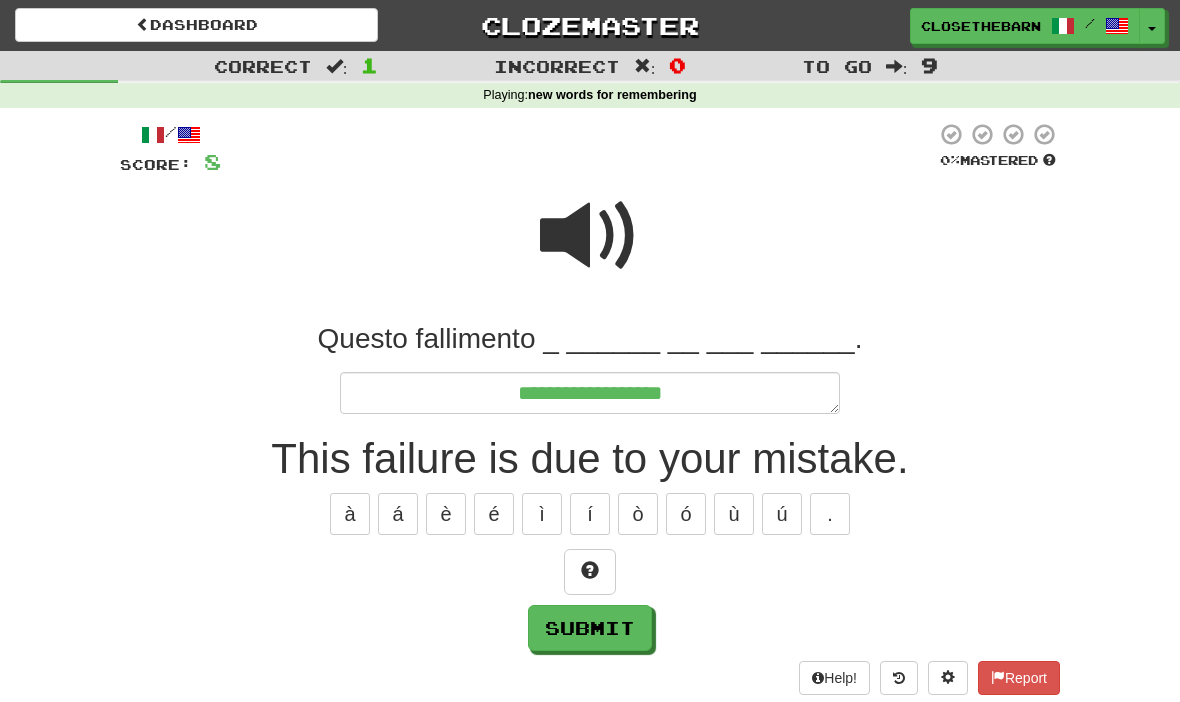 type on "*" 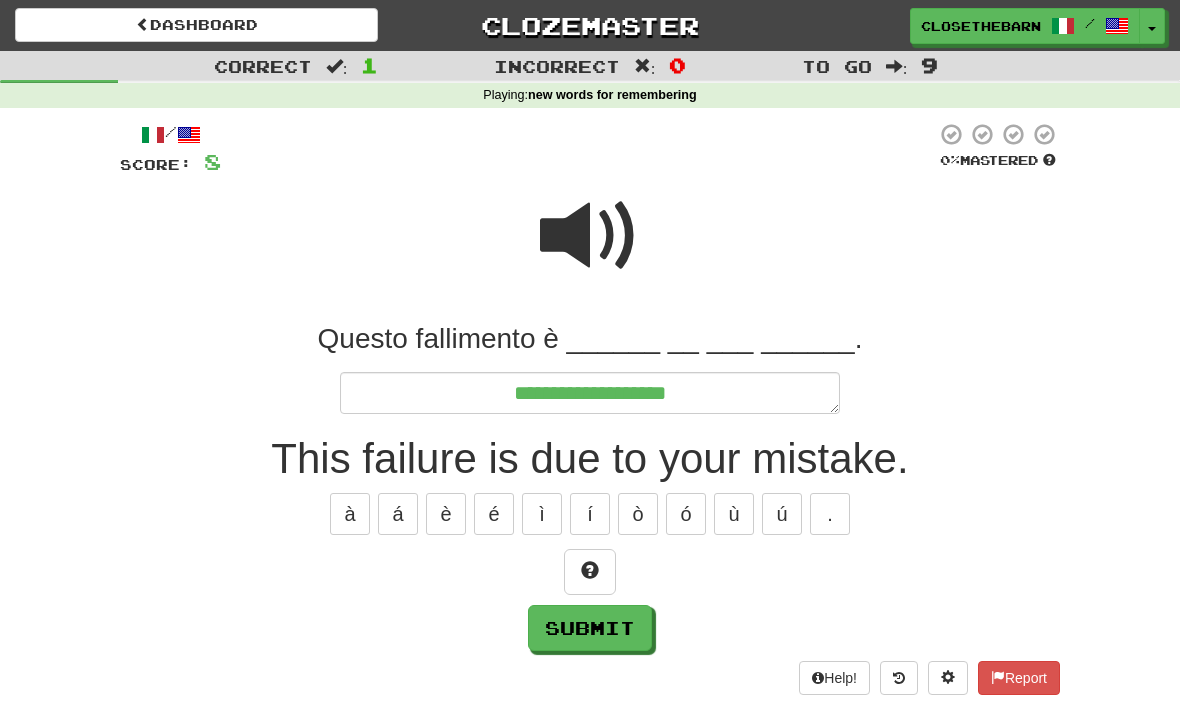 type on "*" 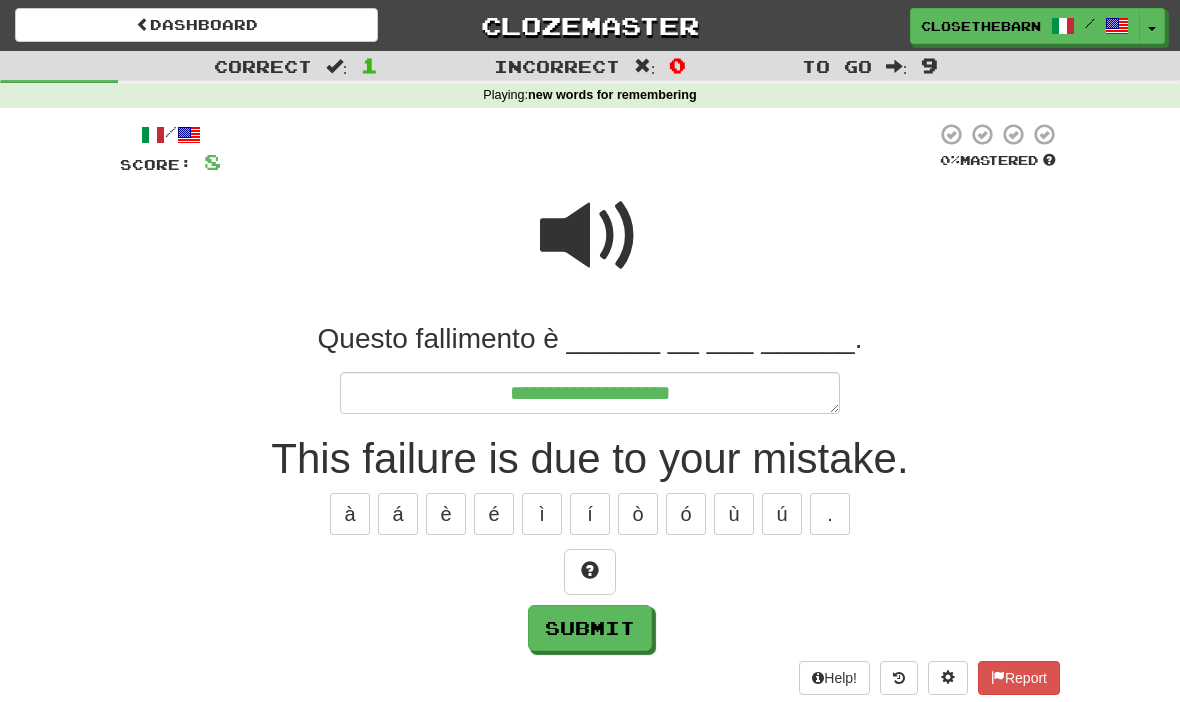 type on "*" 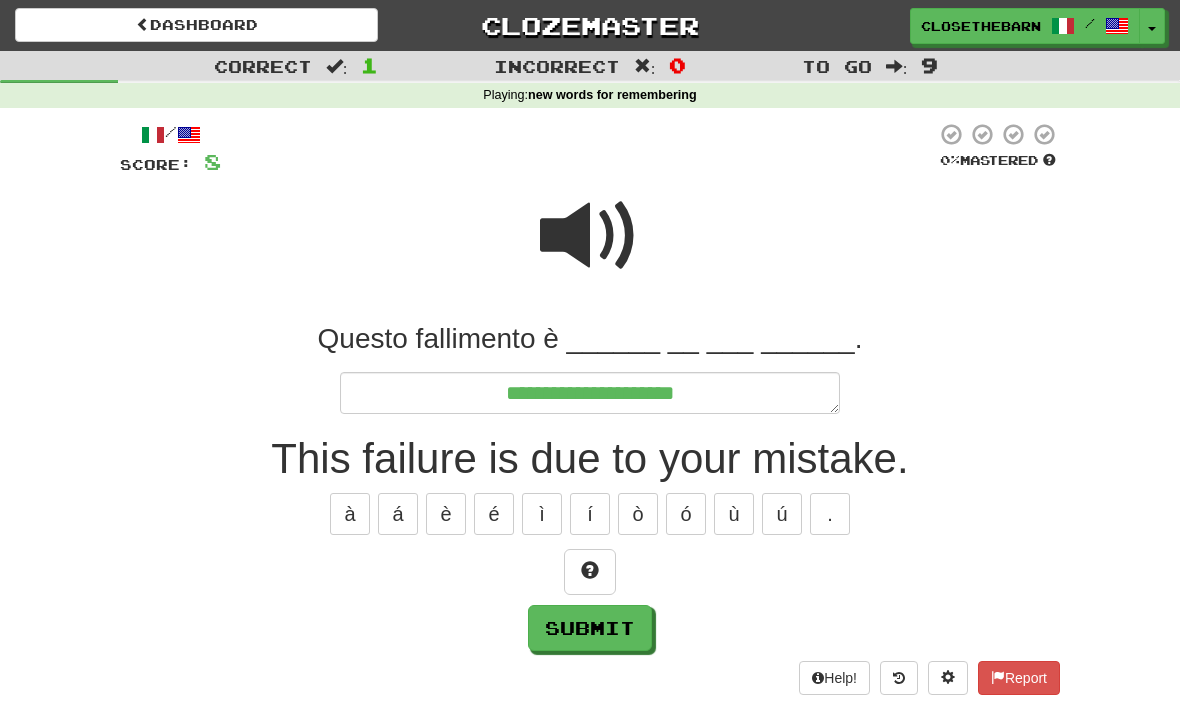type on "*" 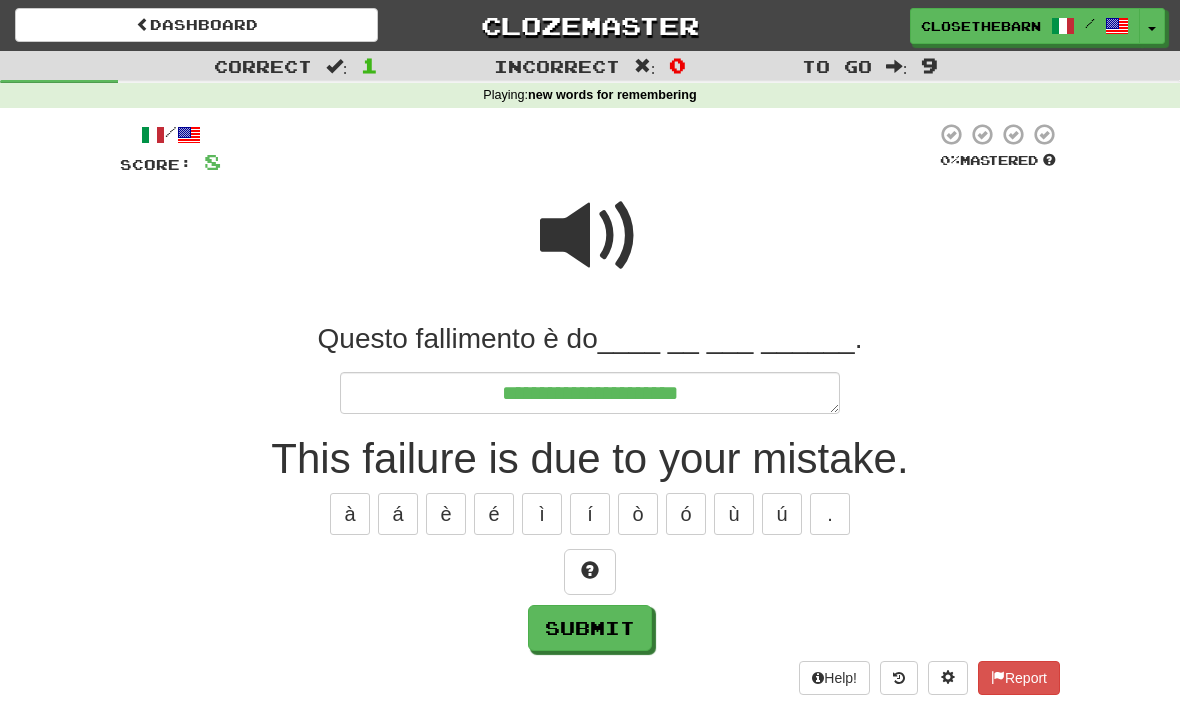 type on "*" 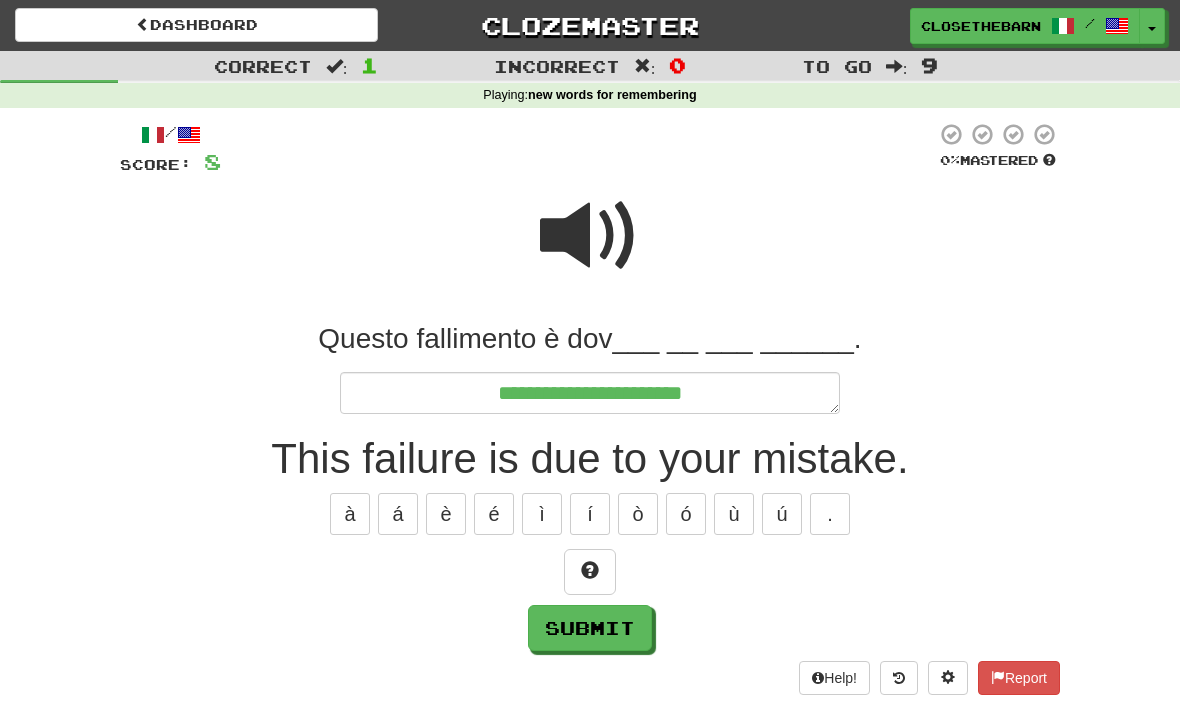 type on "*" 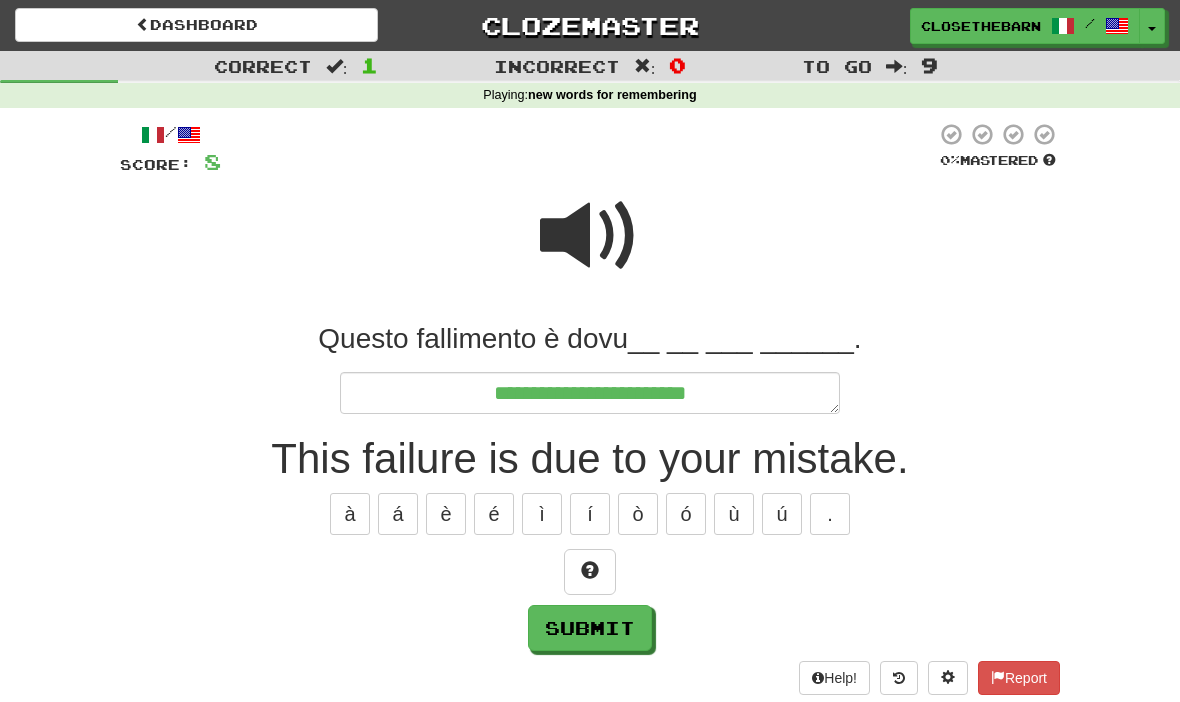 type on "*" 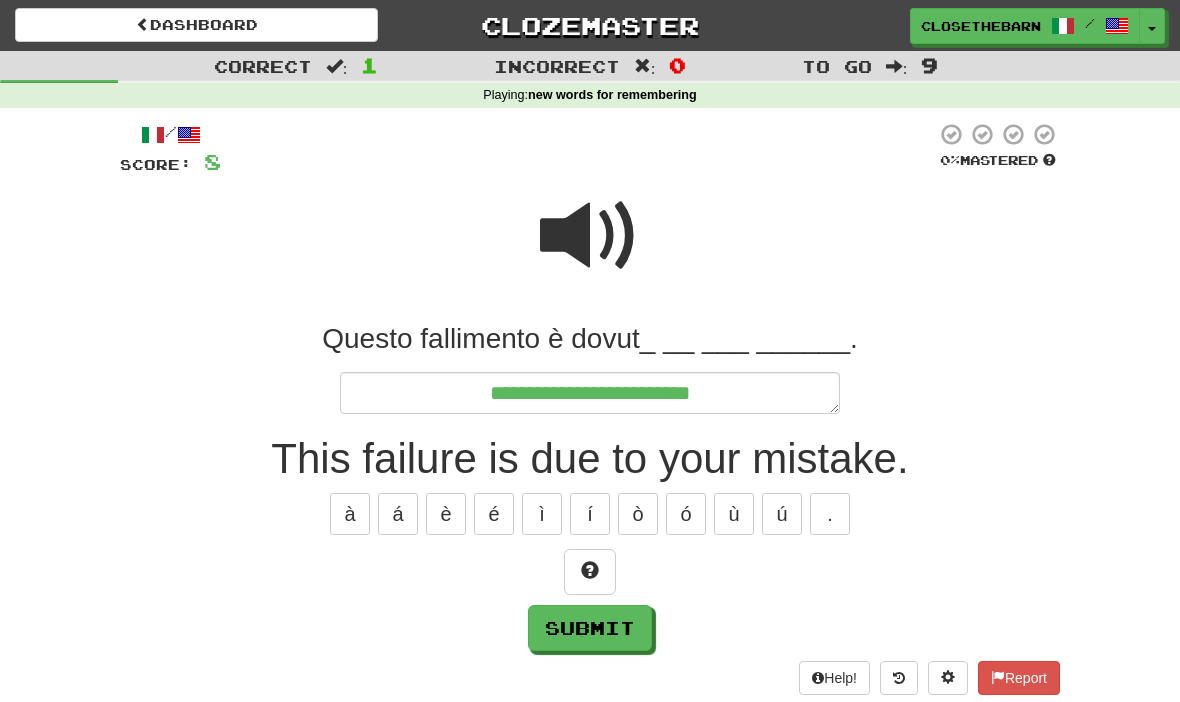 type on "*" 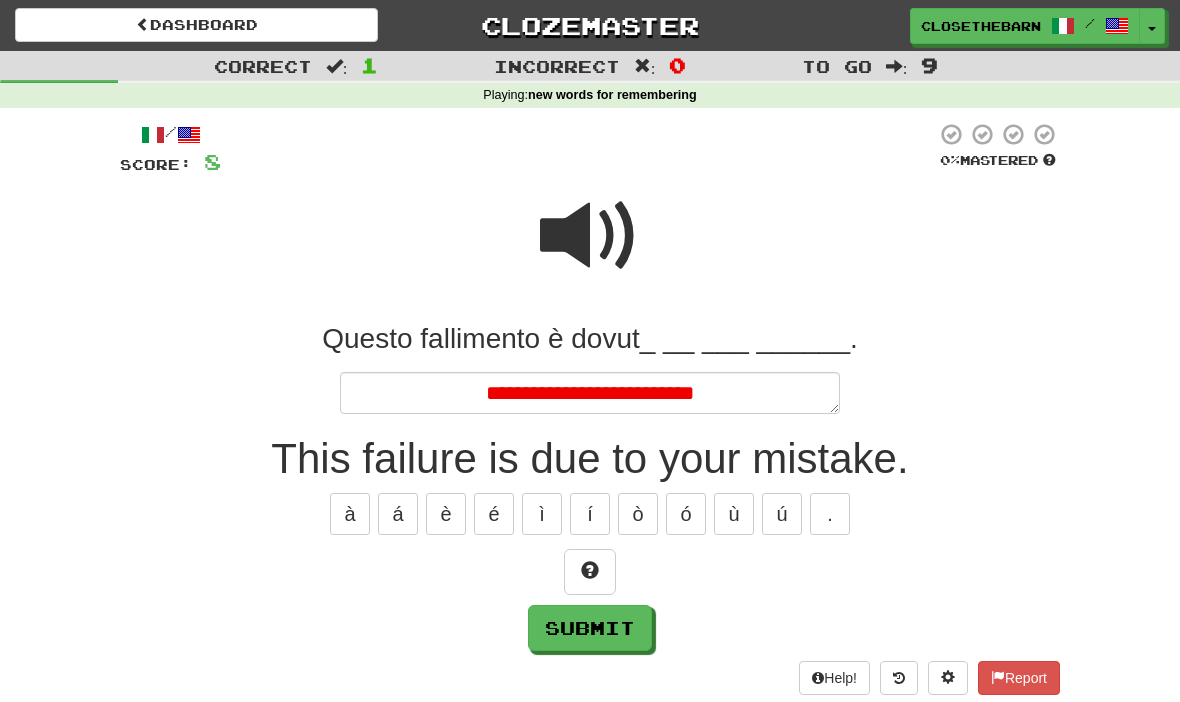 type on "*" 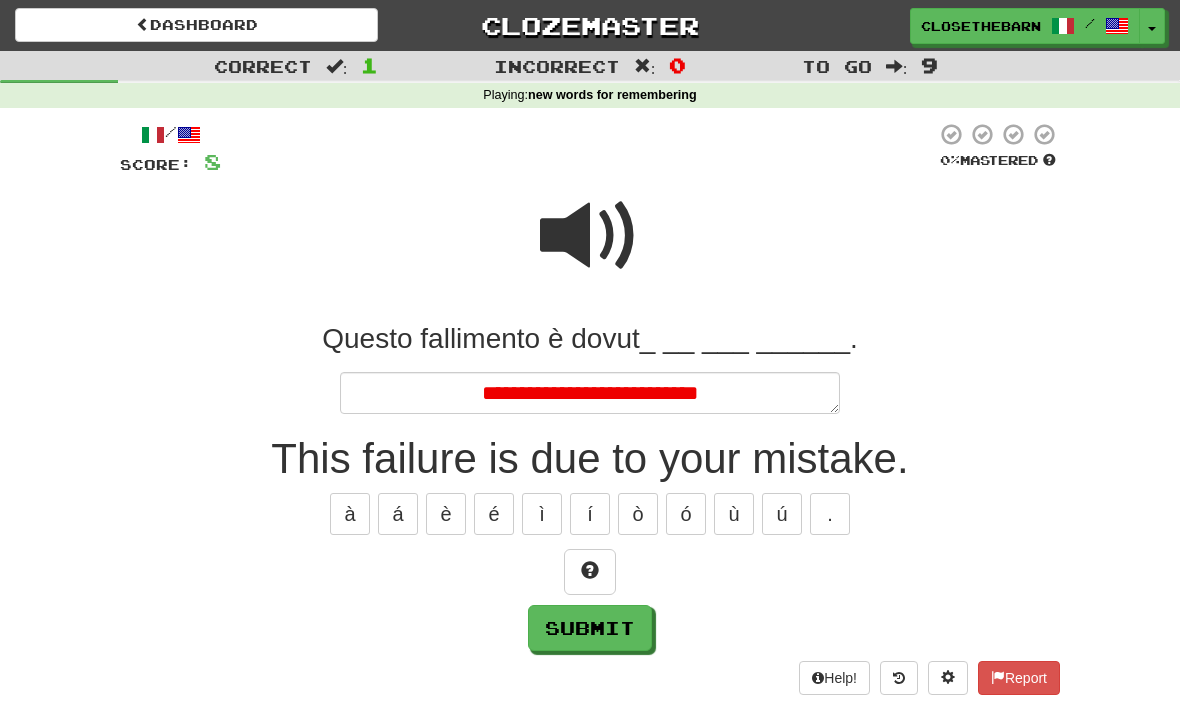 type on "*" 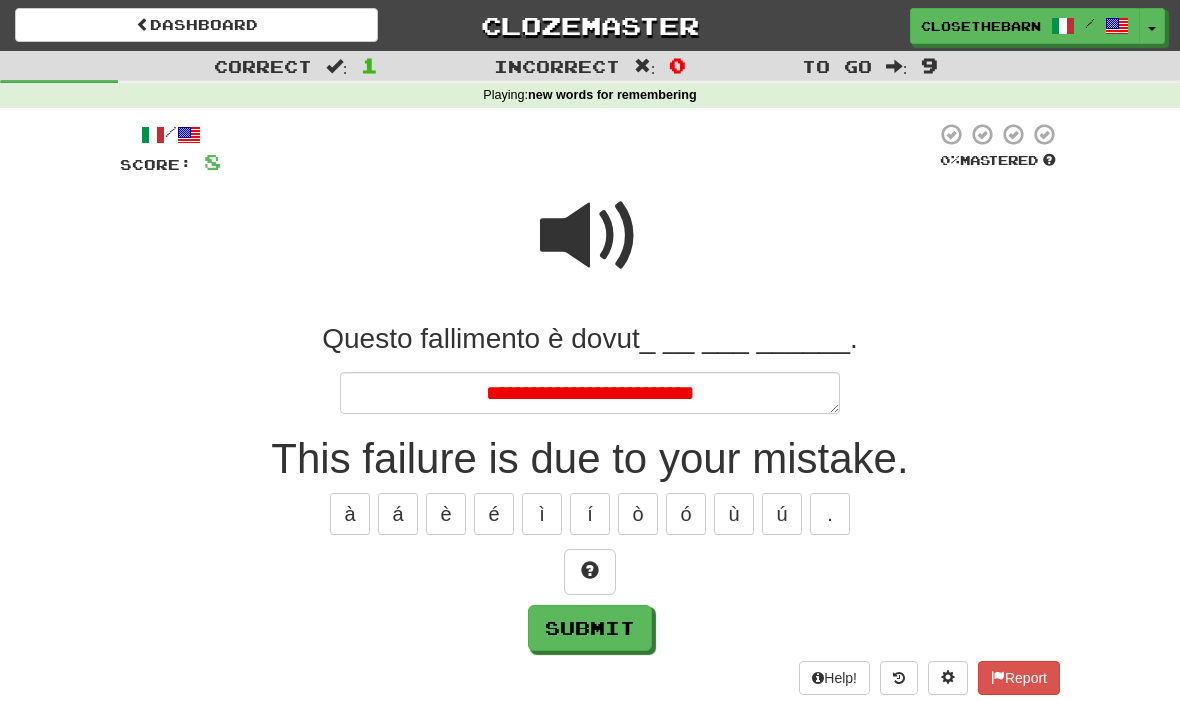 type on "*" 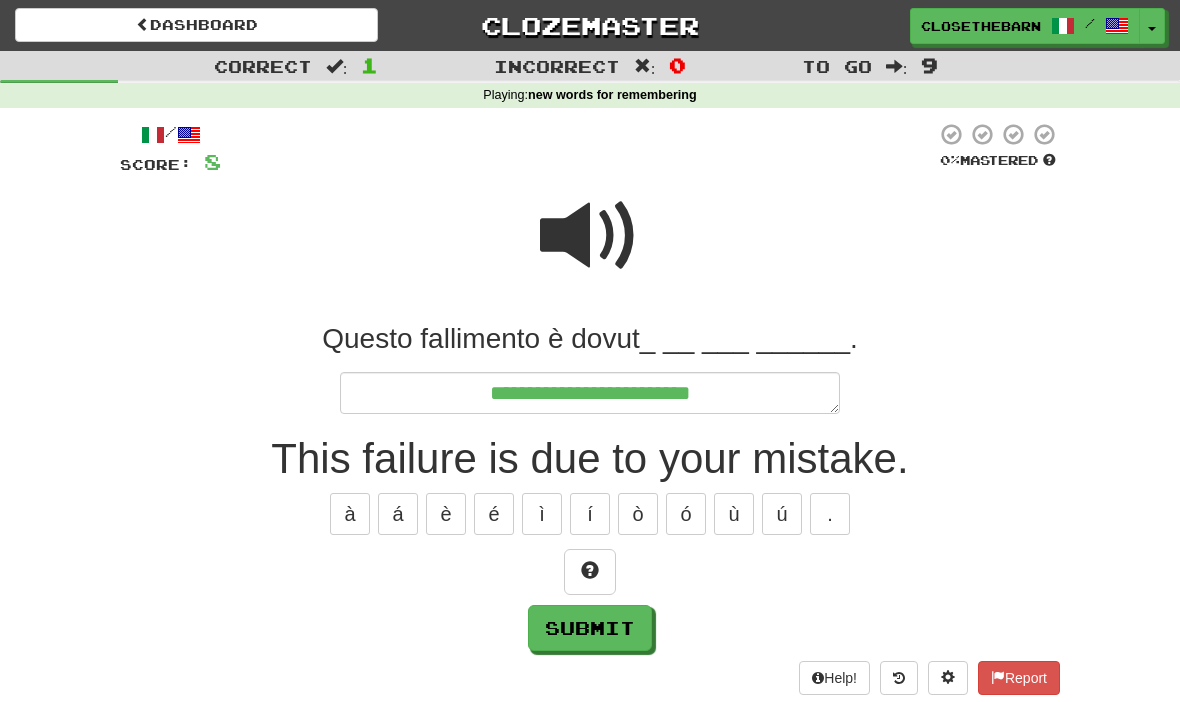 type on "*" 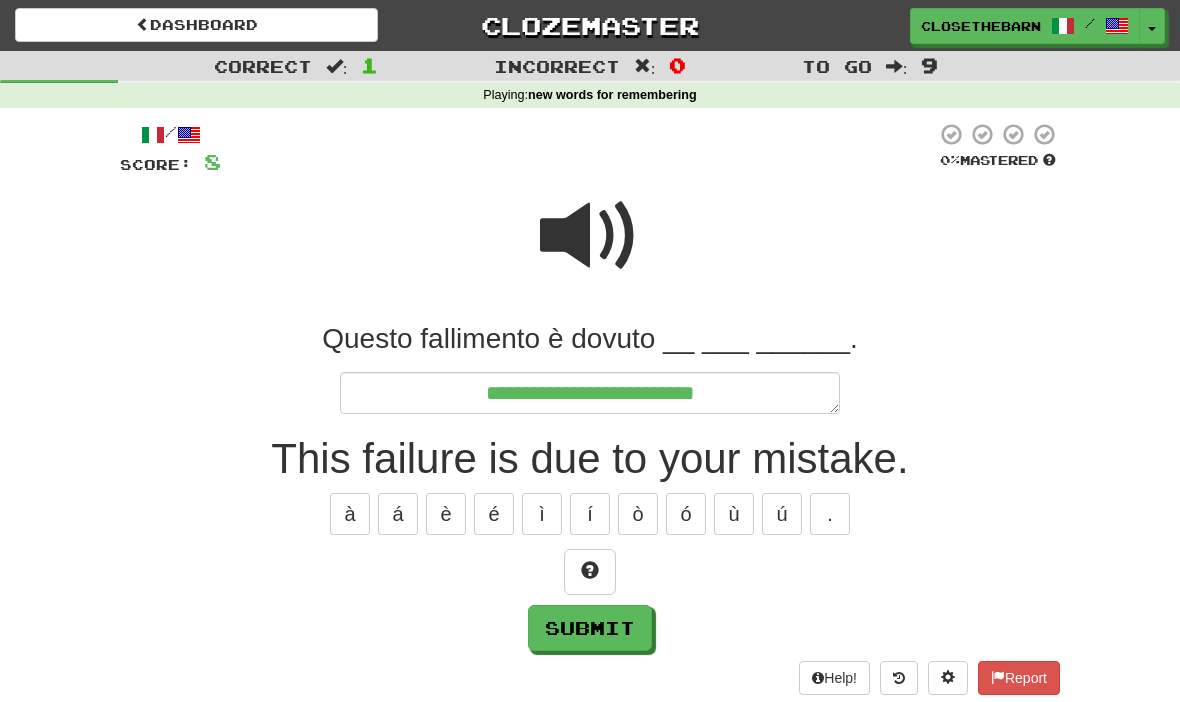 type on "*" 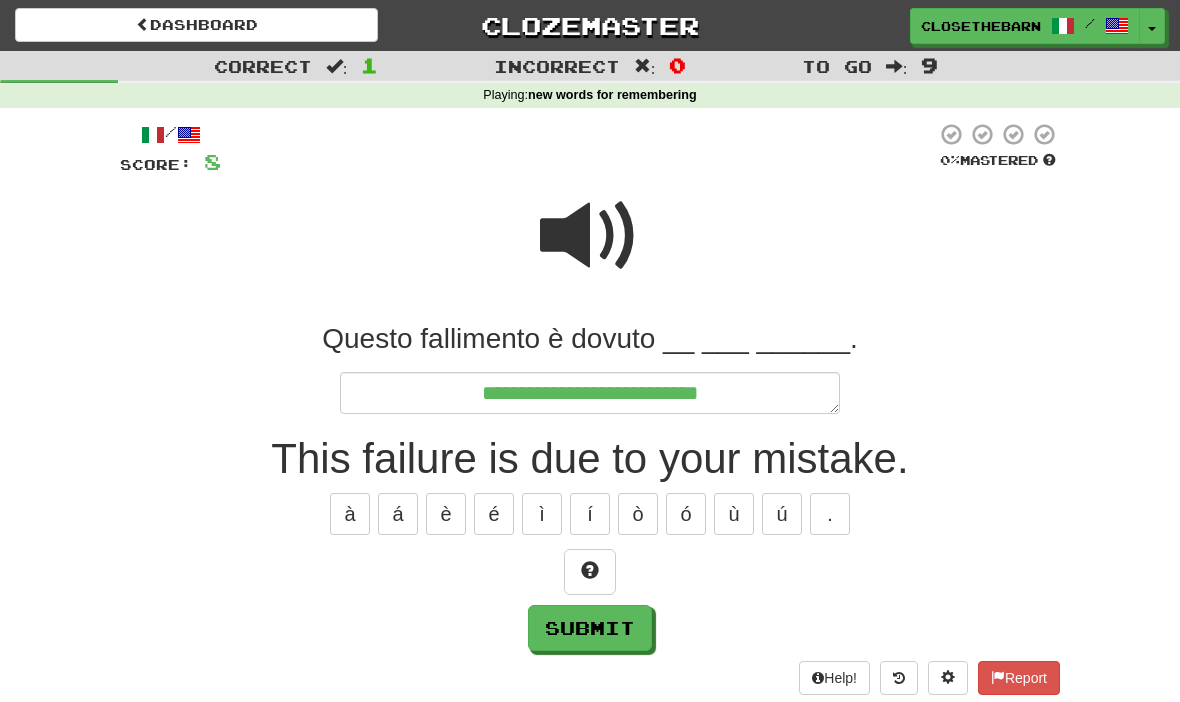 type on "*" 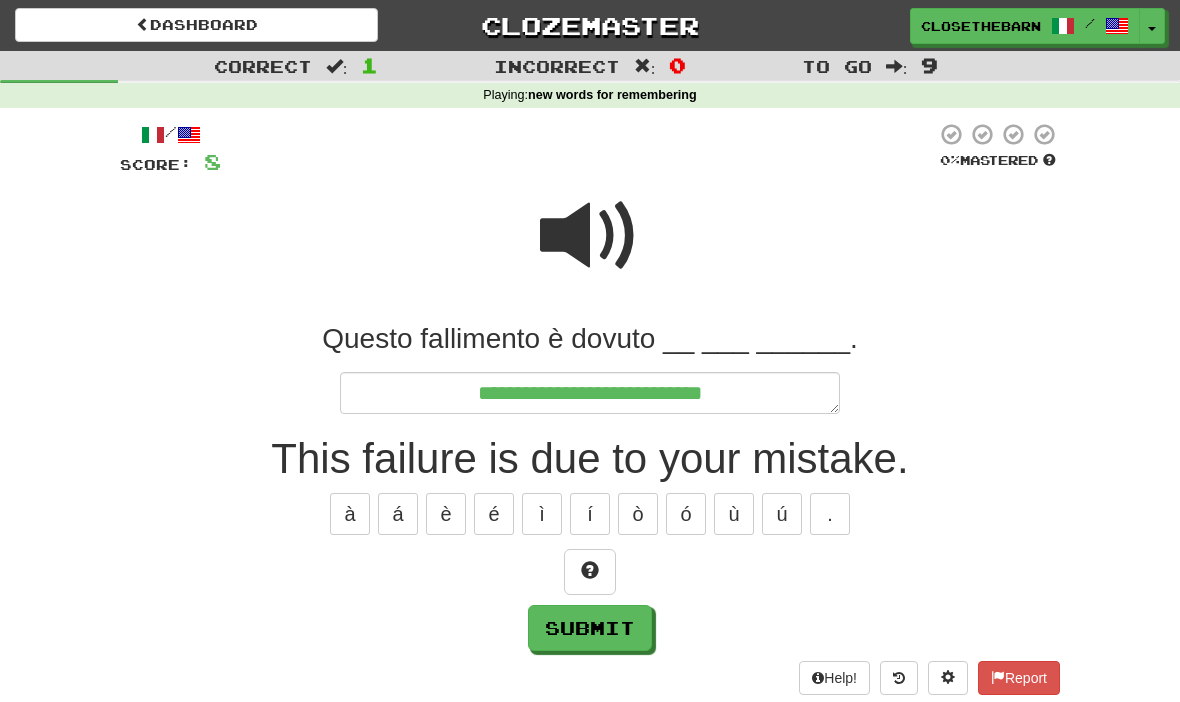 type on "*" 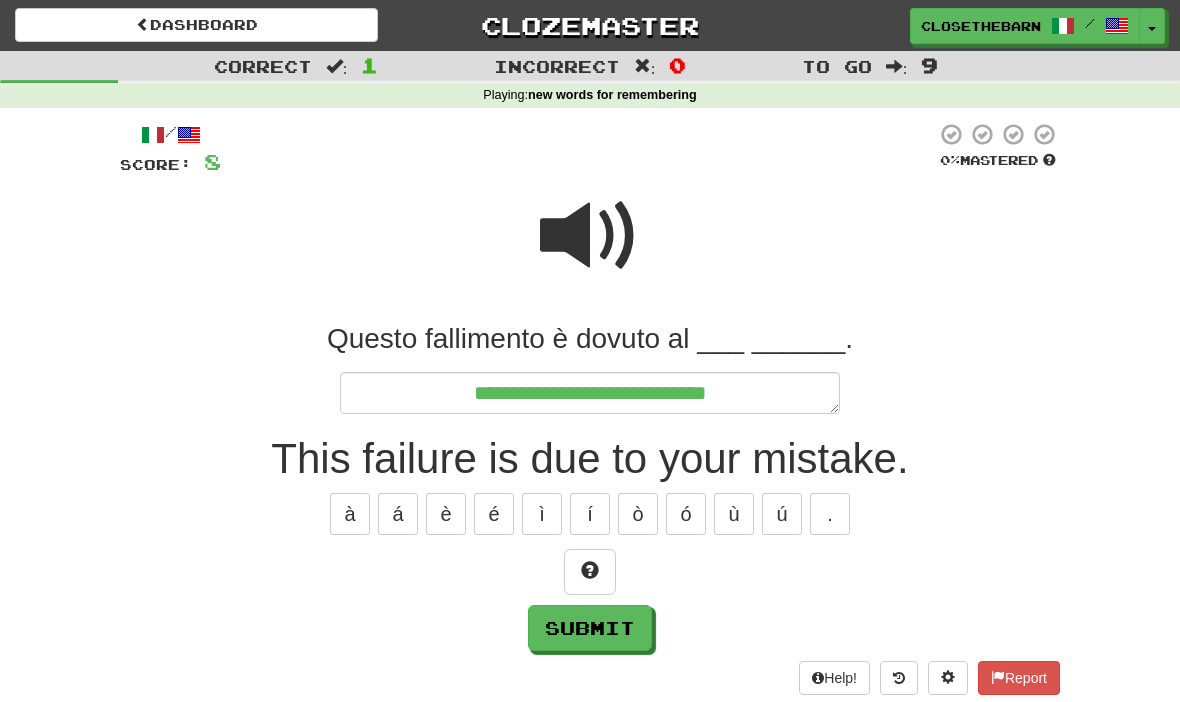 type on "*" 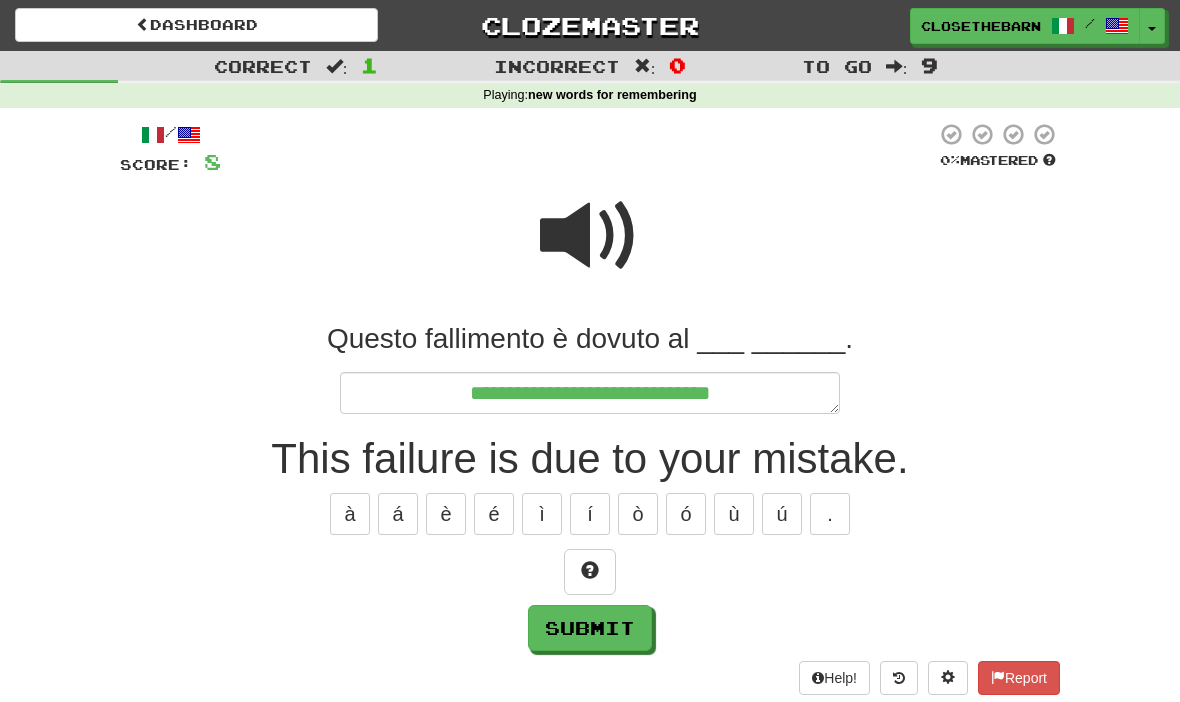 type on "*" 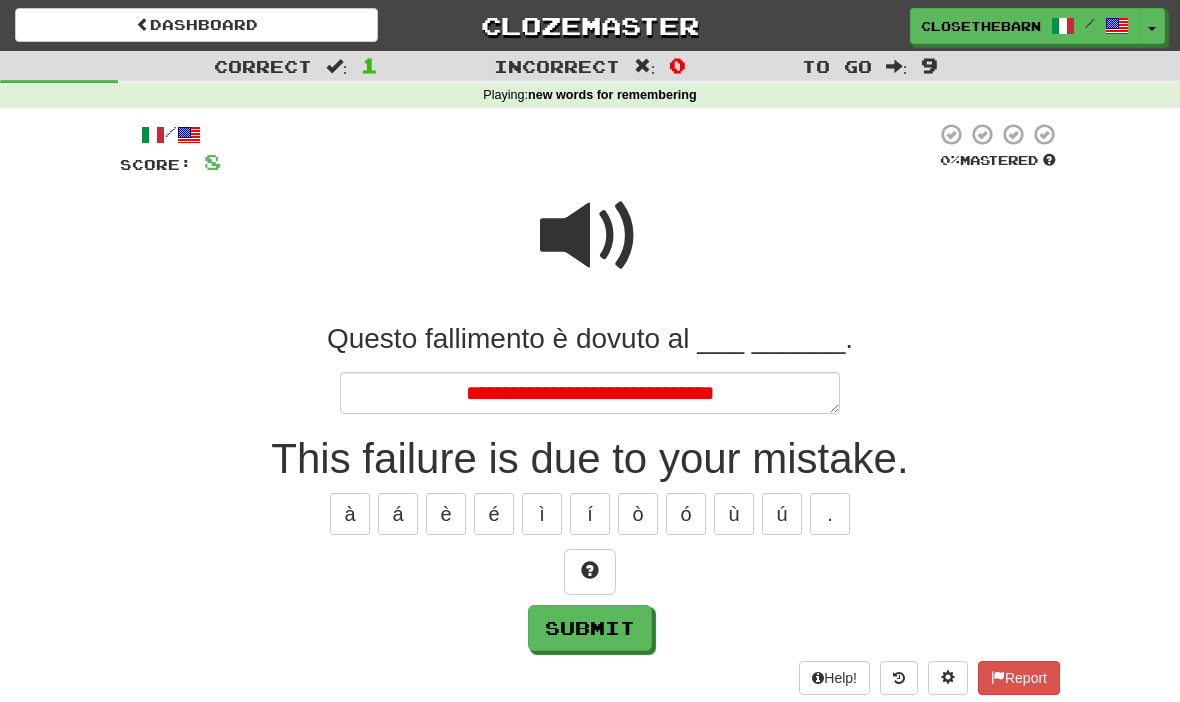type on "*" 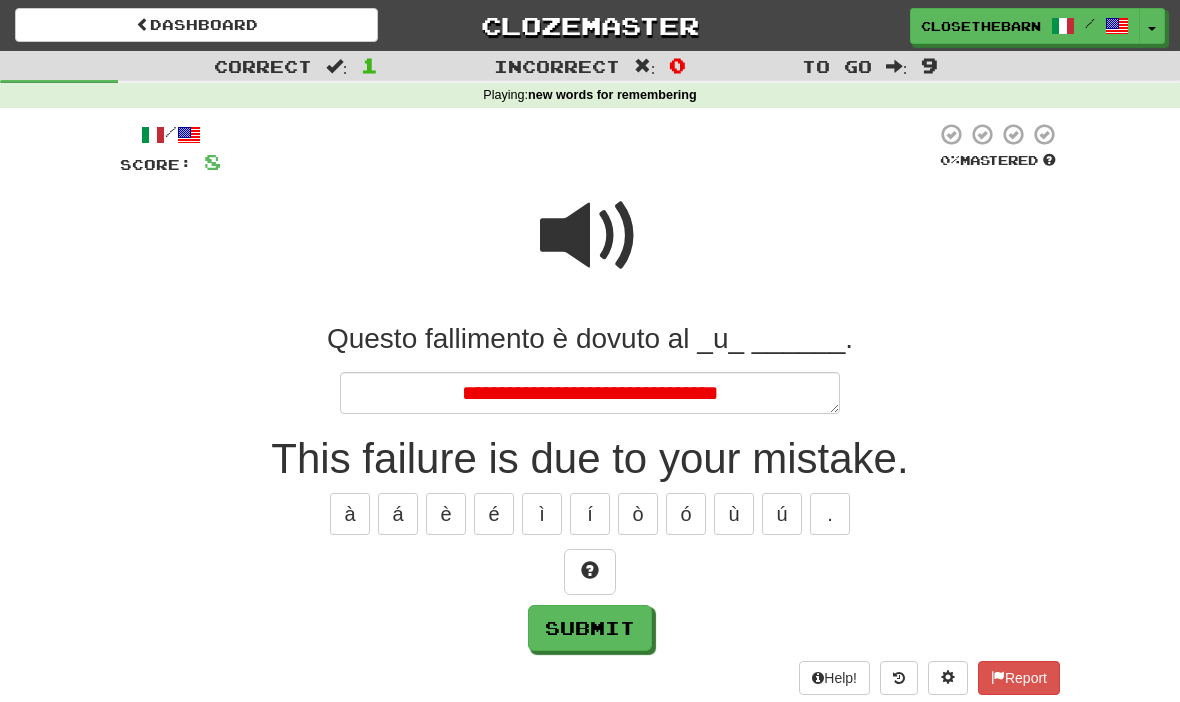 type on "*" 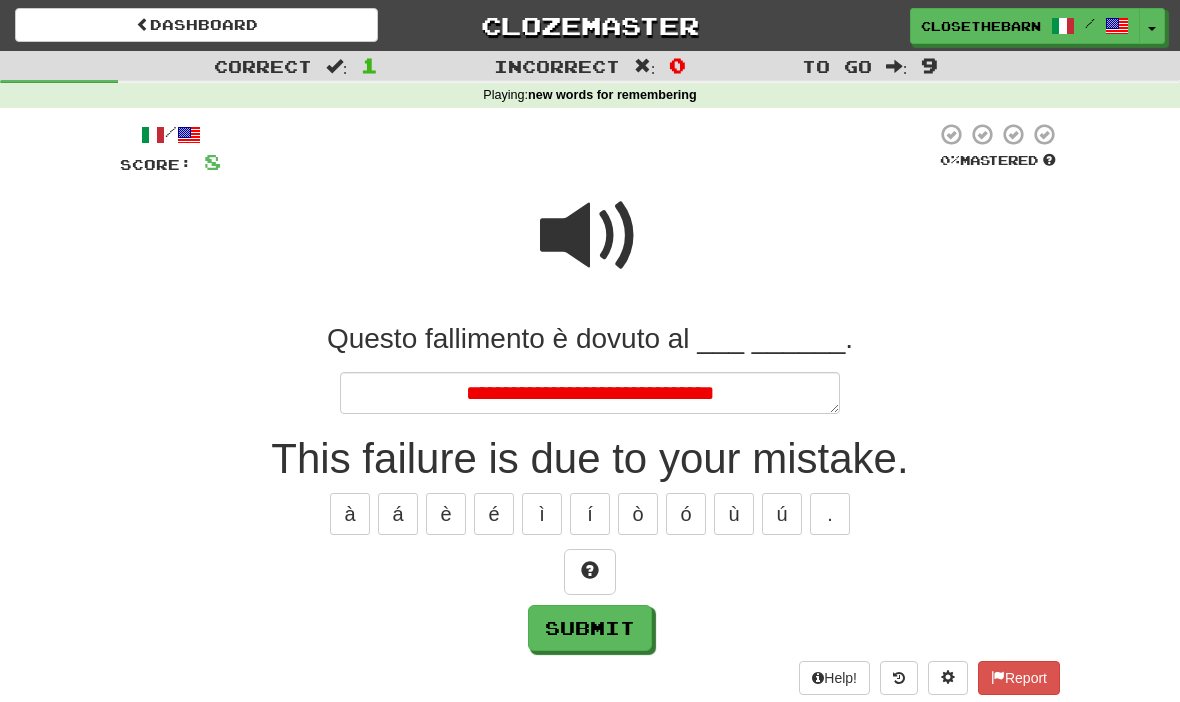type on "*" 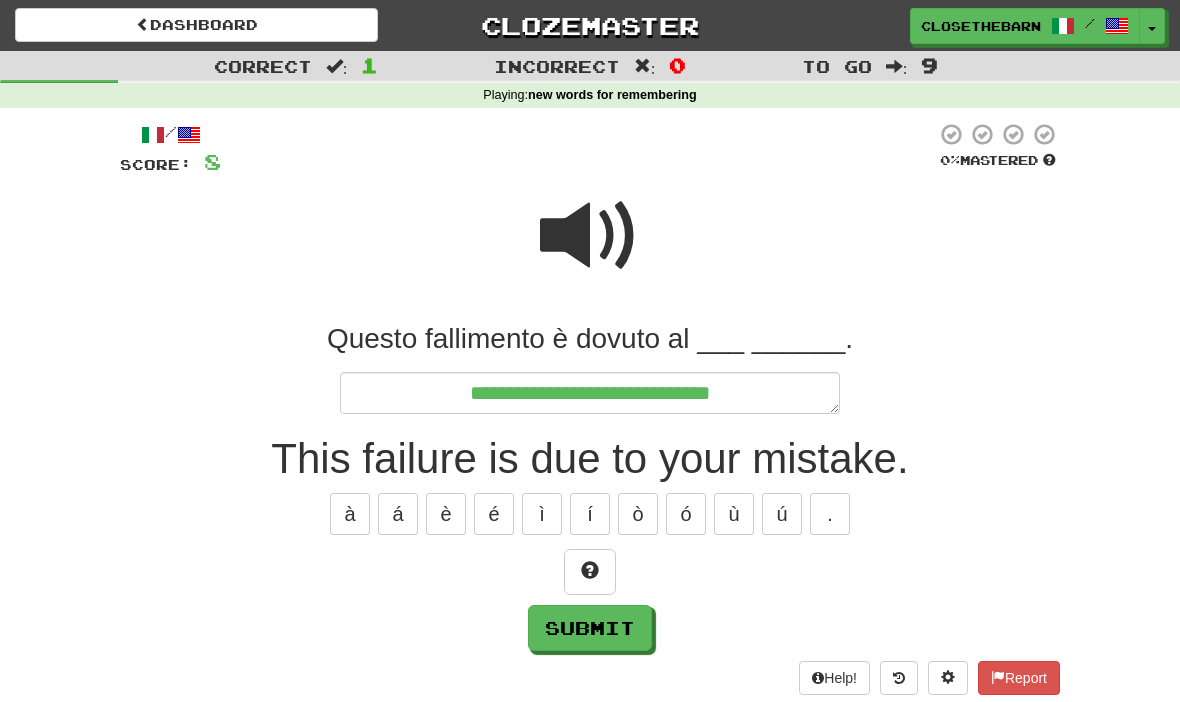 type on "*" 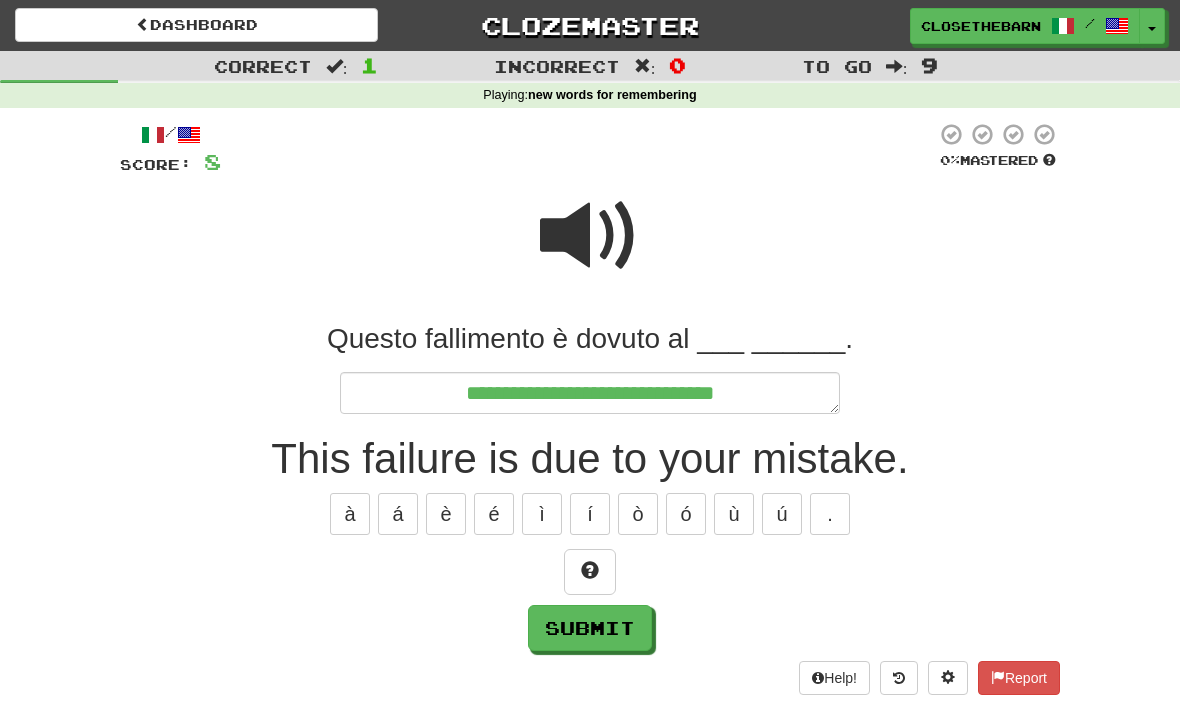type on "*" 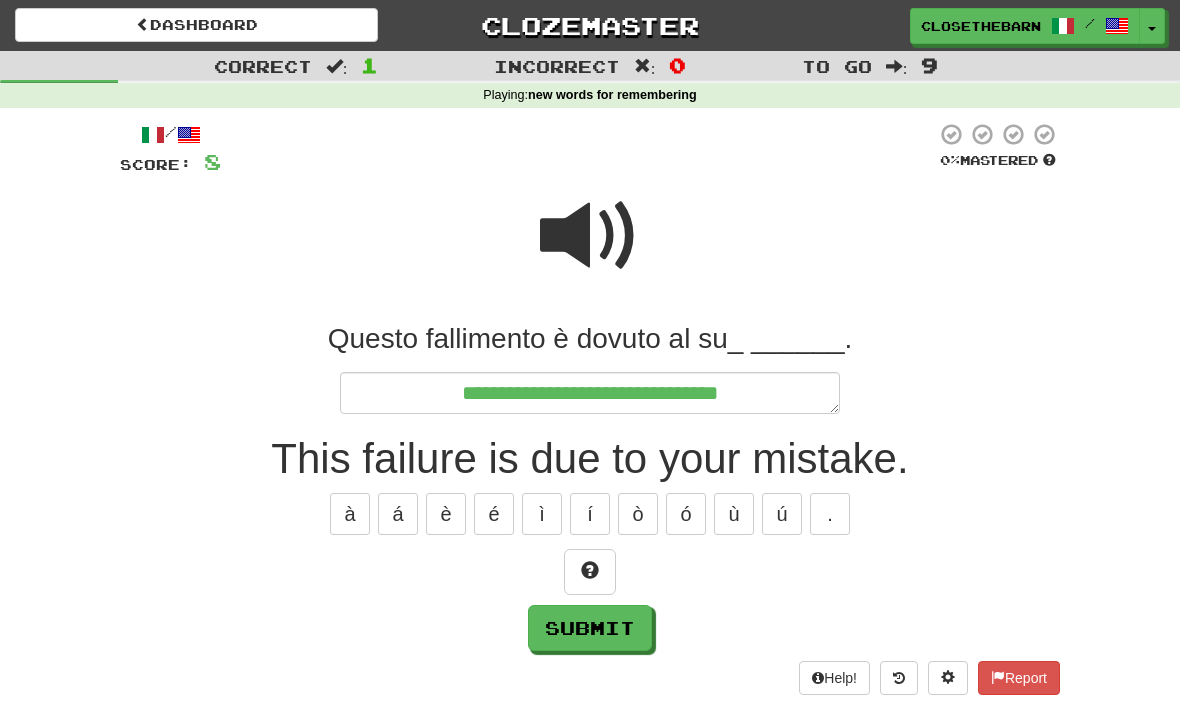 type on "*" 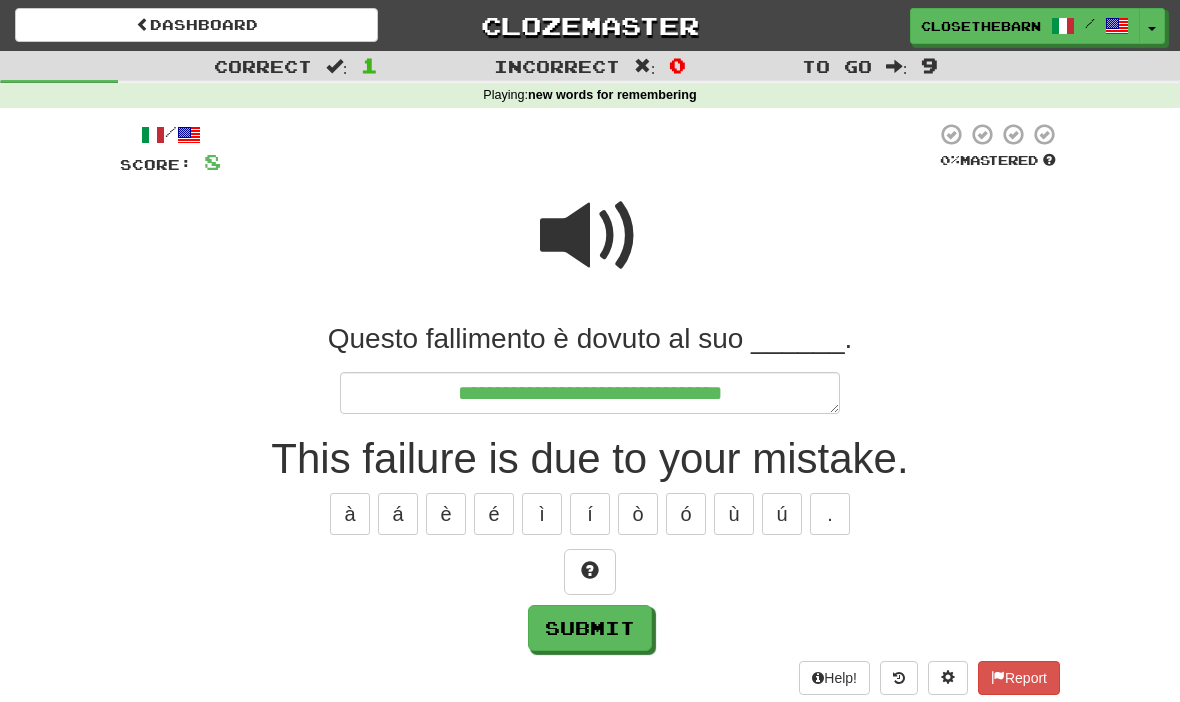 type on "*" 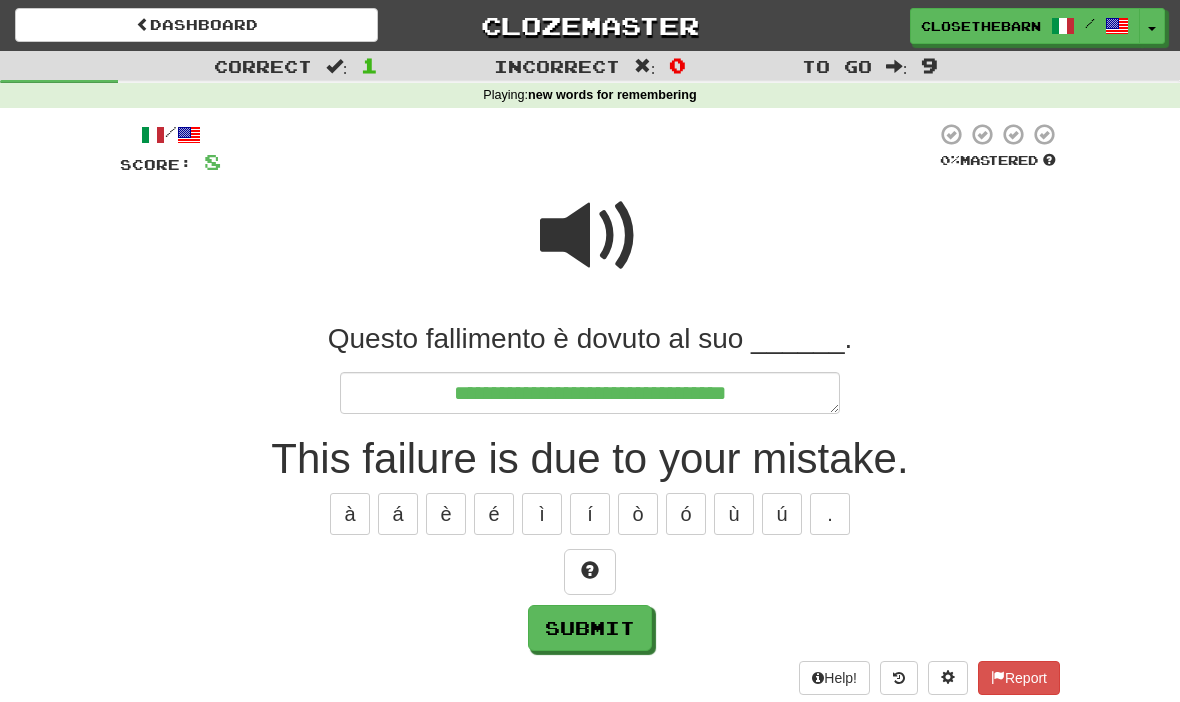 type on "*" 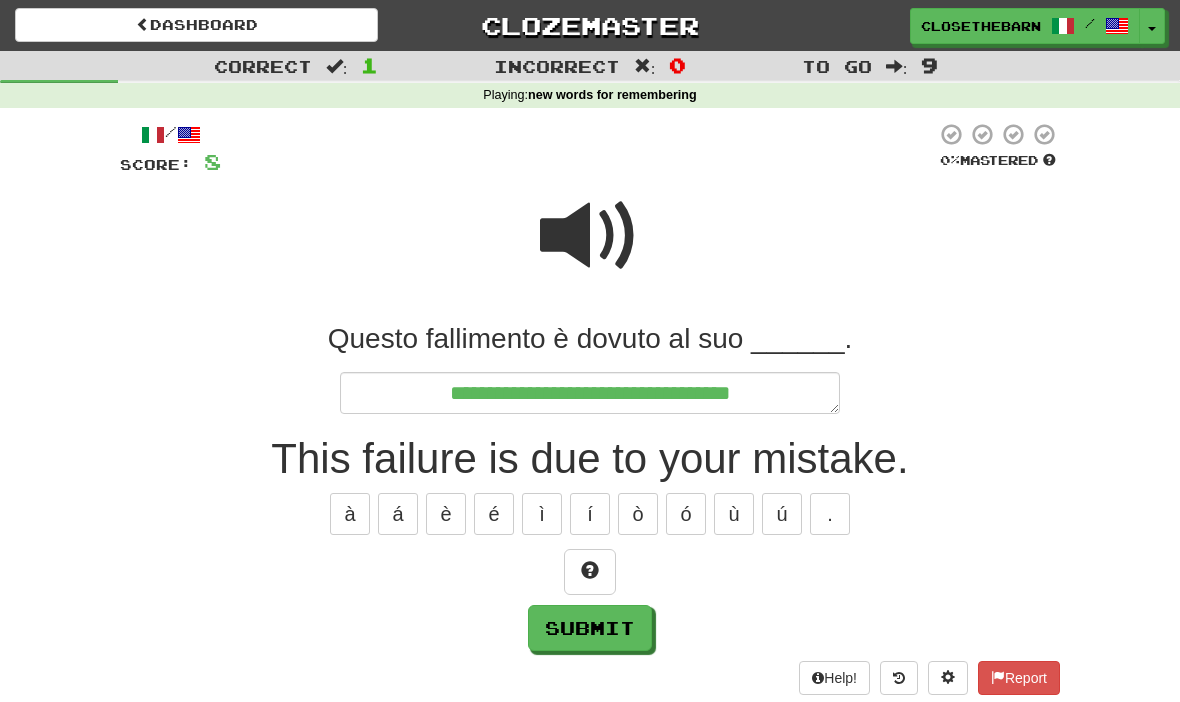 type on "*" 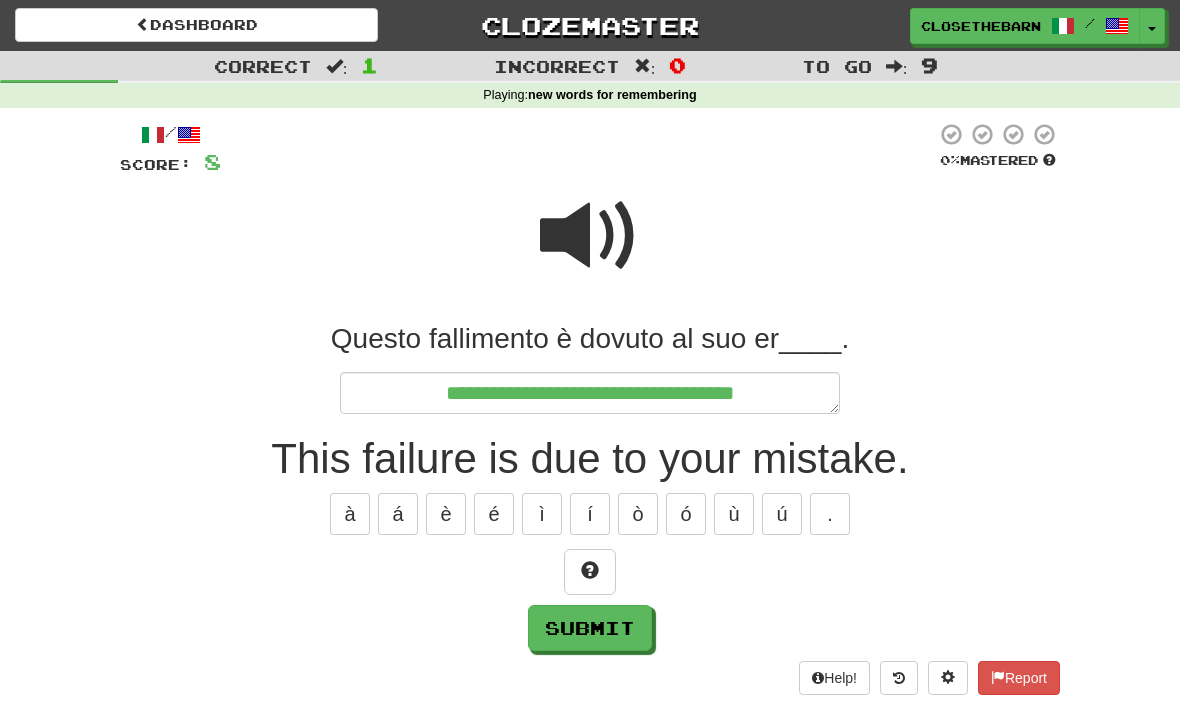 type on "*" 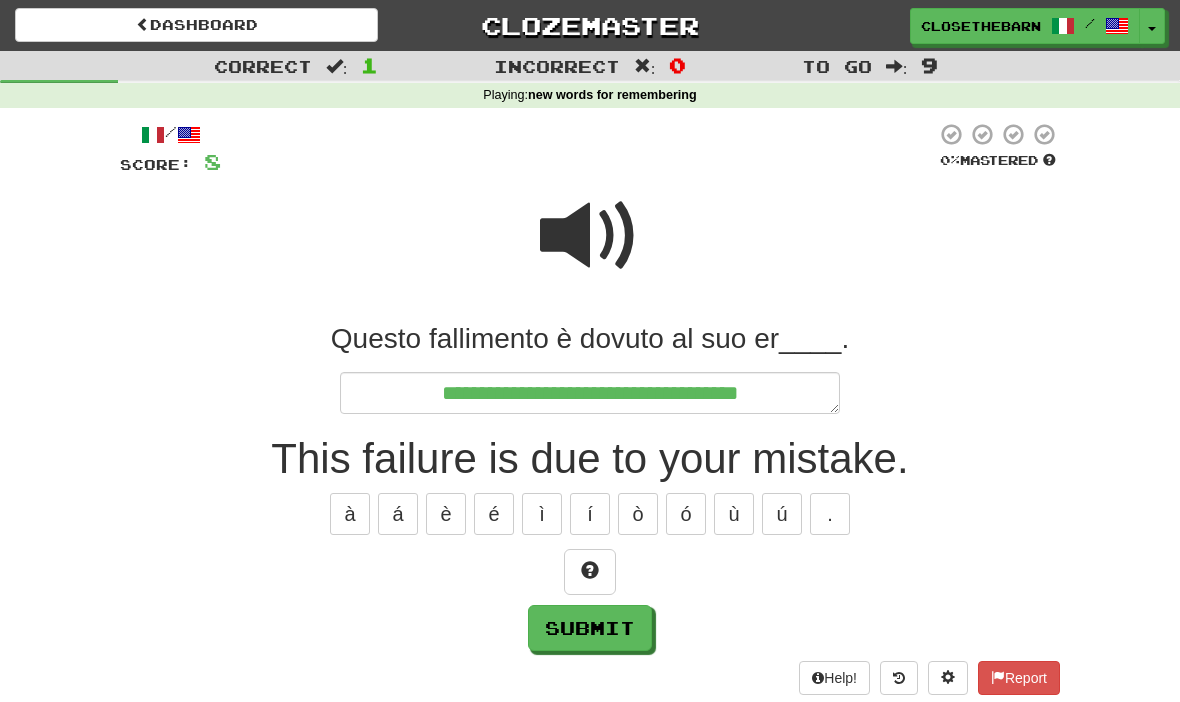 type on "*" 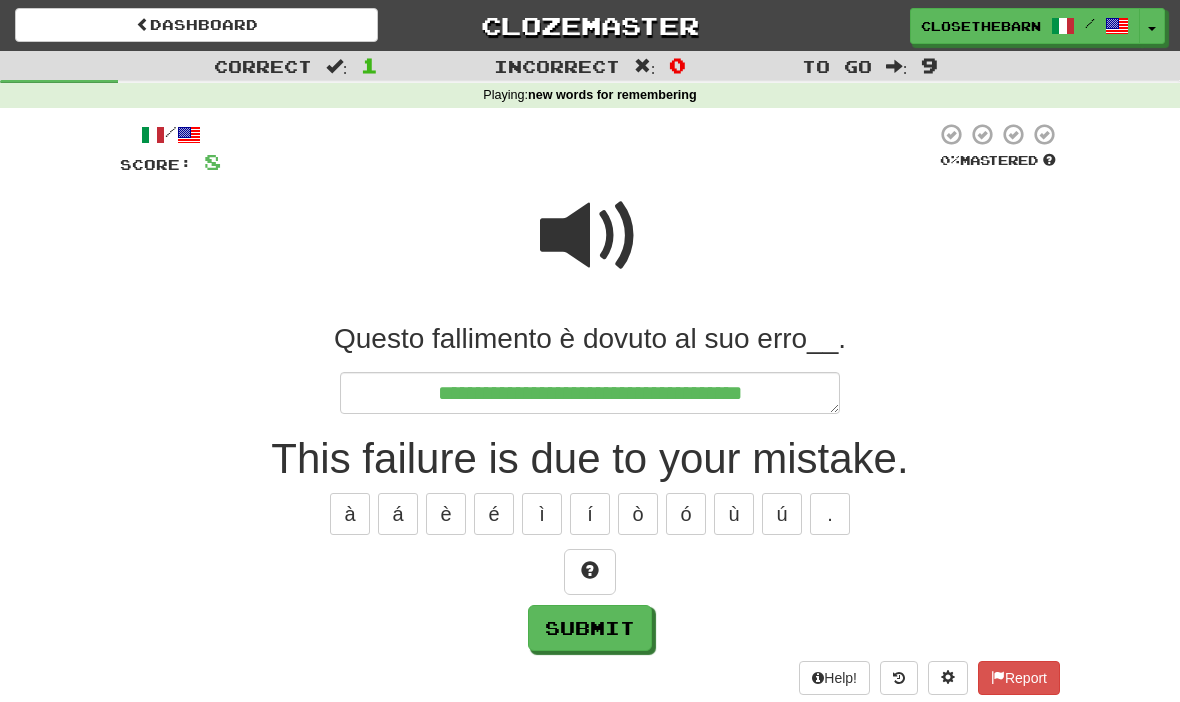 type on "*" 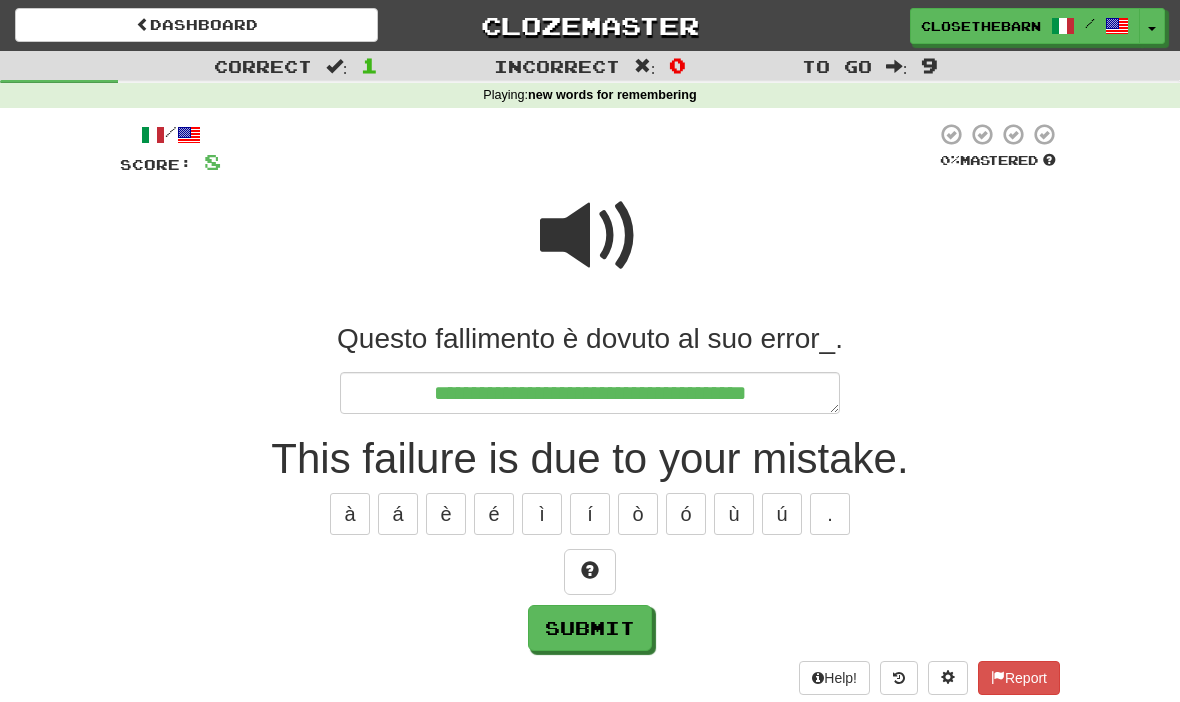 type on "*" 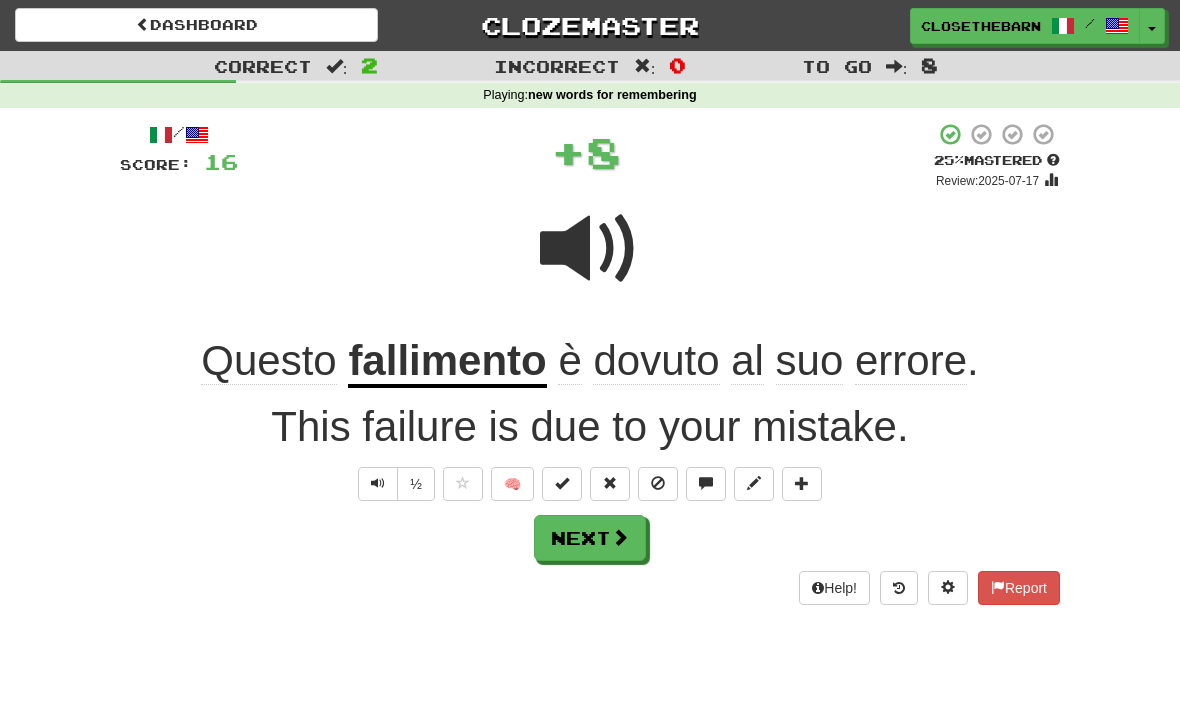 click at bounding box center (754, 483) 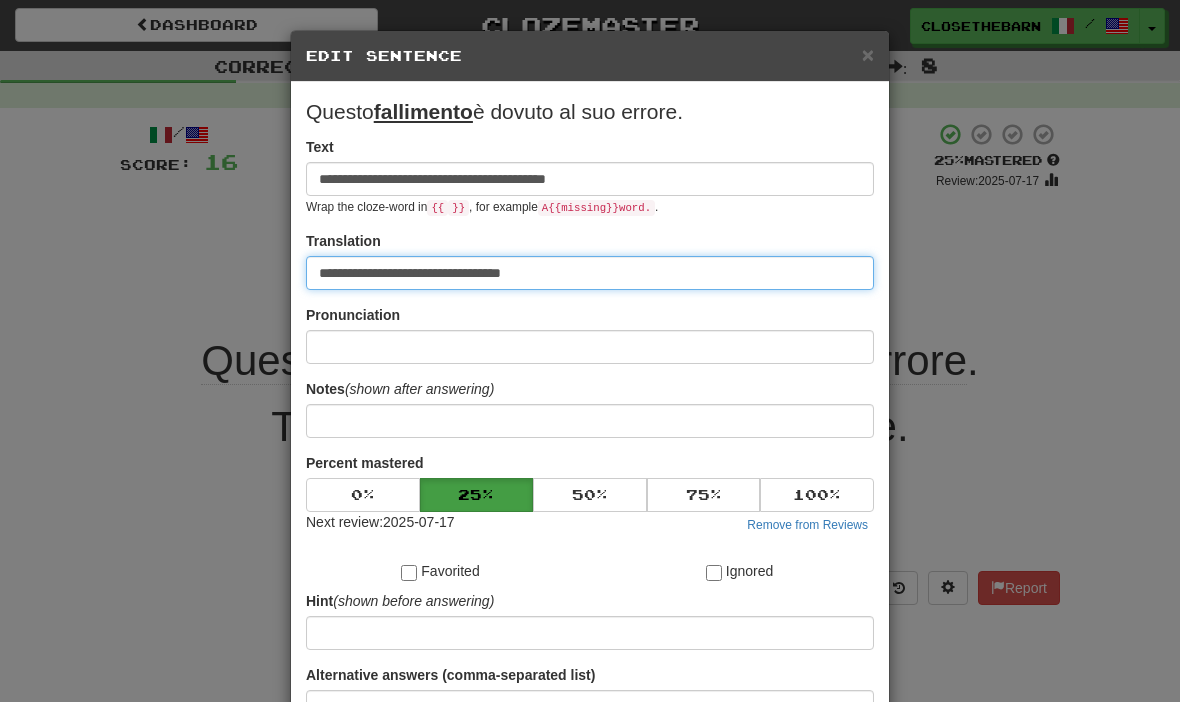 click on "**********" at bounding box center (590, 273) 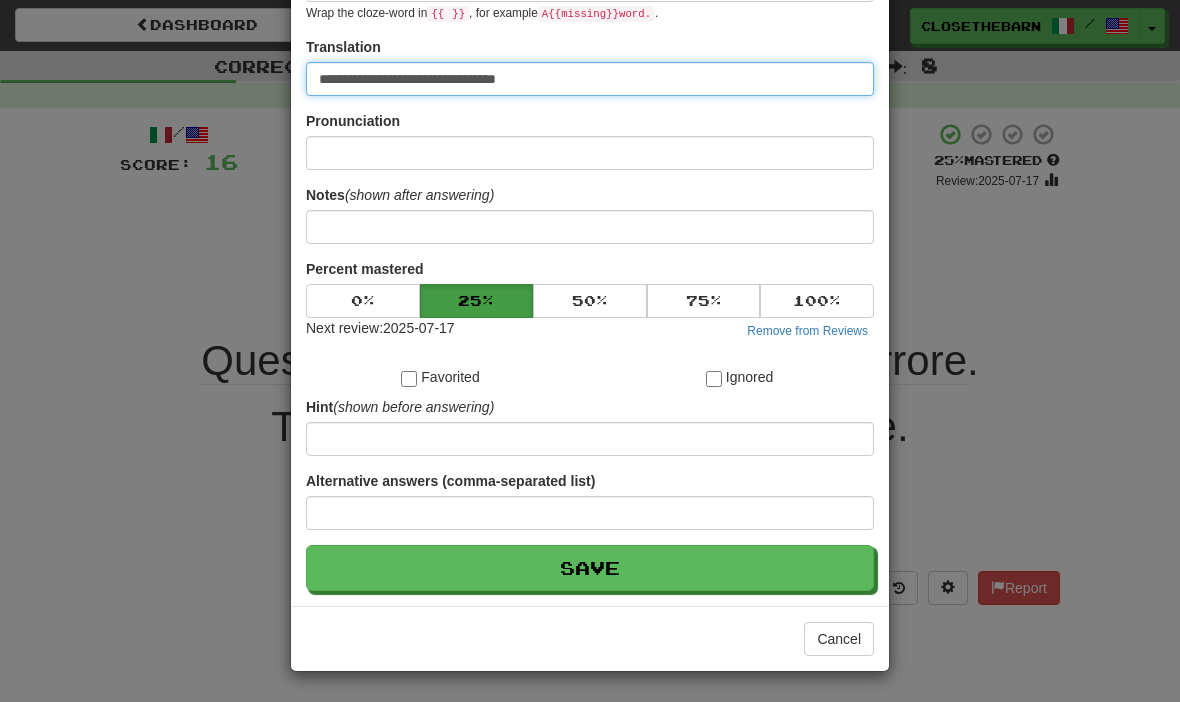 scroll, scrollTop: 195, scrollLeft: 0, axis: vertical 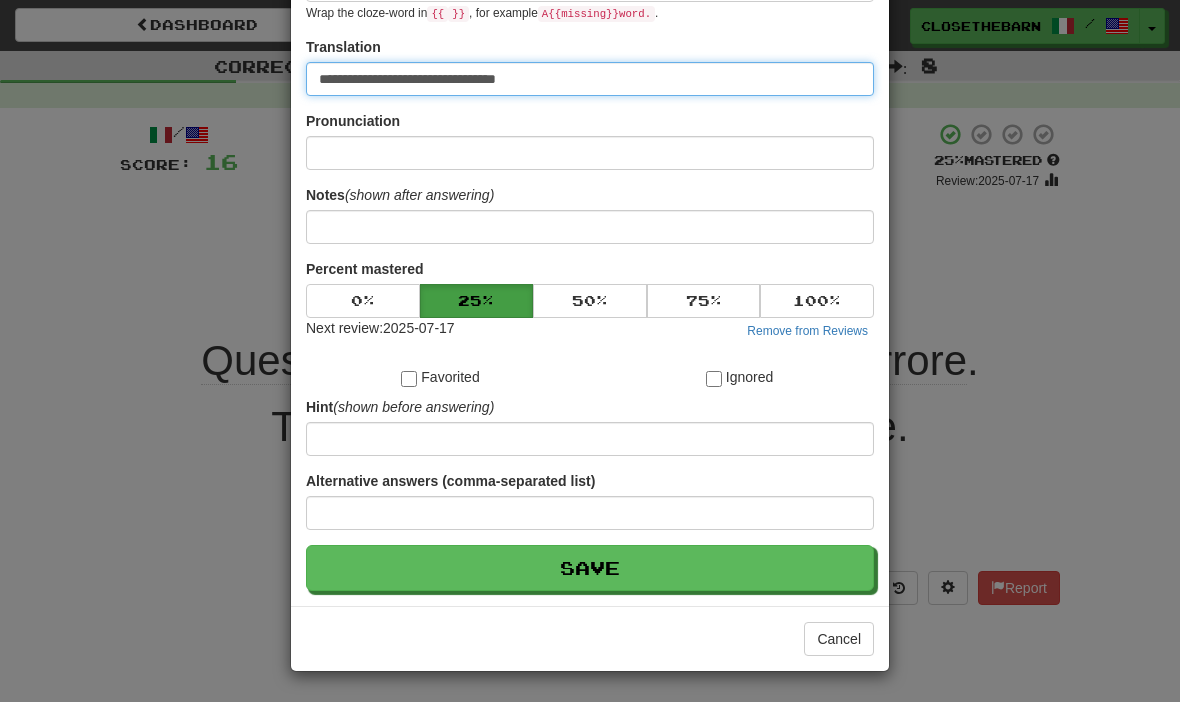 type on "**********" 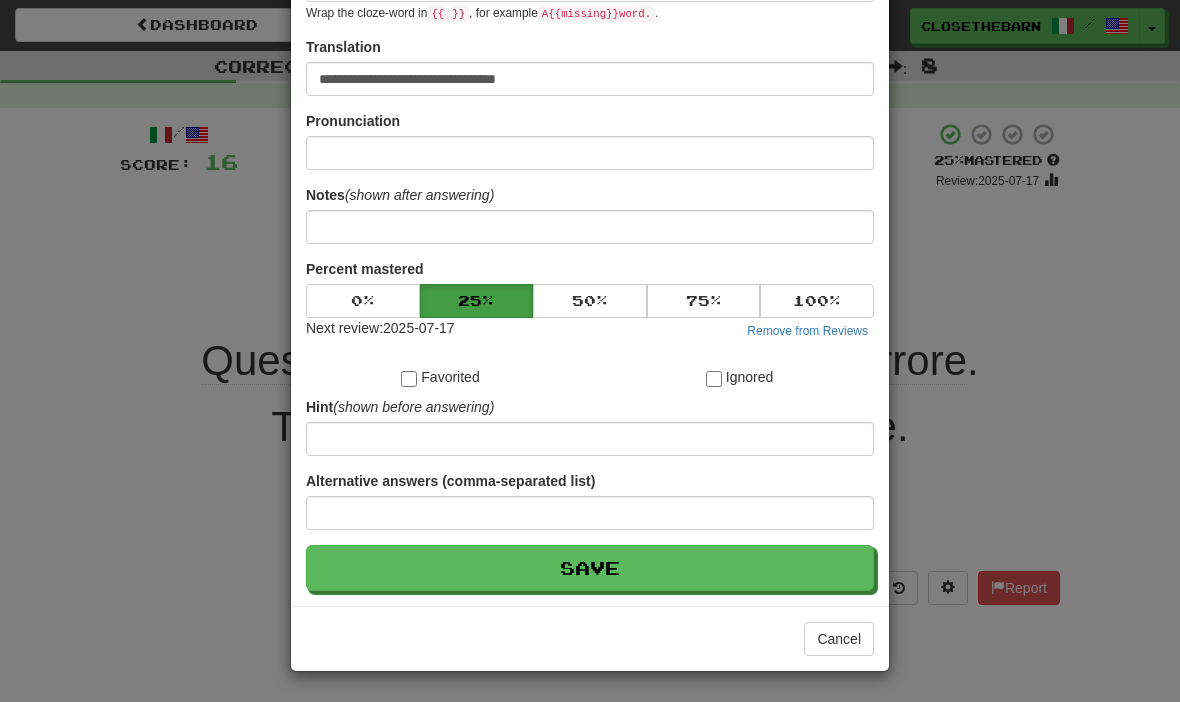 click on "Save" at bounding box center [590, 568] 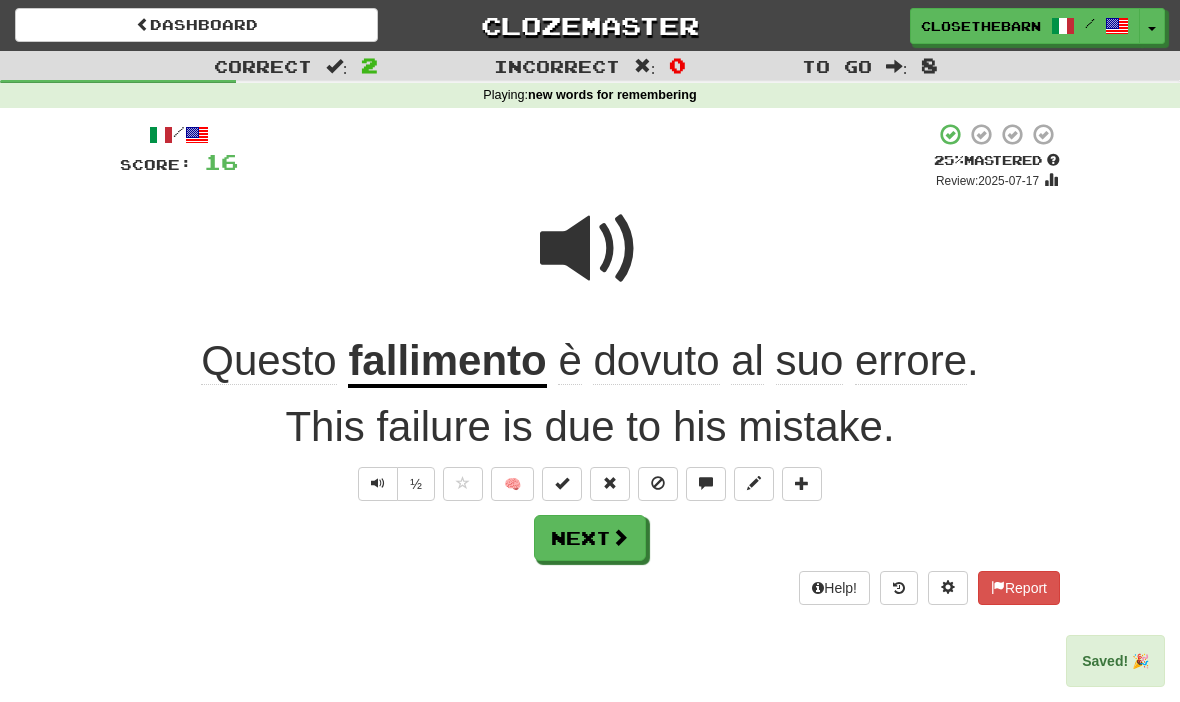 click on "Next" at bounding box center (590, 538) 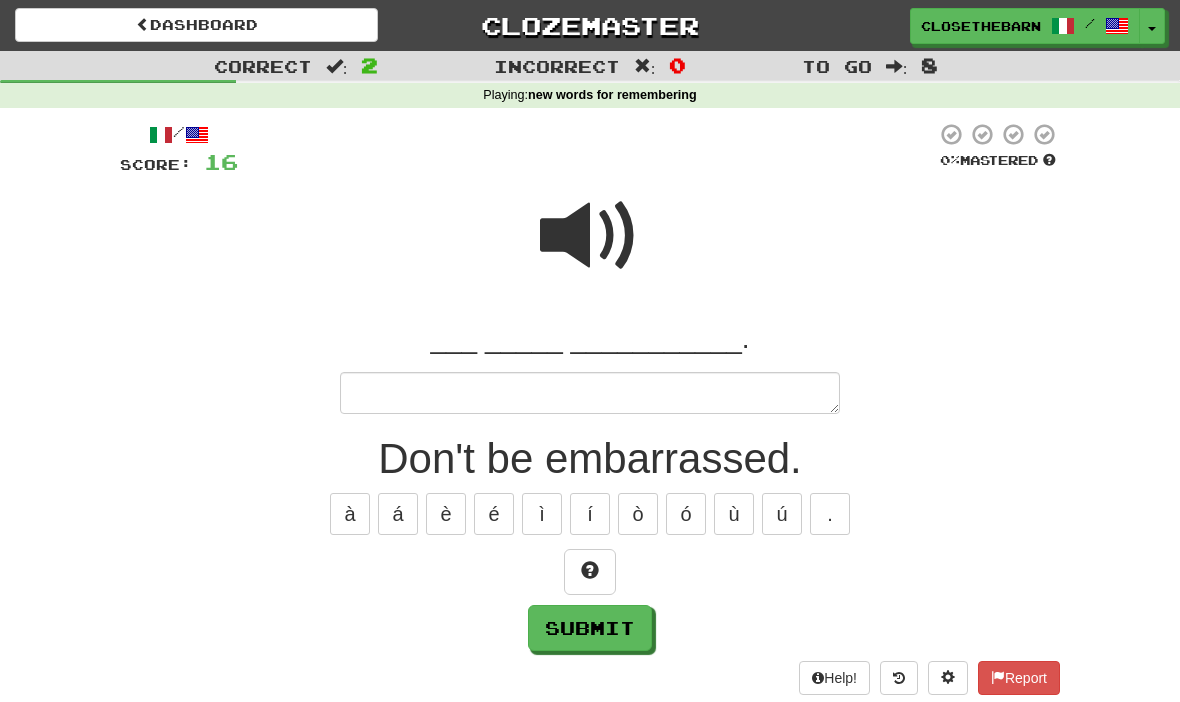 type on "*" 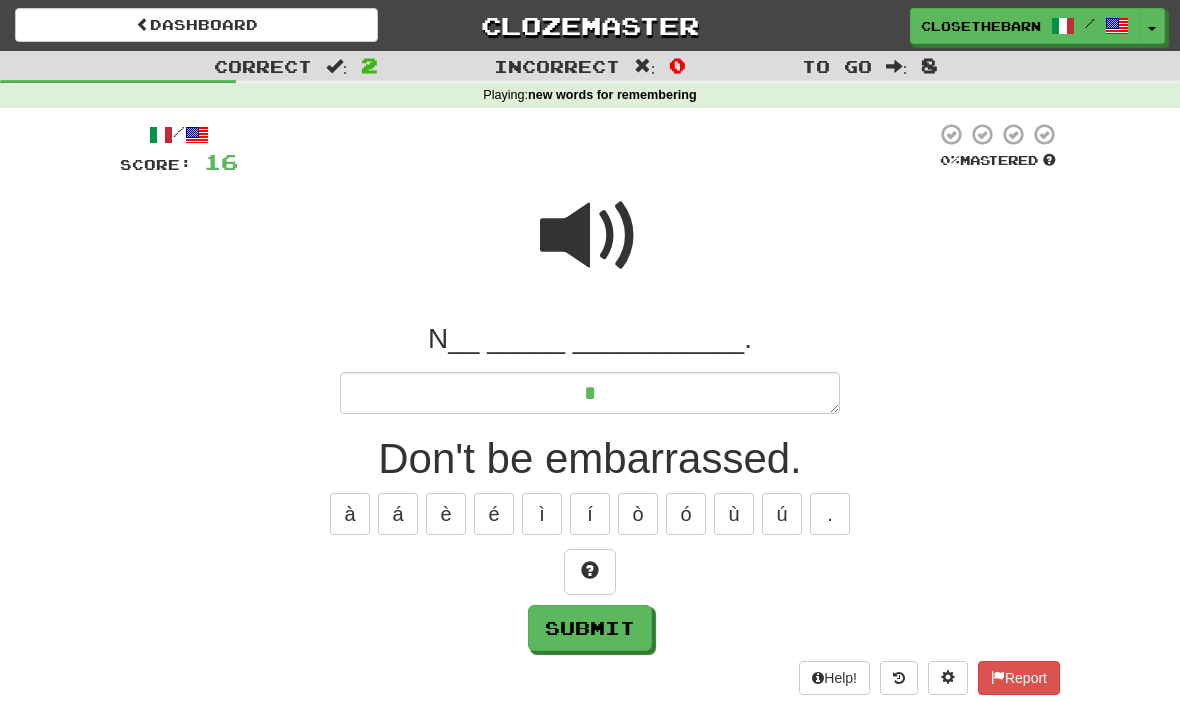 type on "*" 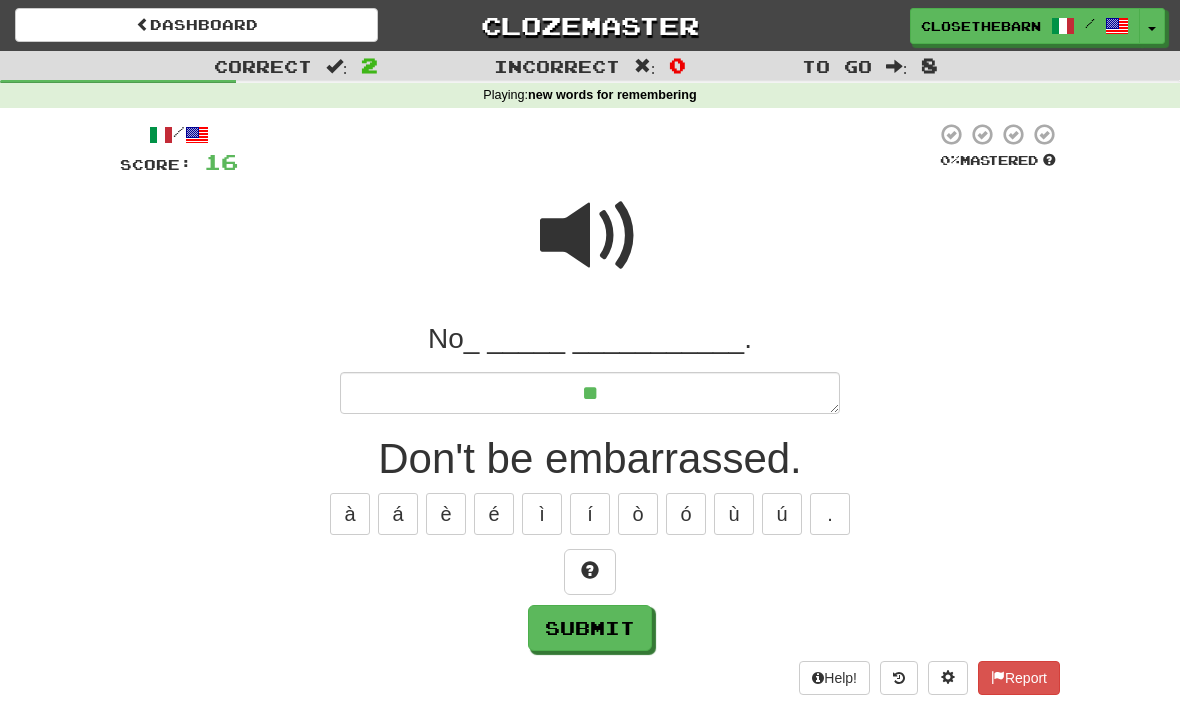 type on "*" 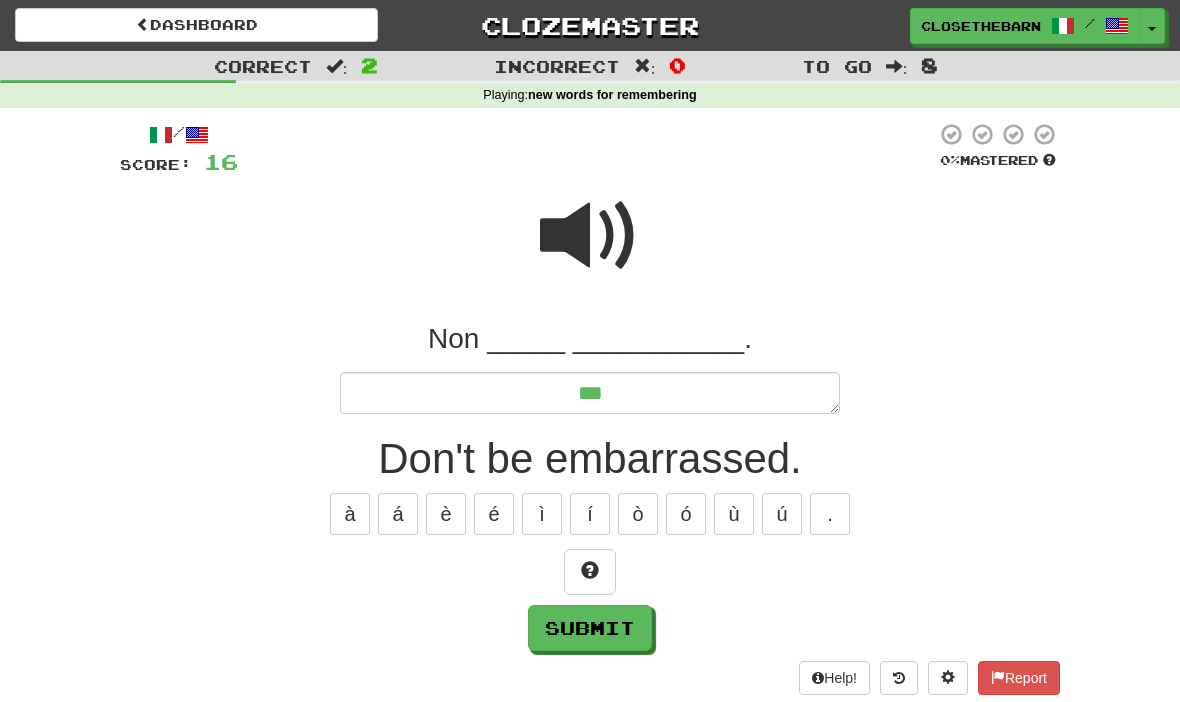 type on "*" 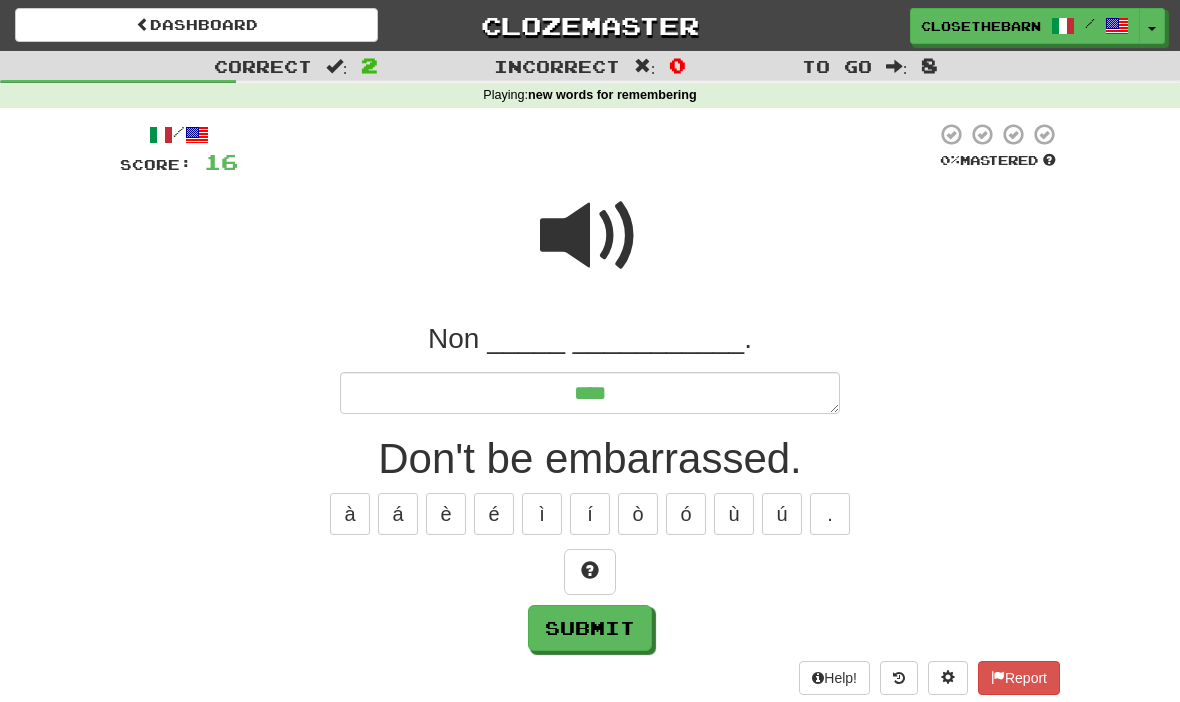 type on "*" 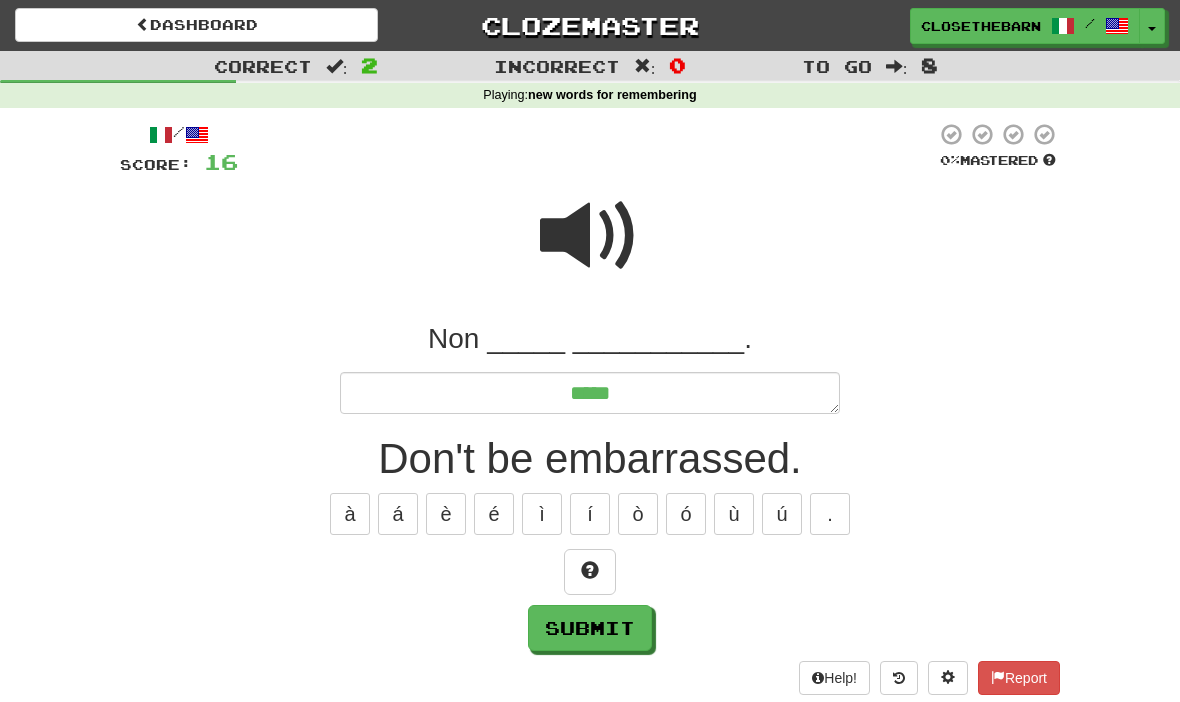 type on "*" 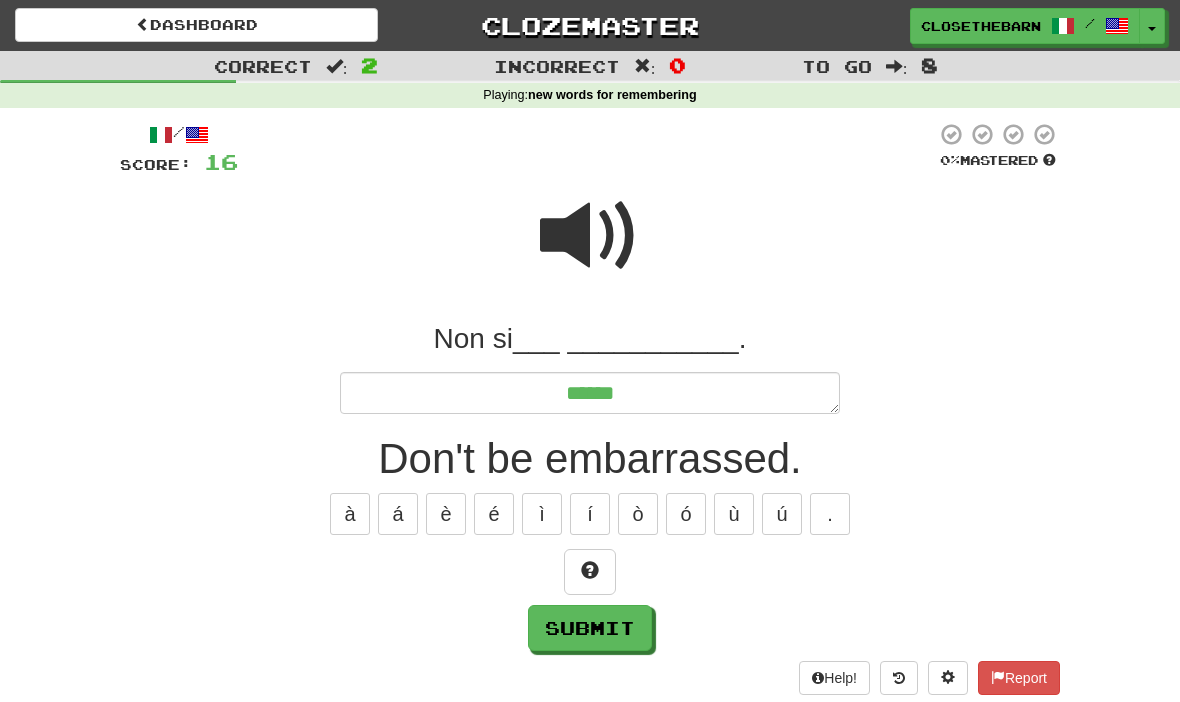 type on "*" 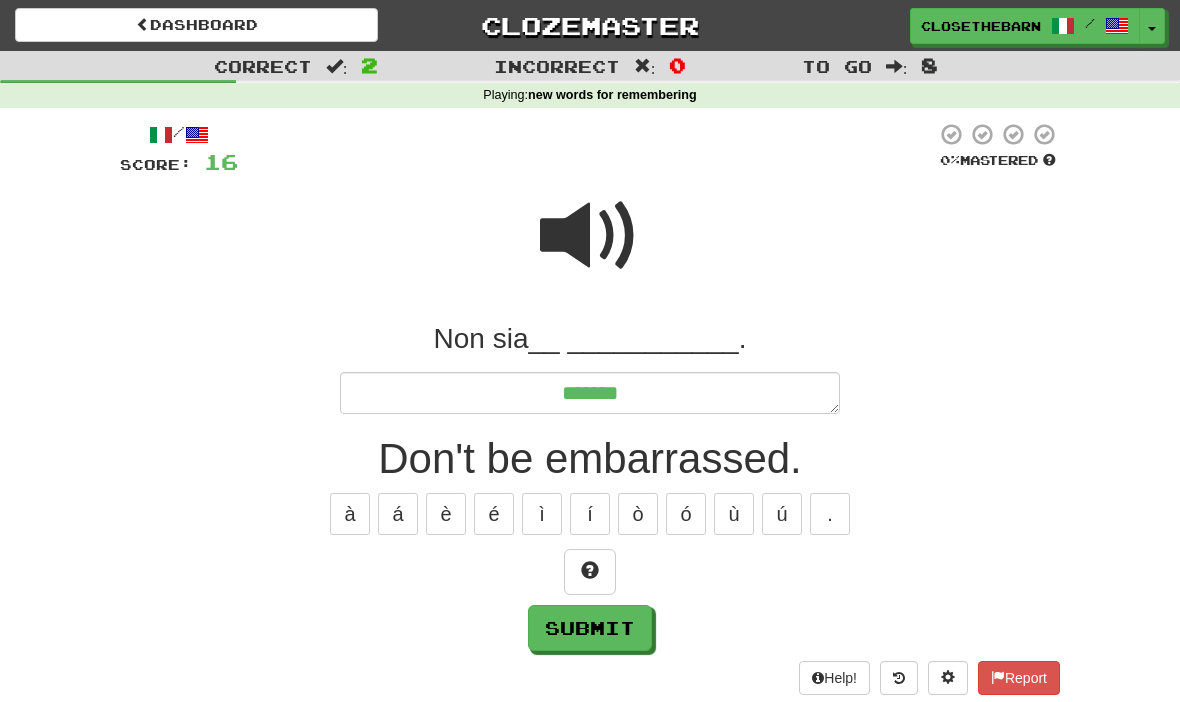 type on "*" 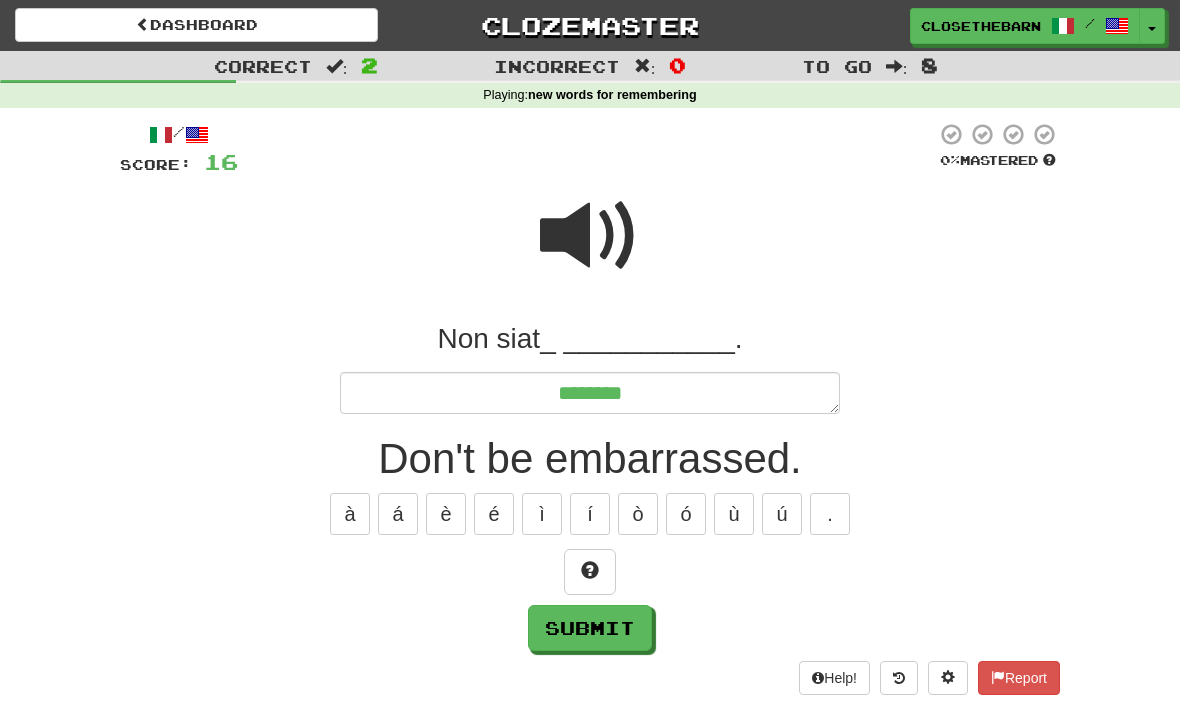 type on "*" 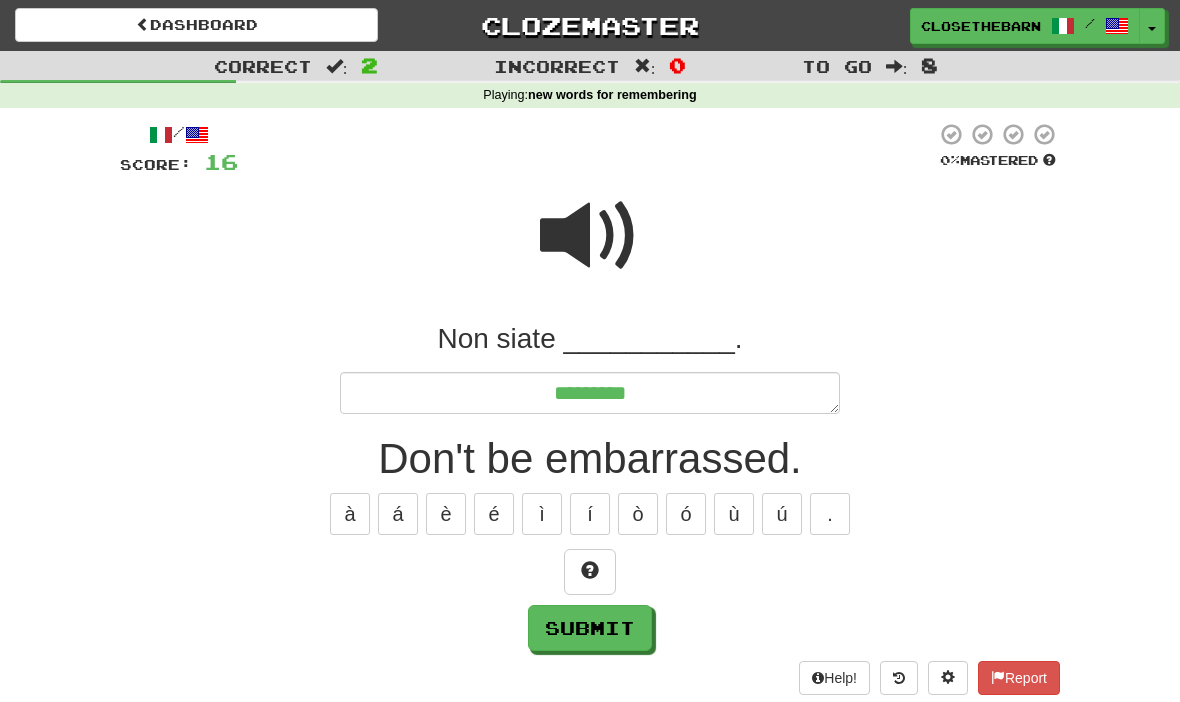 type on "*" 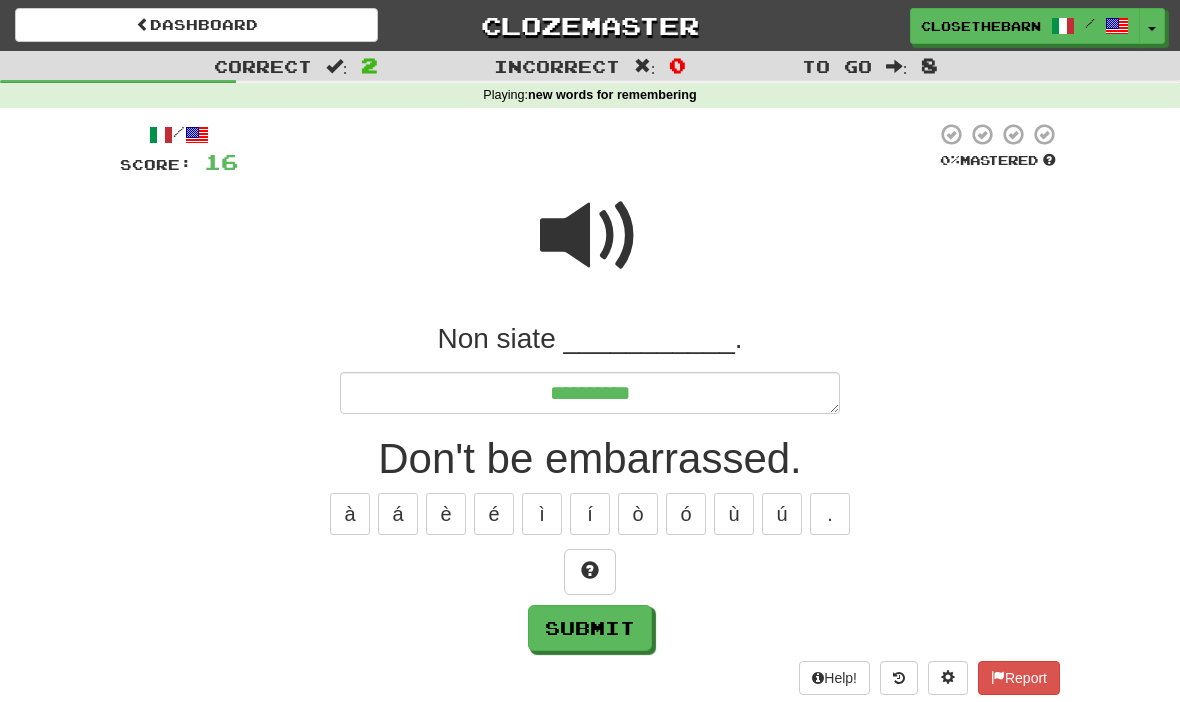 type on "*" 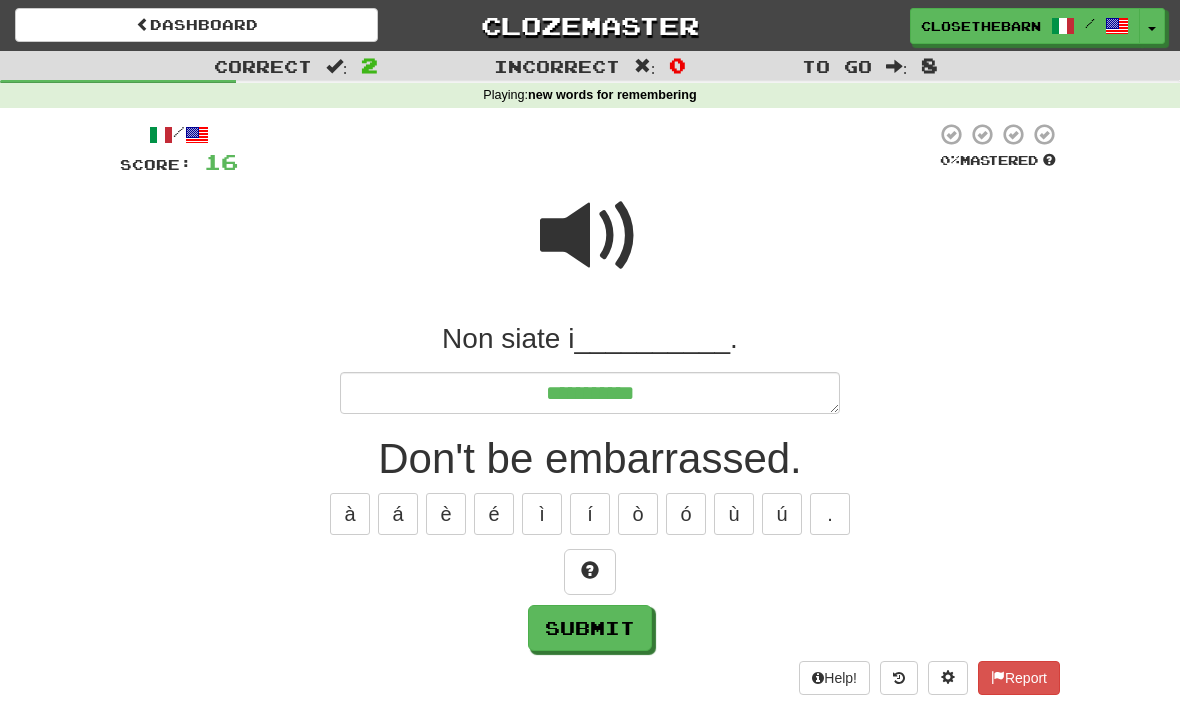 type on "*" 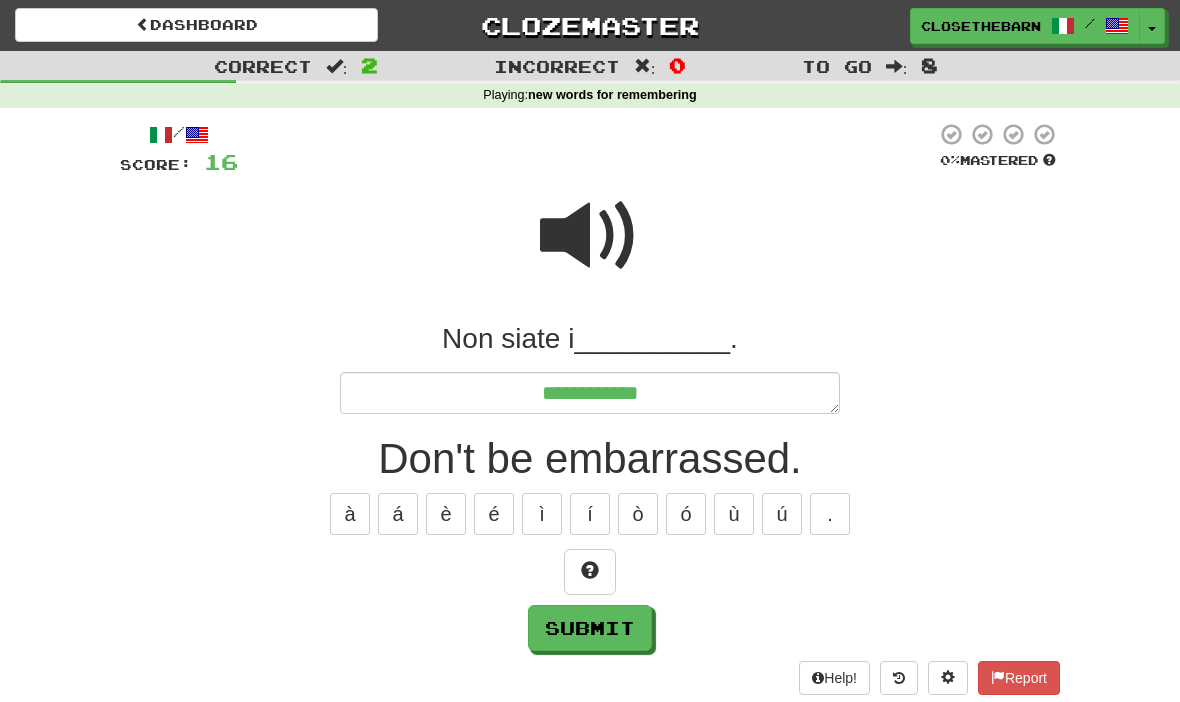 type on "*" 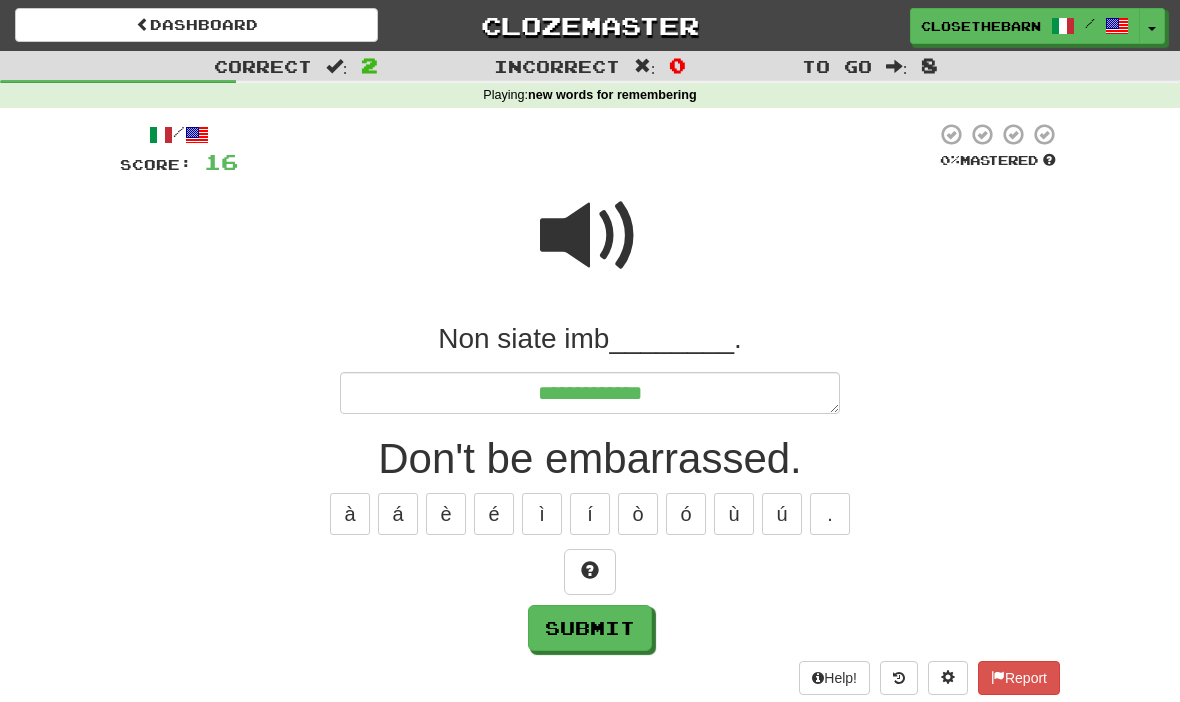 type on "*" 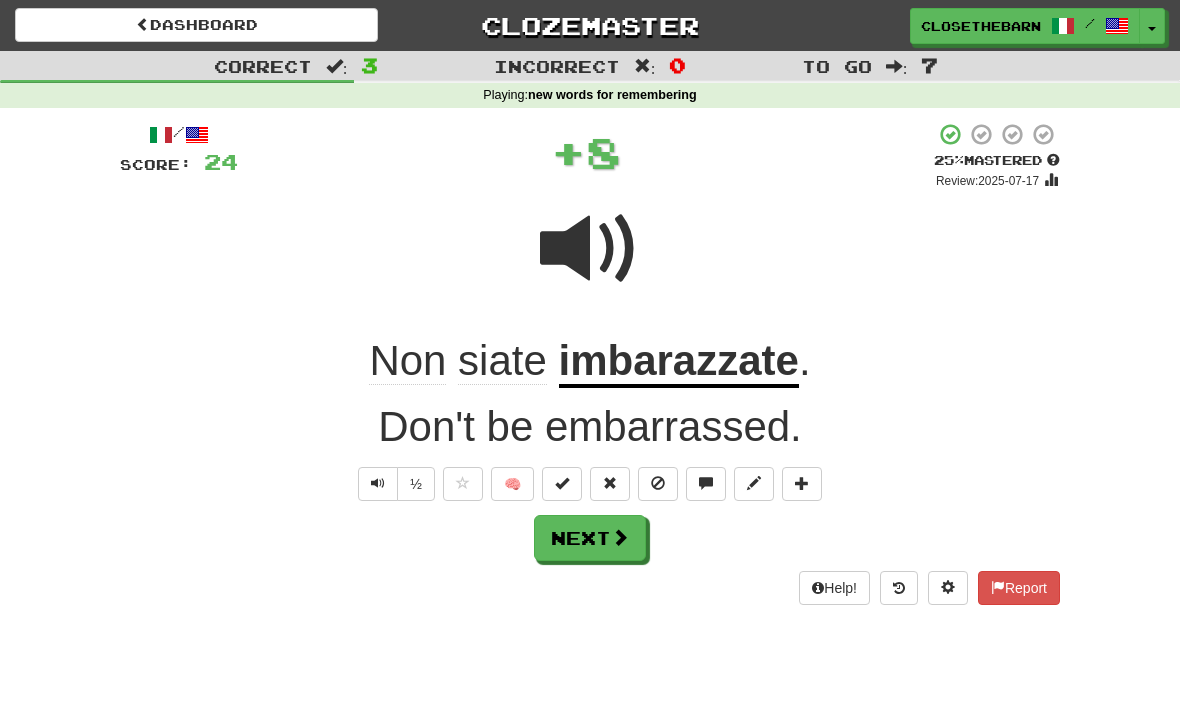 click at bounding box center [754, 483] 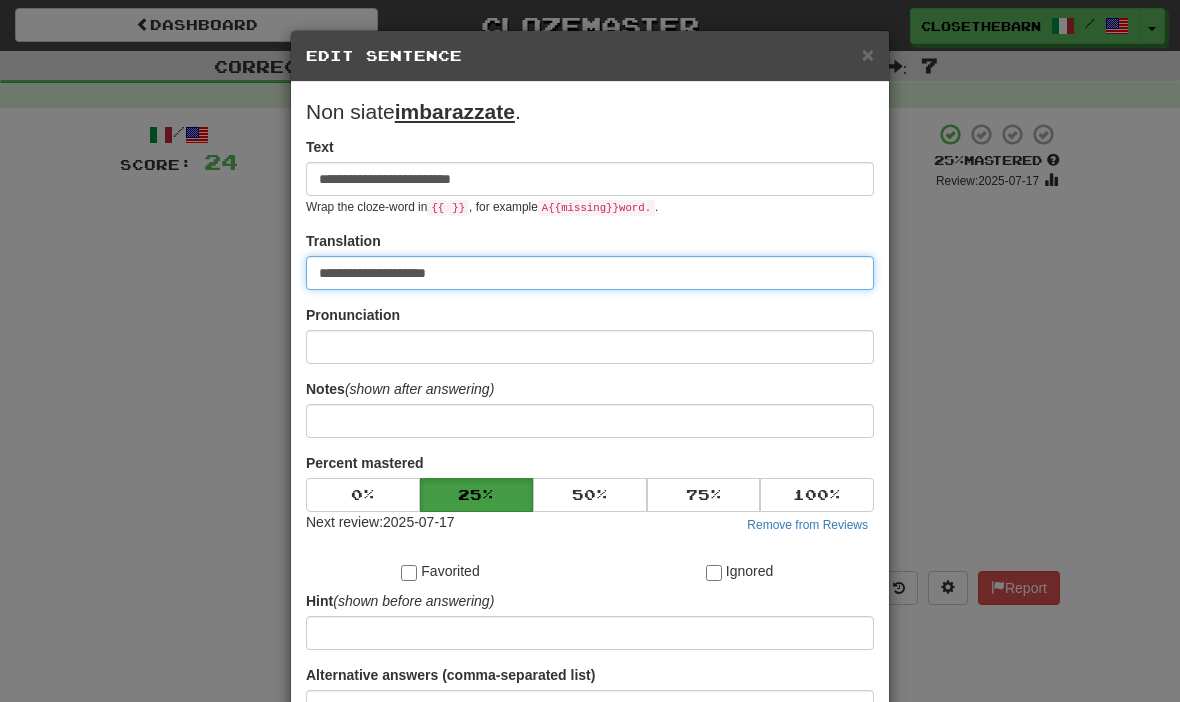 click on "**********" at bounding box center (590, 273) 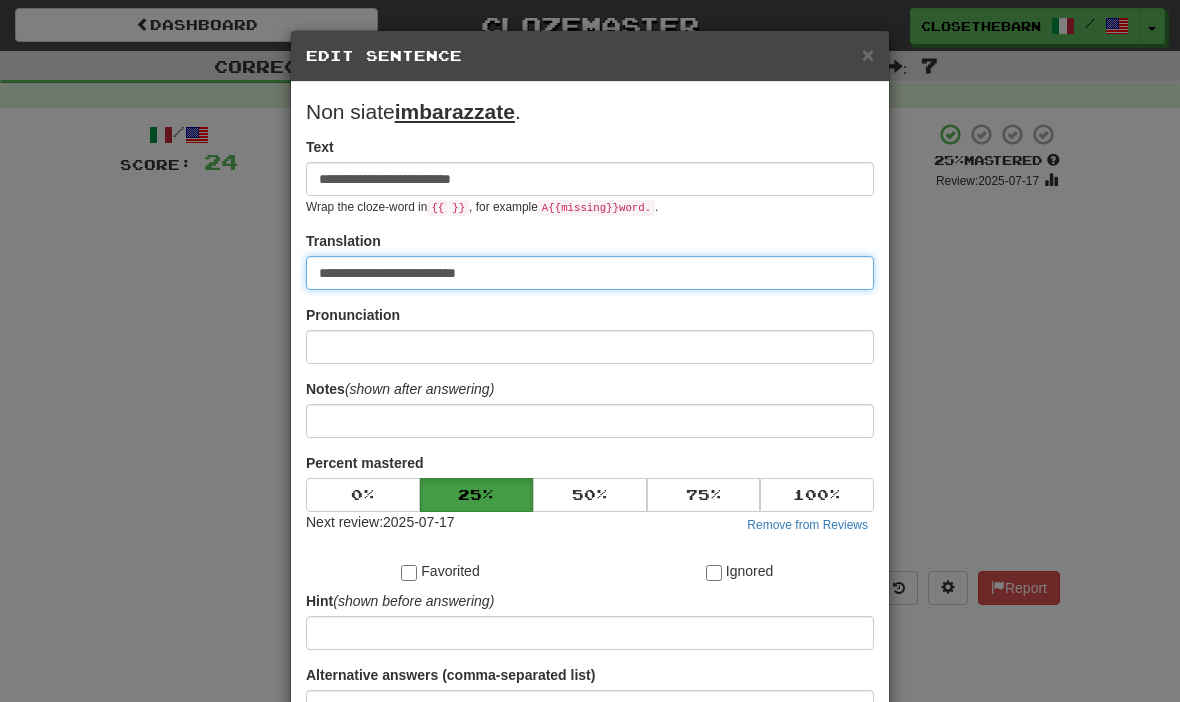 click on "**********" at bounding box center (590, 273) 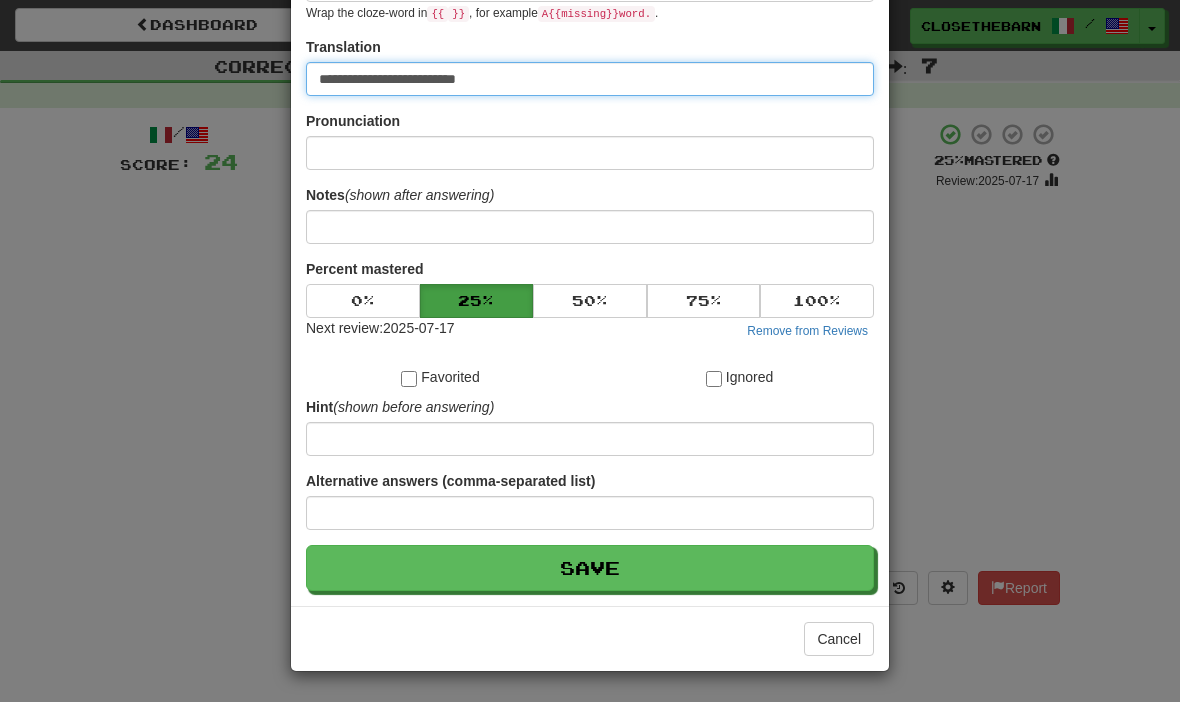 scroll, scrollTop: 195, scrollLeft: 0, axis: vertical 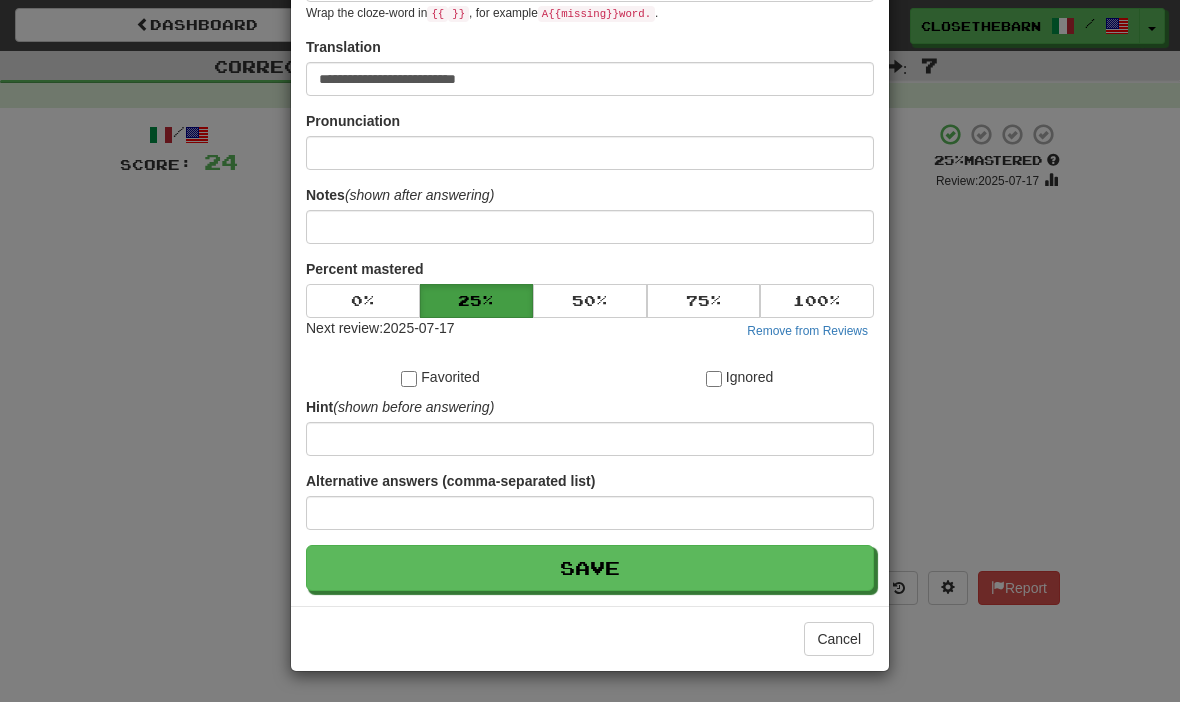click on "Save" at bounding box center (590, 568) 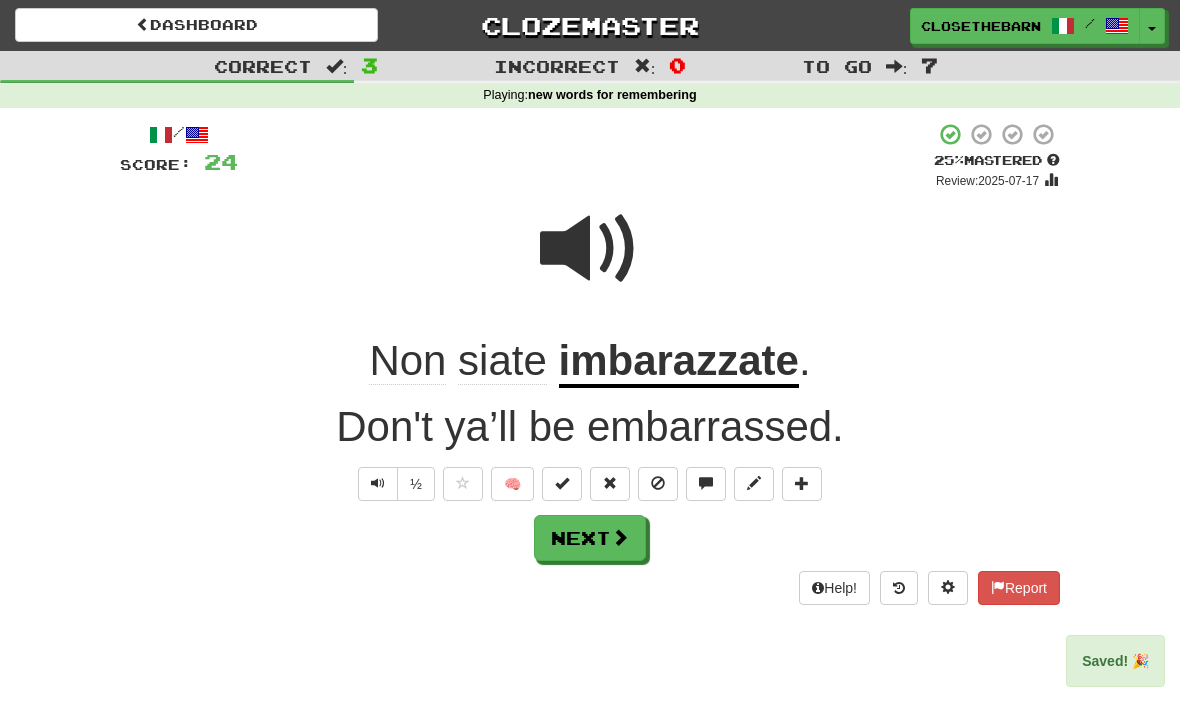 click on "Next" at bounding box center [590, 538] 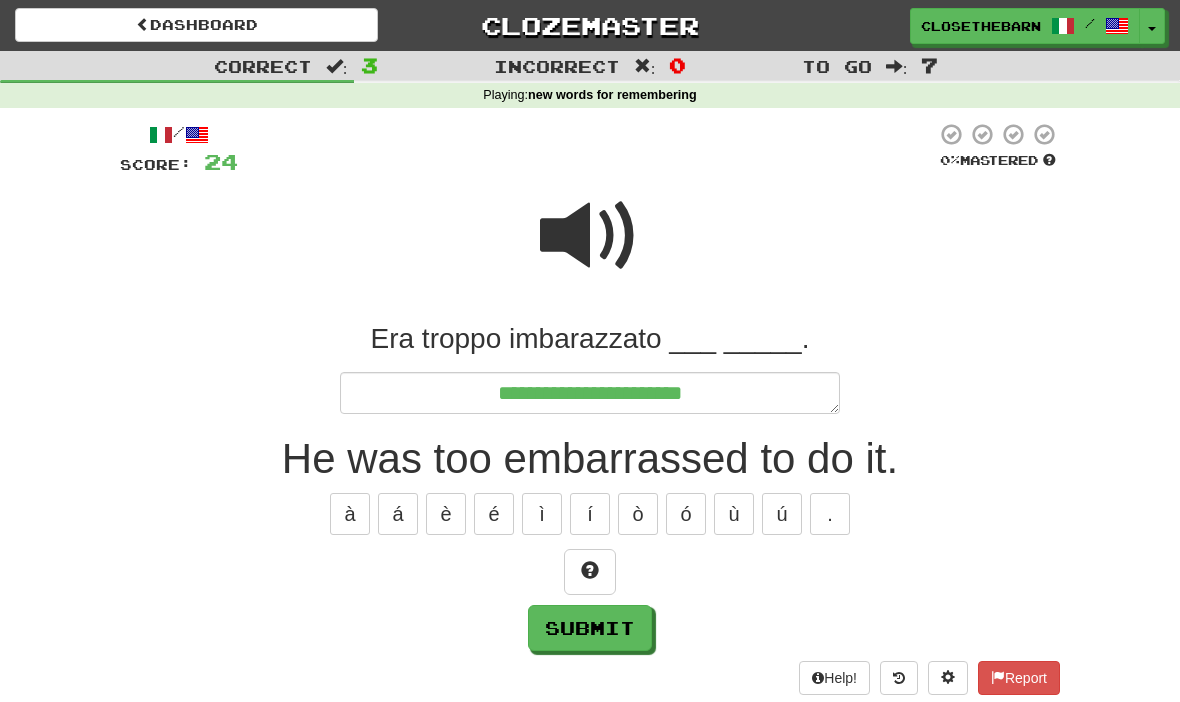 click at bounding box center (590, 572) 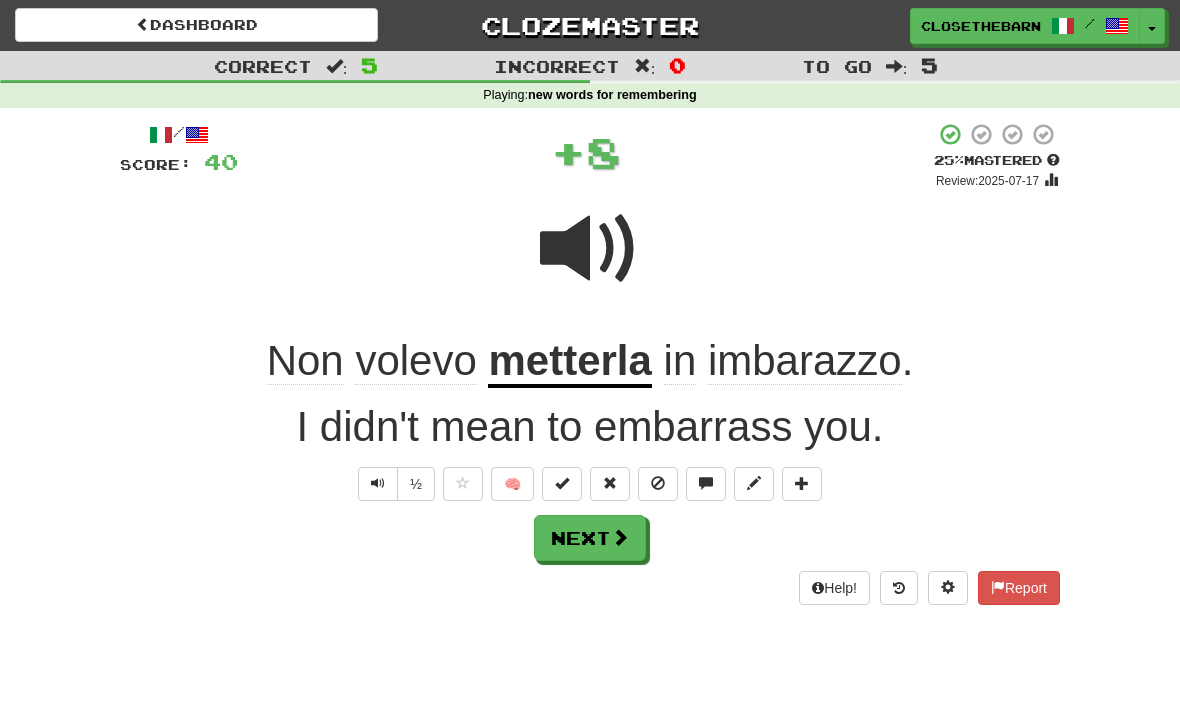 click at bounding box center (754, 484) 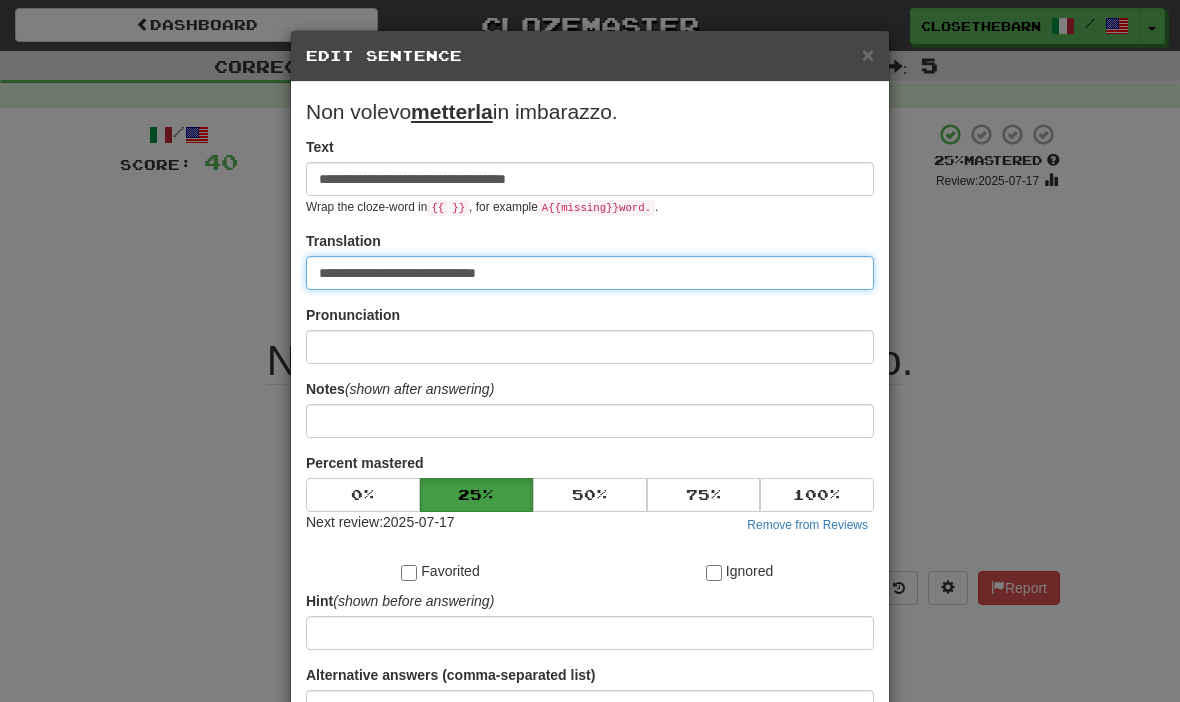 click on "**********" at bounding box center [590, 273] 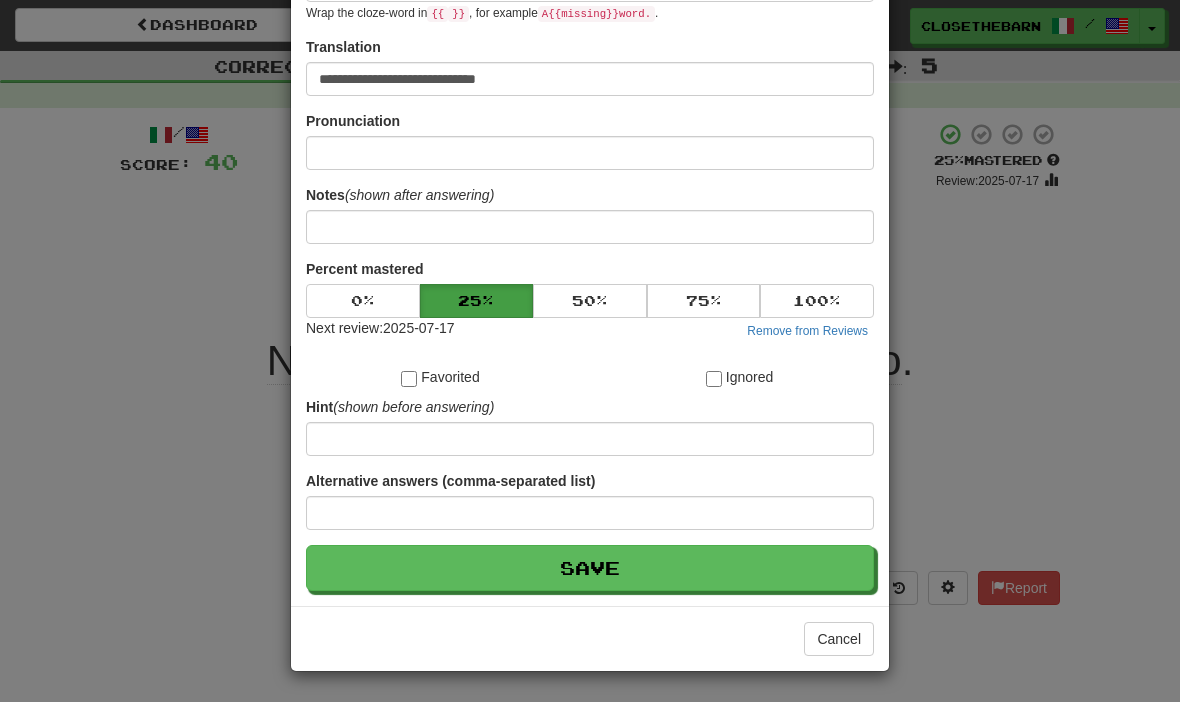 click on "Save" at bounding box center [590, 568] 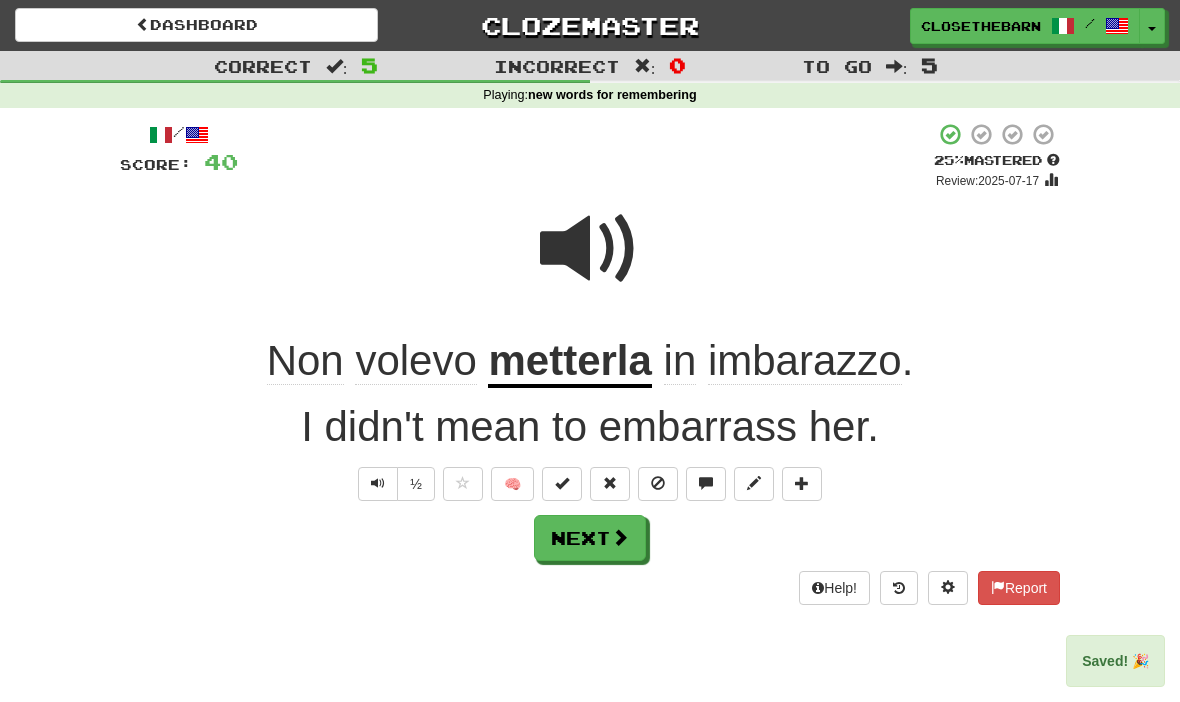 click at bounding box center [620, 537] 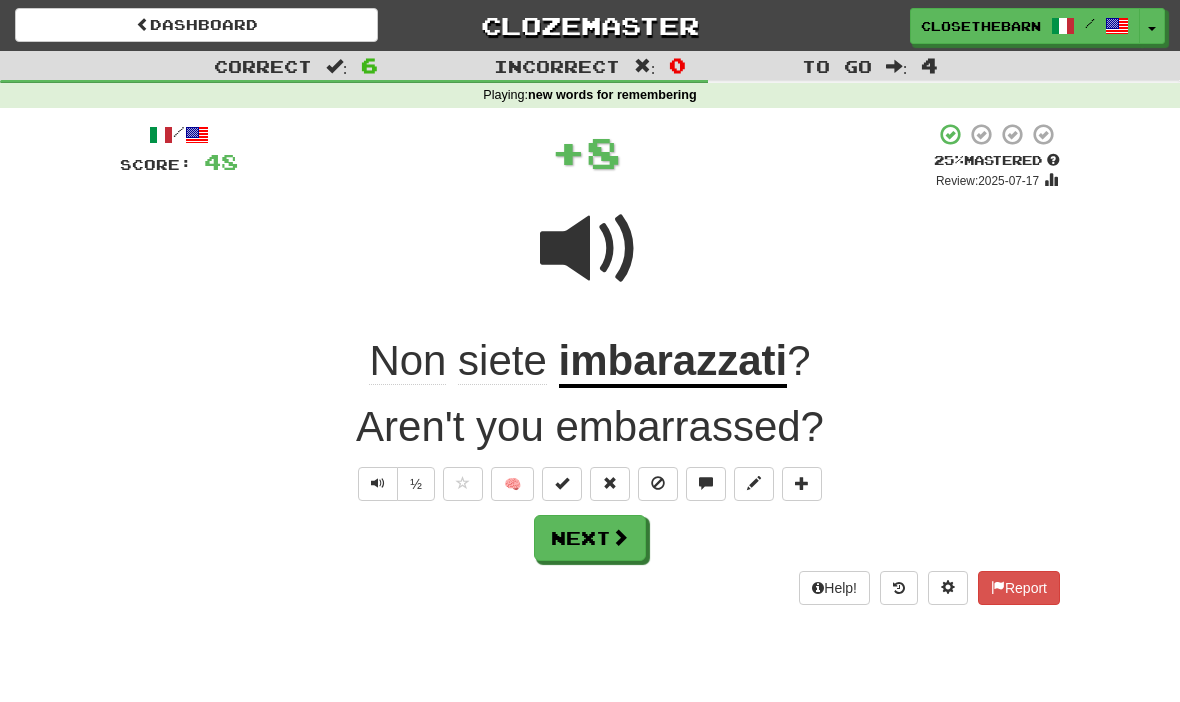 click at bounding box center [754, 484] 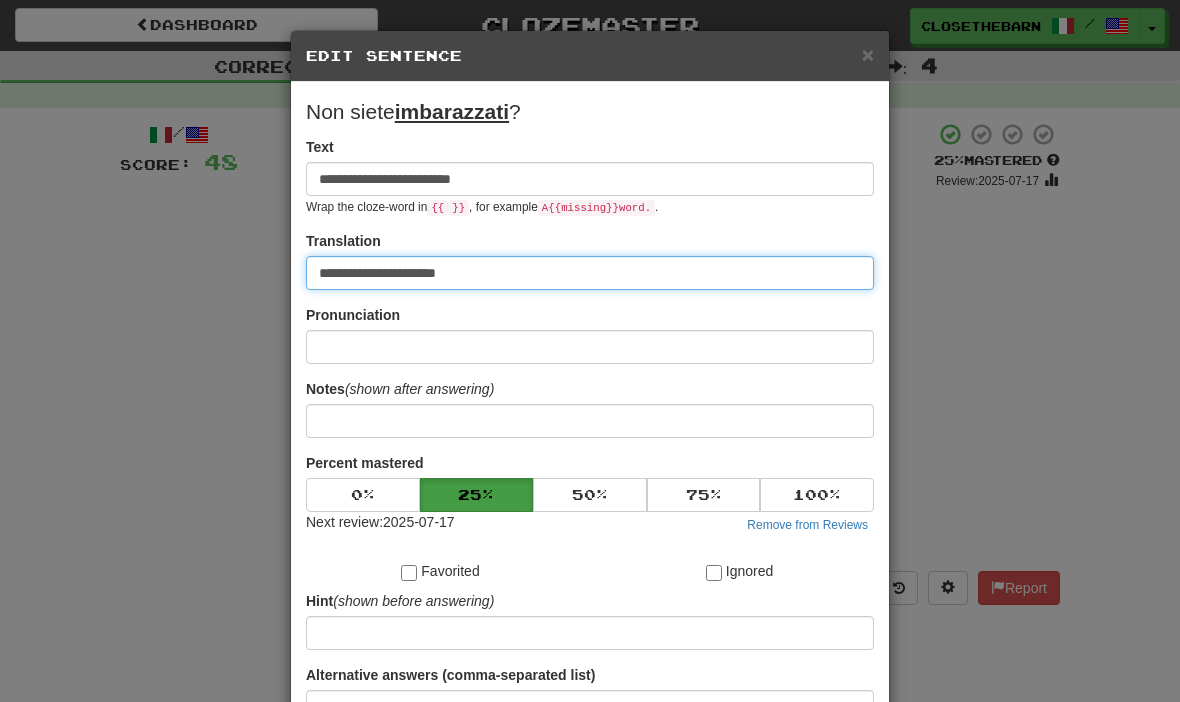 click on "**********" at bounding box center (590, 273) 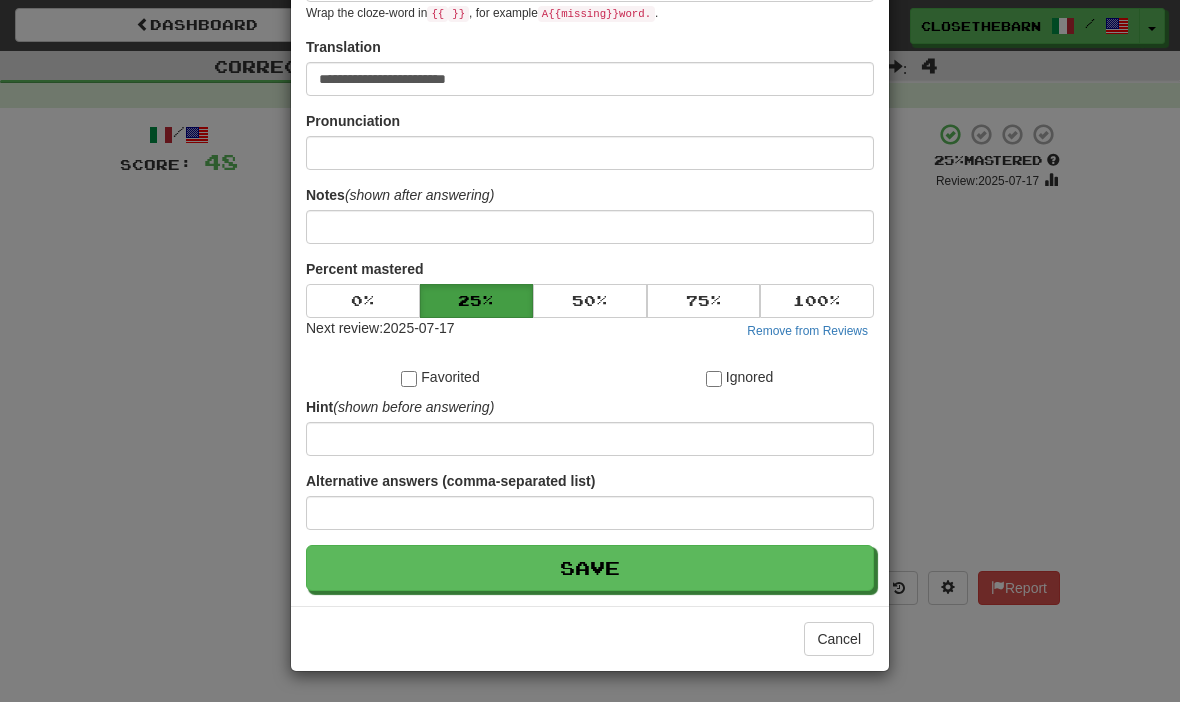 click on "Save" at bounding box center [590, 568] 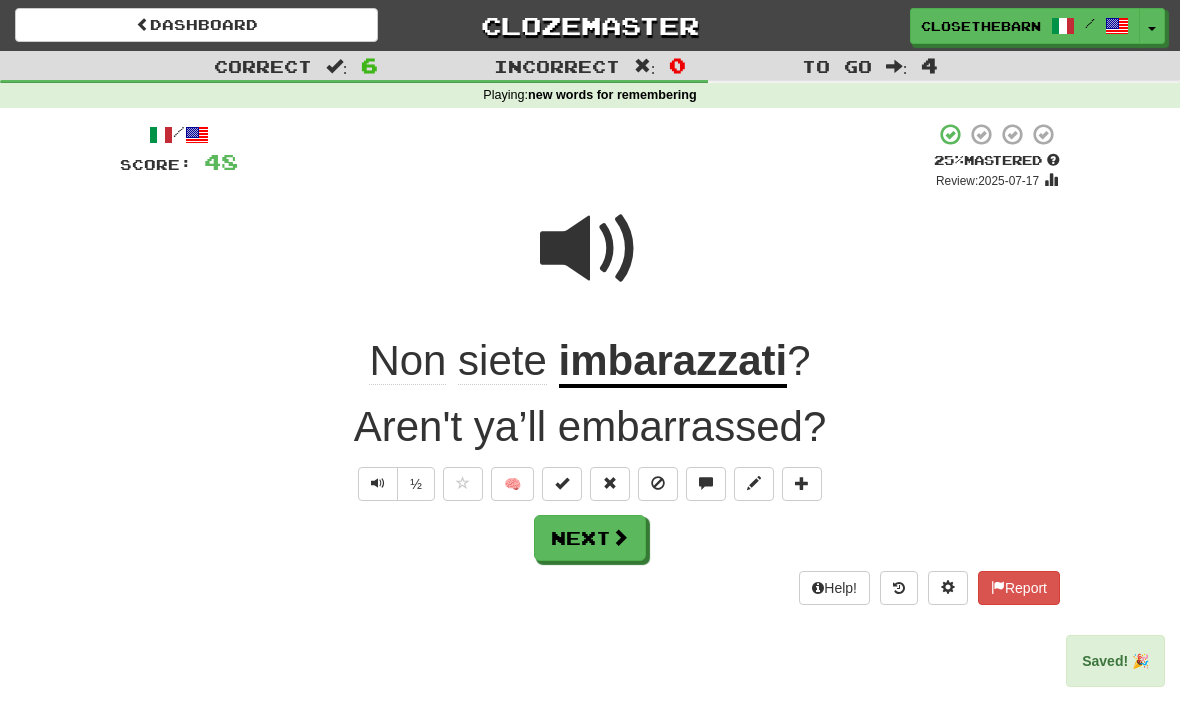 click on "Next" at bounding box center (590, 538) 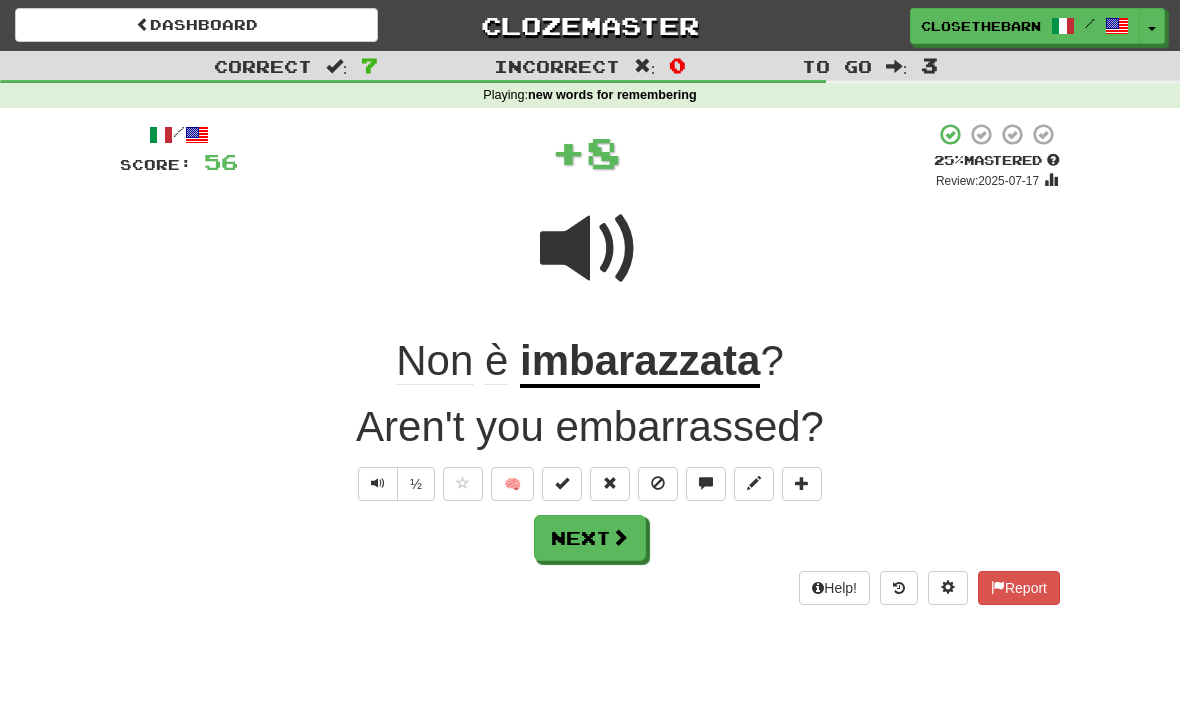 click at bounding box center [754, 483] 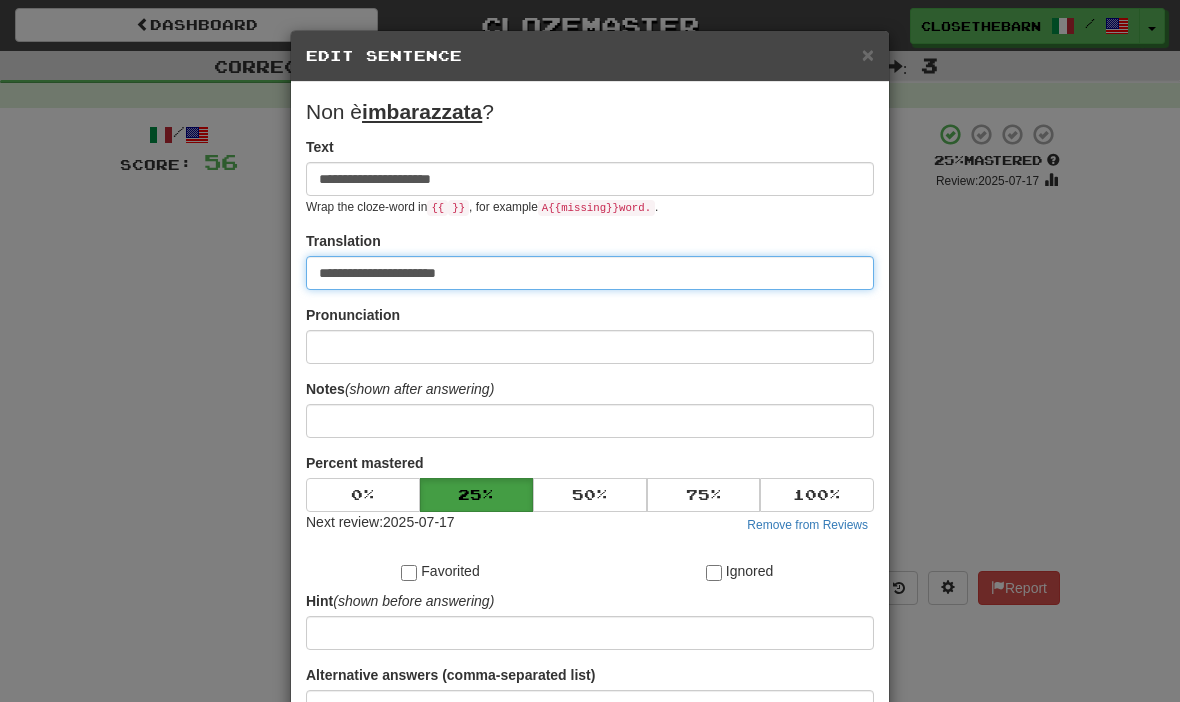 click on "**********" at bounding box center (590, 273) 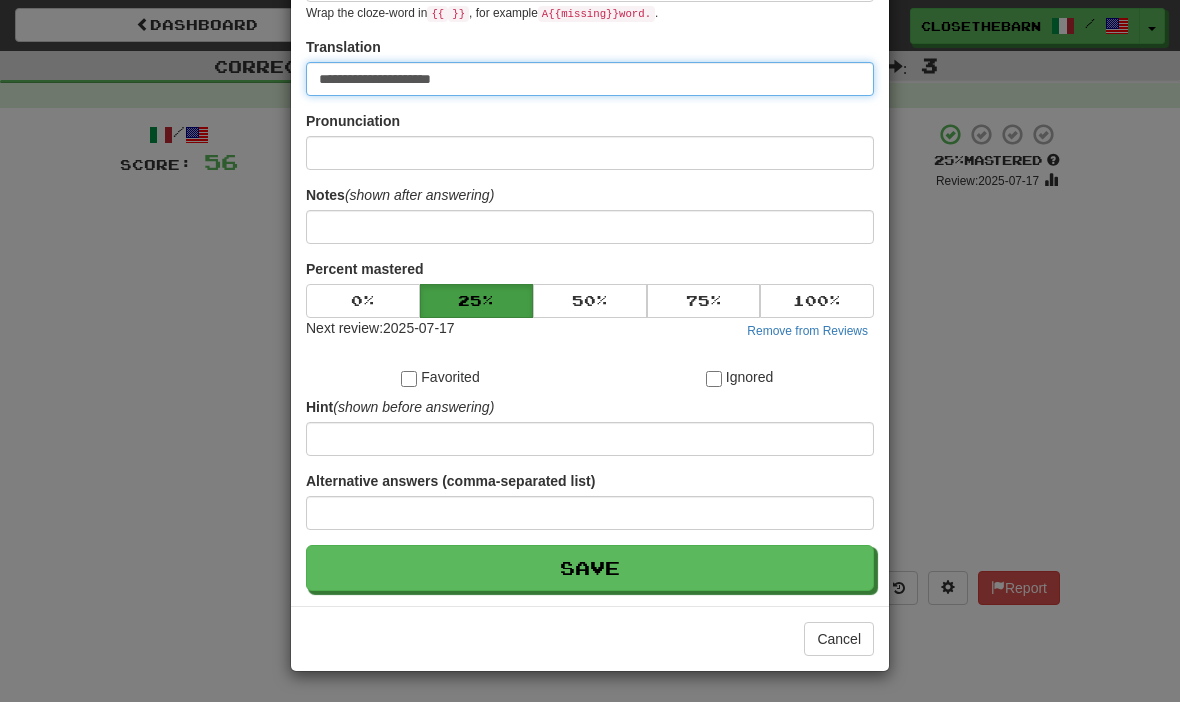 scroll, scrollTop: 195, scrollLeft: 0, axis: vertical 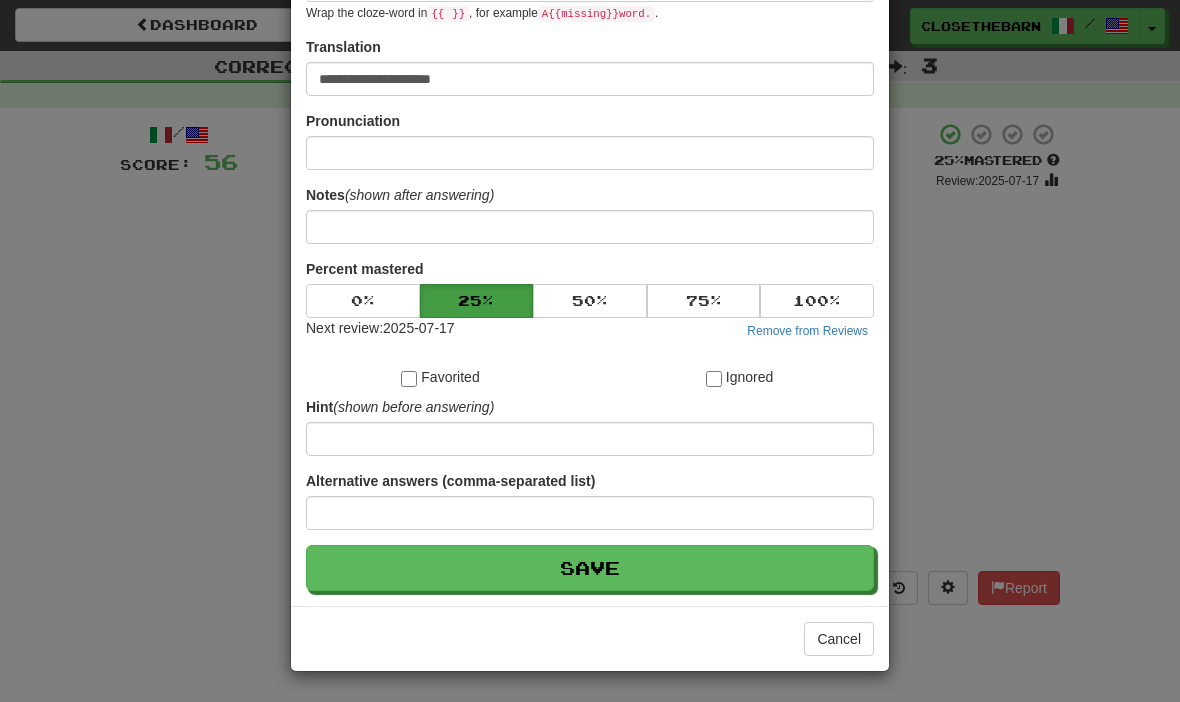 click on "Save" at bounding box center [590, 568] 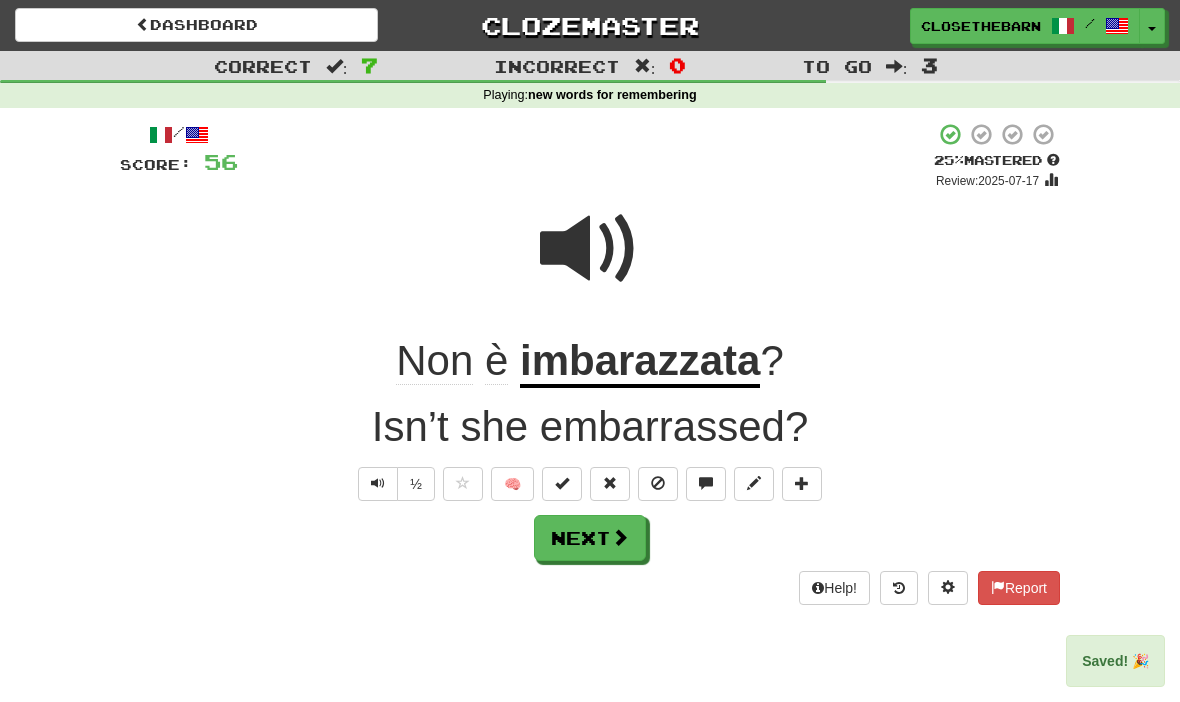 click at bounding box center [620, 537] 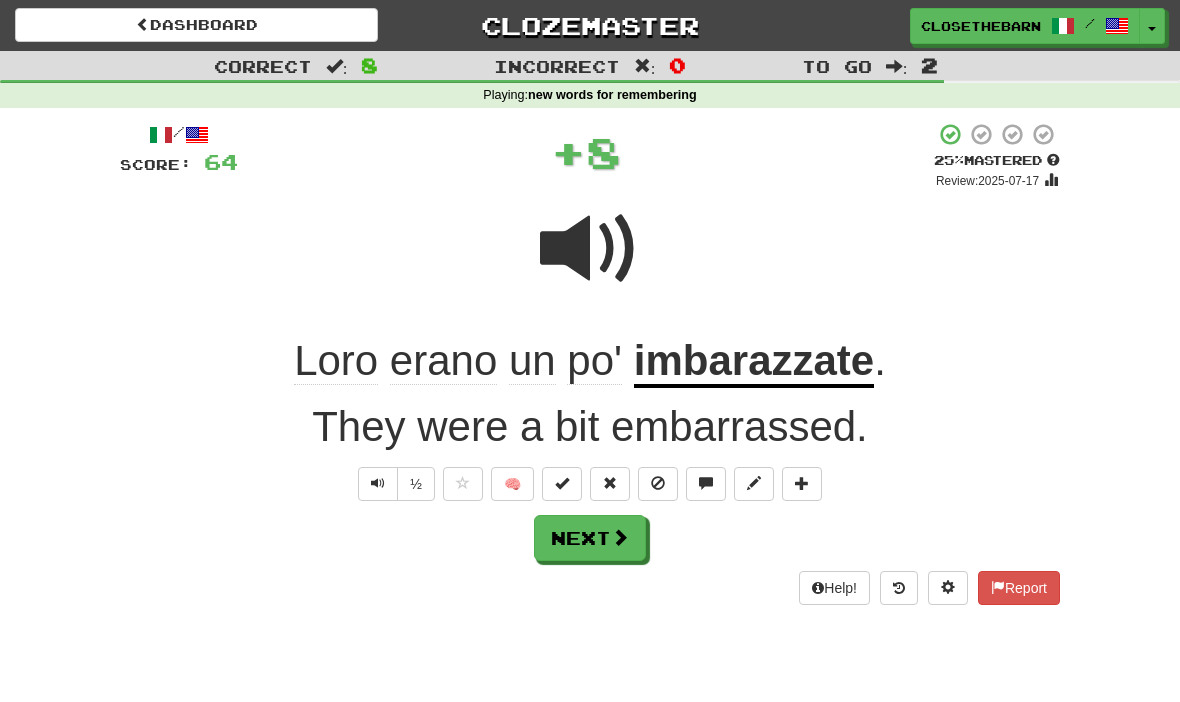 click at bounding box center [562, 483] 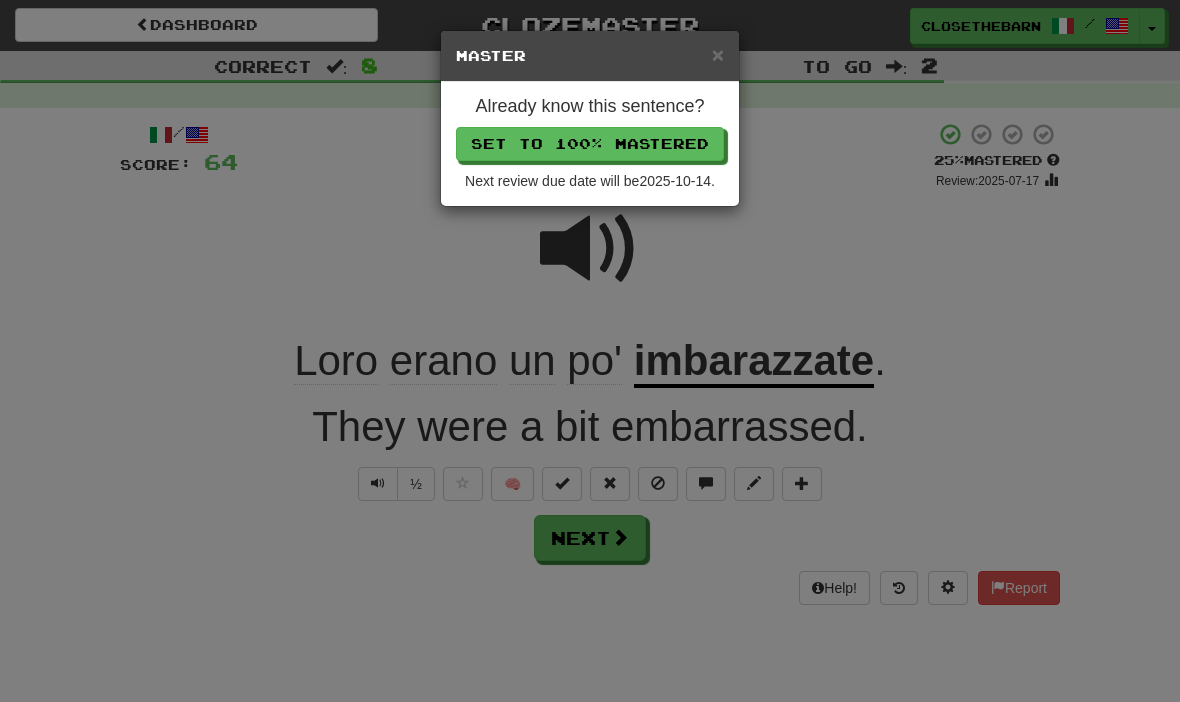 click on "Set to 100% Mastered" at bounding box center (590, 144) 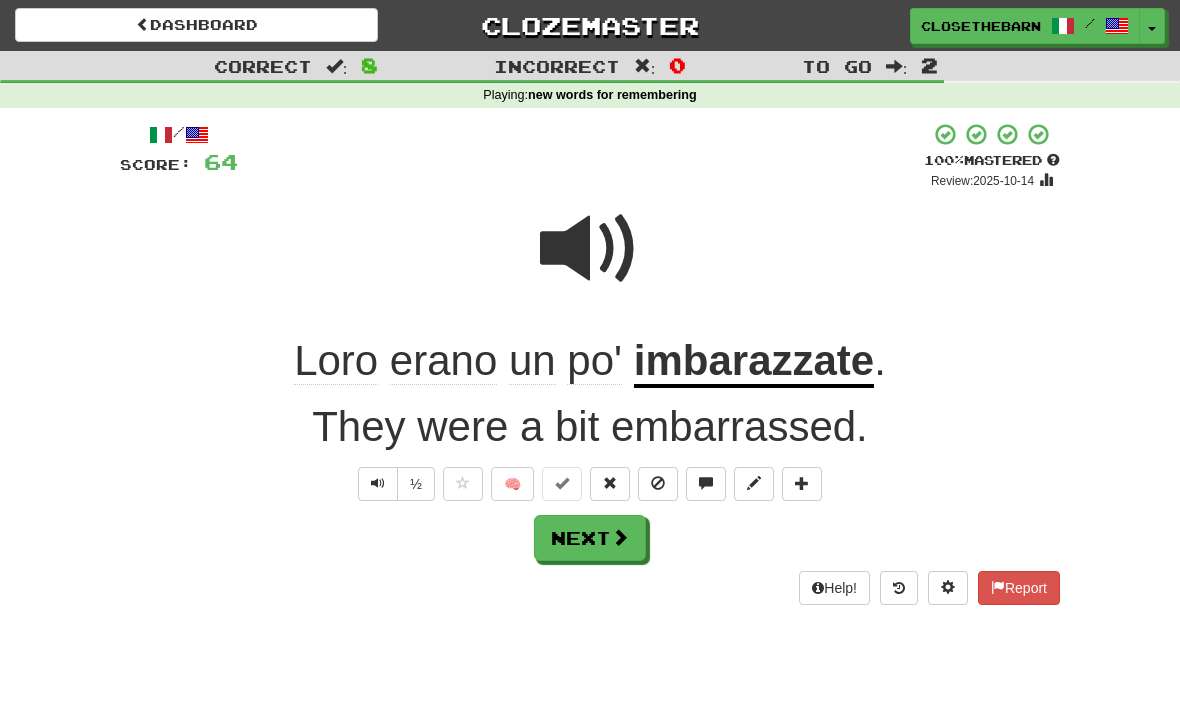 click at bounding box center [620, 537] 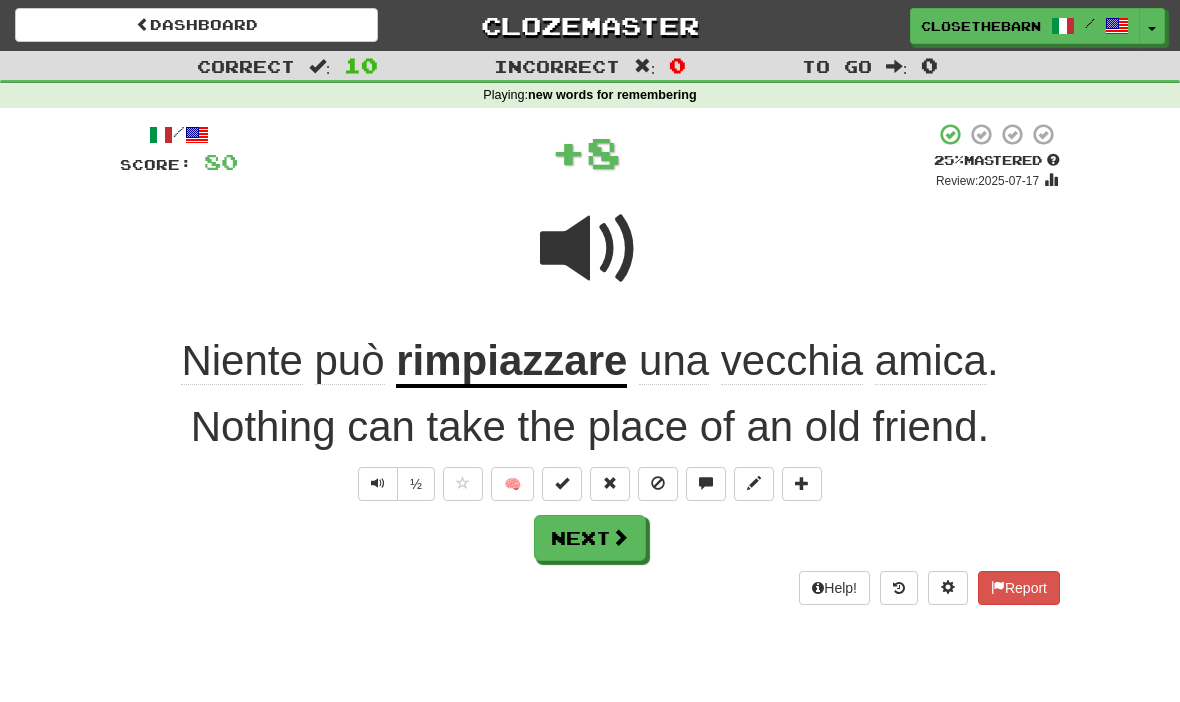 click at bounding box center [562, 483] 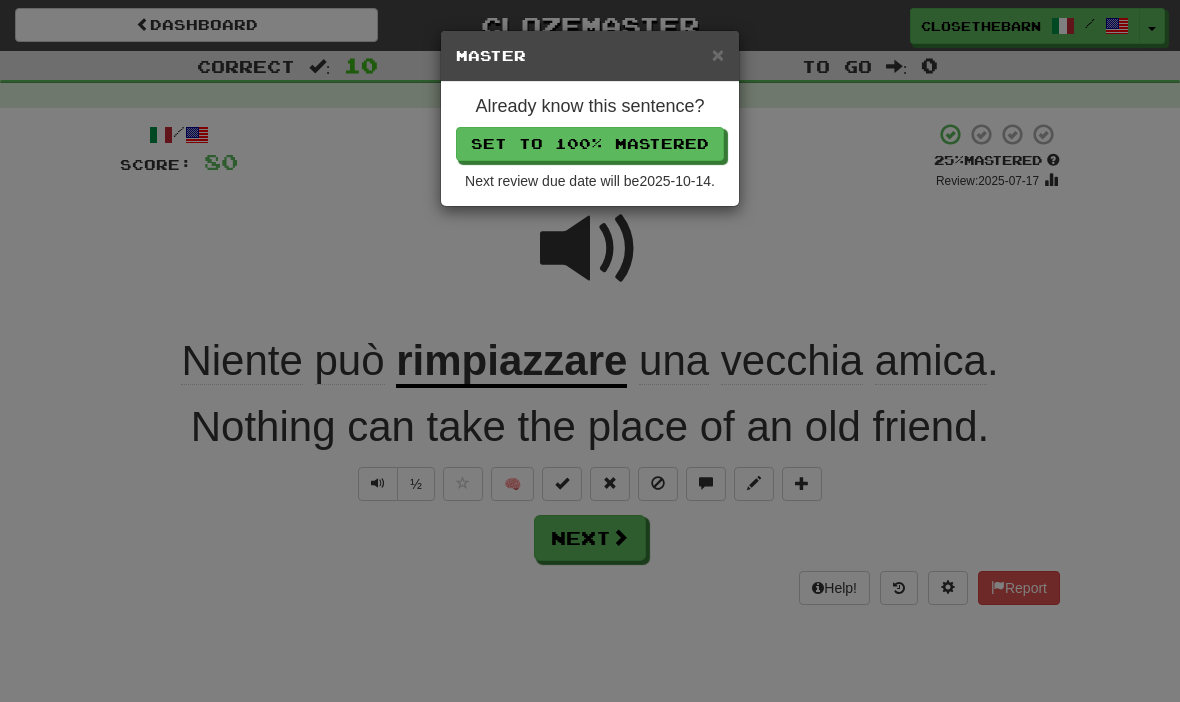 click on "Set to 100% Mastered" at bounding box center (590, 144) 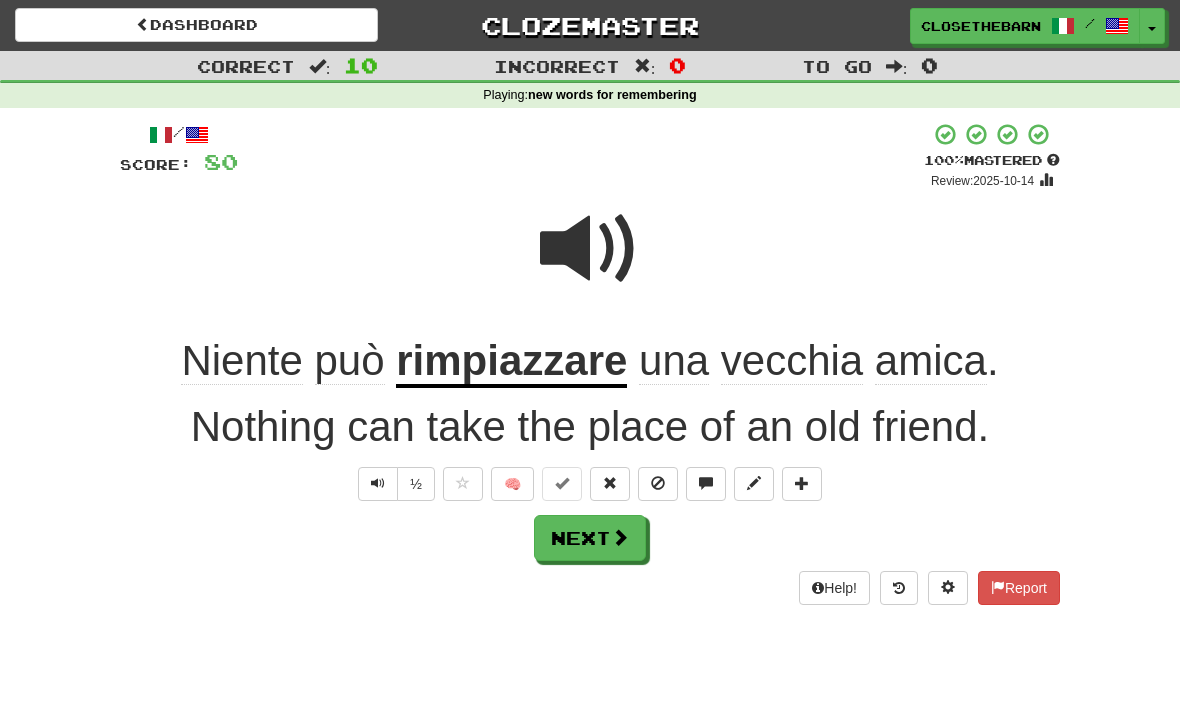 click on "Next" at bounding box center [590, 538] 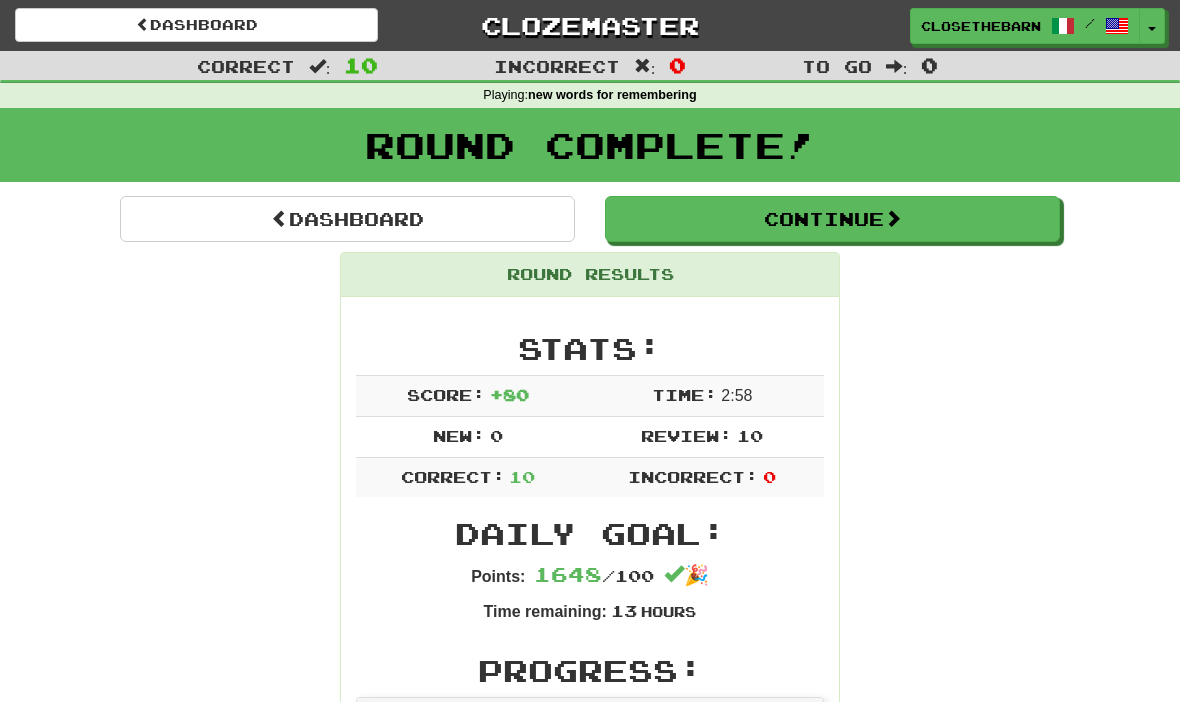 click at bounding box center (893, 218) 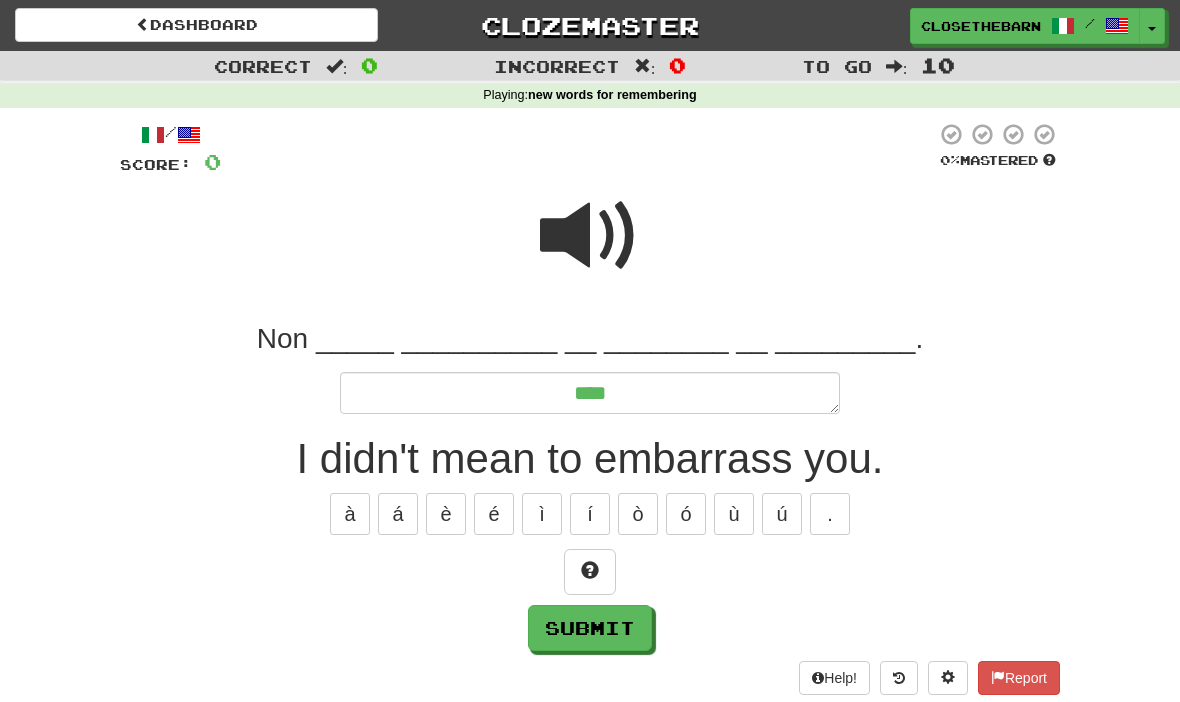 click at bounding box center [590, 570] 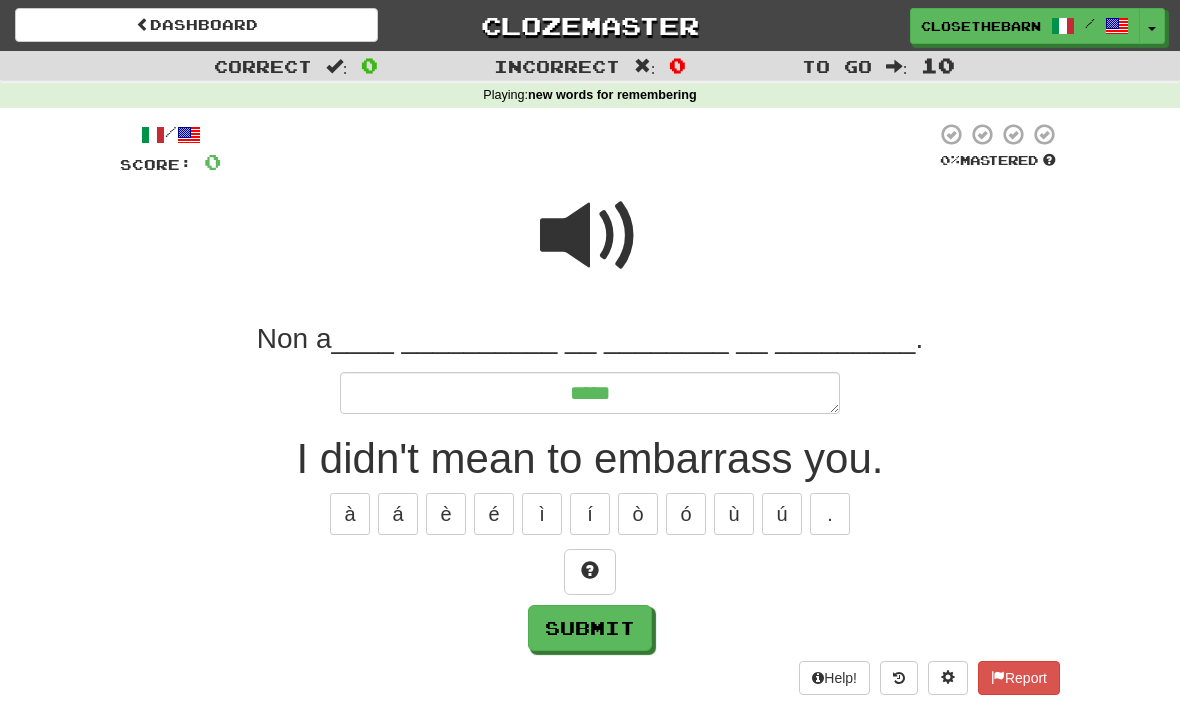 click at bounding box center (590, 570) 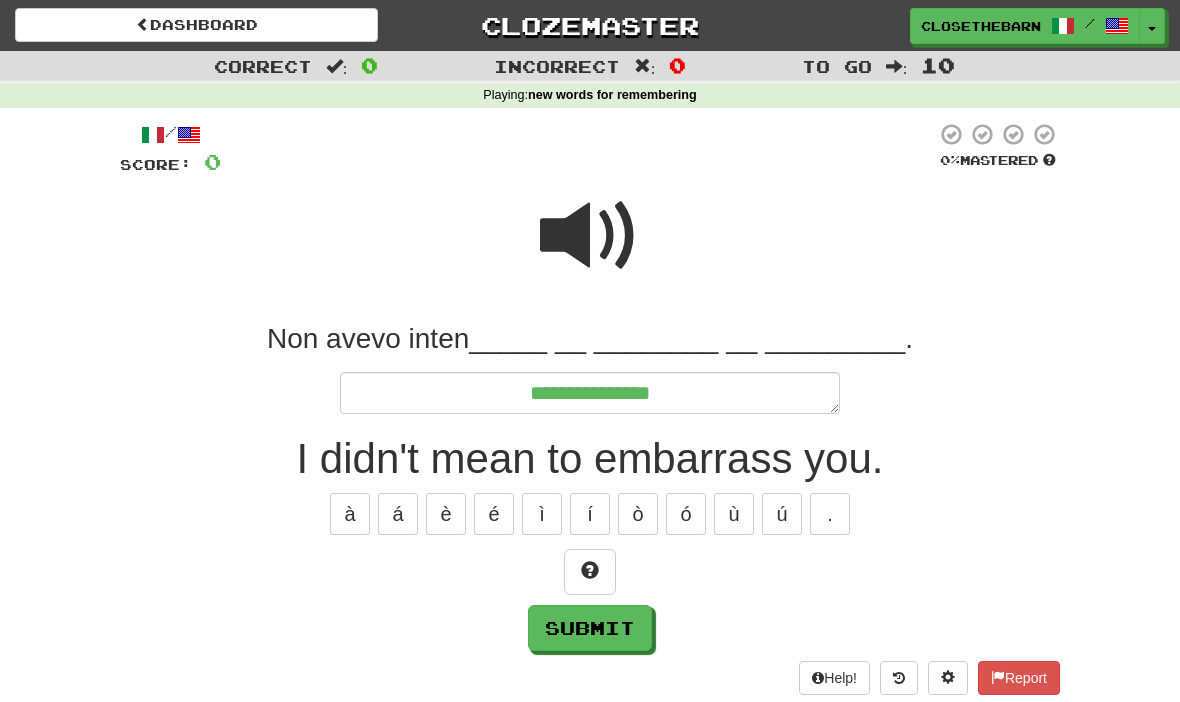 click at bounding box center (590, 572) 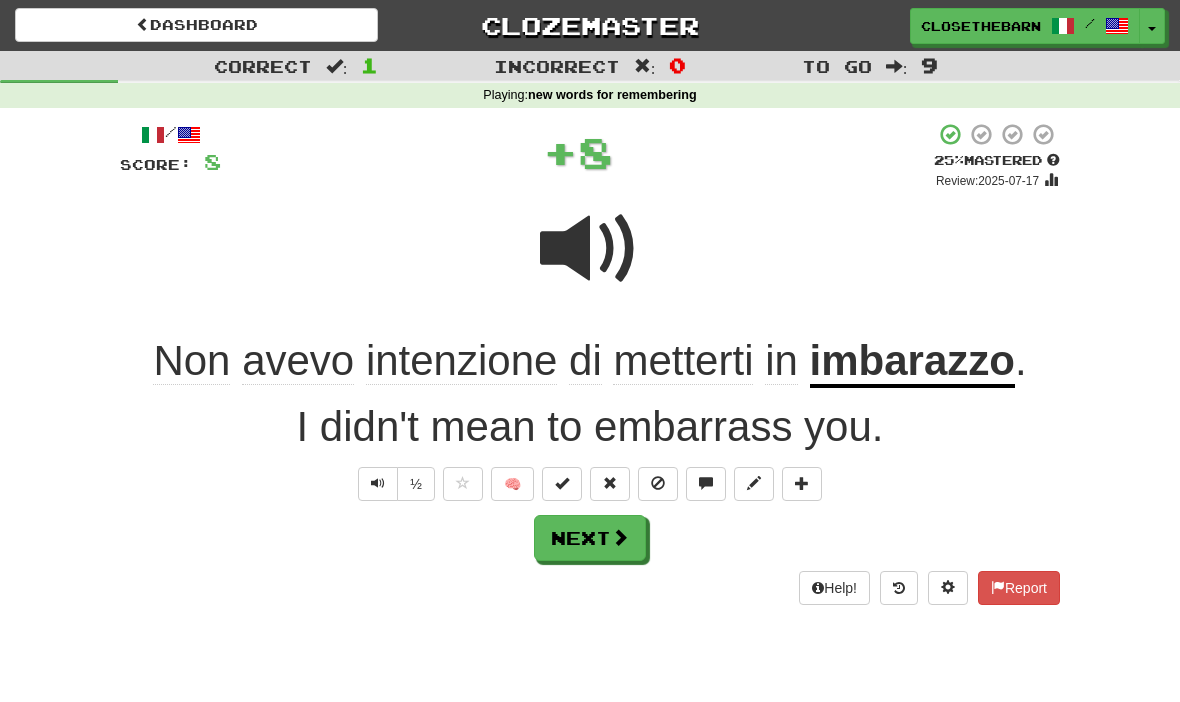 click at bounding box center (754, 484) 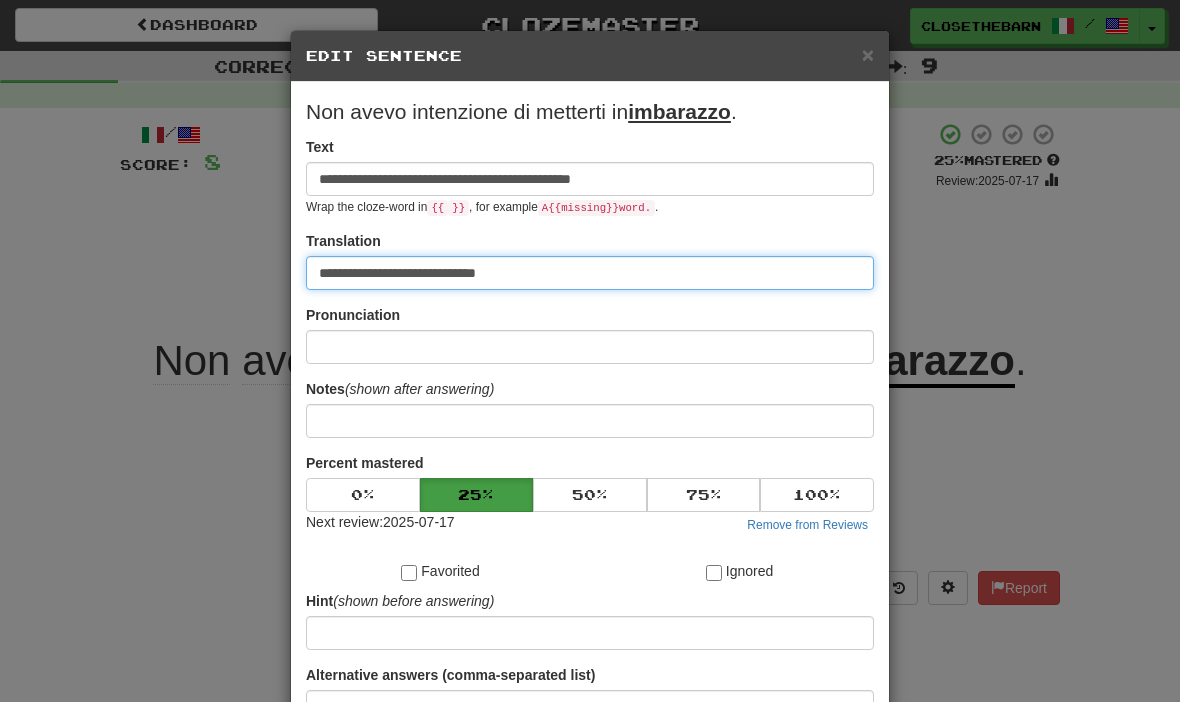 click on "**********" at bounding box center (590, 273) 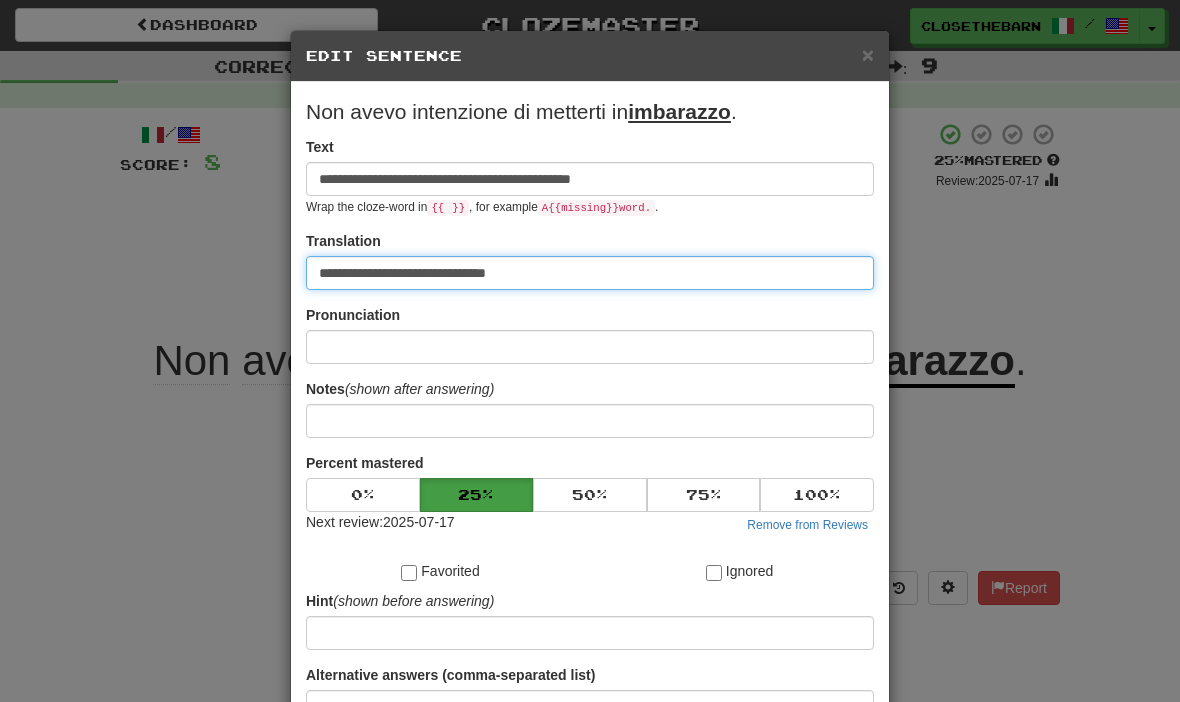 click on "**********" at bounding box center (590, 273) 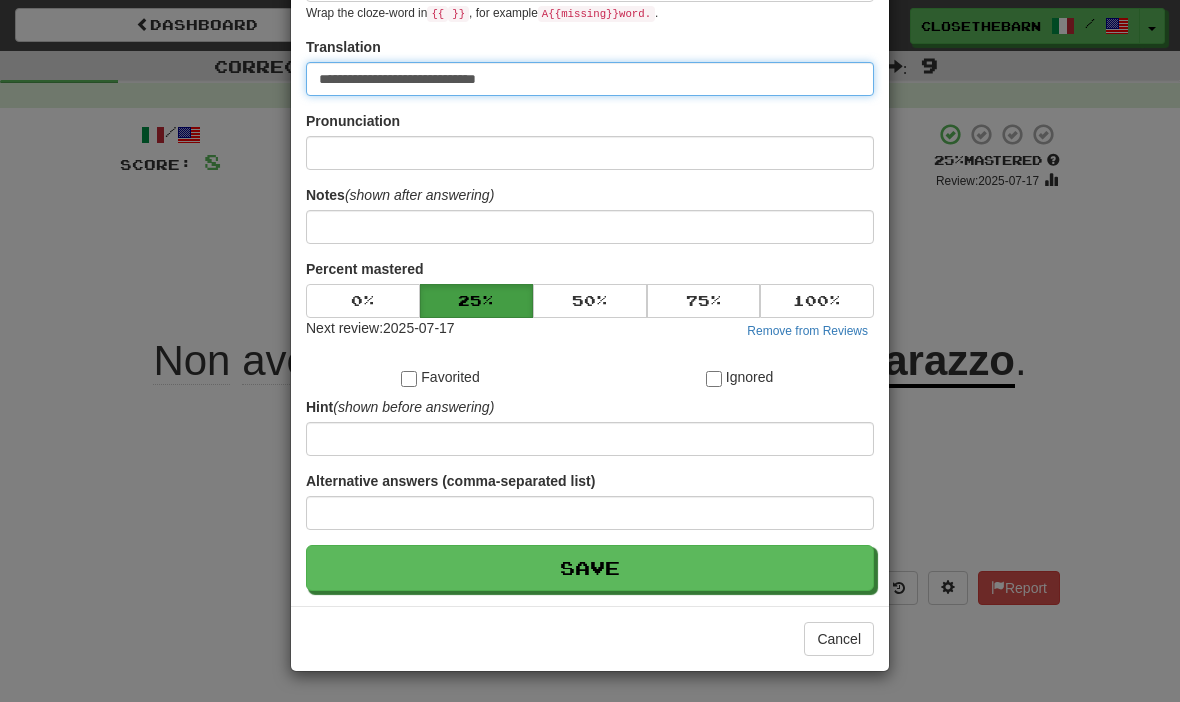 scroll, scrollTop: 195, scrollLeft: 0, axis: vertical 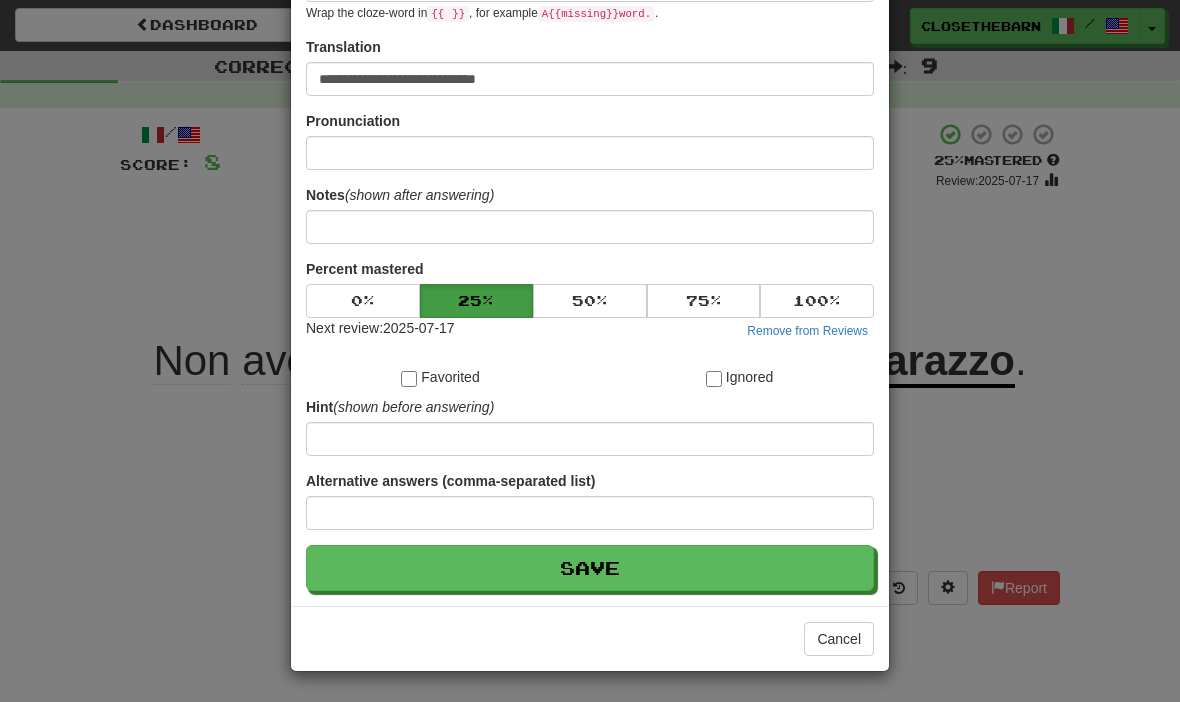 click on "Save" at bounding box center [590, 568] 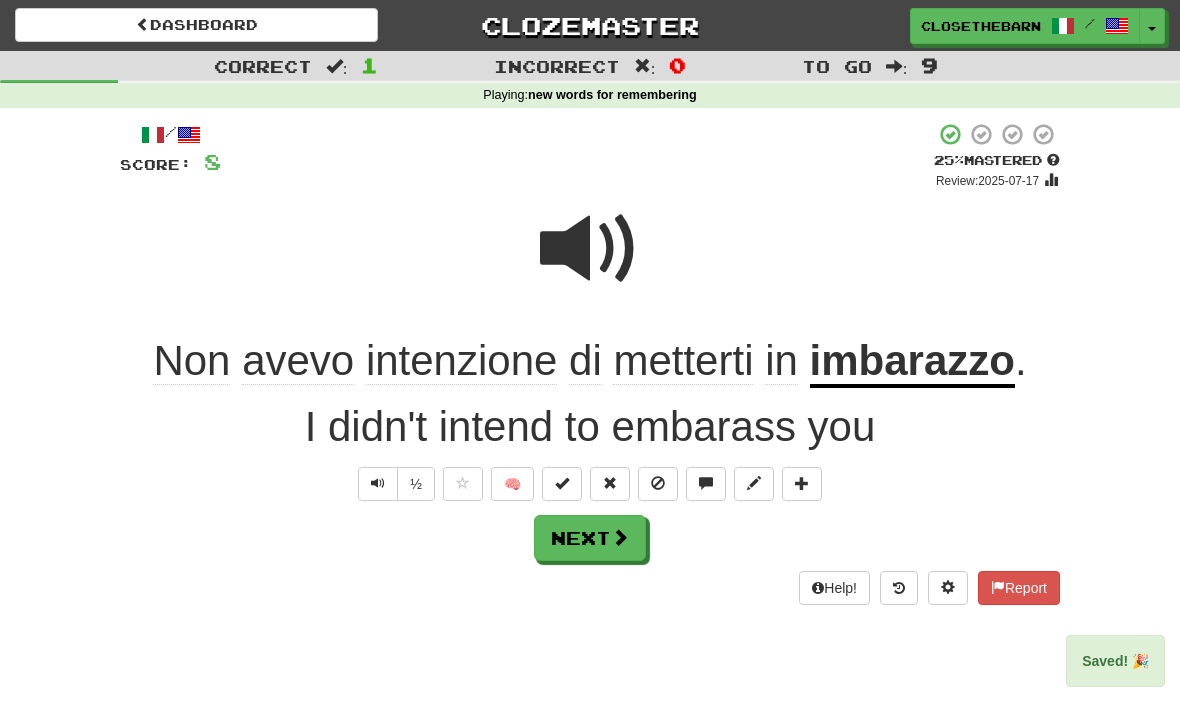click at bounding box center [620, 537] 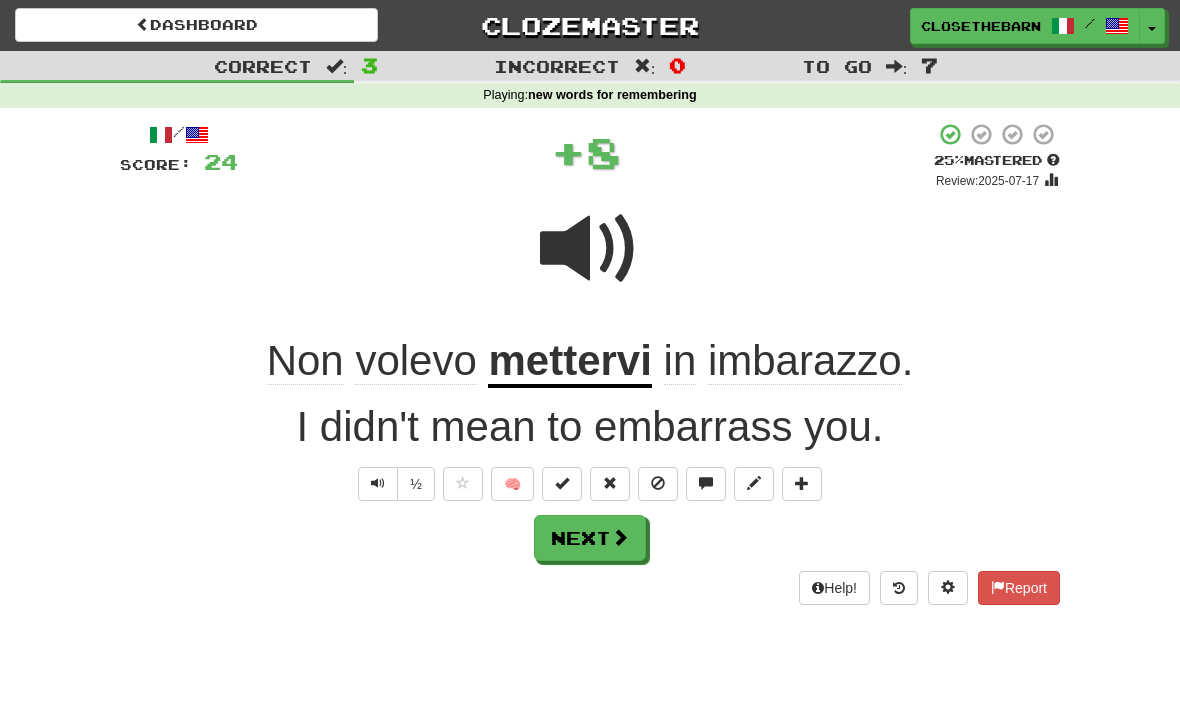 click at bounding box center [754, 483] 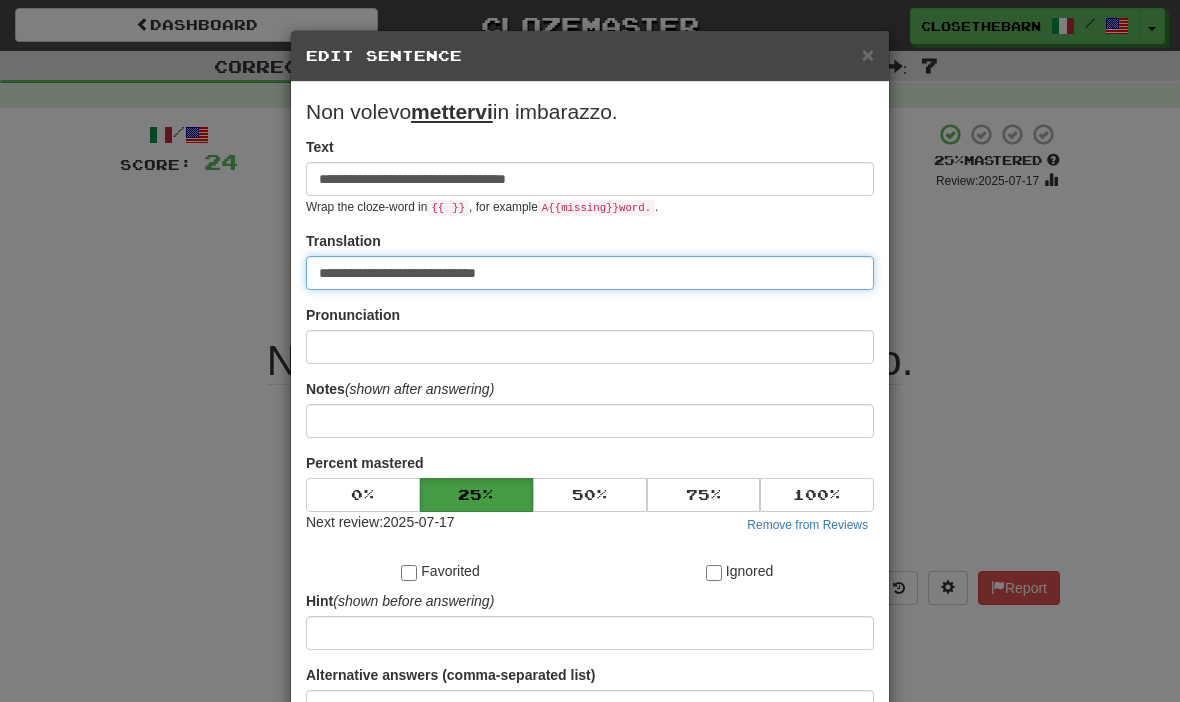 click on "**********" at bounding box center (590, 273) 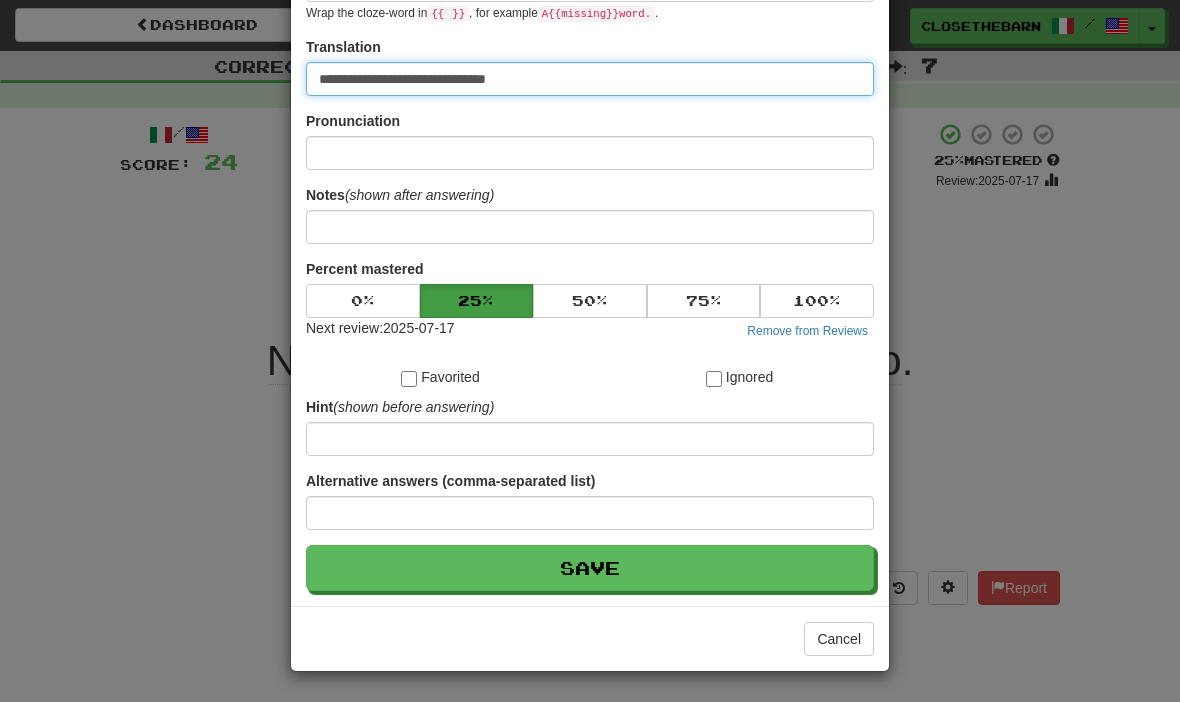 scroll, scrollTop: 195, scrollLeft: 0, axis: vertical 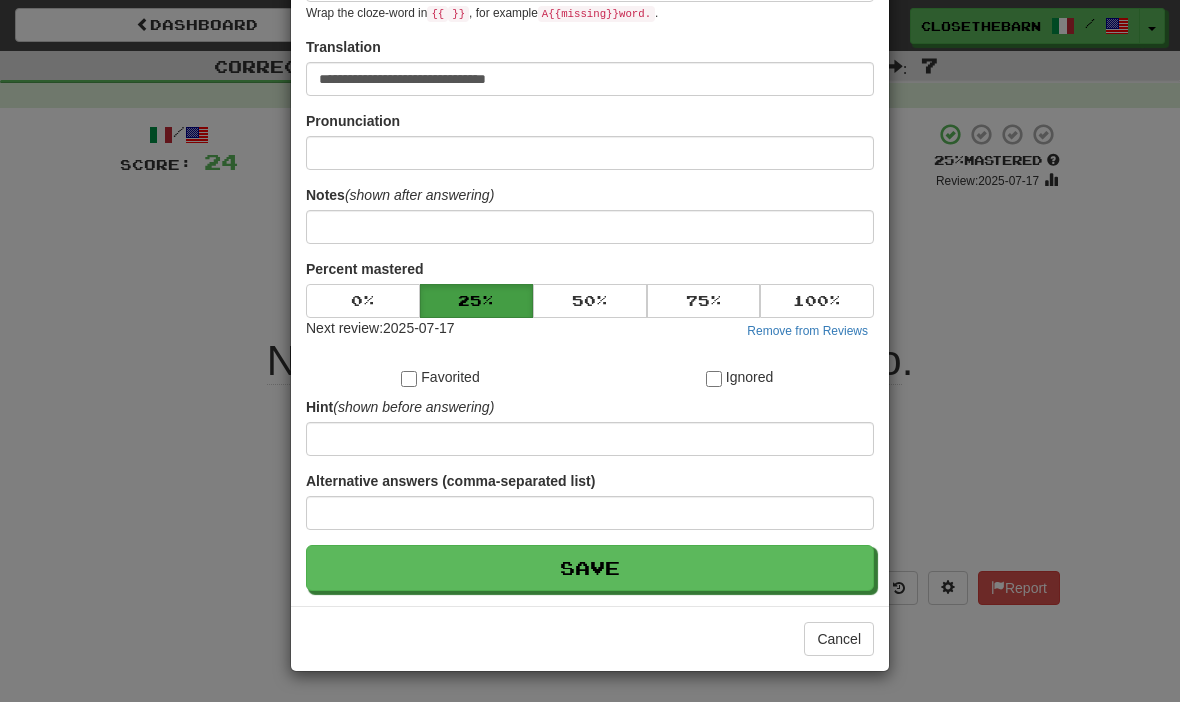 click on "Save" at bounding box center [590, 568] 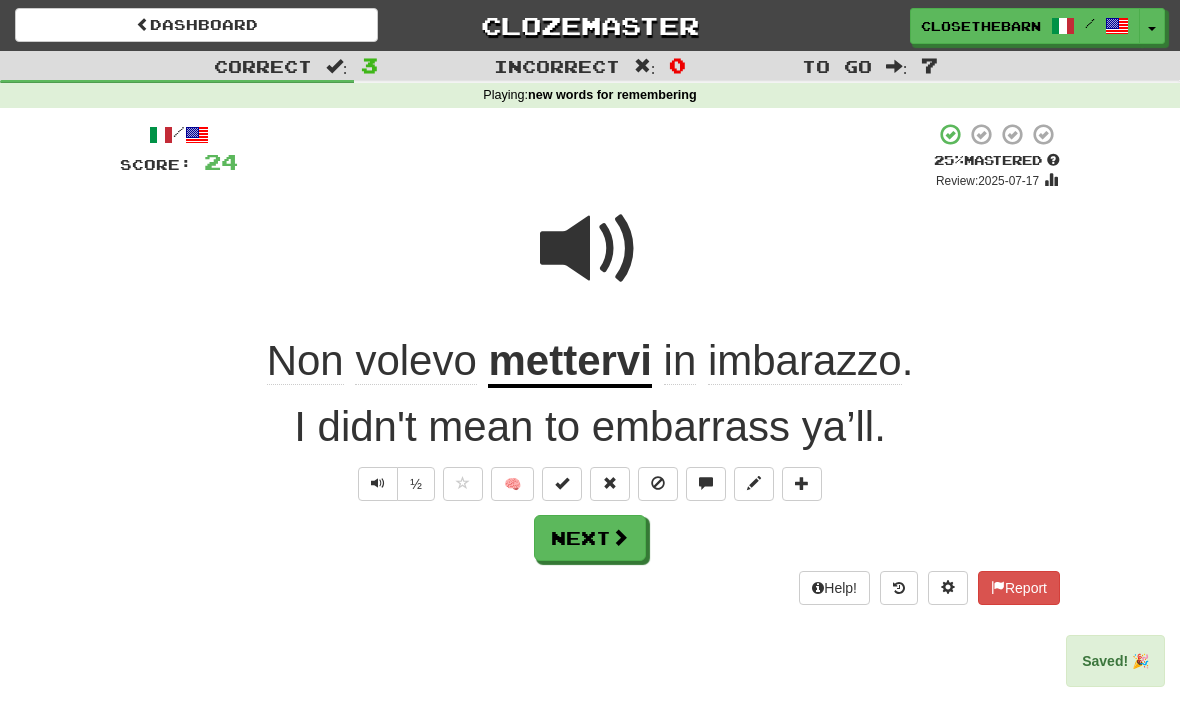 click on "Next" at bounding box center (590, 538) 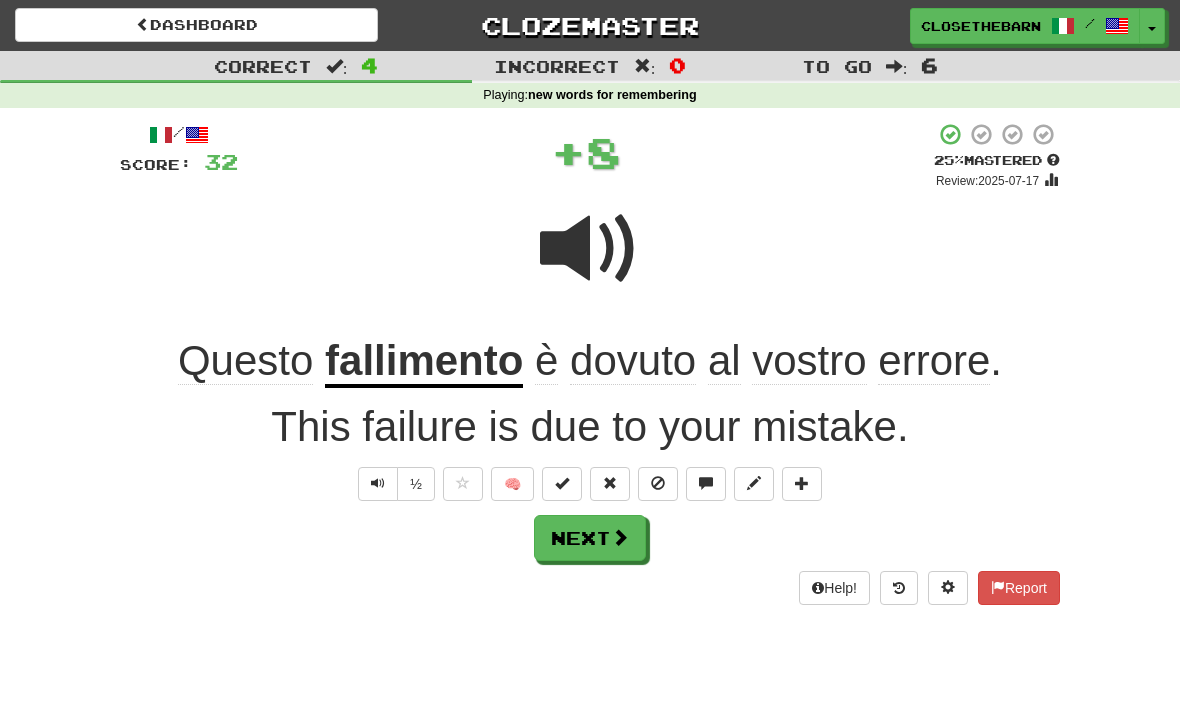 click at bounding box center [562, 483] 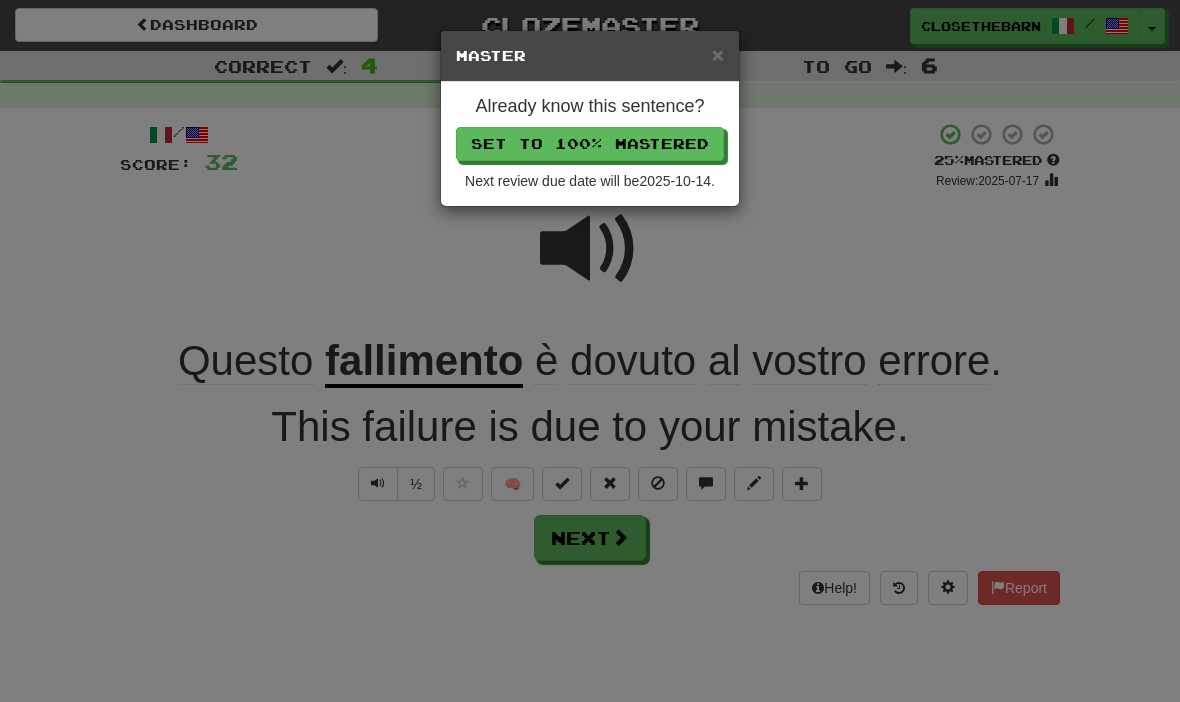 click on "Set to 100% Mastered" at bounding box center [590, 144] 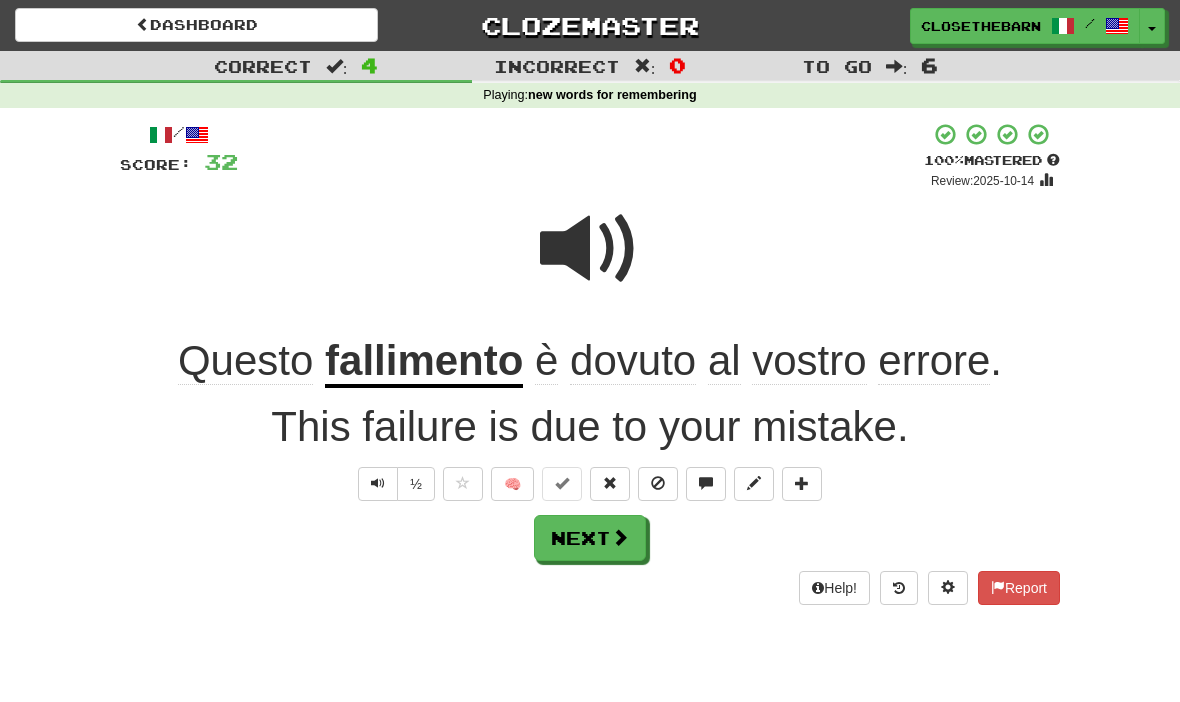 click on "Next" at bounding box center [590, 538] 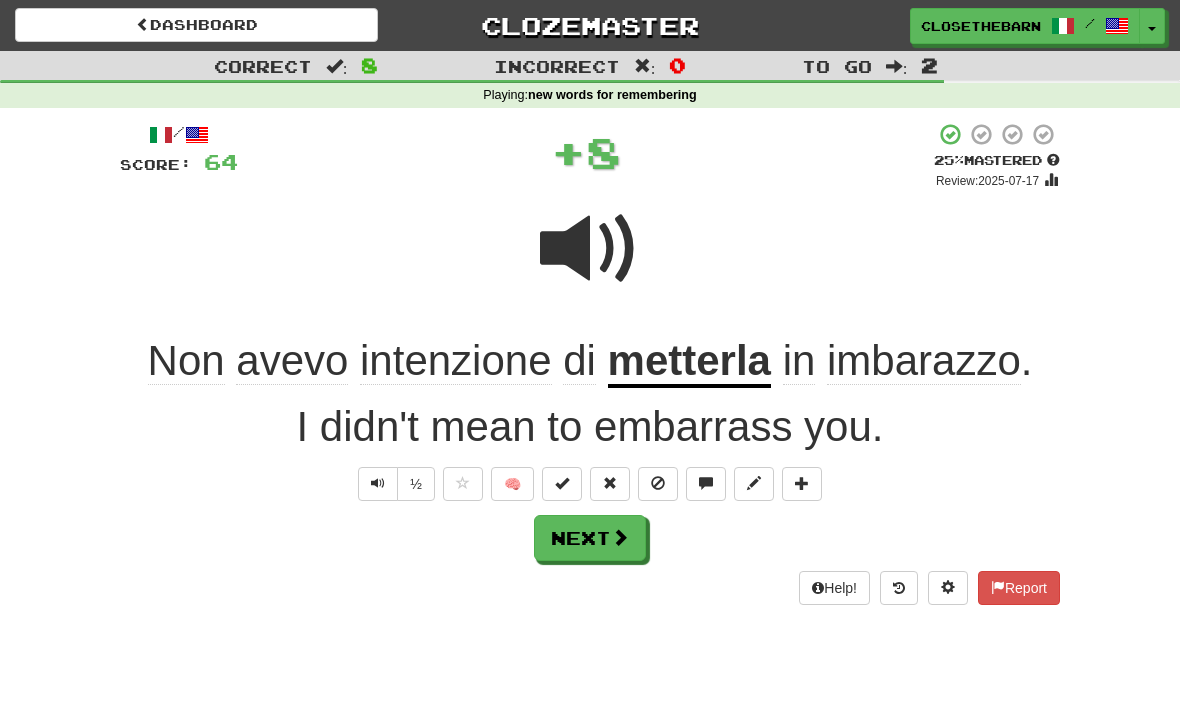 click at bounding box center [754, 484] 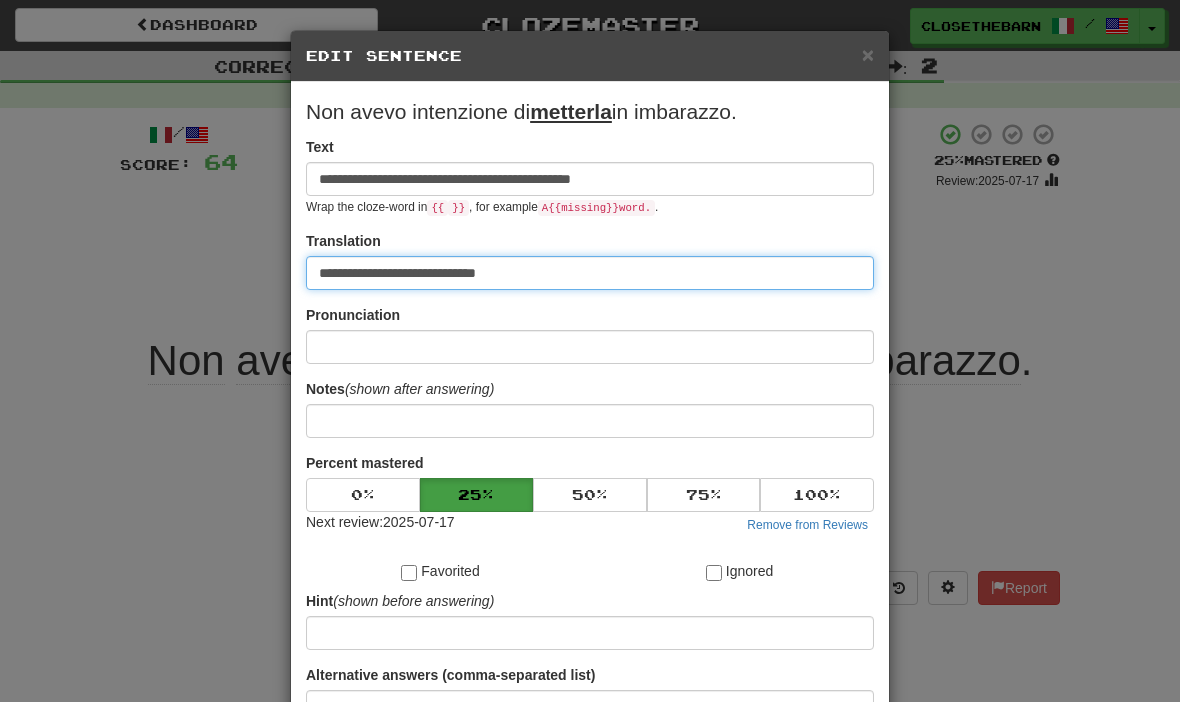 click on "**********" at bounding box center (590, 273) 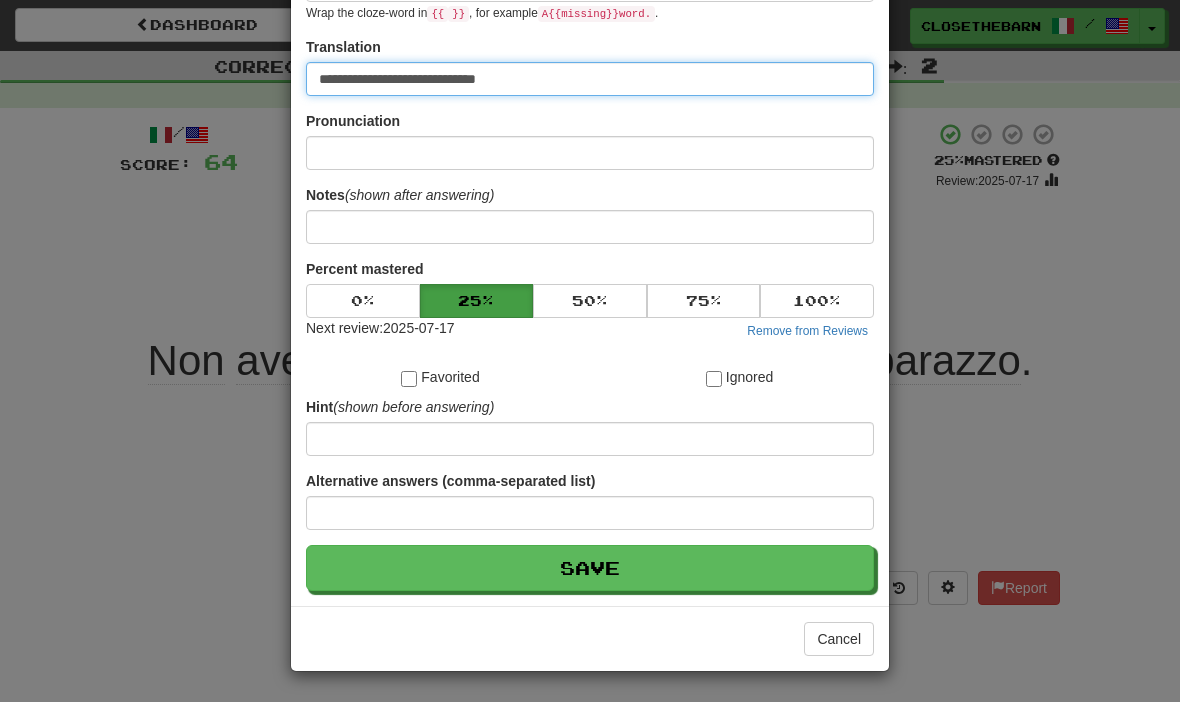 scroll, scrollTop: 195, scrollLeft: 0, axis: vertical 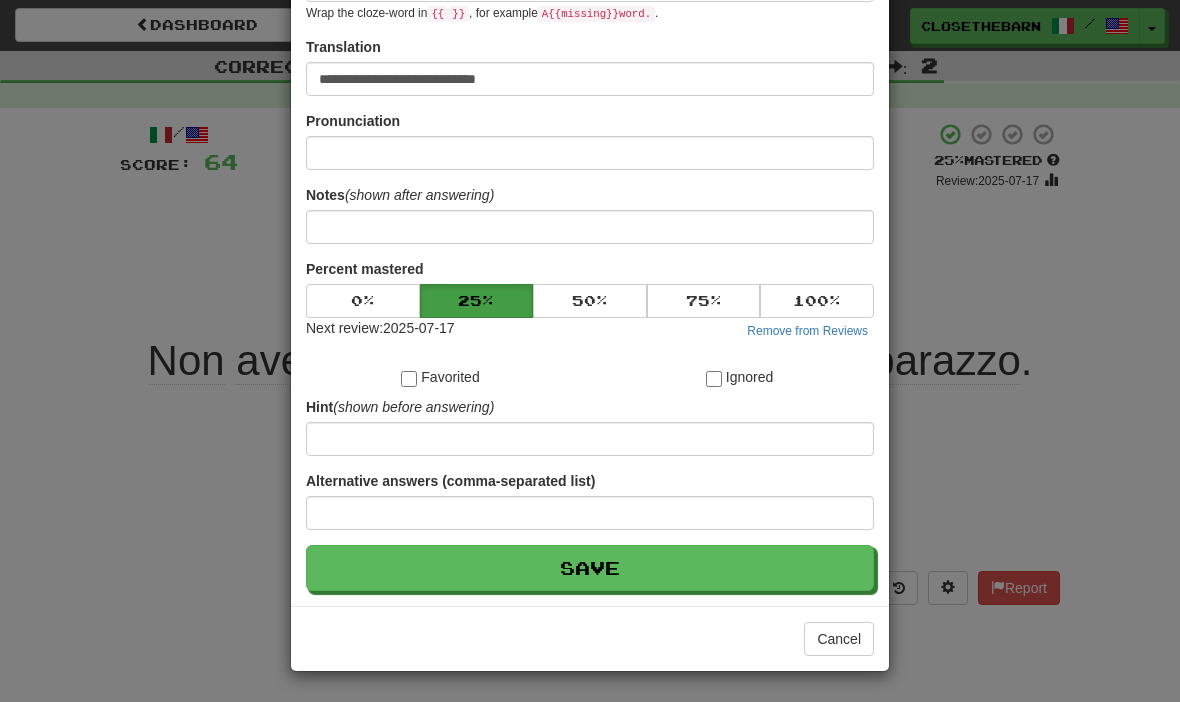 click on "Save" at bounding box center [590, 568] 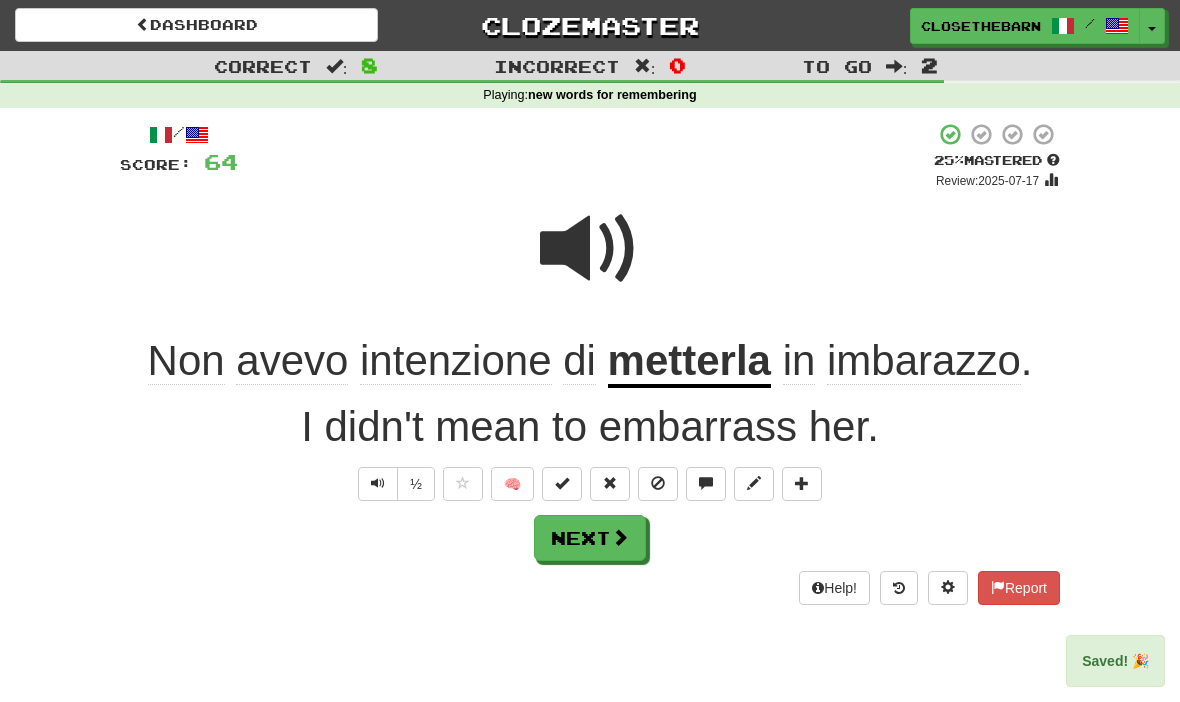 click at bounding box center (620, 537) 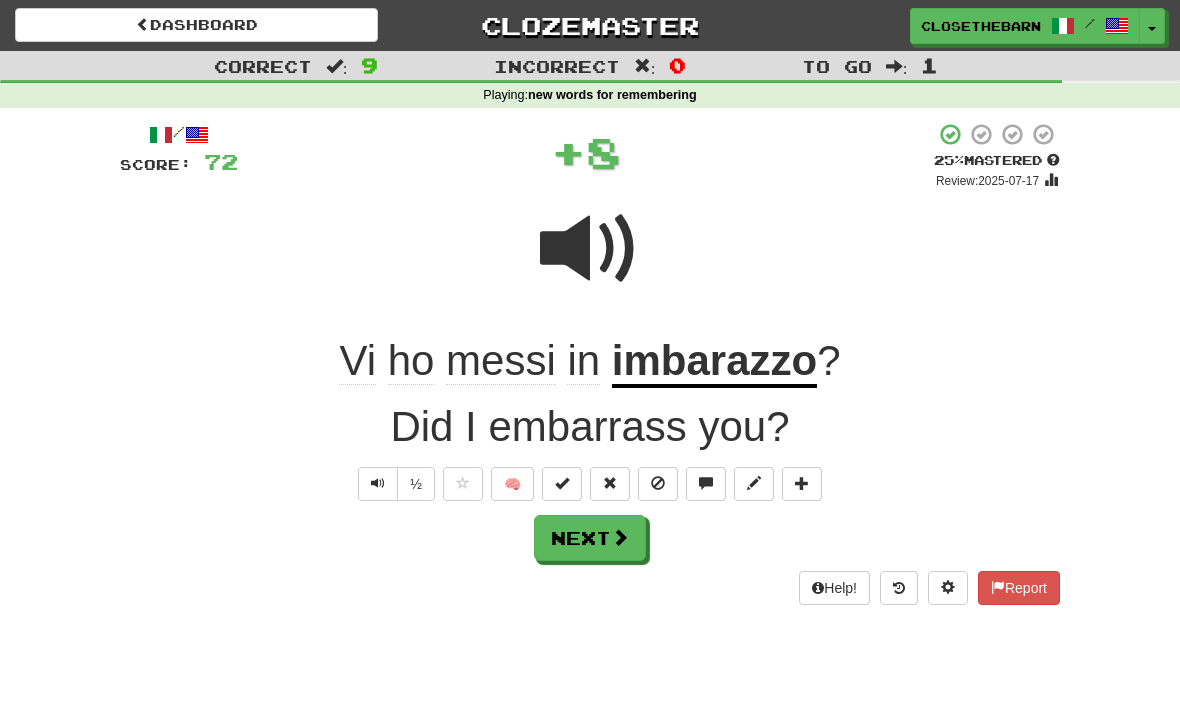 click at bounding box center [754, 484] 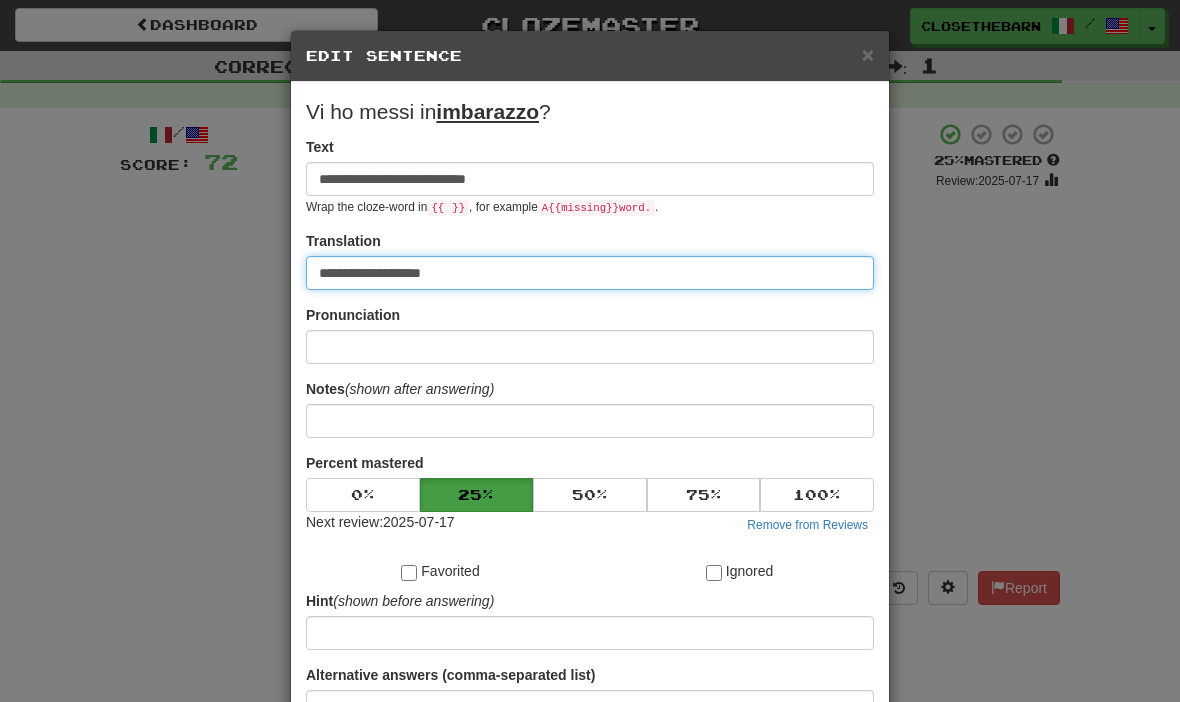 click on "**********" at bounding box center (590, 273) 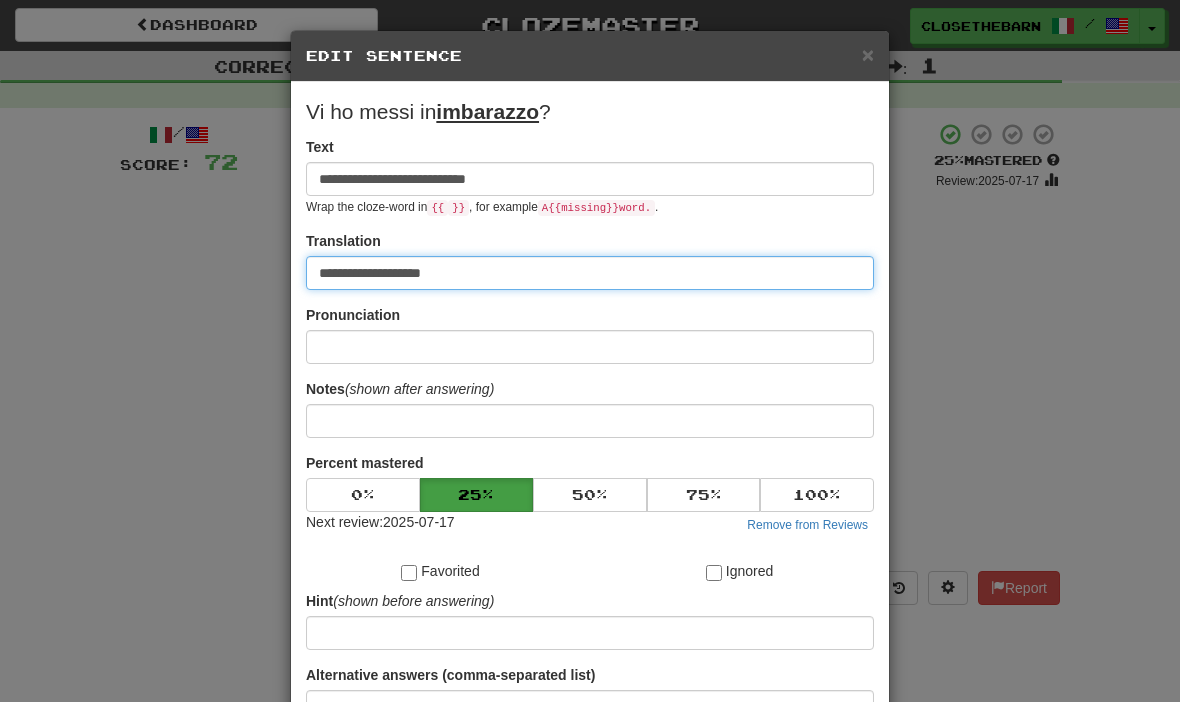 click on "**********" at bounding box center [590, 273] 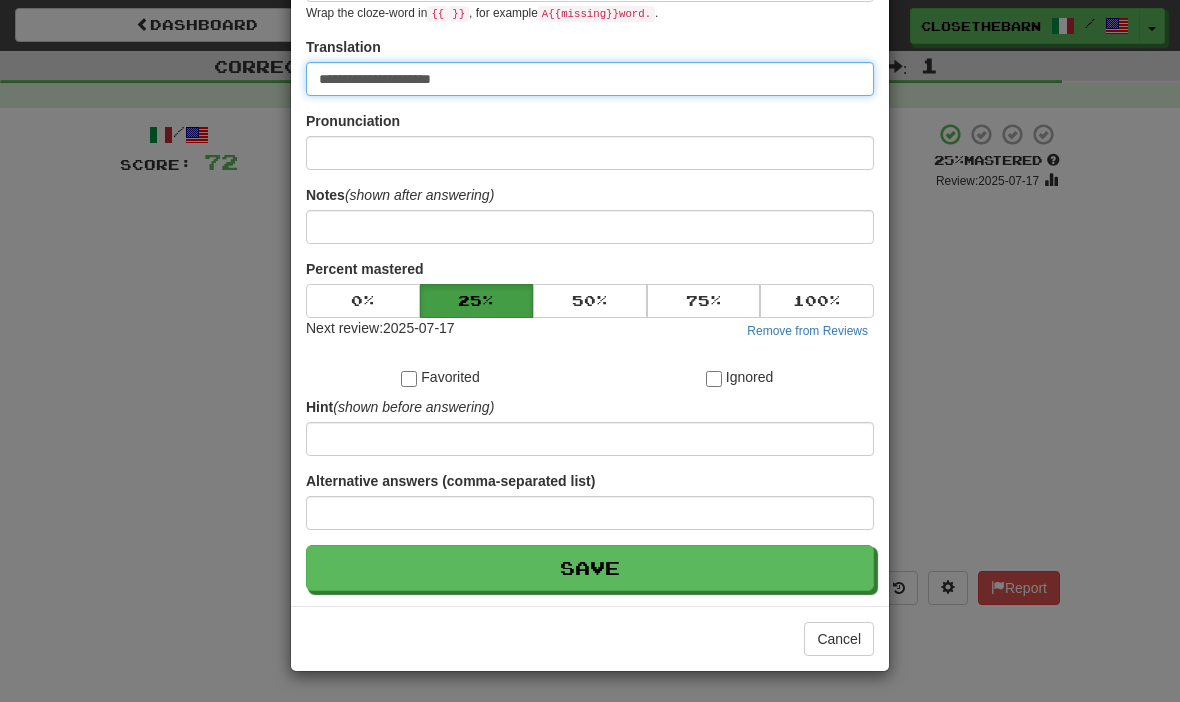 scroll, scrollTop: 195, scrollLeft: 0, axis: vertical 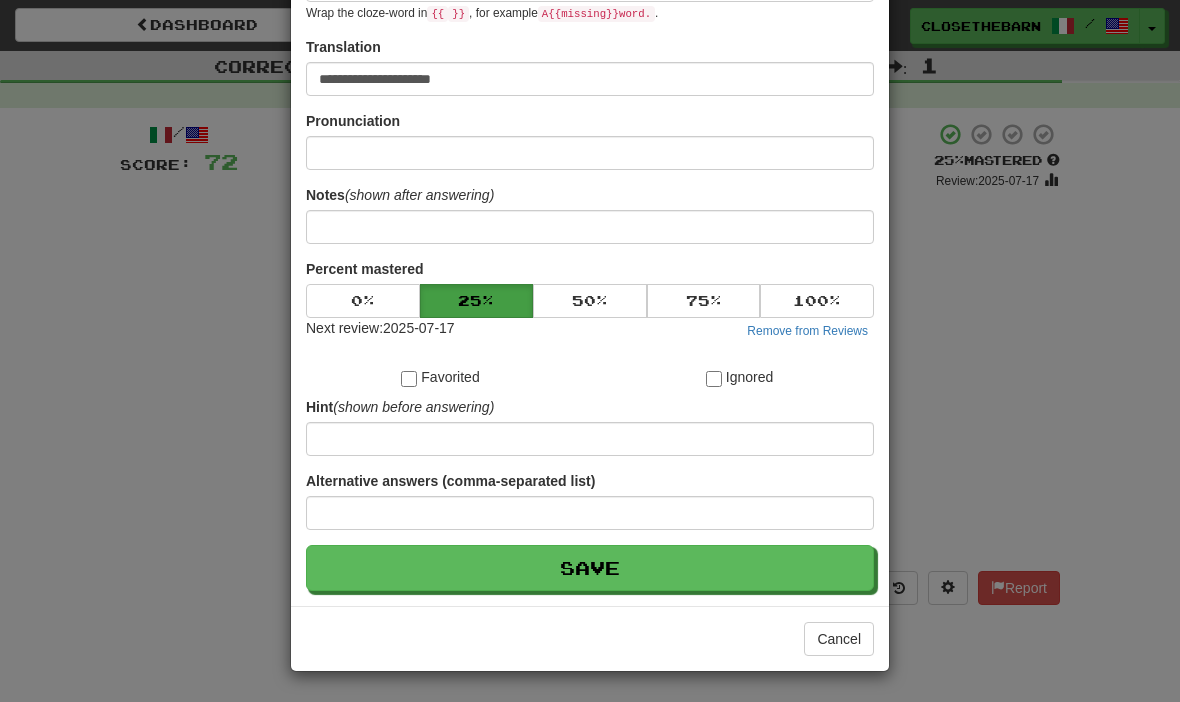 click on "Save" at bounding box center (590, 568) 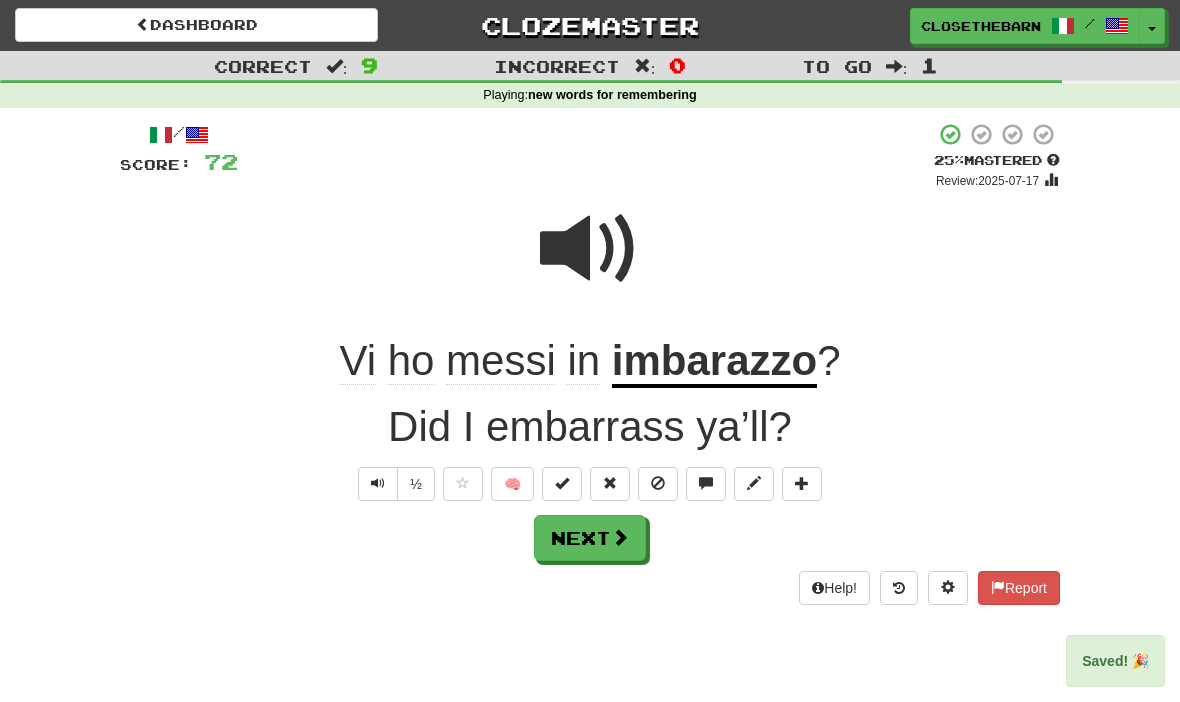 click on "Next" at bounding box center (590, 538) 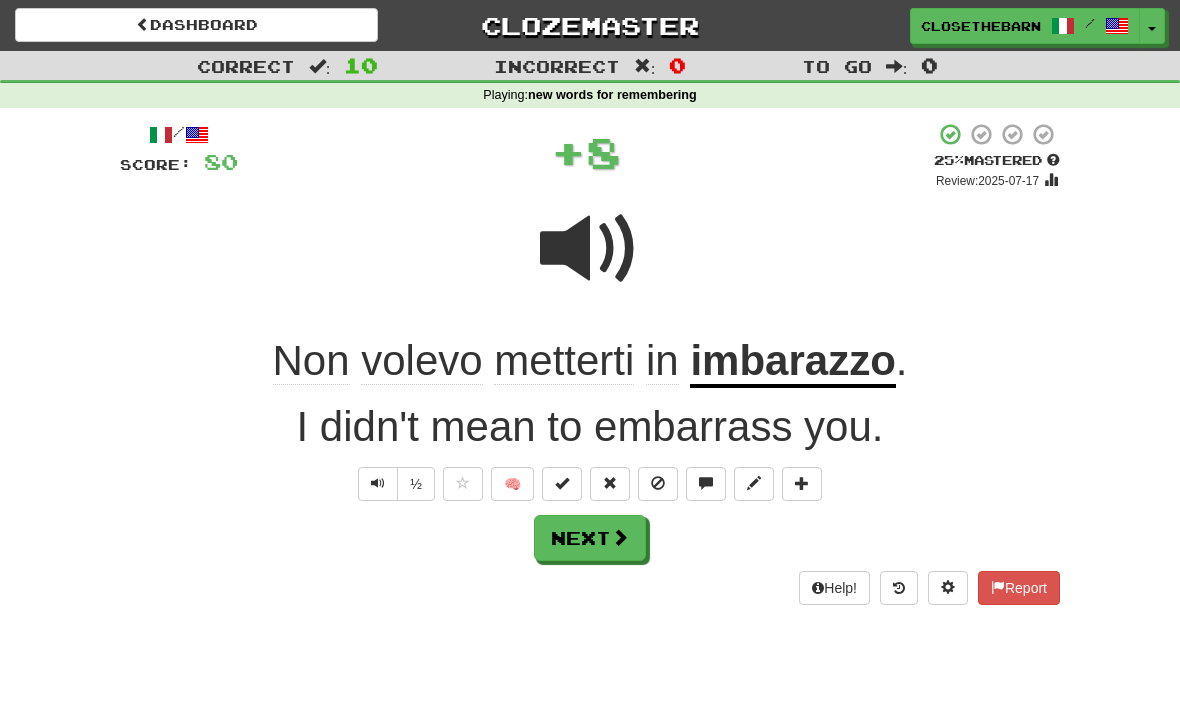 click on "Next" at bounding box center [590, 538] 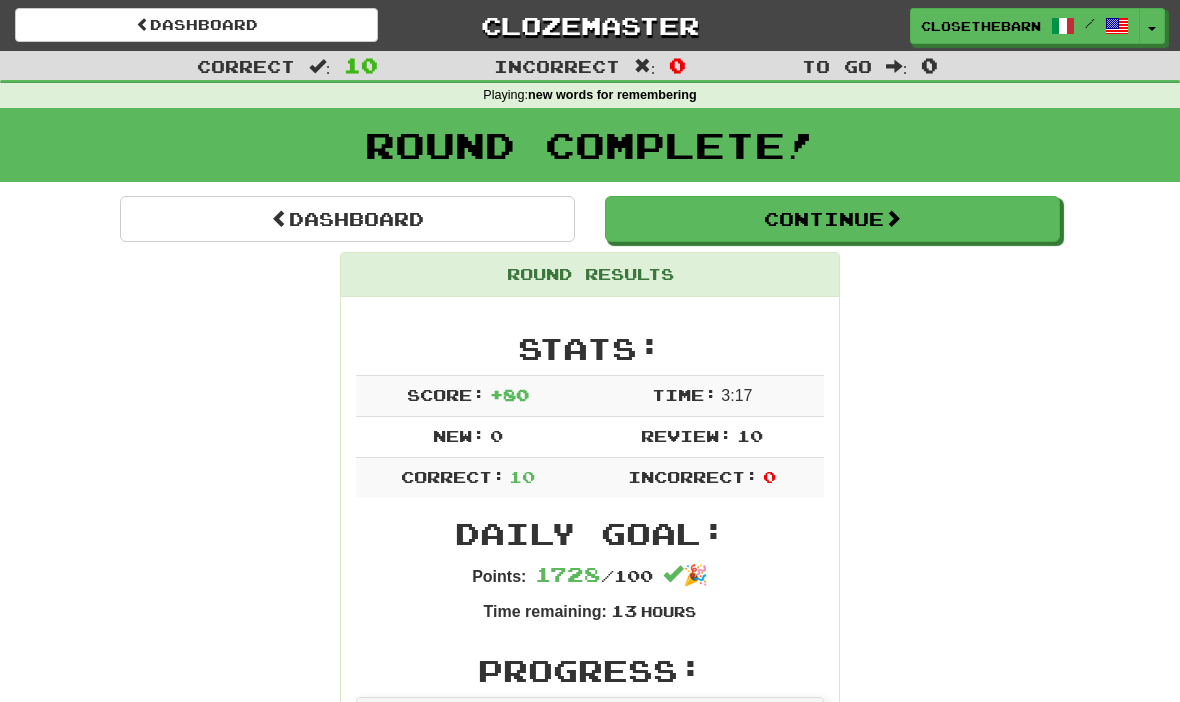 click on "Continue" at bounding box center (832, 219) 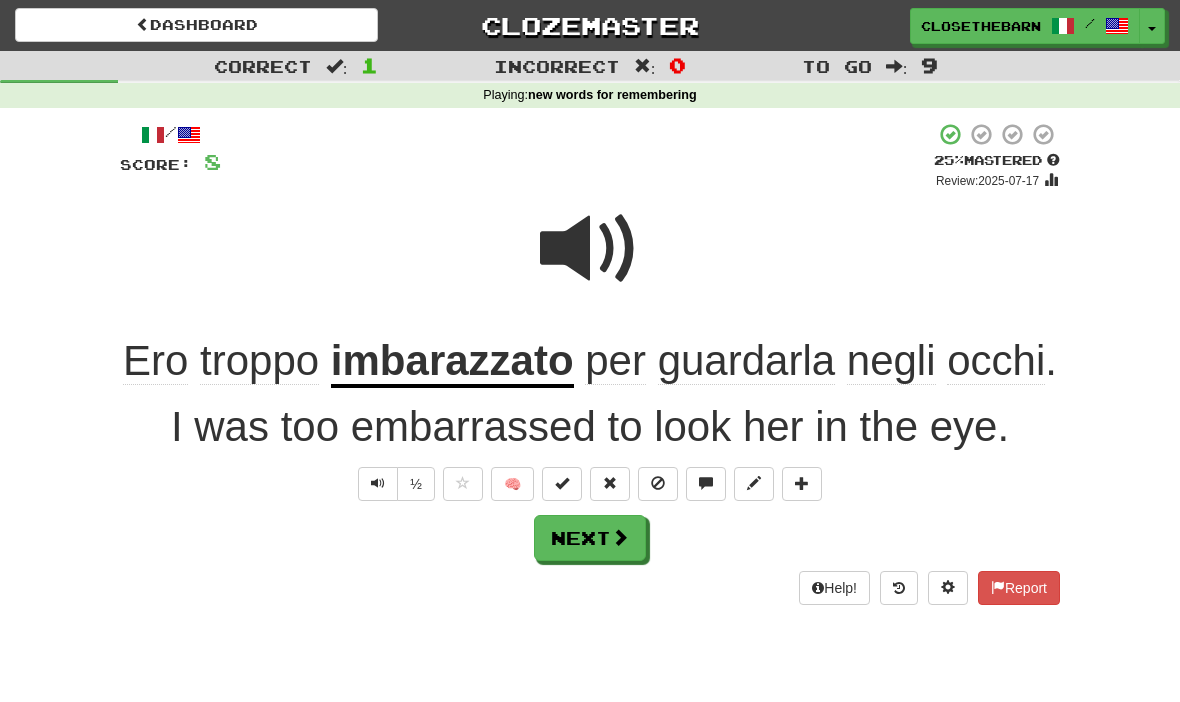 click at bounding box center (802, 484) 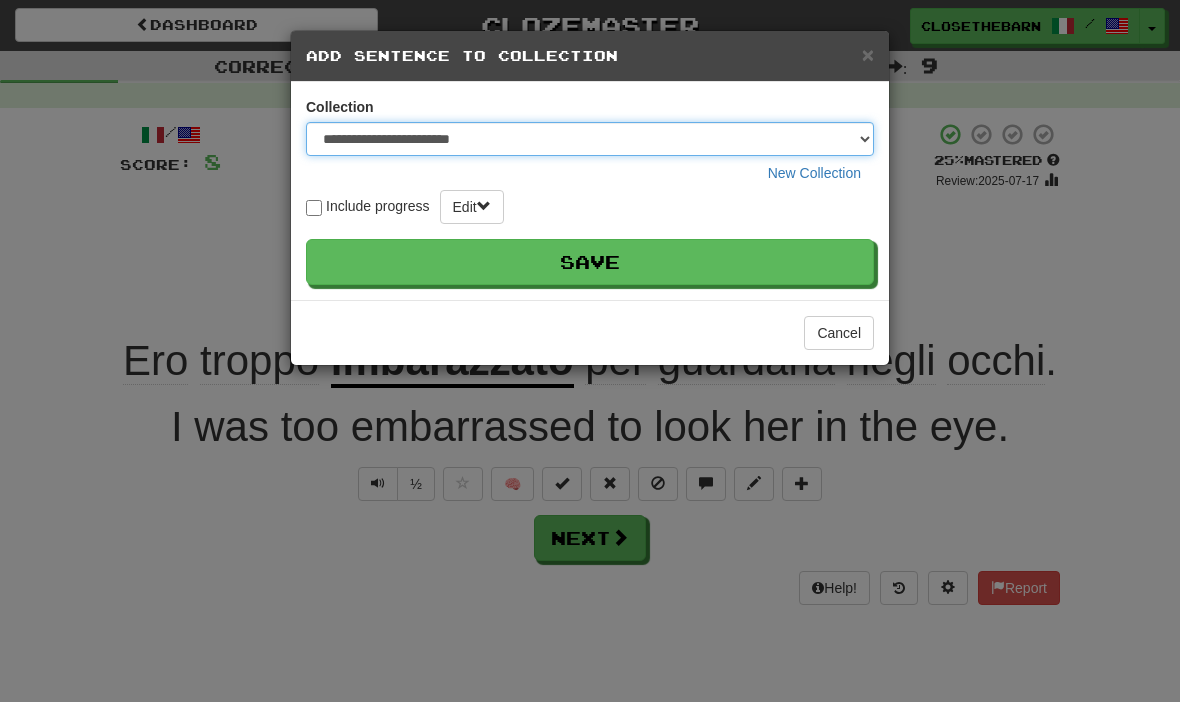 click on "**********" at bounding box center (590, 139) 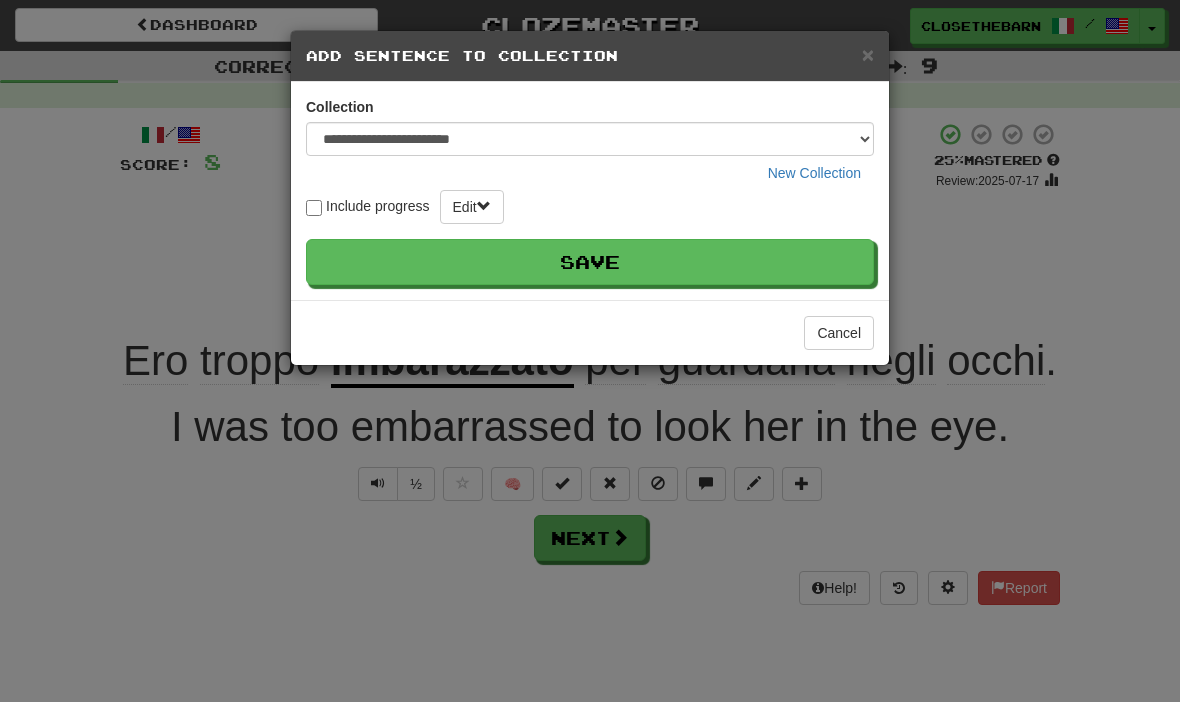 click on "Save" at bounding box center (590, 262) 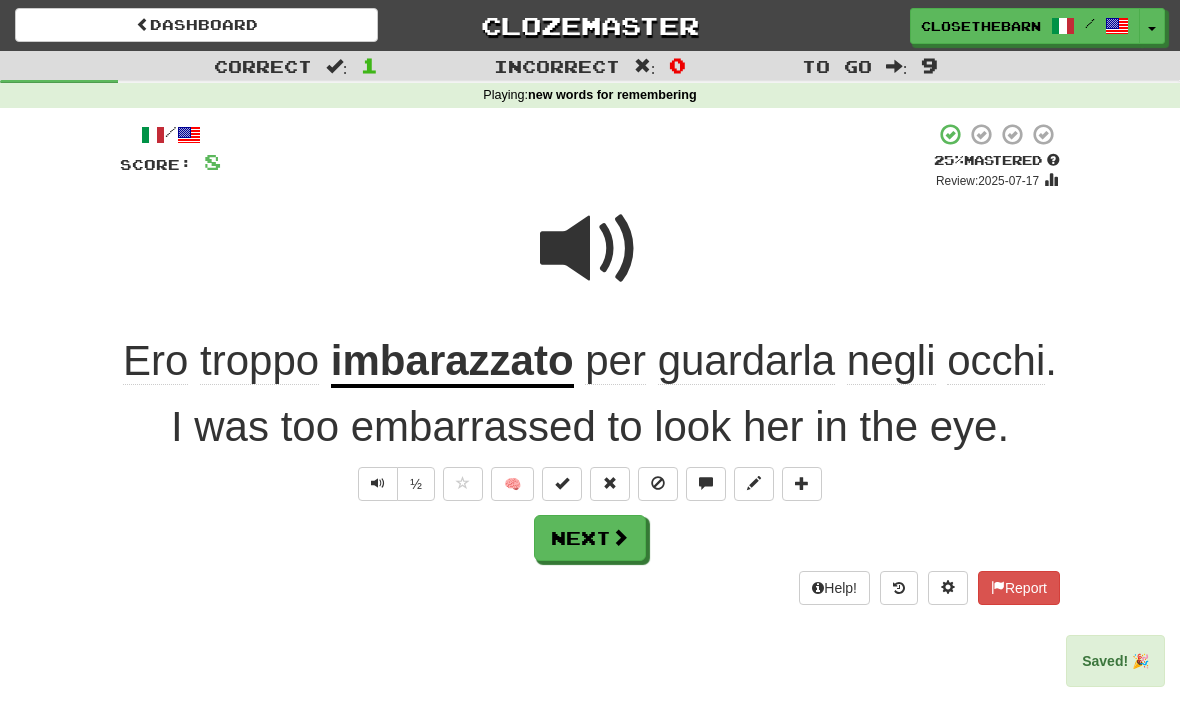 click on "Next" at bounding box center [590, 538] 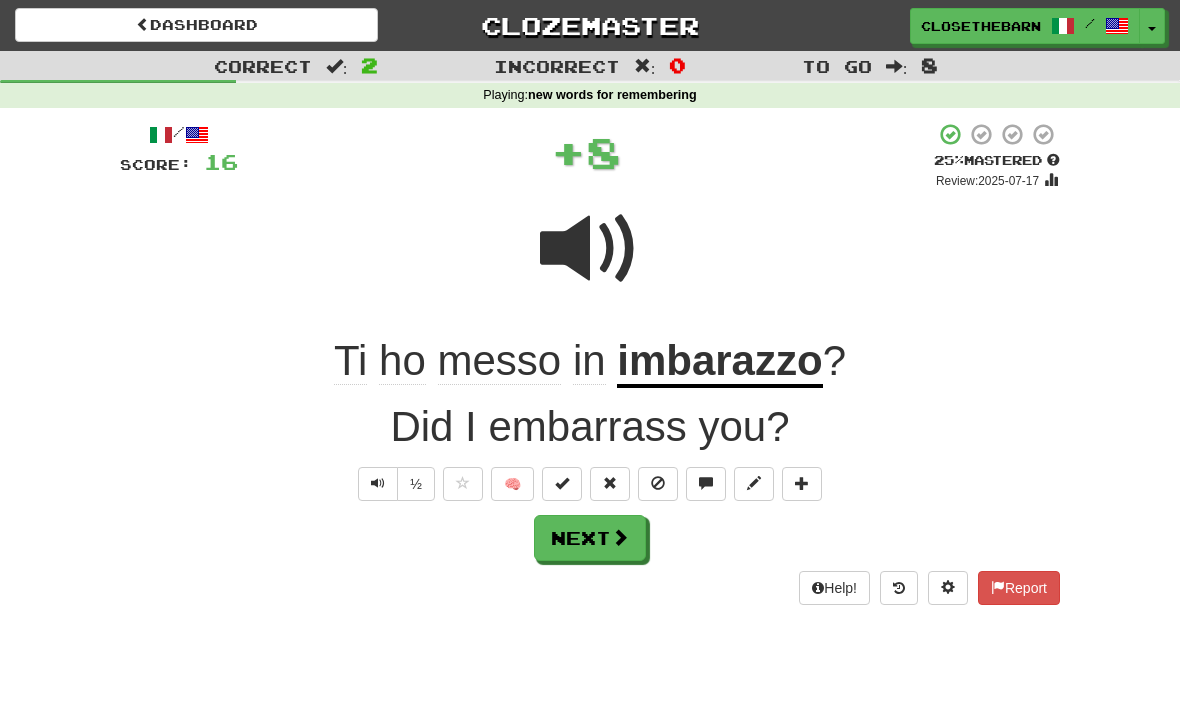 click on "Next" at bounding box center (590, 538) 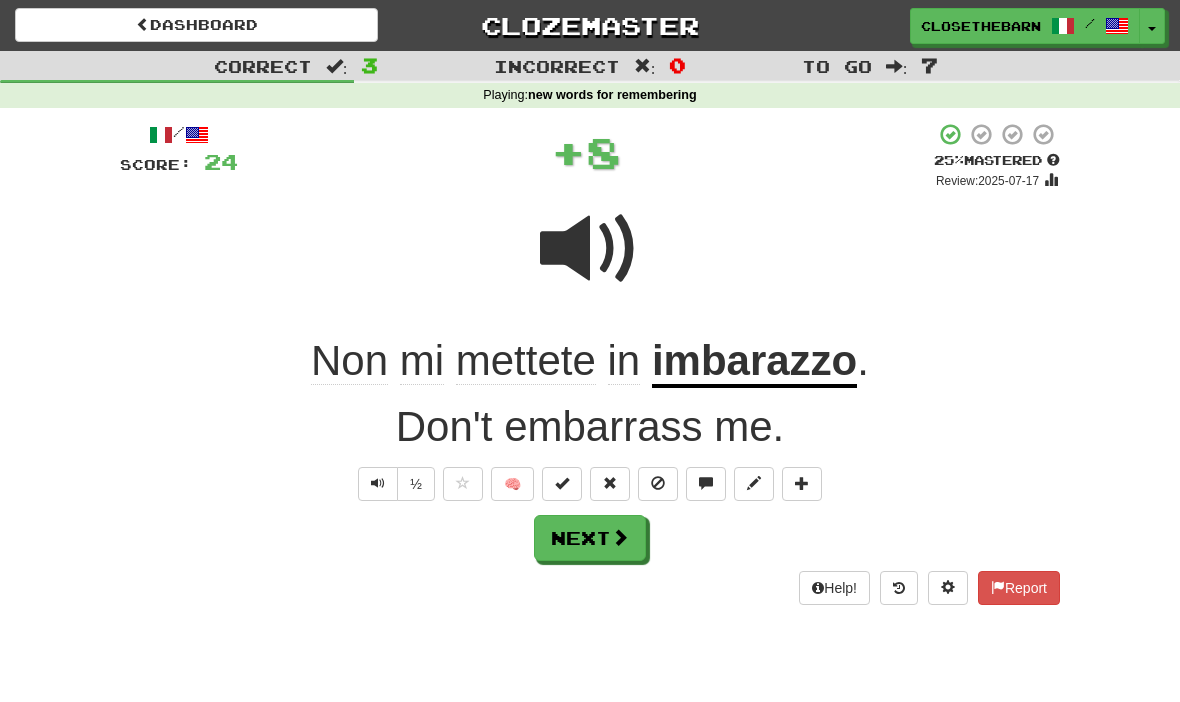 click at bounding box center [754, 483] 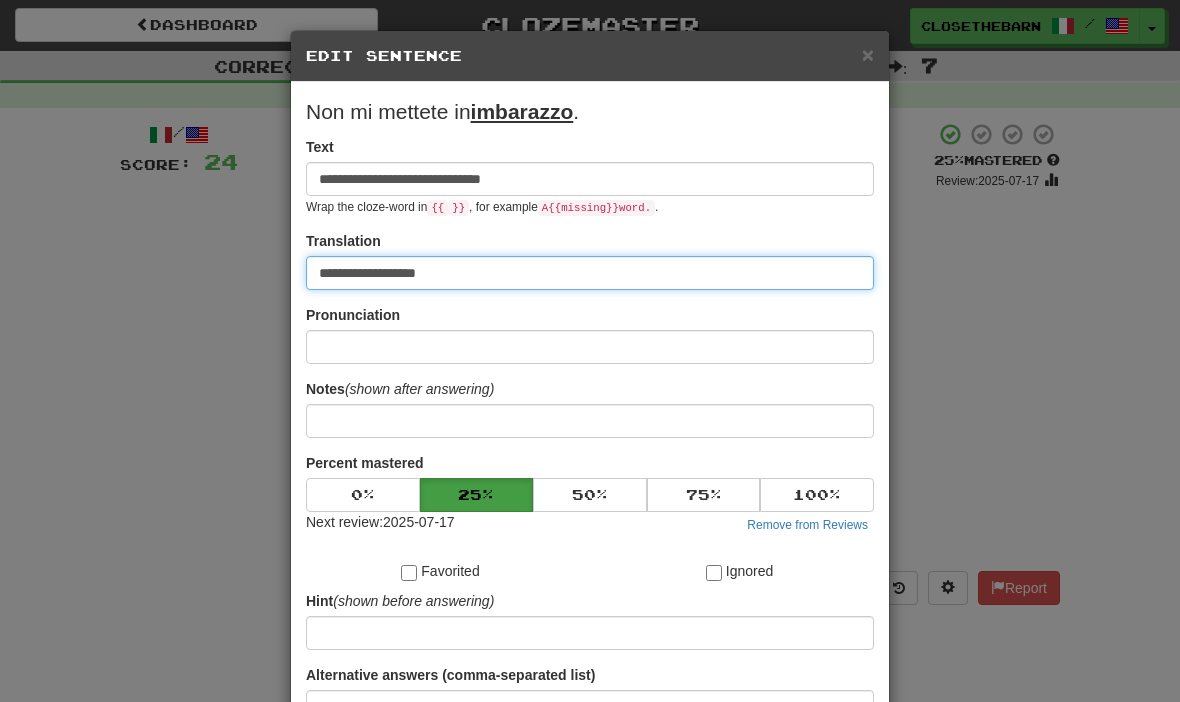 click on "**********" at bounding box center [590, 273] 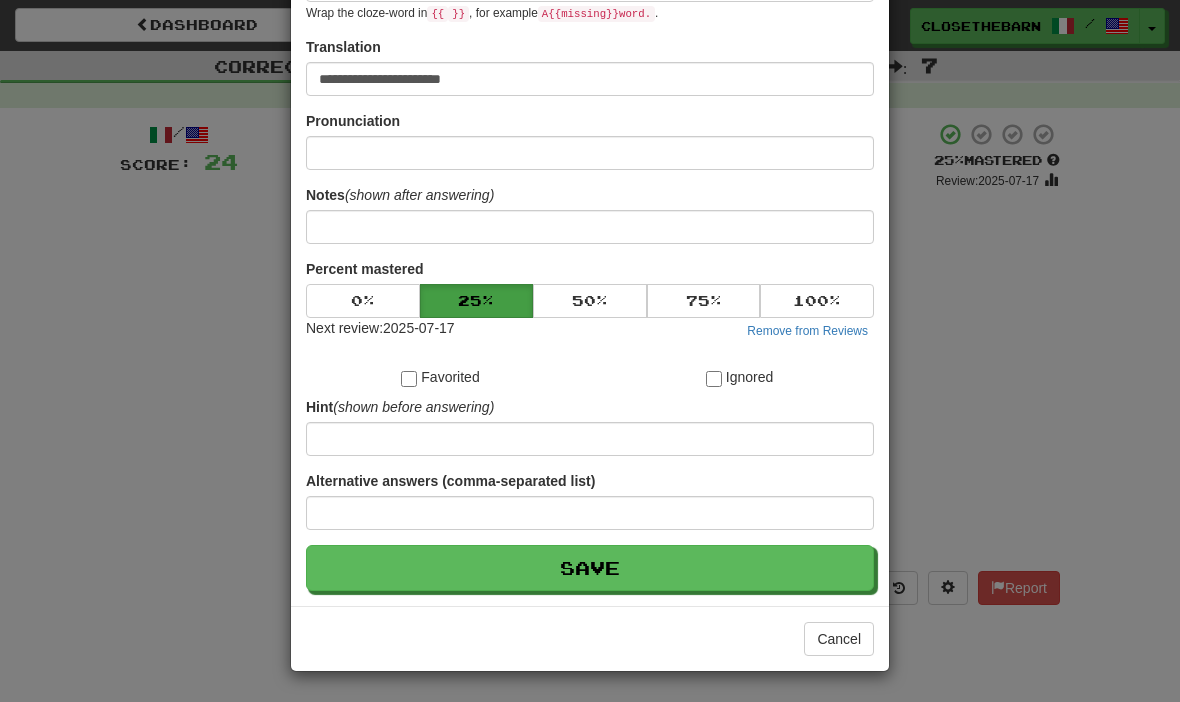 click on "Save" at bounding box center [590, 568] 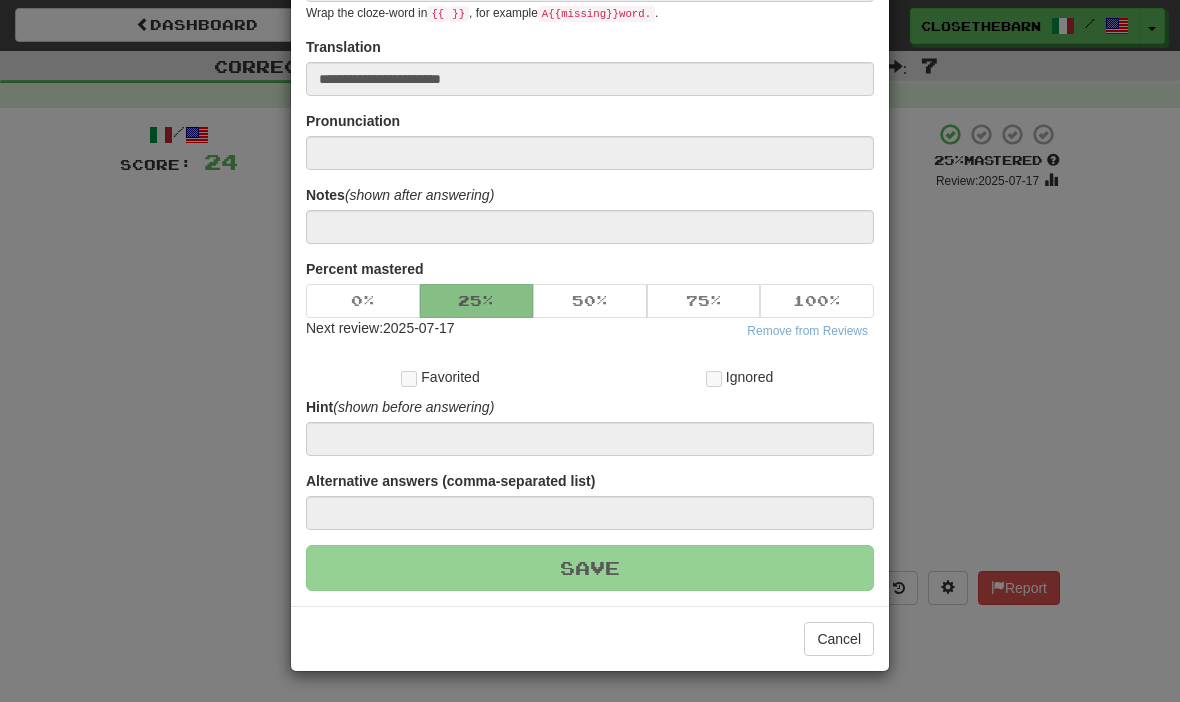 scroll, scrollTop: 195, scrollLeft: 0, axis: vertical 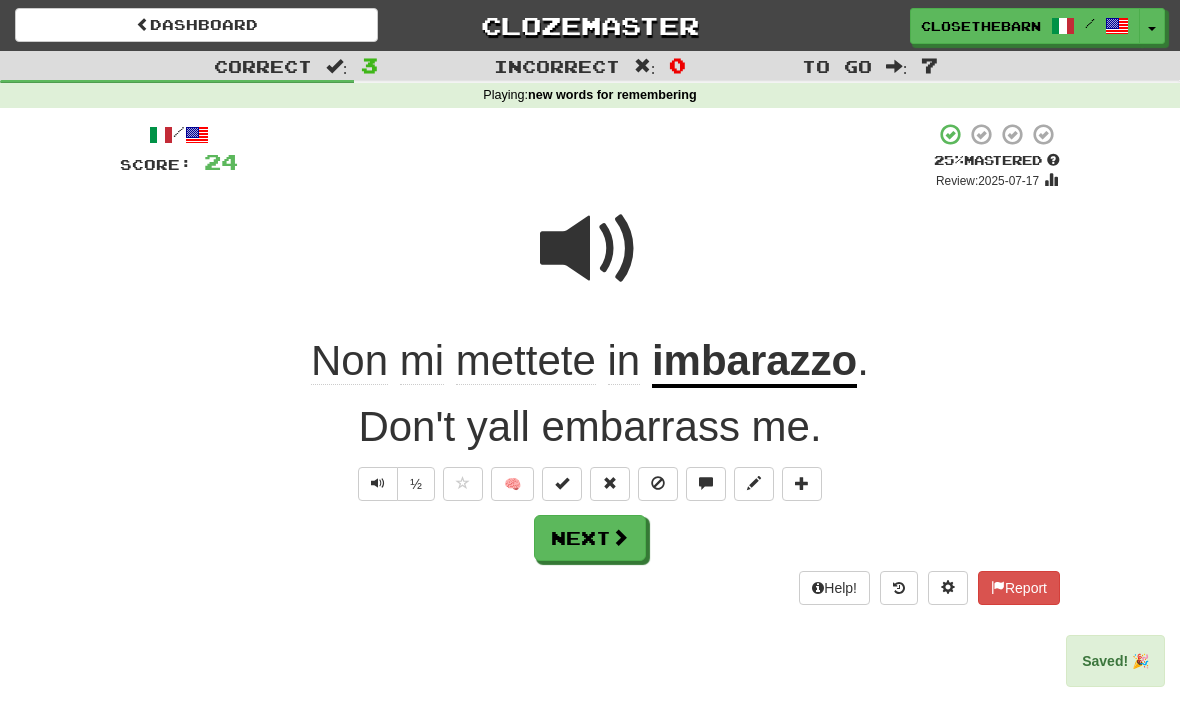 click on "Next" at bounding box center (590, 538) 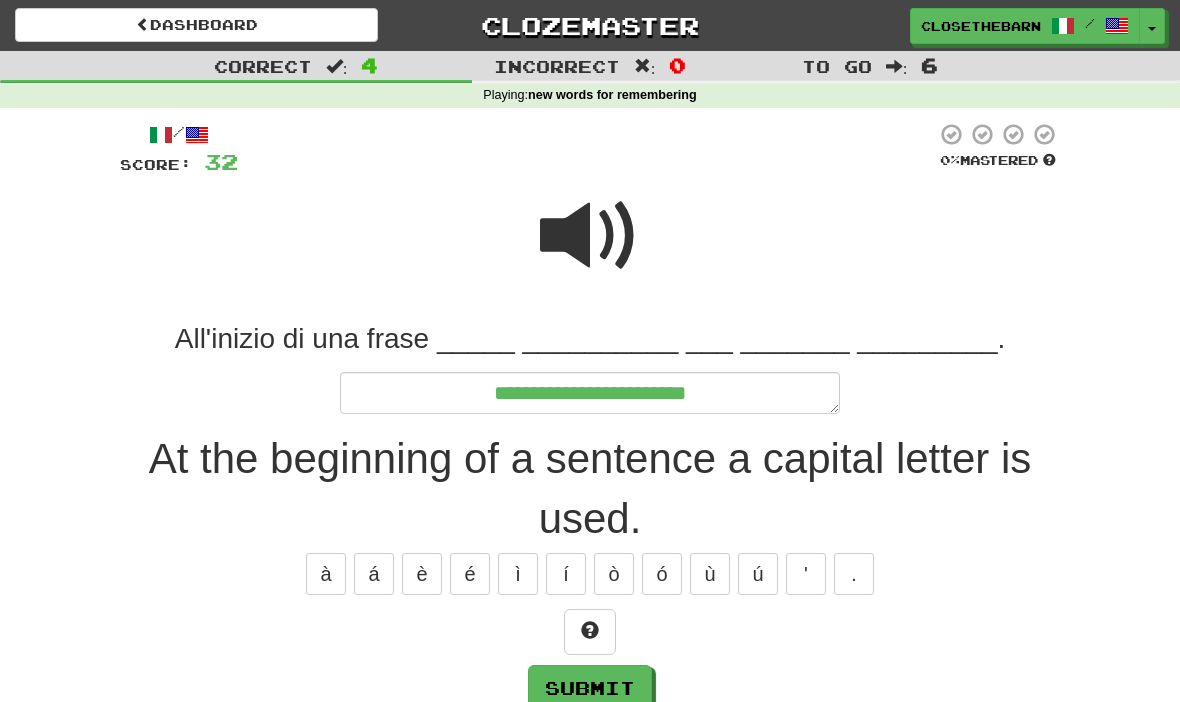 click at bounding box center [590, 632] 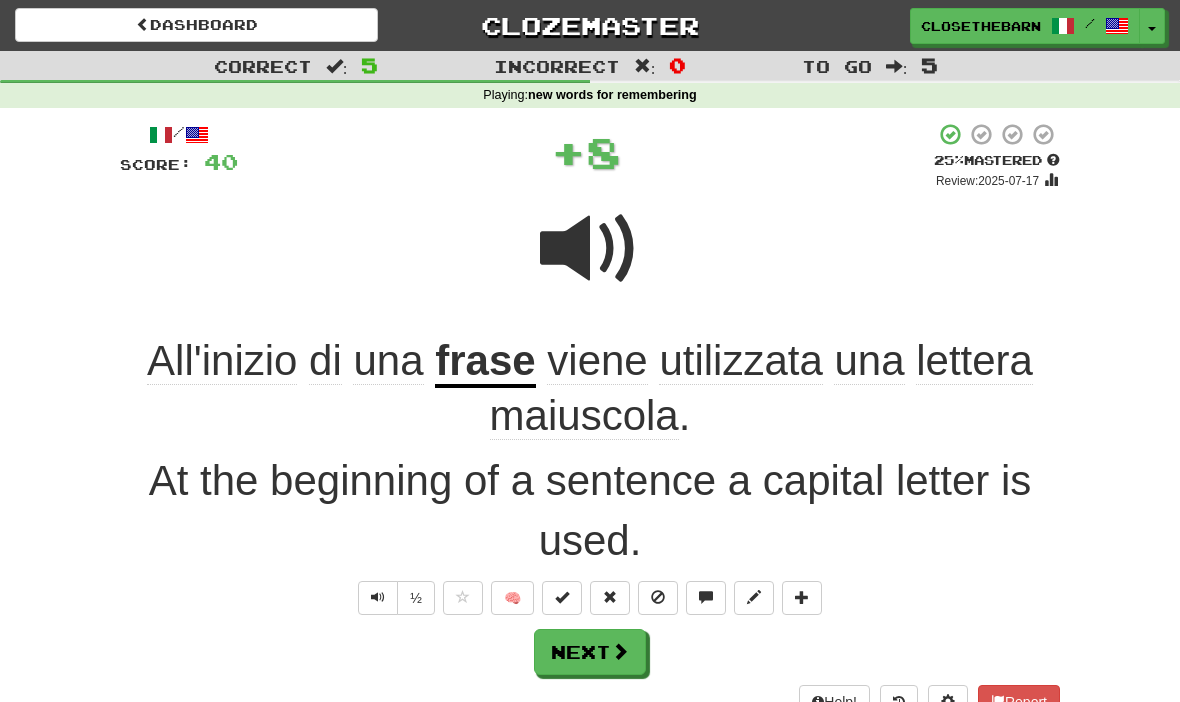 click at bounding box center [620, 651] 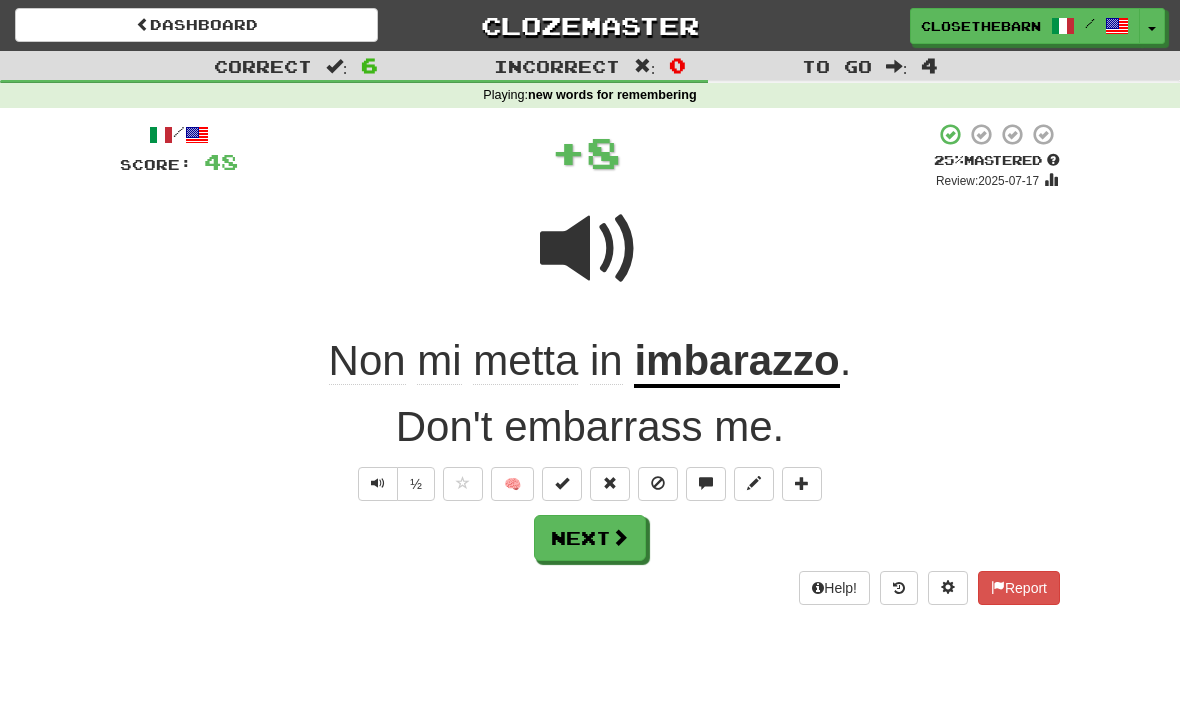 click at bounding box center [754, 484] 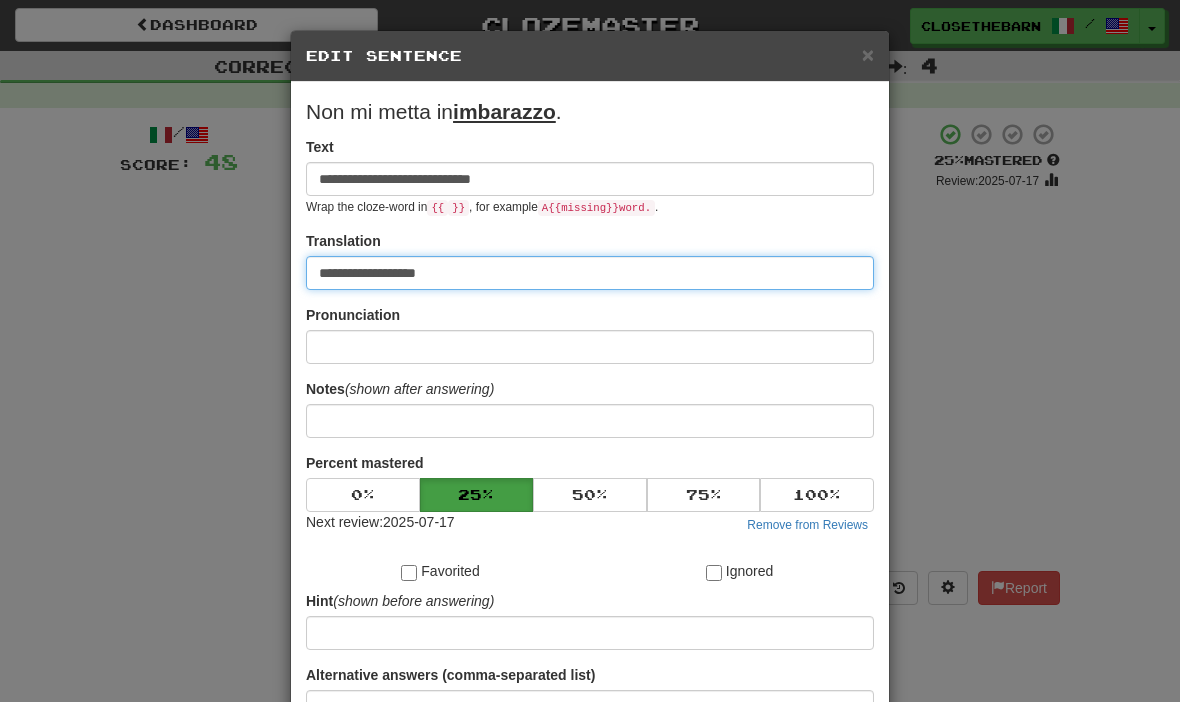 click on "**********" at bounding box center (590, 273) 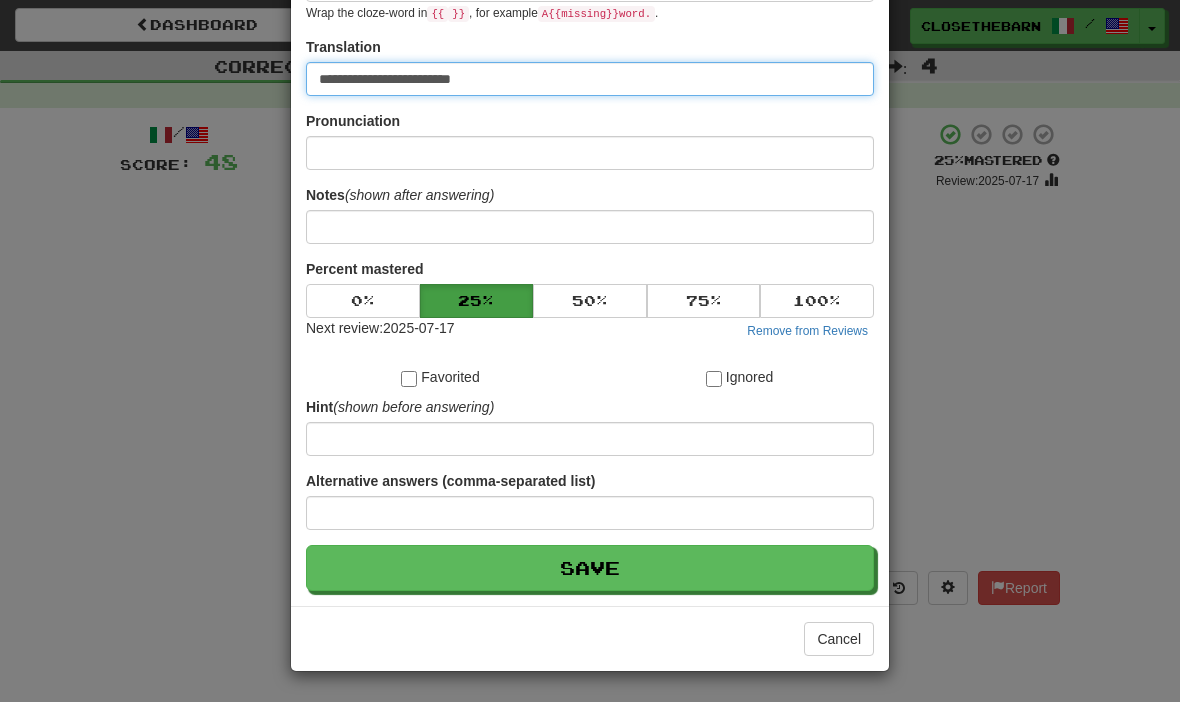 scroll, scrollTop: 195, scrollLeft: 0, axis: vertical 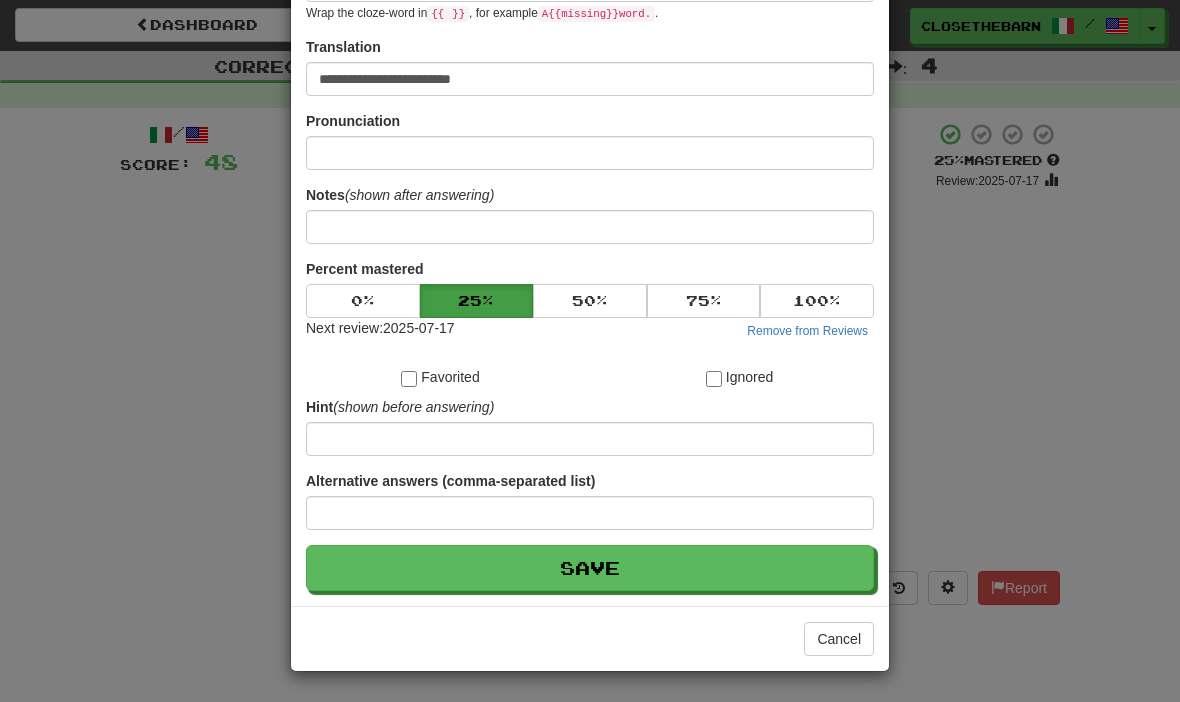 click on "Save" at bounding box center (590, 568) 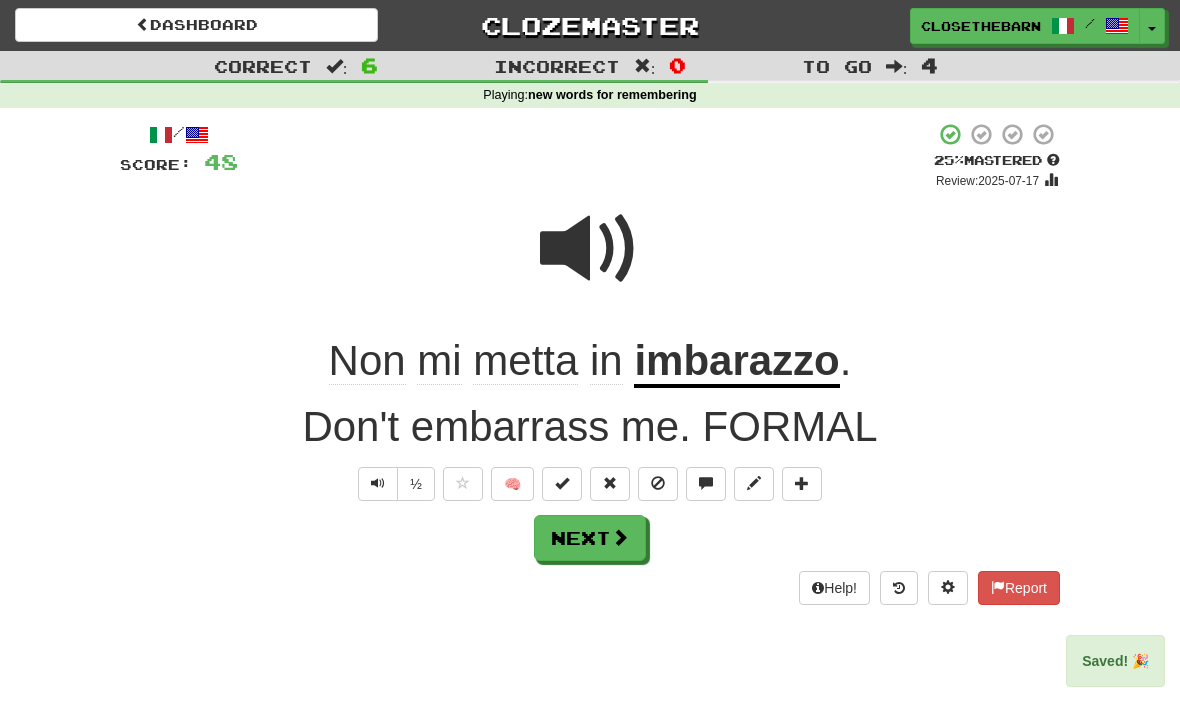 click on "Next" at bounding box center [590, 538] 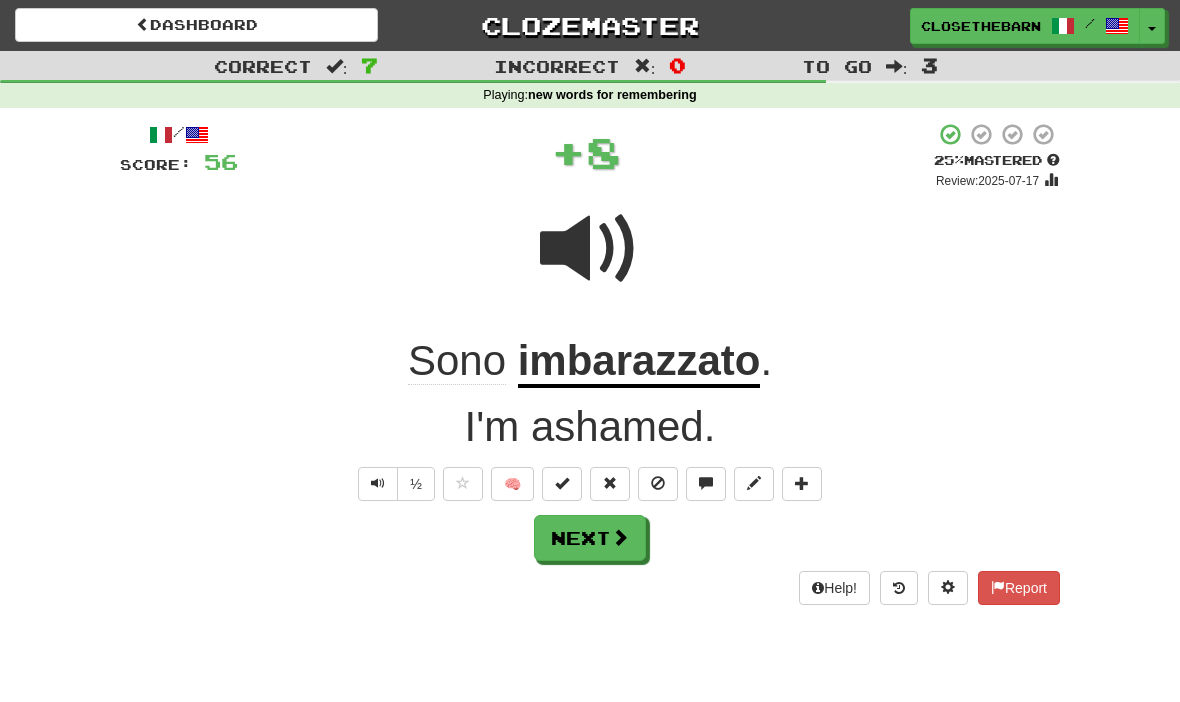 click at bounding box center (754, 483) 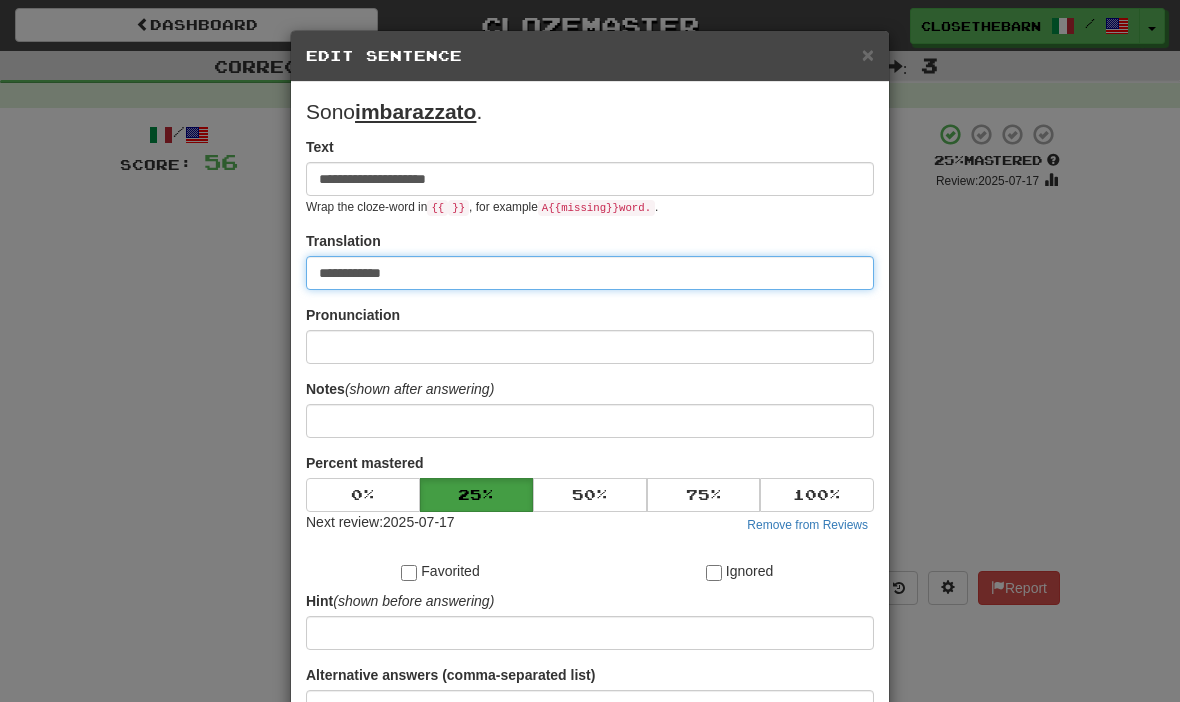 click on "**********" at bounding box center (590, 273) 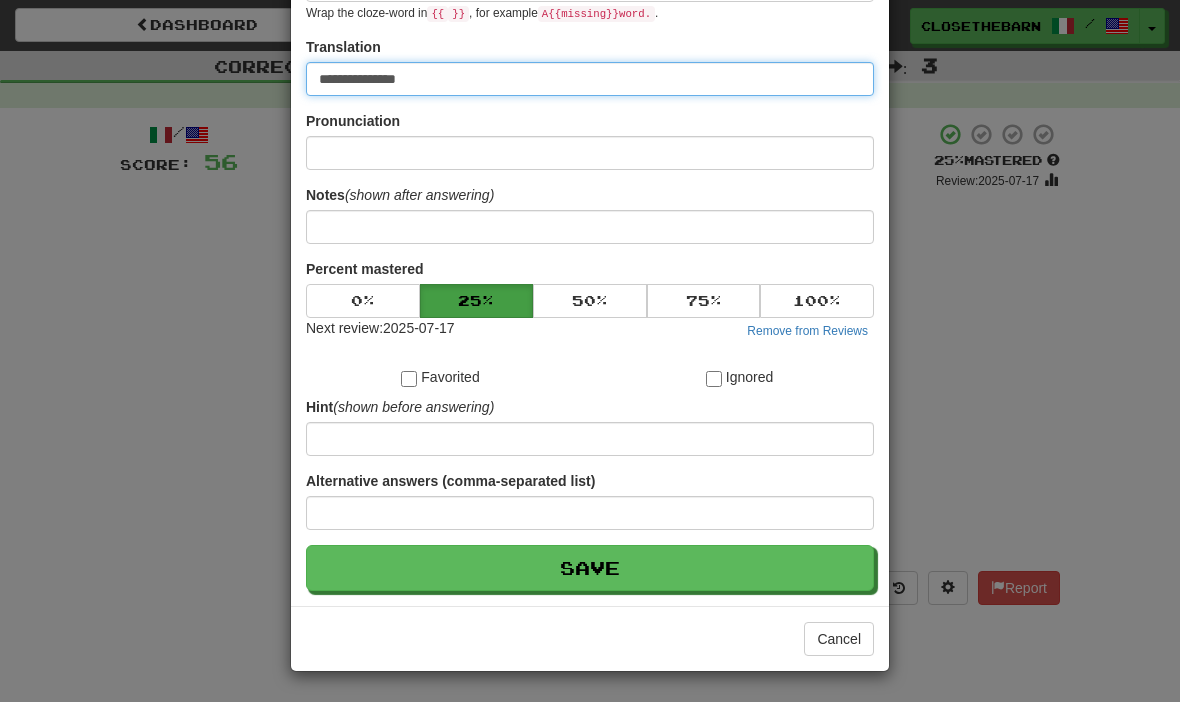 scroll, scrollTop: 195, scrollLeft: 0, axis: vertical 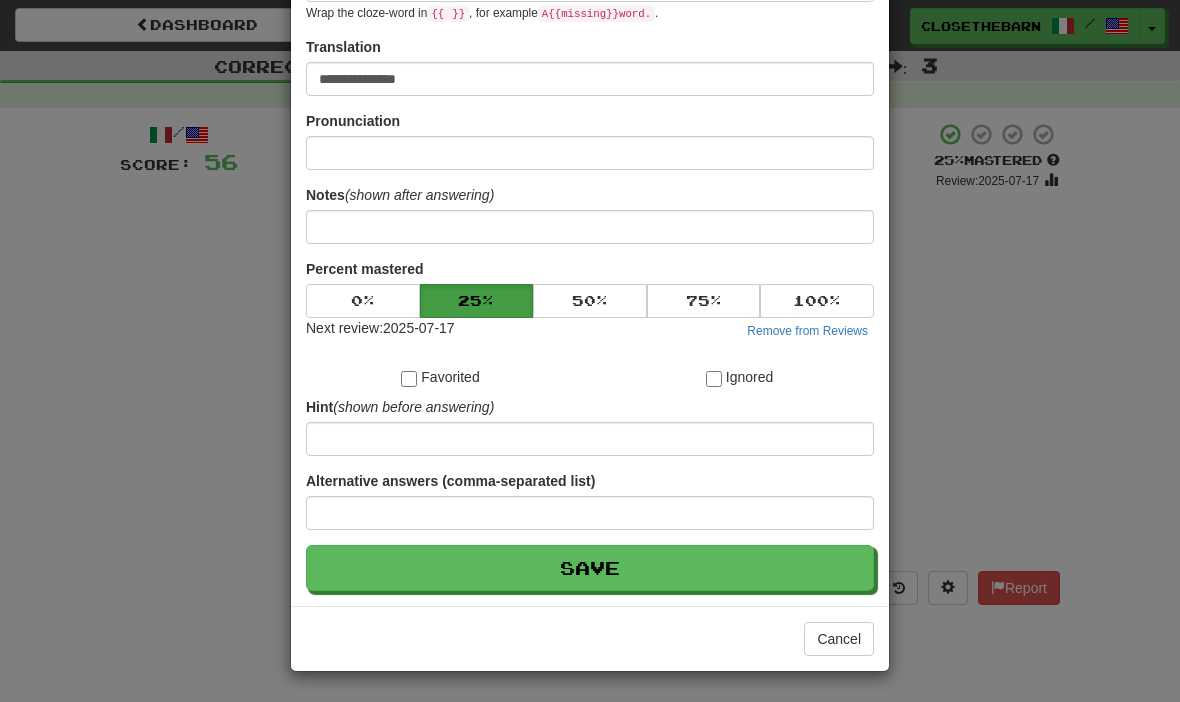 click on "Save" at bounding box center [590, 568] 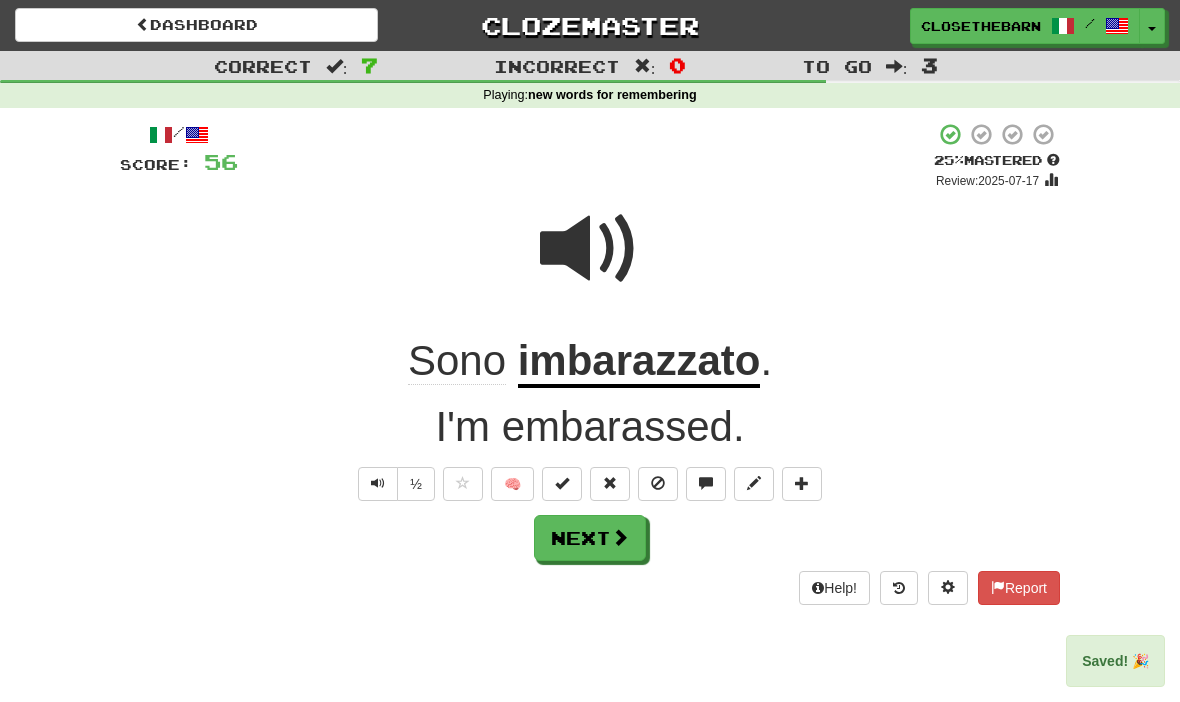 click on "Next" at bounding box center [590, 538] 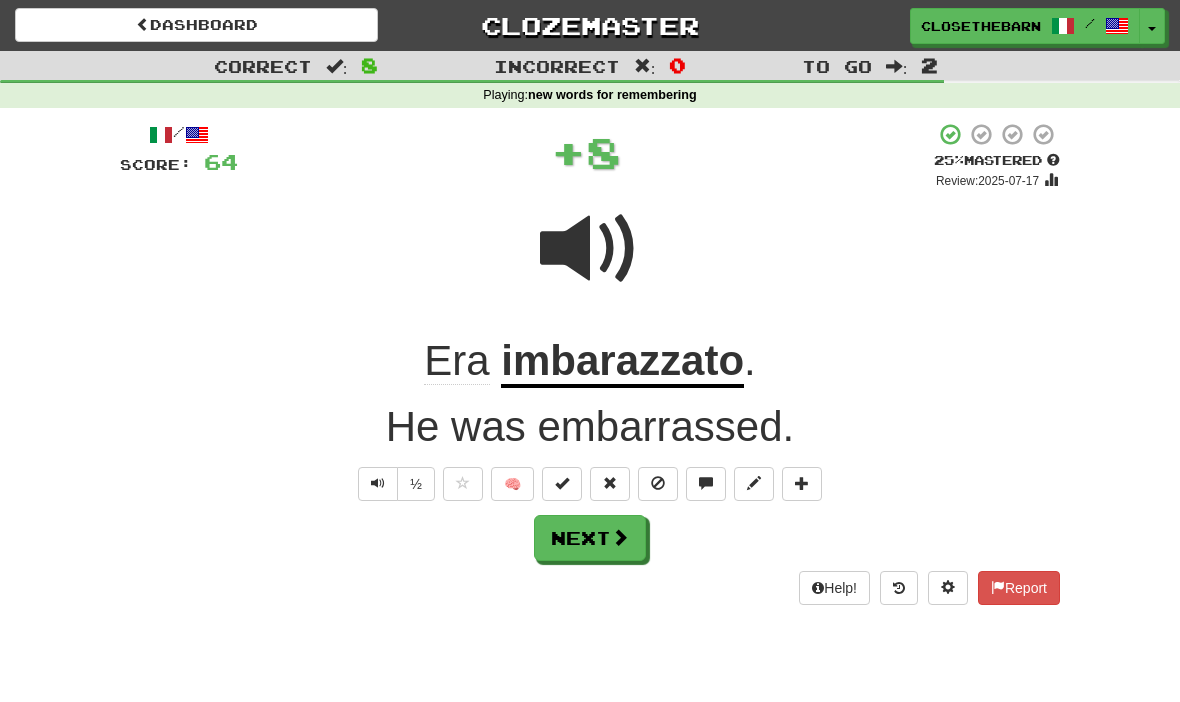 click at bounding box center [562, 483] 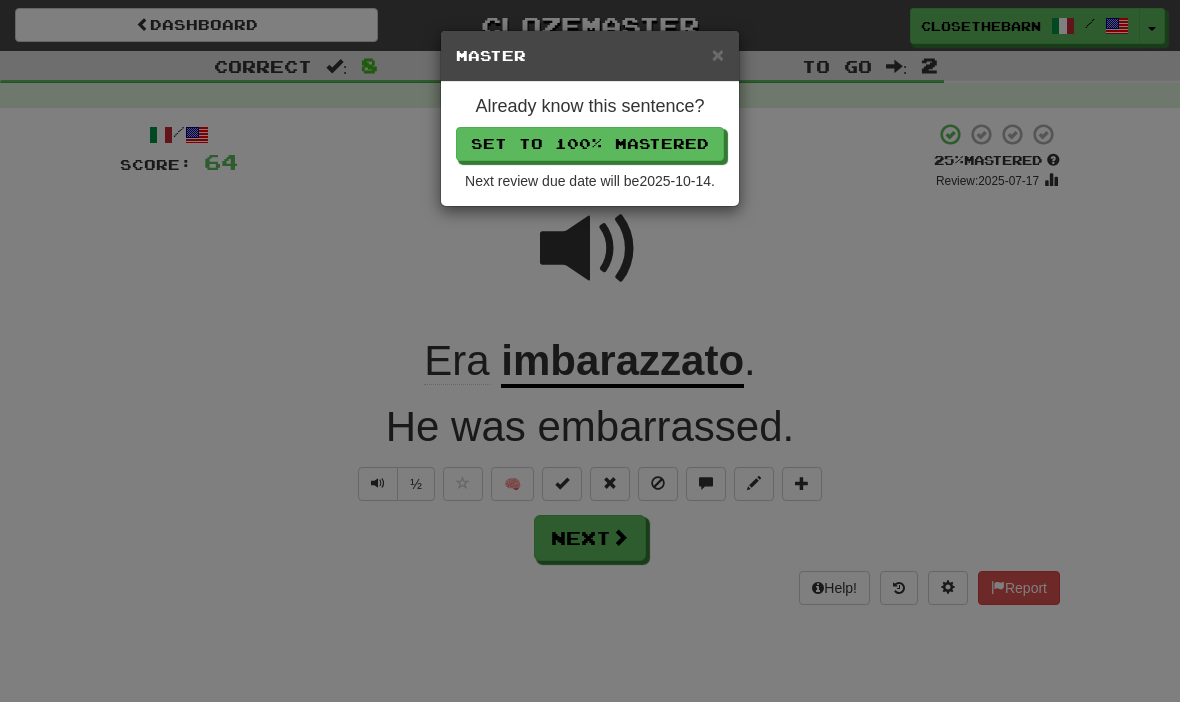 click on "Set to 100% Mastered" at bounding box center (590, 144) 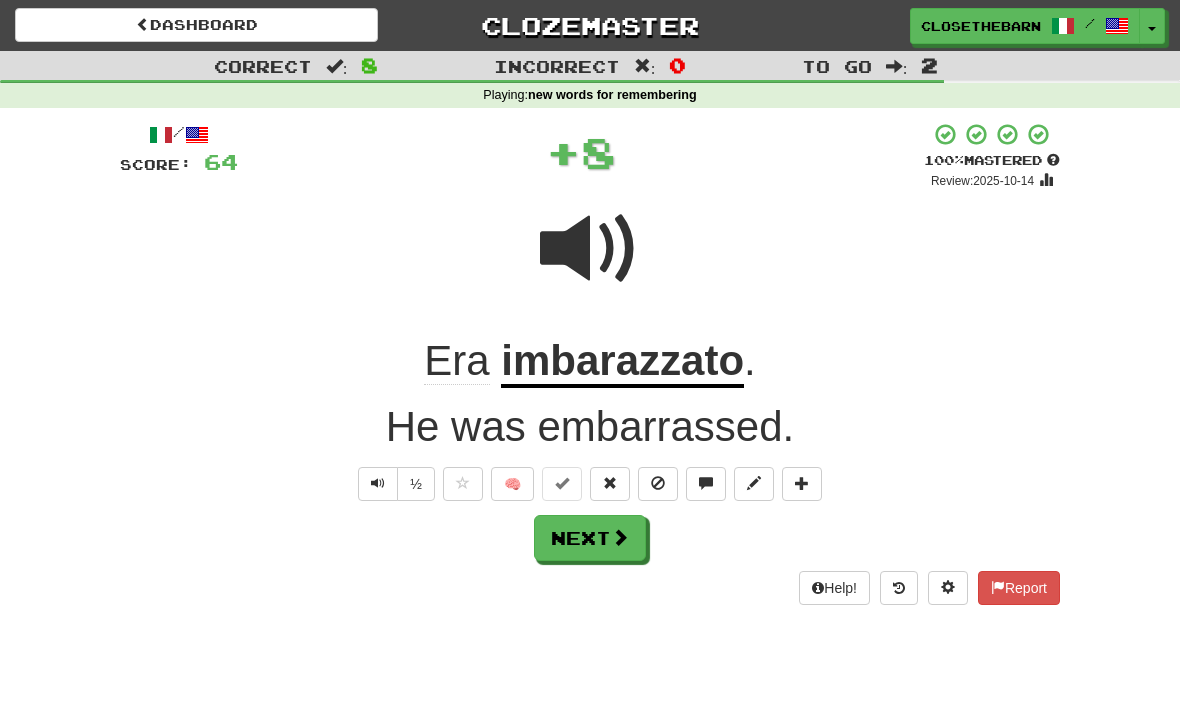 click on "Next" at bounding box center (590, 538) 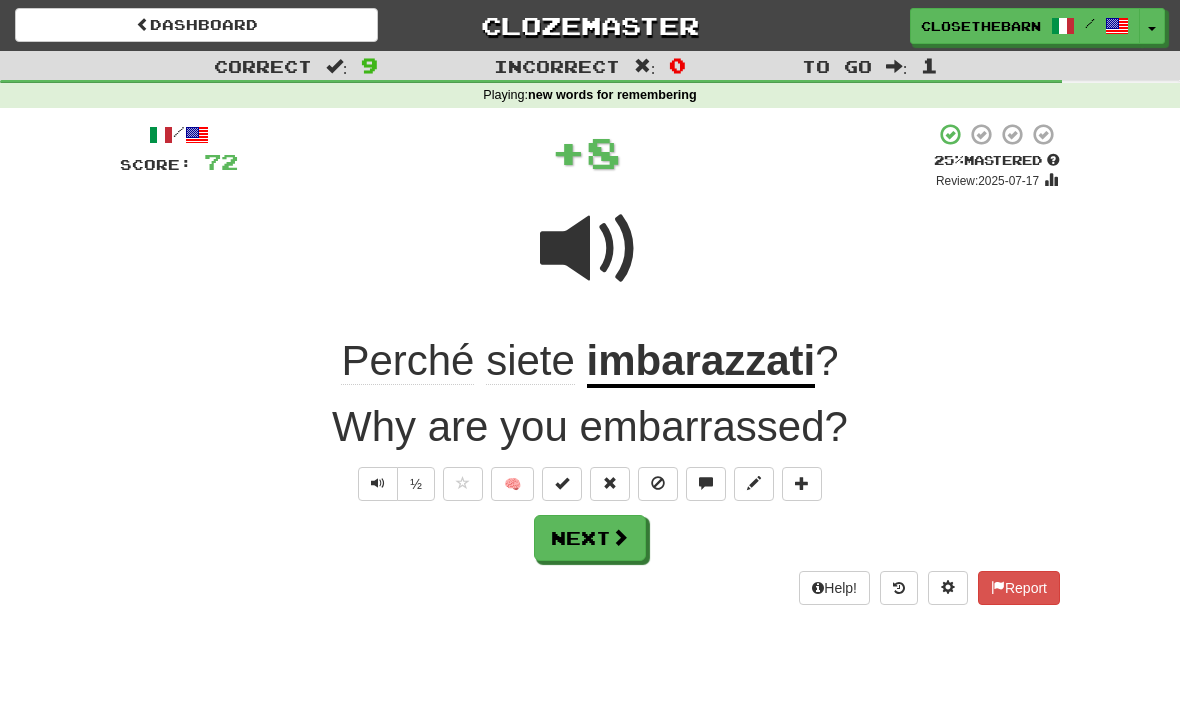 click at bounding box center [562, 484] 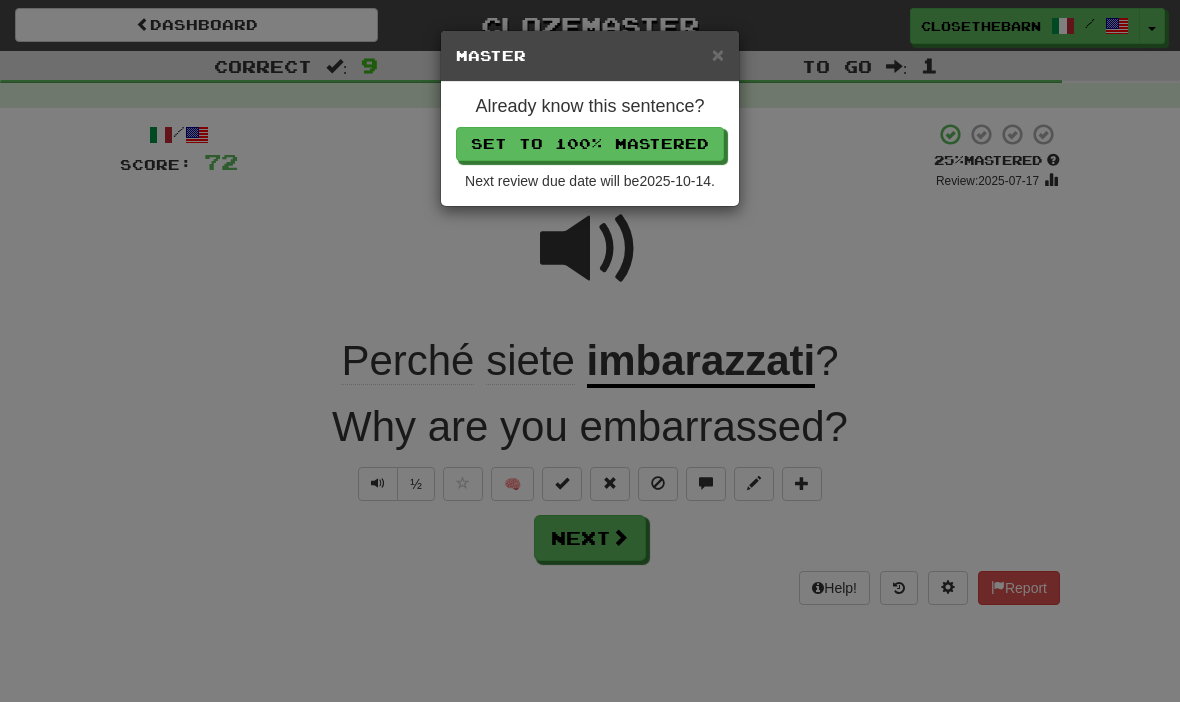 click on "× Master Already know this sentence? Set to 100% Mastered Next review due date will be  2025-10-14 ." at bounding box center [590, 351] 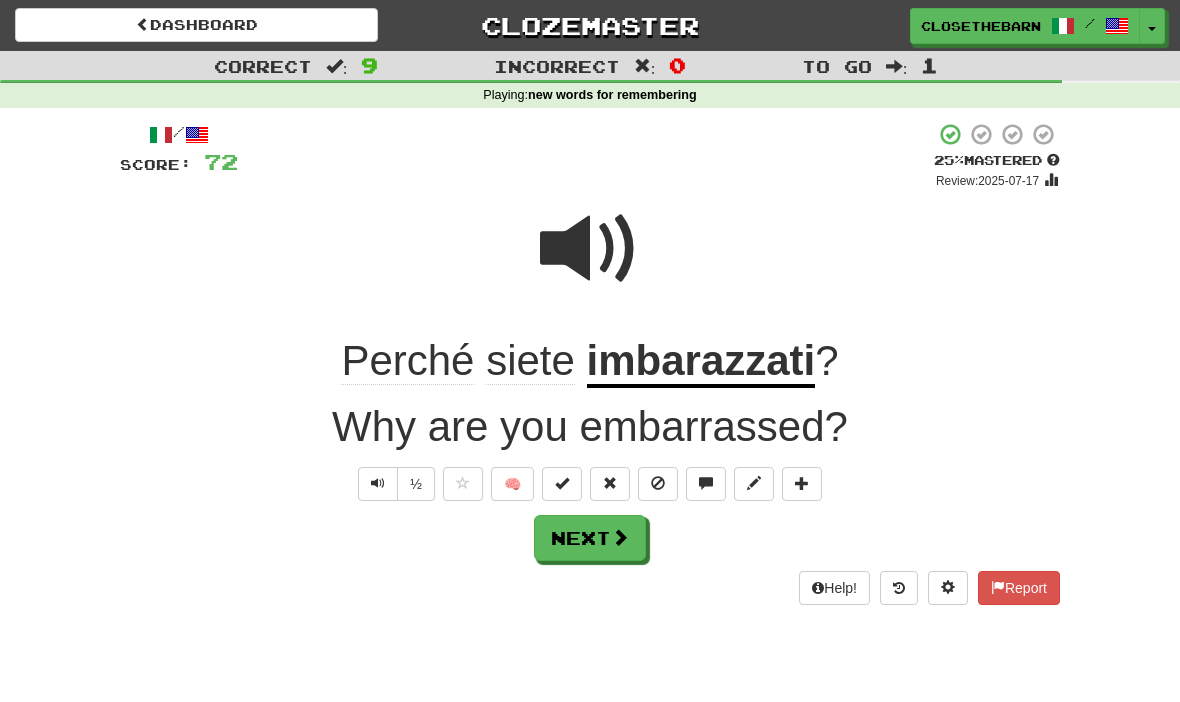 click at bounding box center [562, 484] 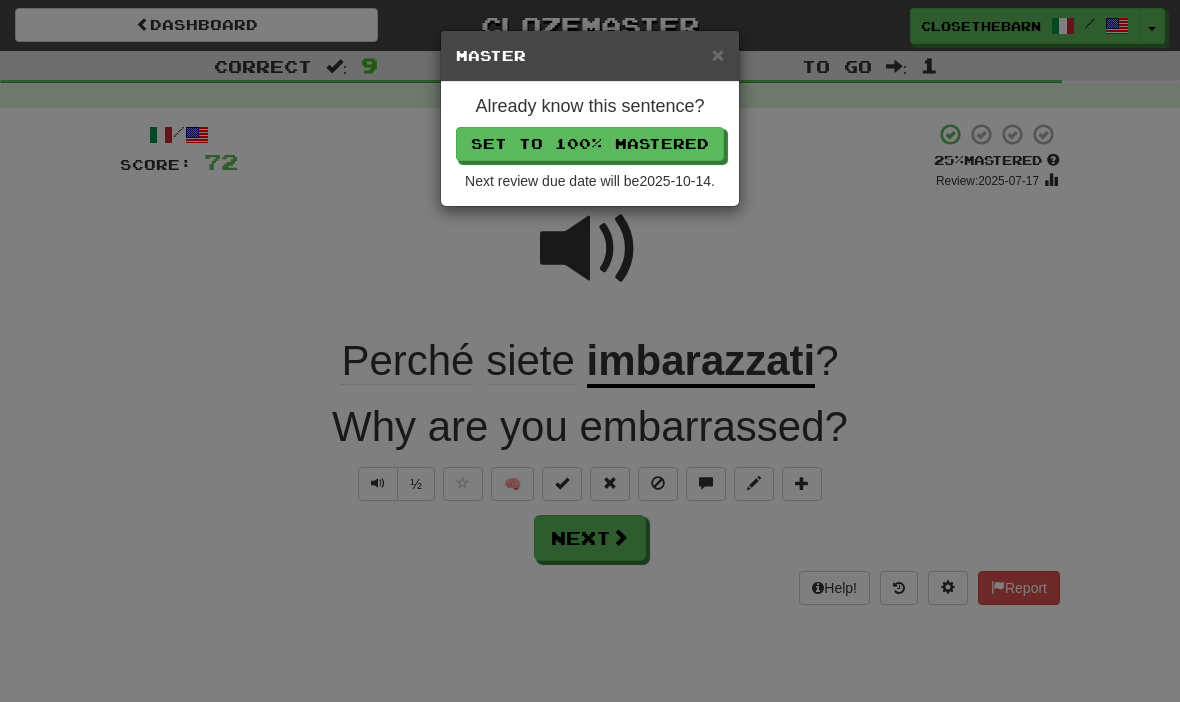 click on "Set to 100% Mastered" at bounding box center [590, 144] 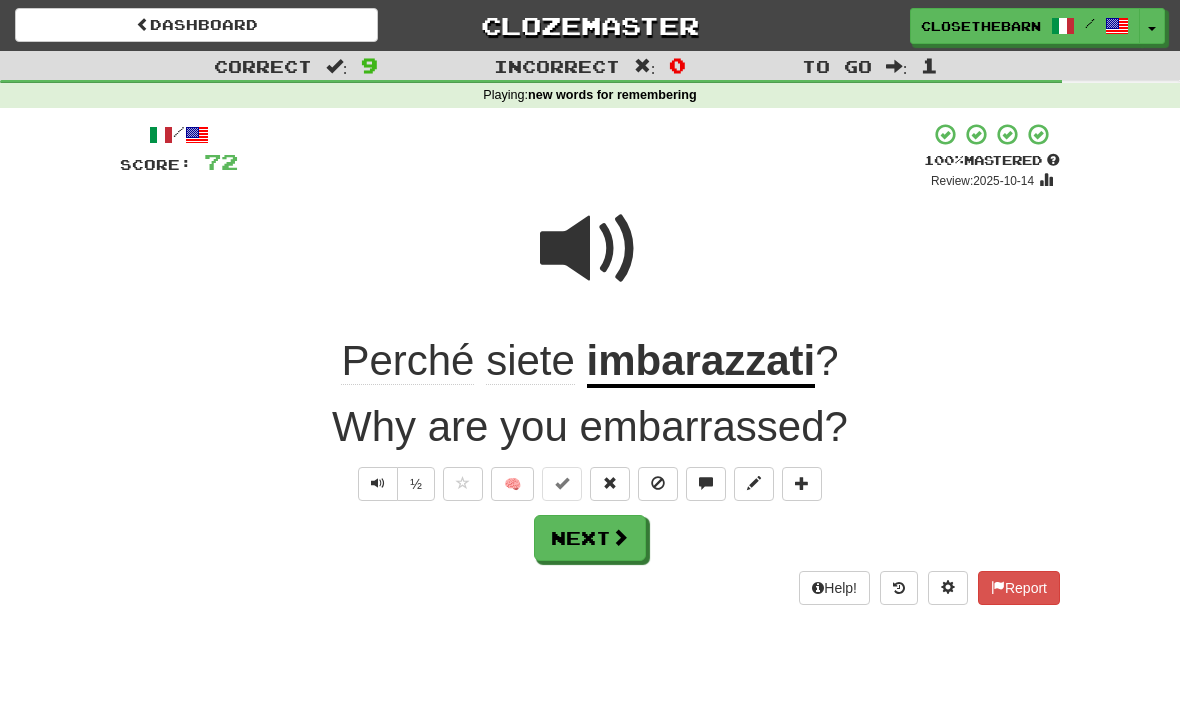 click on "Next" at bounding box center [590, 538] 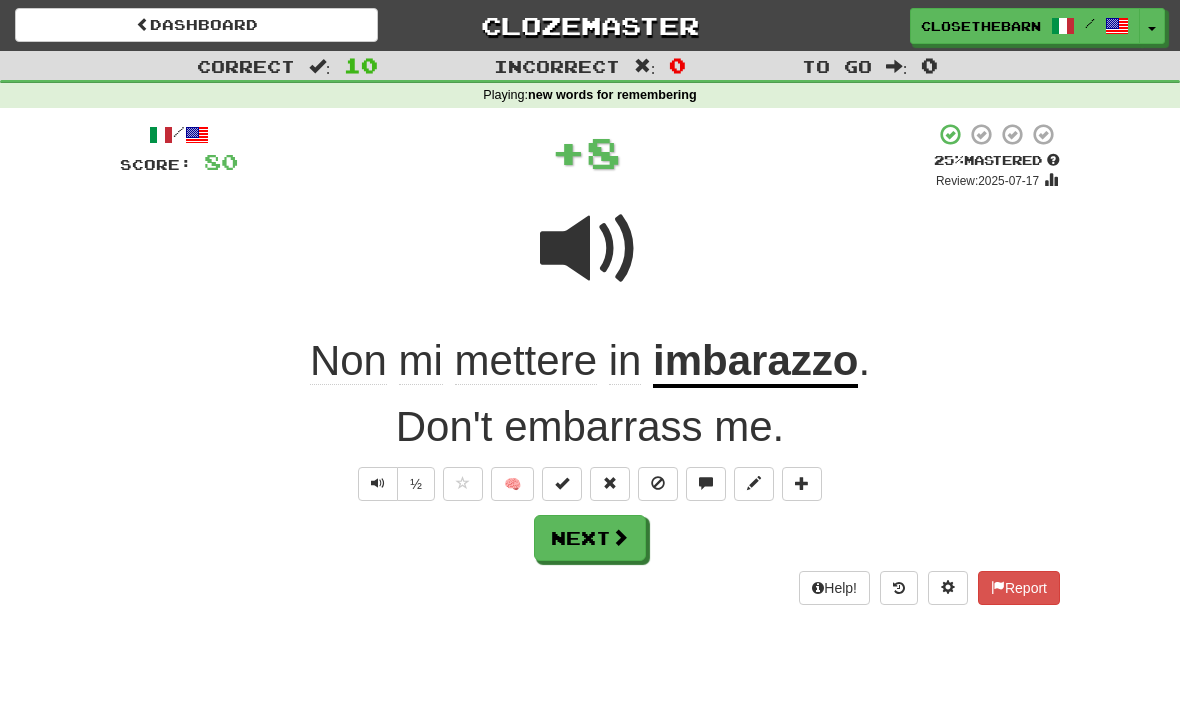 click at bounding box center [802, 484] 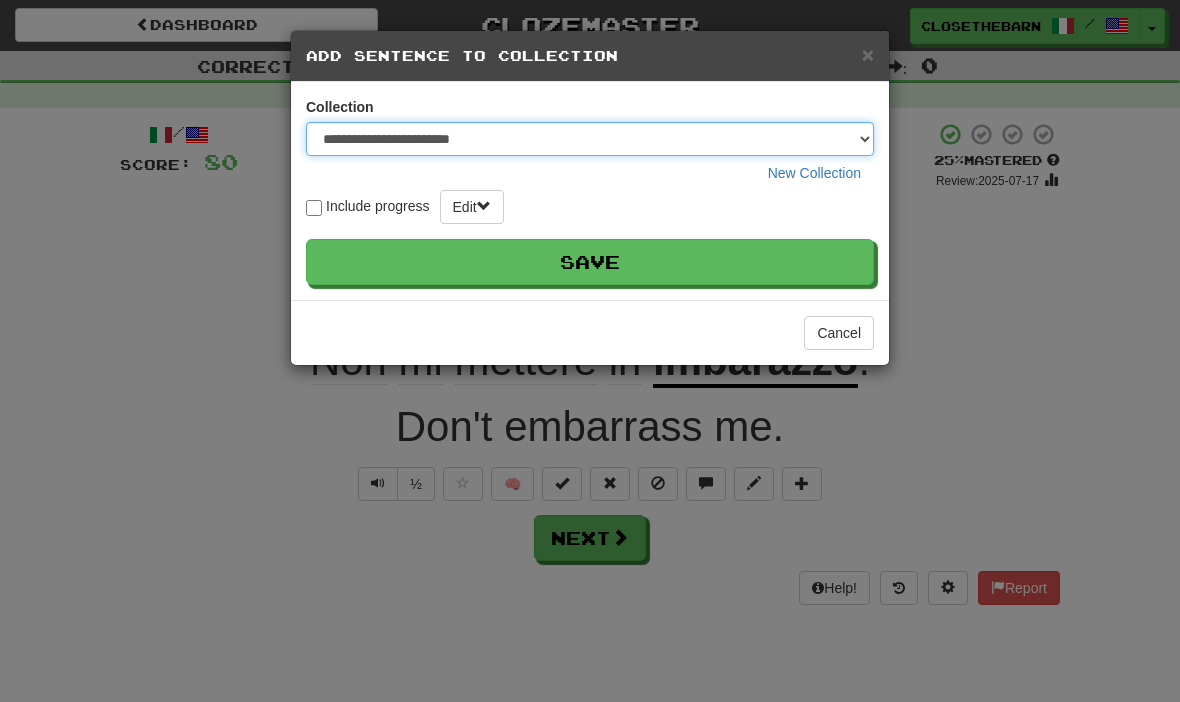 click on "**********" at bounding box center (590, 139) 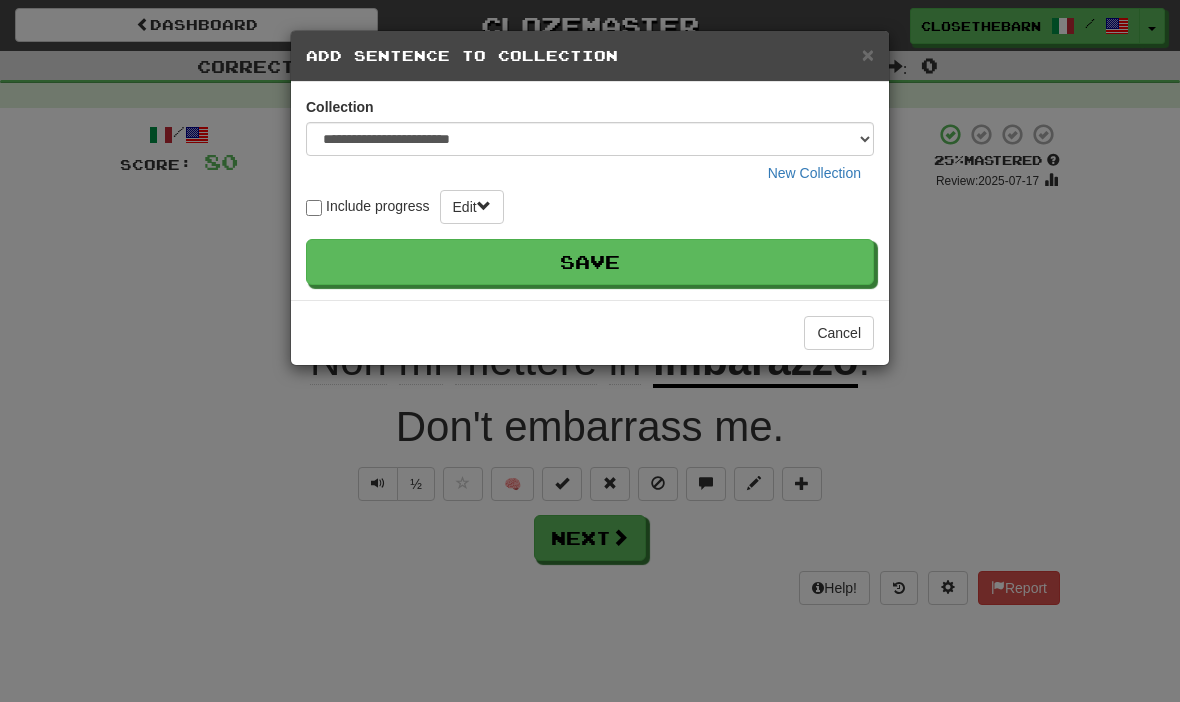 click on "Save" at bounding box center (590, 262) 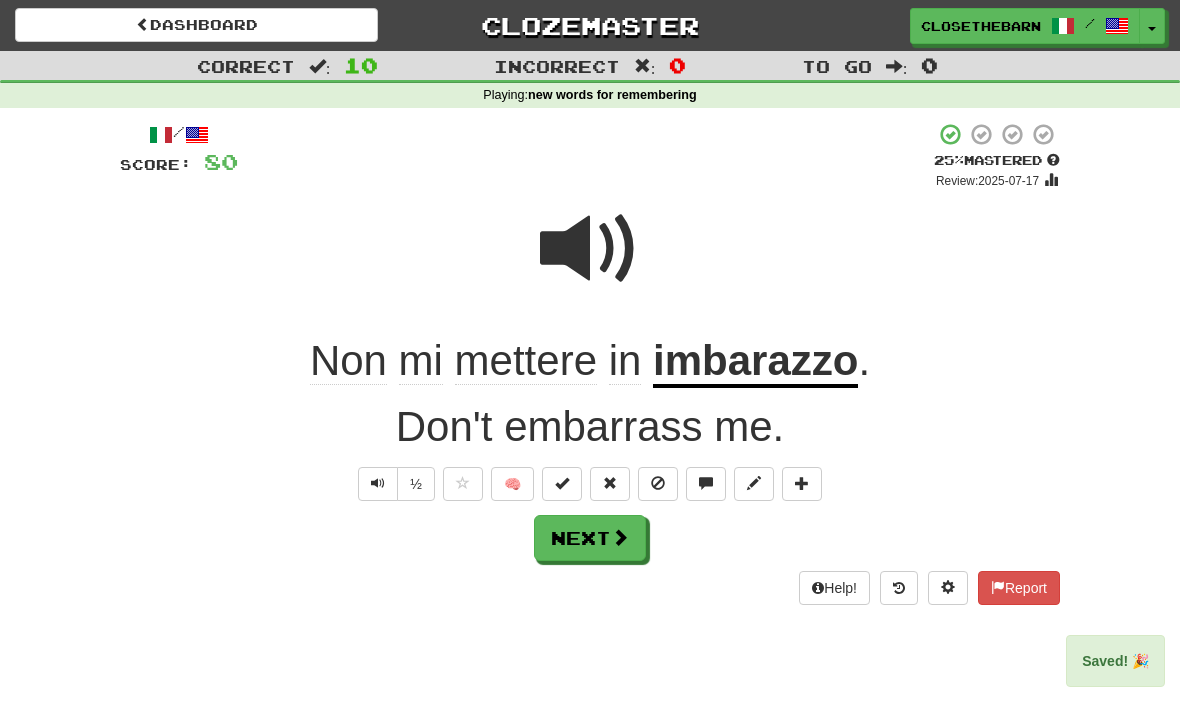 click on "Next" at bounding box center [590, 538] 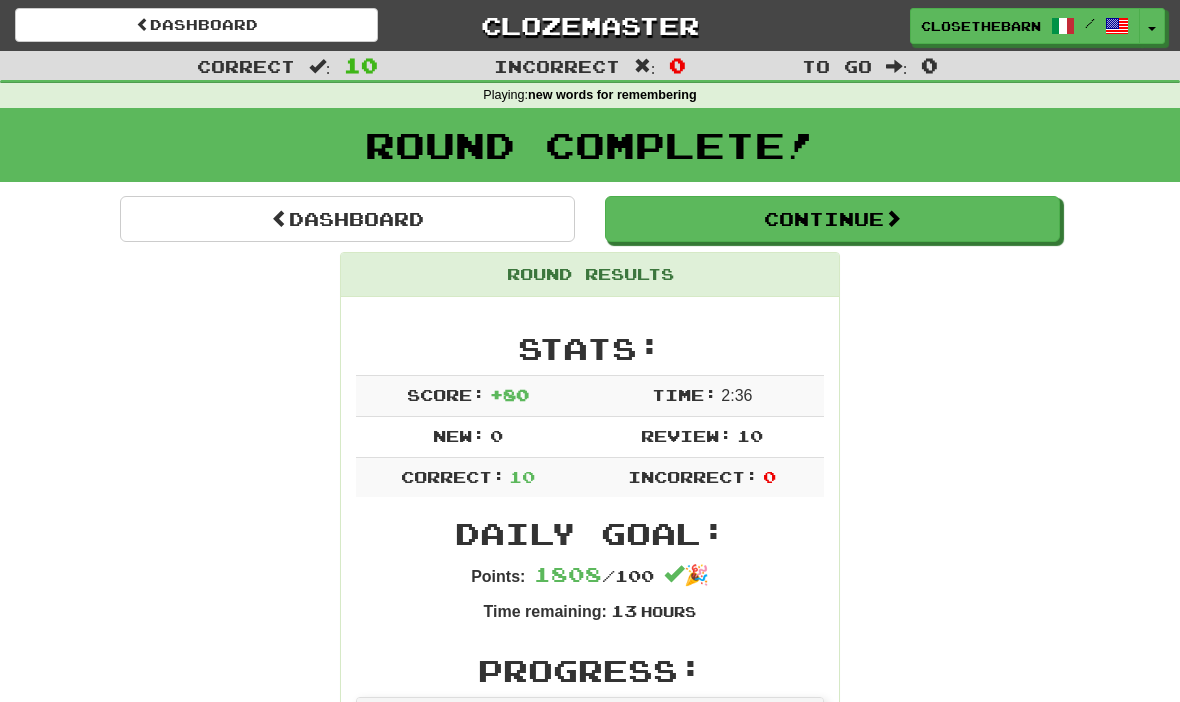 click at bounding box center (893, 218) 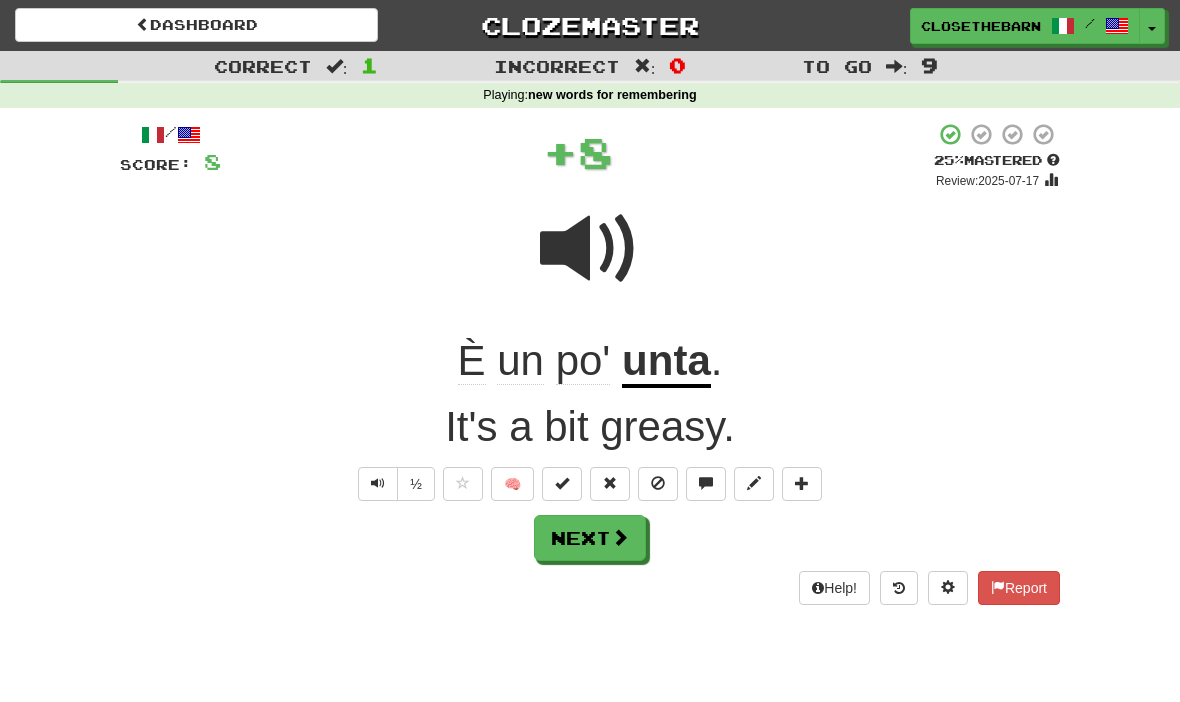click on "Next" at bounding box center [590, 538] 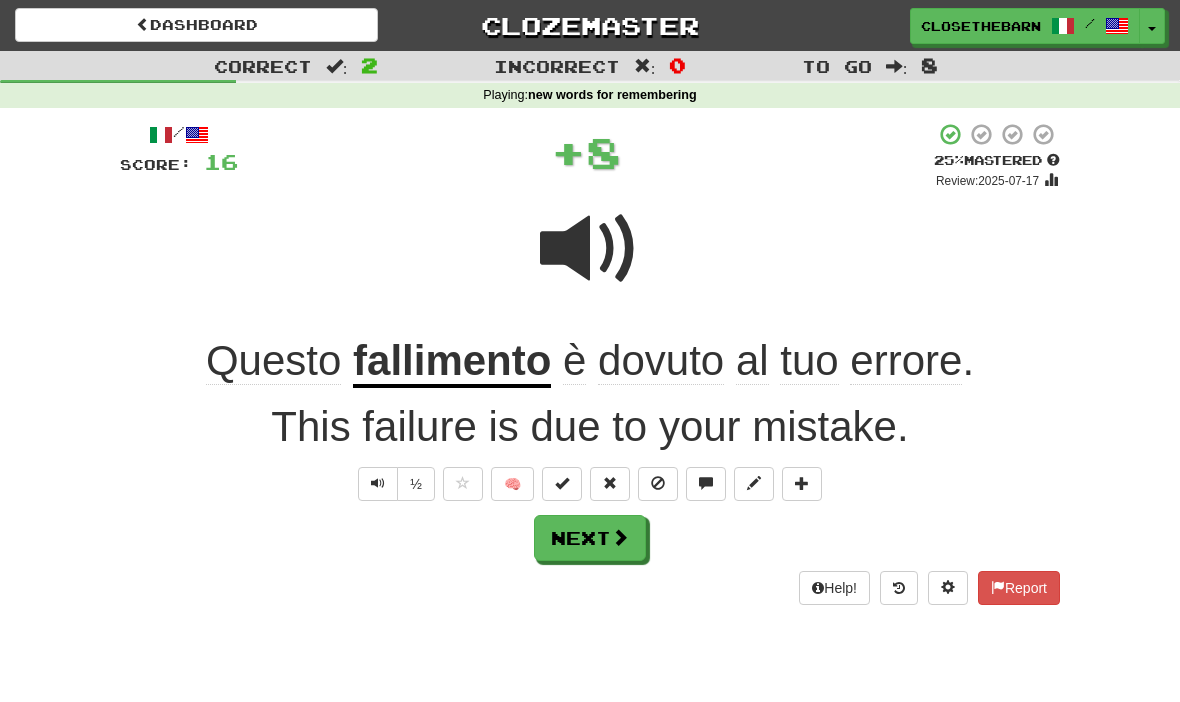 click on "Next" at bounding box center (590, 538) 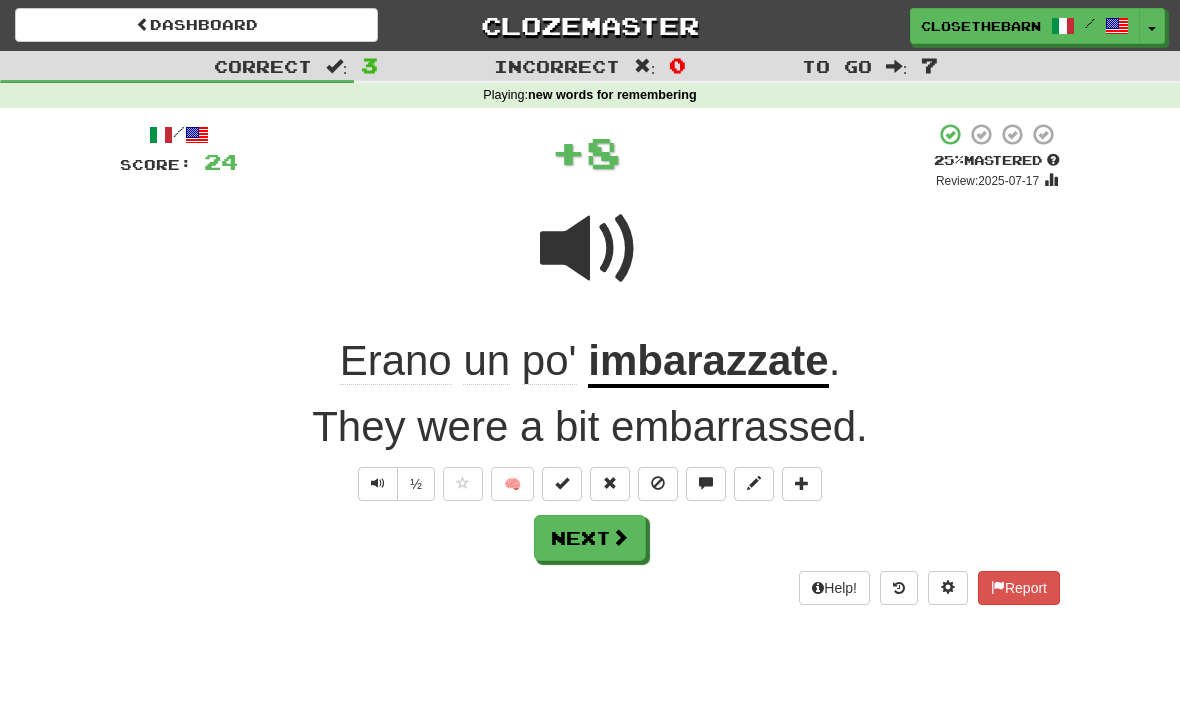 click at bounding box center [562, 483] 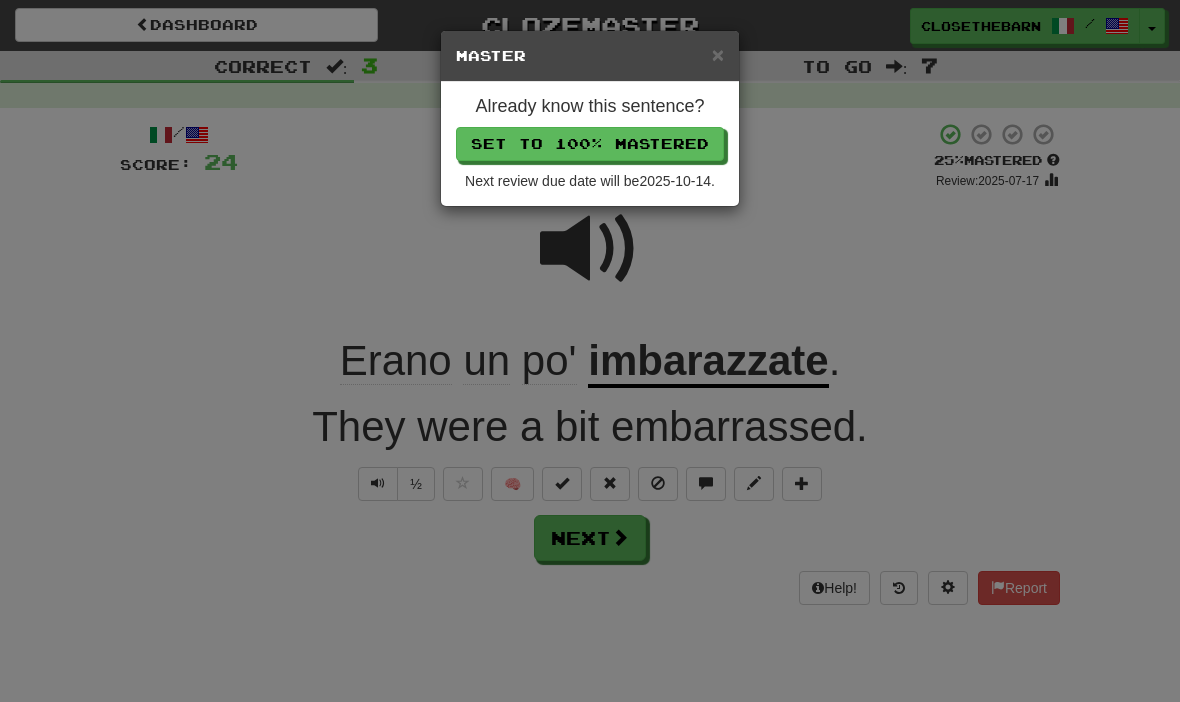 click on "Set to 100% Mastered" at bounding box center (590, 144) 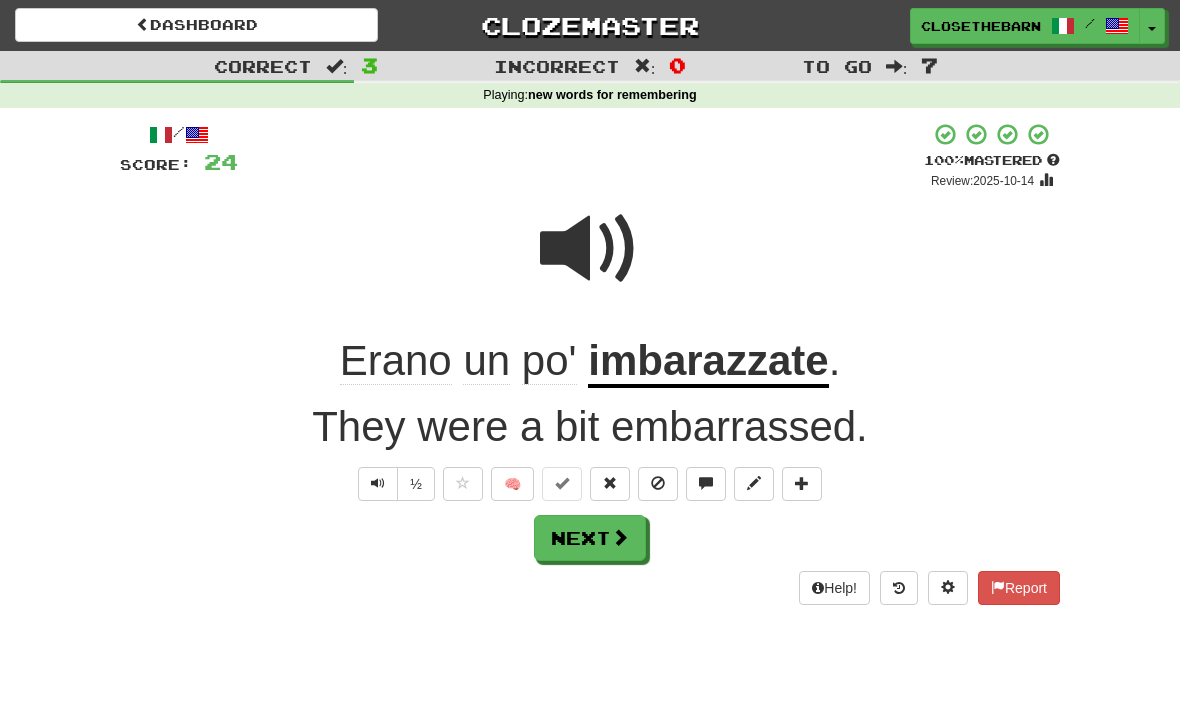 click on "Next" at bounding box center [590, 538] 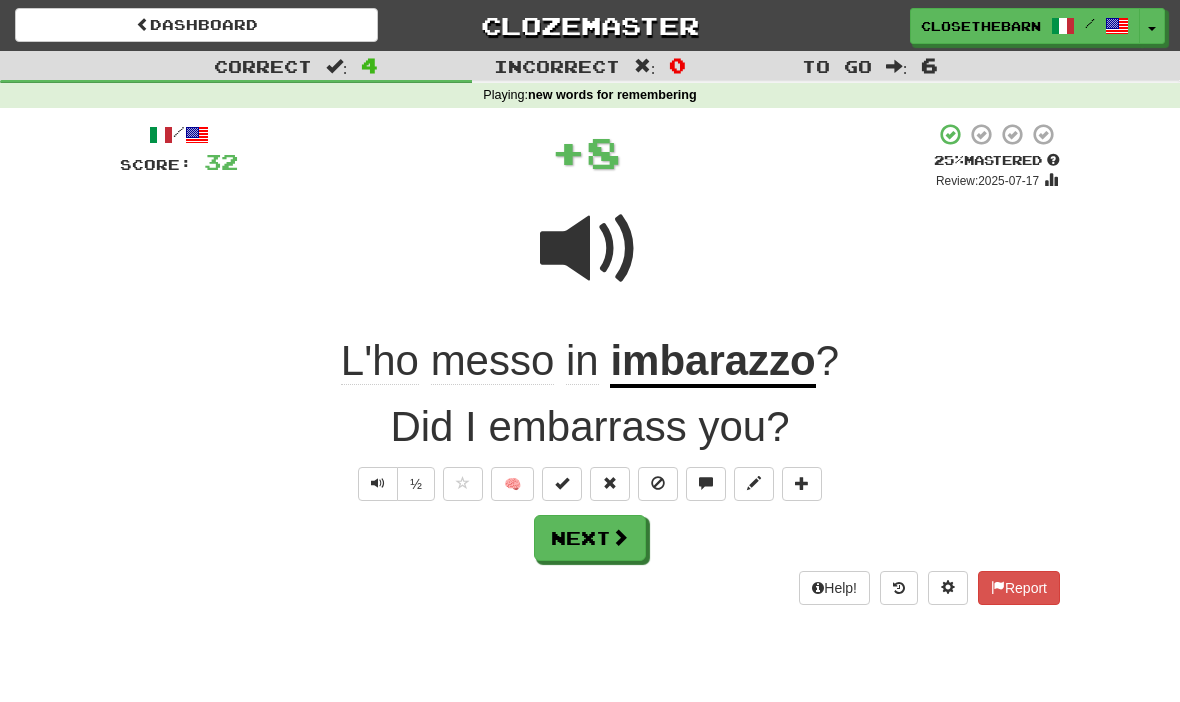 click at bounding box center [754, 484] 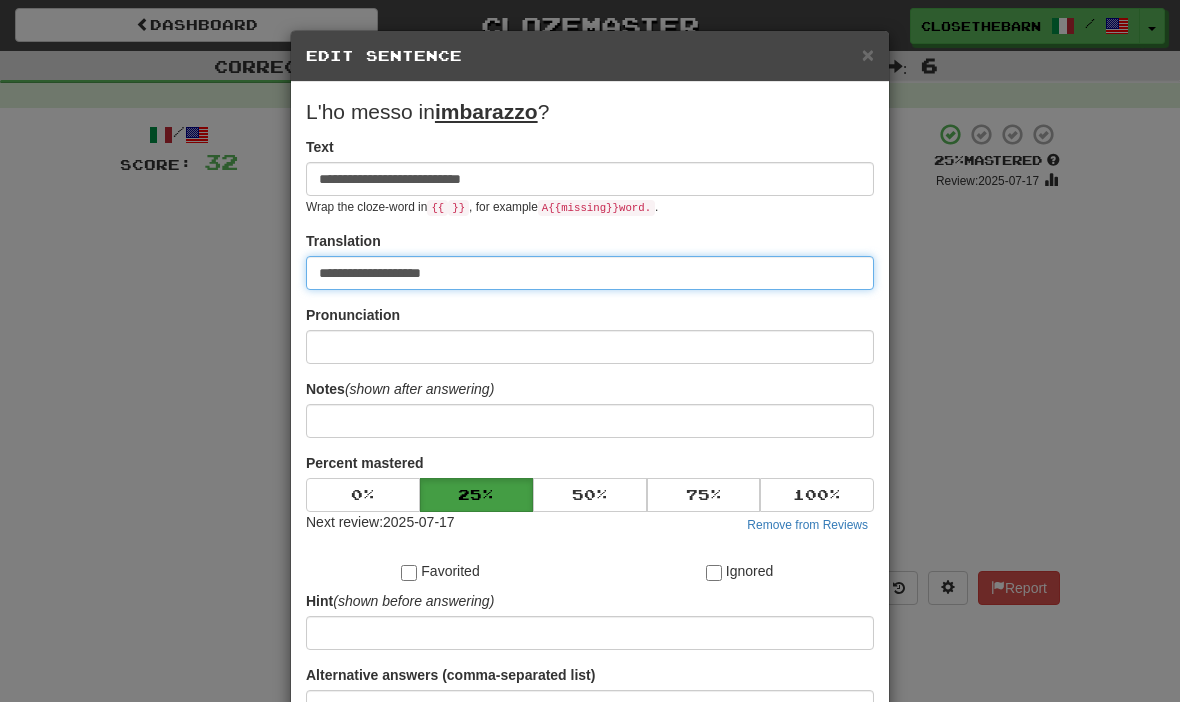 click on "**********" at bounding box center (590, 273) 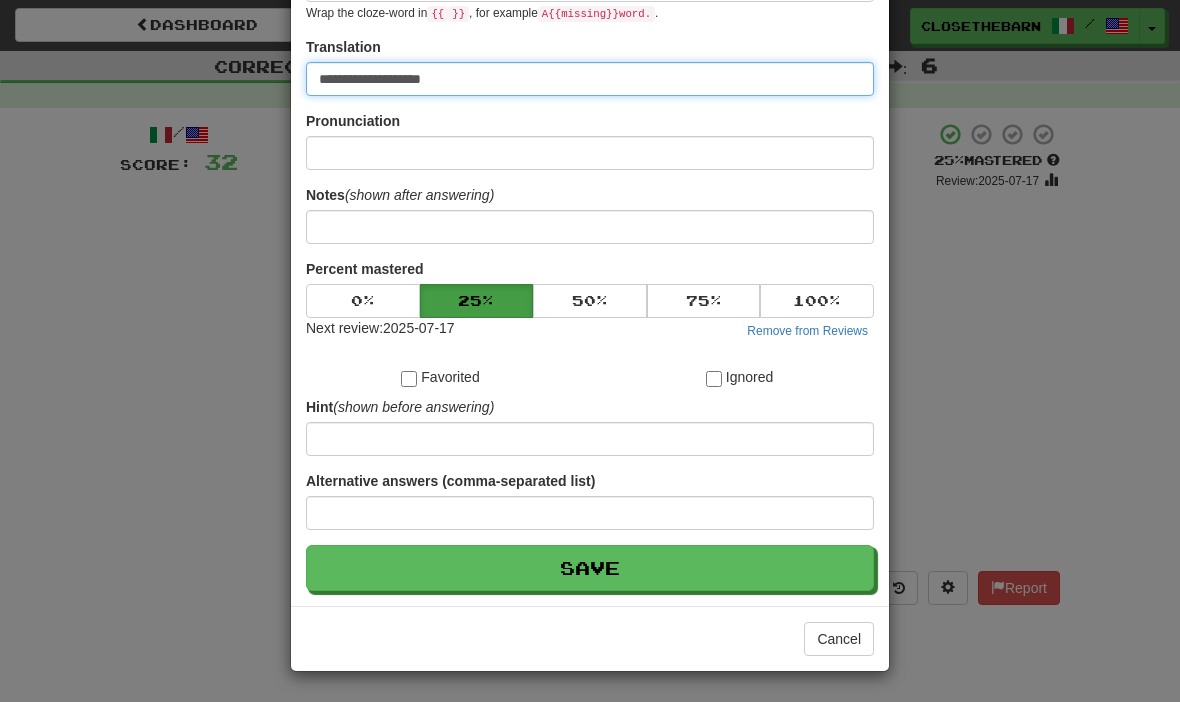 scroll, scrollTop: 195, scrollLeft: 0, axis: vertical 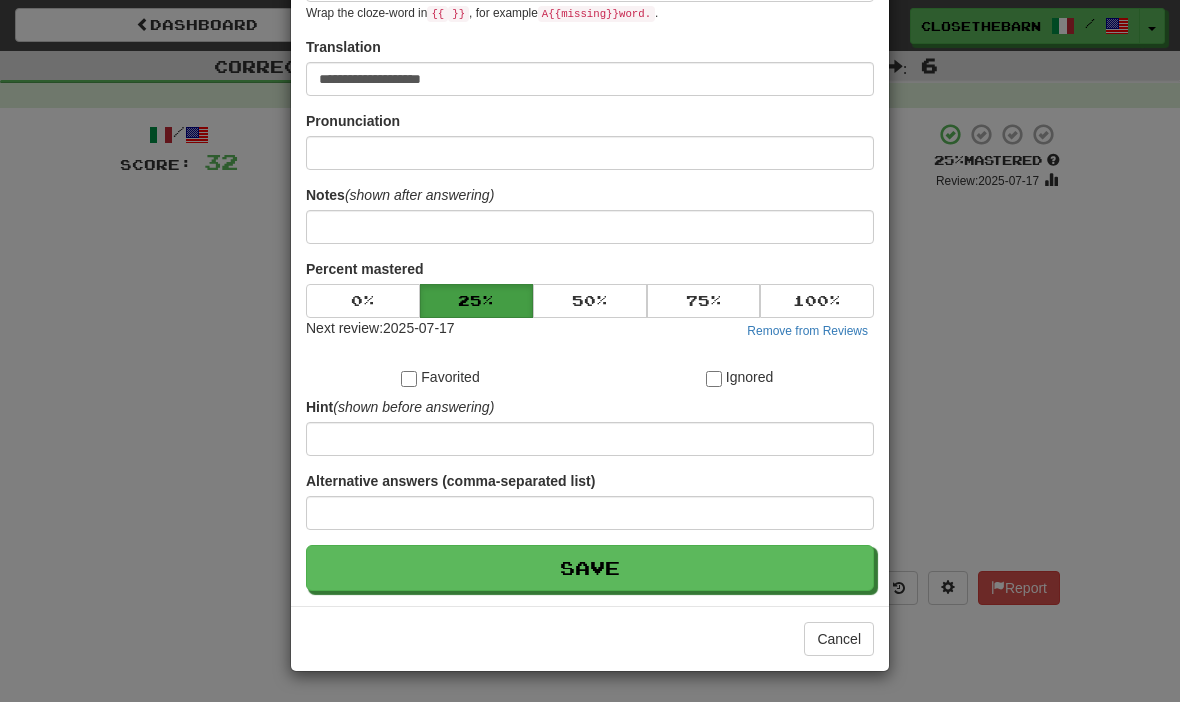 click on "Save" at bounding box center (590, 568) 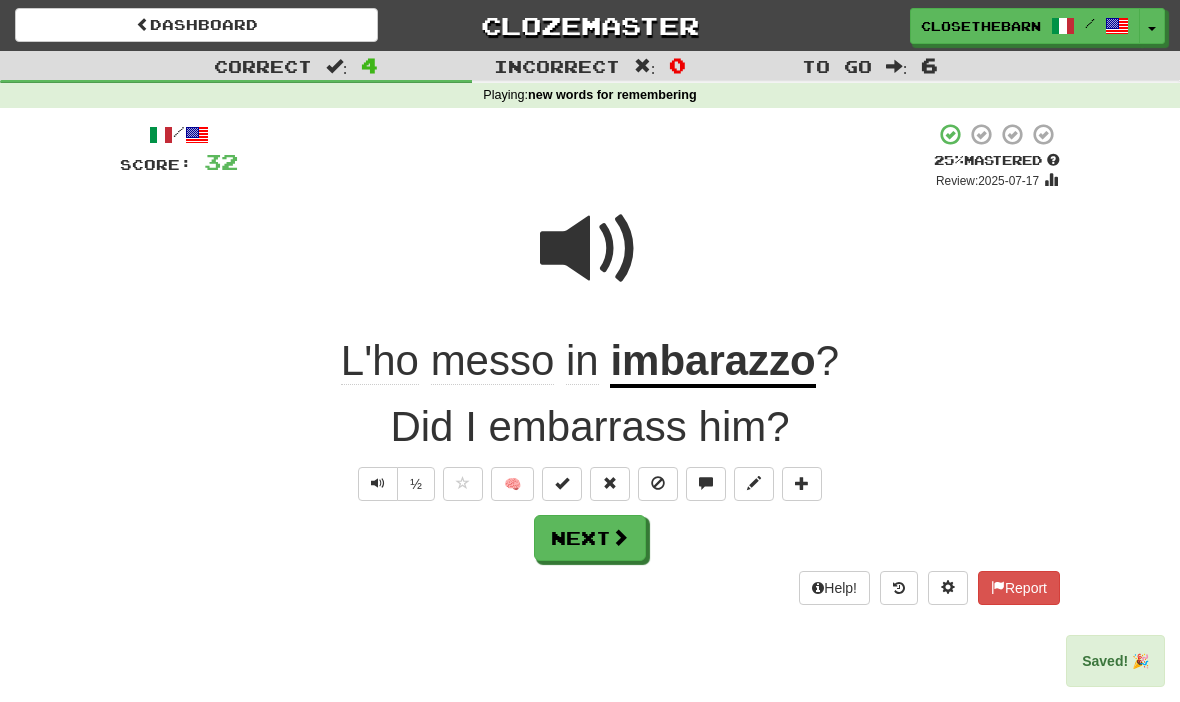 click on "Next" at bounding box center [590, 538] 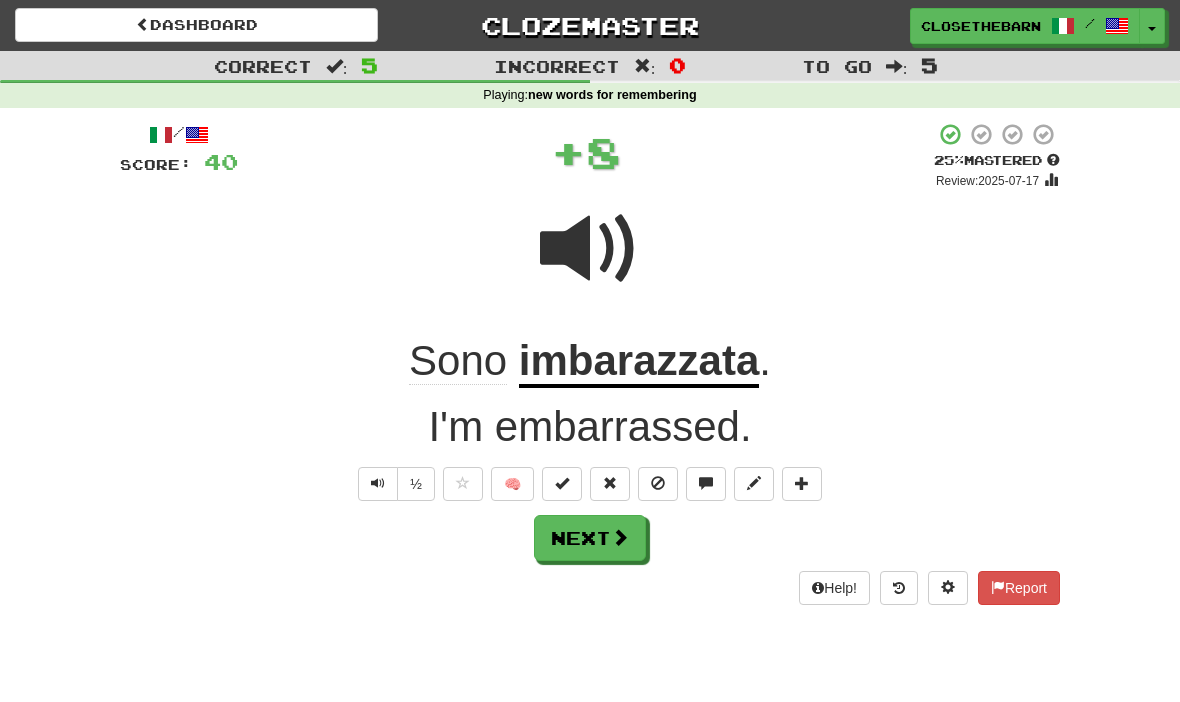 click at bounding box center [620, 537] 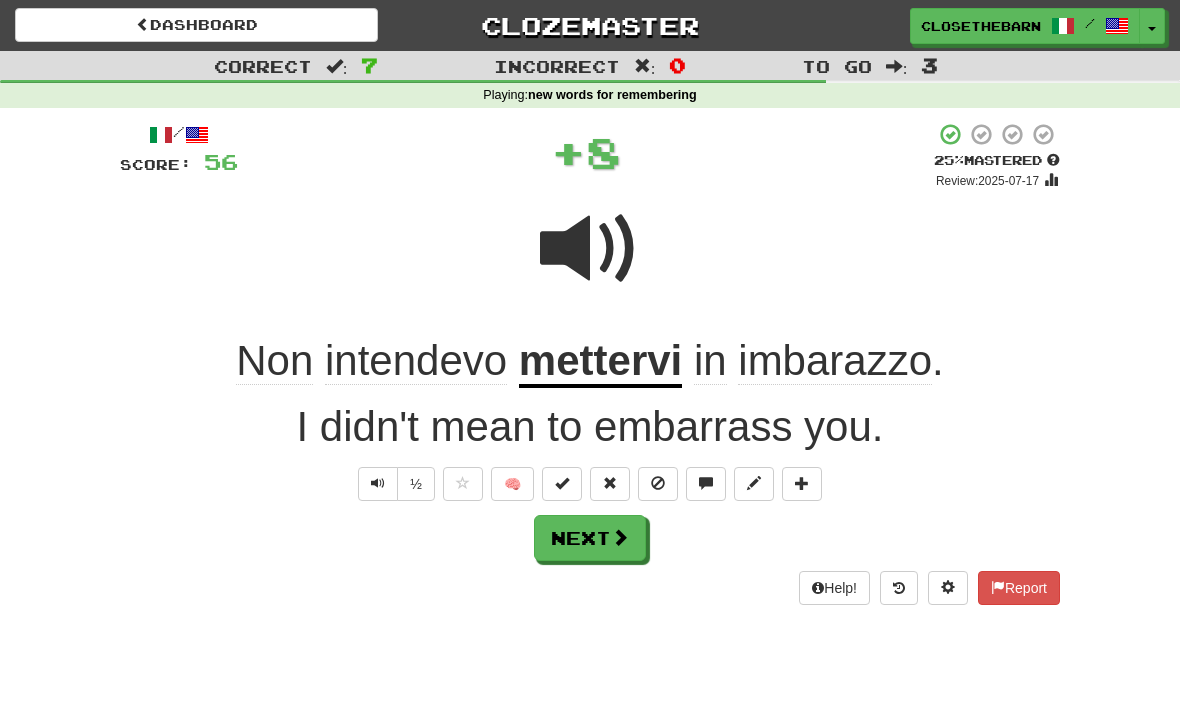click at bounding box center [754, 484] 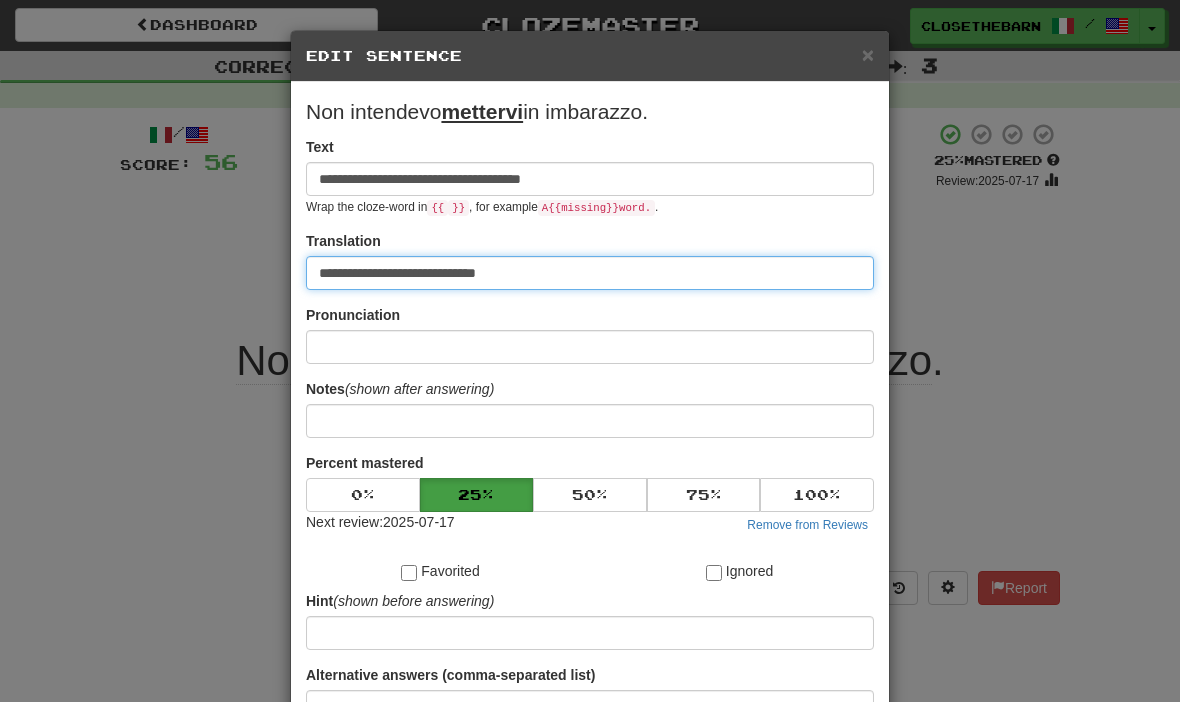 click on "**********" at bounding box center [590, 273] 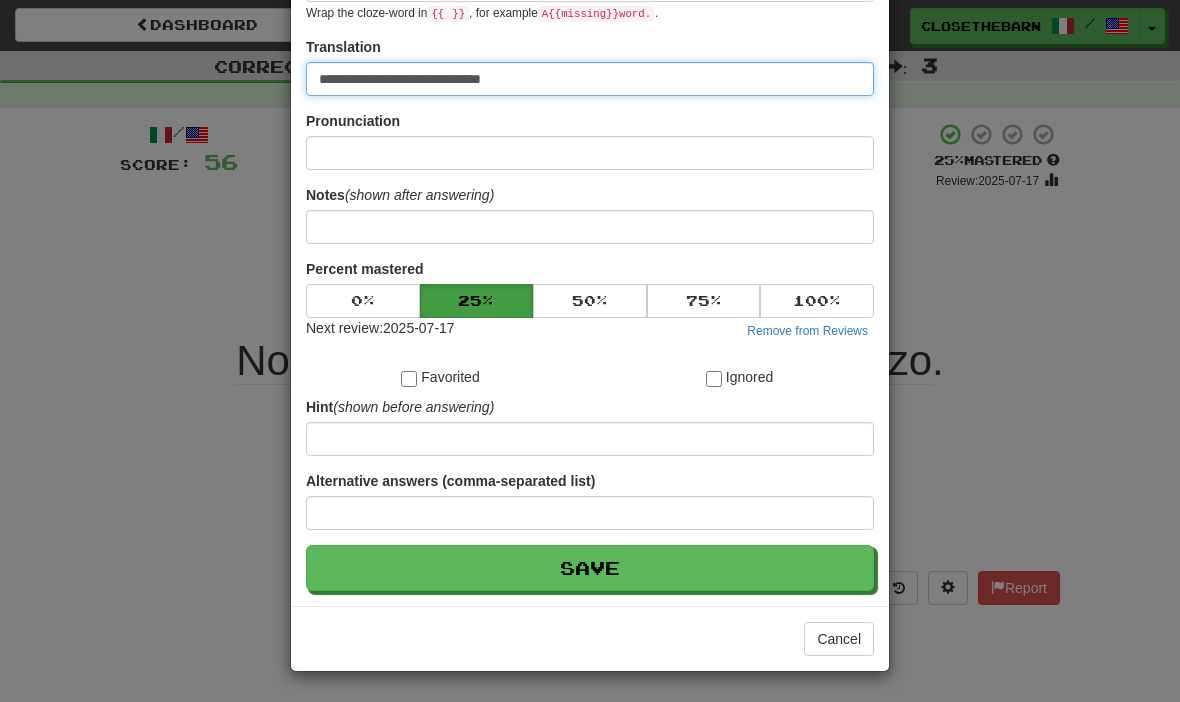 scroll, scrollTop: 195, scrollLeft: 0, axis: vertical 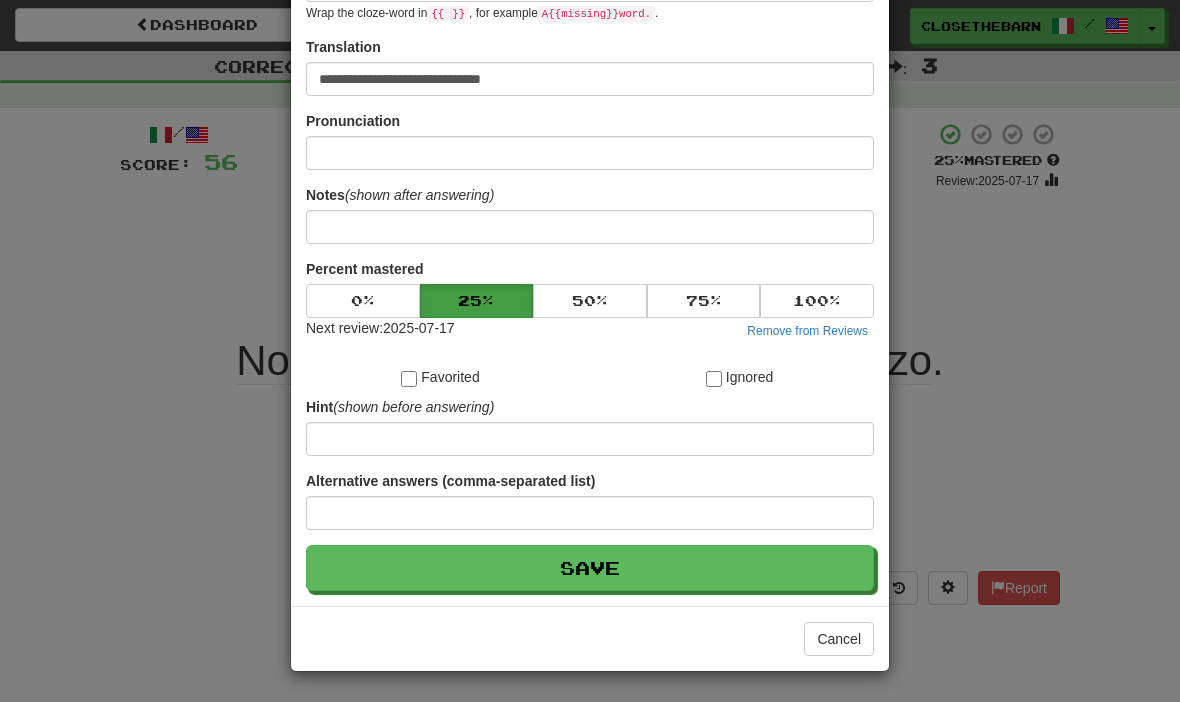click on "Save" at bounding box center (590, 568) 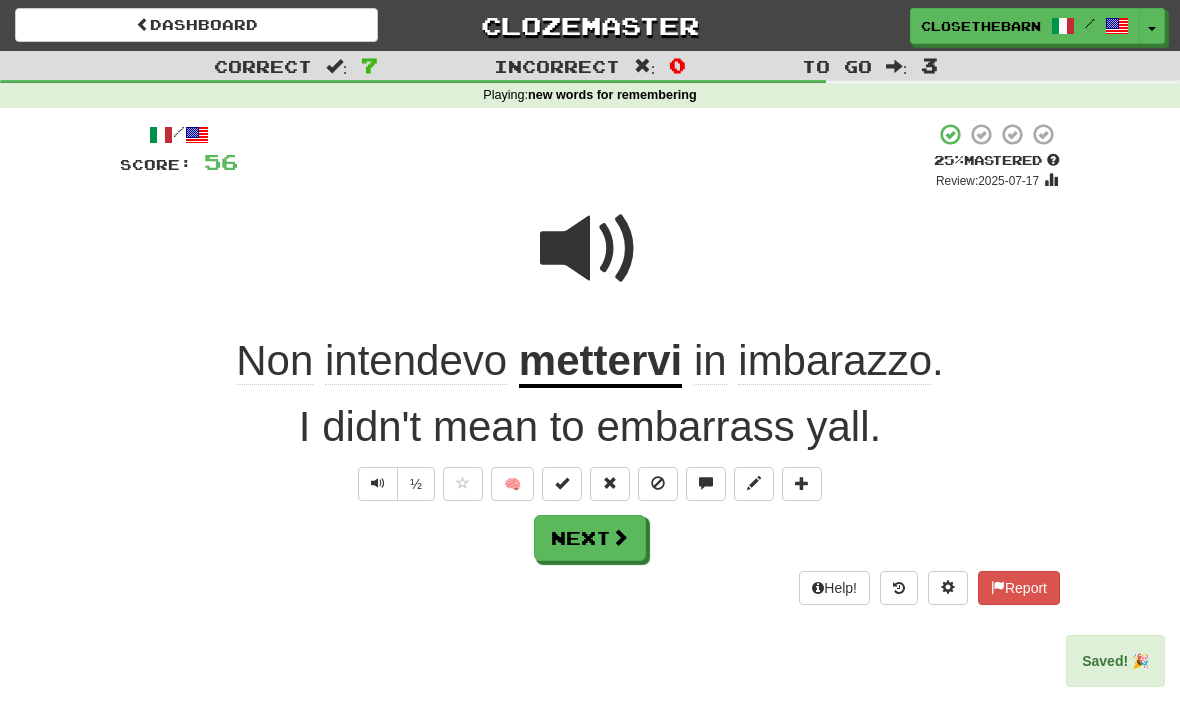 click on "Help!  Report" at bounding box center [590, 588] 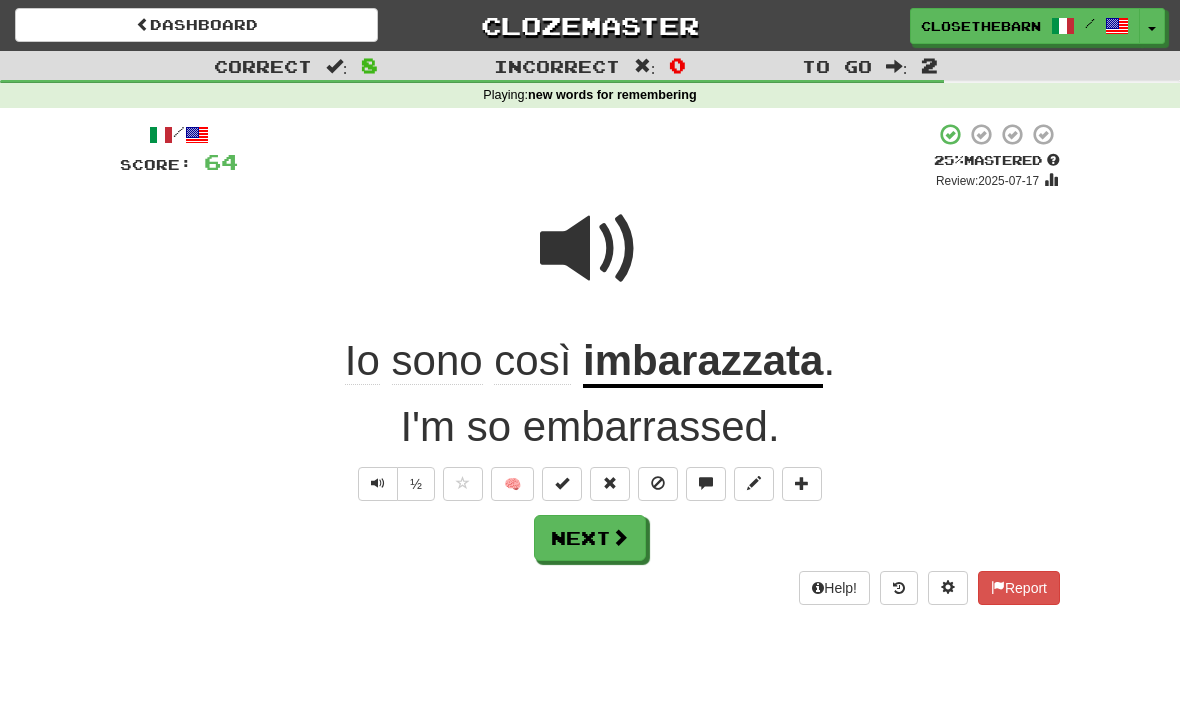 click at bounding box center (590, 249) 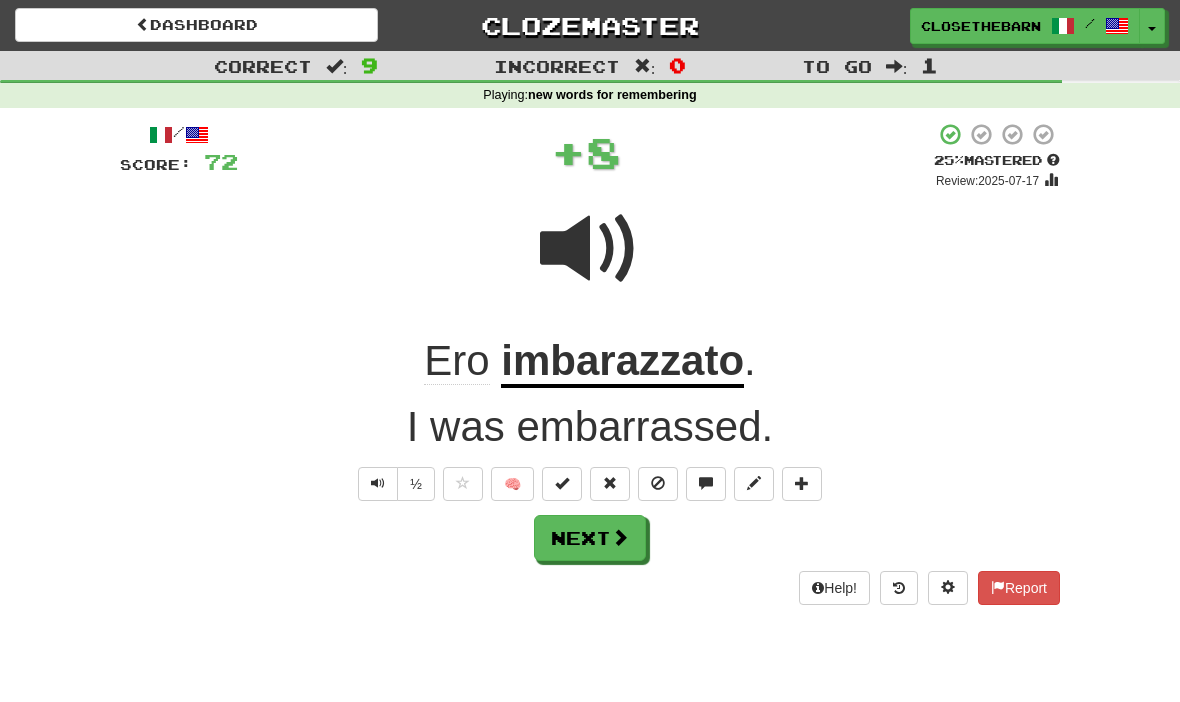 click at bounding box center [562, 483] 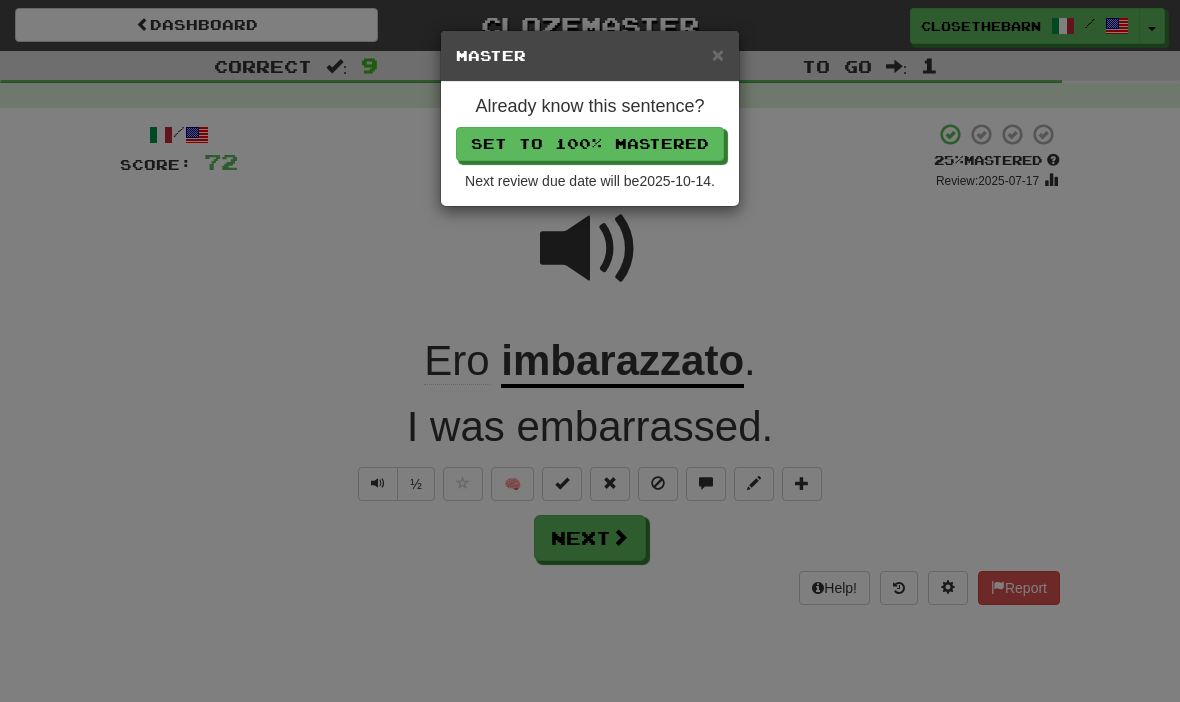 click on "× Master Already know this sentence? Set to 100% Mastered Next review due date will be  2025-10-14 ." at bounding box center (590, 351) 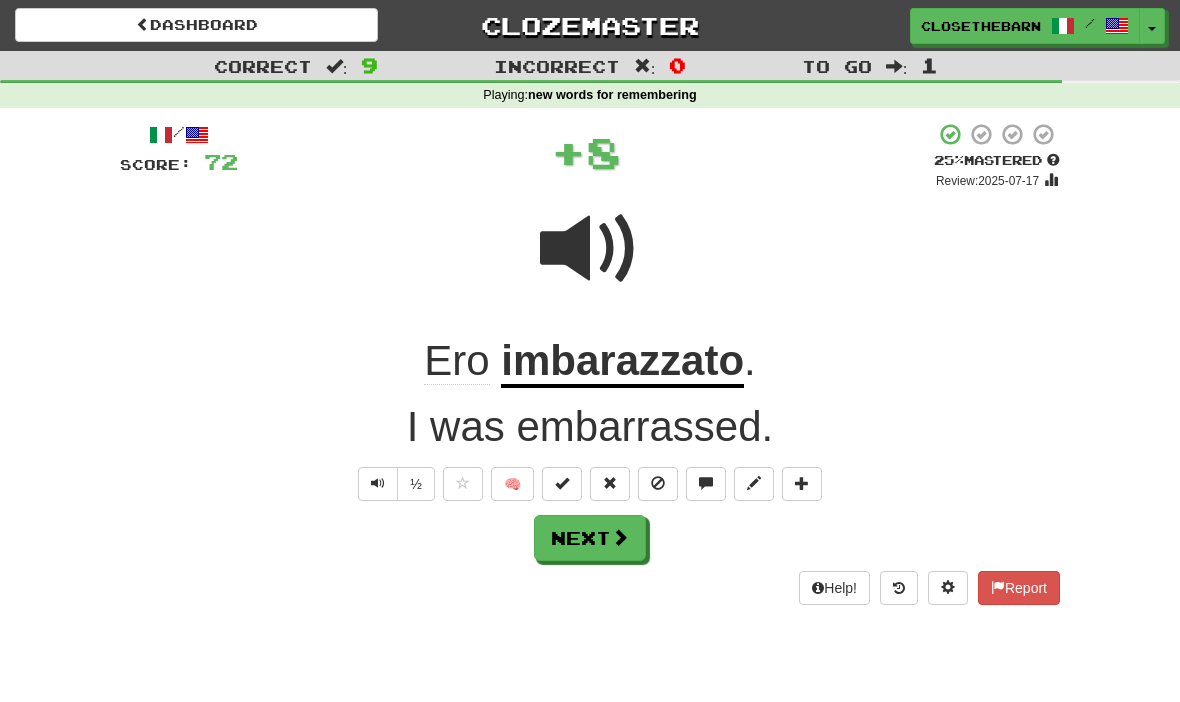 click at bounding box center [562, 484] 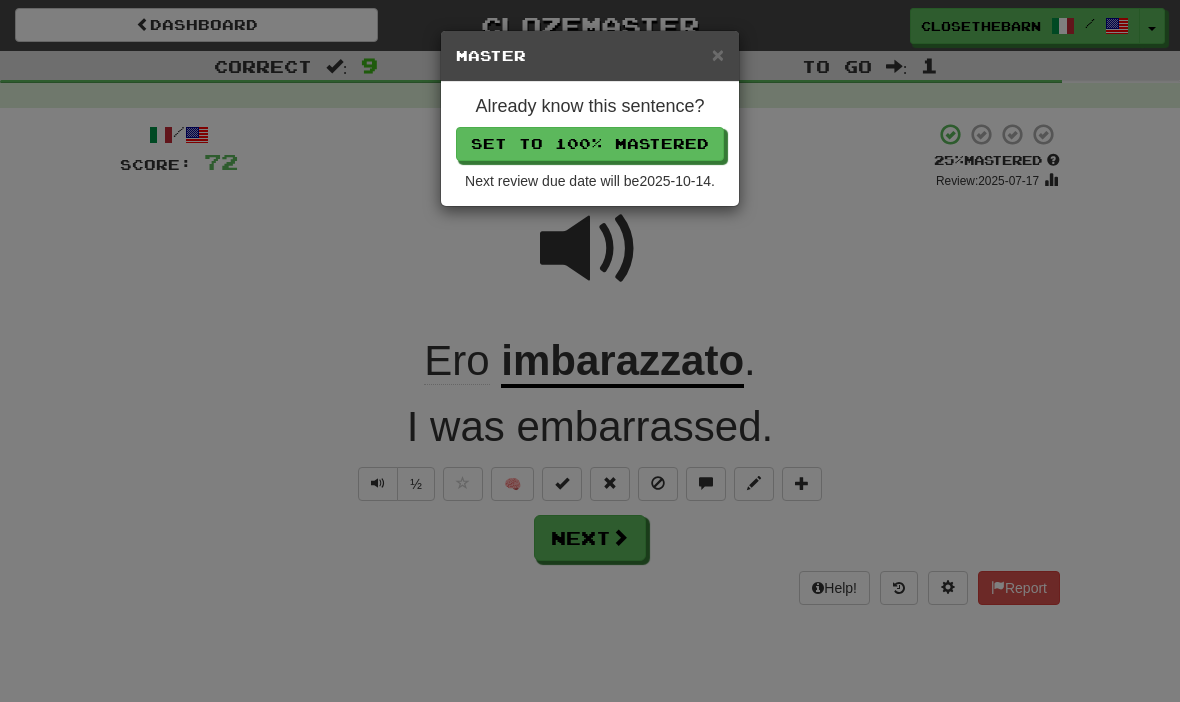 click on "Set to 100% Mastered" at bounding box center [590, 144] 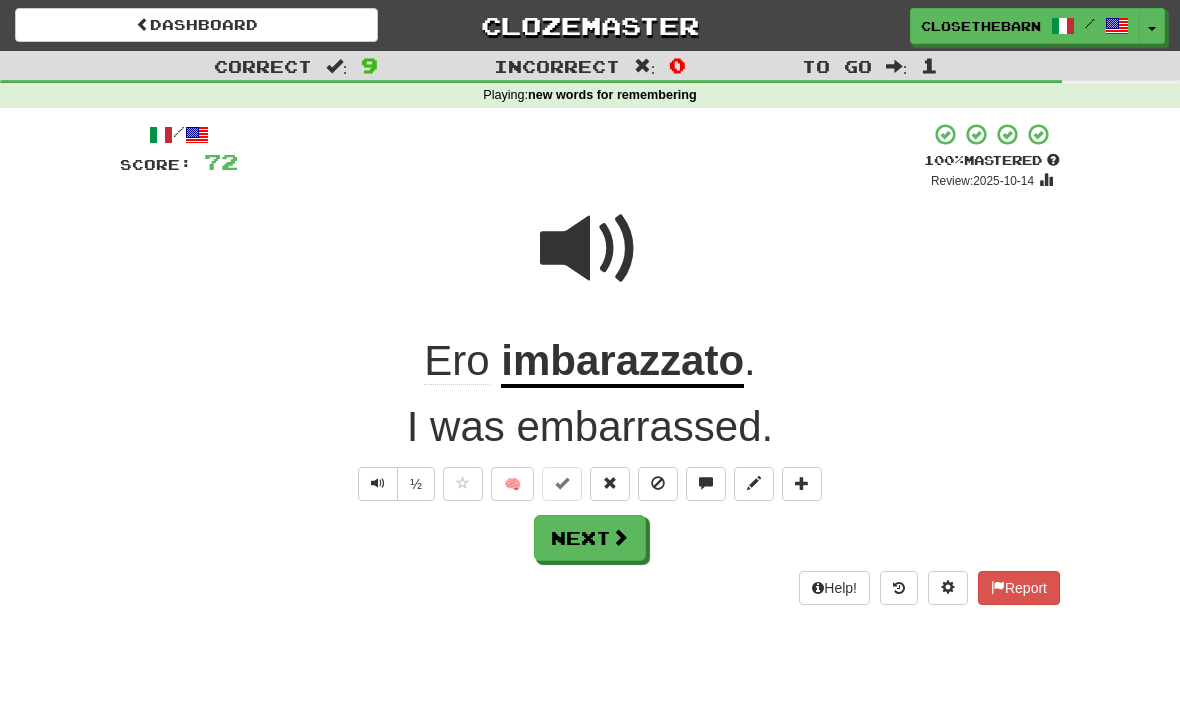 click on "Help!  Report" at bounding box center (590, 588) 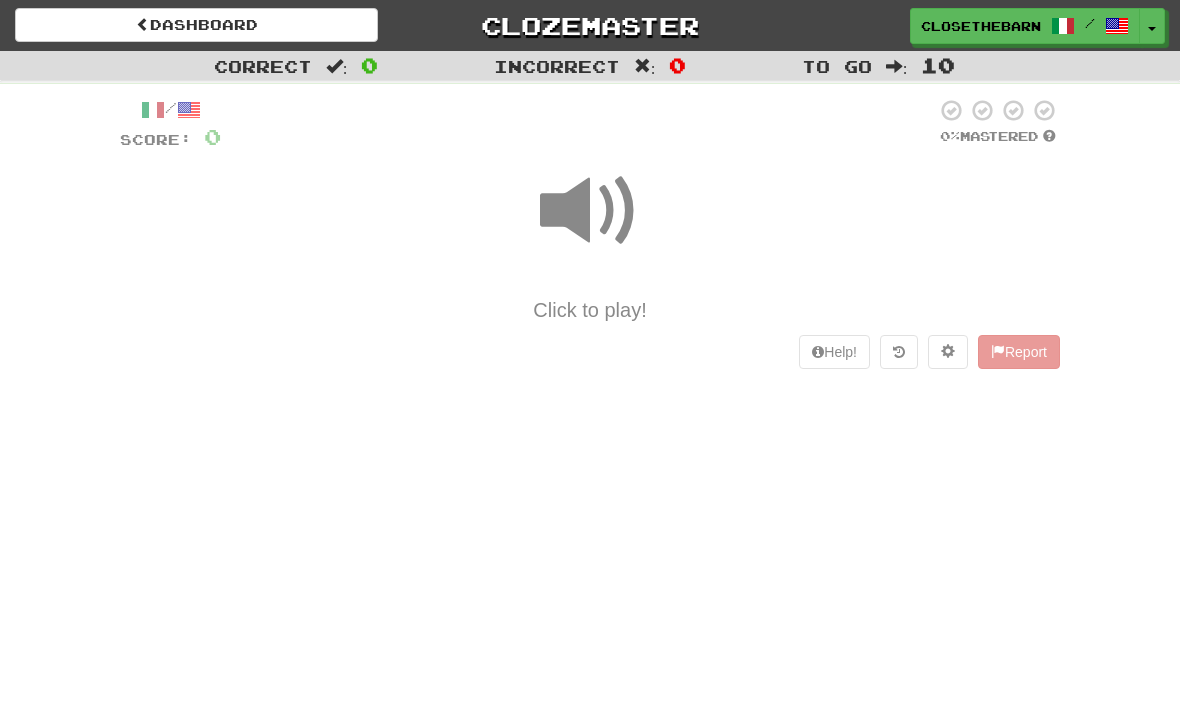 scroll, scrollTop: 0, scrollLeft: 0, axis: both 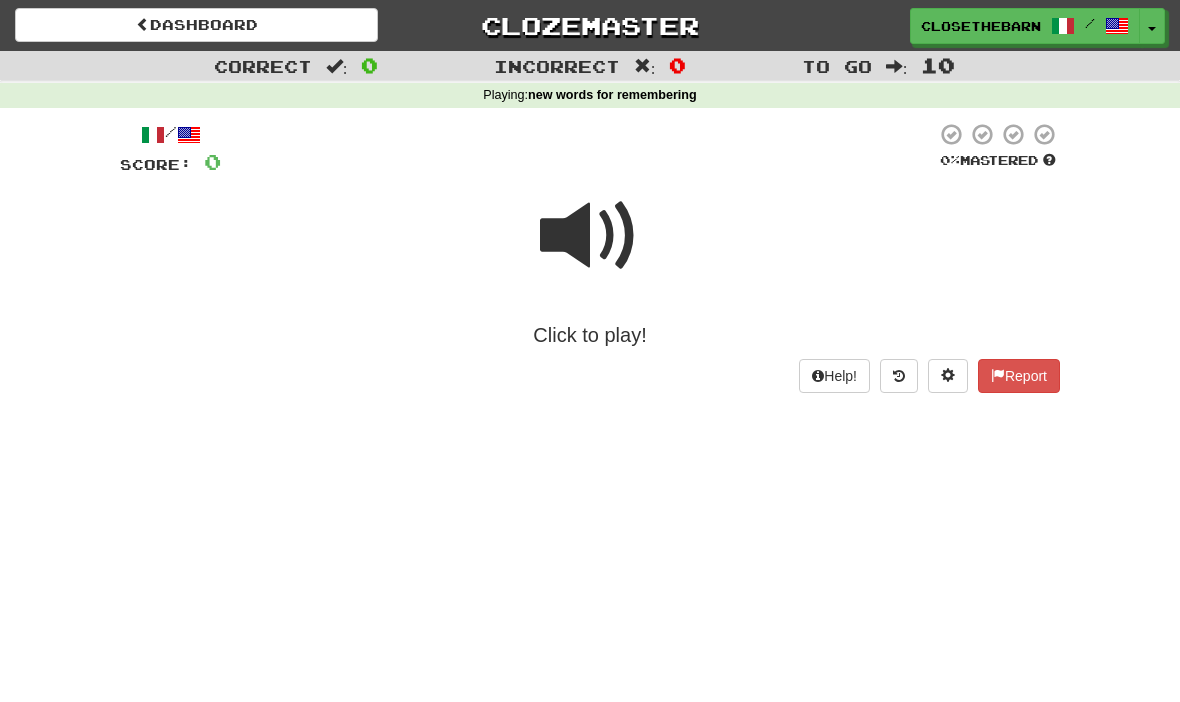click at bounding box center [590, 236] 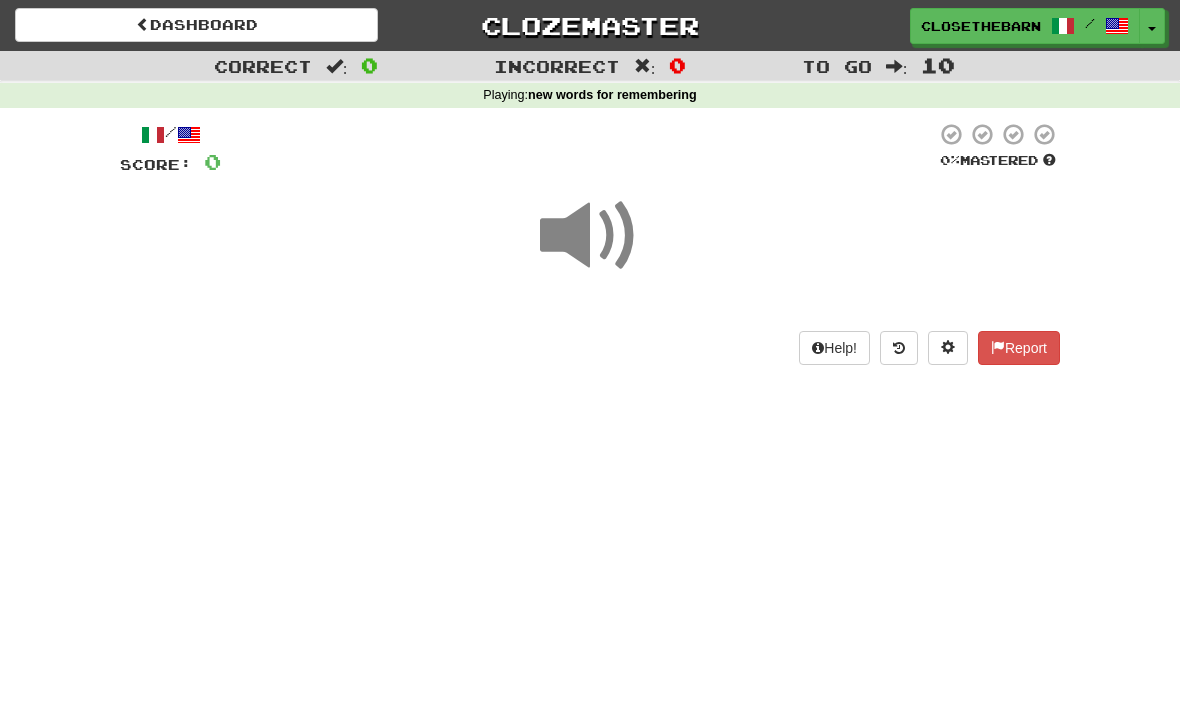 click on "Dashboard
Closethebarn
/
Toggle Dropdown
Dashboard
Leaderboard
Activity Feed
Notifications
Profile
Discussions
English
/
Italiano
Streak:
0
Review:
1,532
Points Today: 0
Italiano
/
English
Streak:
17
Review:
49,067
Daily Goal:  1568 /100
Languages
Account
Logout
Closethebarn
/
Toggle Dropdown
Dashboard
Leaderboard
Activity Feed
Notifications
Profile
Discussions
English
/
Italiano
Streak:
0
Review:
1,532
Points Today: 0
Italiano
/
English
Streak:
17
Review:
49,067
Daily Goal:  1568 /100
Languages
Account
Logout
clozemaster" at bounding box center [590, 351] 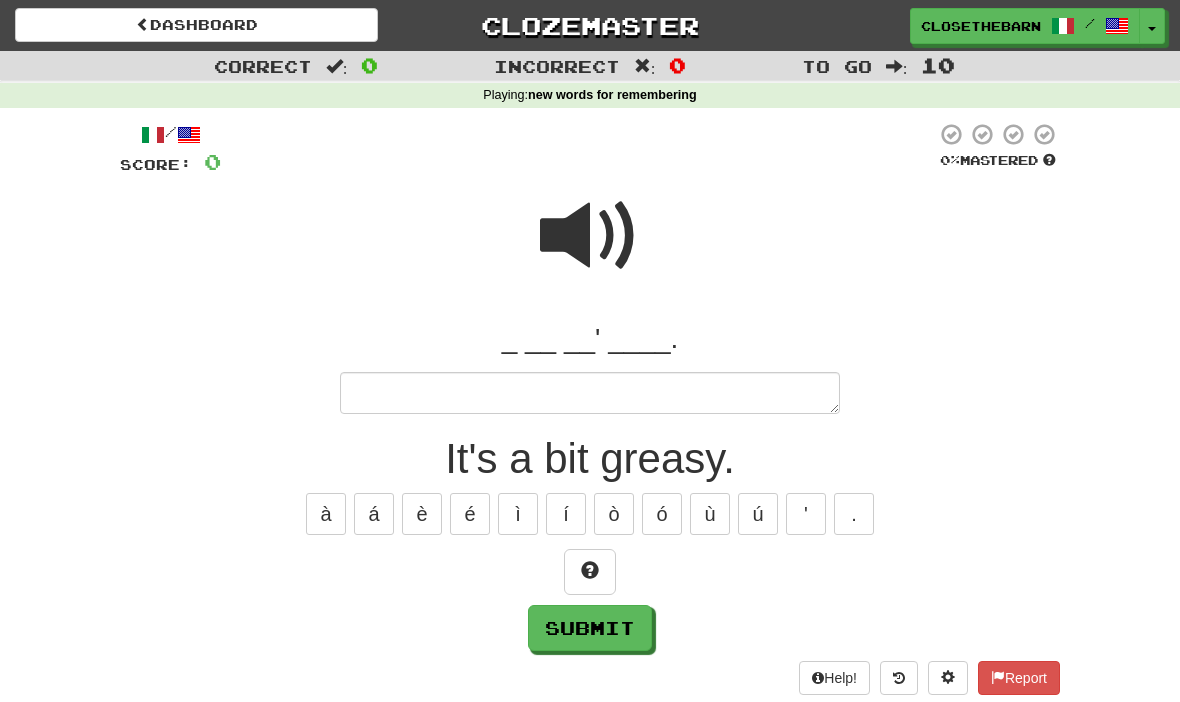 type on "*" 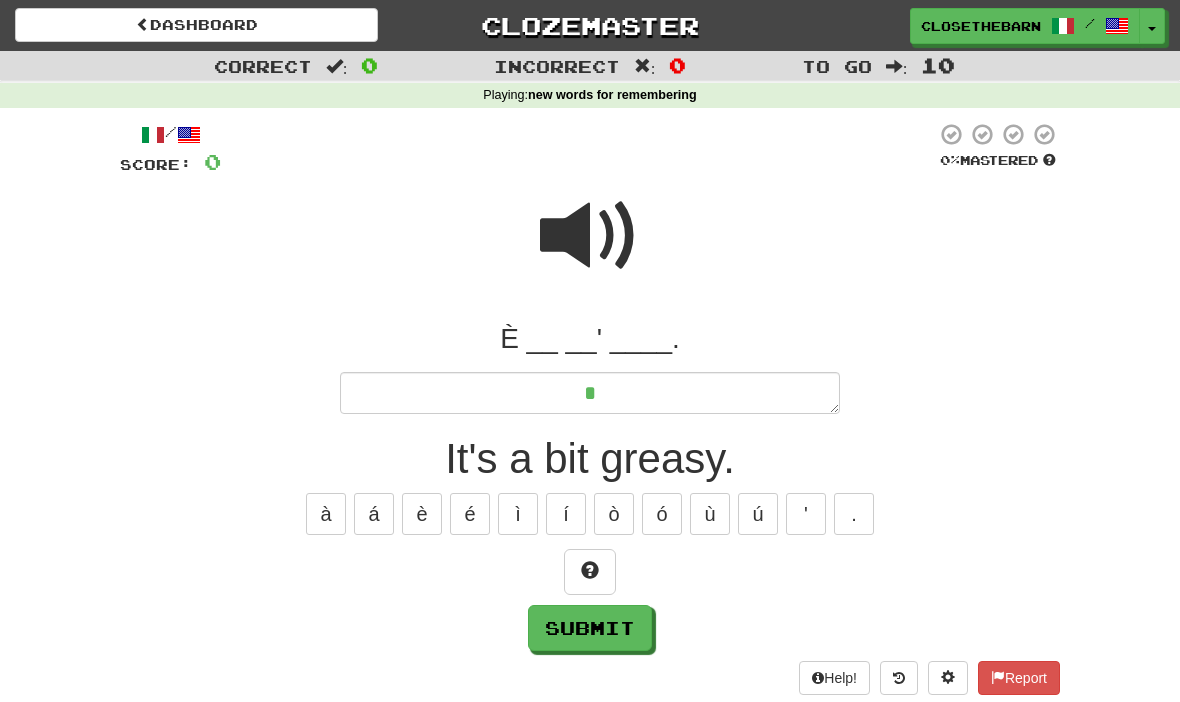 type on "*" 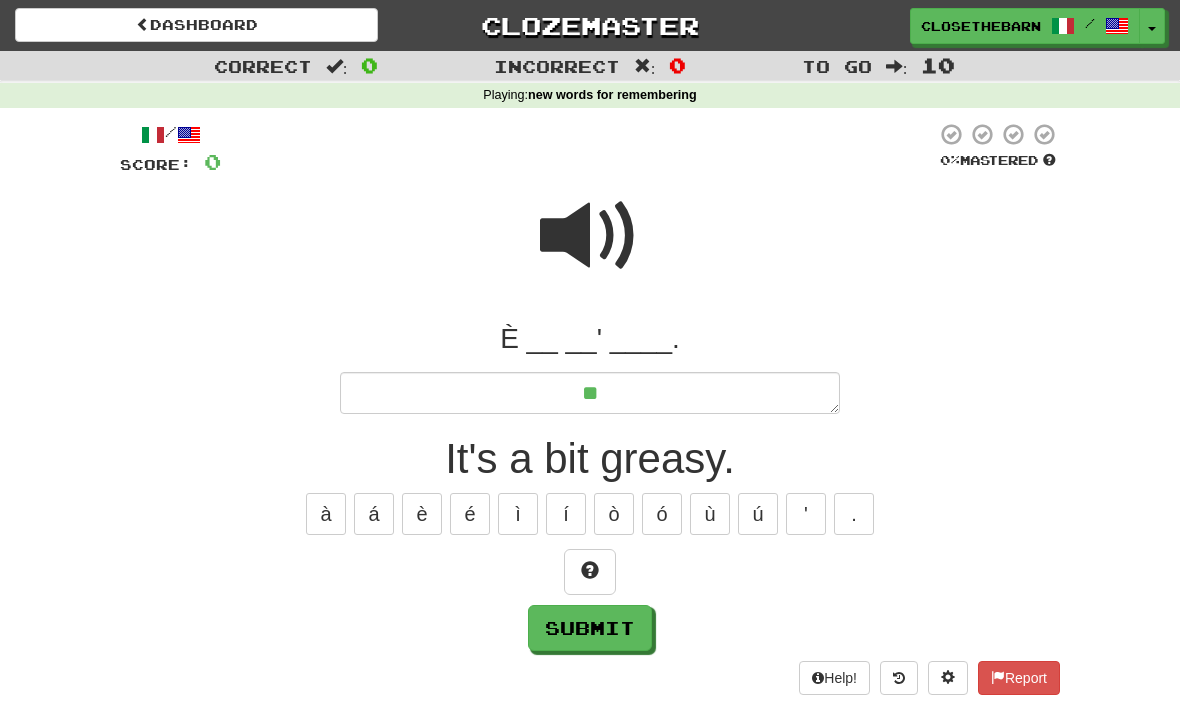 type on "*" 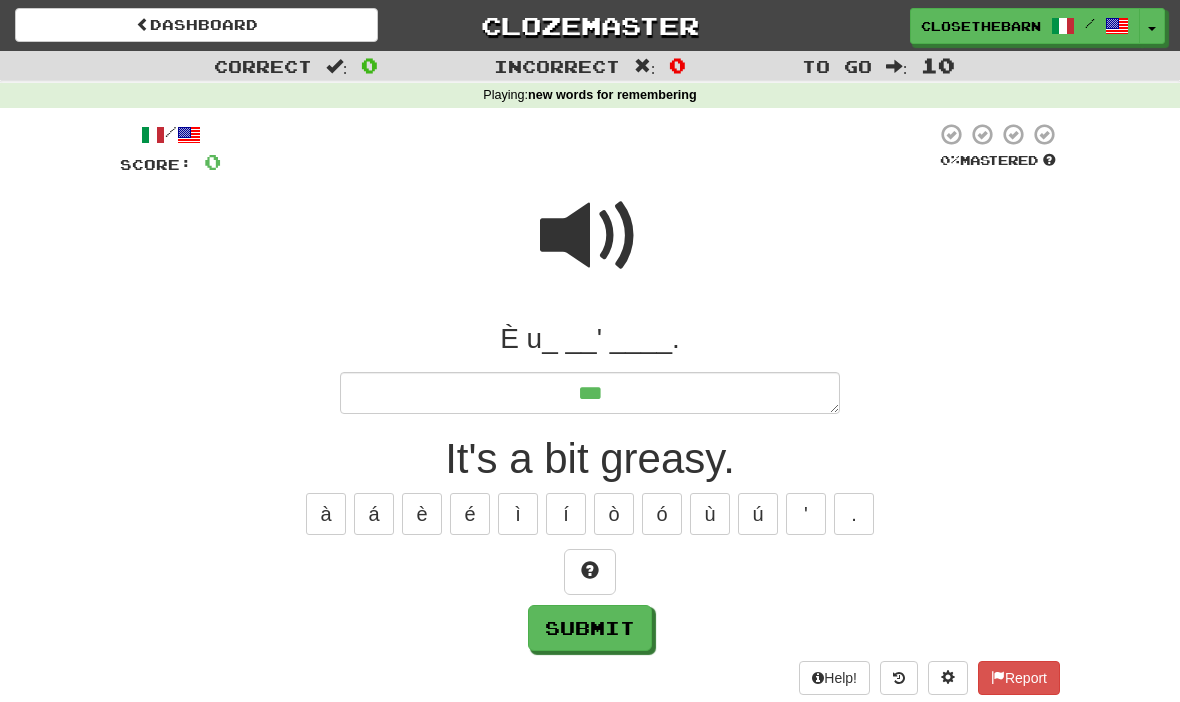type on "*" 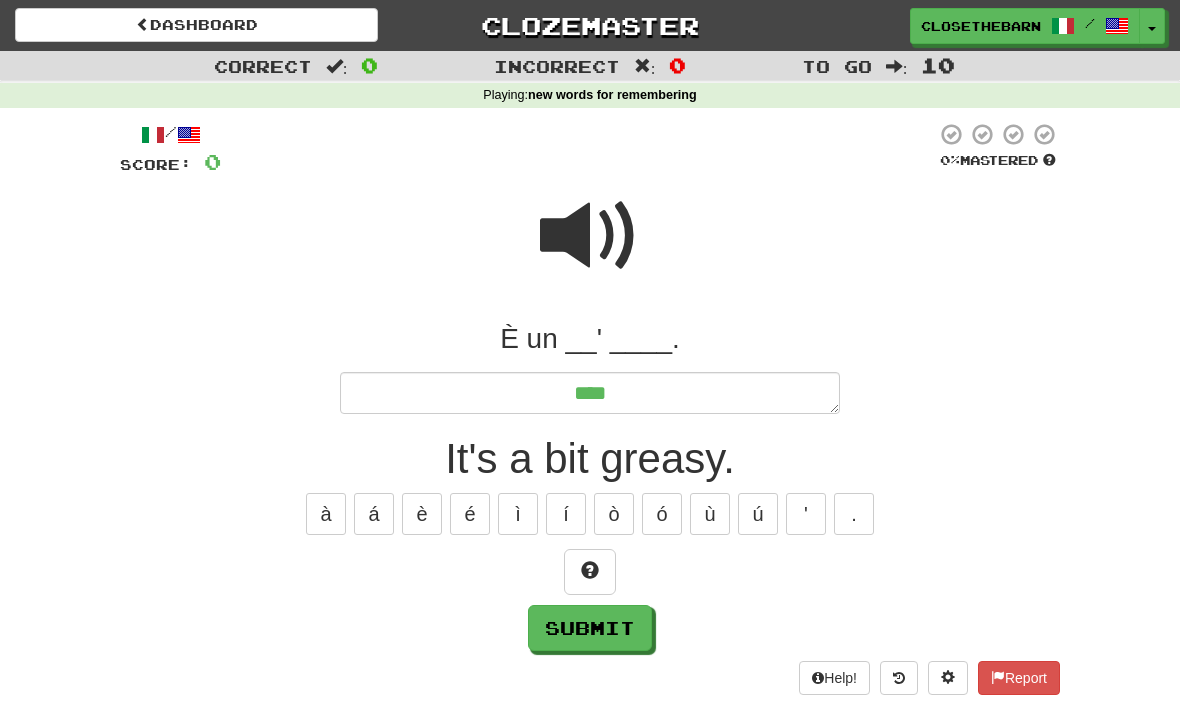 type on "*" 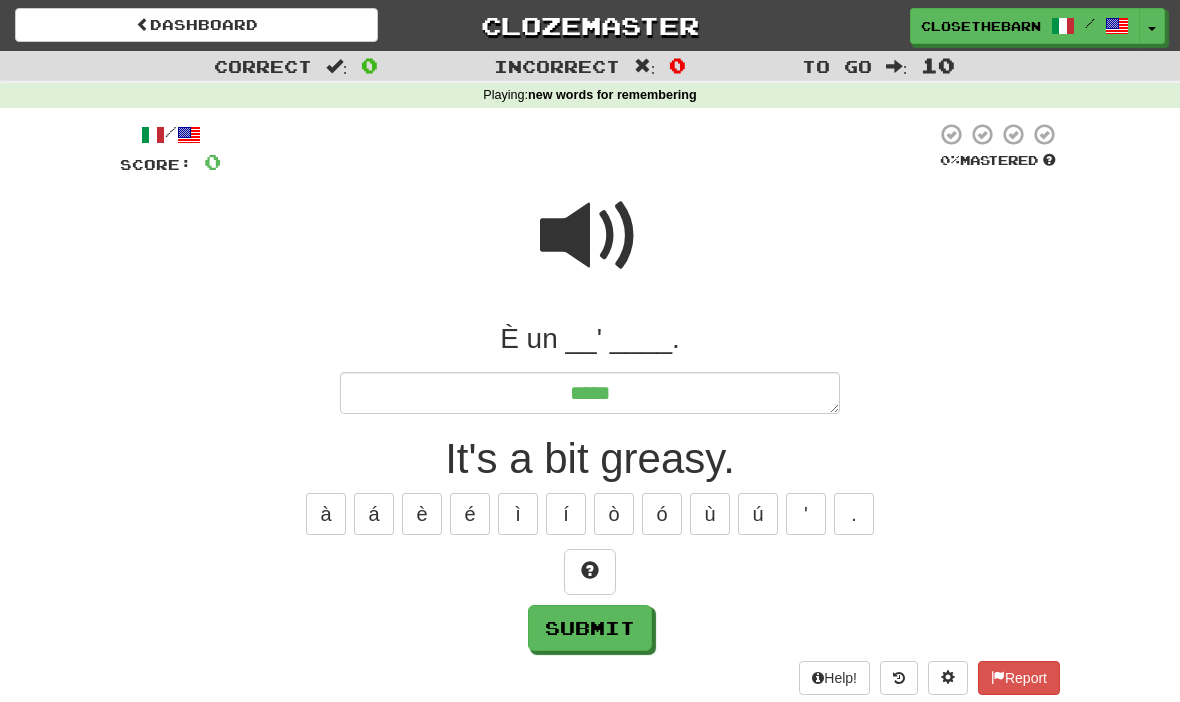 type on "*" 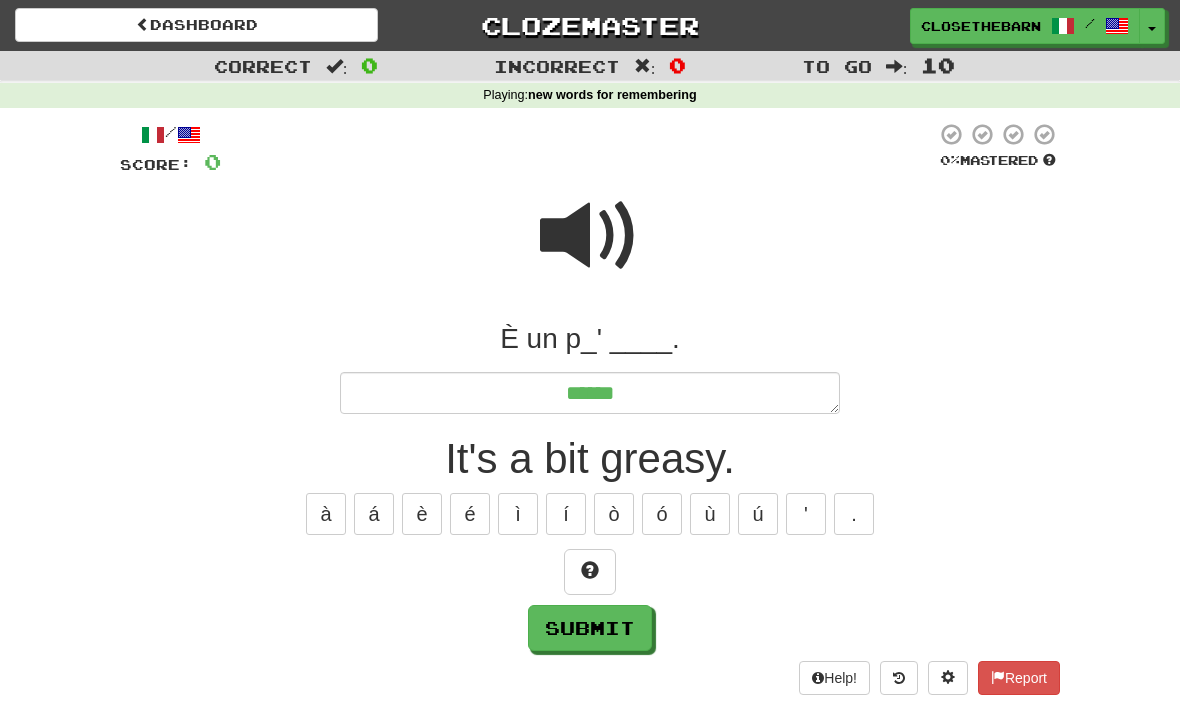 type on "*" 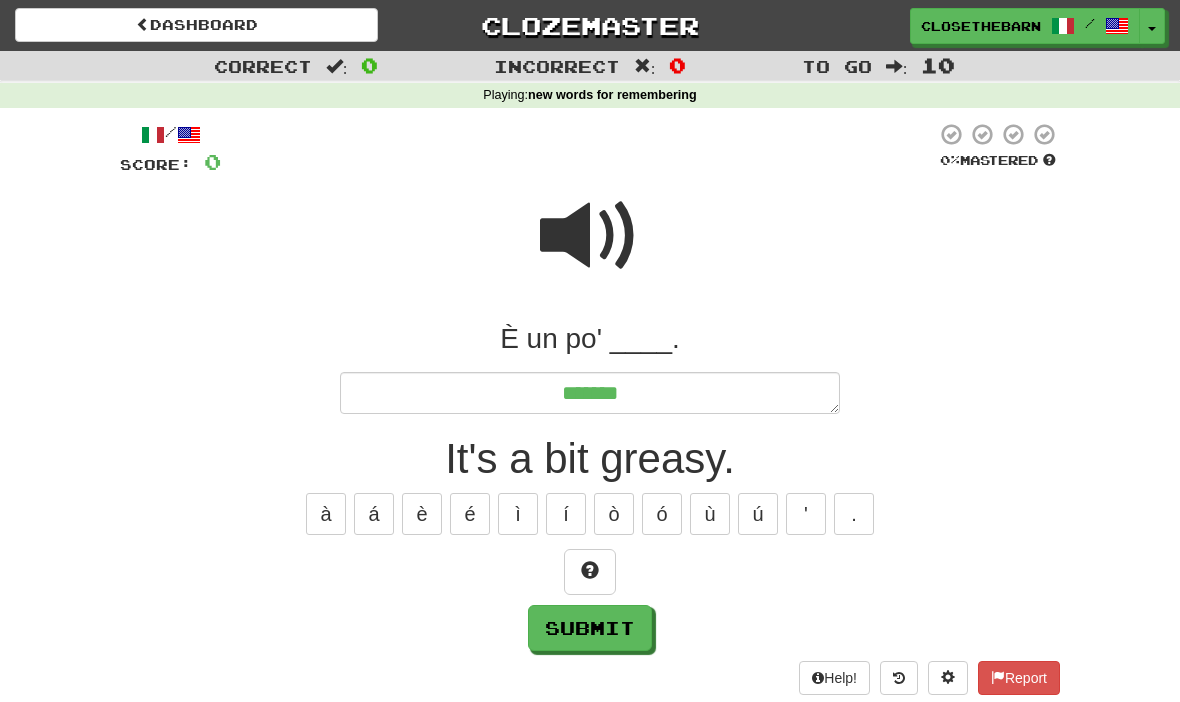 type on "*" 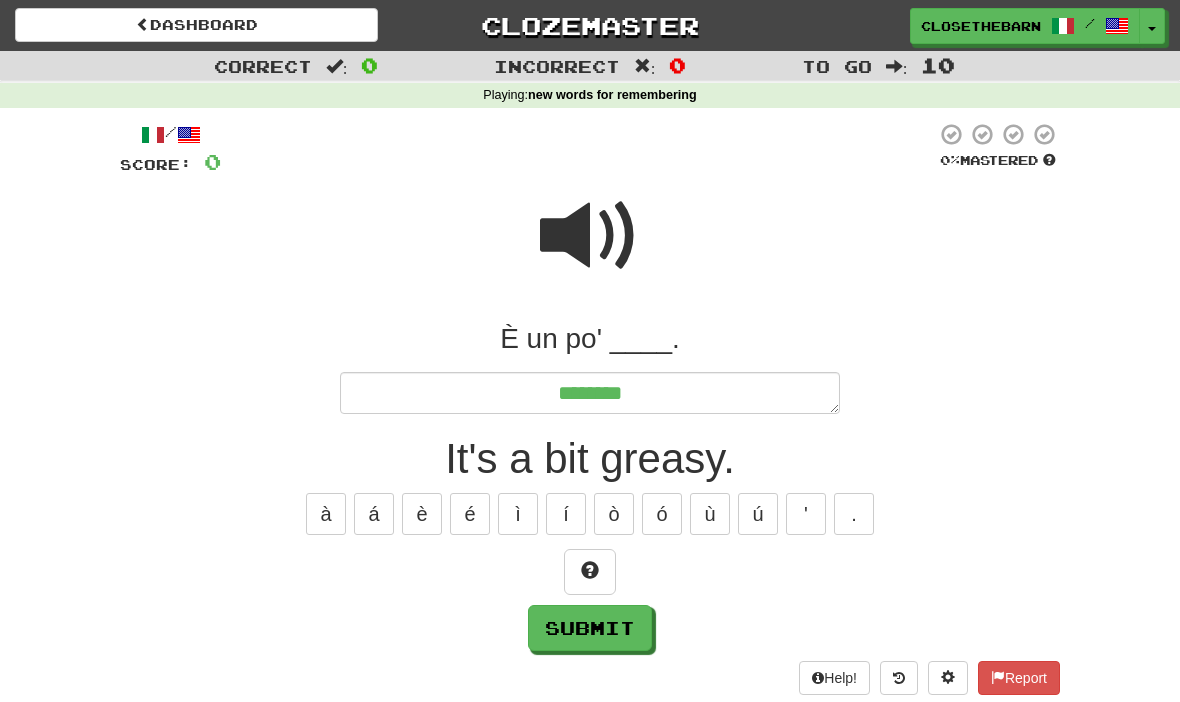 type on "*" 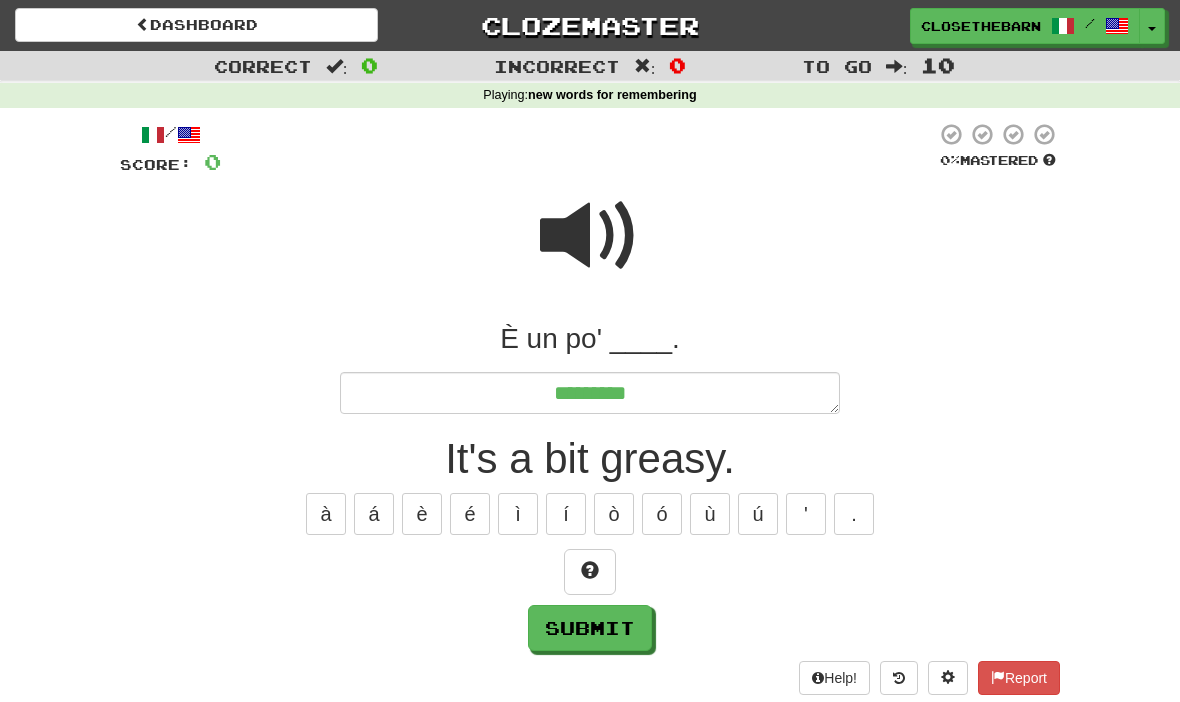 type on "*" 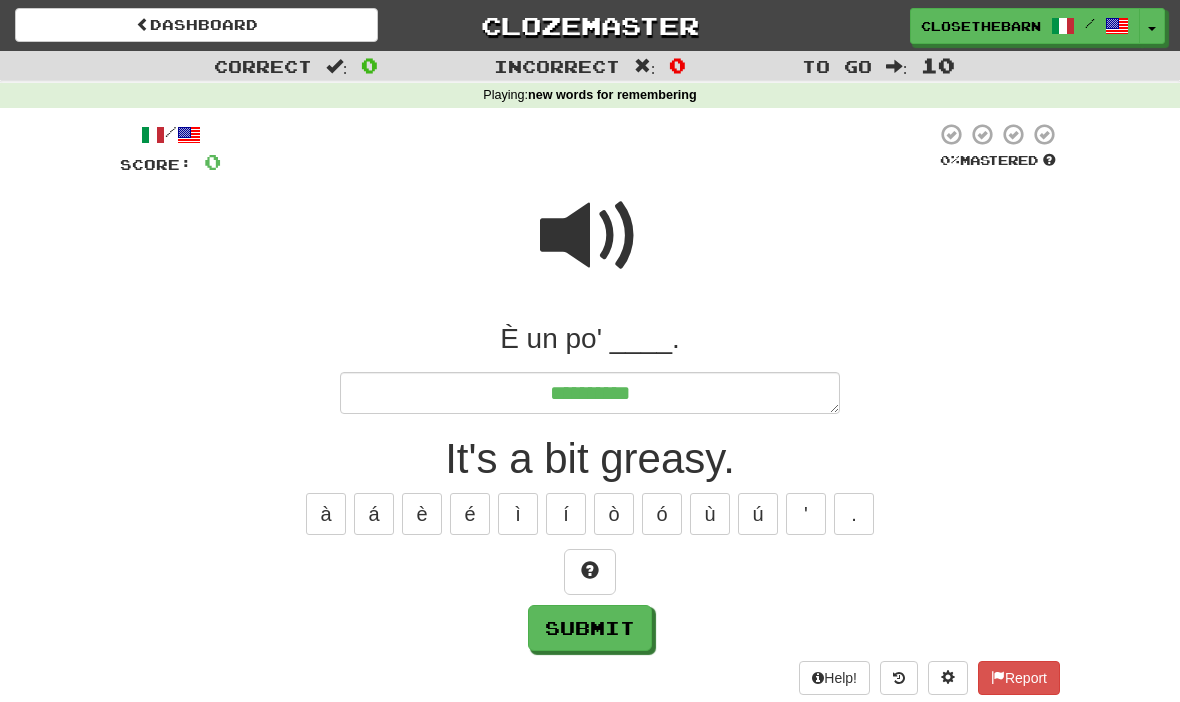 type on "*" 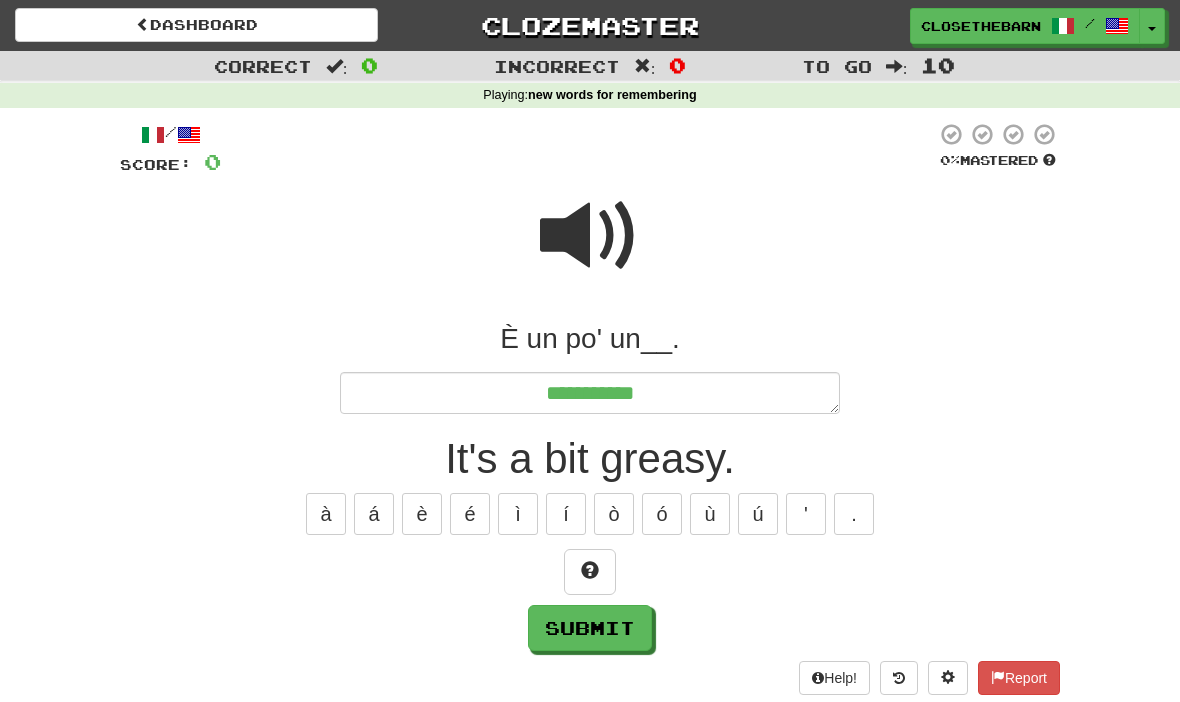 type on "*" 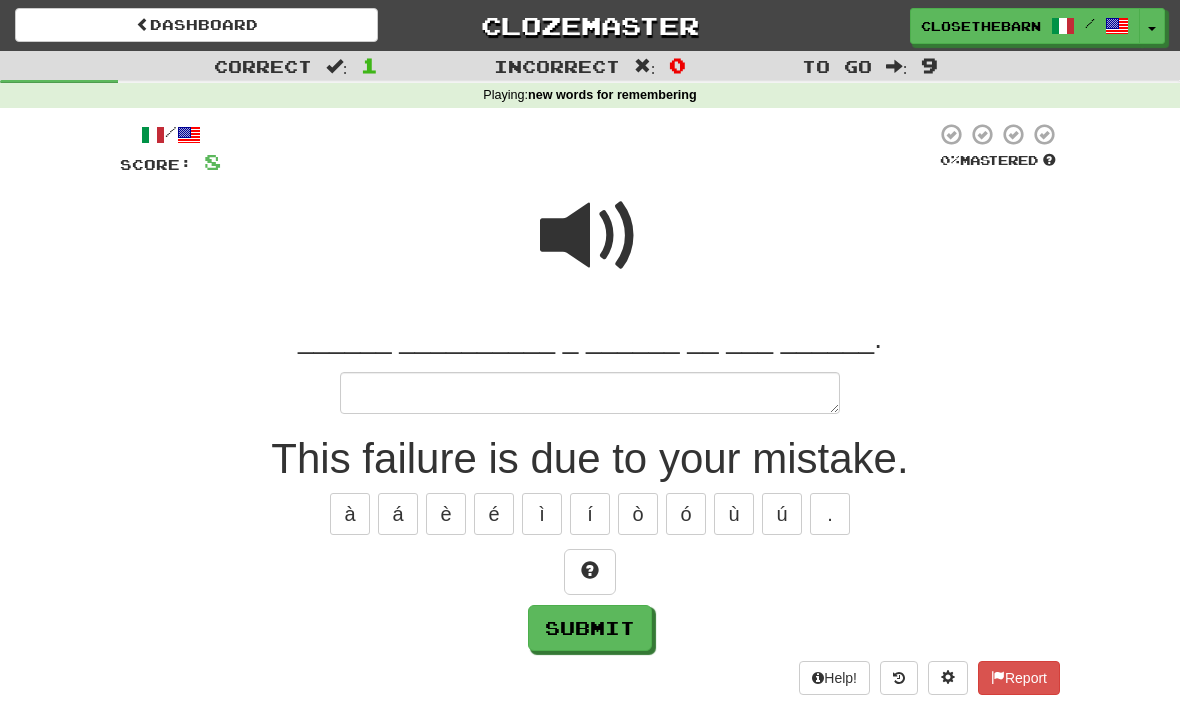 type on "*" 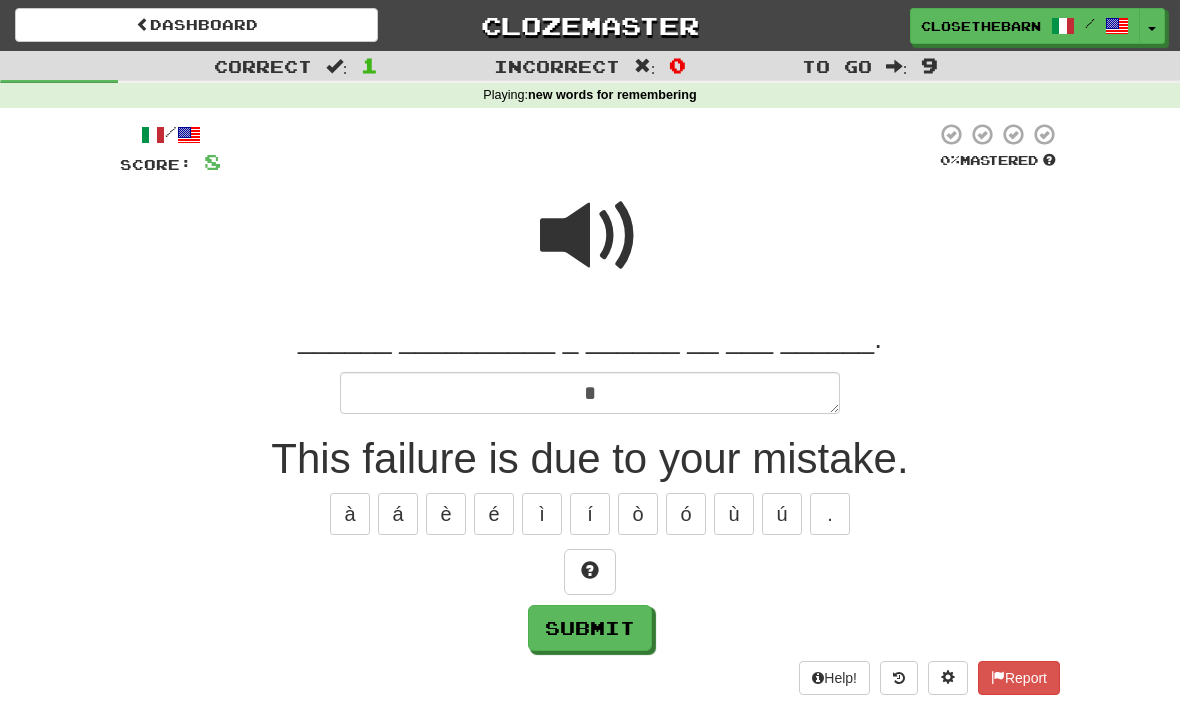 type on "*" 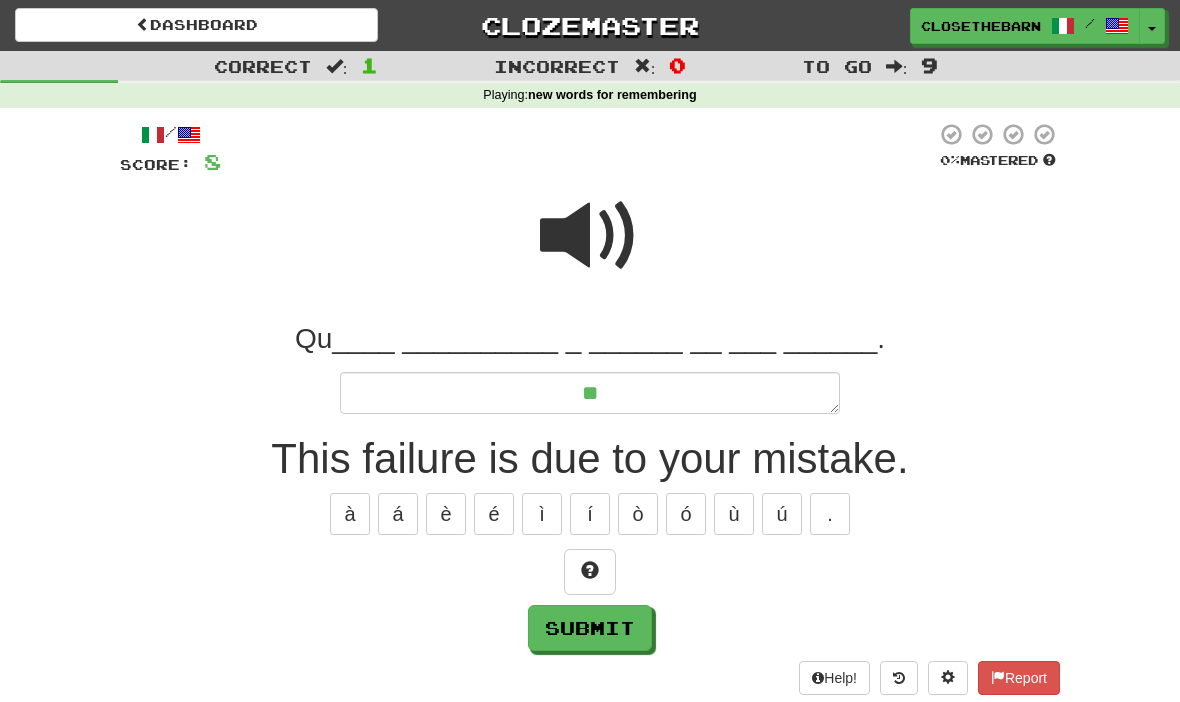 type on "*" 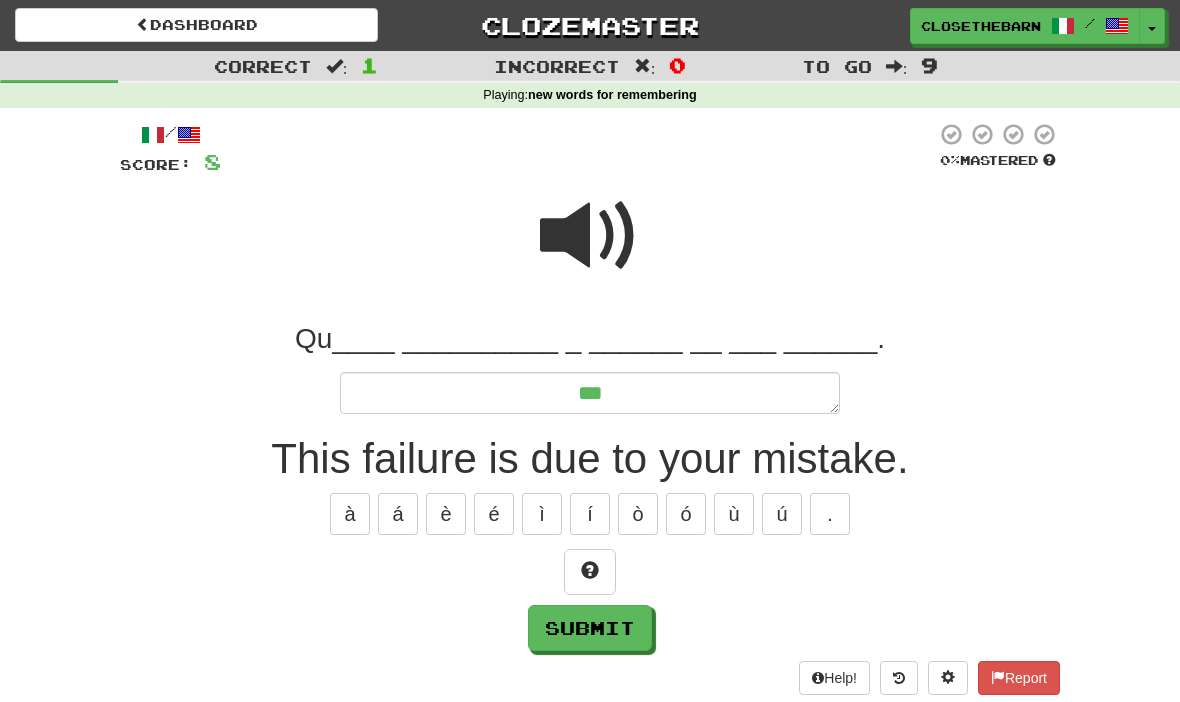 type on "*" 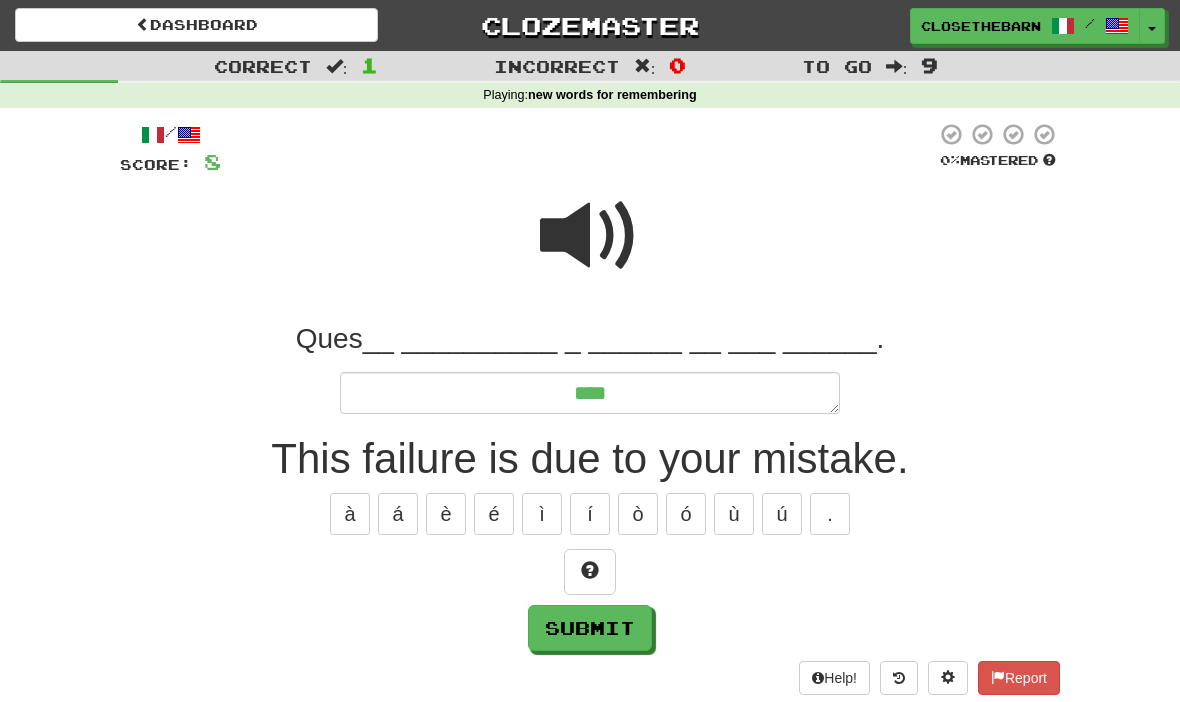 type on "*" 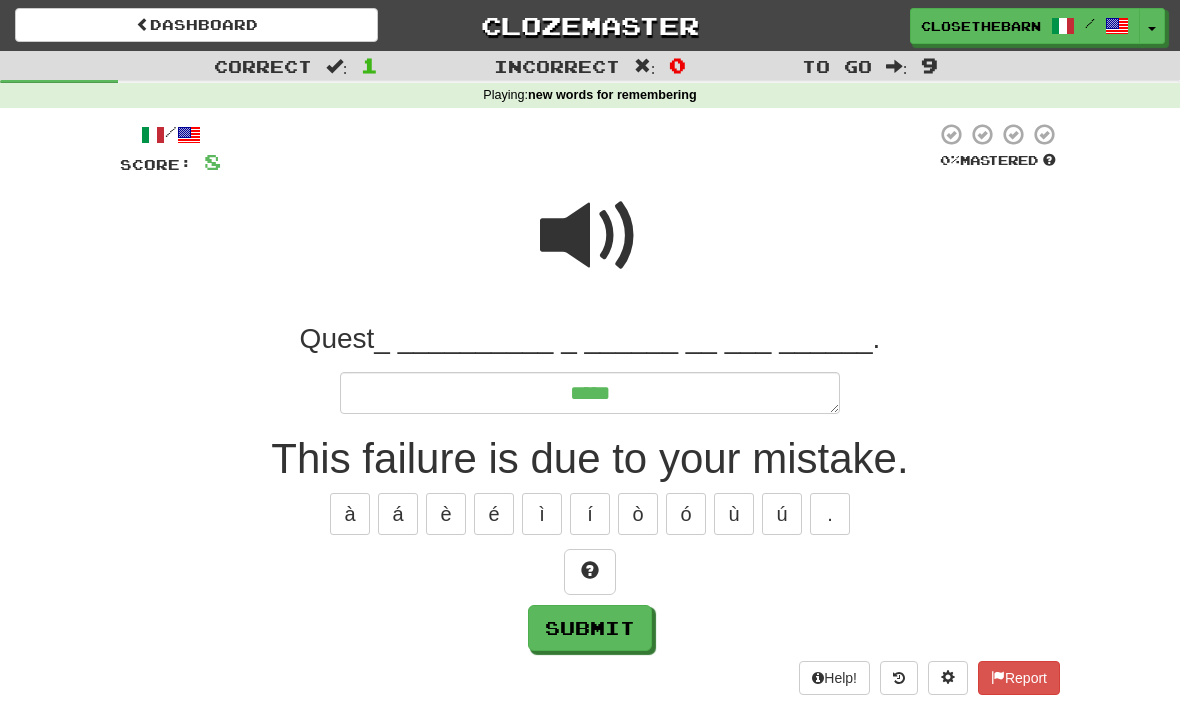 type on "*" 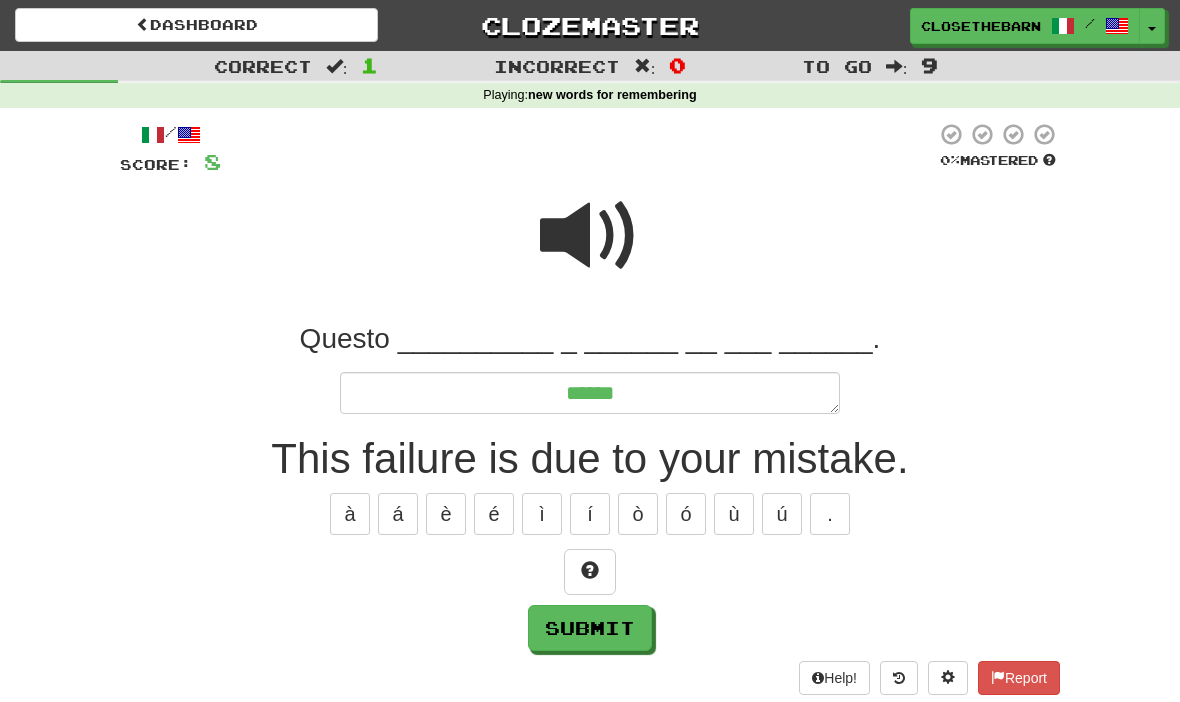 type on "*" 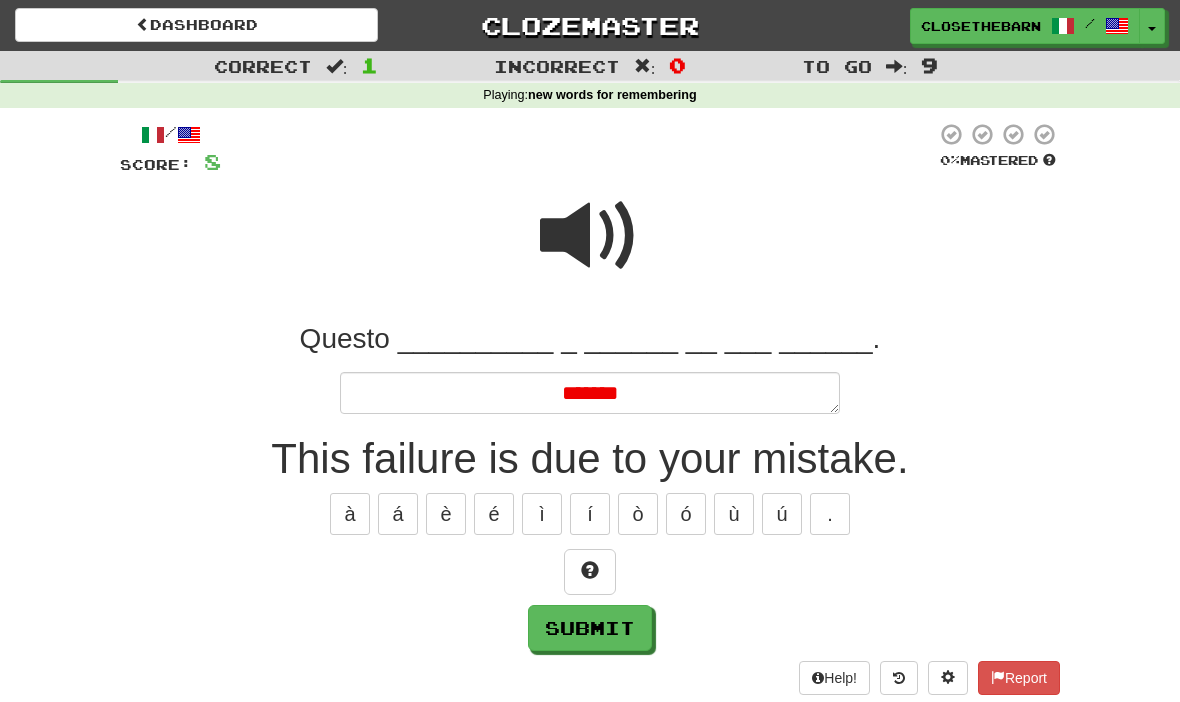 type on "*" 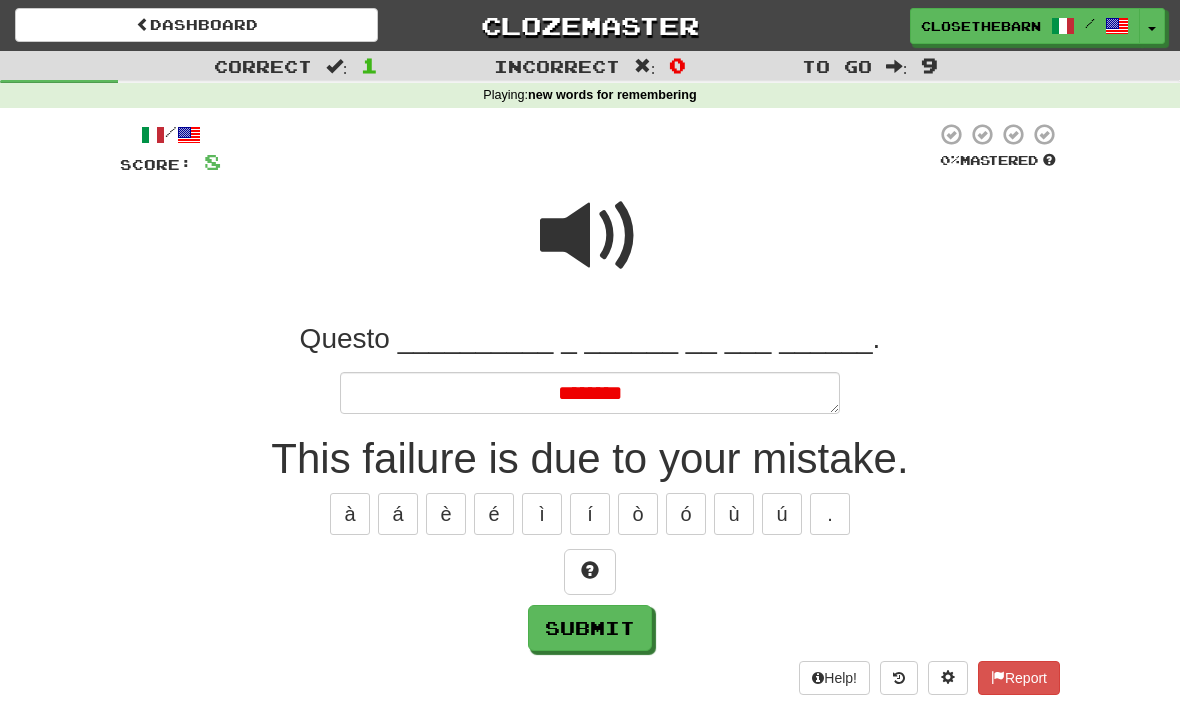 type on "*" 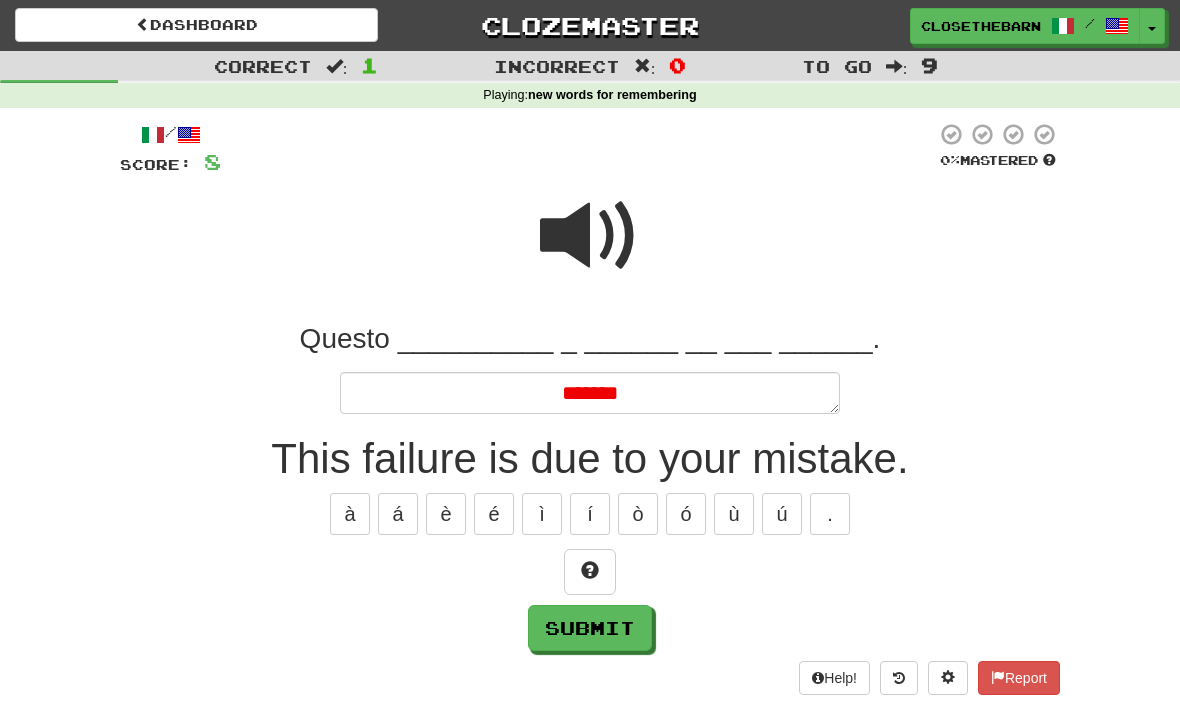 type on "*" 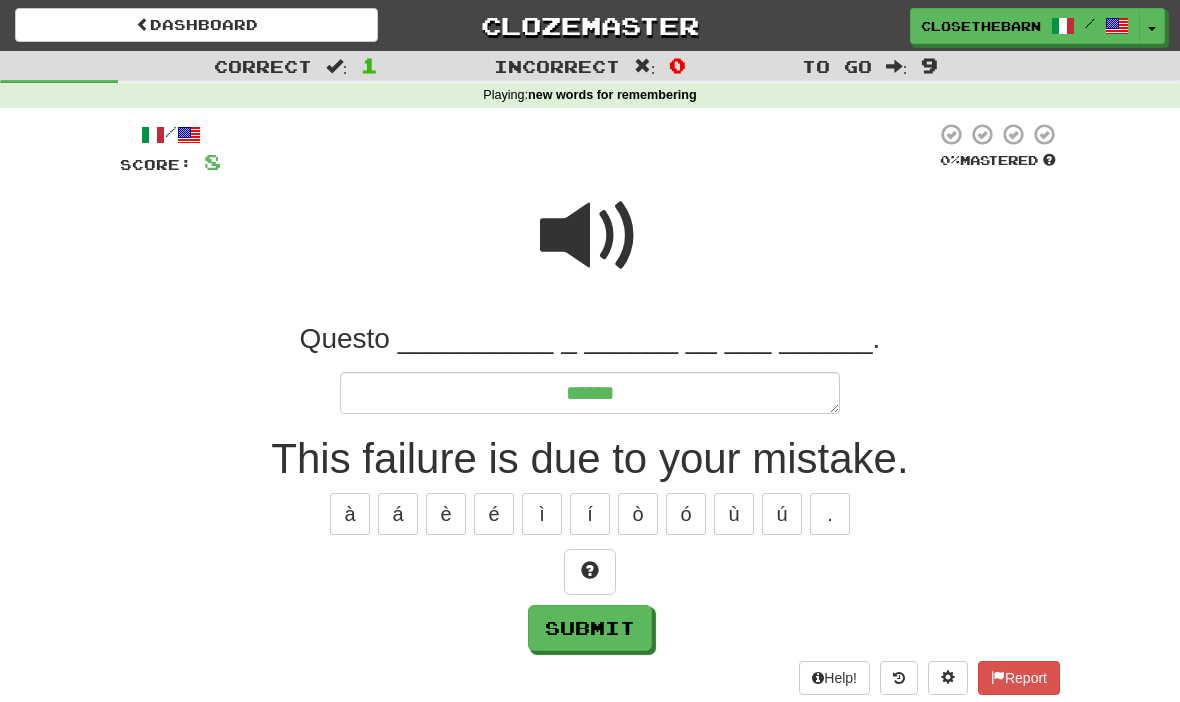 type on "*" 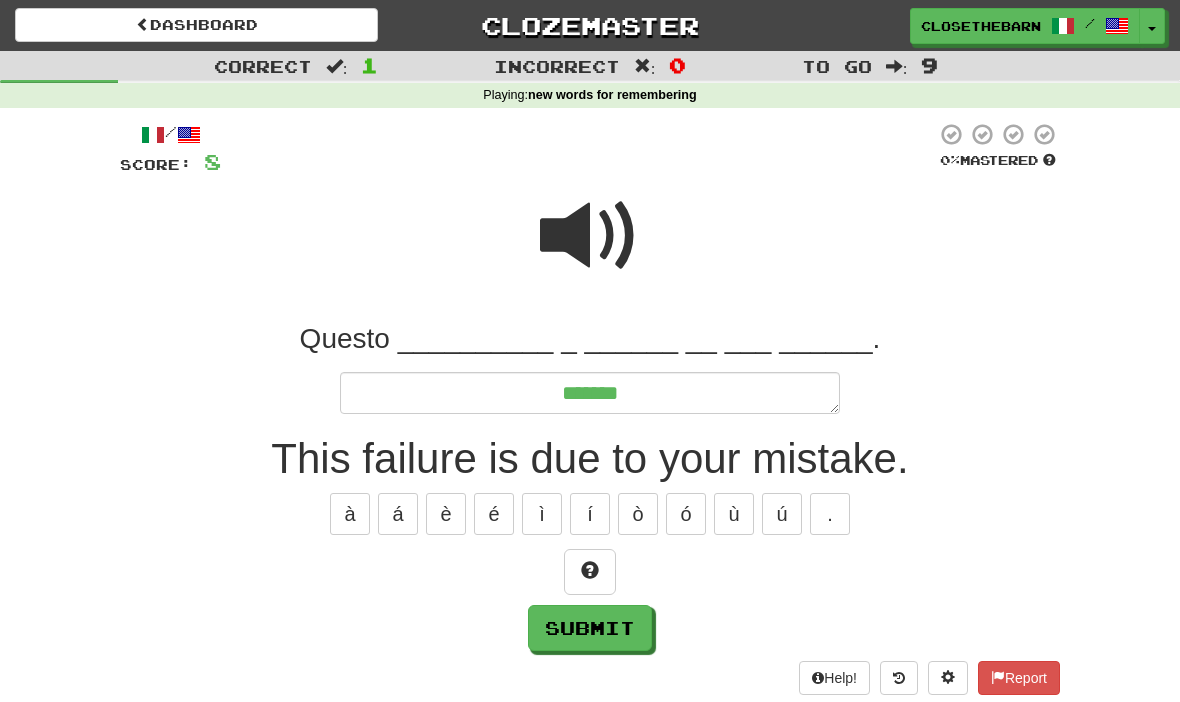 type on "*" 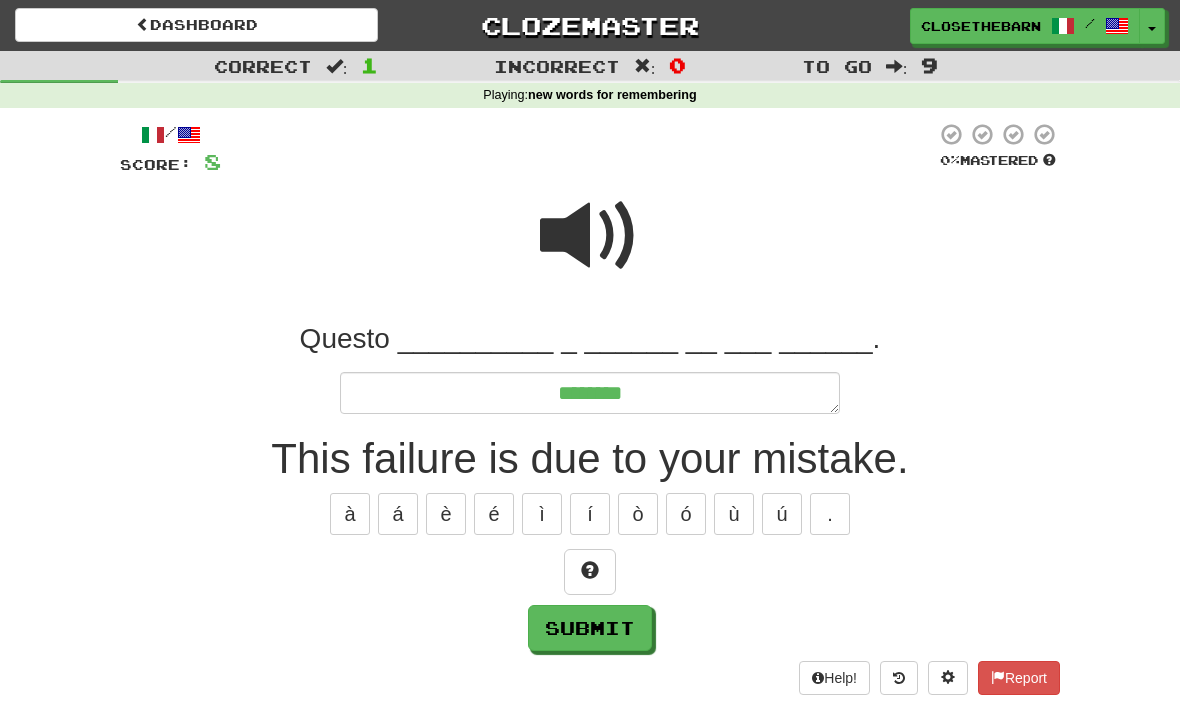 type on "*" 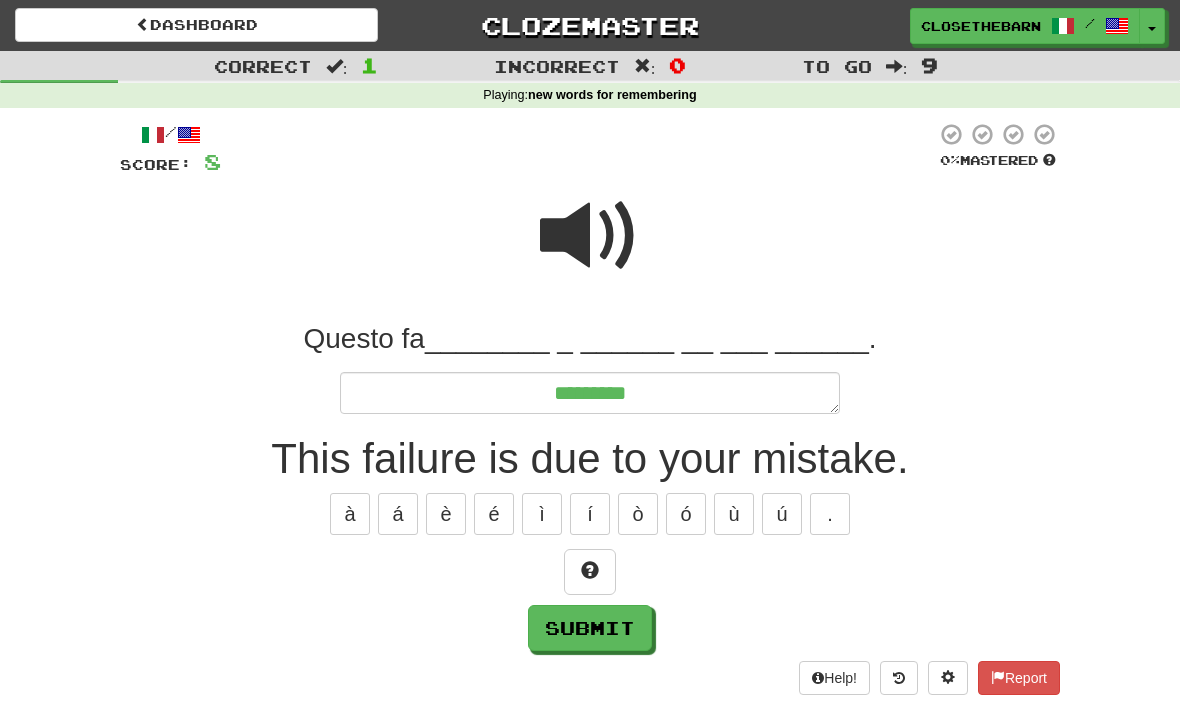 type on "*" 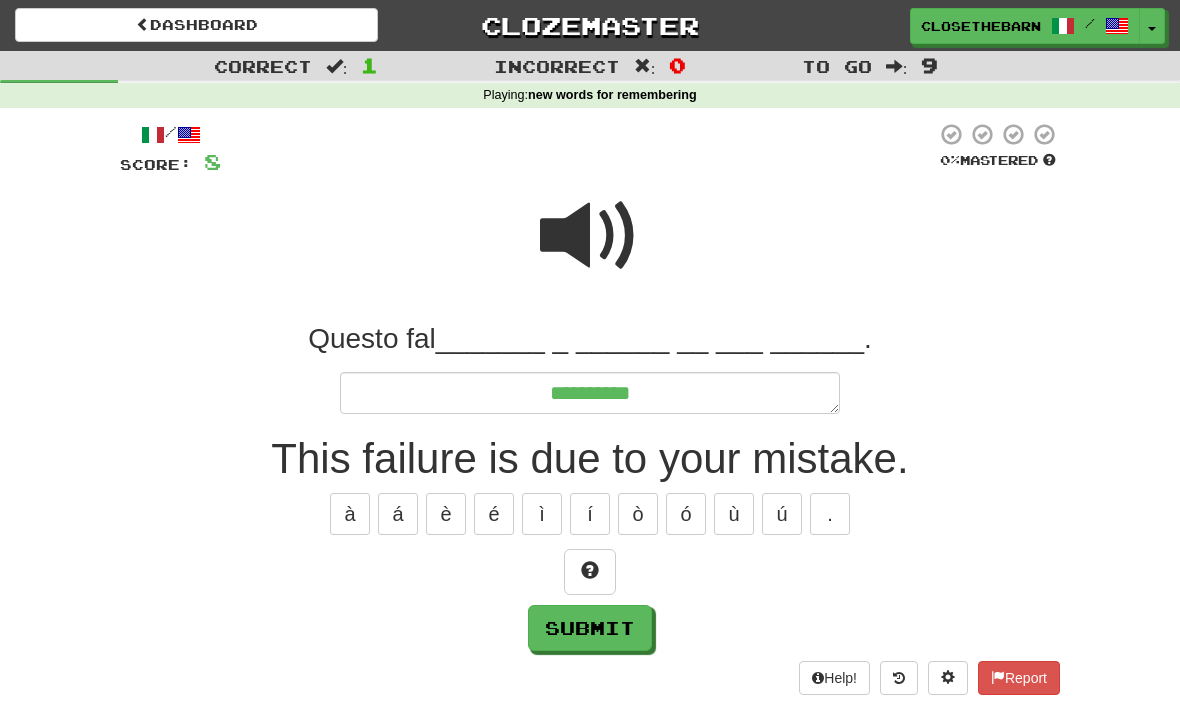 type on "*" 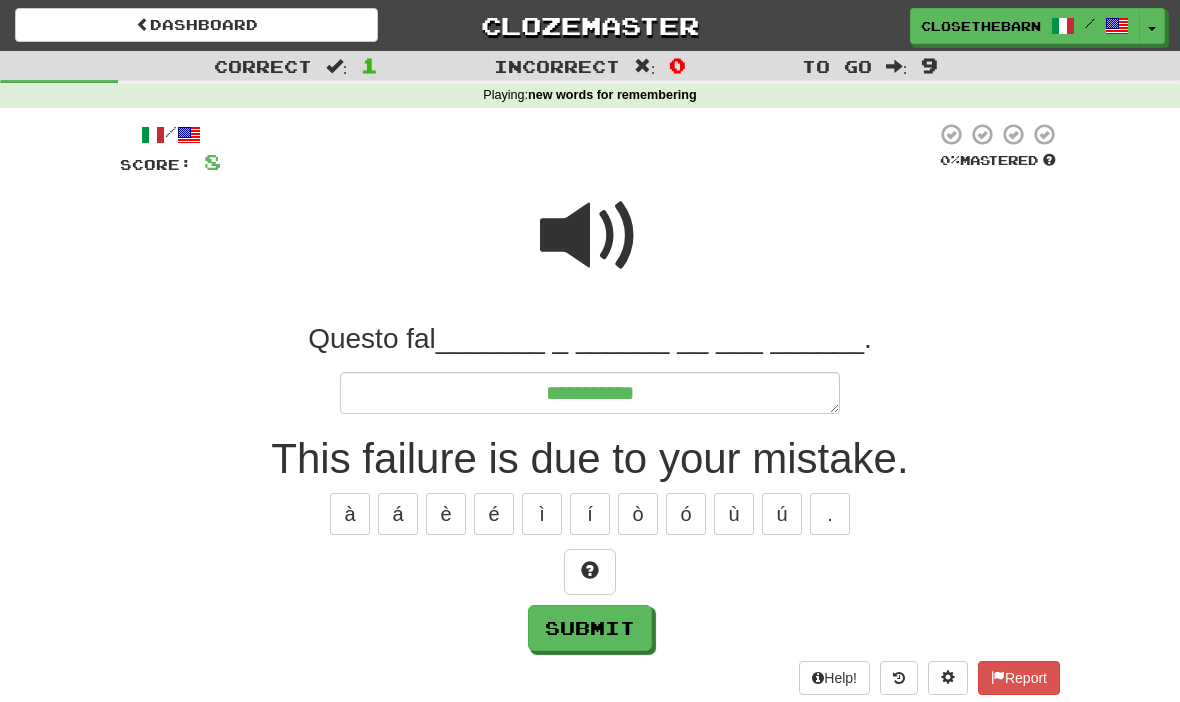 type on "*" 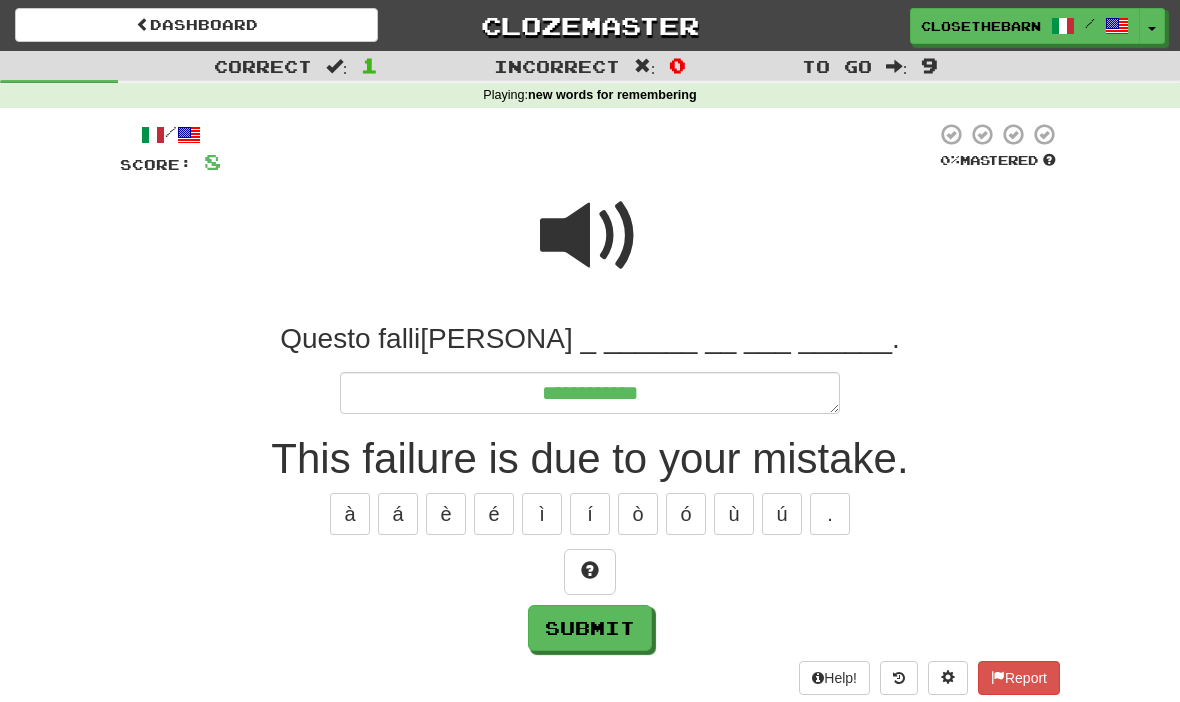 type on "*" 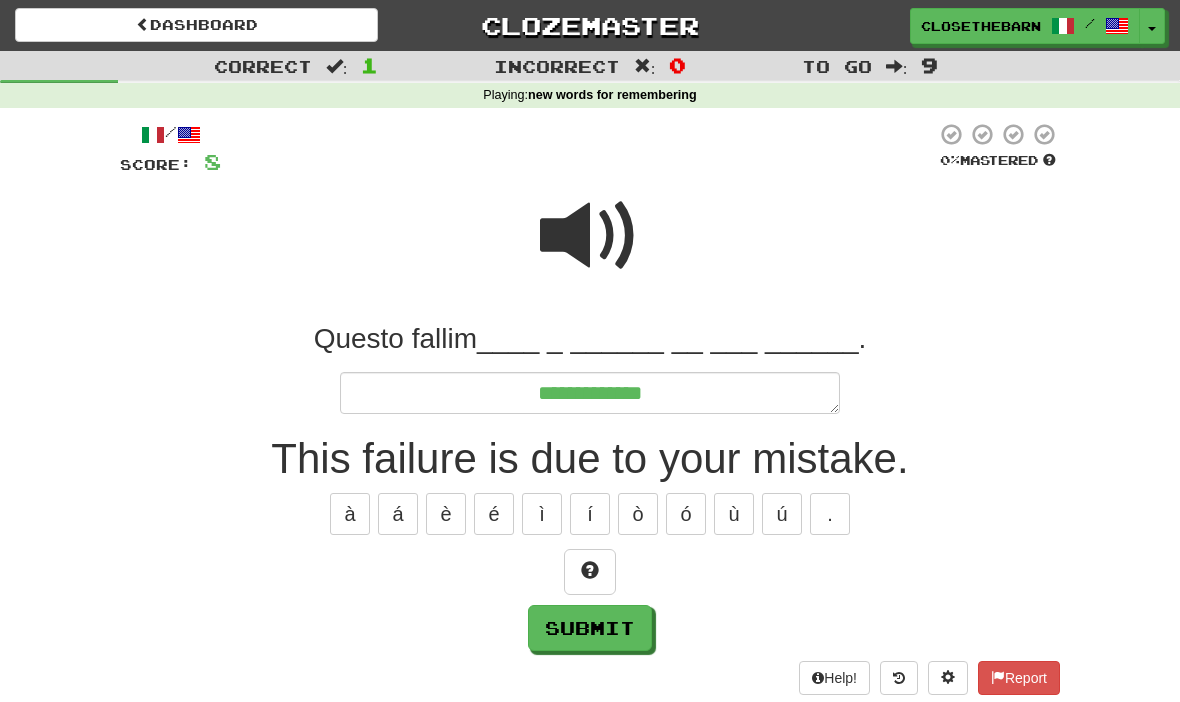 type on "*" 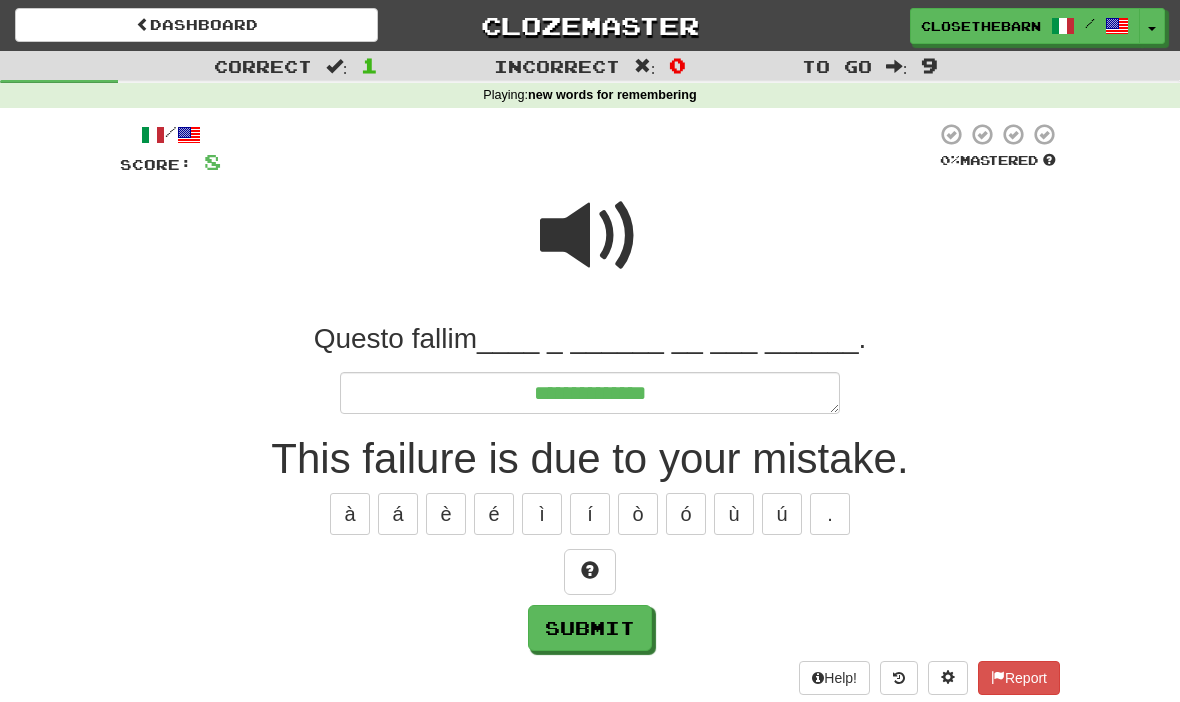 type on "*" 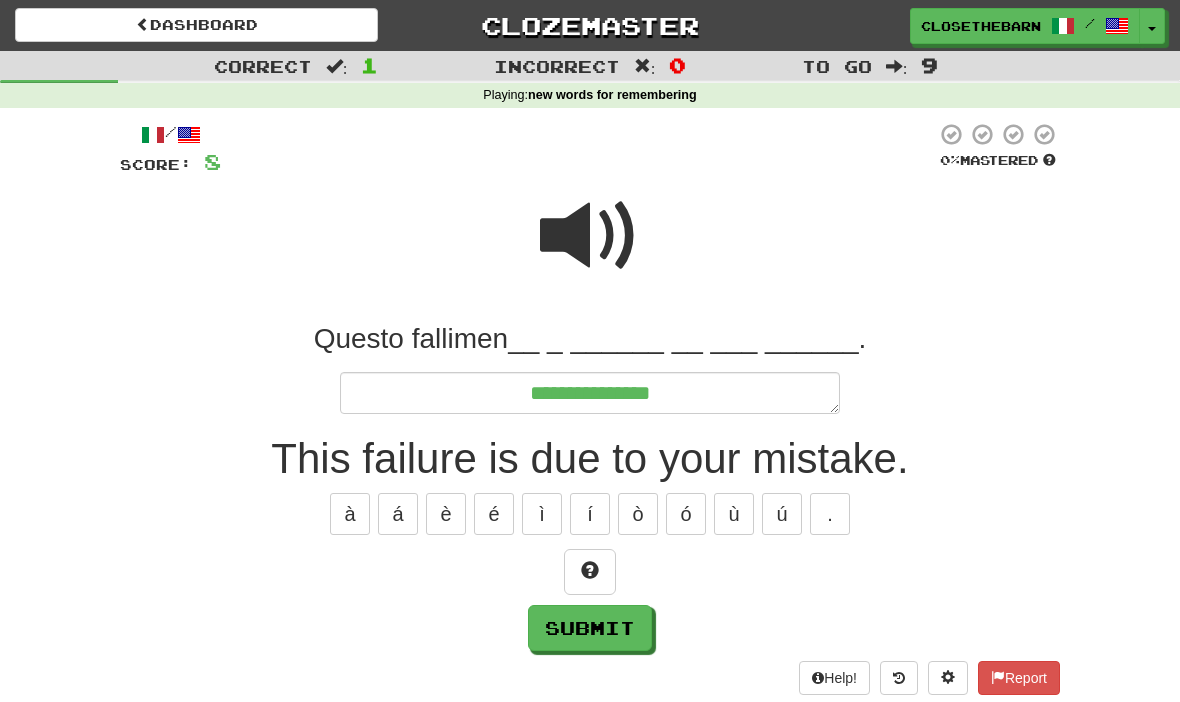 type on "*" 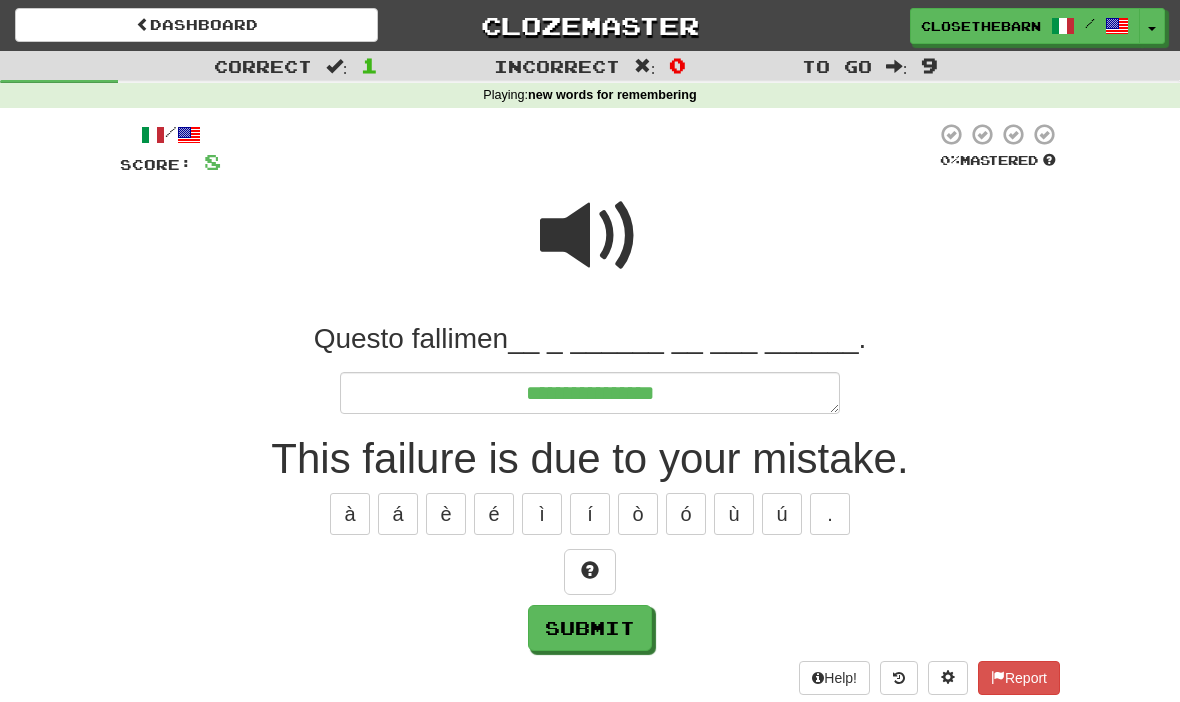 type on "*" 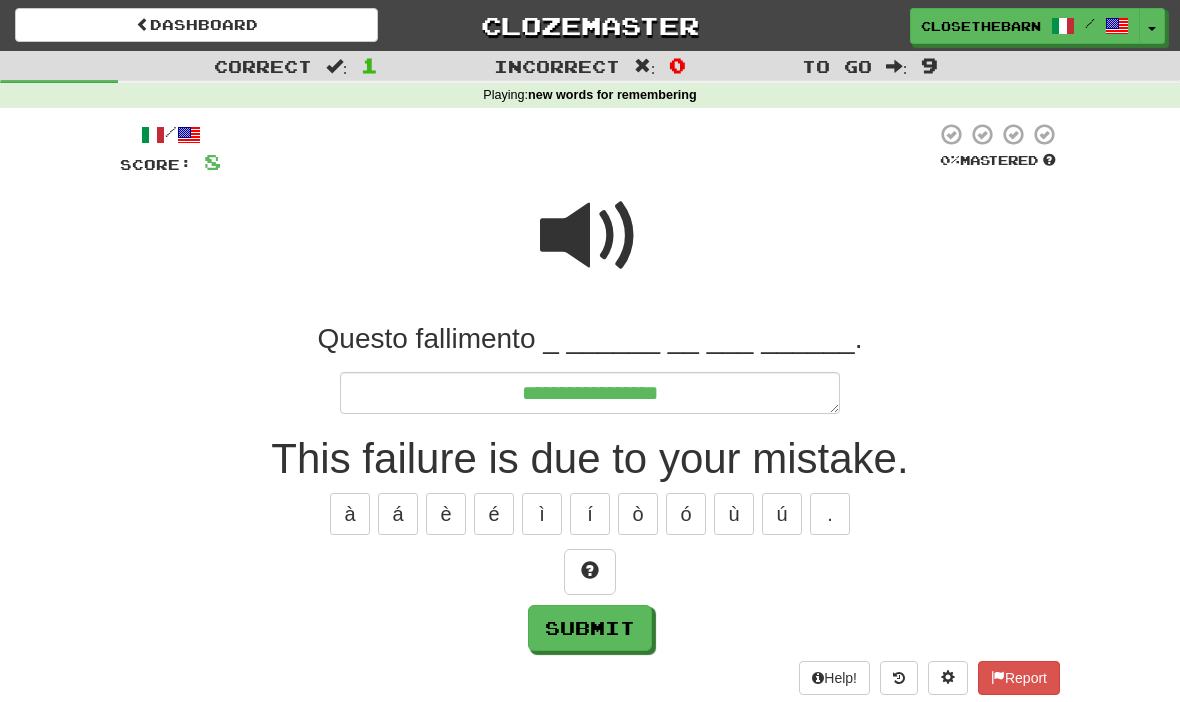 type on "*" 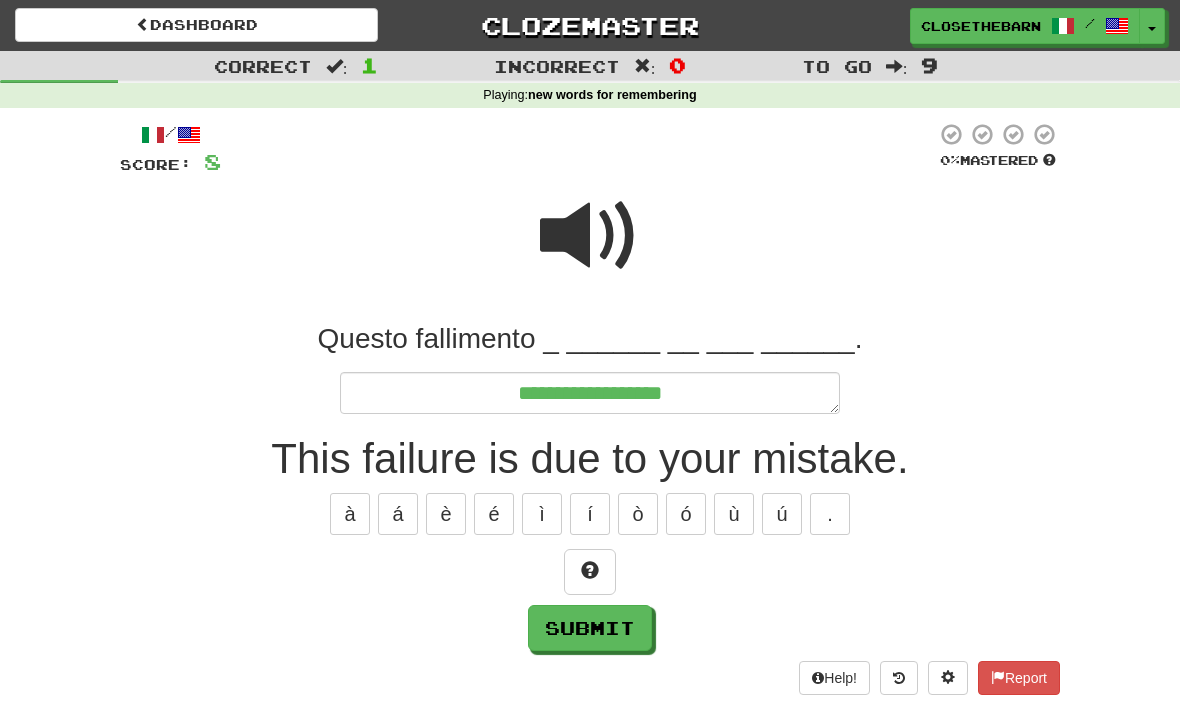 type on "*" 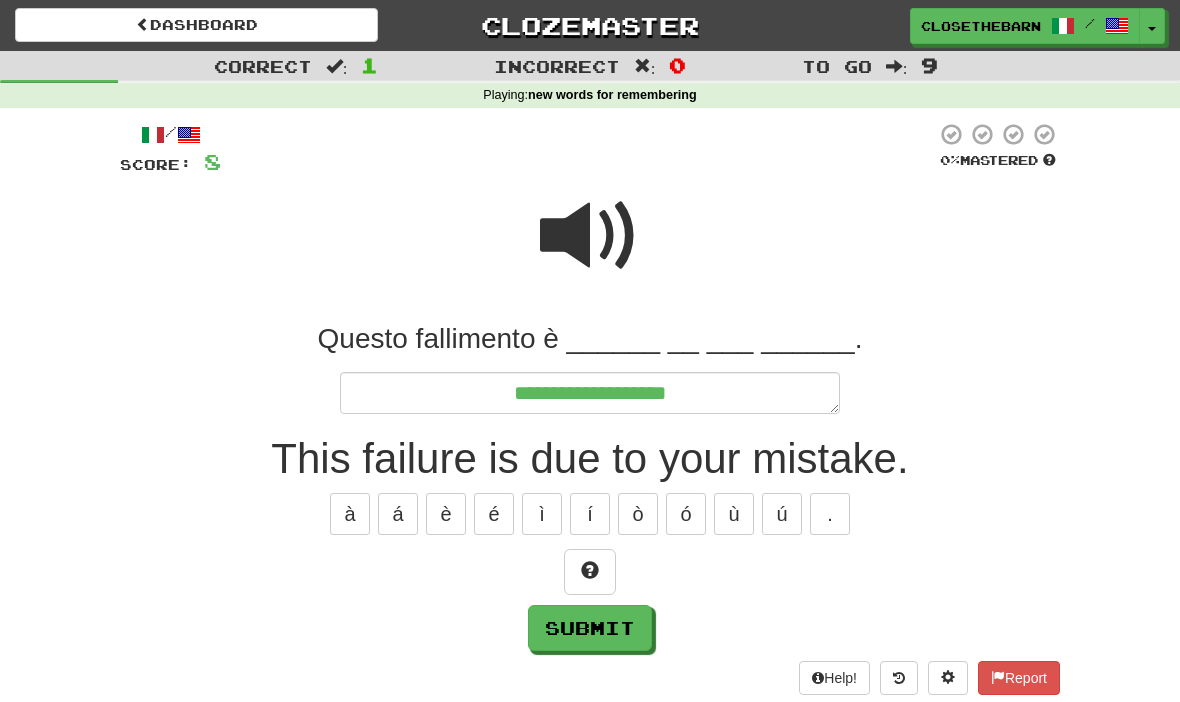 type on "*" 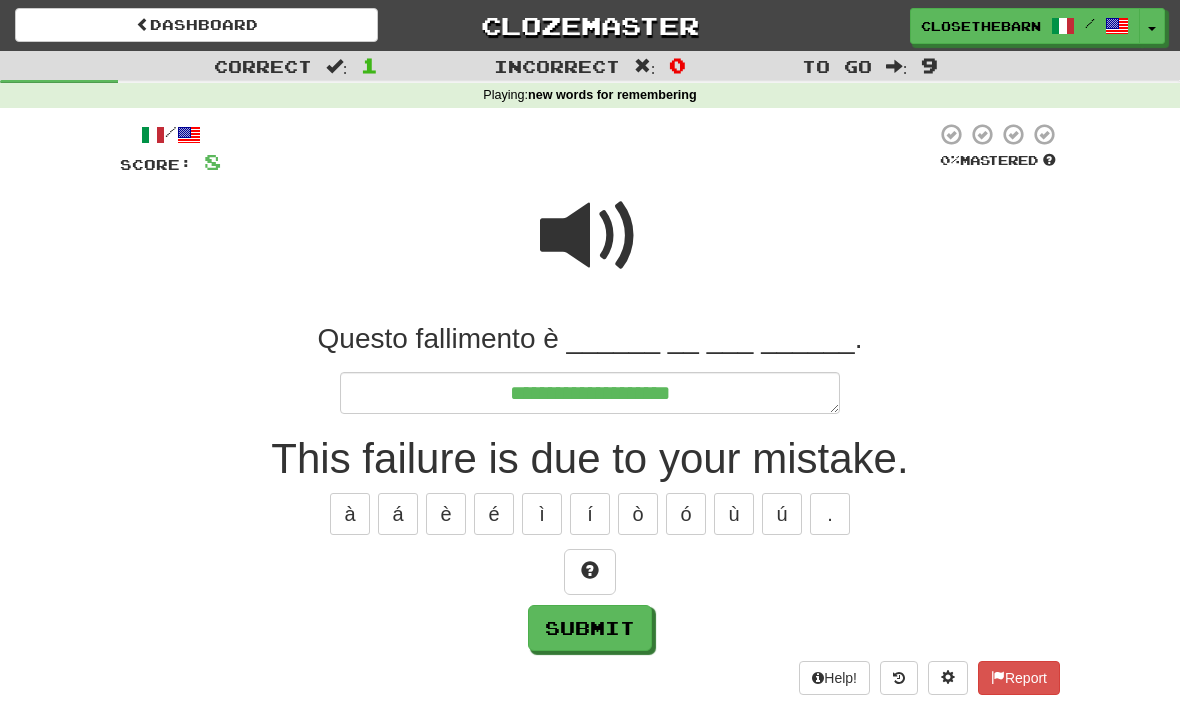 type on "*" 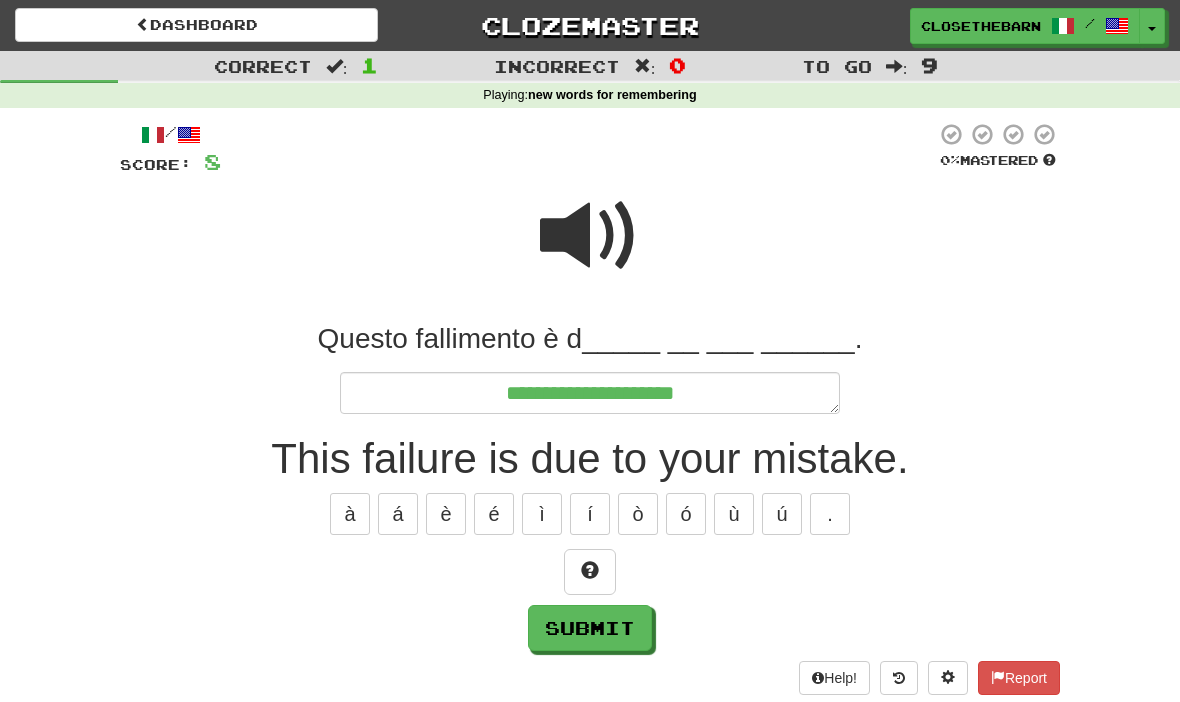 type on "*" 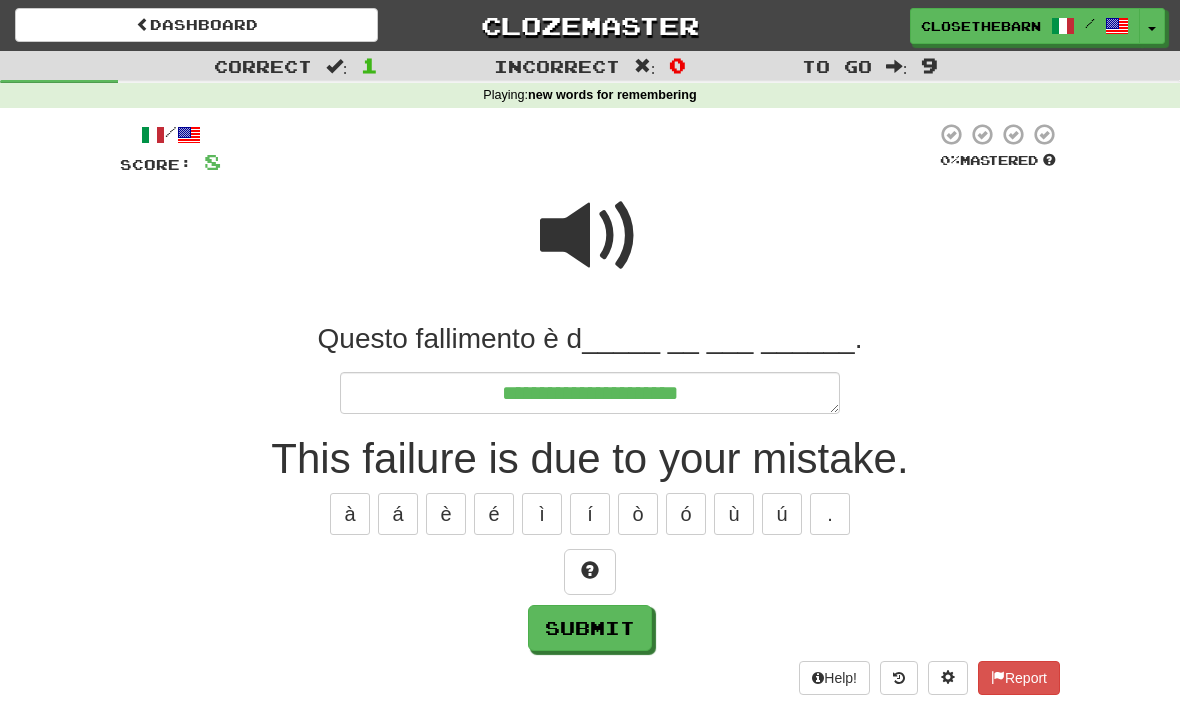 type on "*" 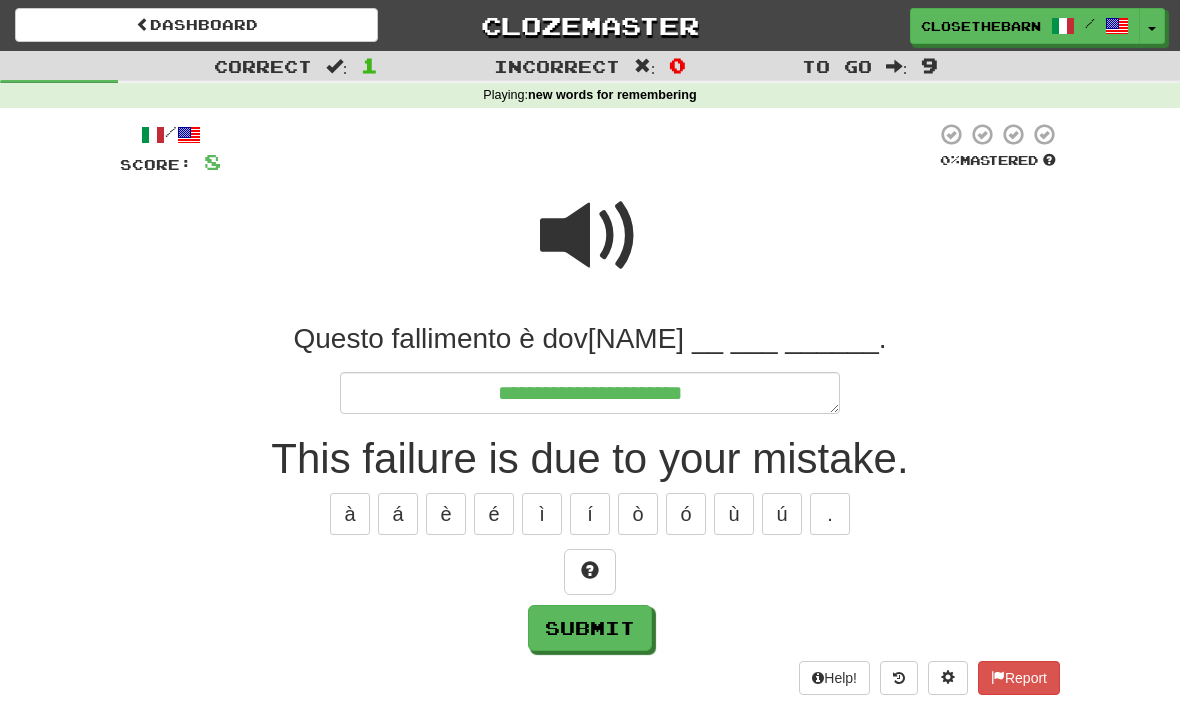 type on "*" 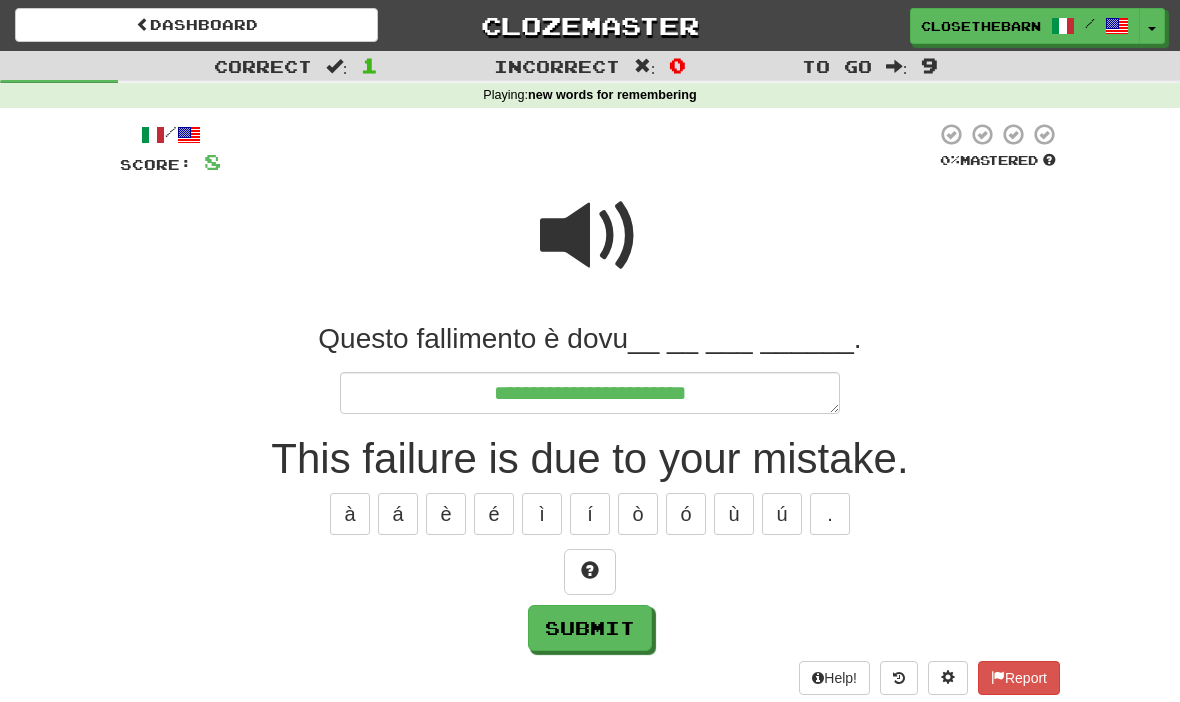 type on "*" 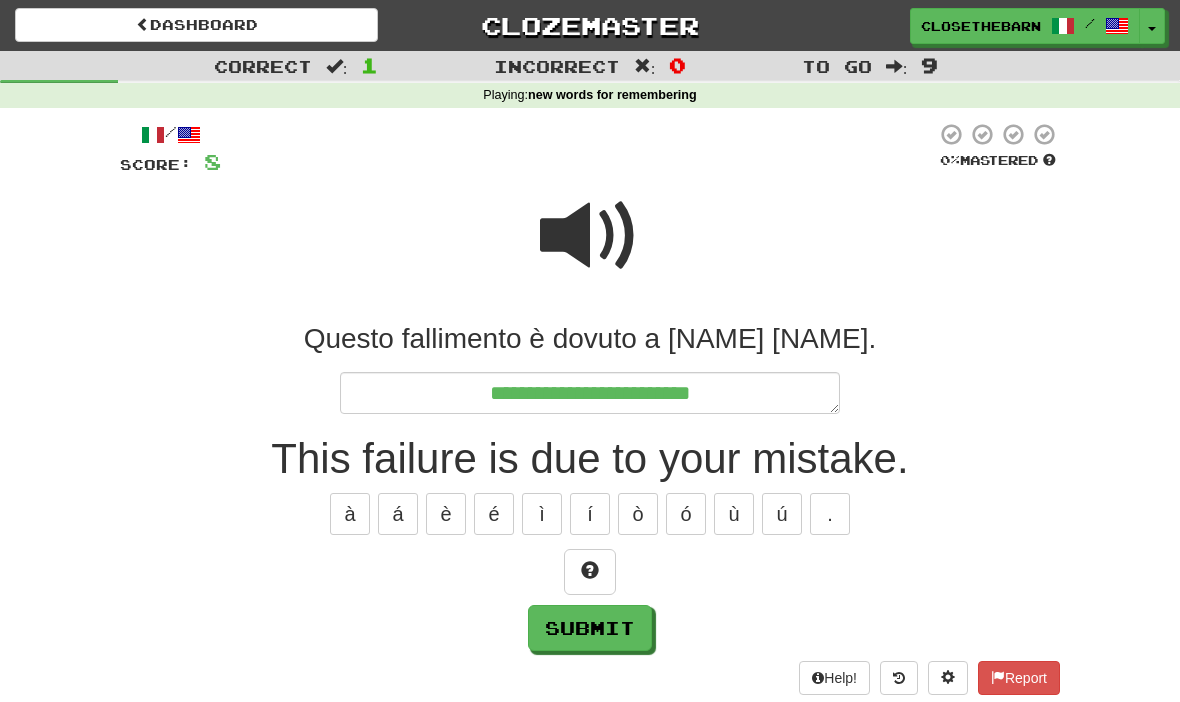 type on "*" 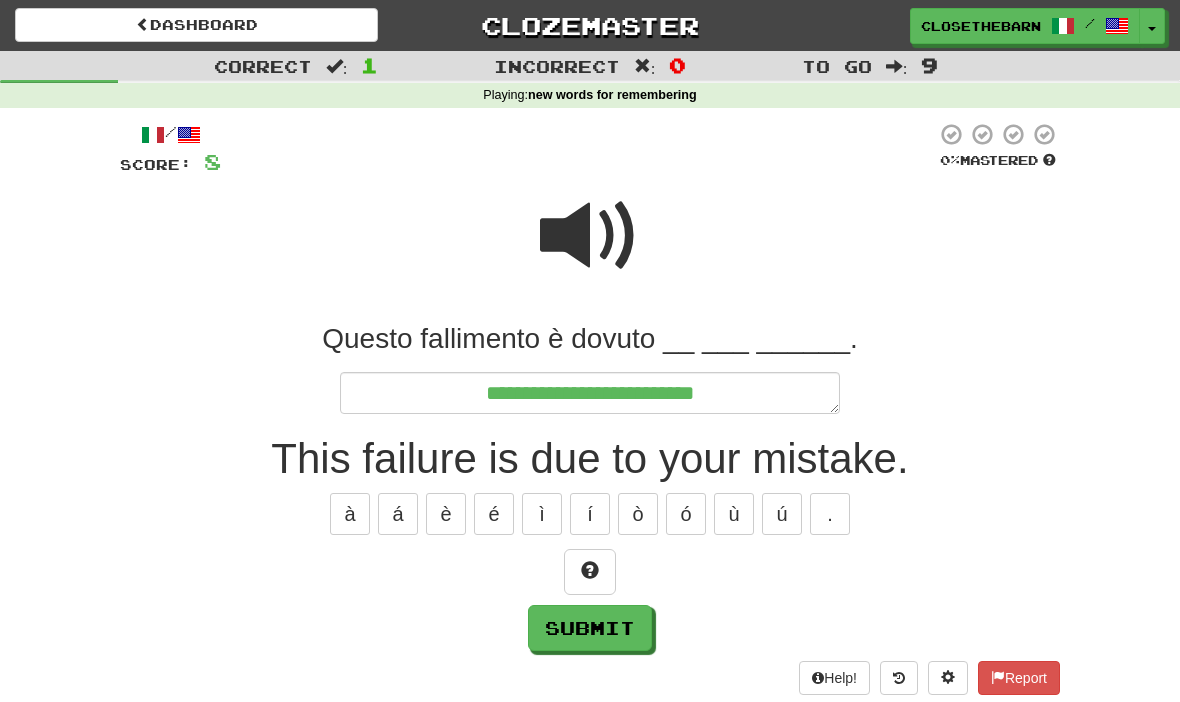 type on "*" 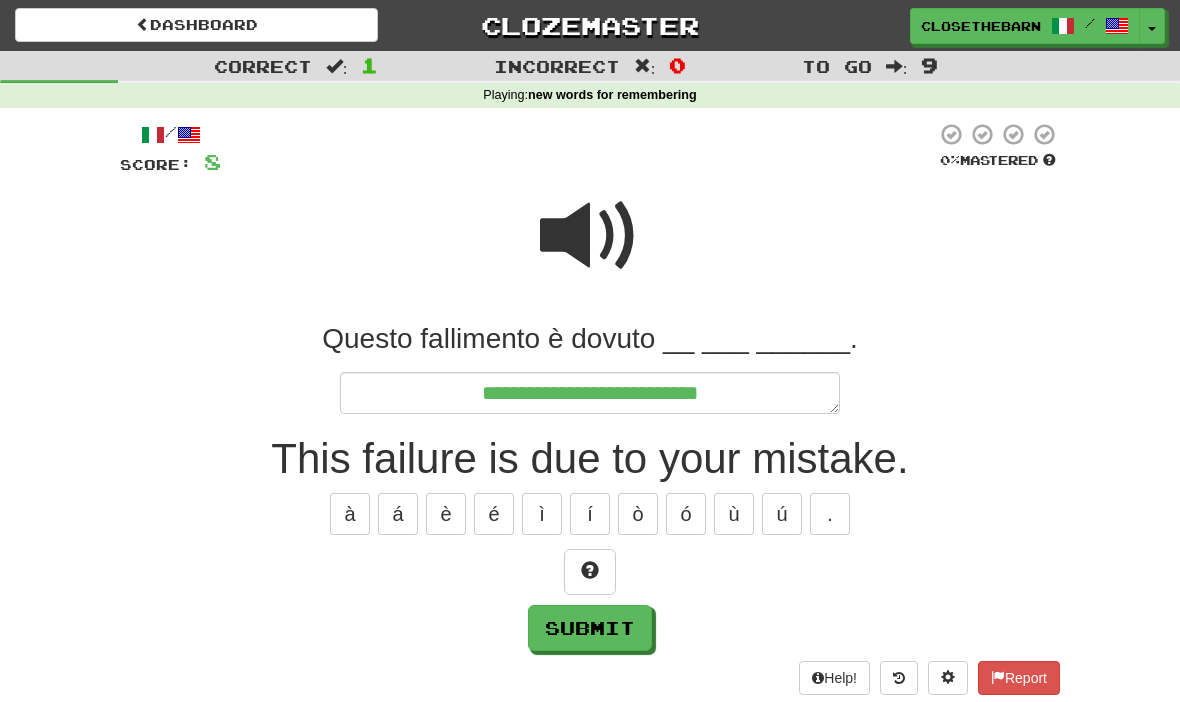 type on "*" 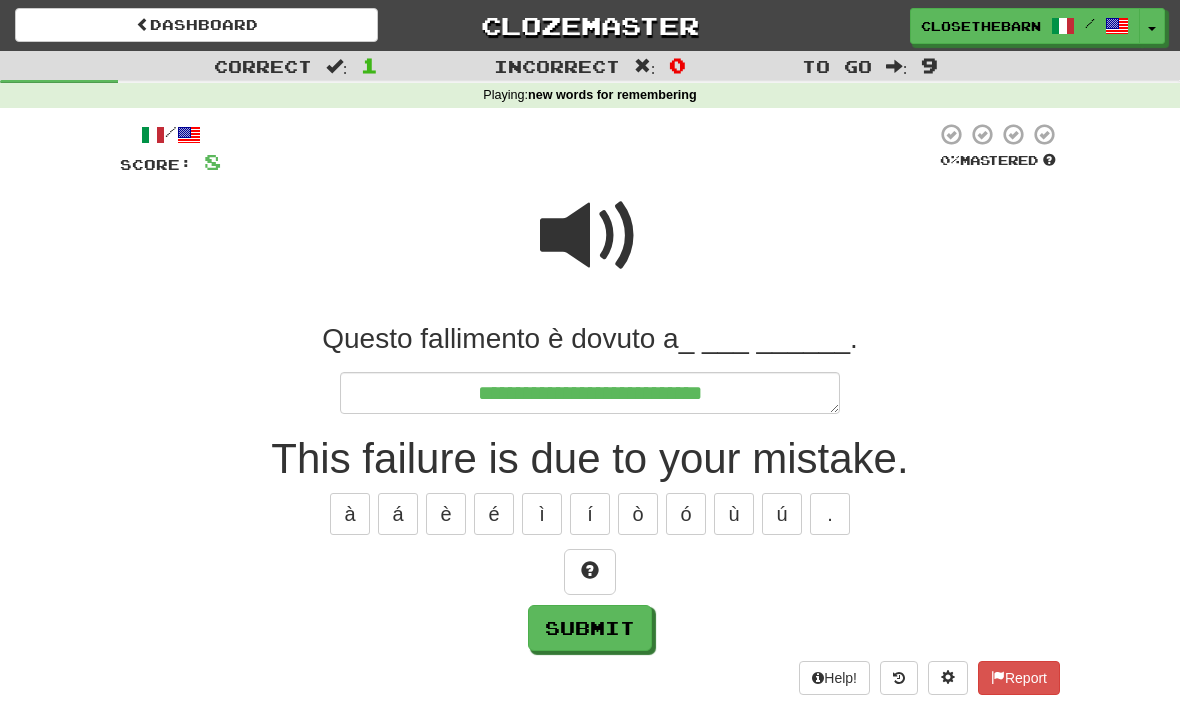 type on "*" 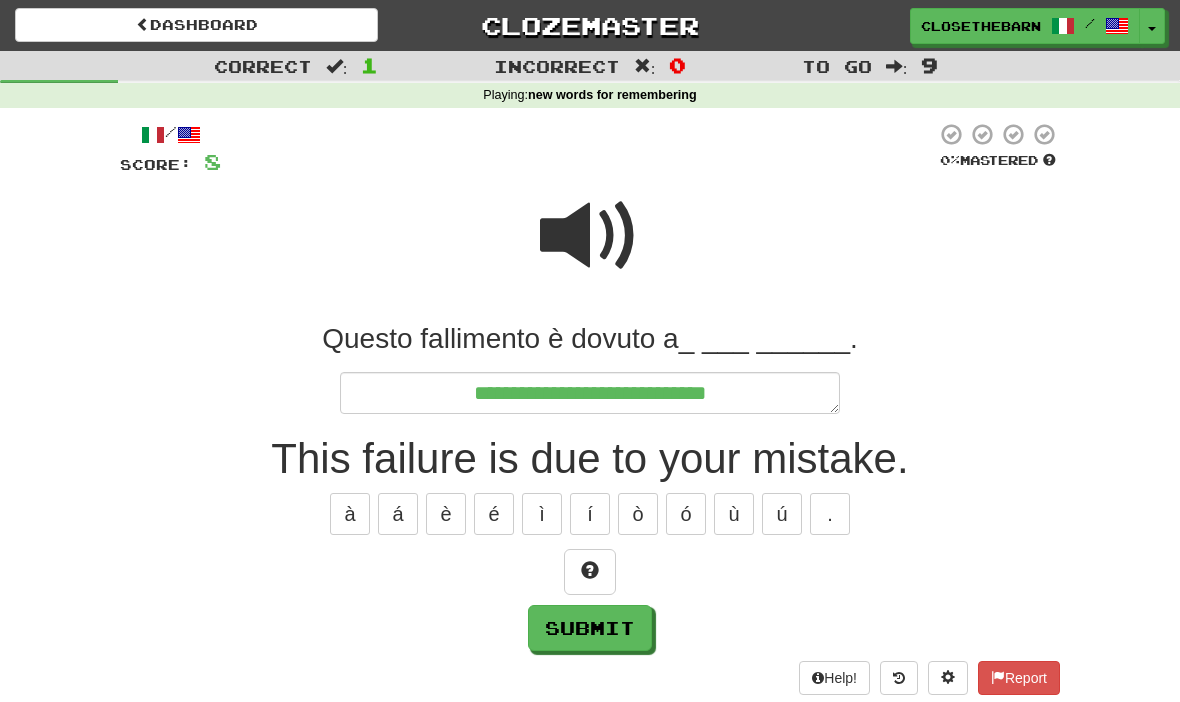type on "*" 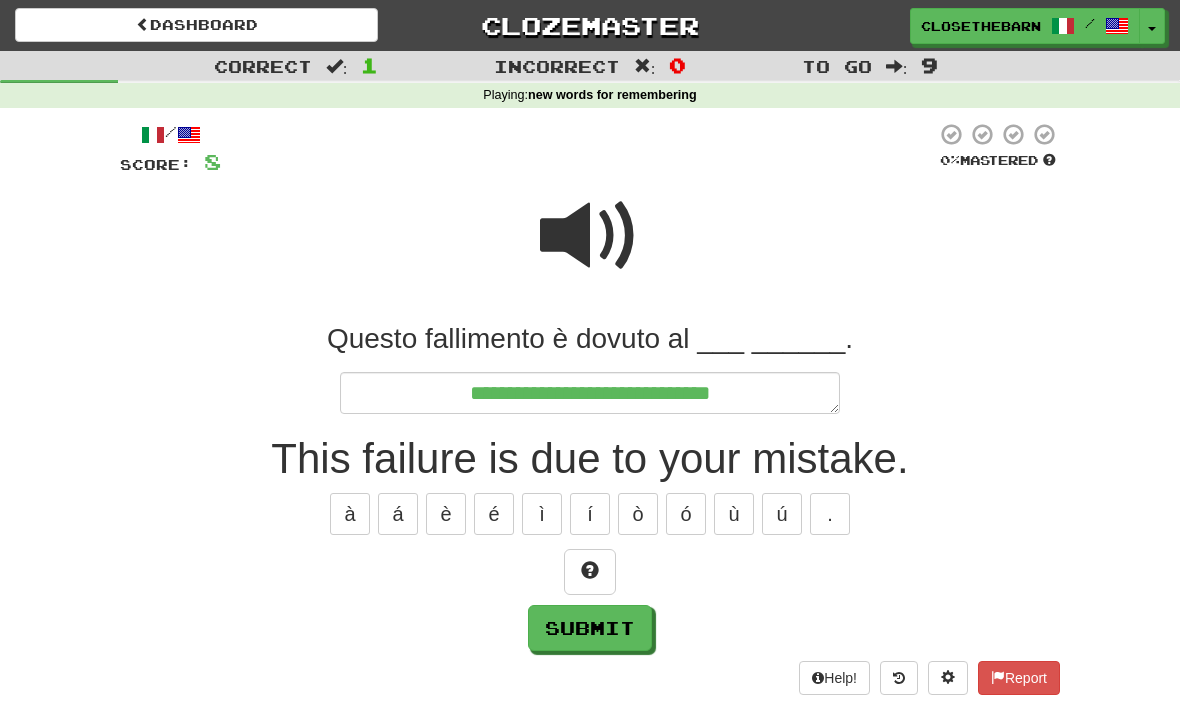 type on "*" 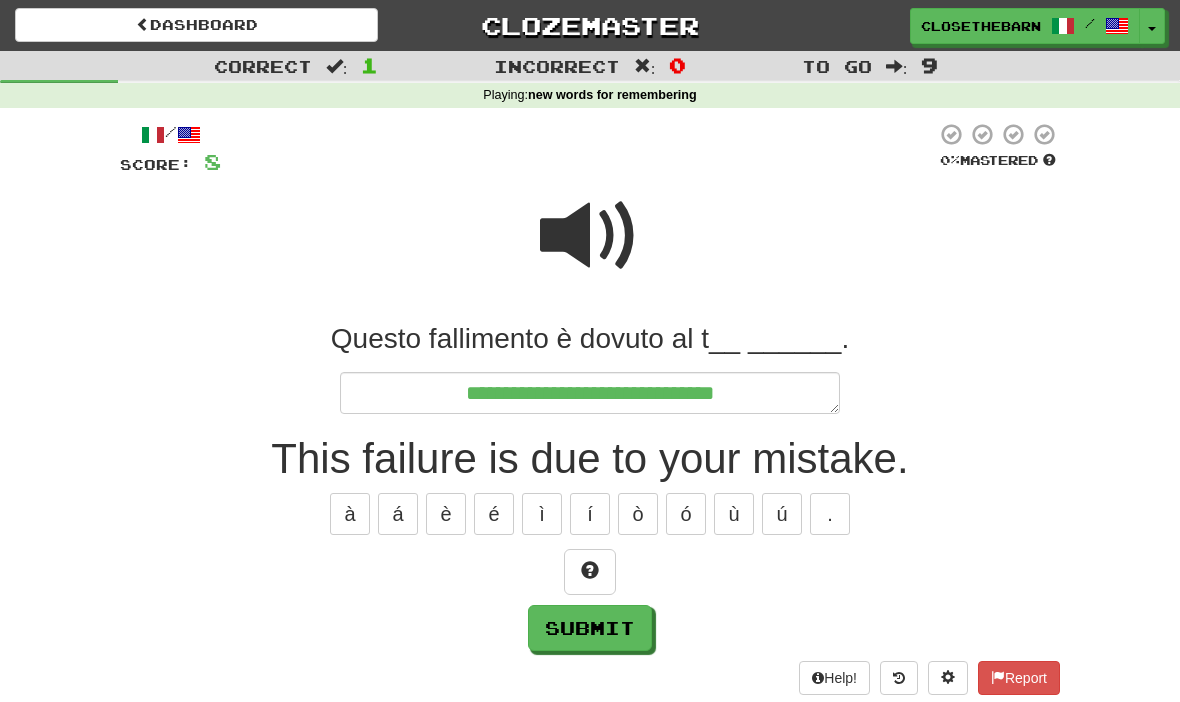 type on "*" 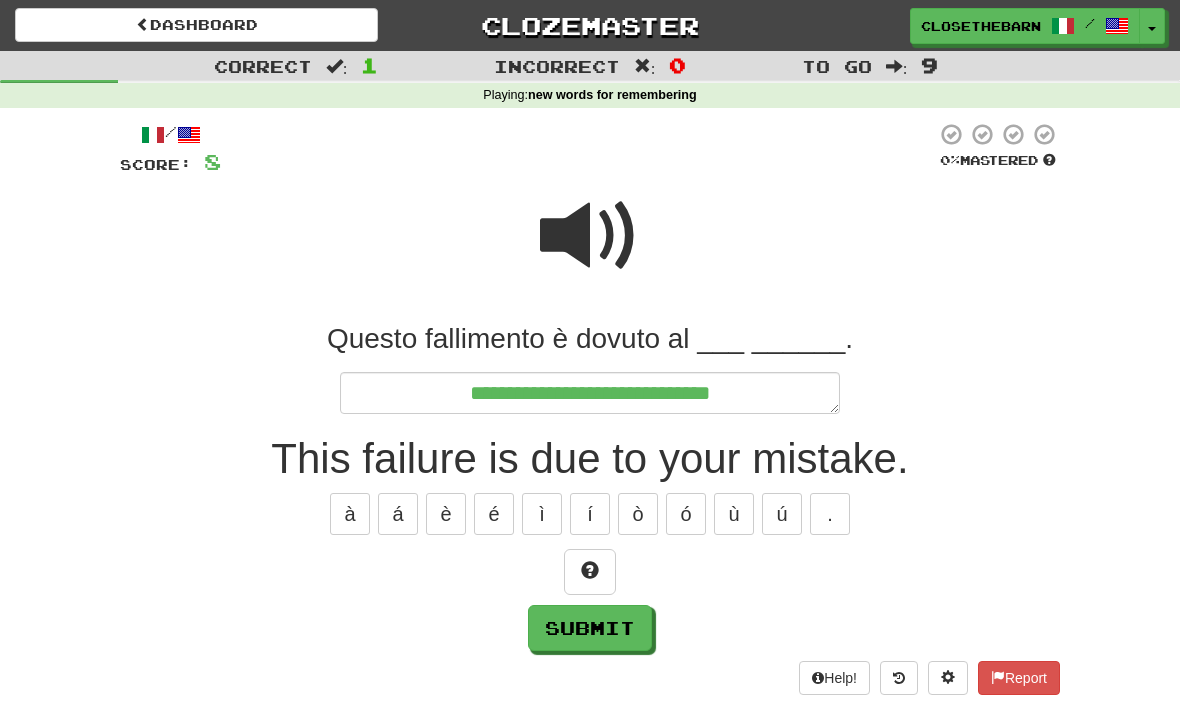type on "*" 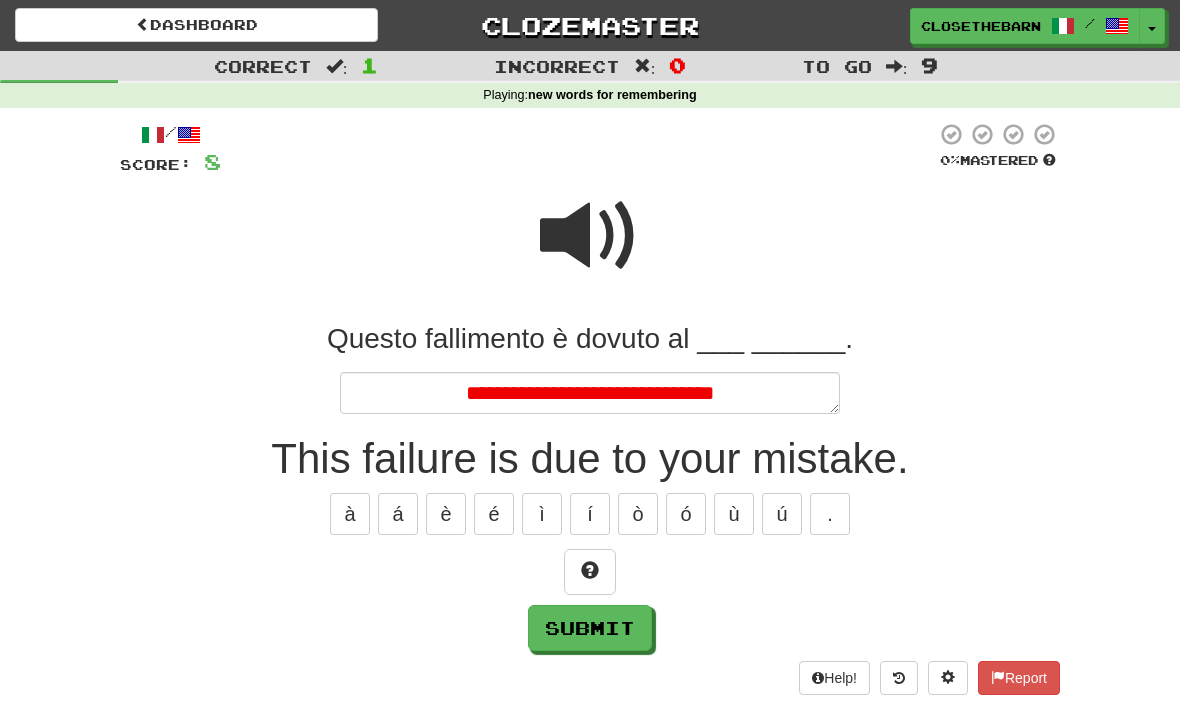 type on "*" 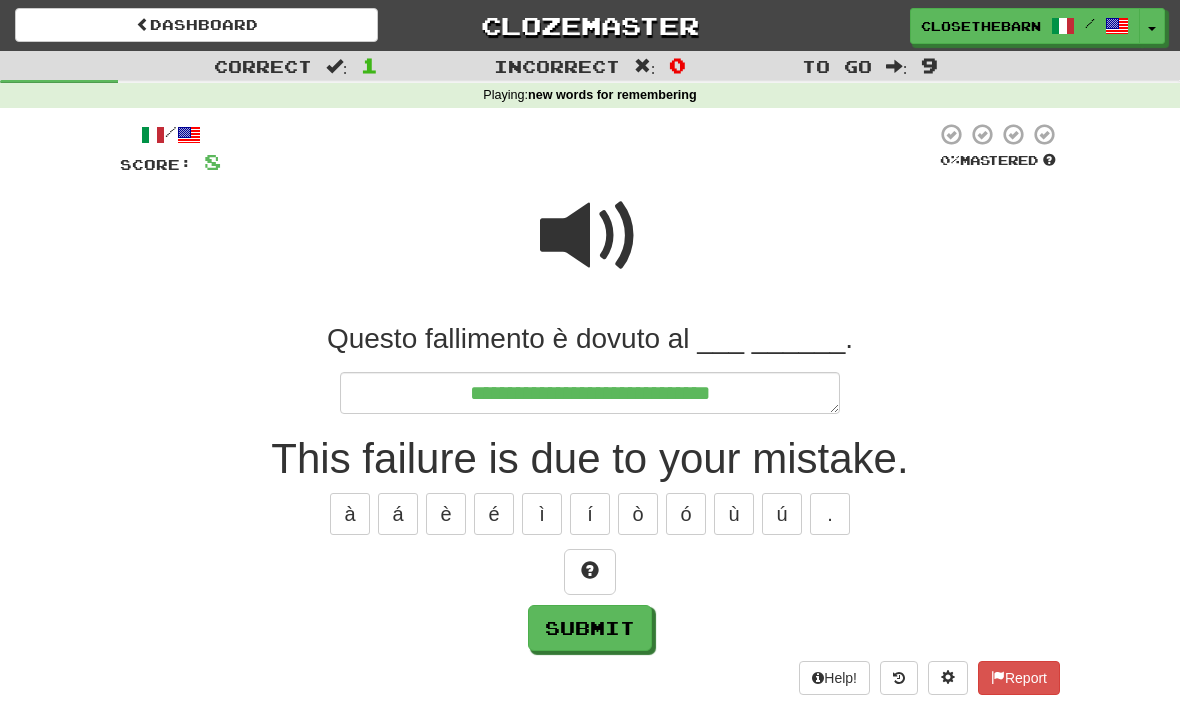 type on "*" 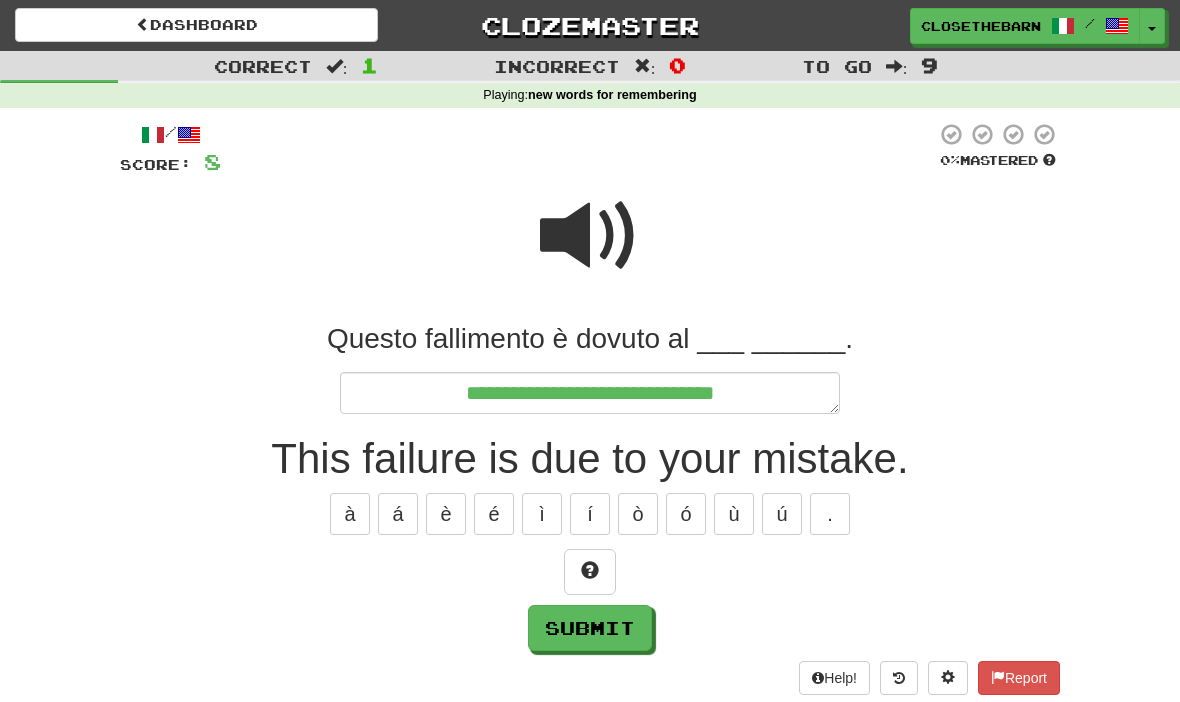 type on "*" 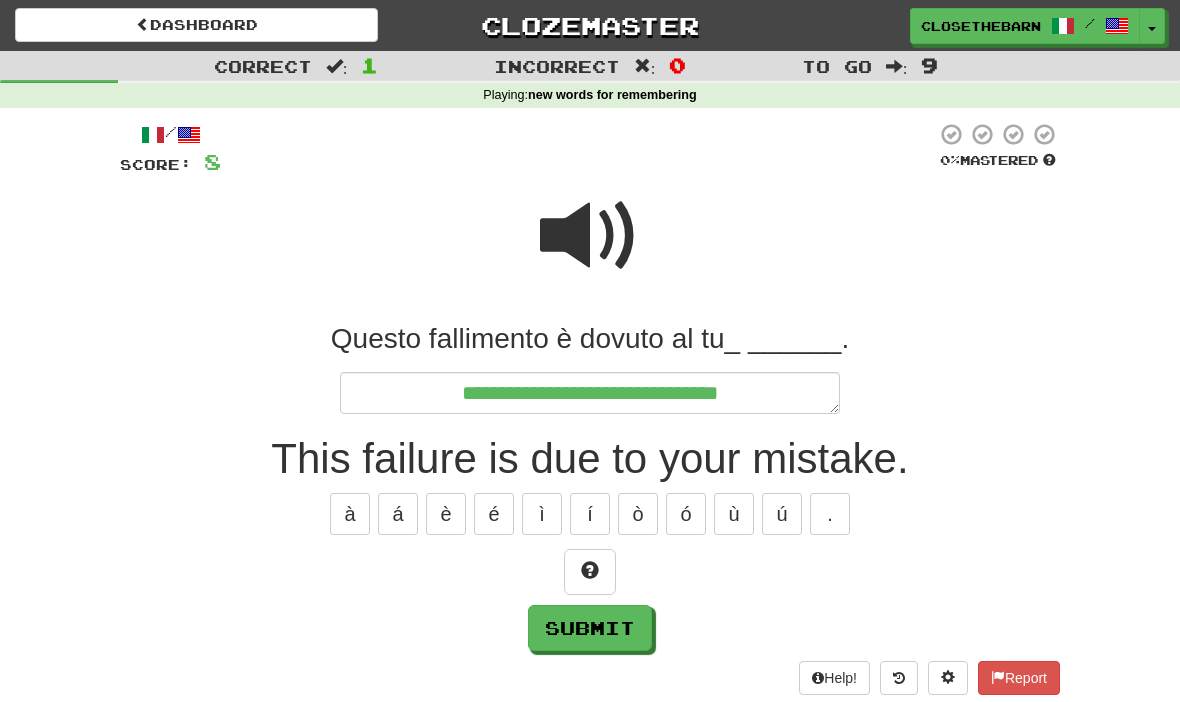 type on "*" 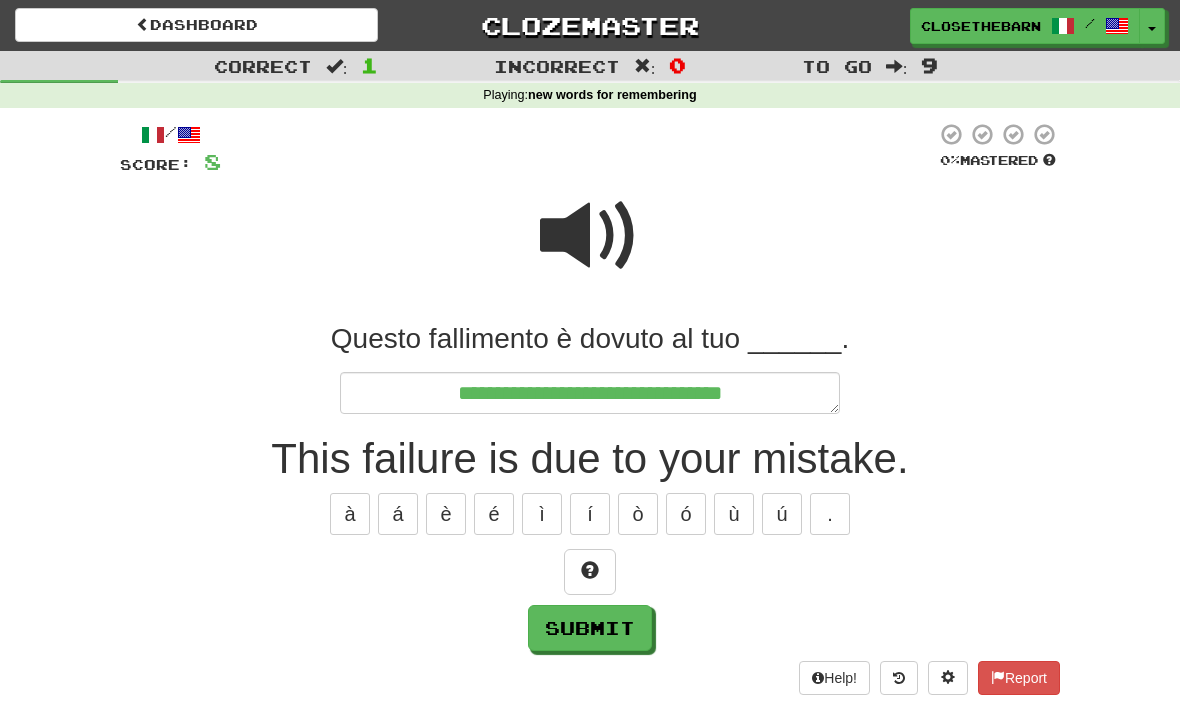 type on "*" 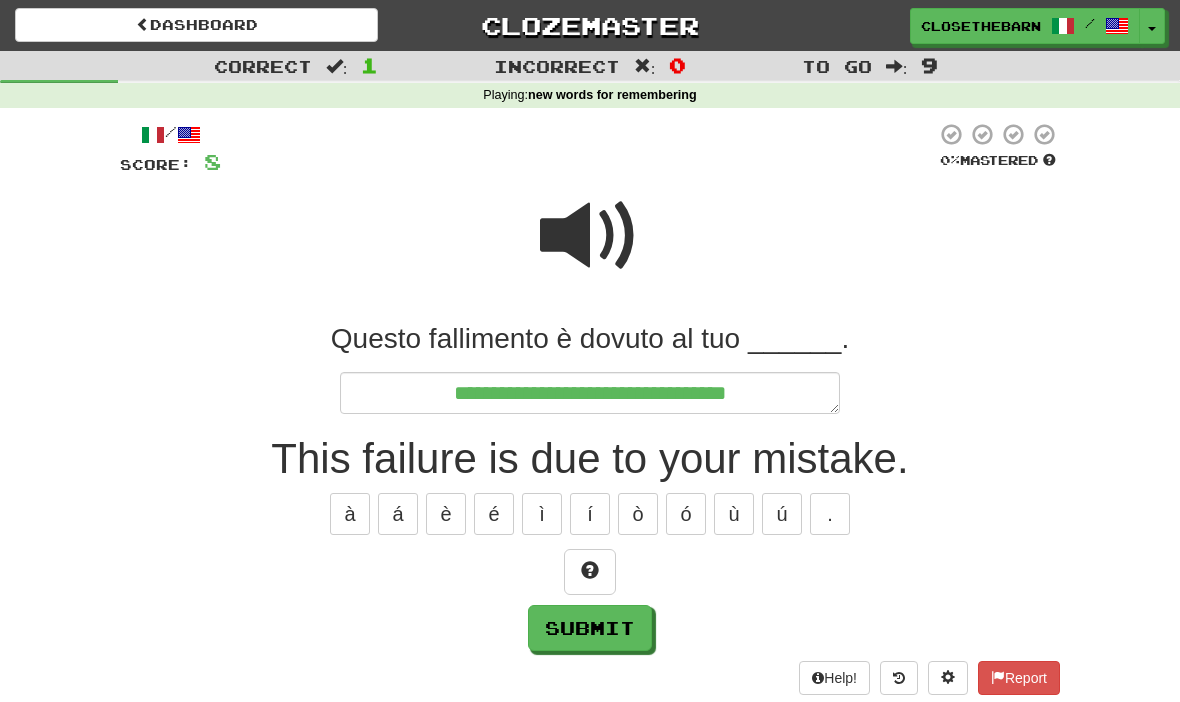type on "*" 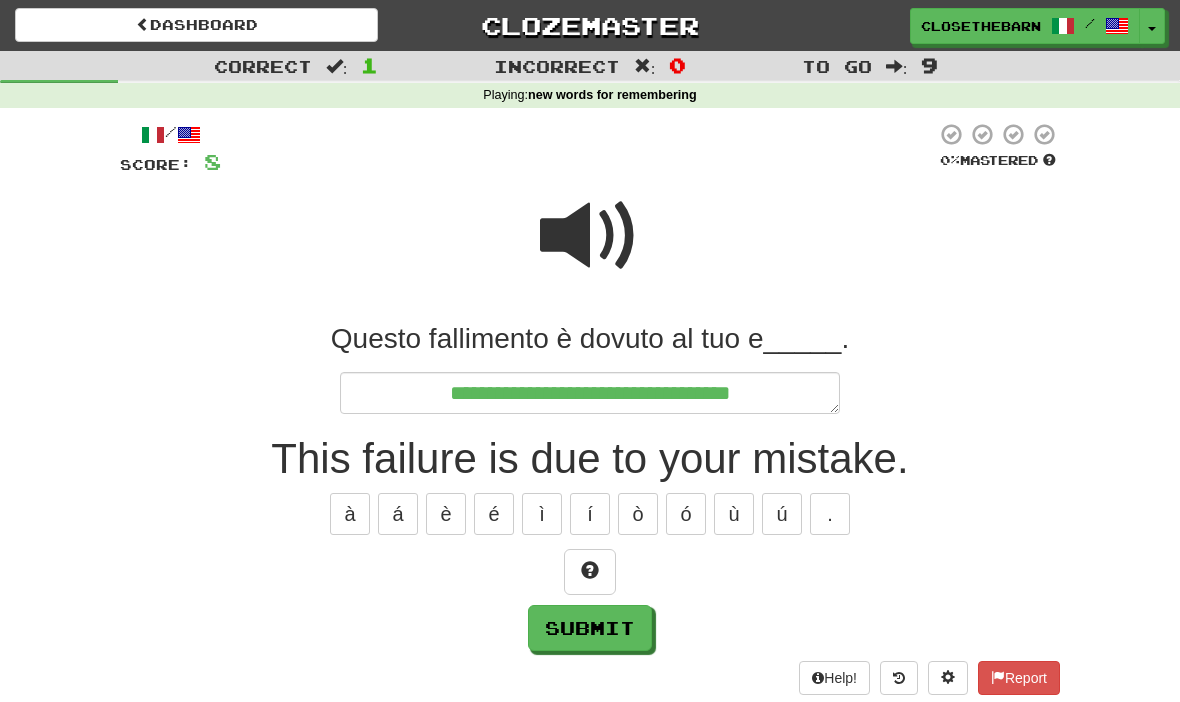 type on "*" 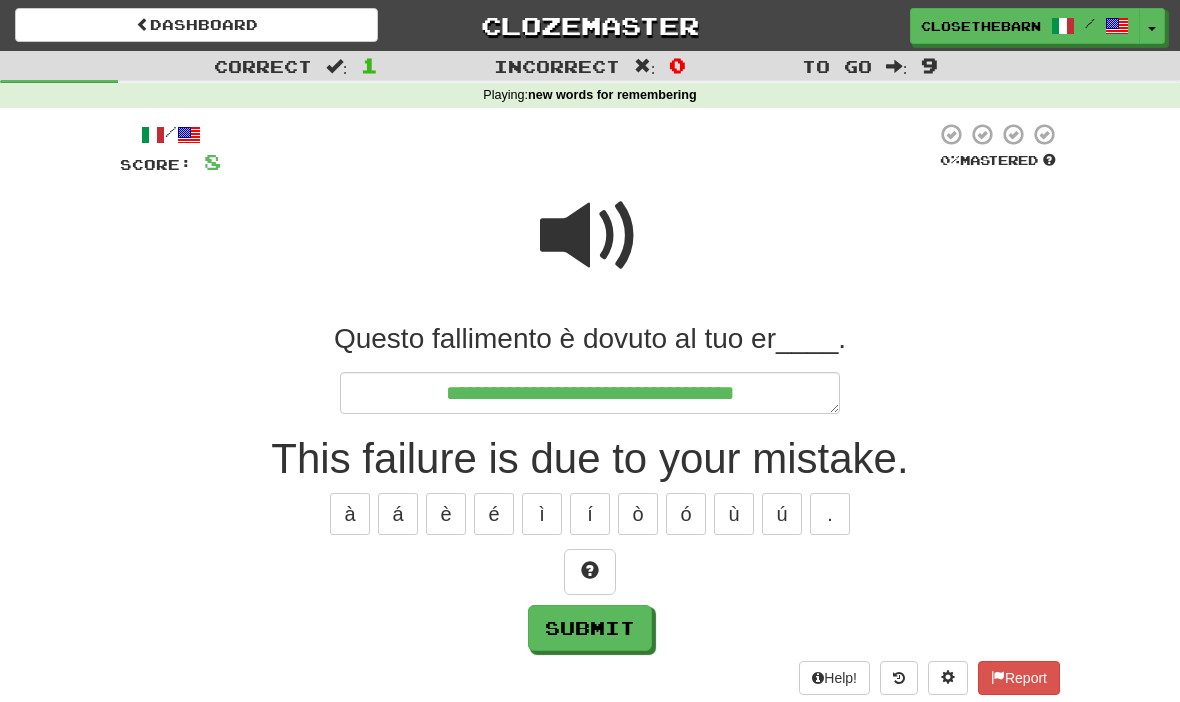 type on "*" 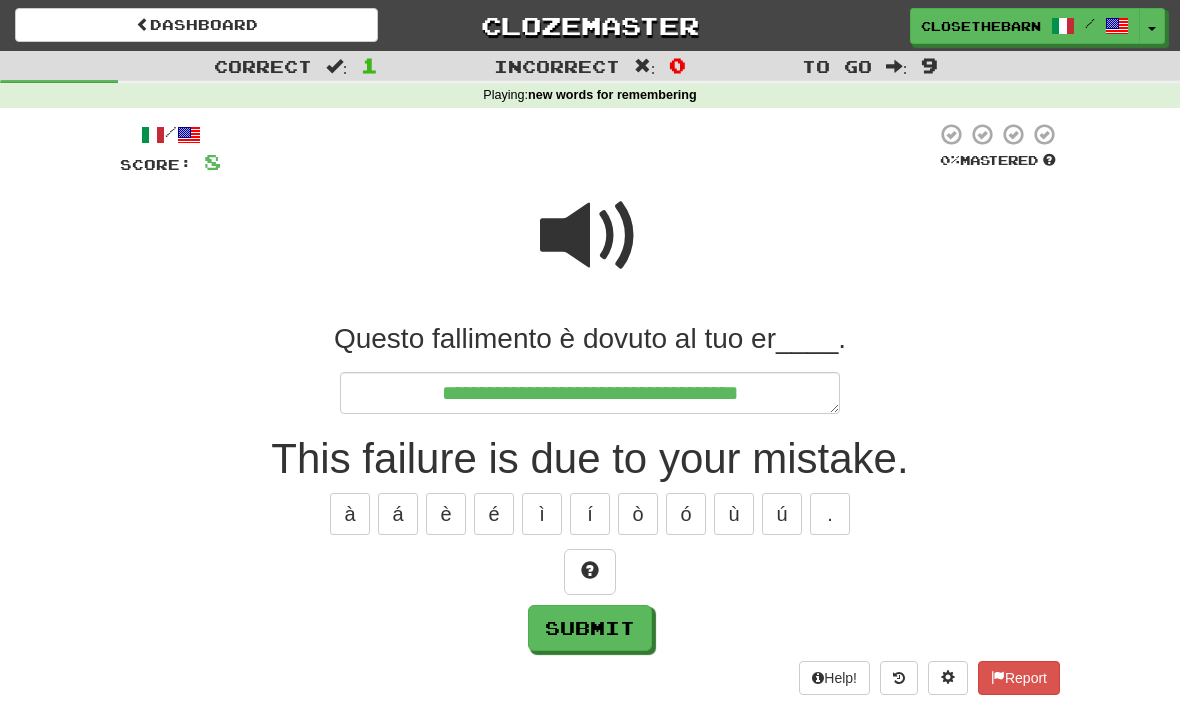 type on "*" 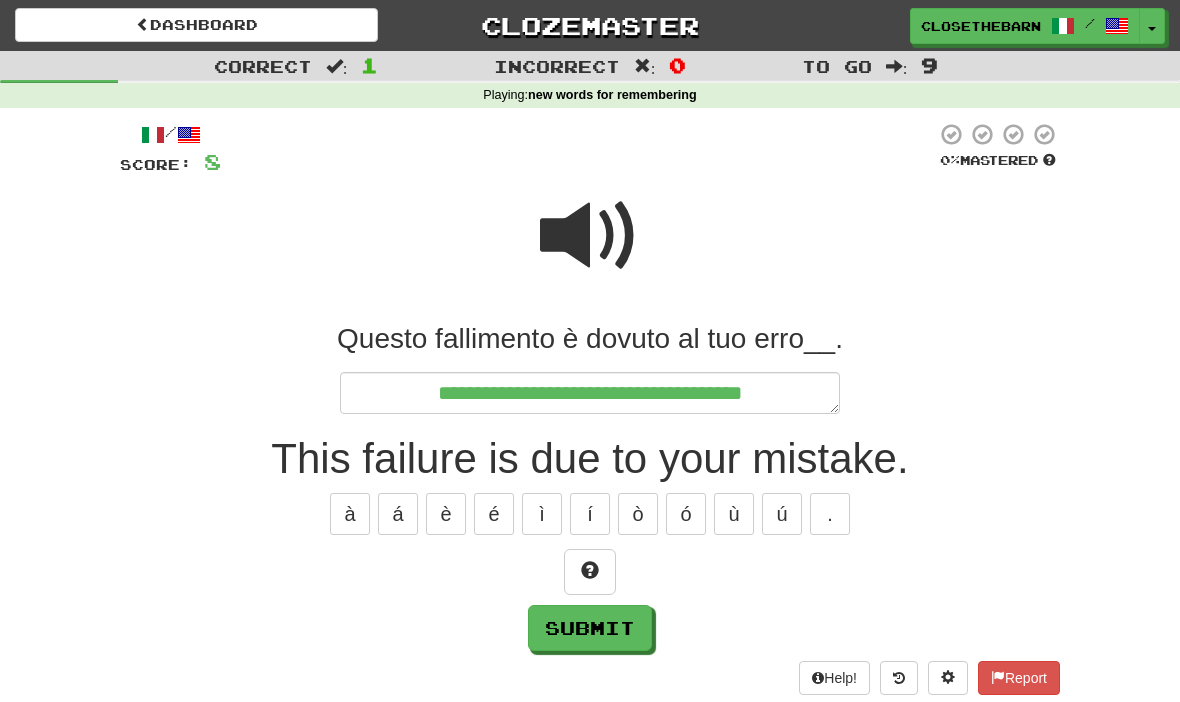 type on "*" 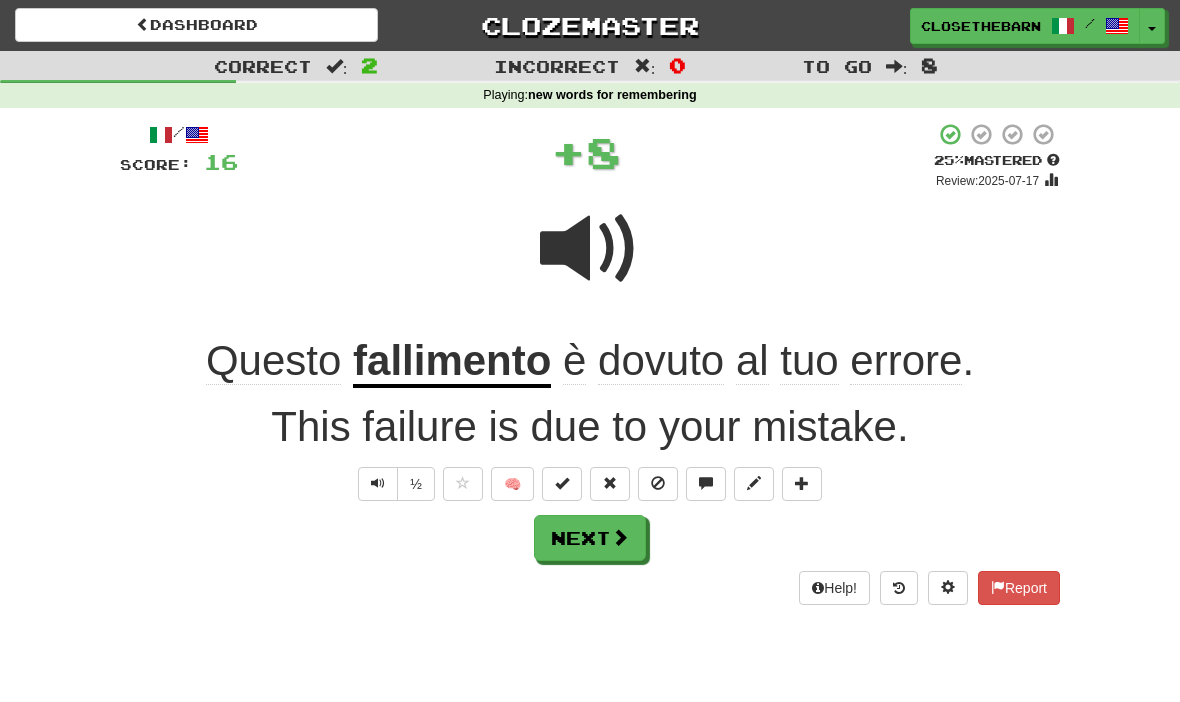 click at bounding box center [562, 484] 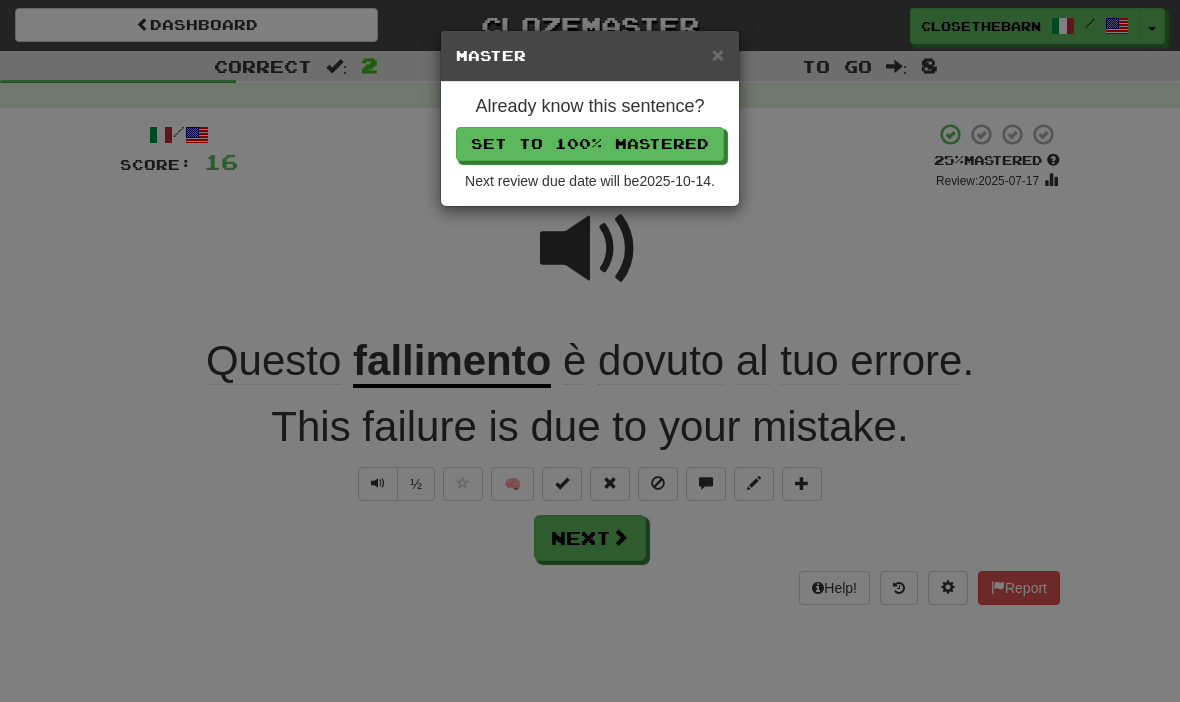 click on "Already know this sentence? Set to 100% Mastered Next review due date will be  2025-10-14 ." at bounding box center (590, 144) 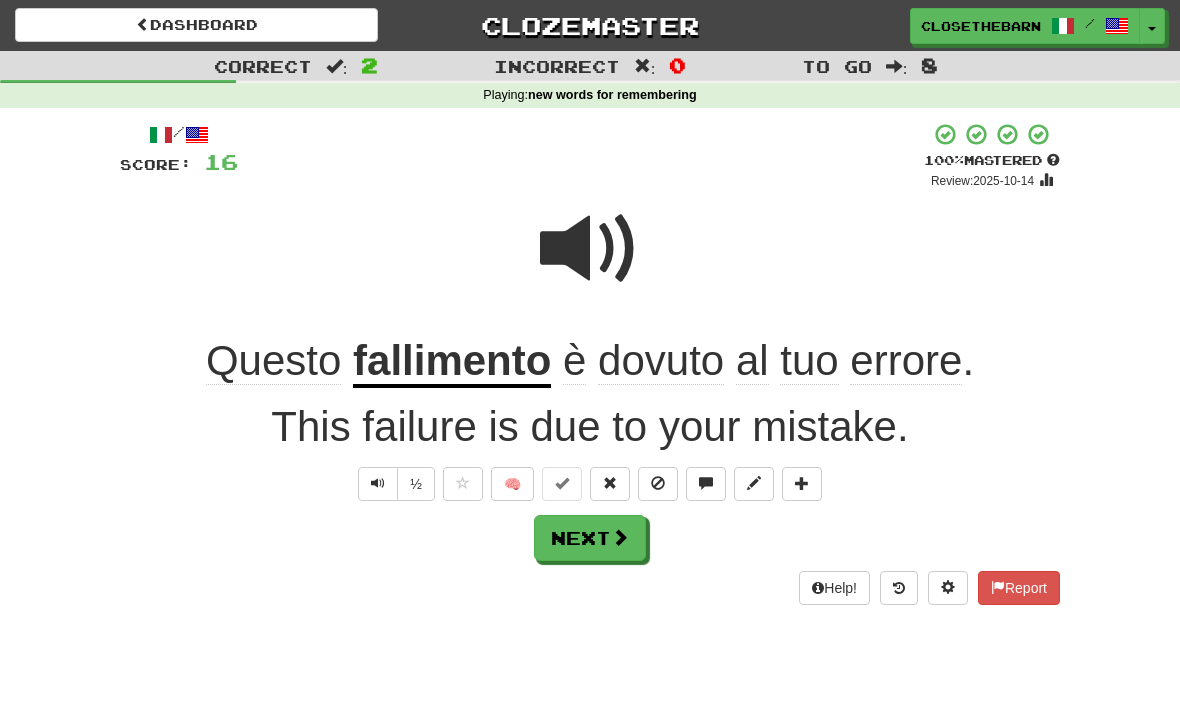 click on "Next" at bounding box center (590, 538) 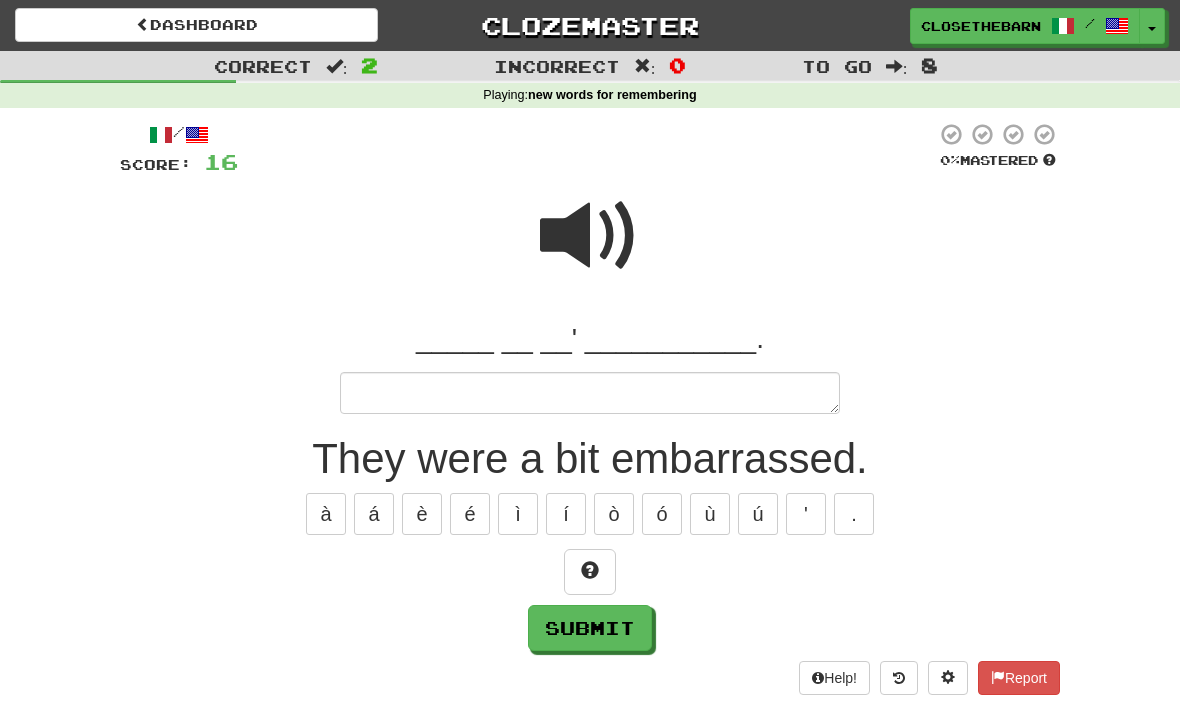 type on "*" 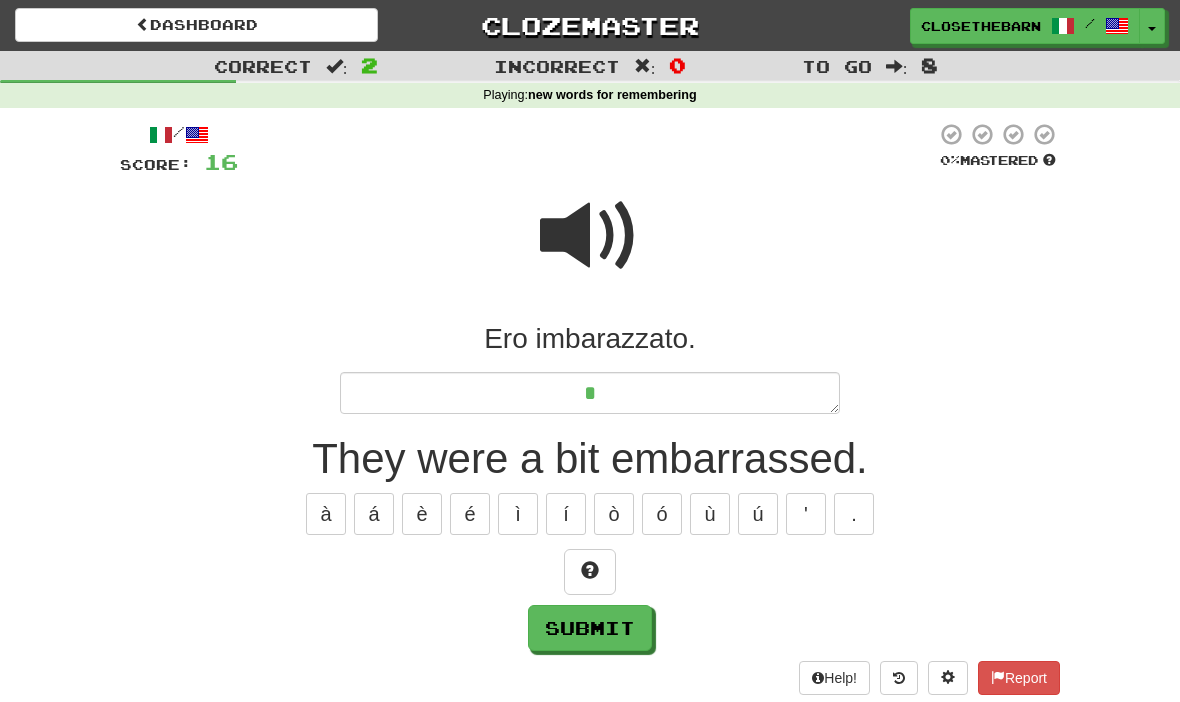 type on "*" 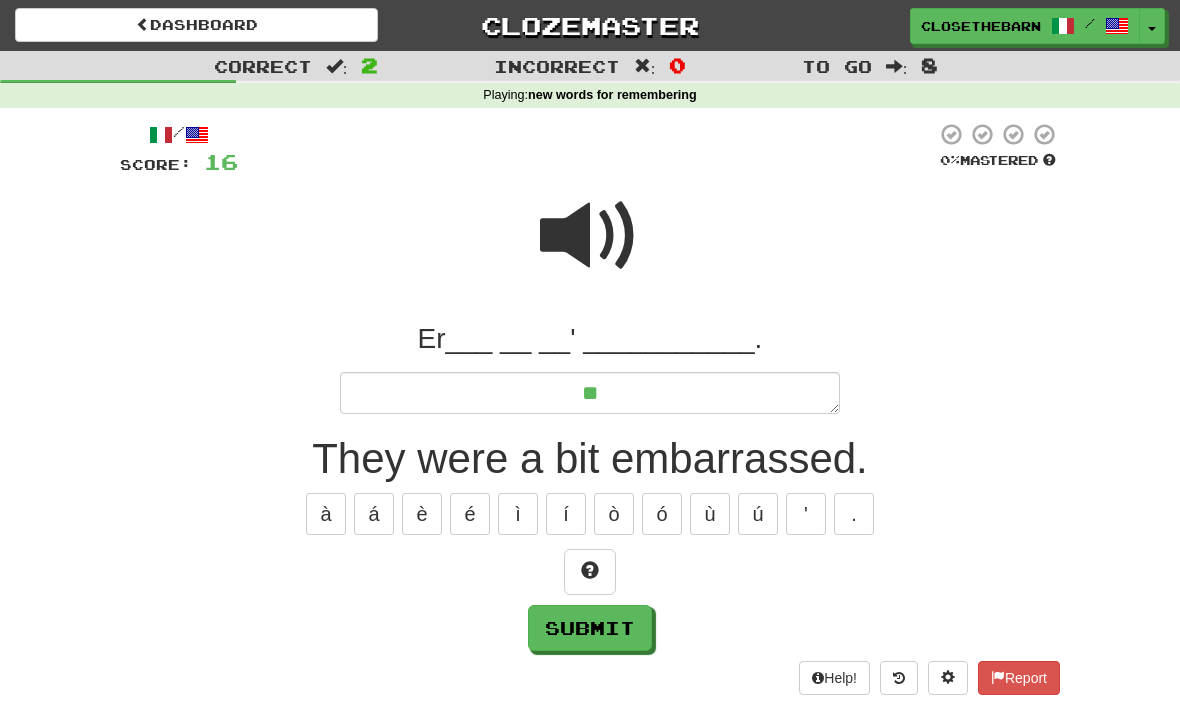 type on "*" 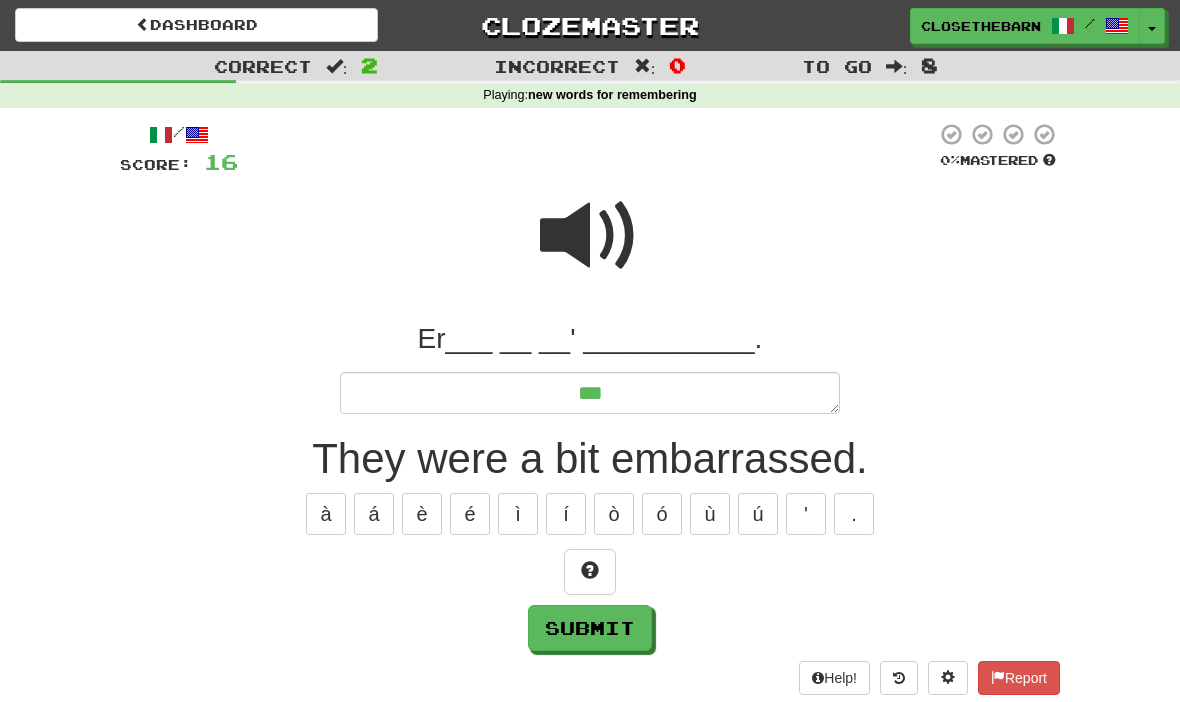 type on "*" 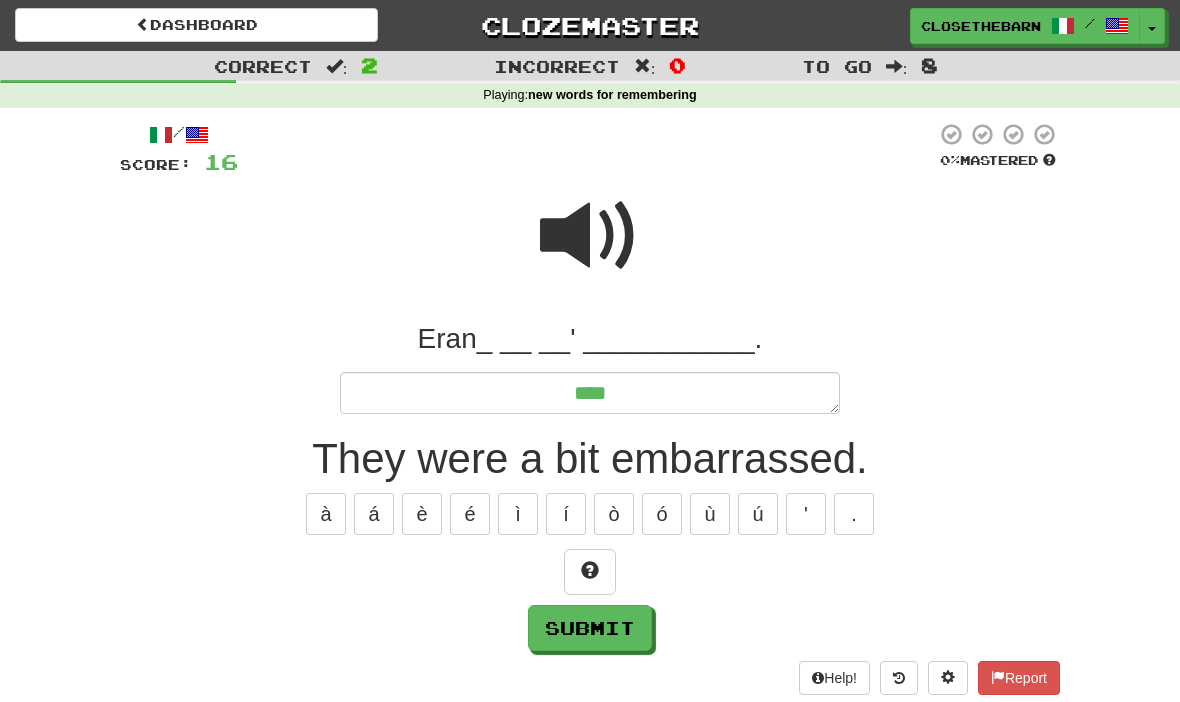 type on "*" 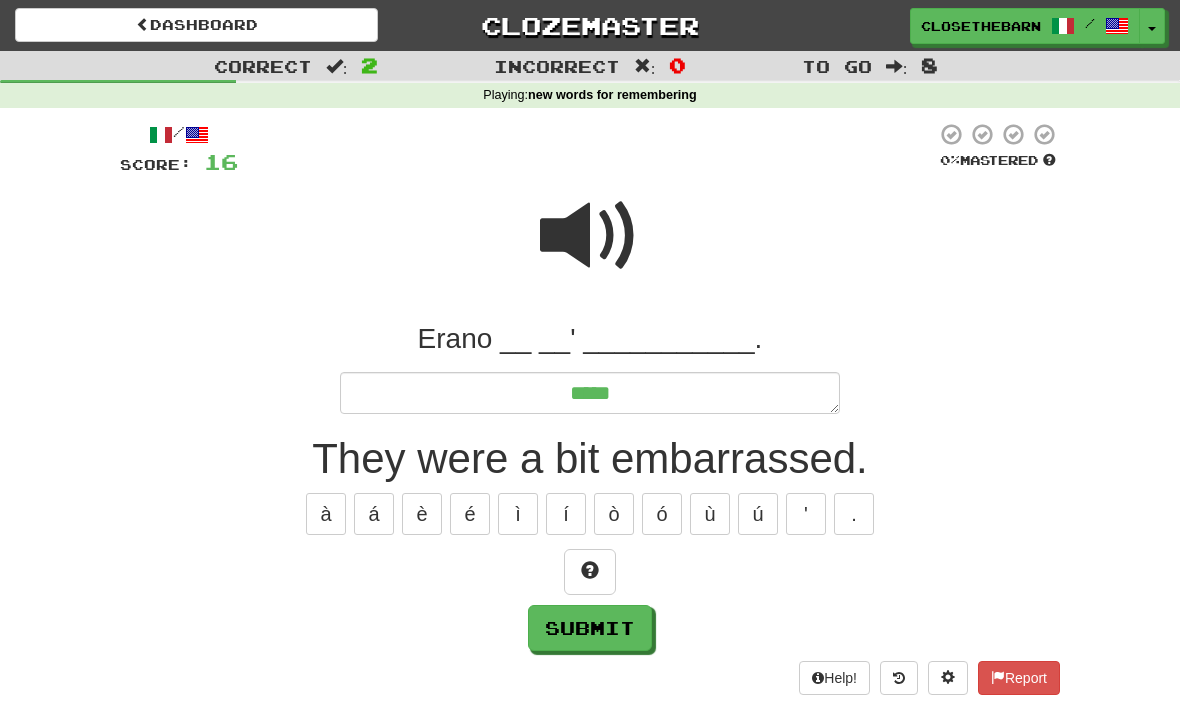 type on "*" 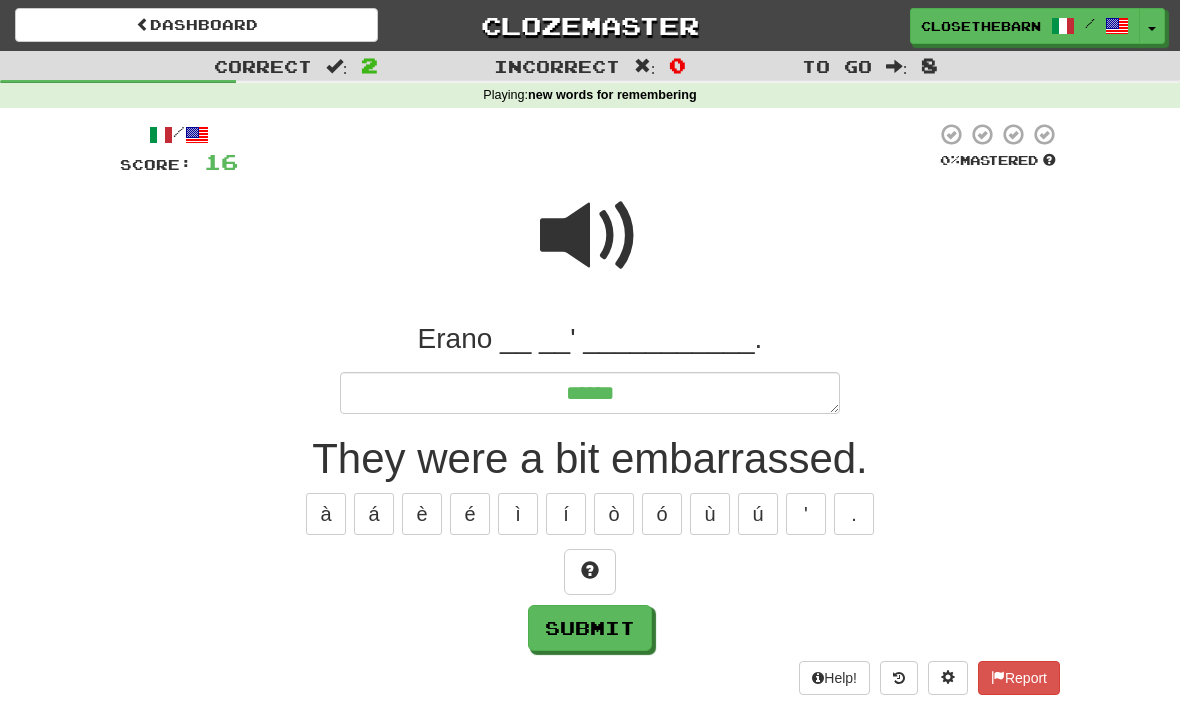 type on "*" 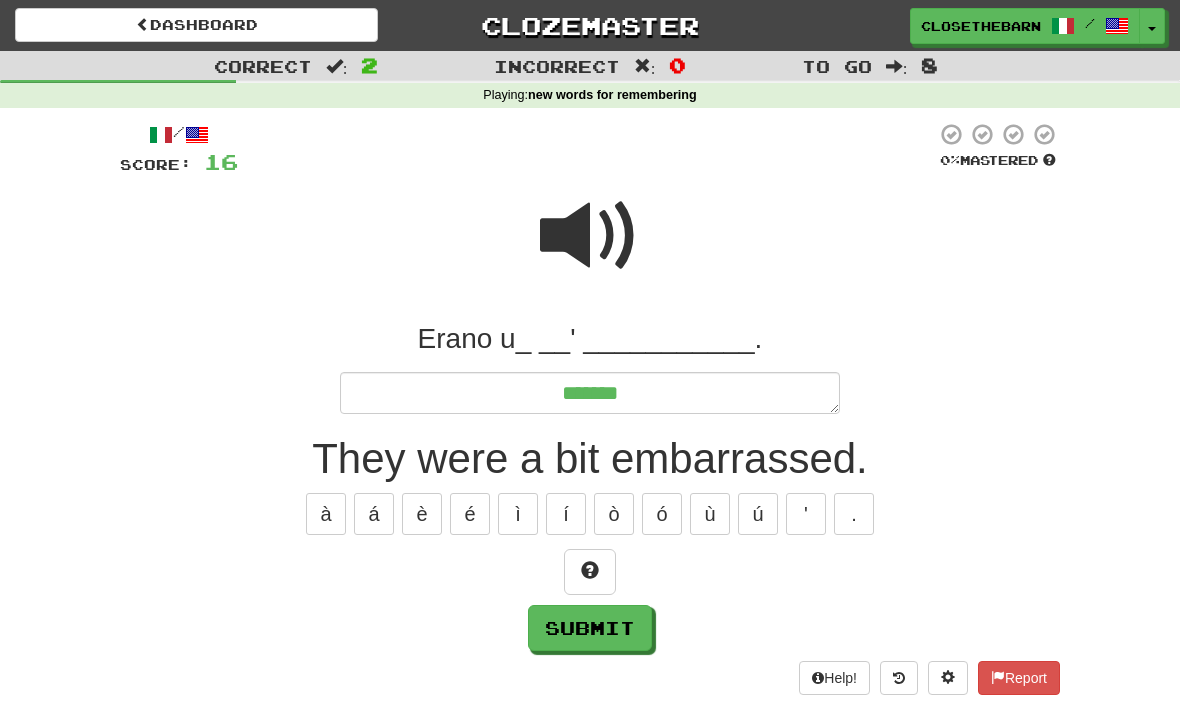 type on "*" 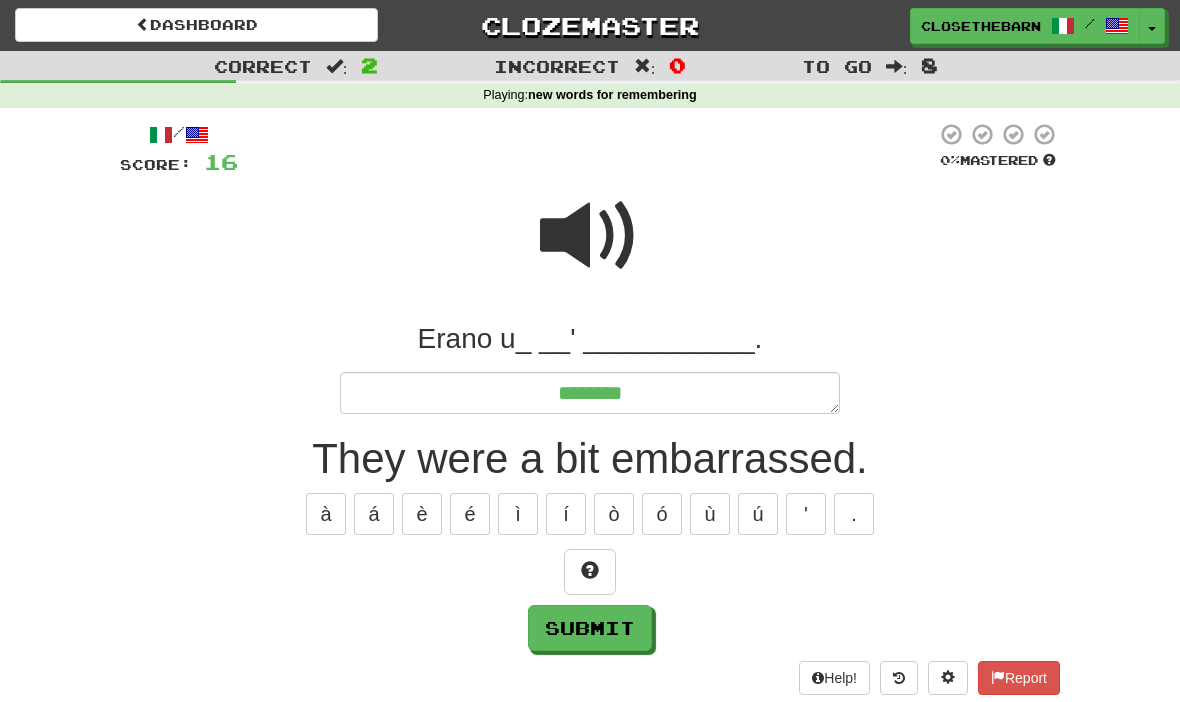 type on "*" 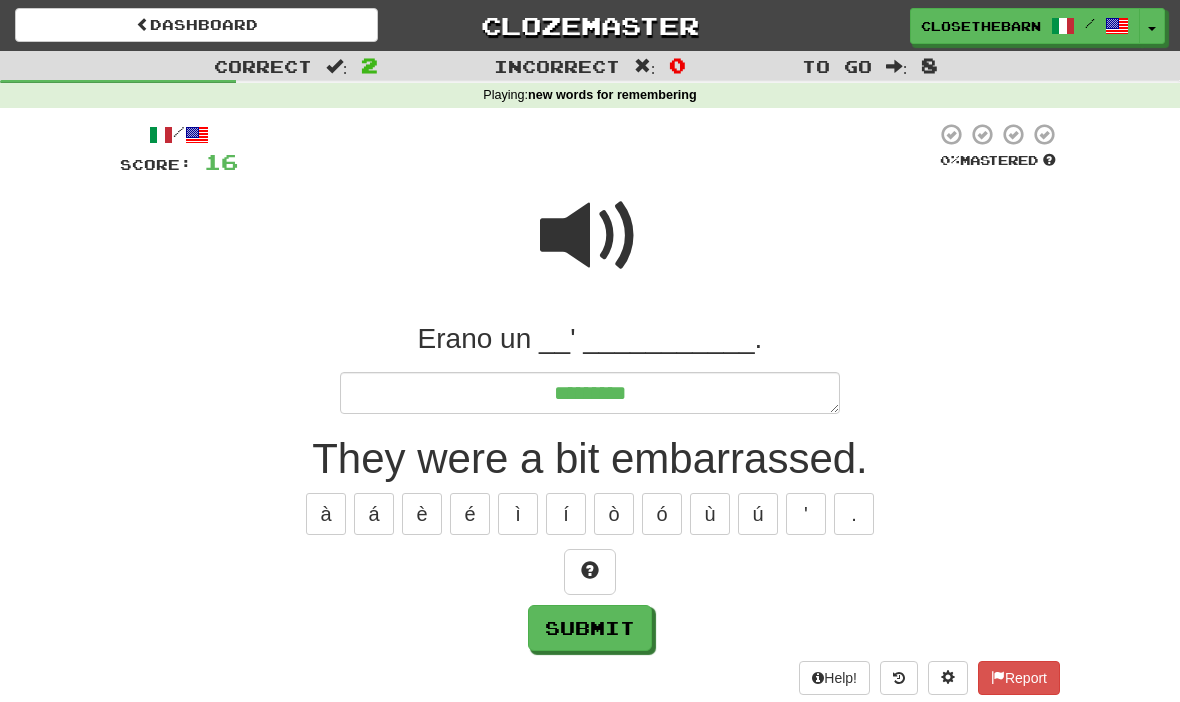 type on "*" 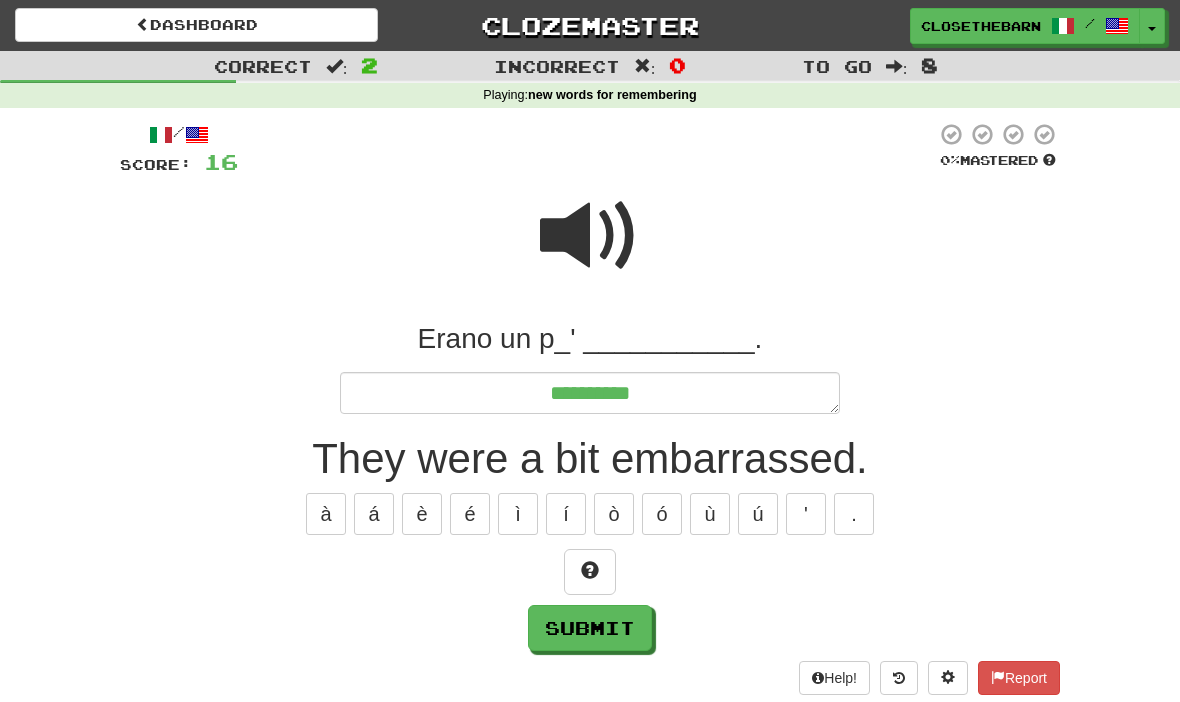 type on "*" 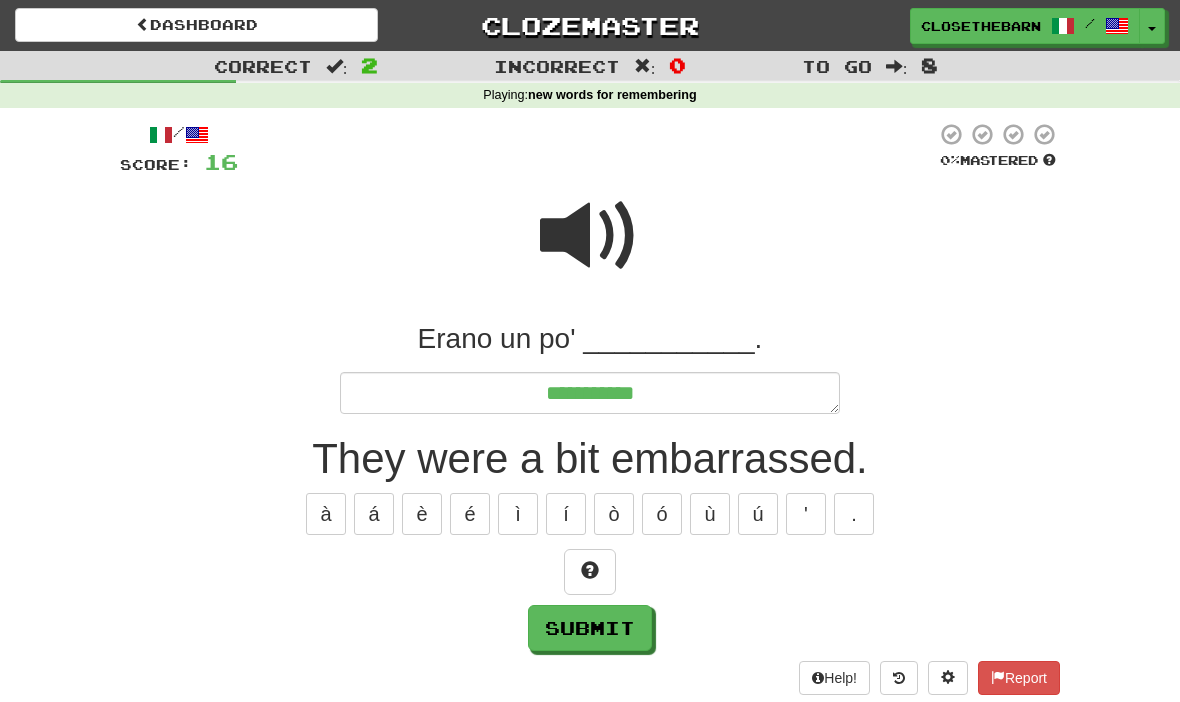 type on "*" 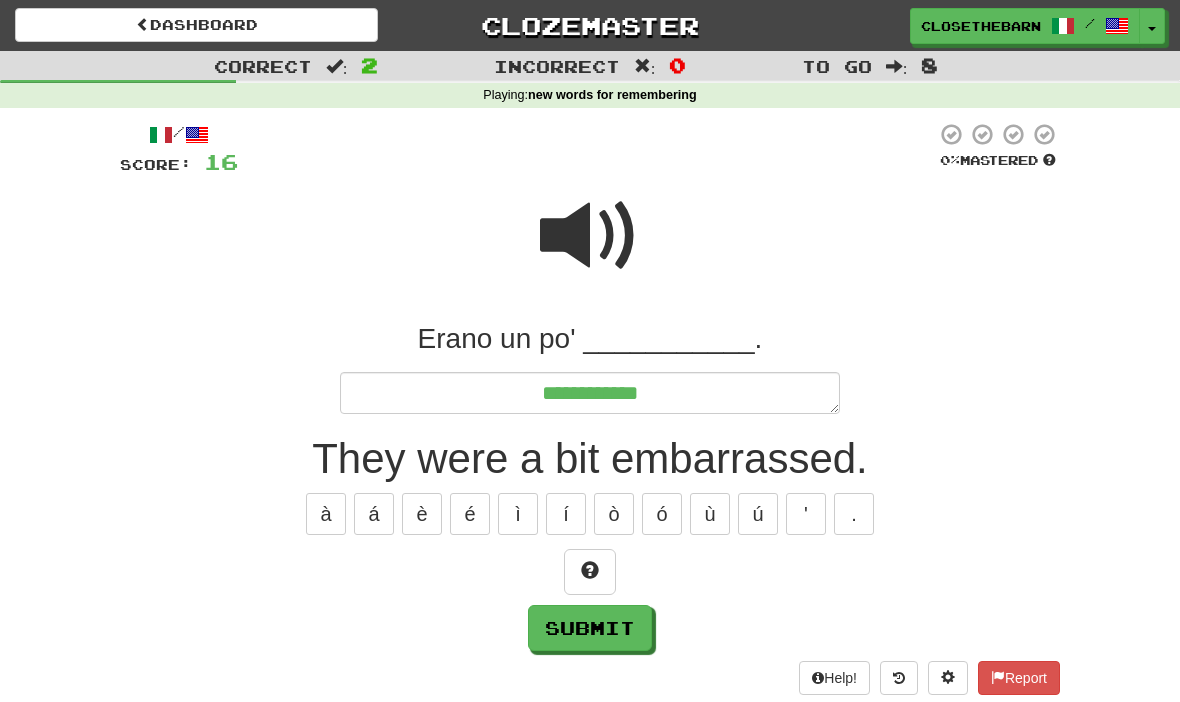 type on "*" 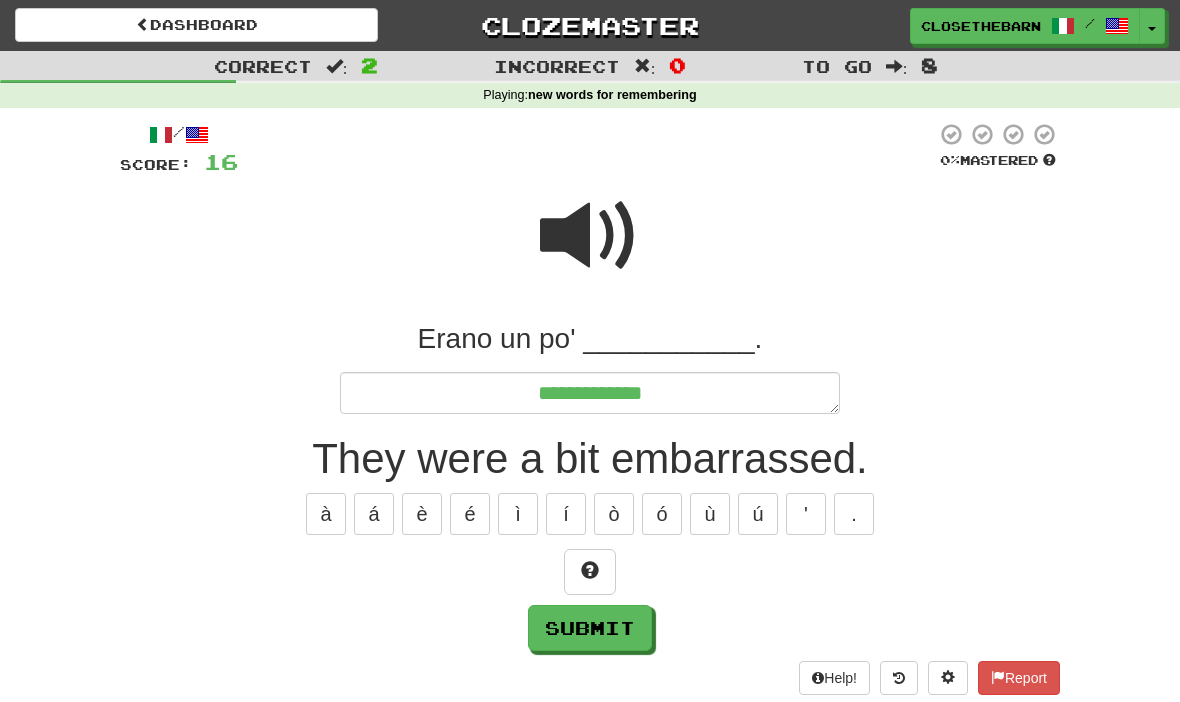 type on "*" 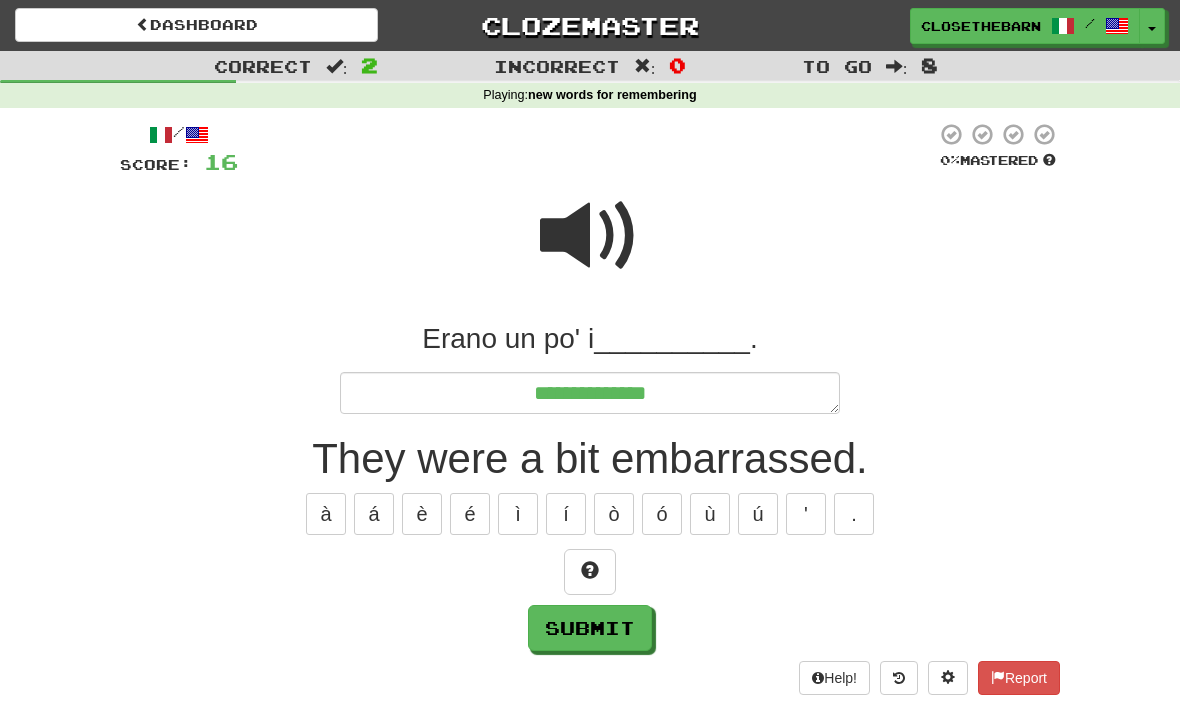 type on "*" 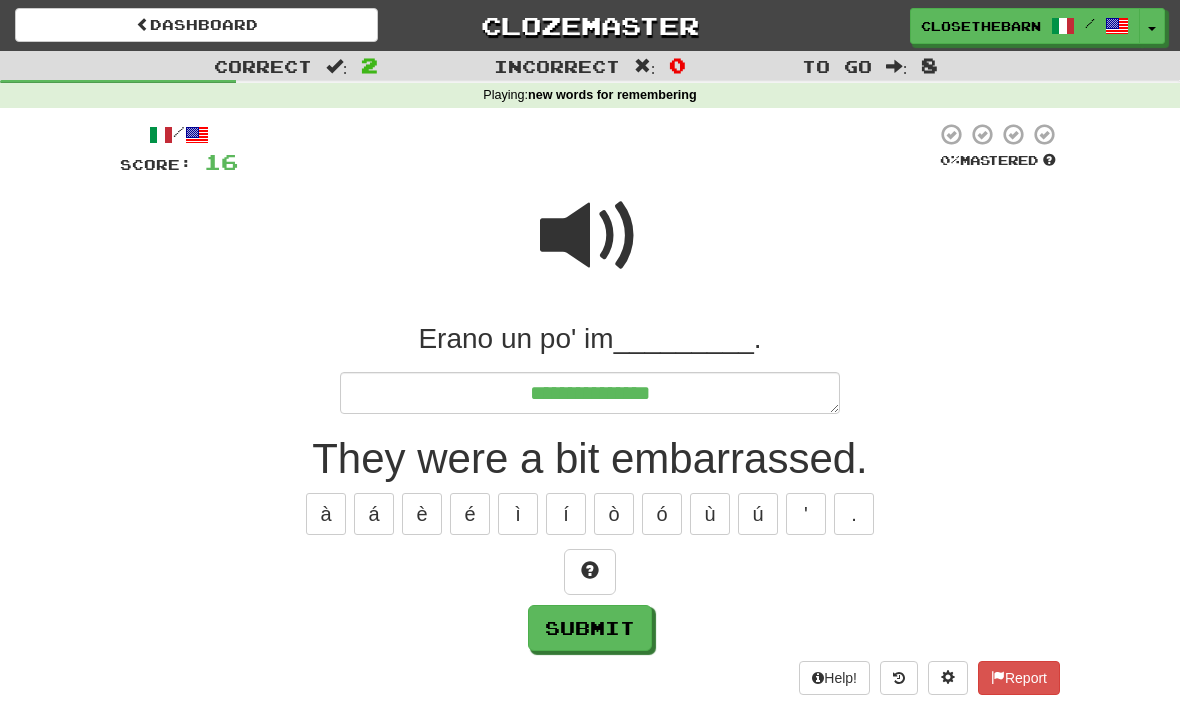 type on "*" 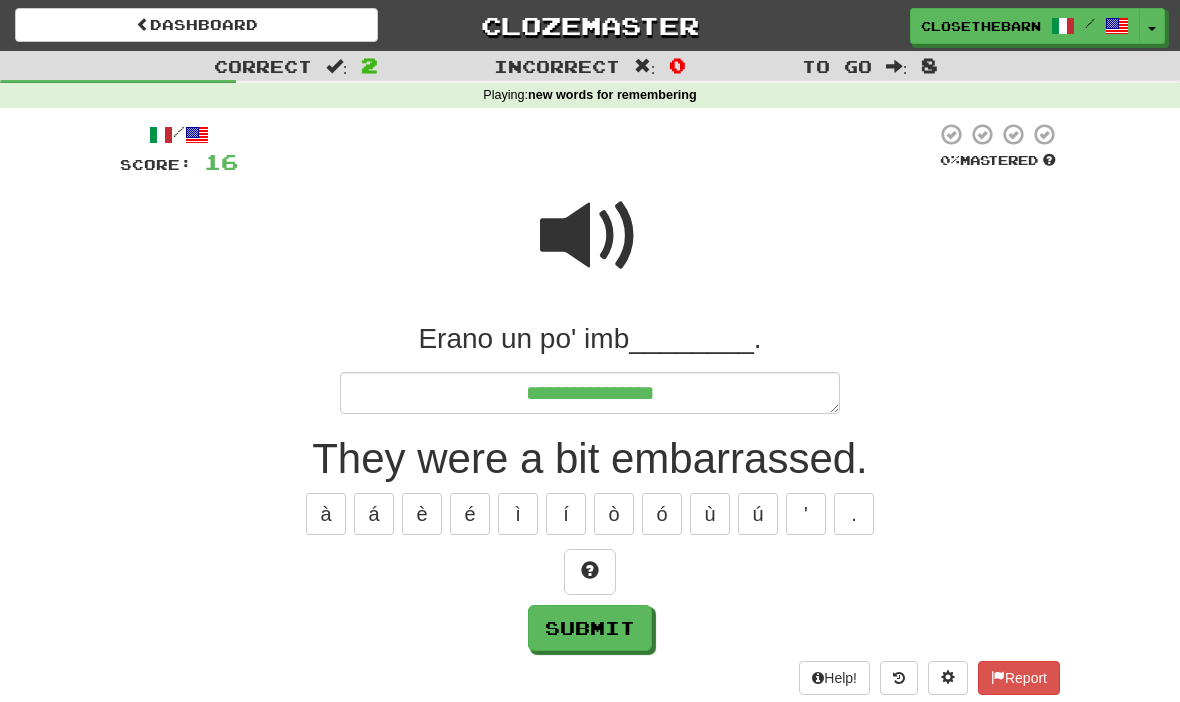 type on "*" 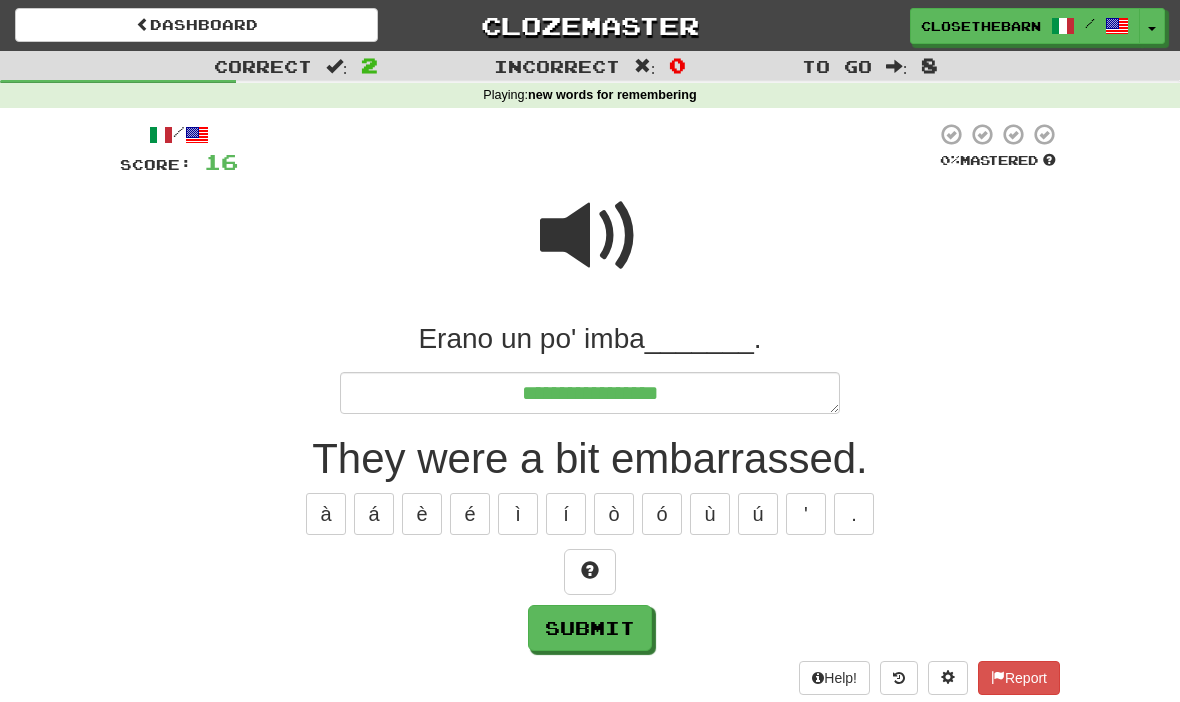 type on "*" 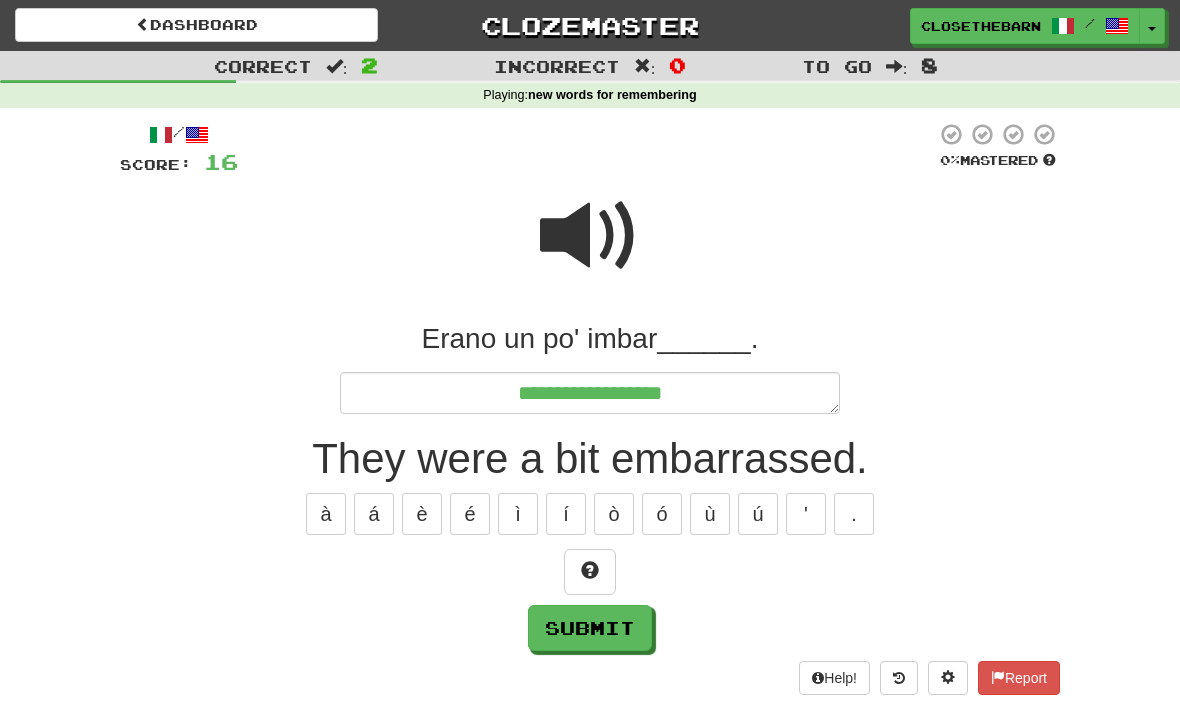 type on "*" 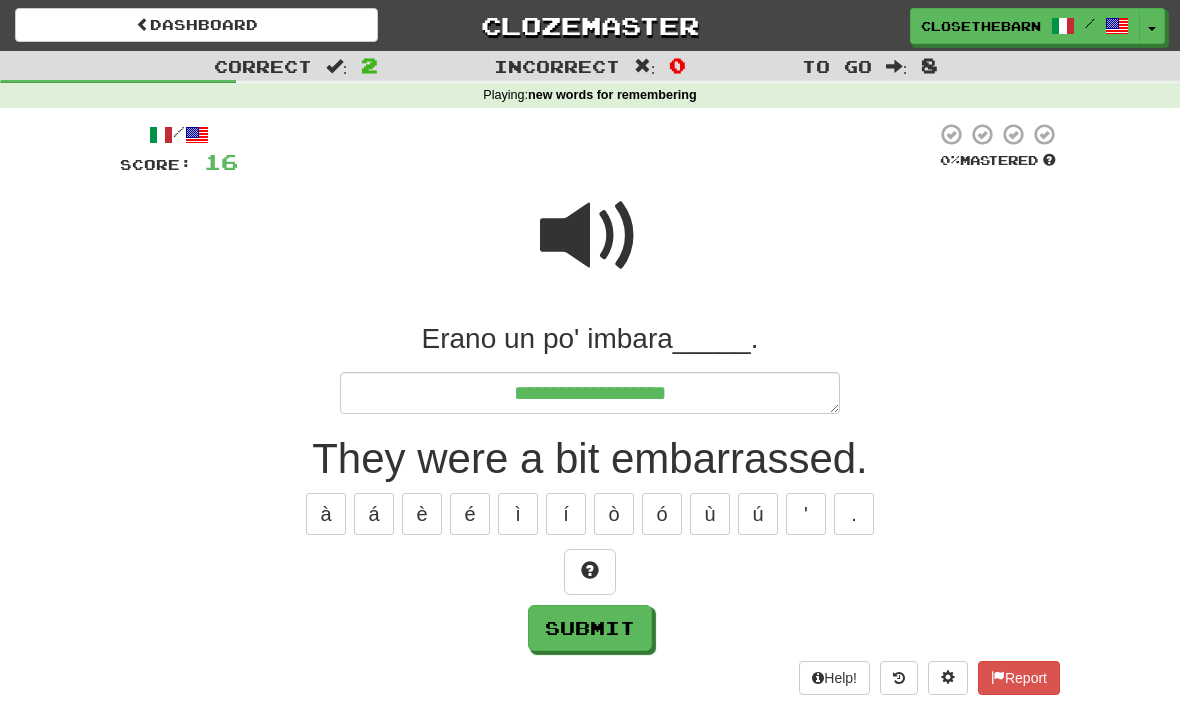 type on "*" 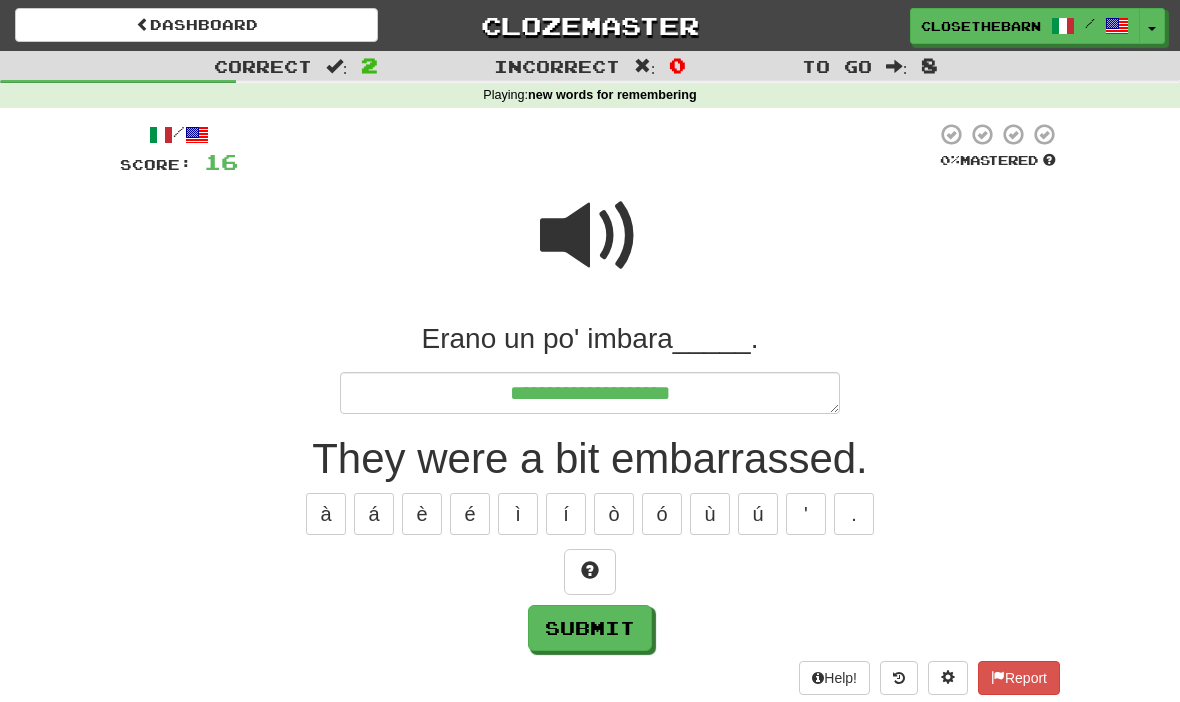 type on "*" 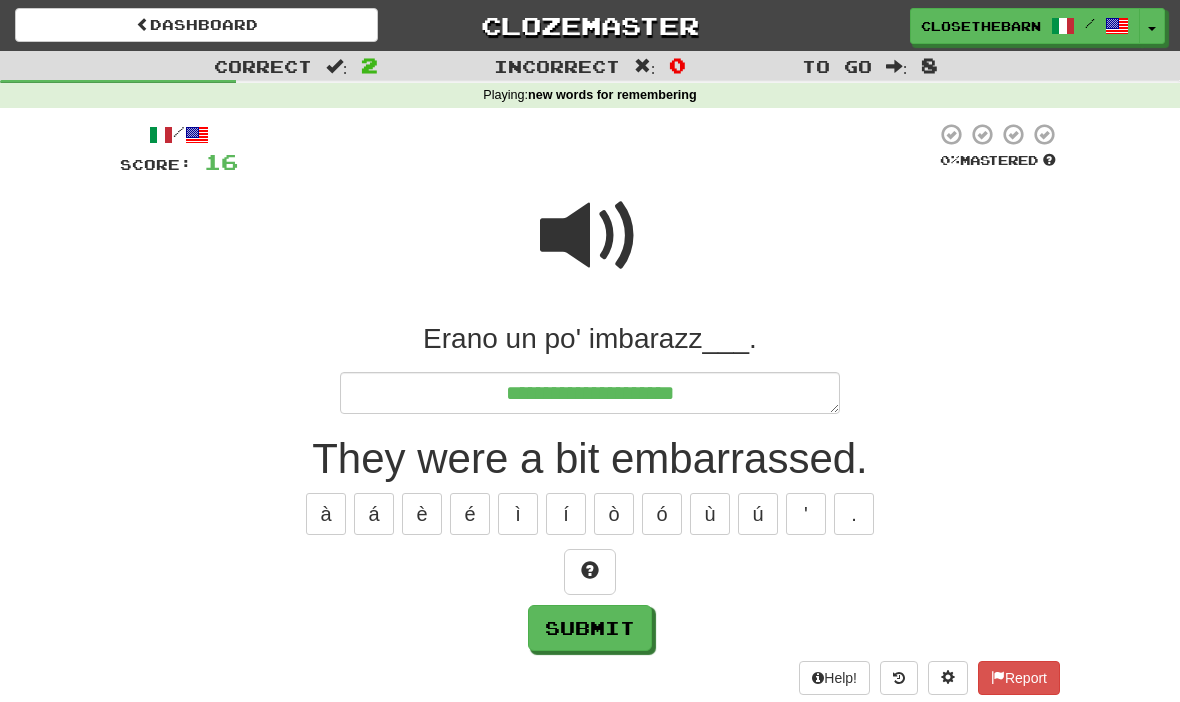 type on "*" 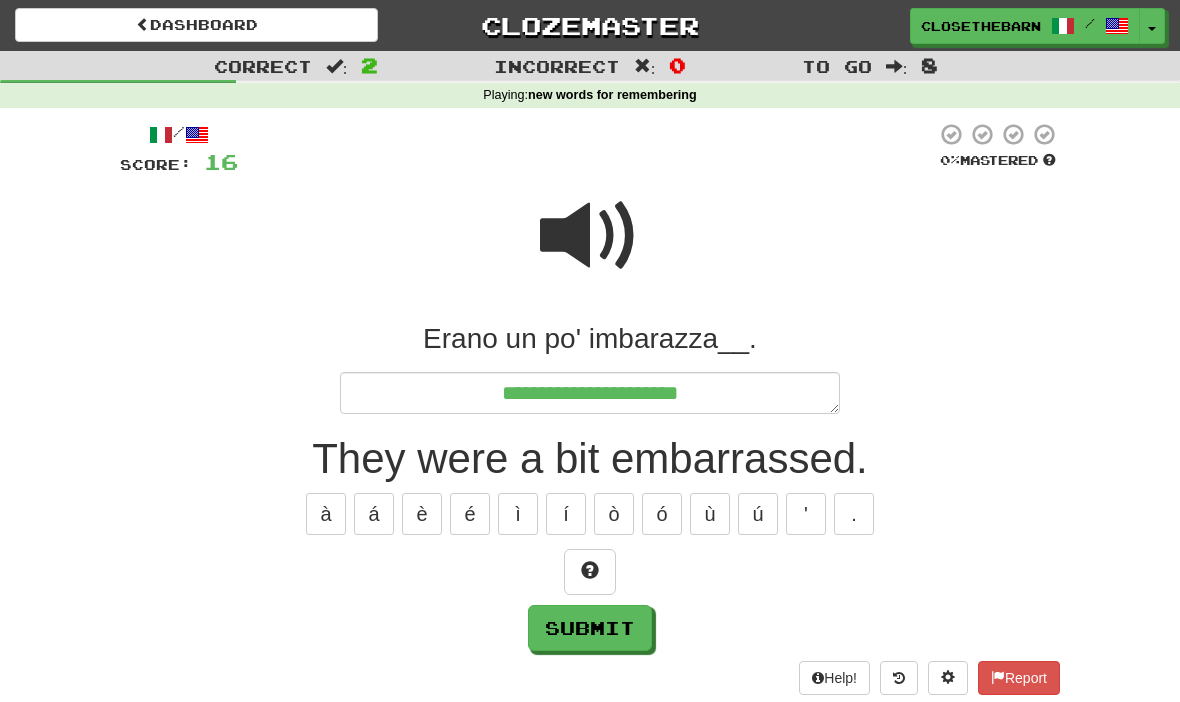 type on "*" 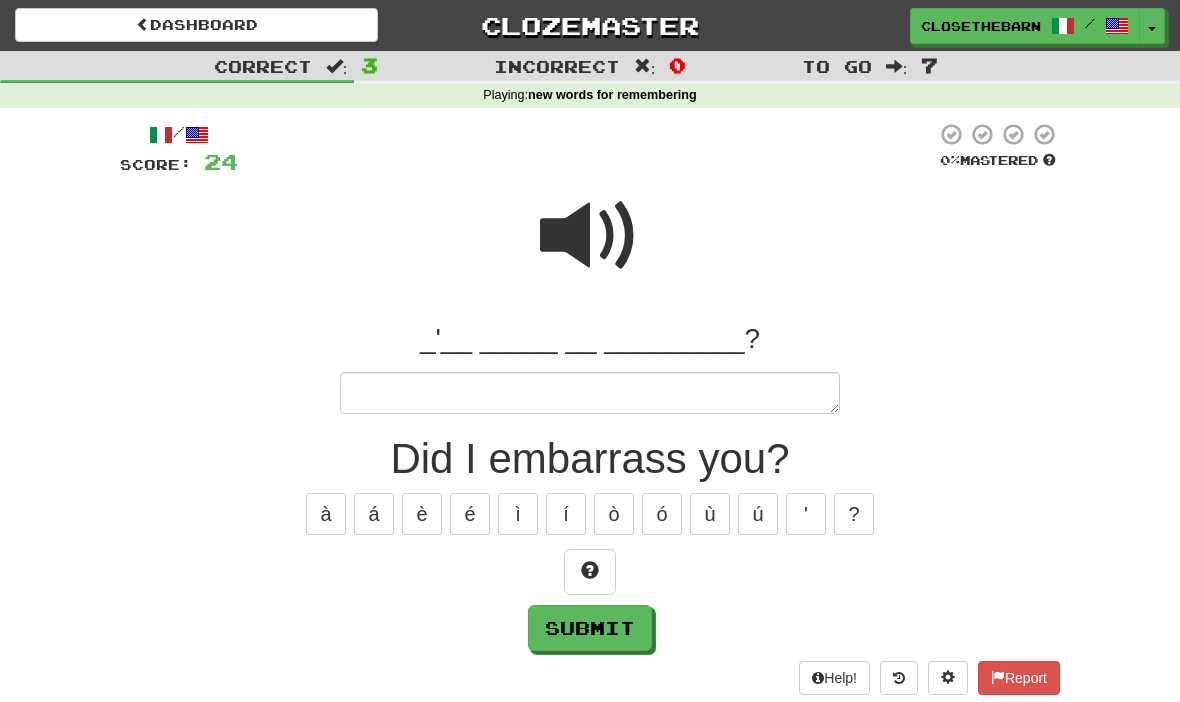 type on "*" 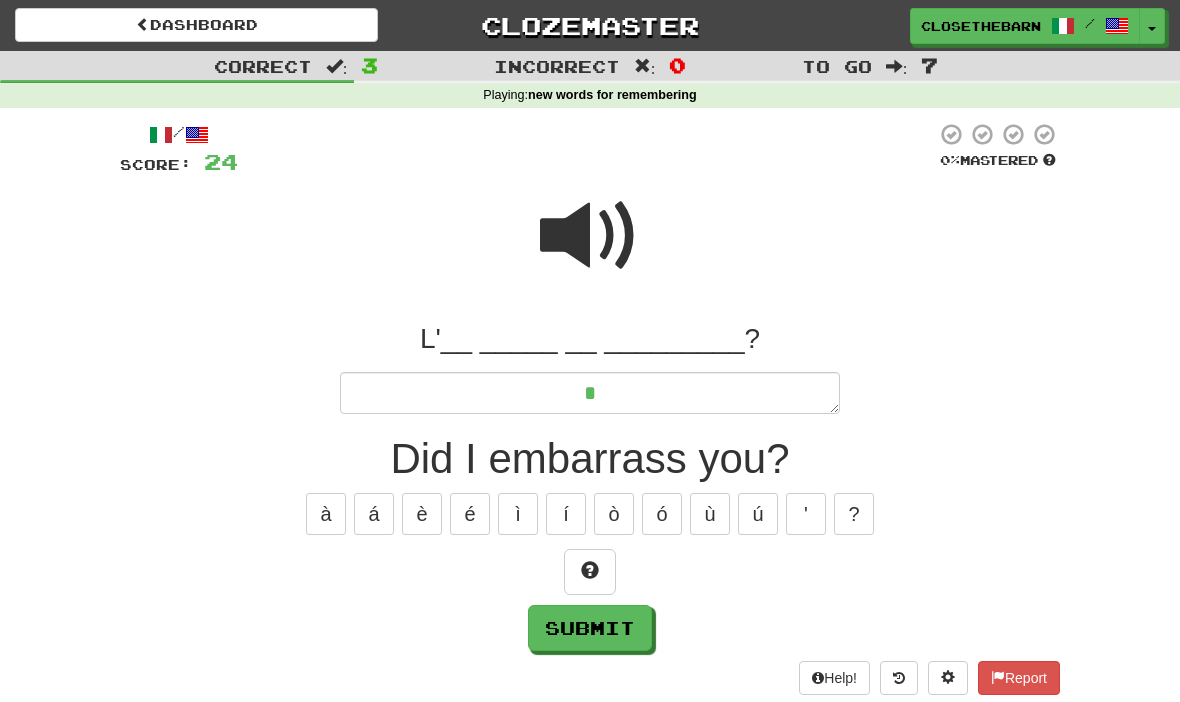 type on "*" 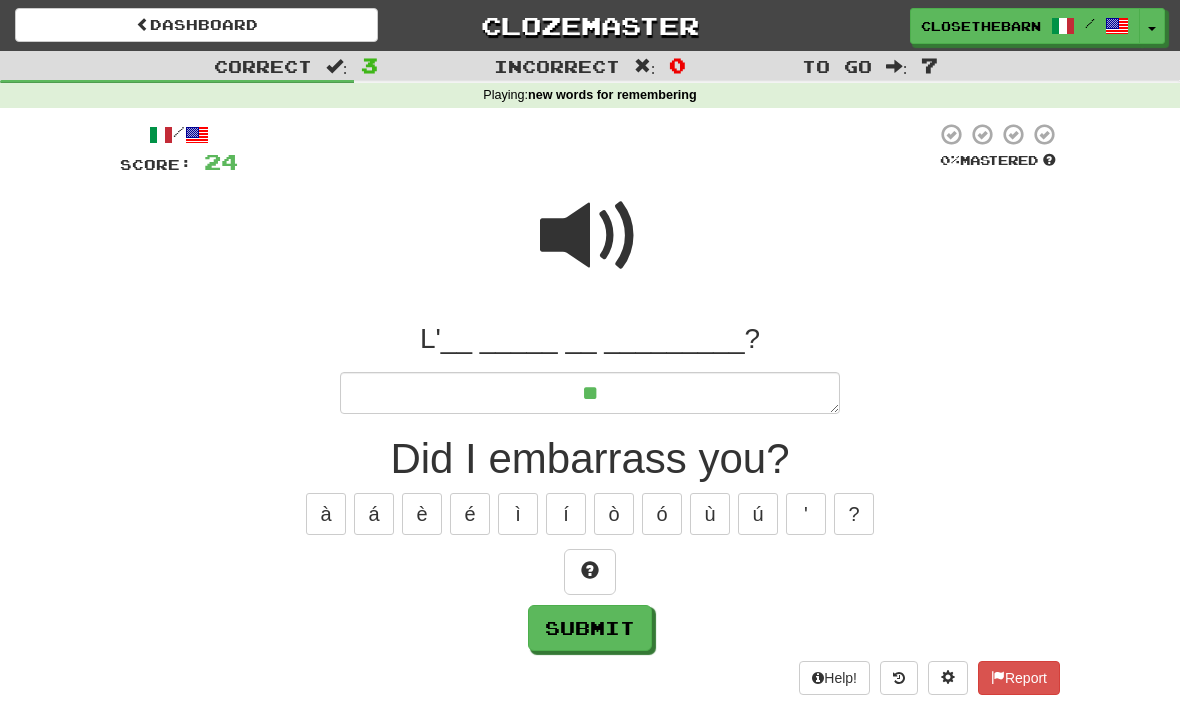 type on "*" 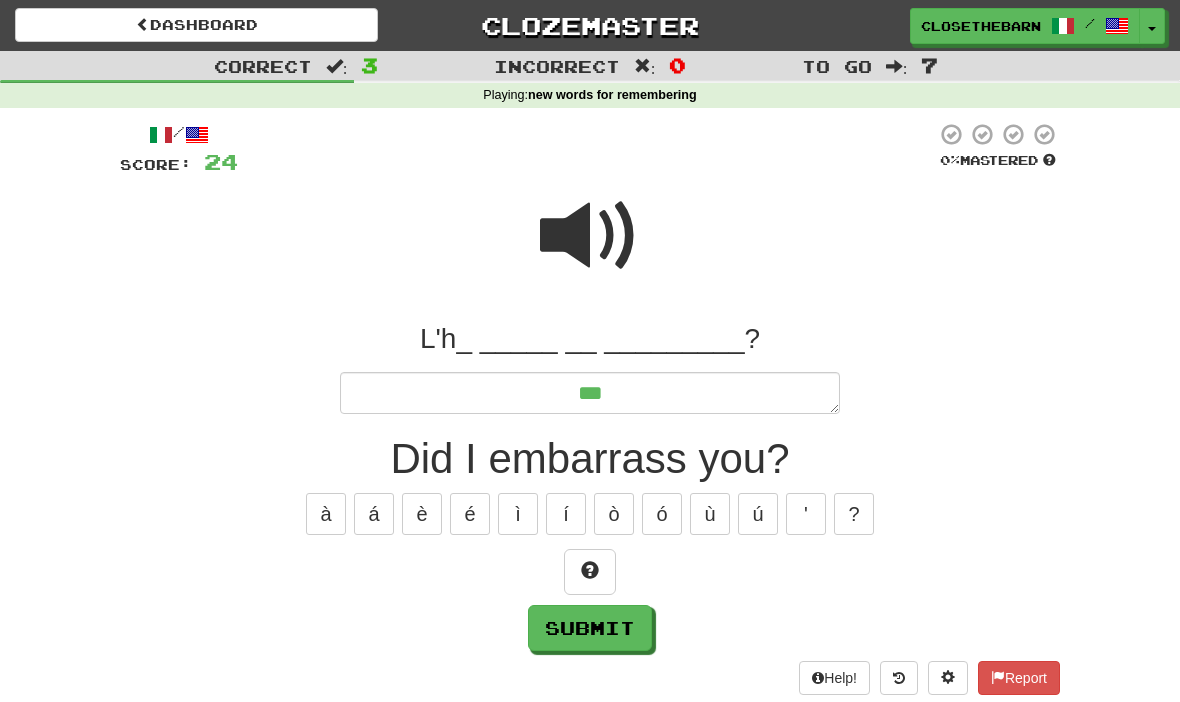 type on "*" 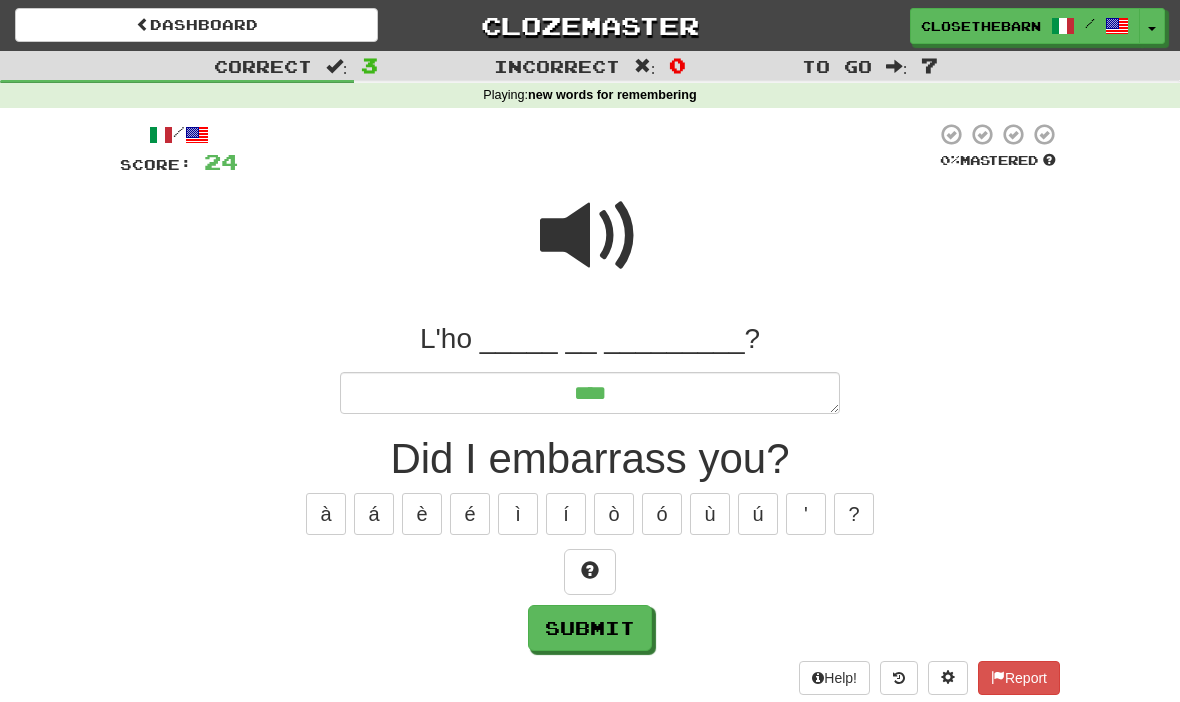 type on "*" 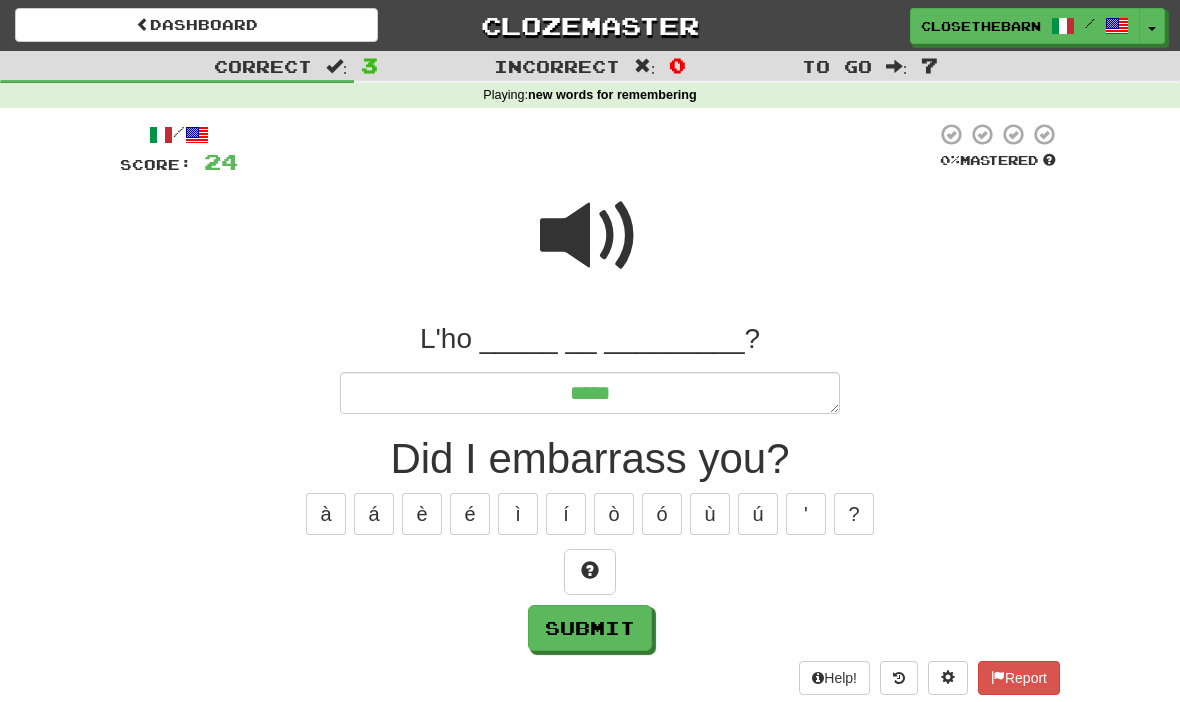 type on "*" 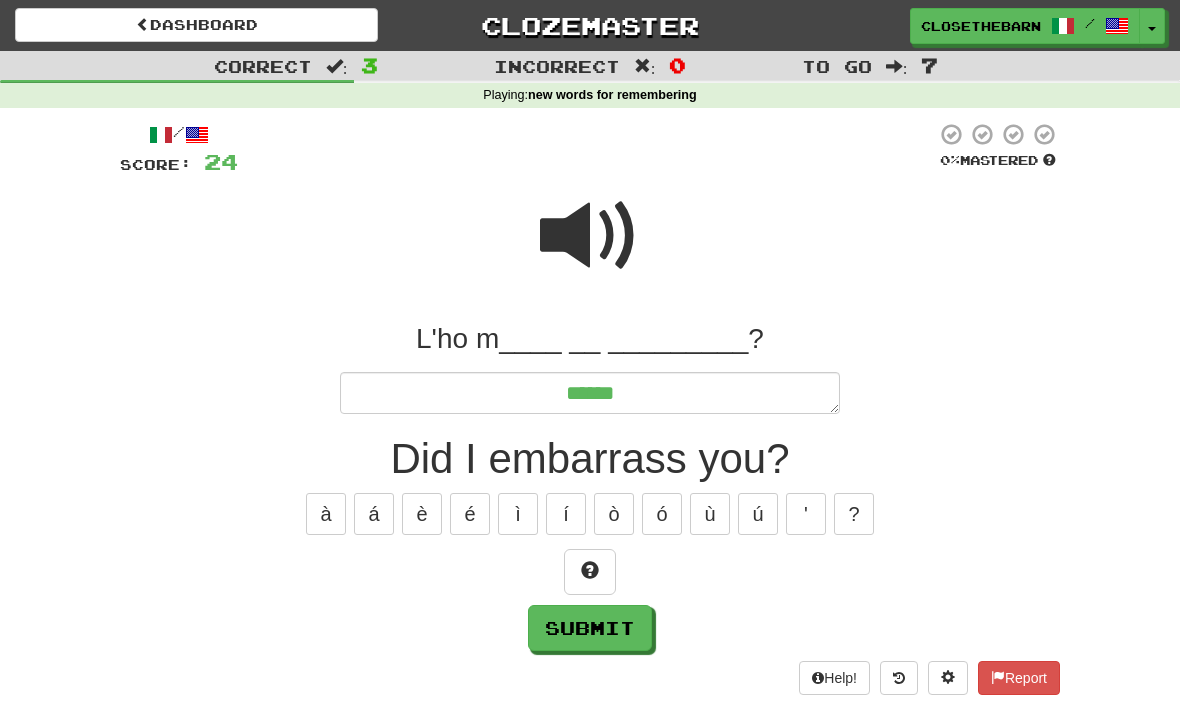 type on "*" 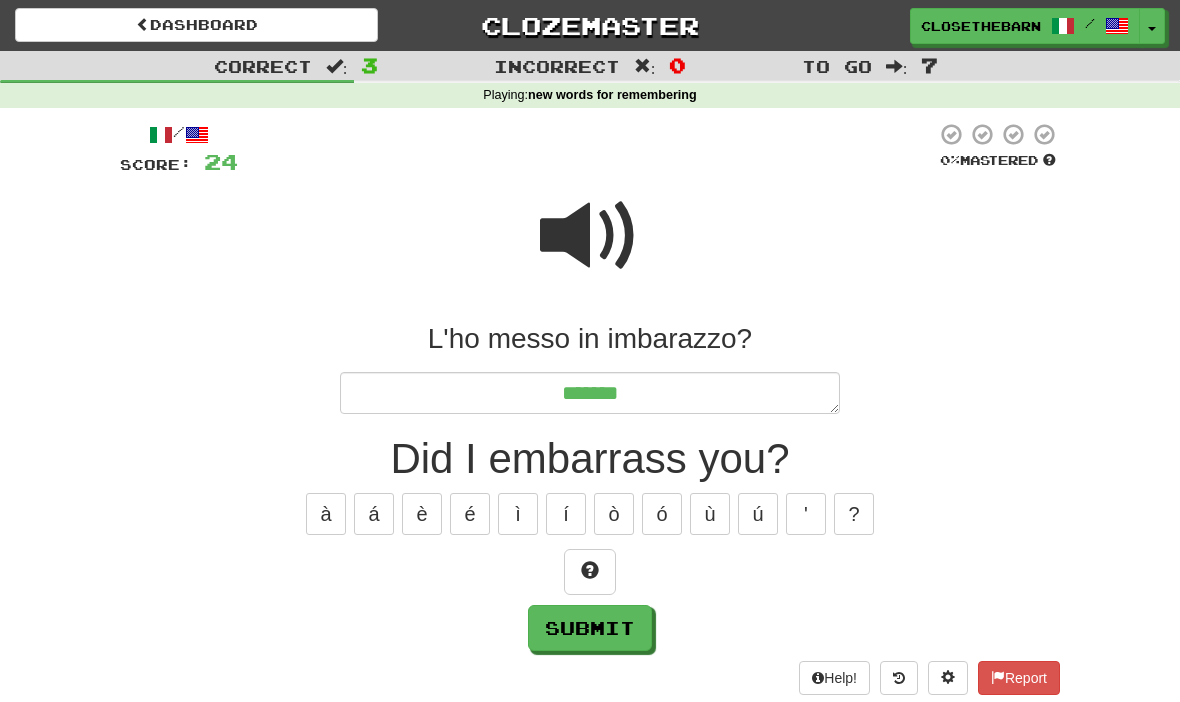 type on "*" 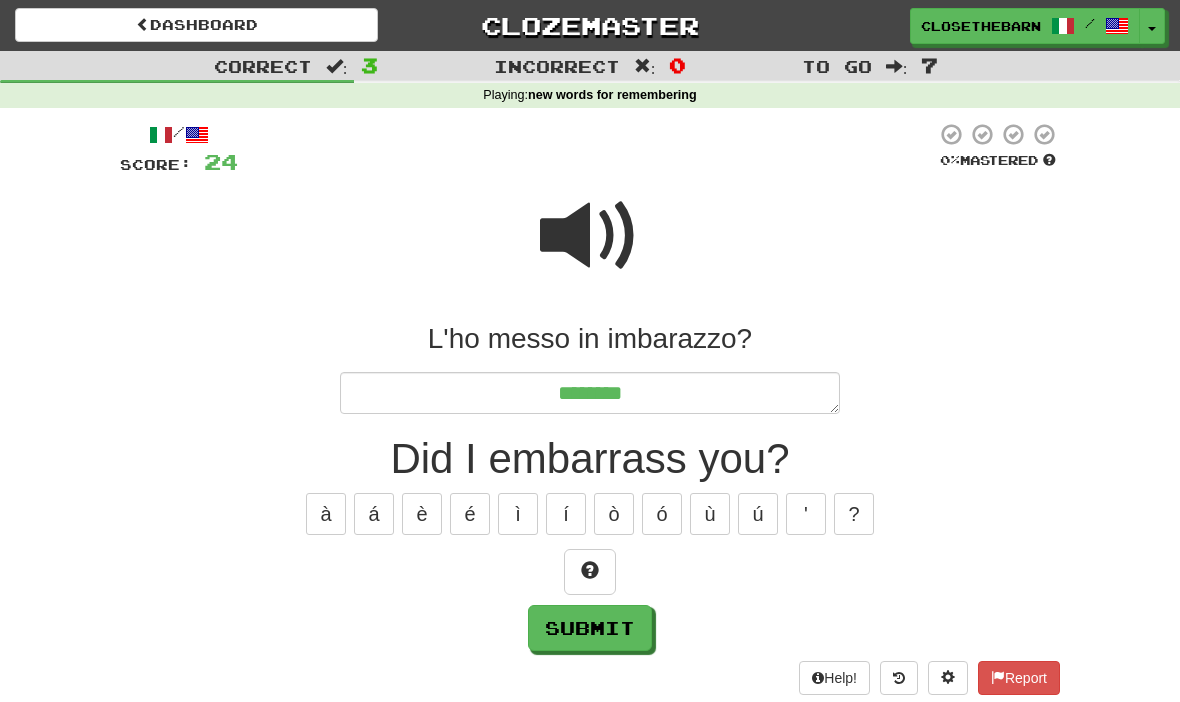type on "*" 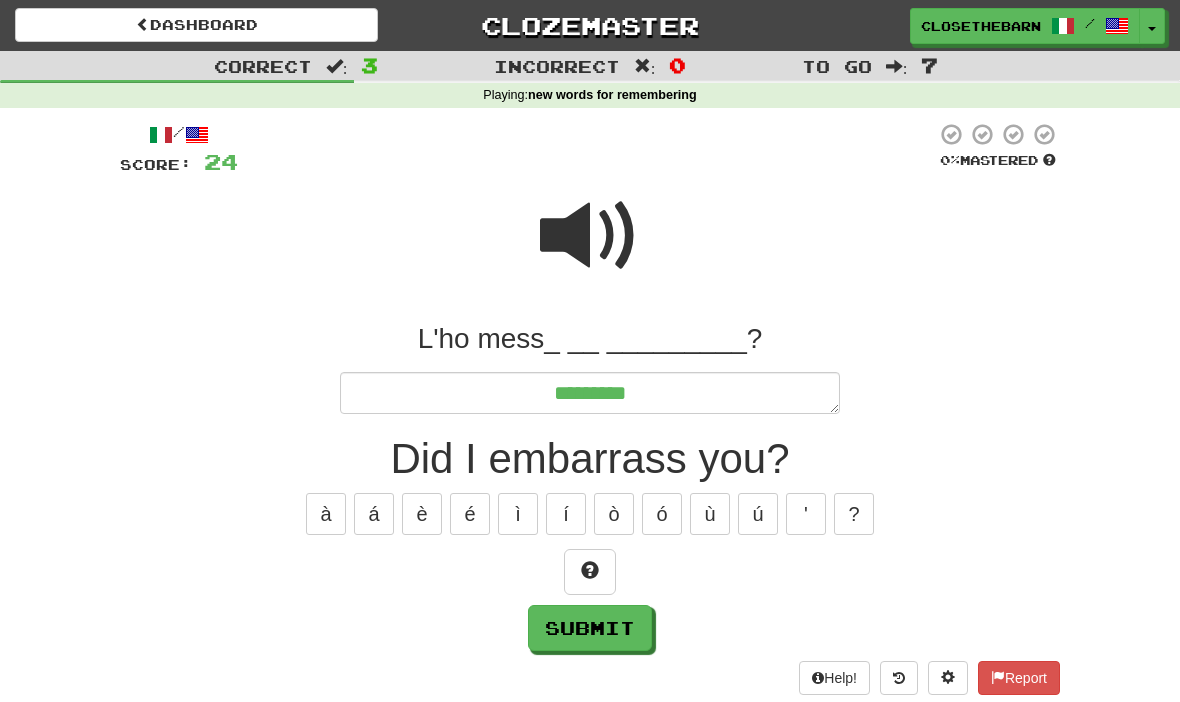 type on "*" 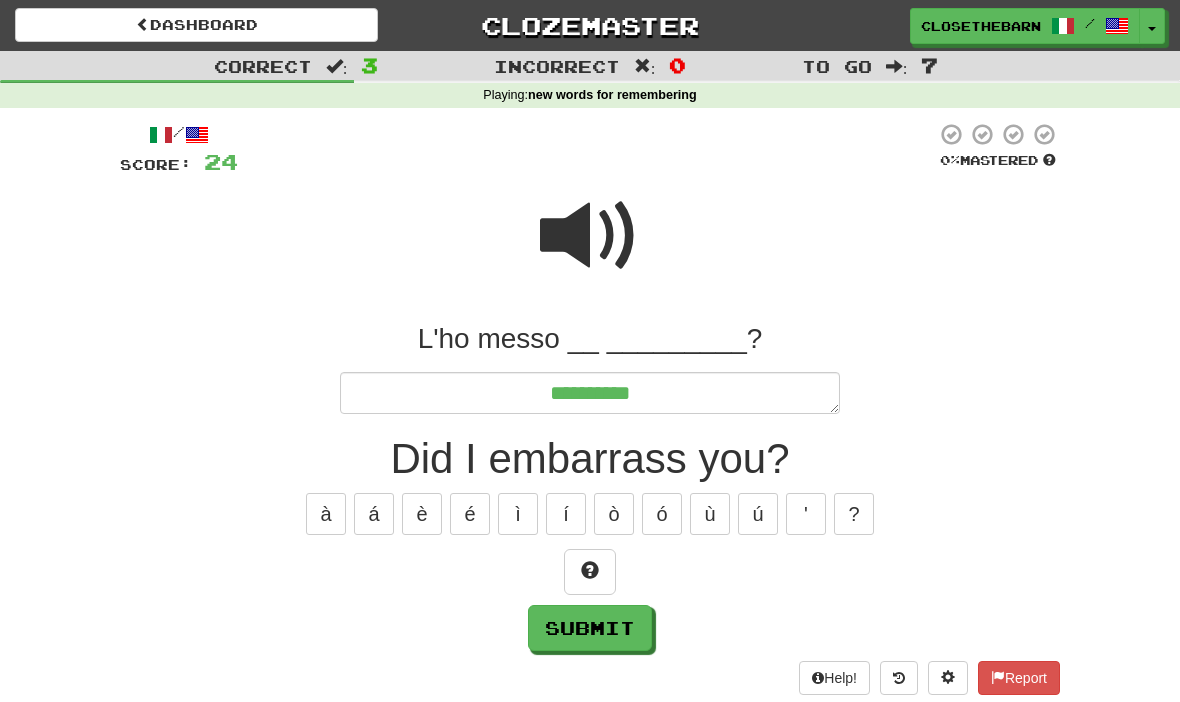 type on "*" 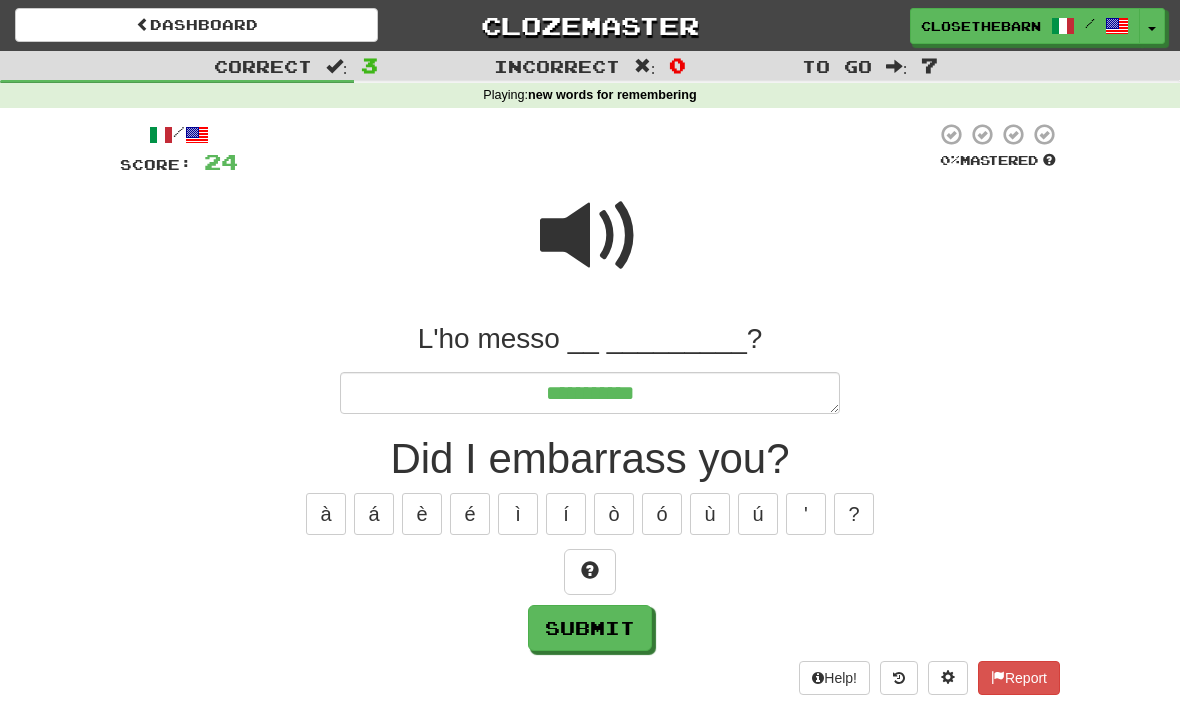 type on "*" 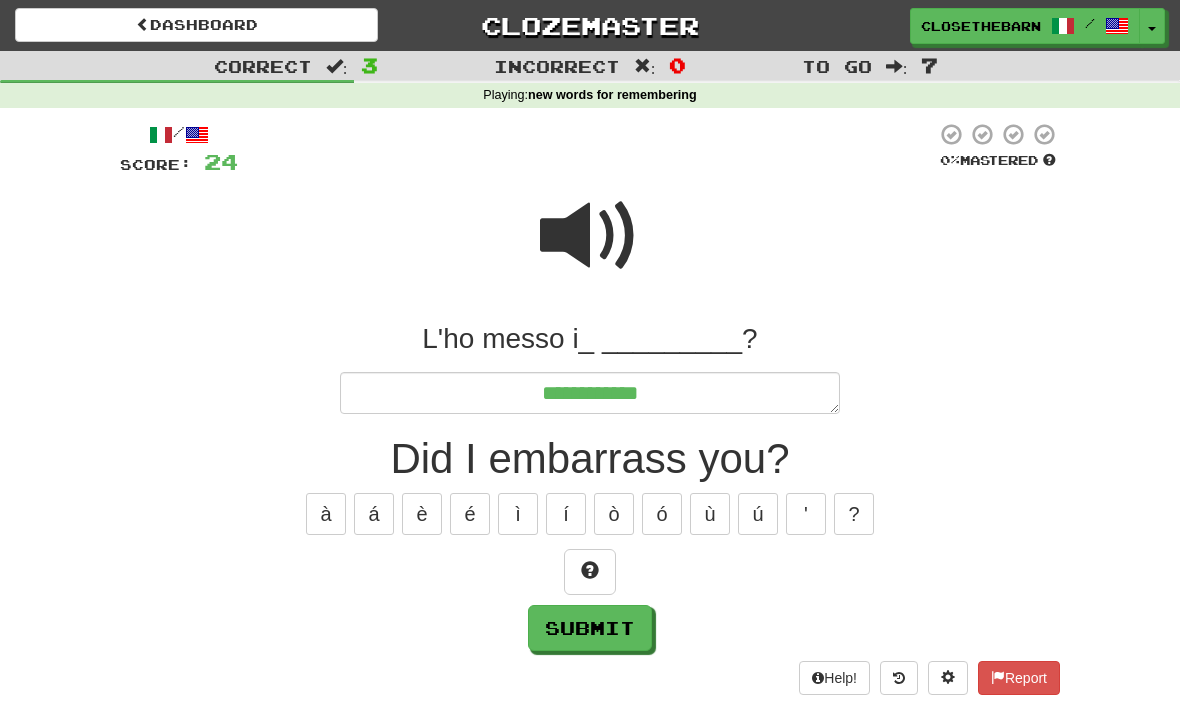 type on "*" 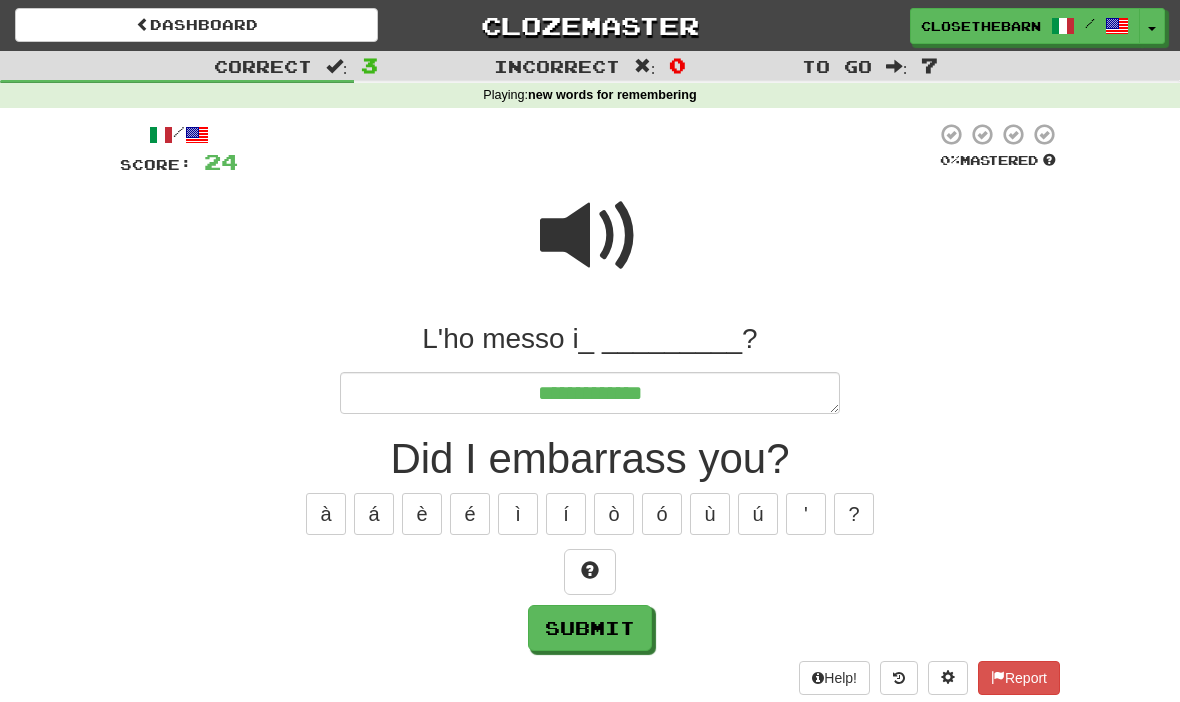 type on "*" 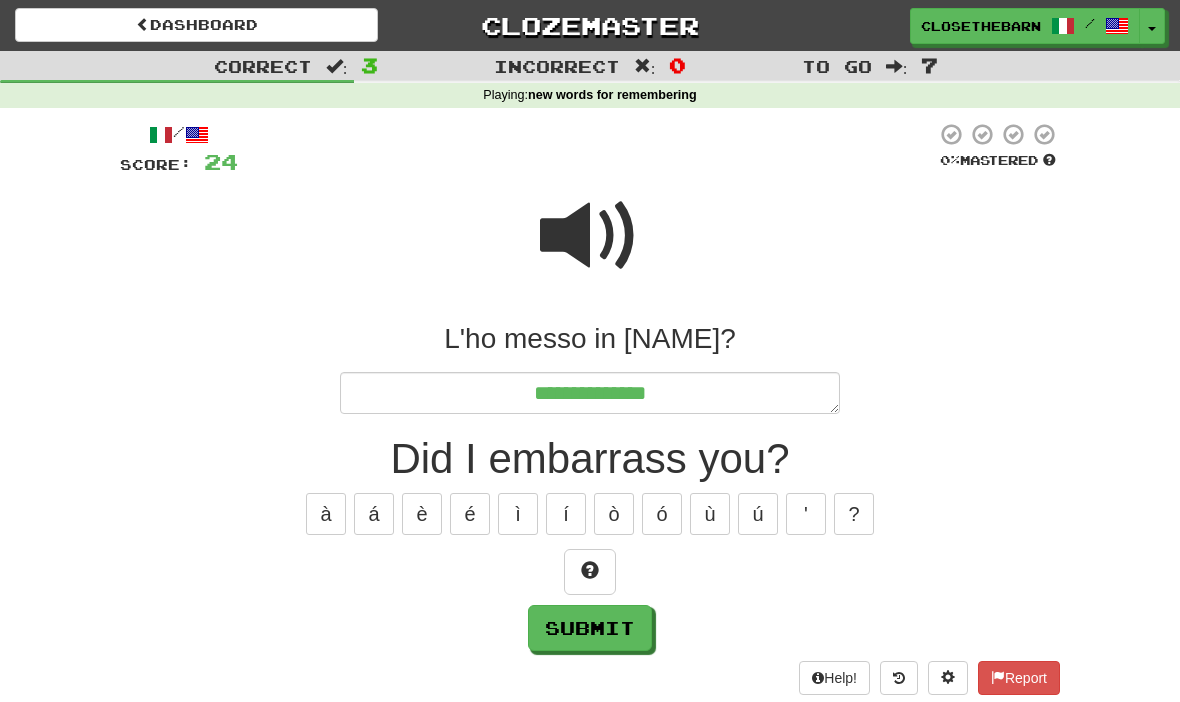 type on "*" 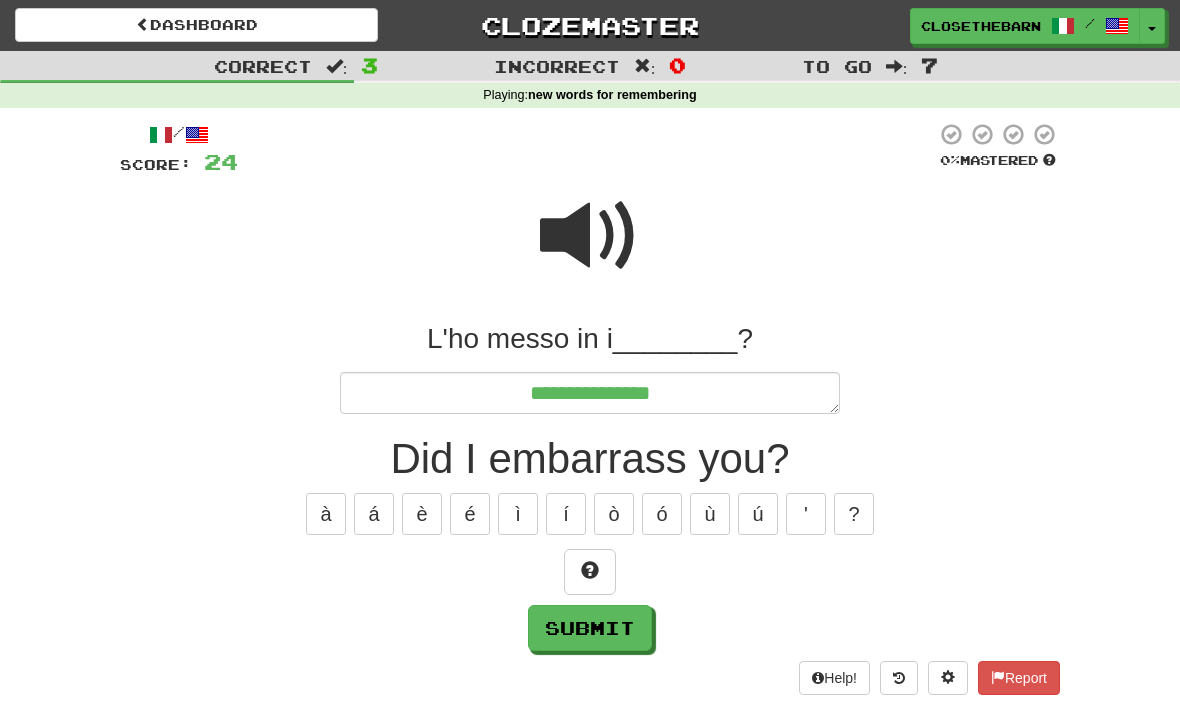 type on "*" 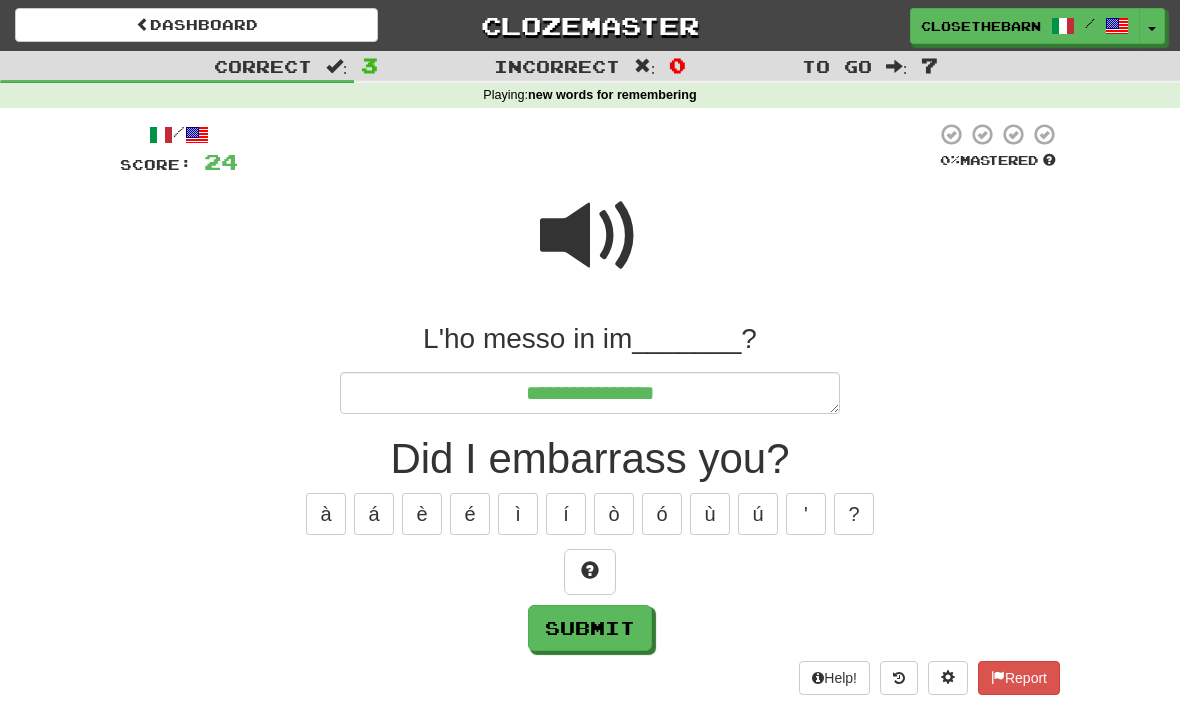 type on "*" 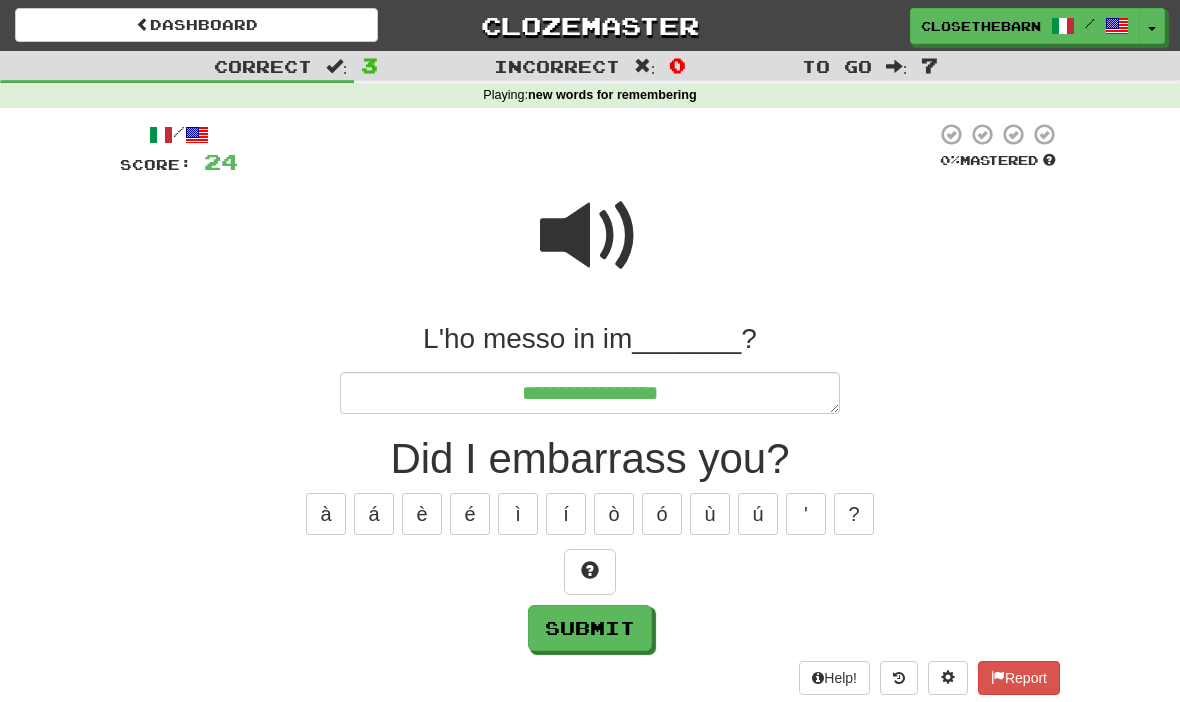 type on "*" 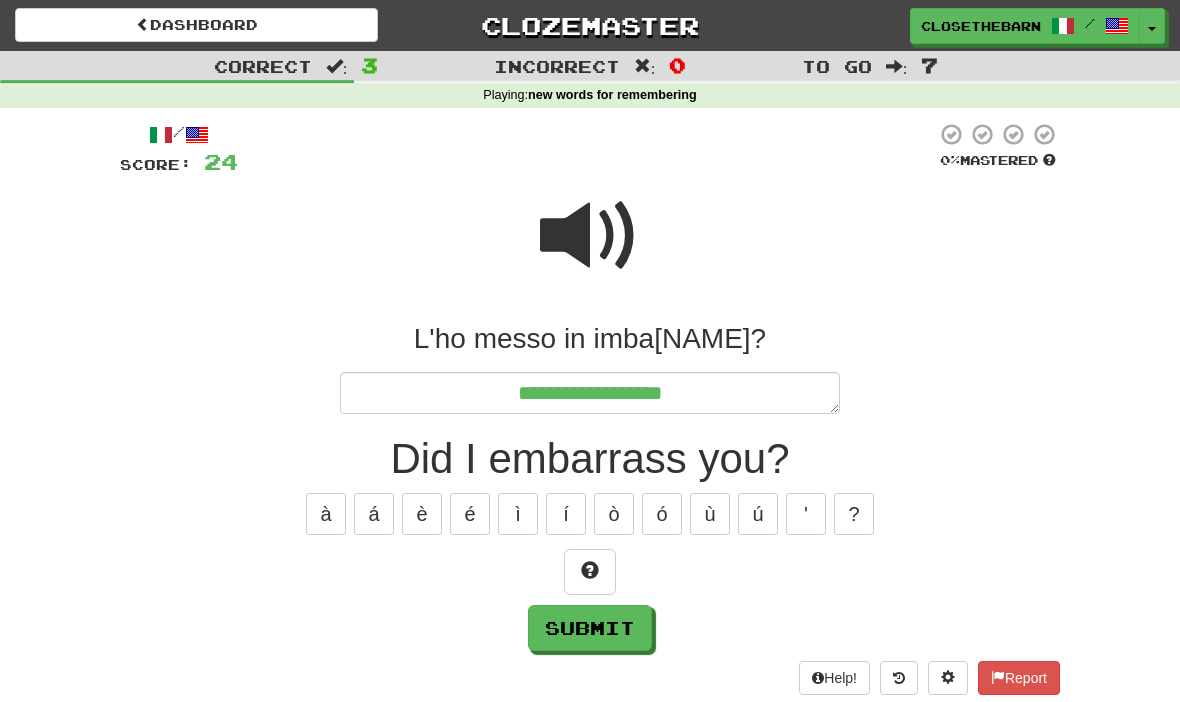 type 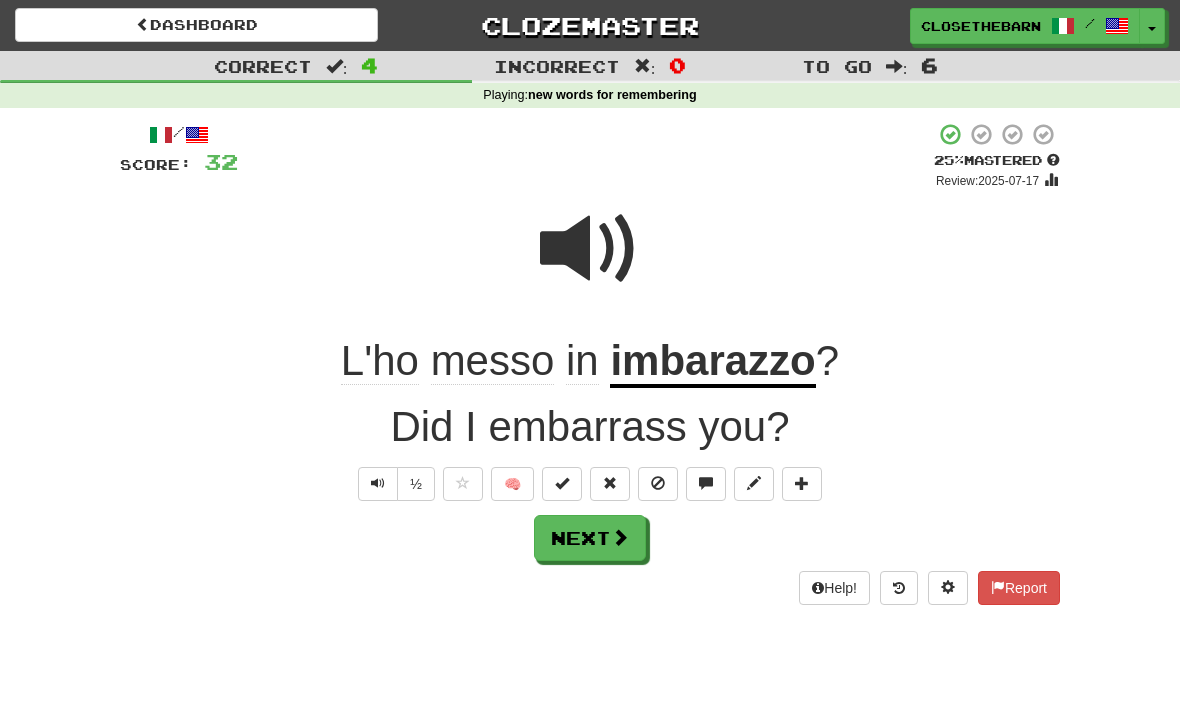 click at bounding box center [590, 249] 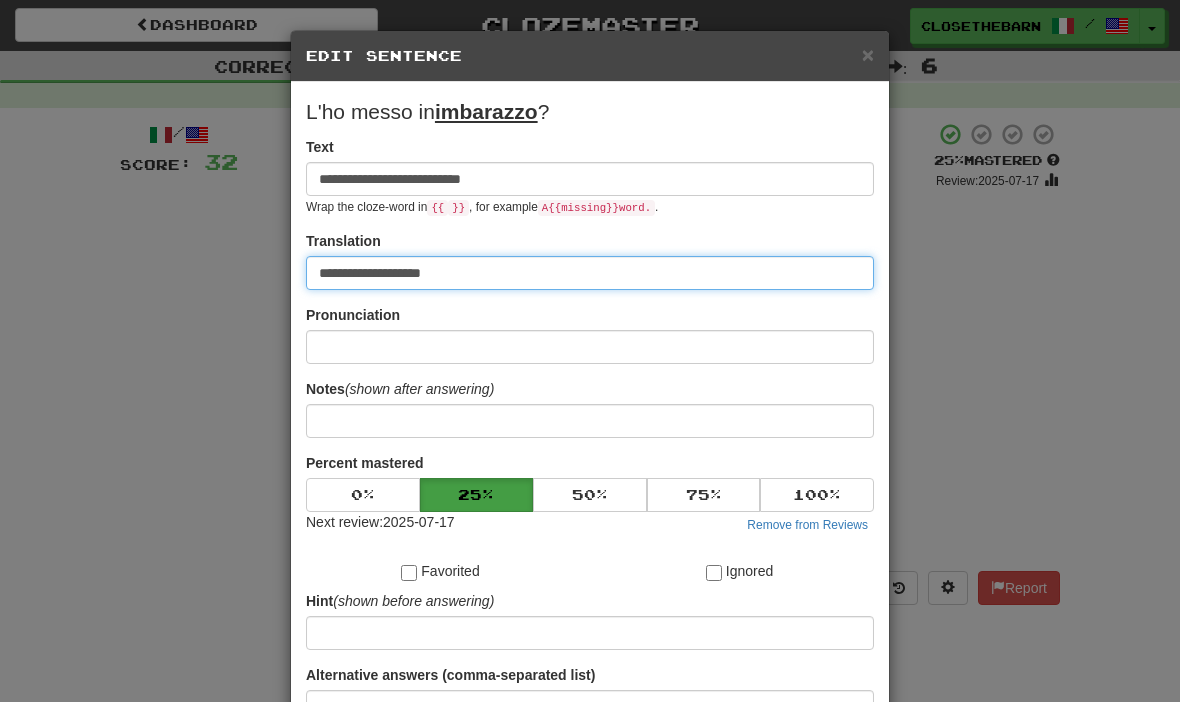 click on "**********" at bounding box center [590, 273] 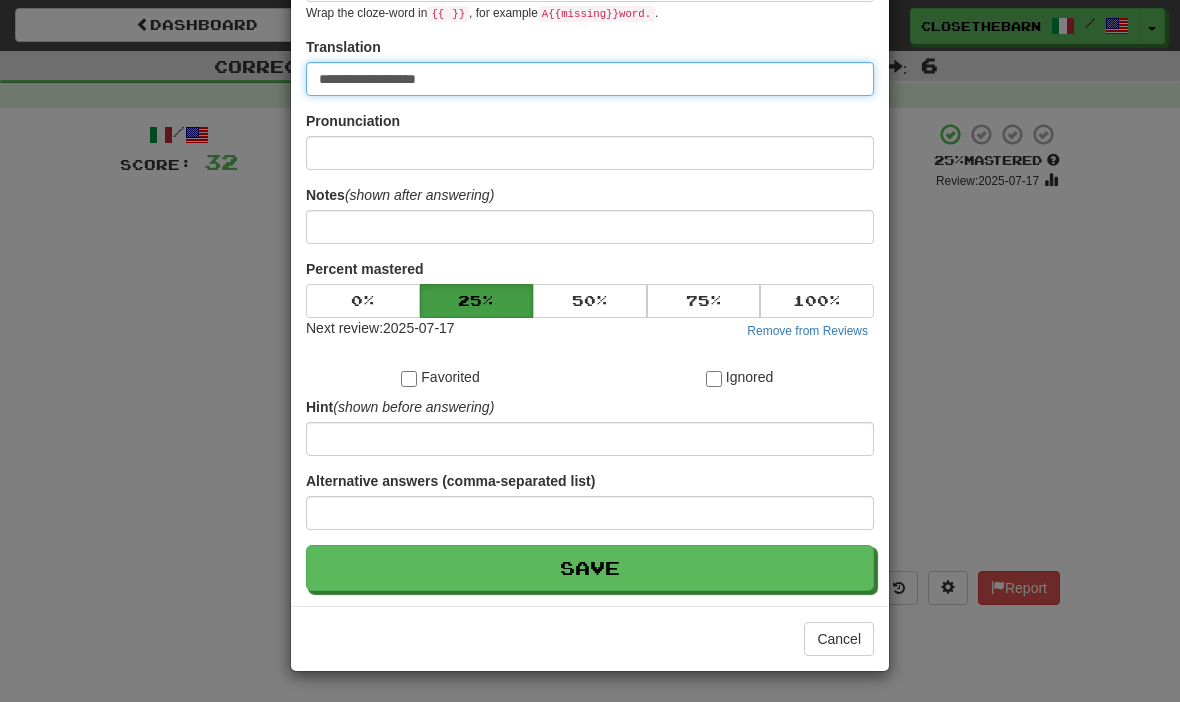 scroll, scrollTop: 195, scrollLeft: 0, axis: vertical 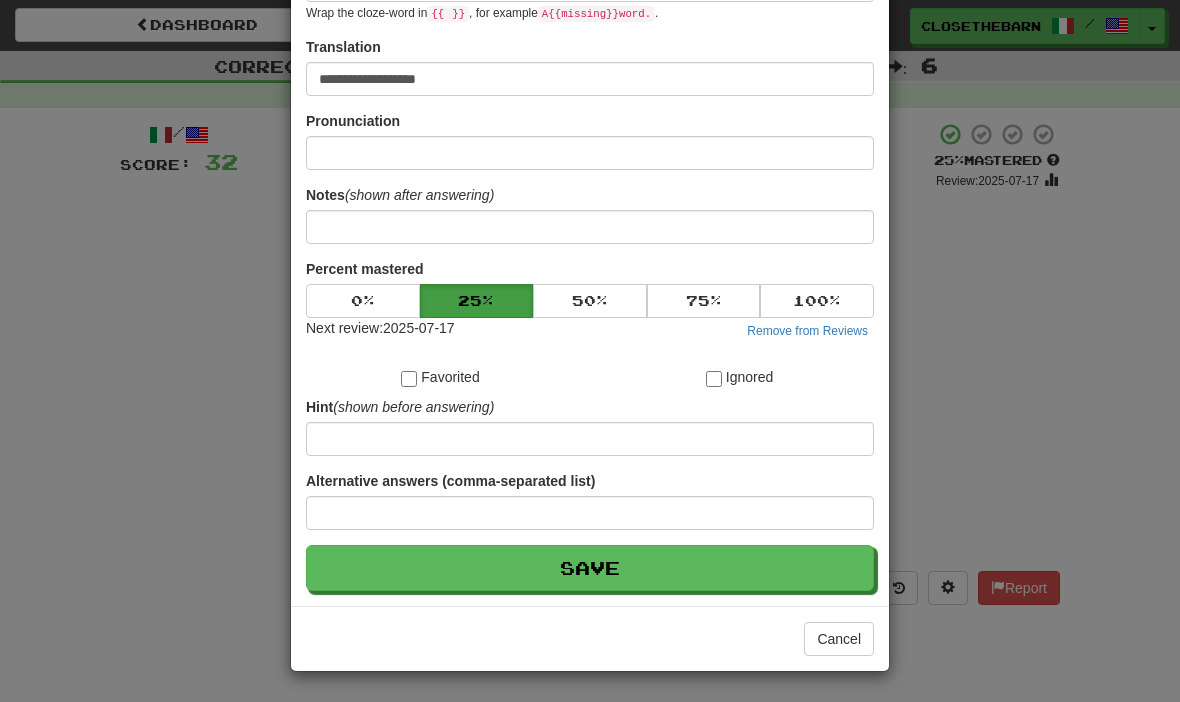 click on "Save" at bounding box center (590, 568) 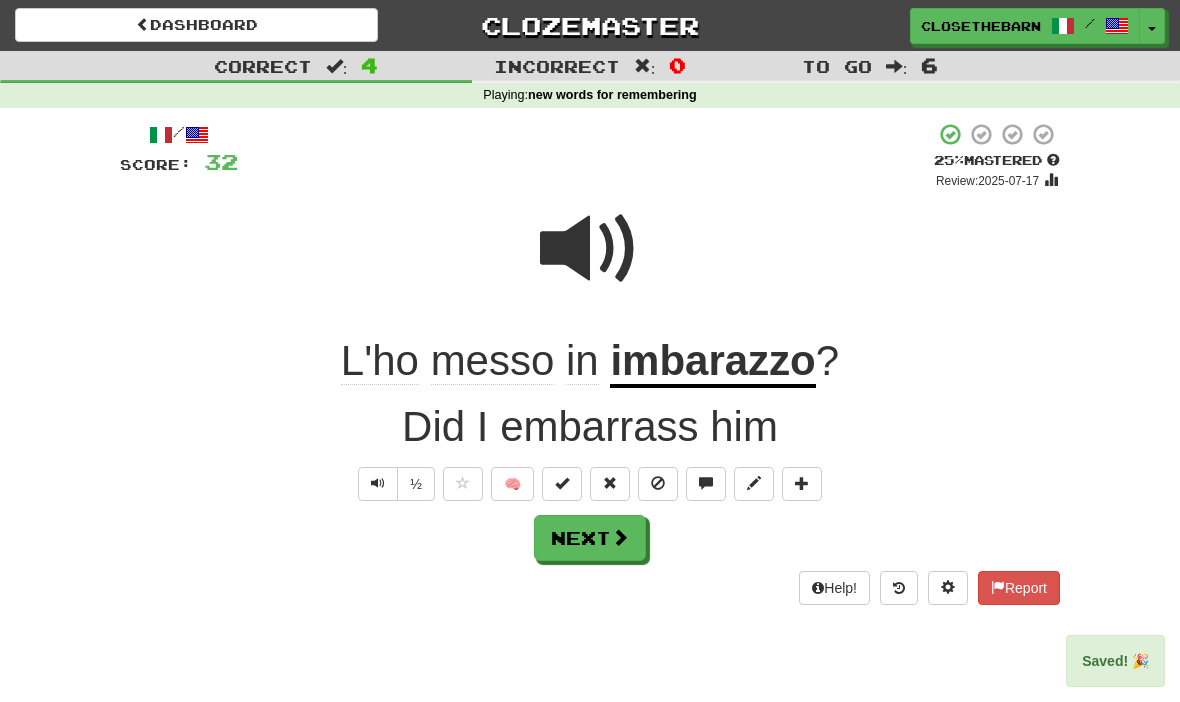 click at bounding box center [562, 484] 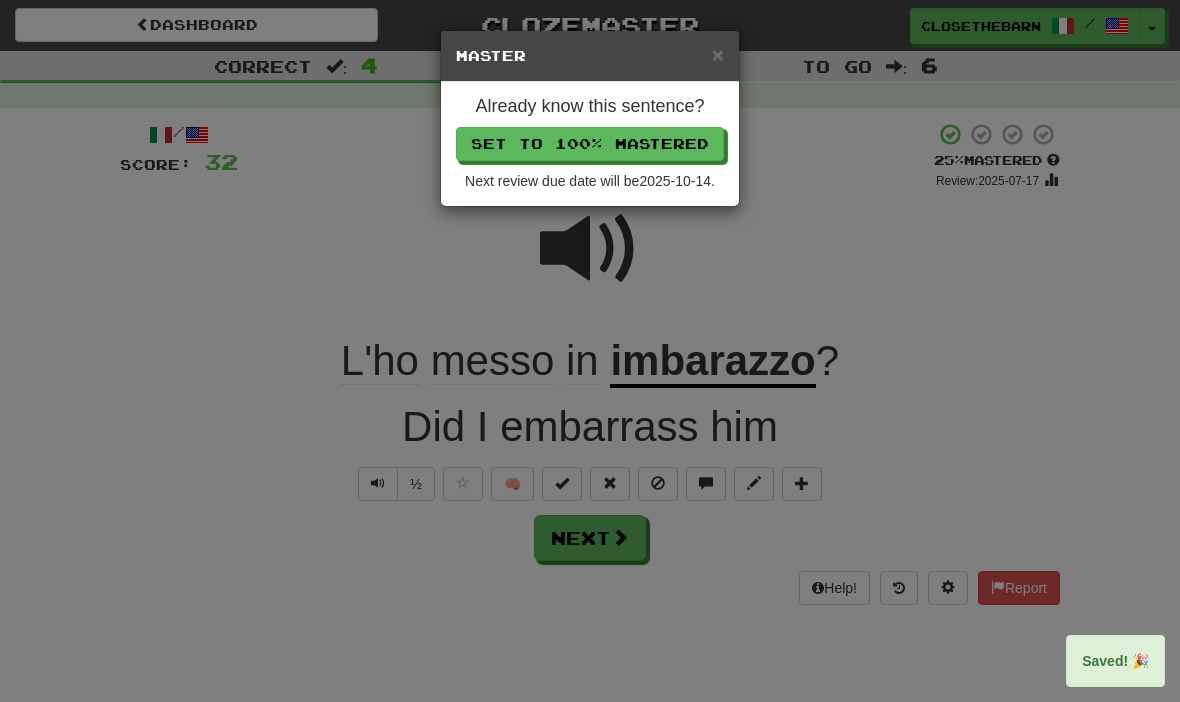 click on "Next review due date will be  2025-10-14 ." at bounding box center [590, 181] 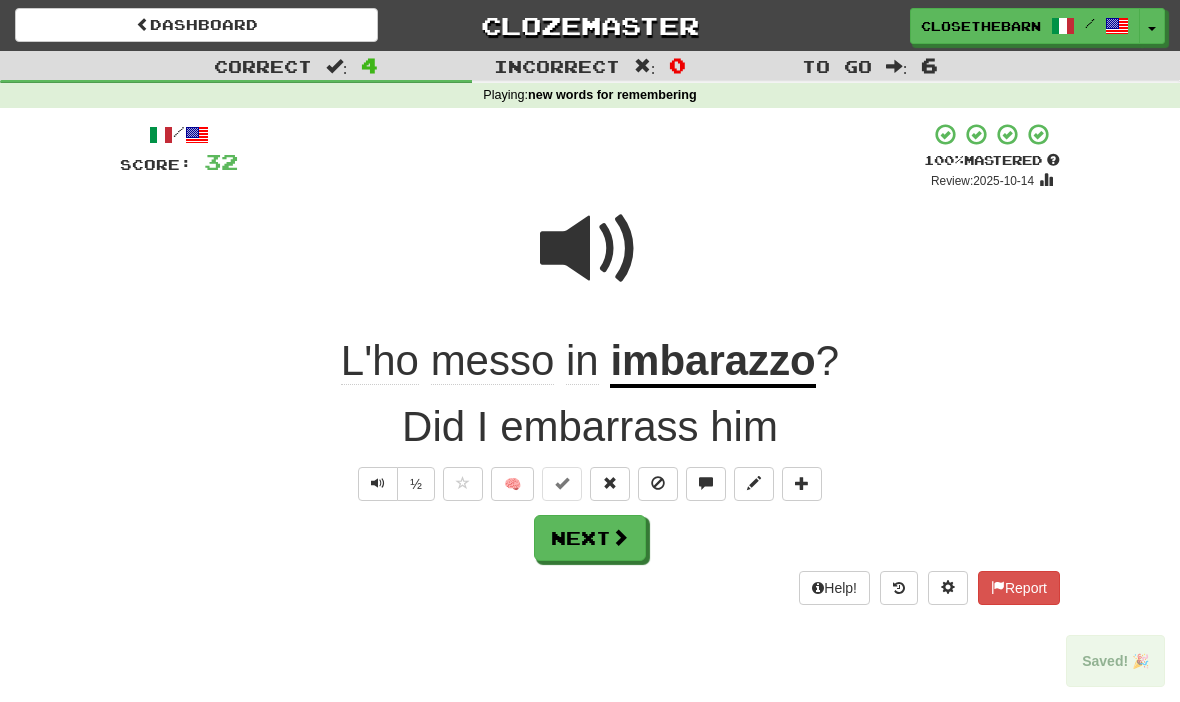 click at bounding box center [620, 537] 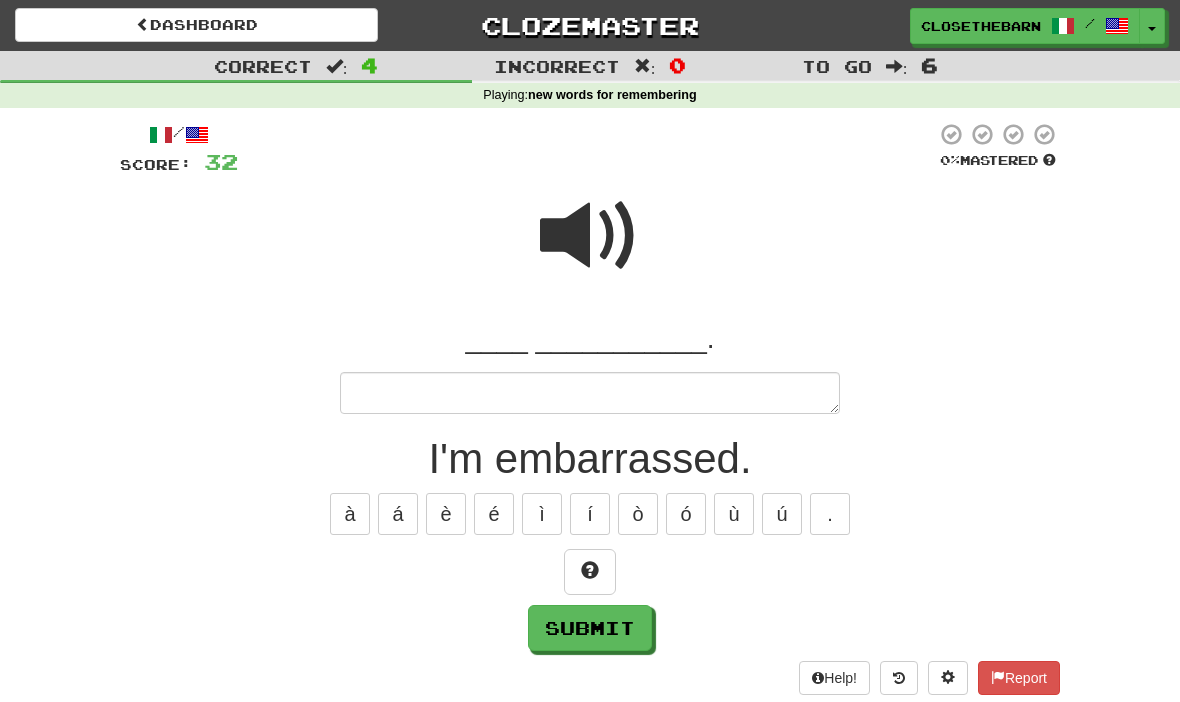 click at bounding box center (590, 236) 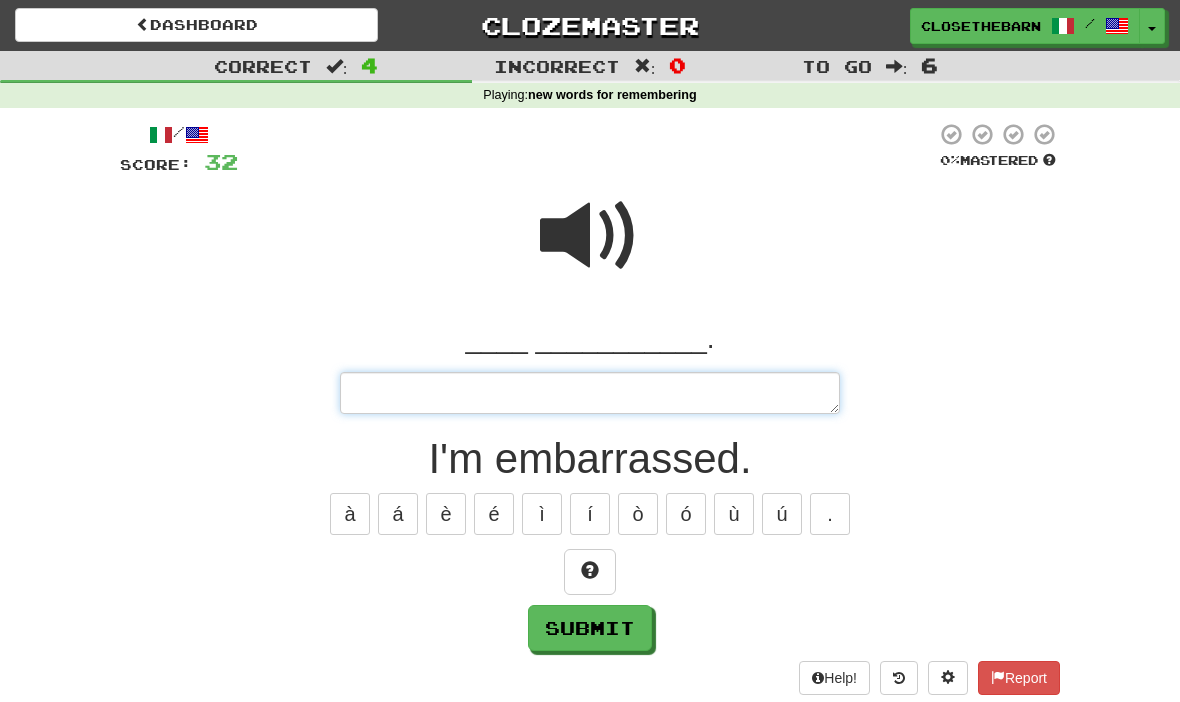 click at bounding box center (590, 393) 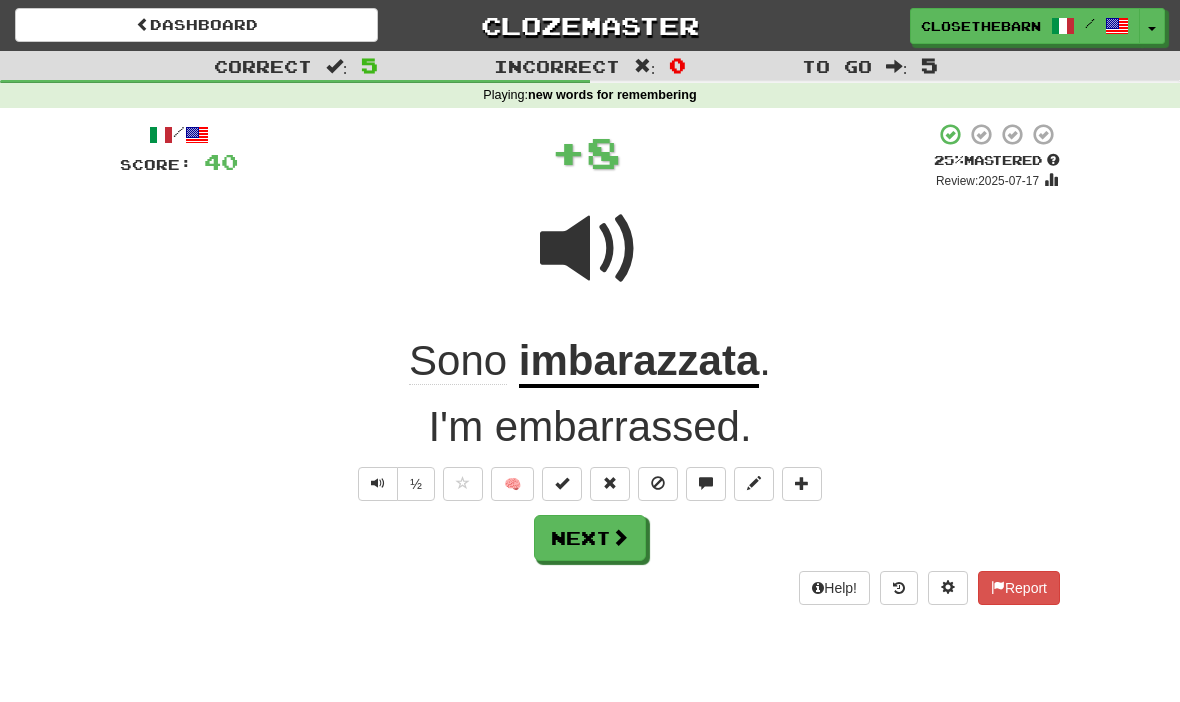 click at bounding box center (562, 484) 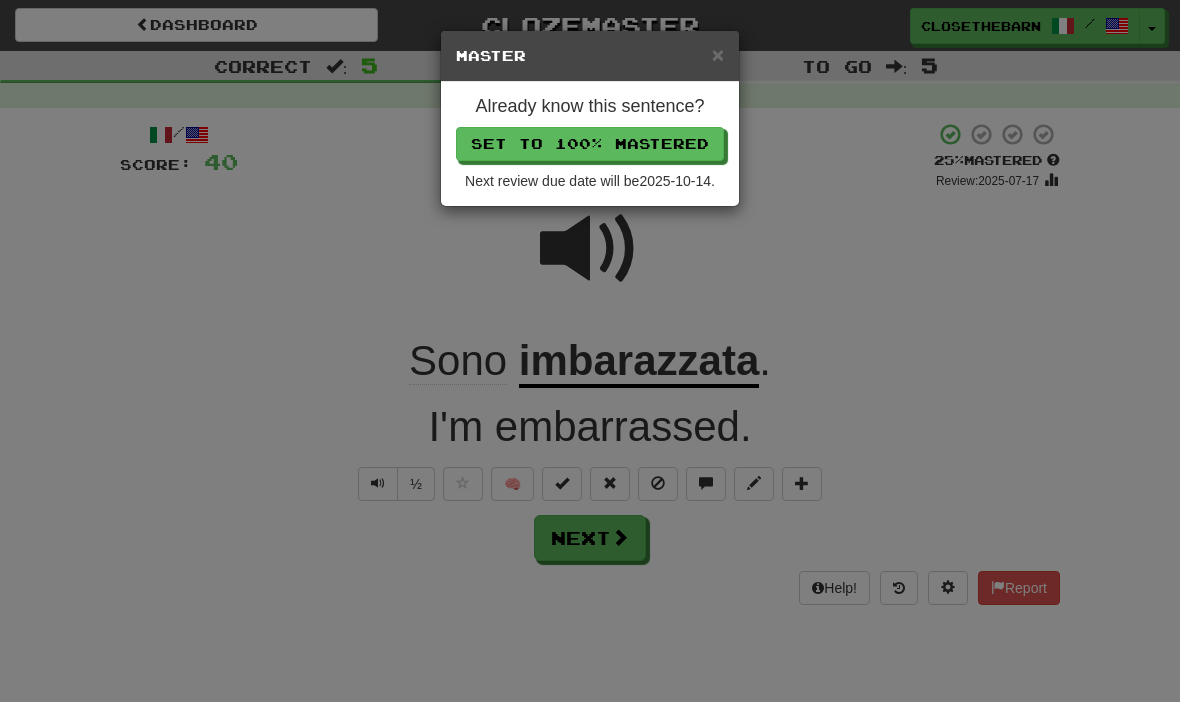 click on "Set to 100% Mastered" at bounding box center (590, 144) 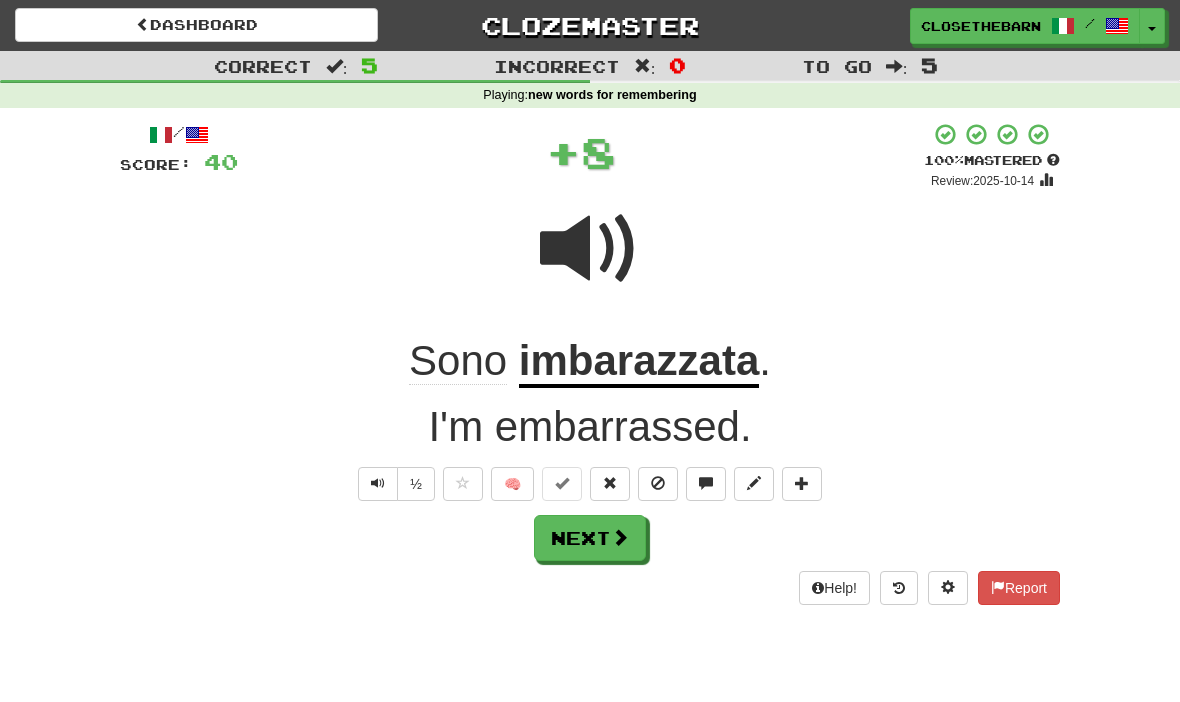 click at bounding box center (620, 537) 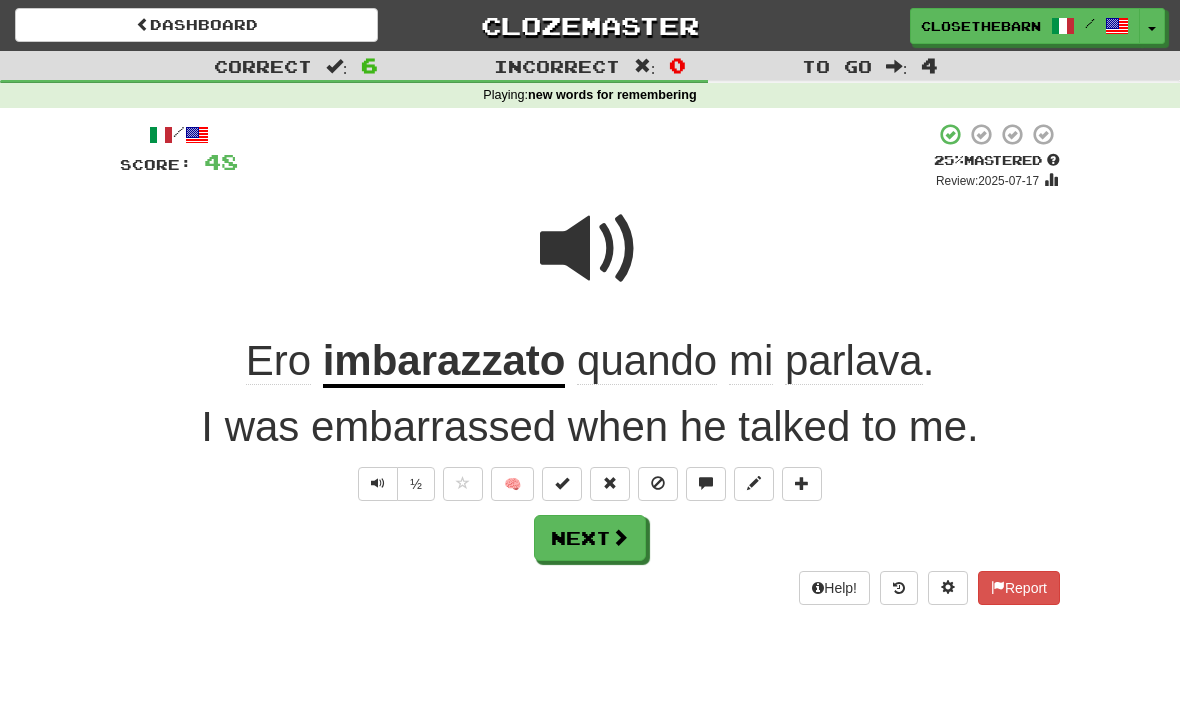 click at bounding box center (590, 249) 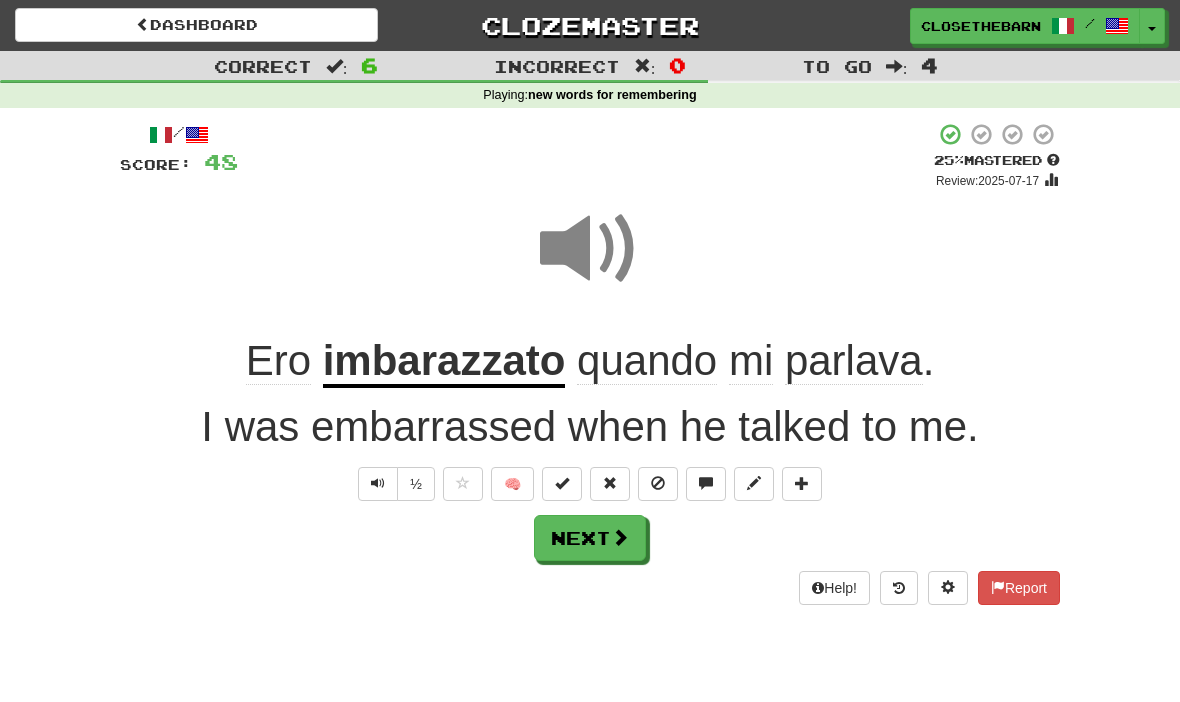 click on "Next" at bounding box center (590, 538) 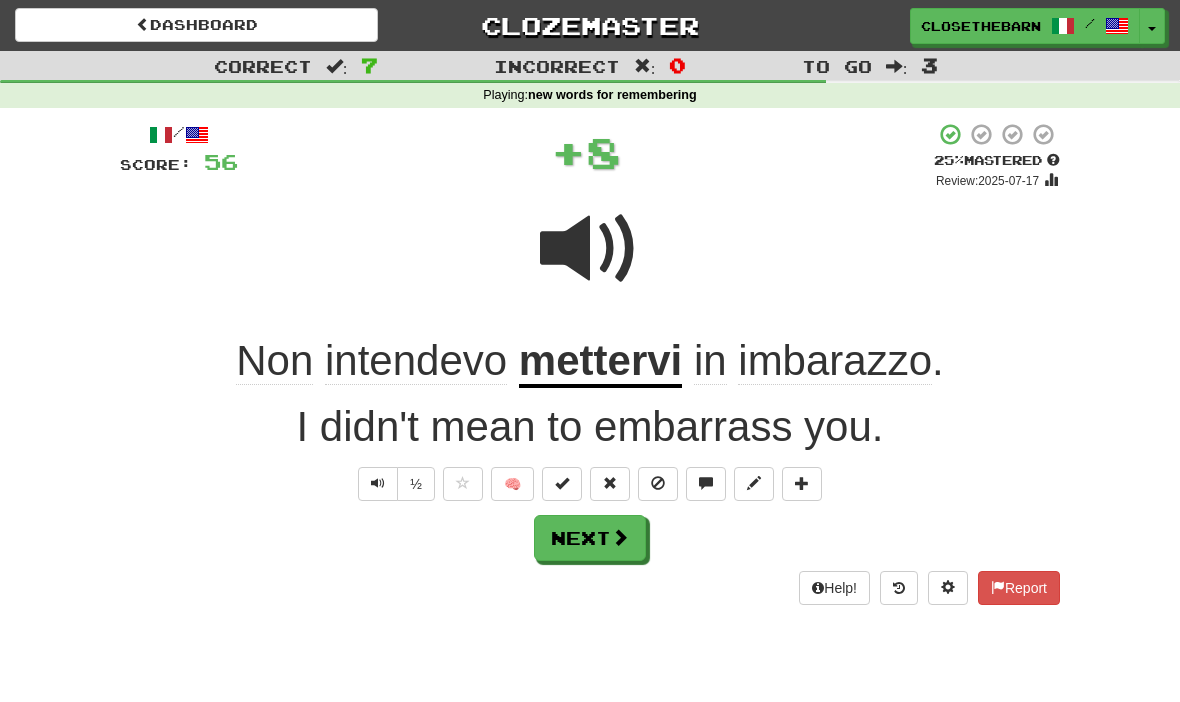 click at bounding box center (562, 484) 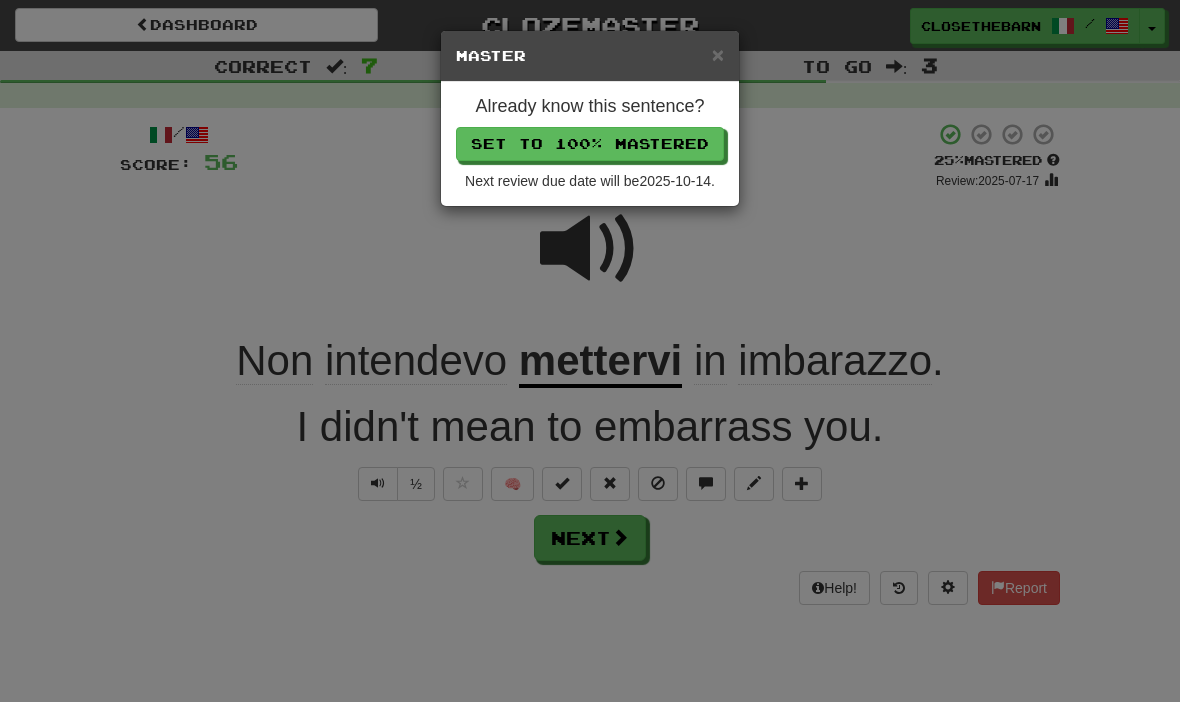 click on "Set to 100% Mastered" at bounding box center (590, 144) 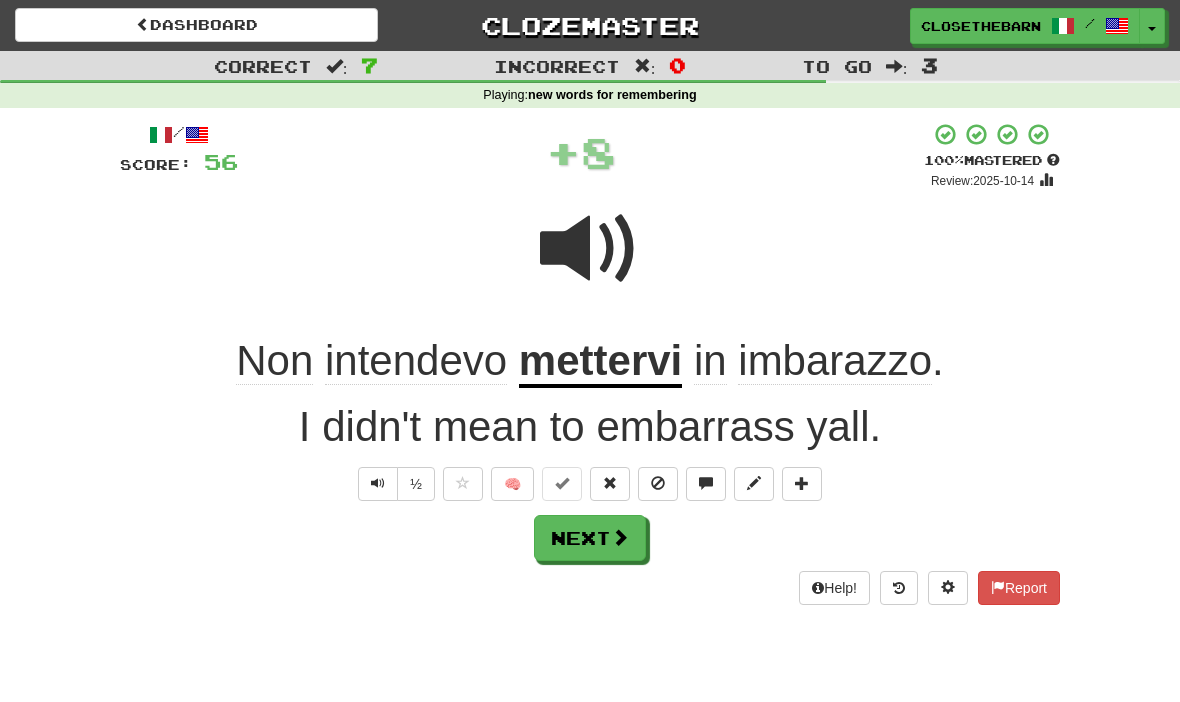 click on "Next" at bounding box center [590, 538] 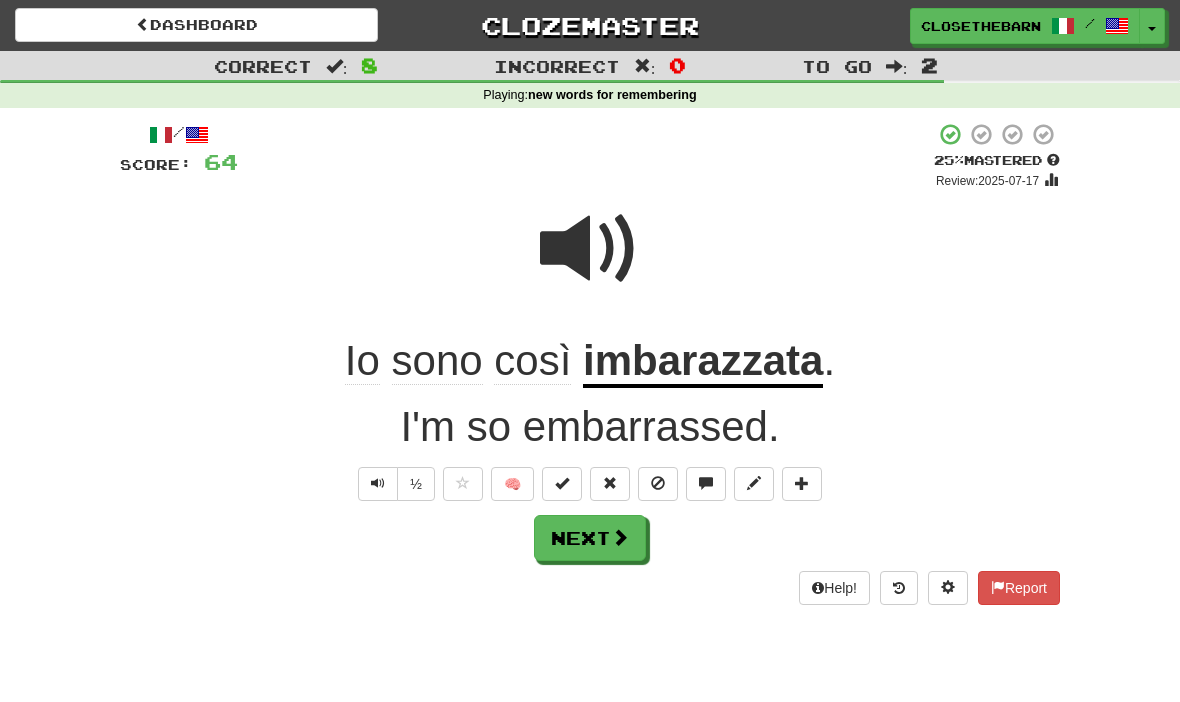 click on "Next" at bounding box center [590, 538] 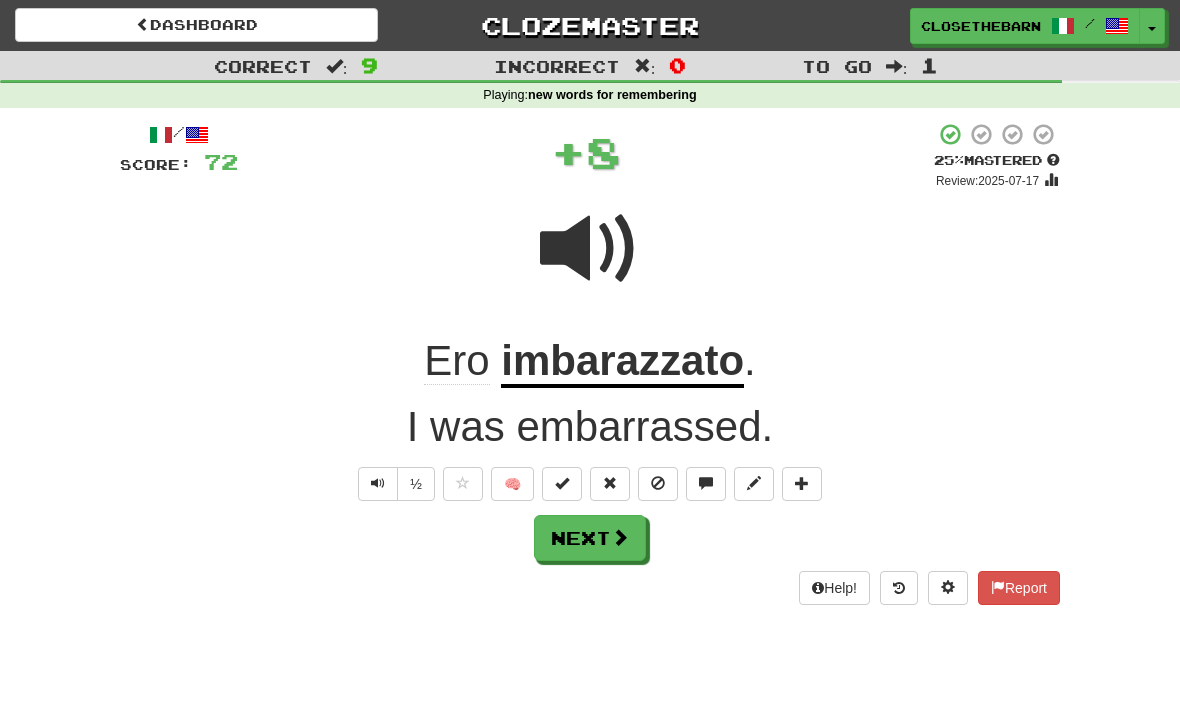 click on "🧠" at bounding box center [512, 484] 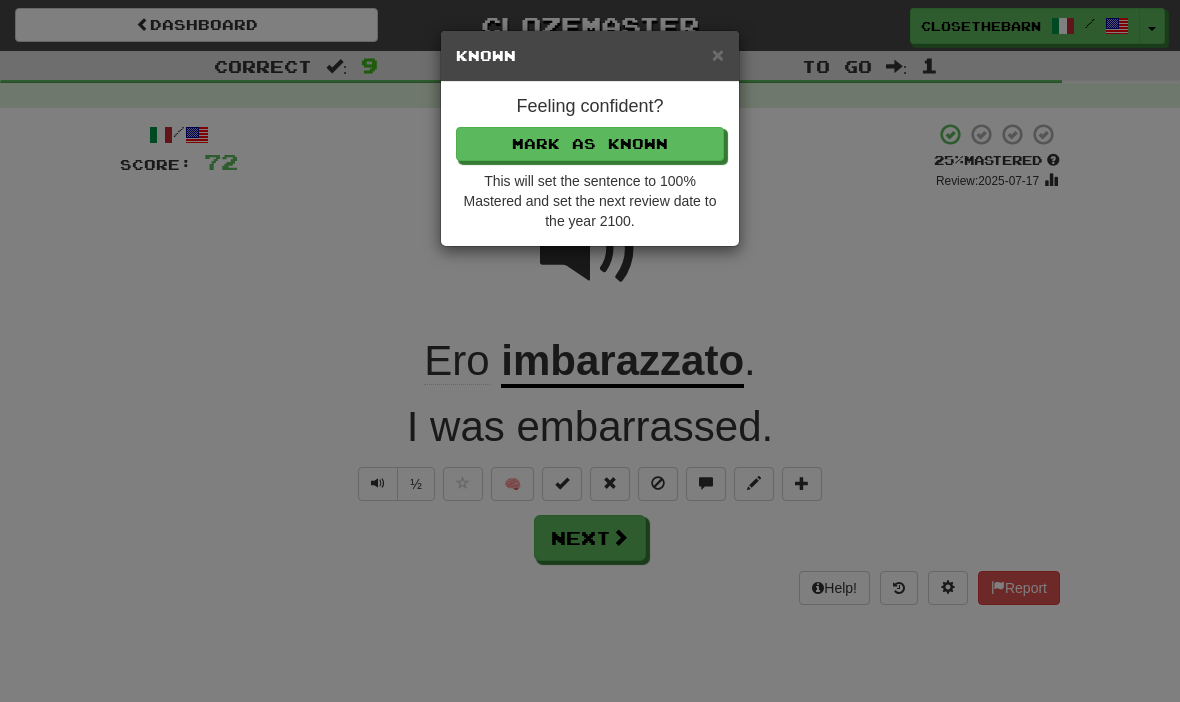 click on "Mark as Known" at bounding box center (590, 144) 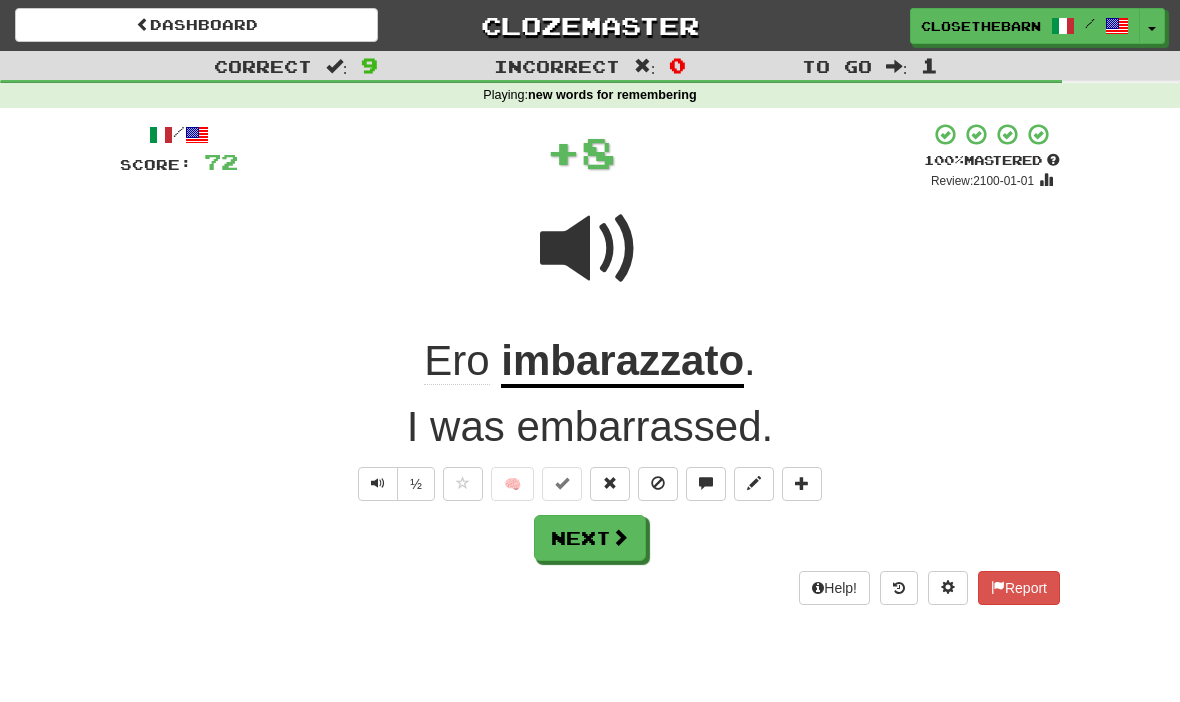 click at bounding box center (620, 537) 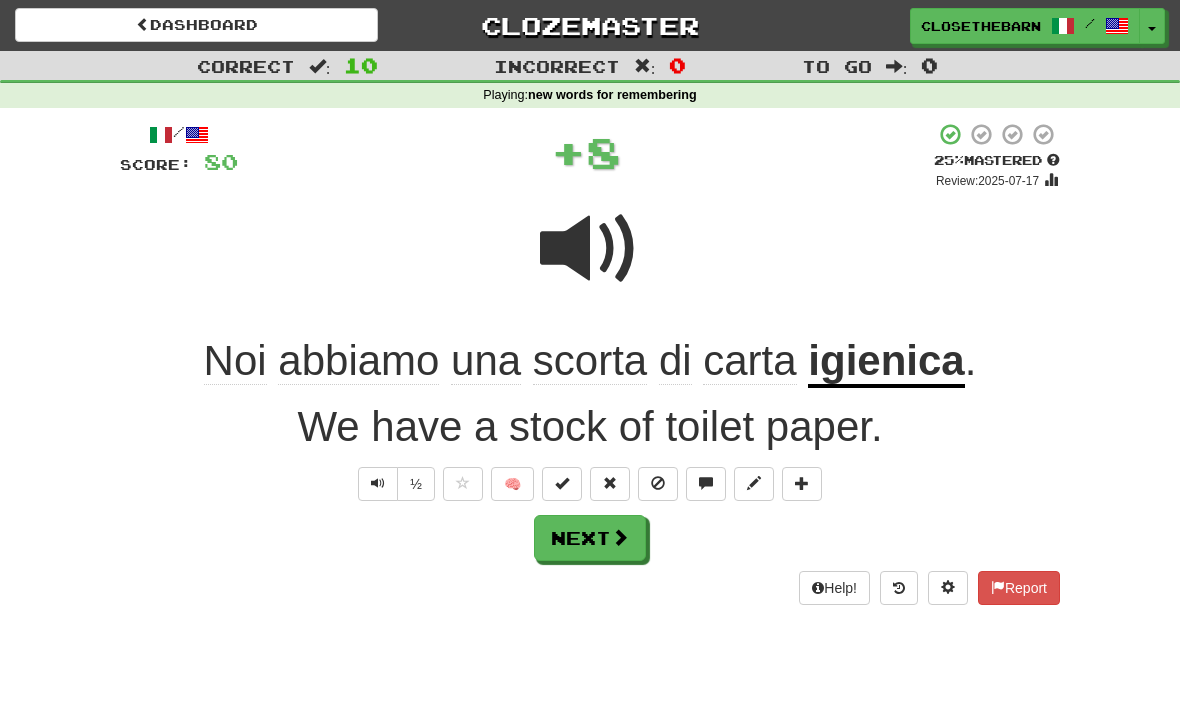 click on "Next" at bounding box center (590, 538) 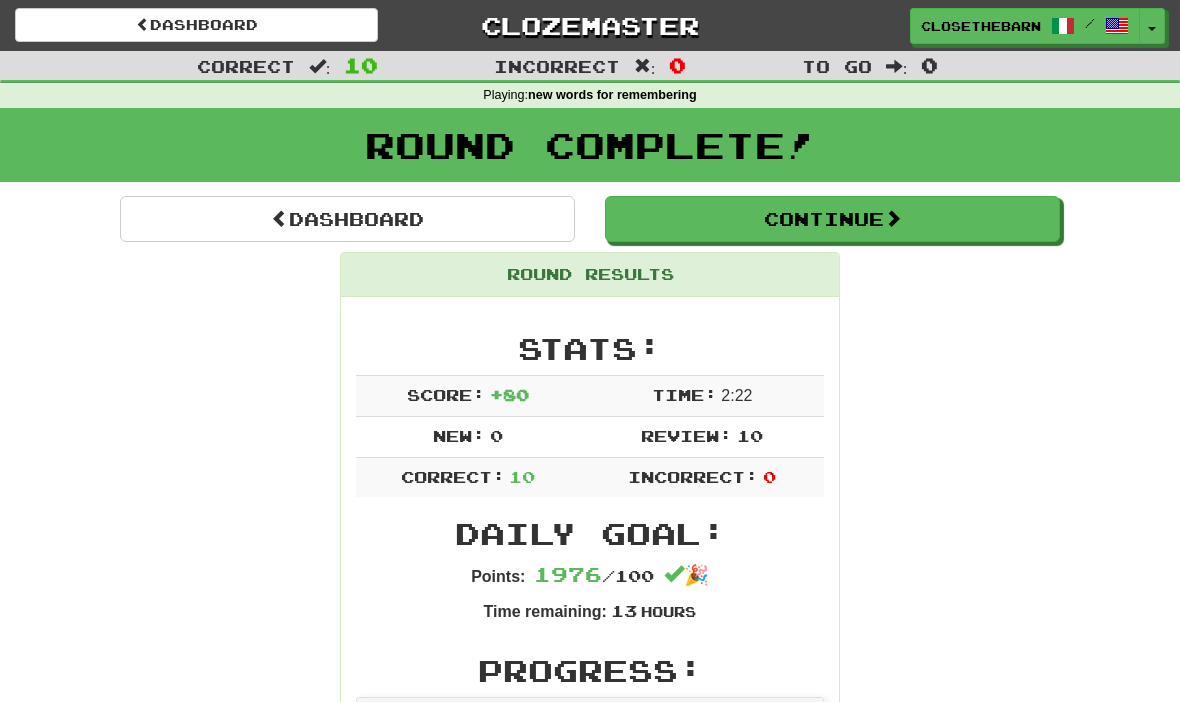 click on "Continue" at bounding box center [832, 219] 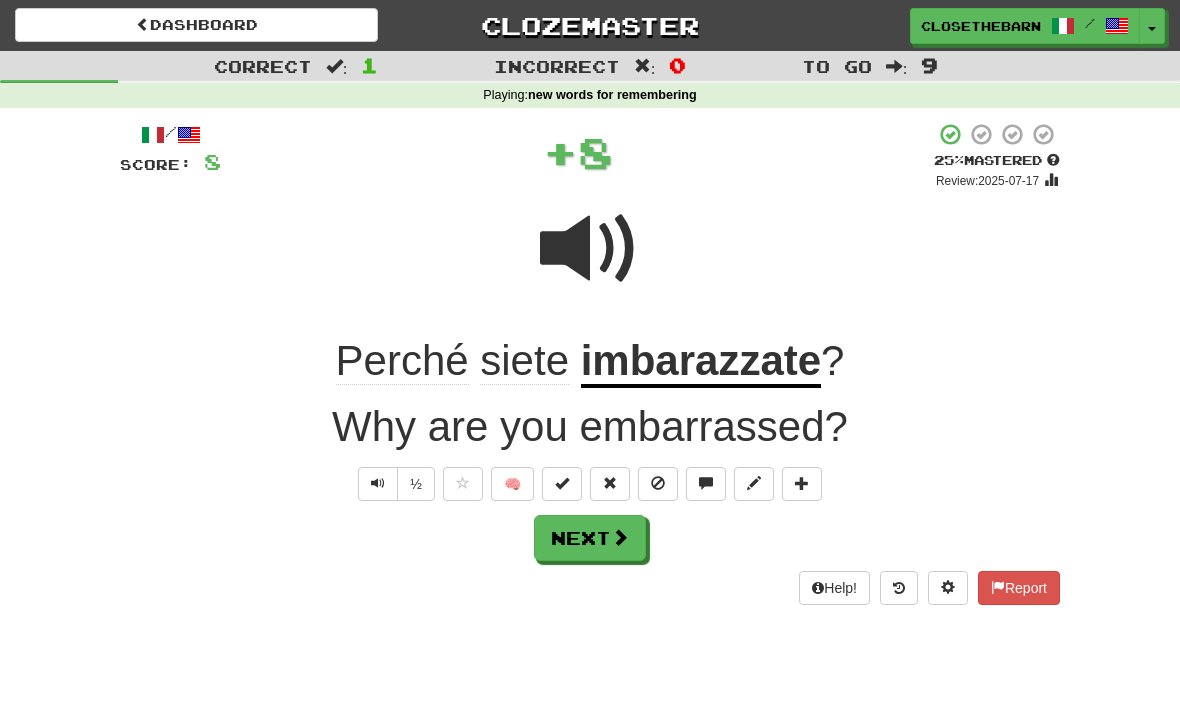 click at bounding box center (562, 484) 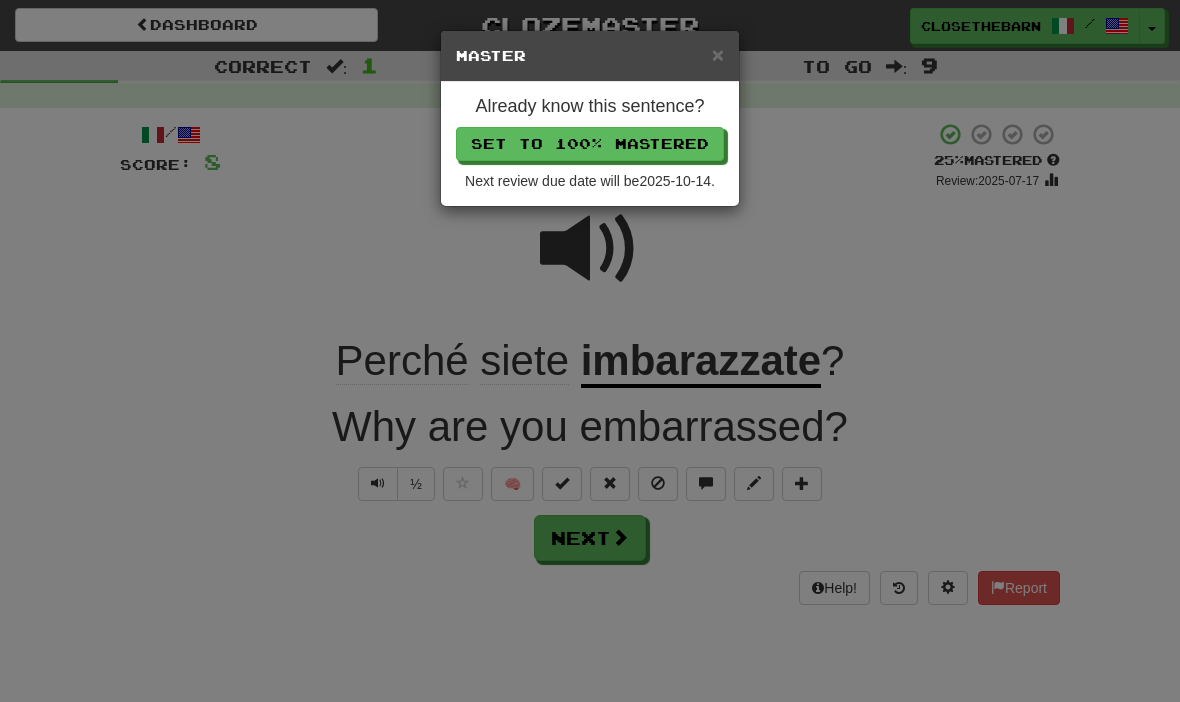 click on "Set to 100% Mastered" at bounding box center (590, 144) 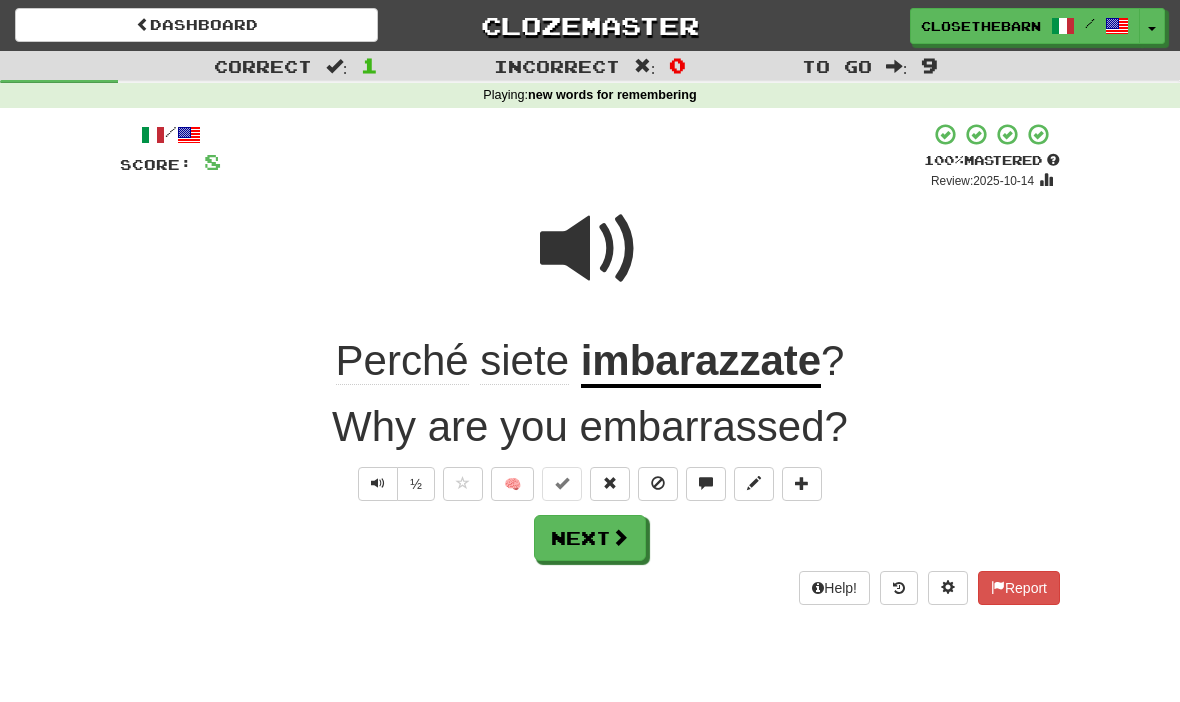 click on "Next" at bounding box center [590, 538] 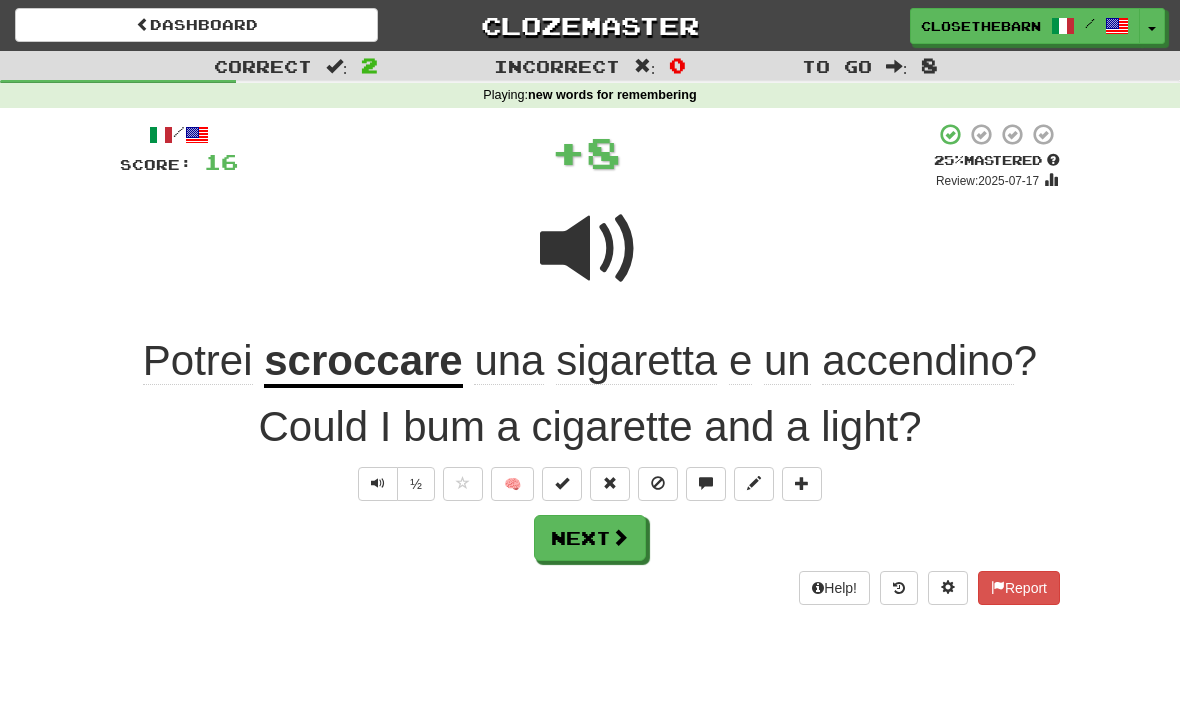 click on "Next" at bounding box center [590, 538] 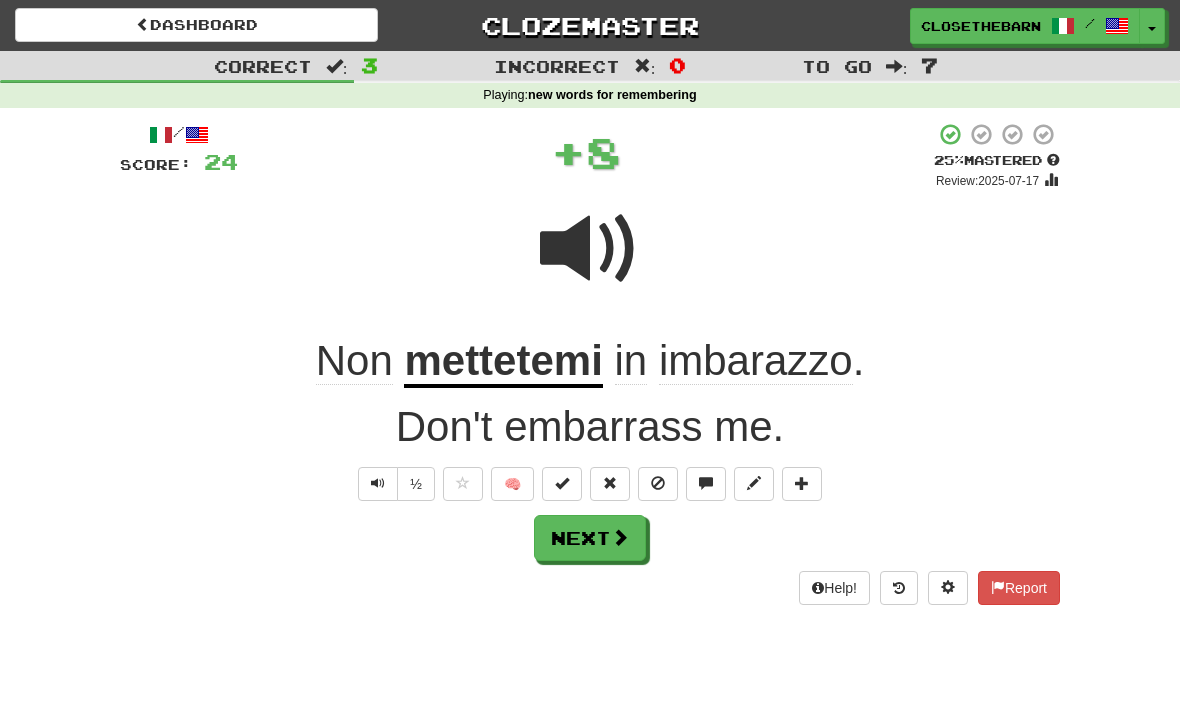 click at bounding box center (754, 484) 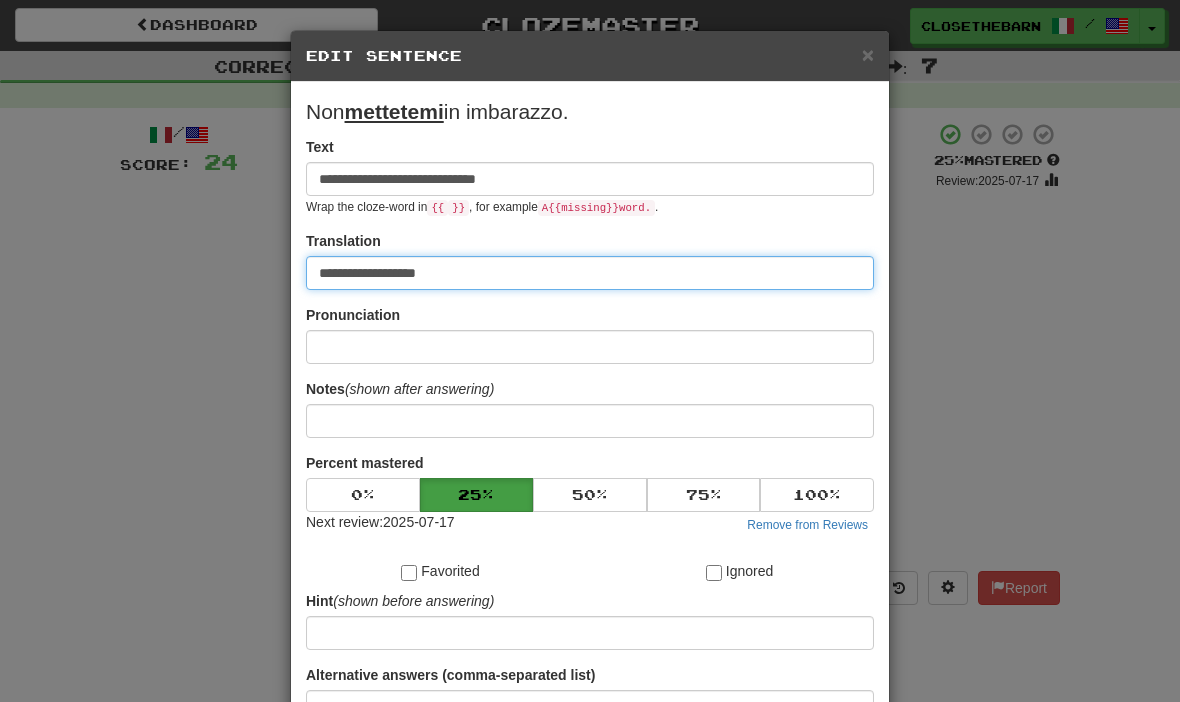 click on "**********" at bounding box center [590, 273] 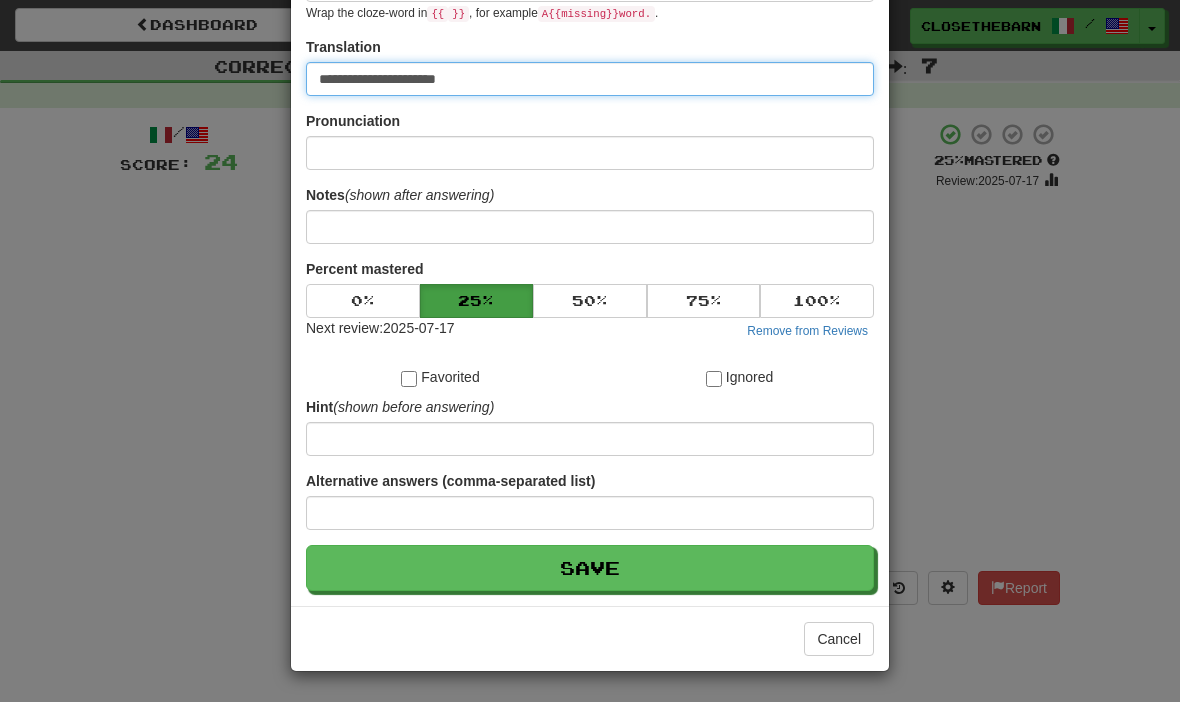 scroll, scrollTop: 195, scrollLeft: 0, axis: vertical 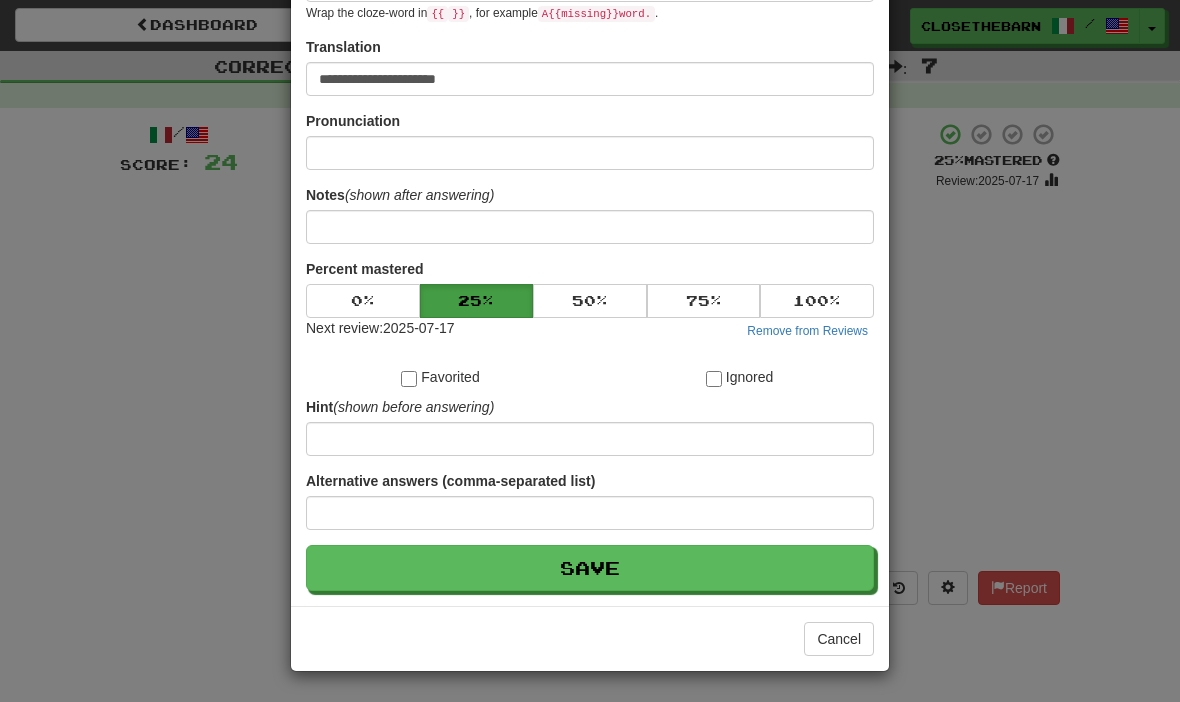 click on "Save" at bounding box center (590, 568) 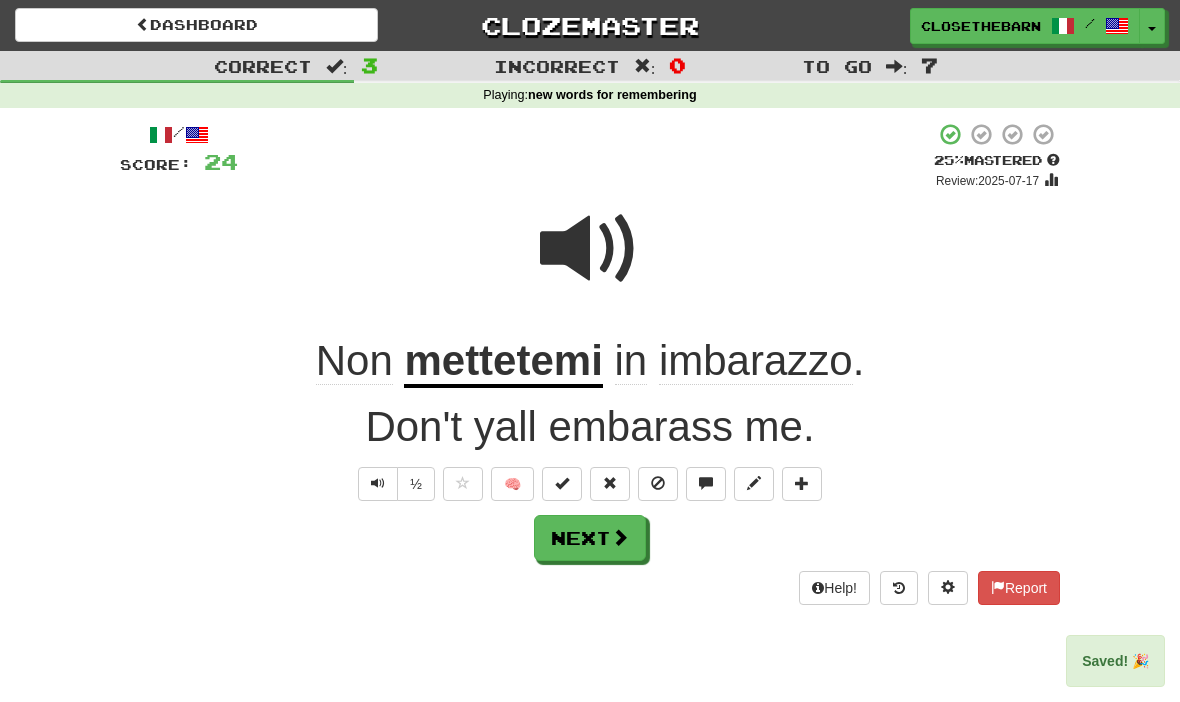 click on "Next" at bounding box center (590, 538) 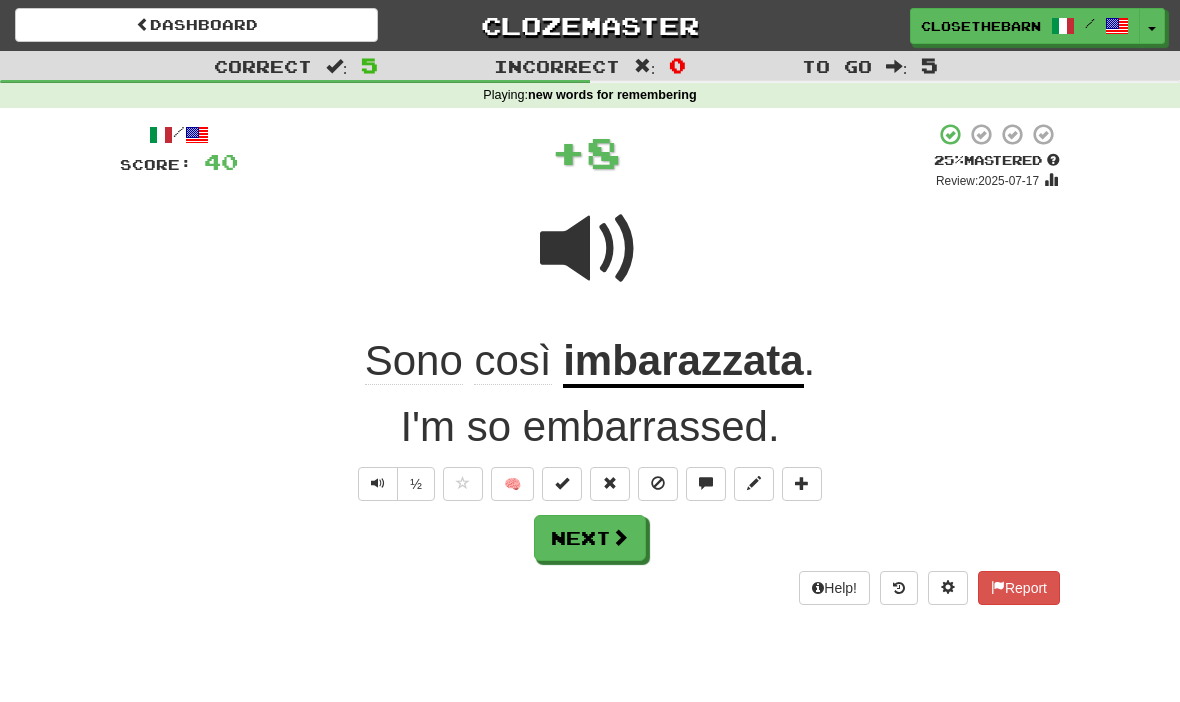 click on "Next" at bounding box center (590, 538) 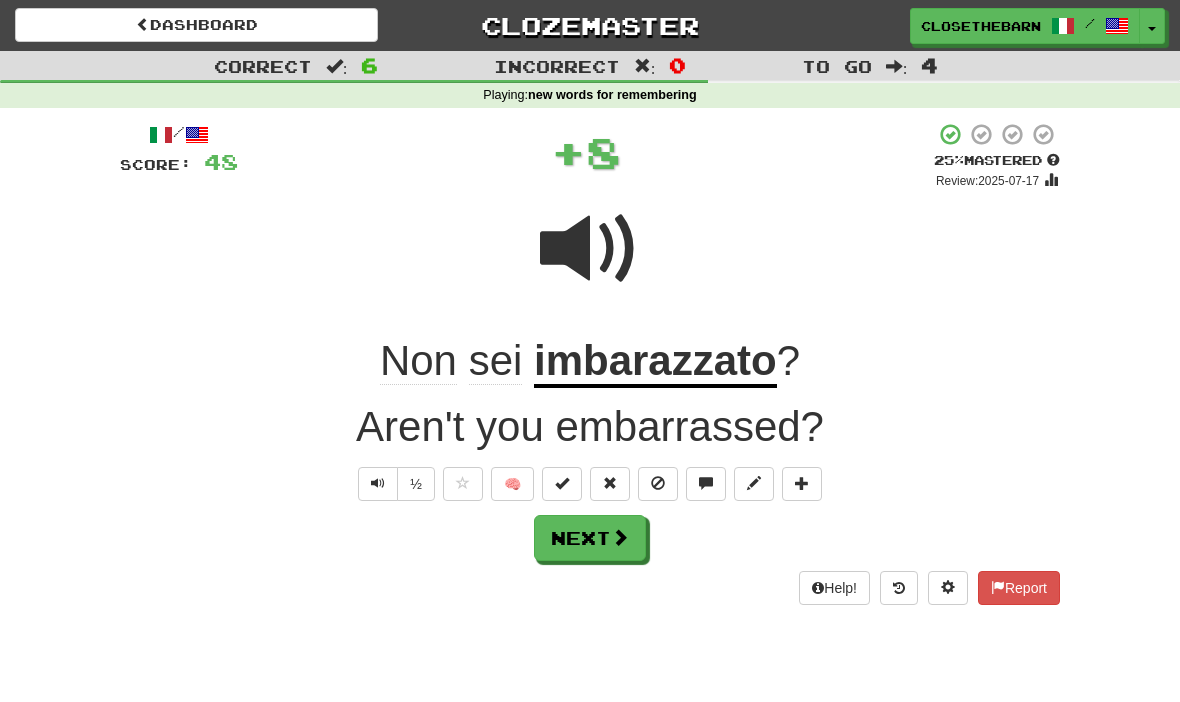 click on "🧠" at bounding box center [512, 484] 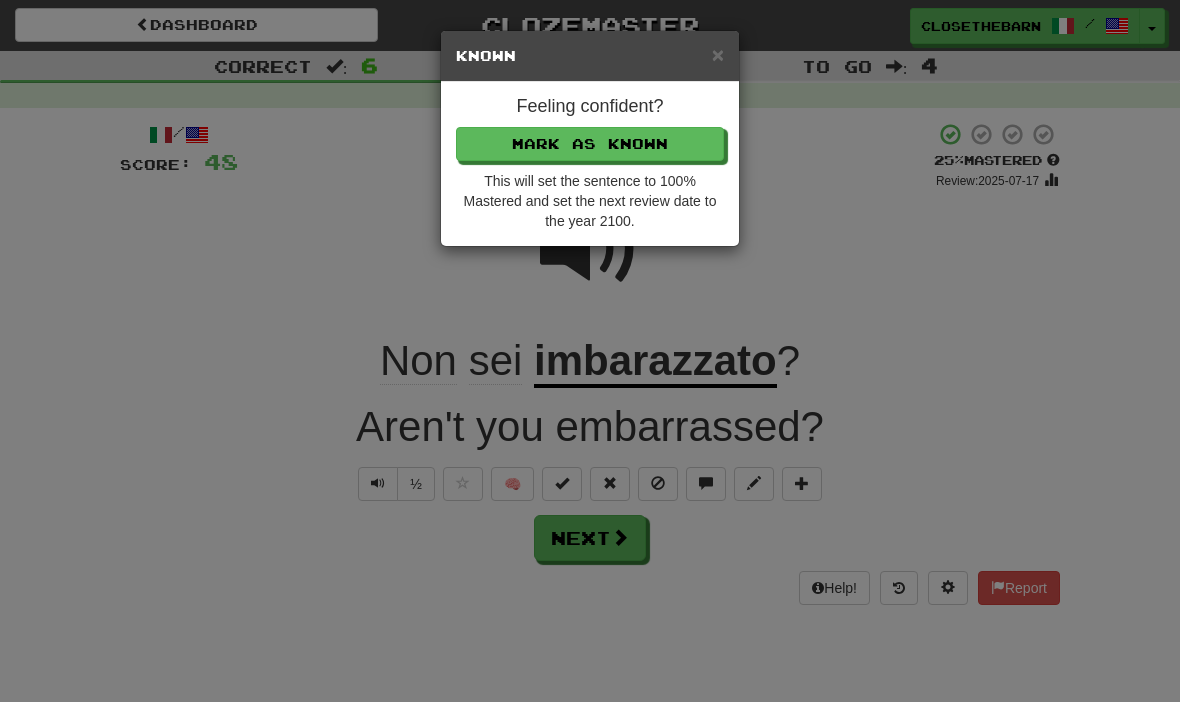 click on "Mark as Known" at bounding box center [590, 144] 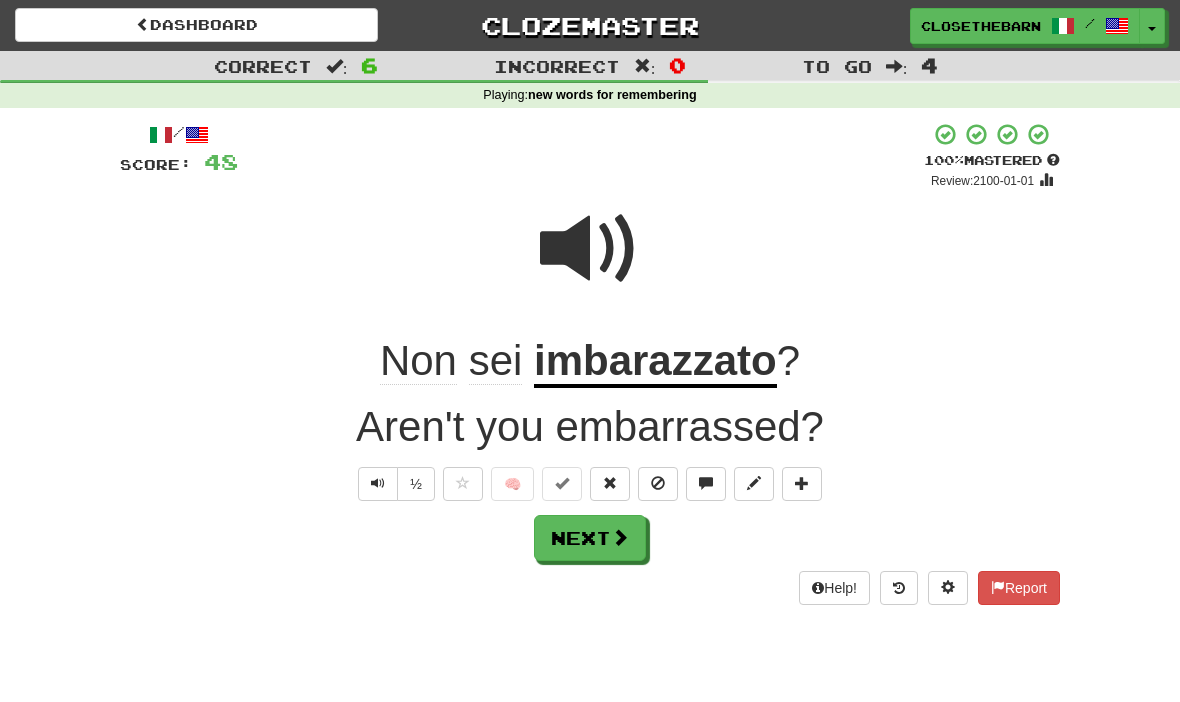 click on "Next" at bounding box center (590, 538) 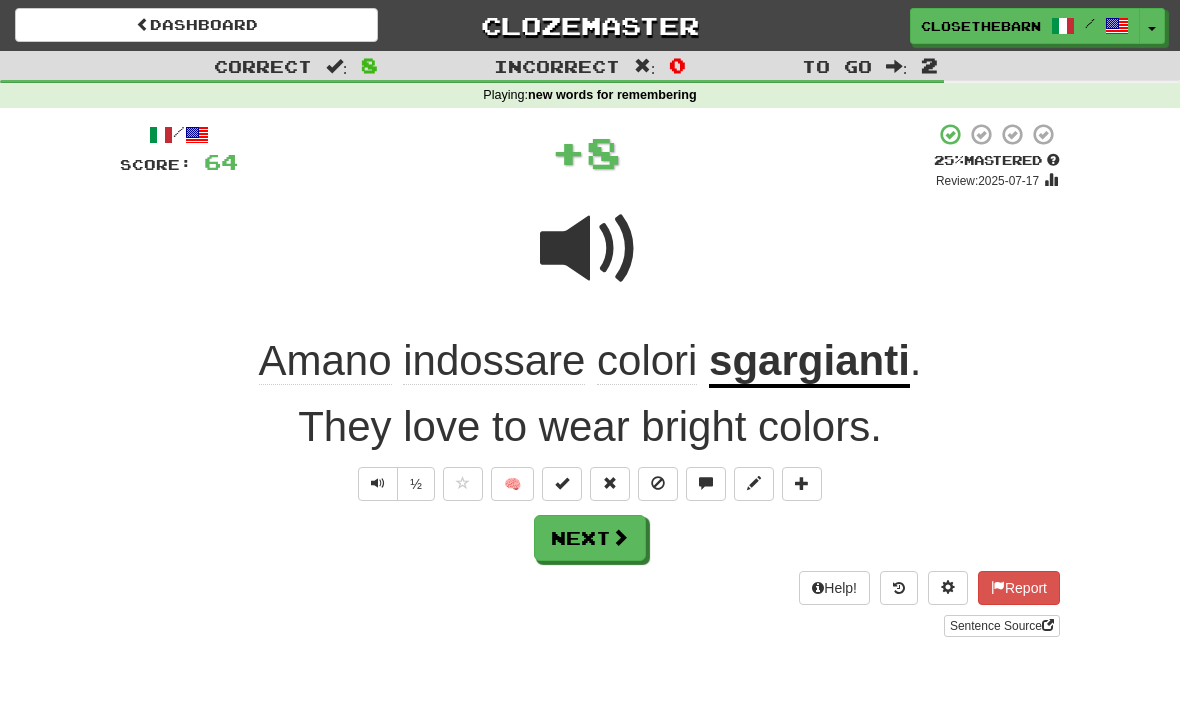 click on "Next" at bounding box center [590, 538] 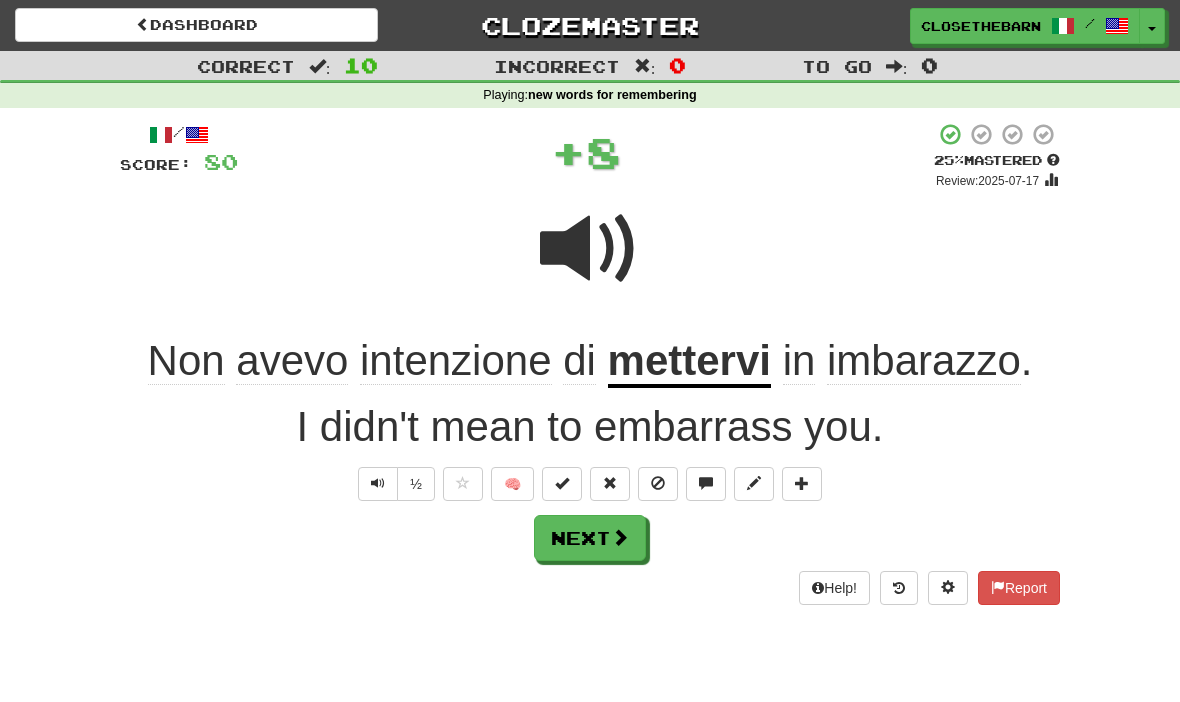 click at bounding box center [754, 483] 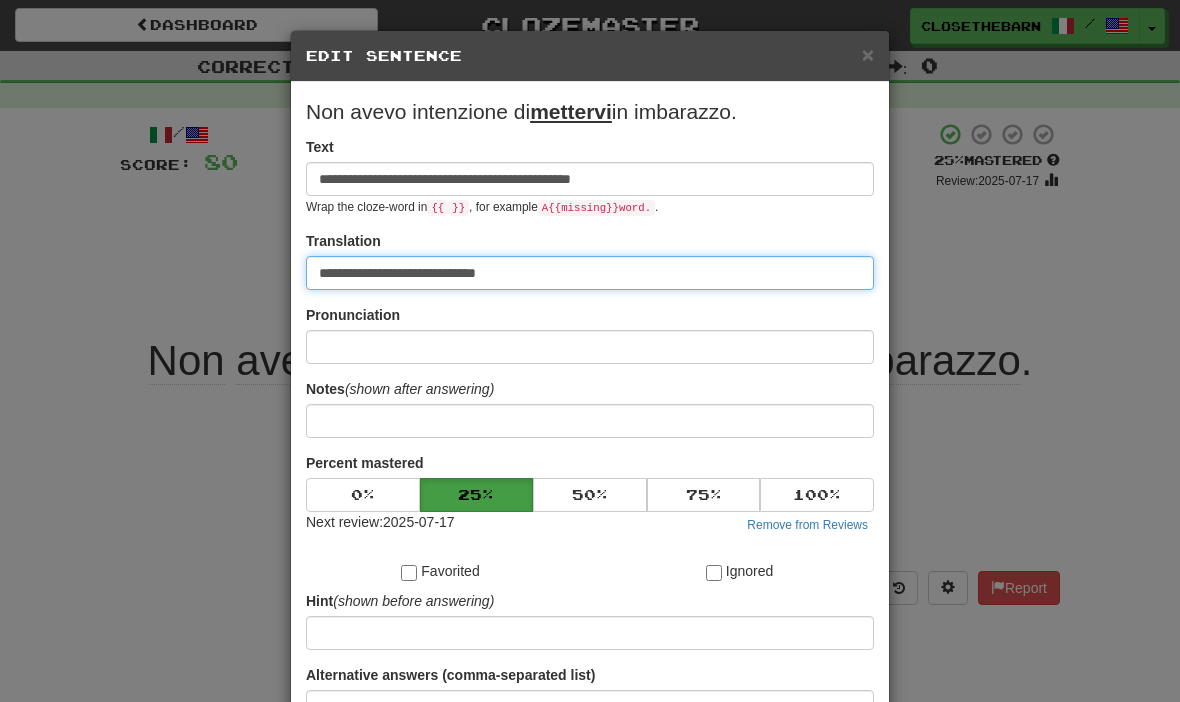 click on "**********" at bounding box center [590, 273] 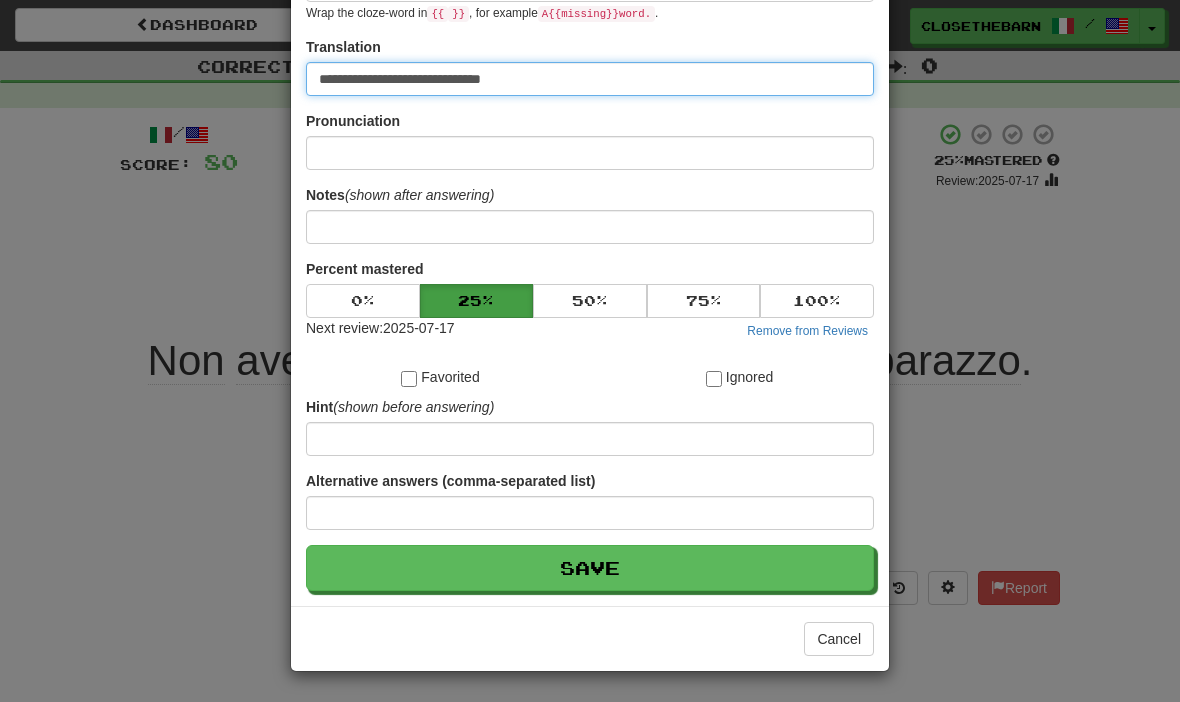 scroll, scrollTop: 195, scrollLeft: 0, axis: vertical 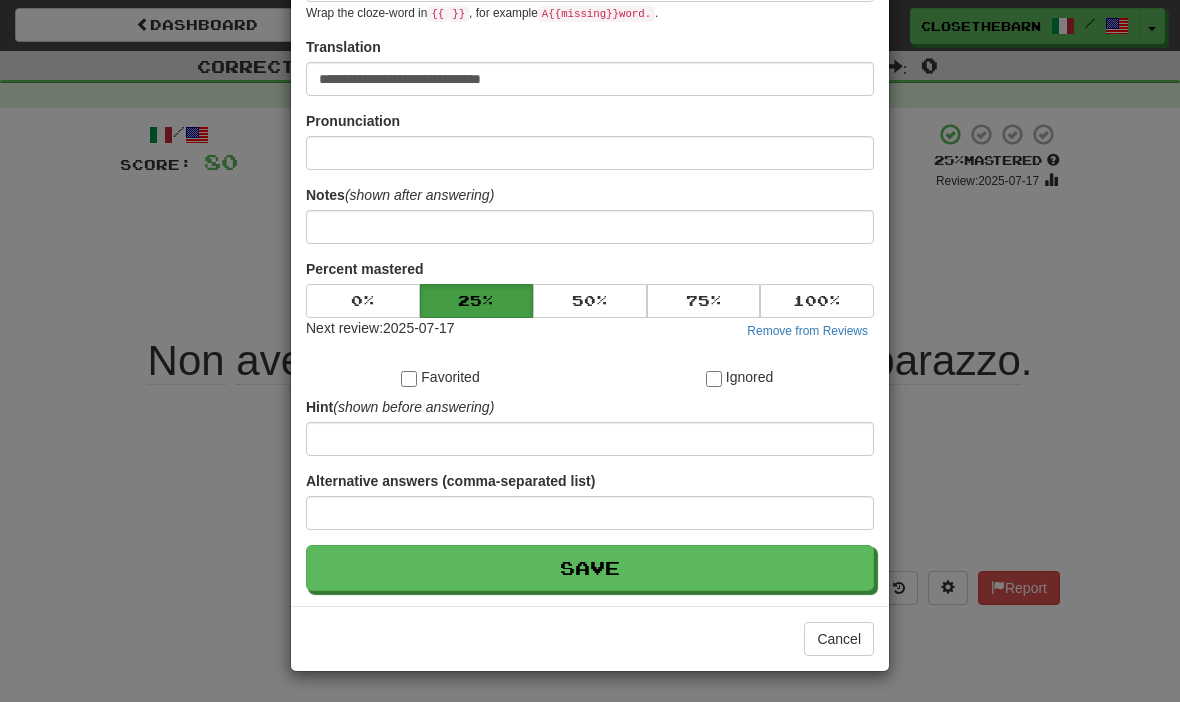 click on "Save" at bounding box center (590, 568) 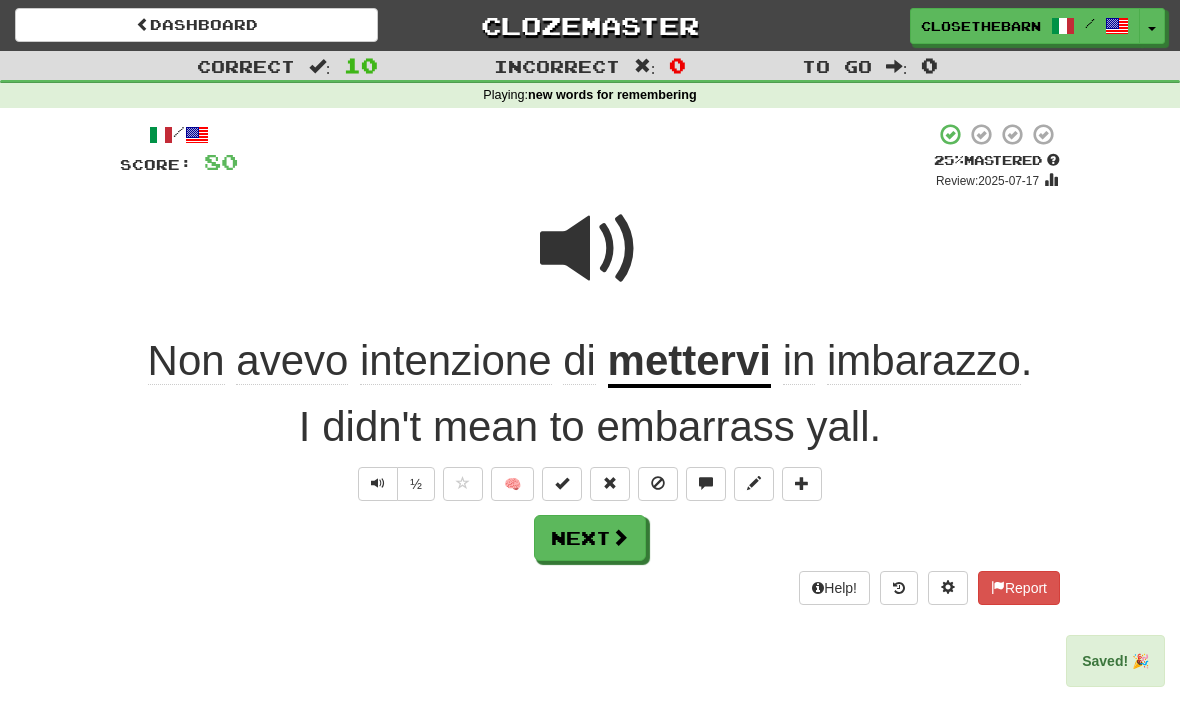 click on "Next" at bounding box center [590, 538] 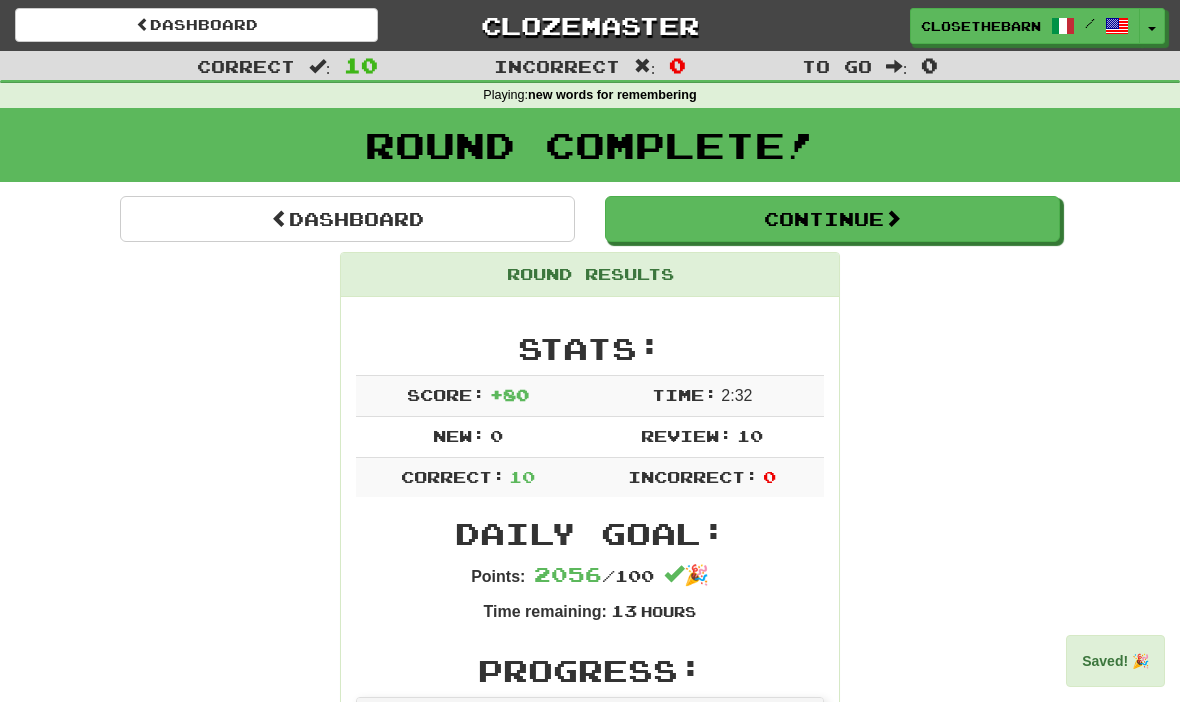 click on "Continue" at bounding box center [832, 219] 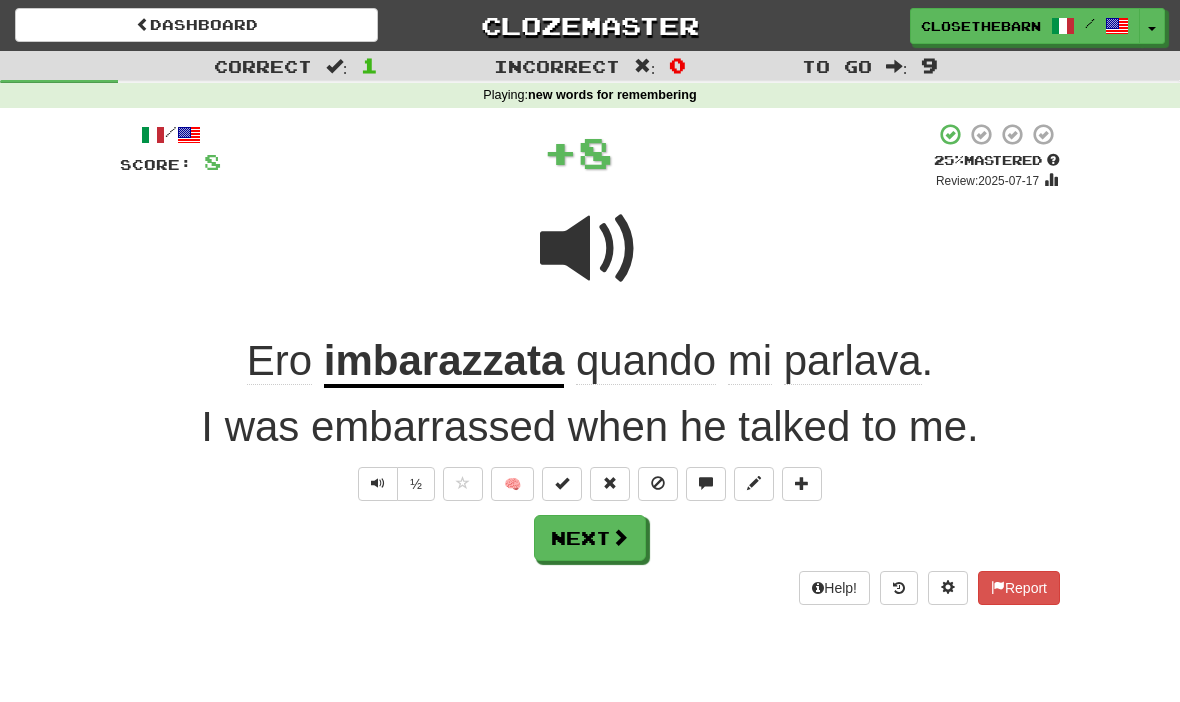 click on "Next" at bounding box center [590, 538] 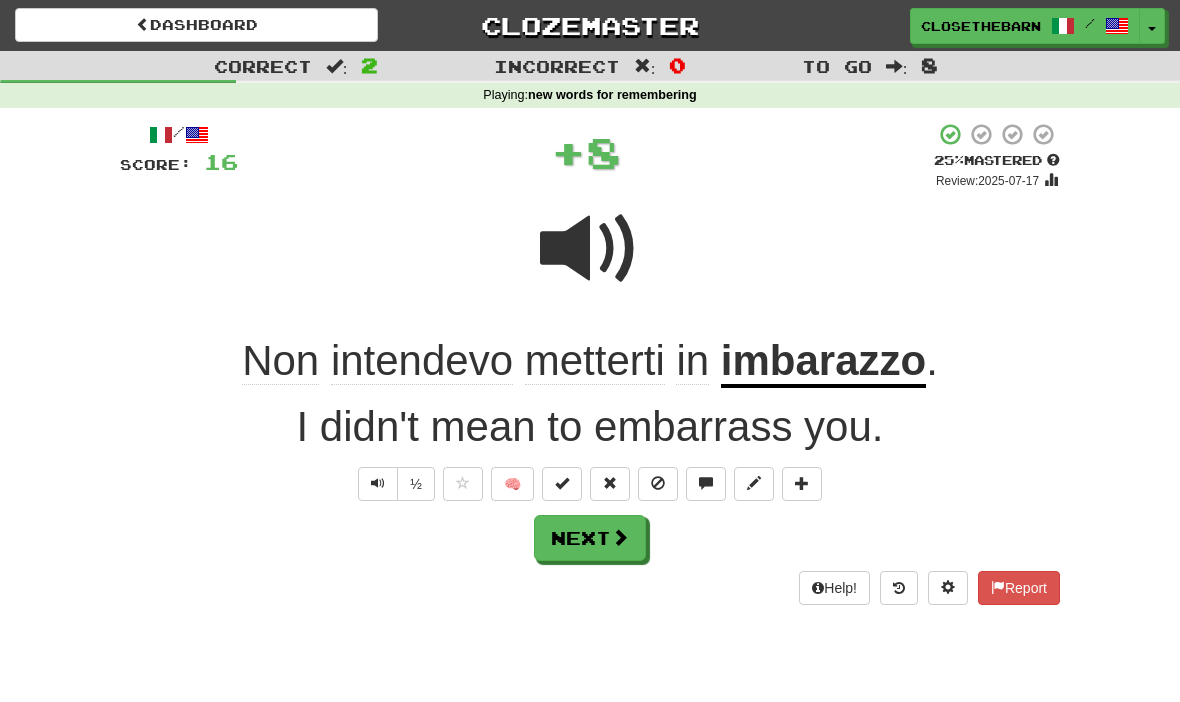 click at bounding box center (802, 484) 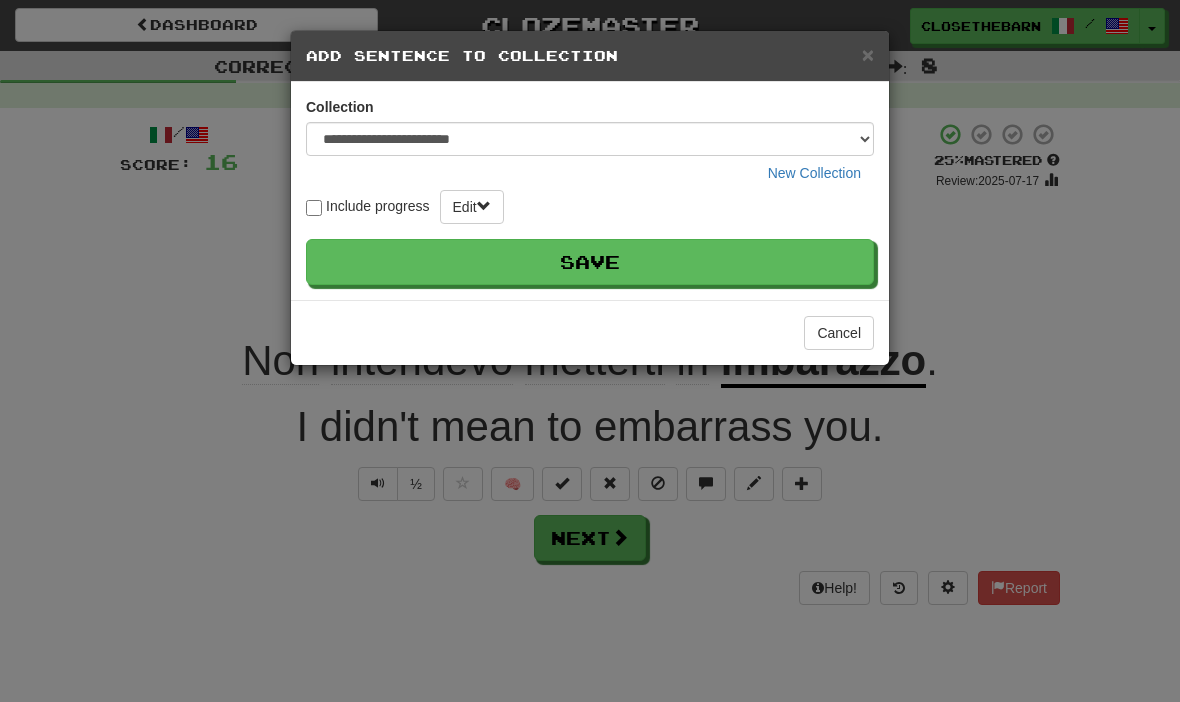 click on "**********" at bounding box center (590, 143) 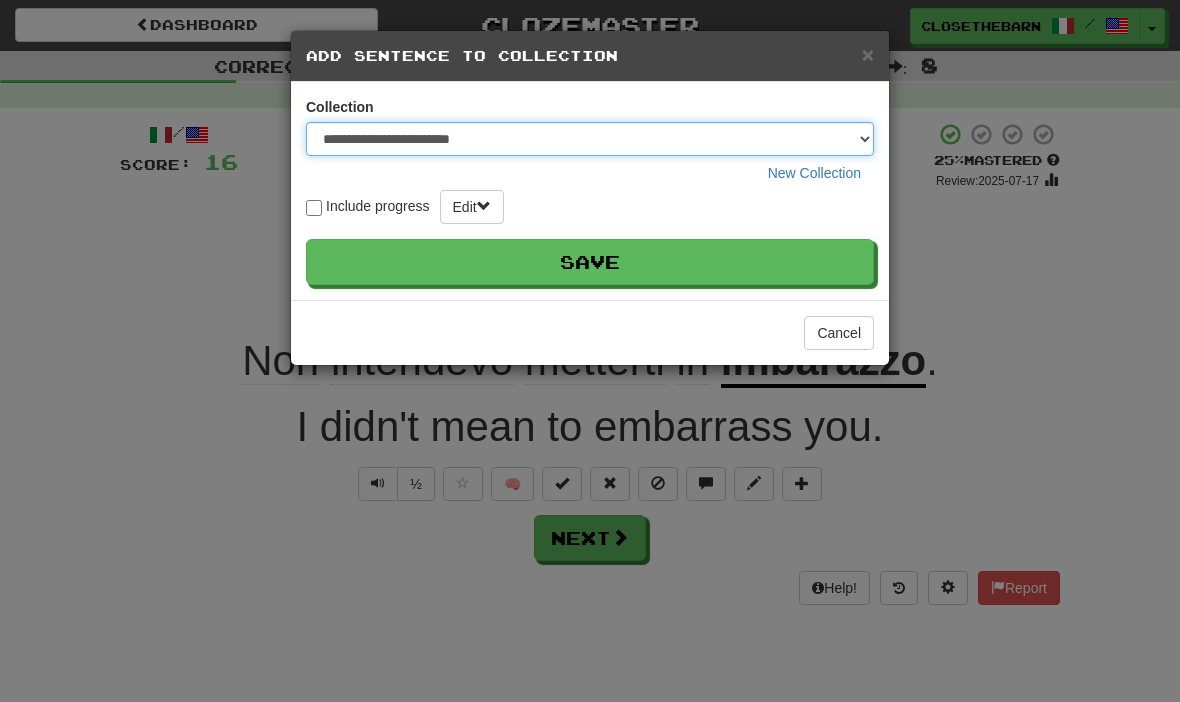 click on "**********" at bounding box center (590, 139) 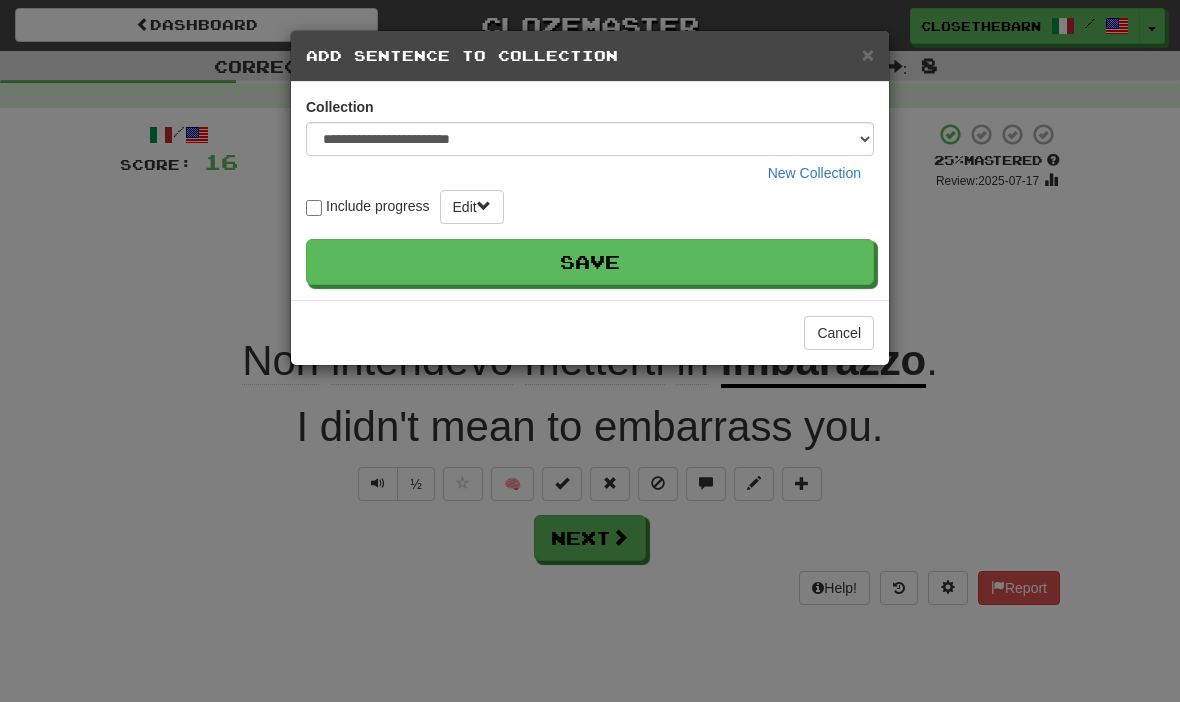 click on "Save" at bounding box center [590, 262] 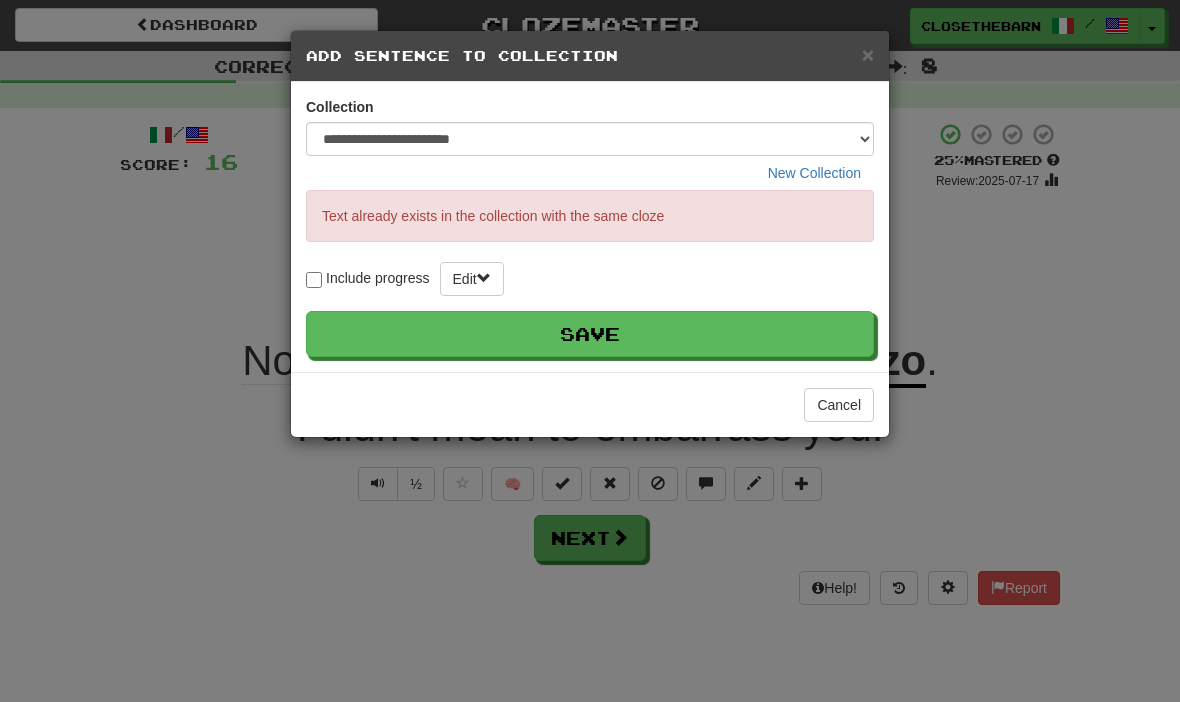 click on "×" at bounding box center [868, 54] 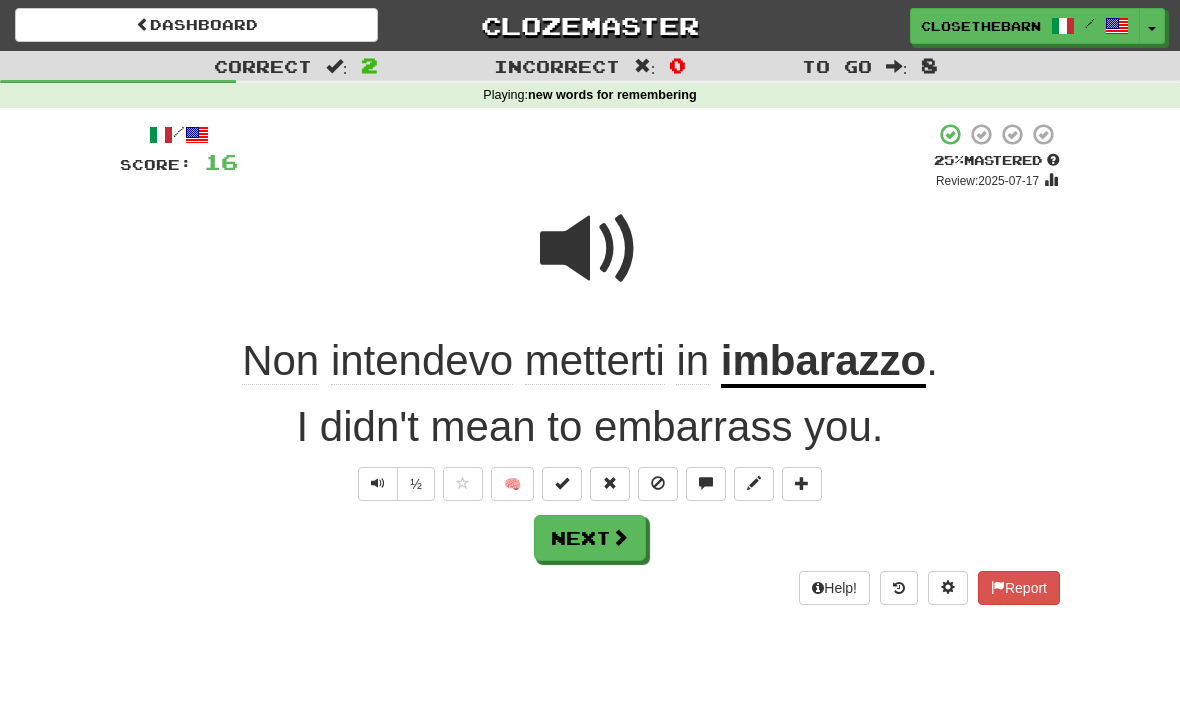 click at bounding box center [562, 483] 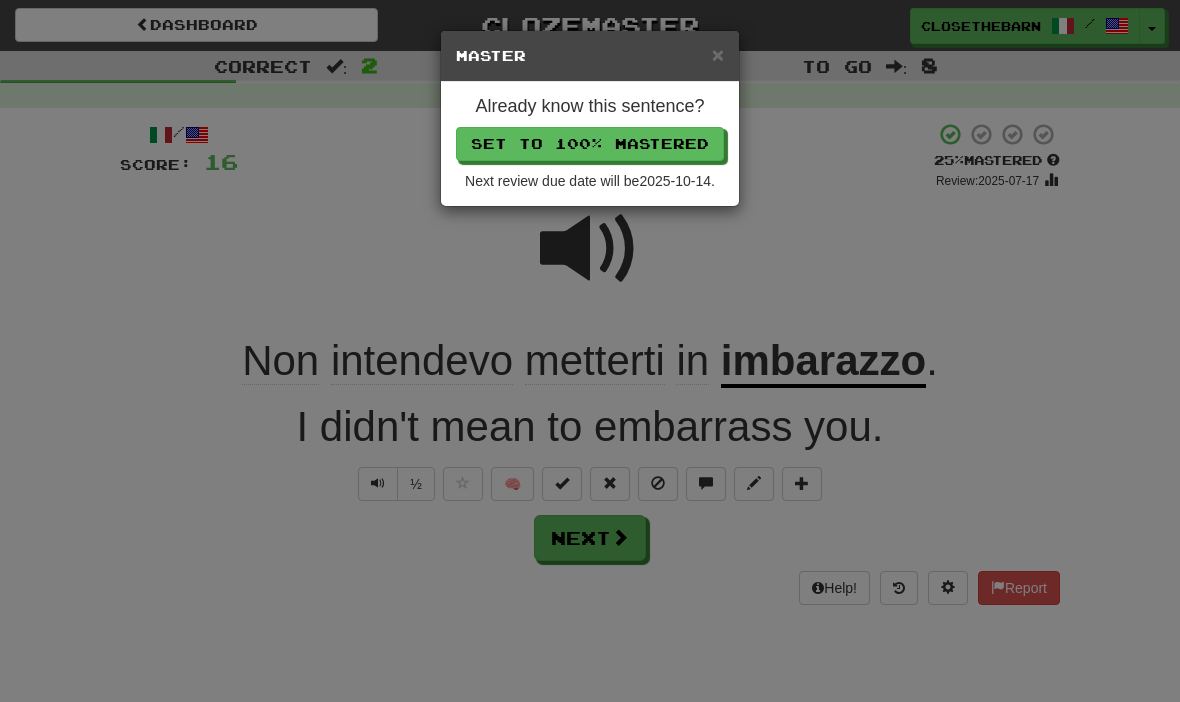 click on "Set to 100% Mastered" at bounding box center [590, 144] 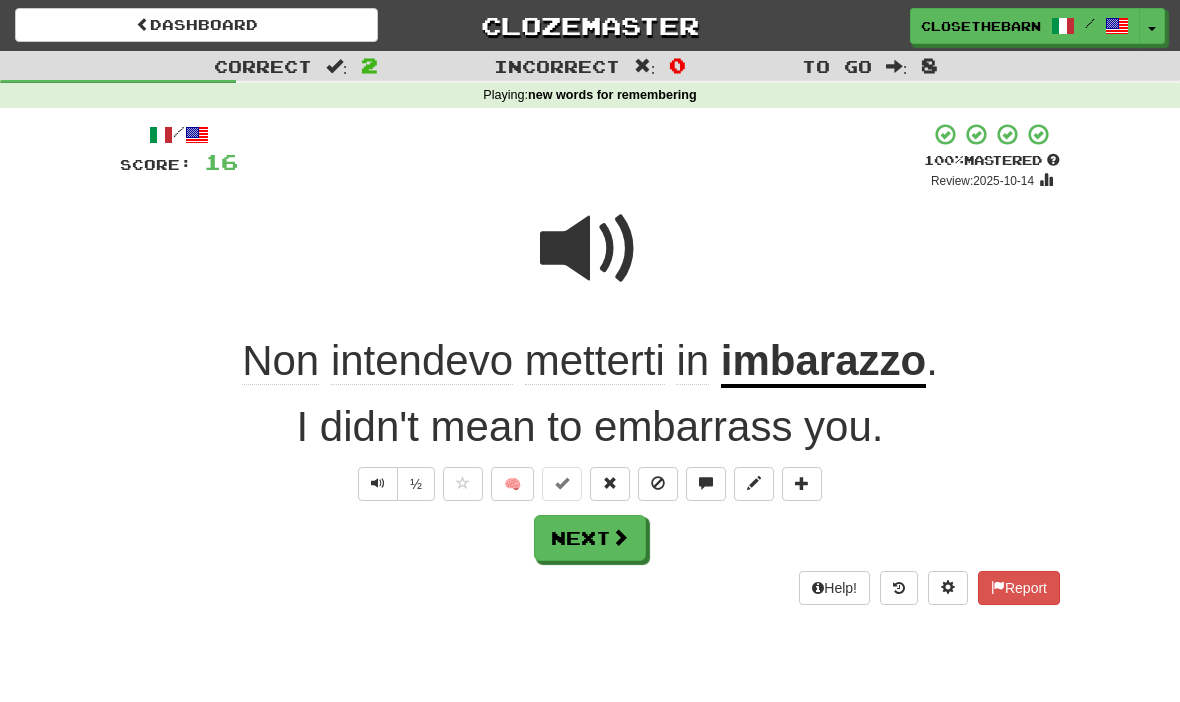 click on "Next" at bounding box center [590, 538] 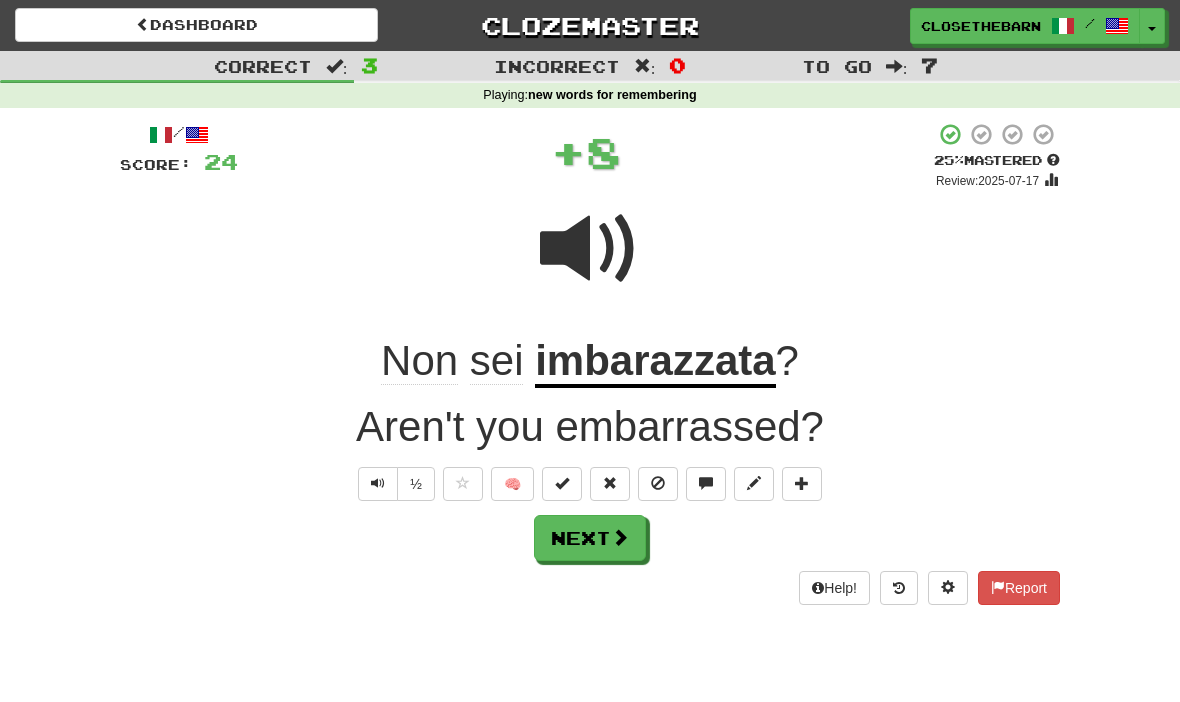 click at bounding box center [562, 484] 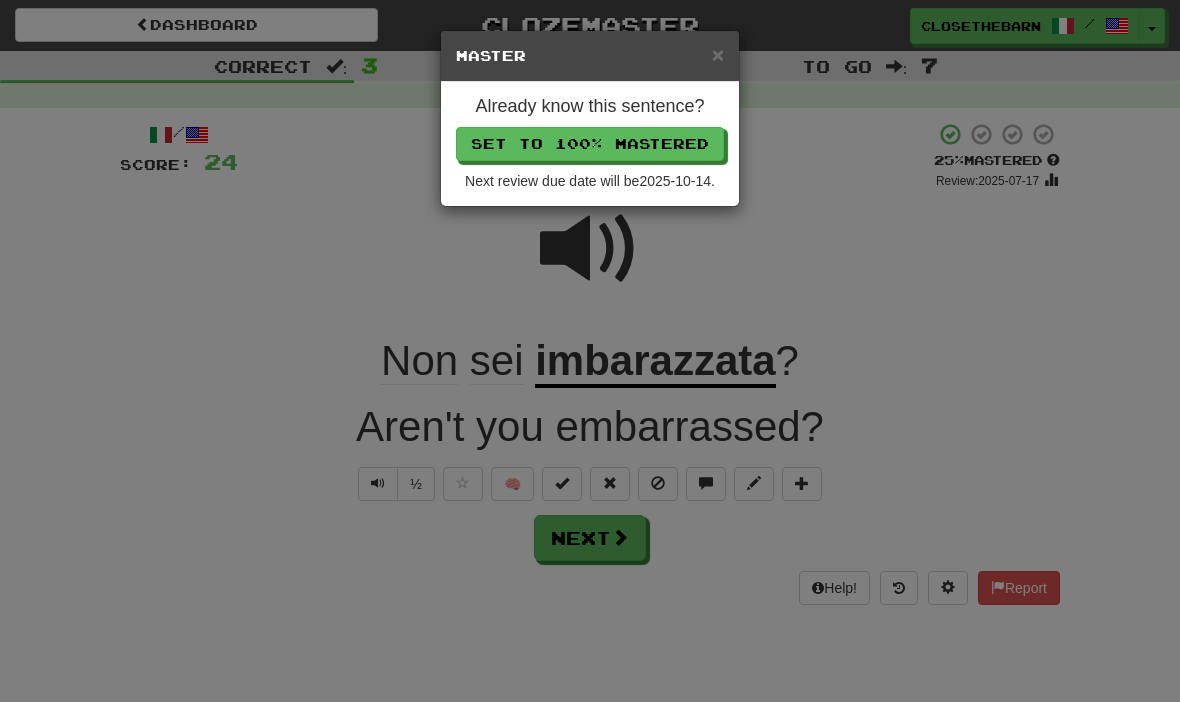 click on "Set to 100% Mastered" at bounding box center [590, 144] 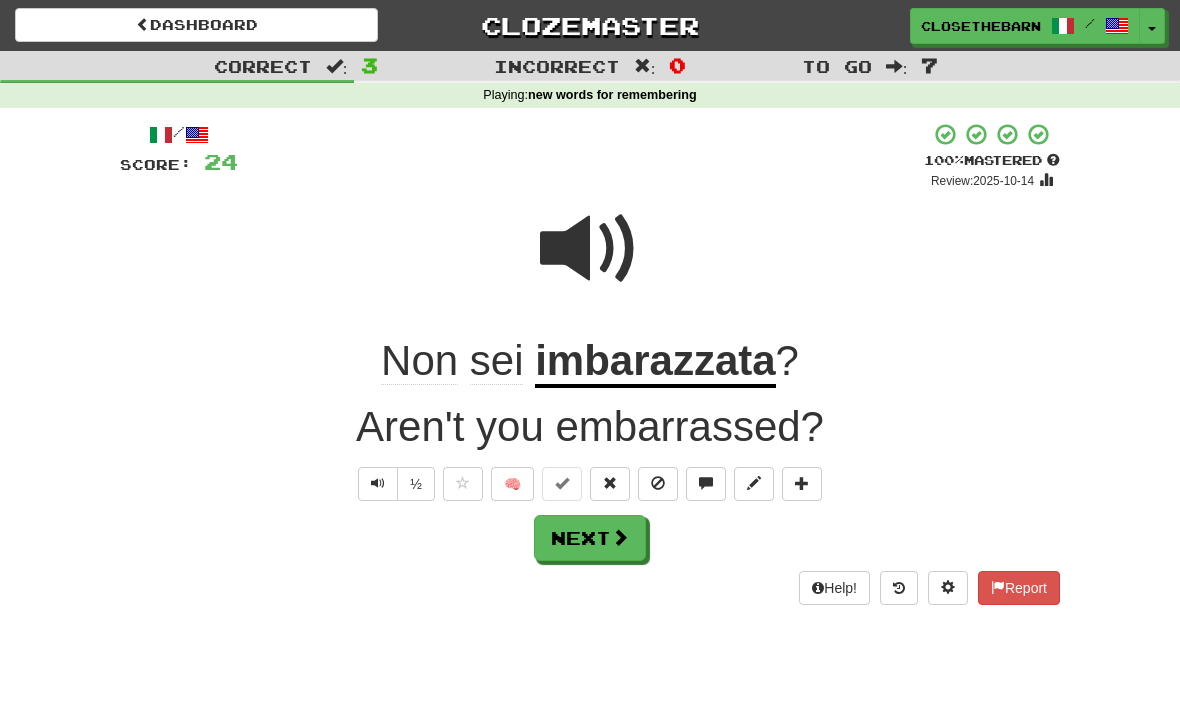 click on "🧠" at bounding box center [512, 484] 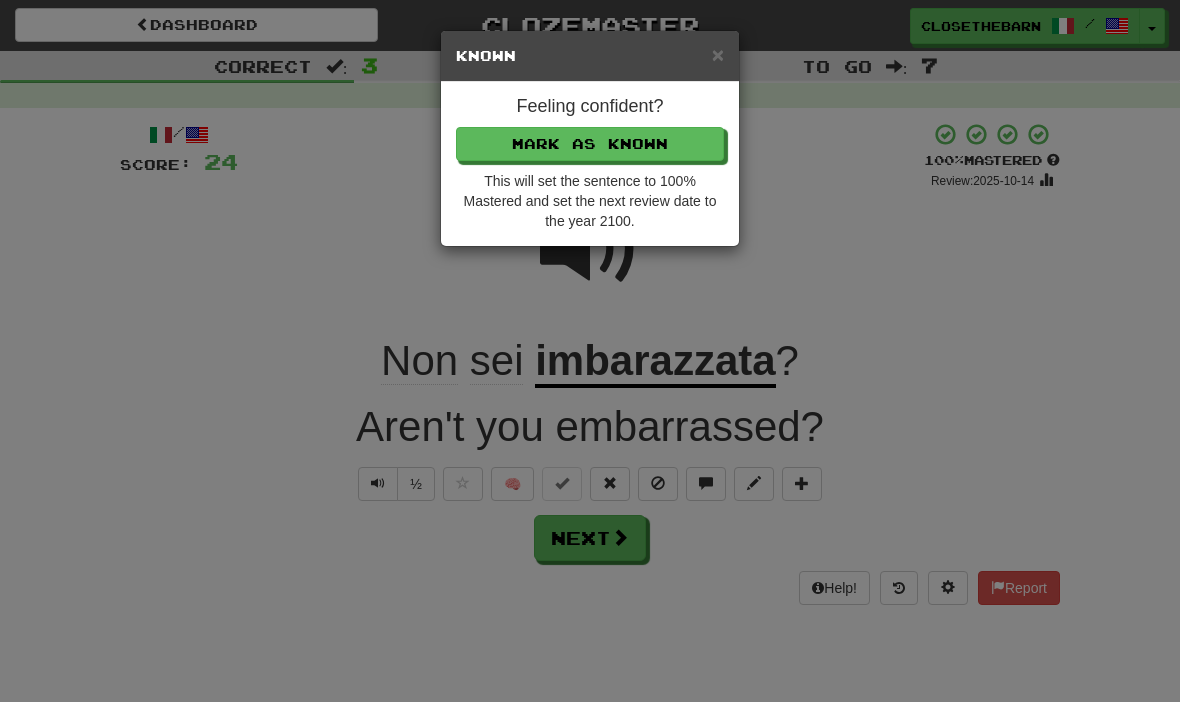 click on "Mark as Known" at bounding box center [590, 144] 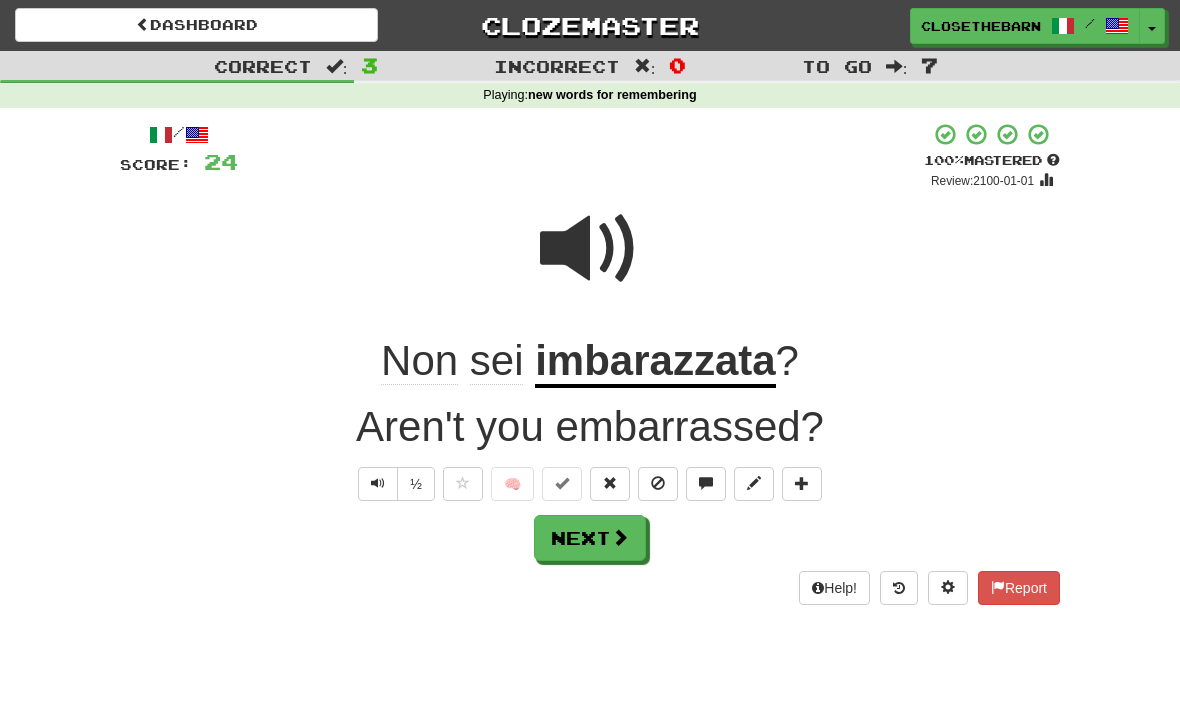 click on "Next" at bounding box center [590, 538] 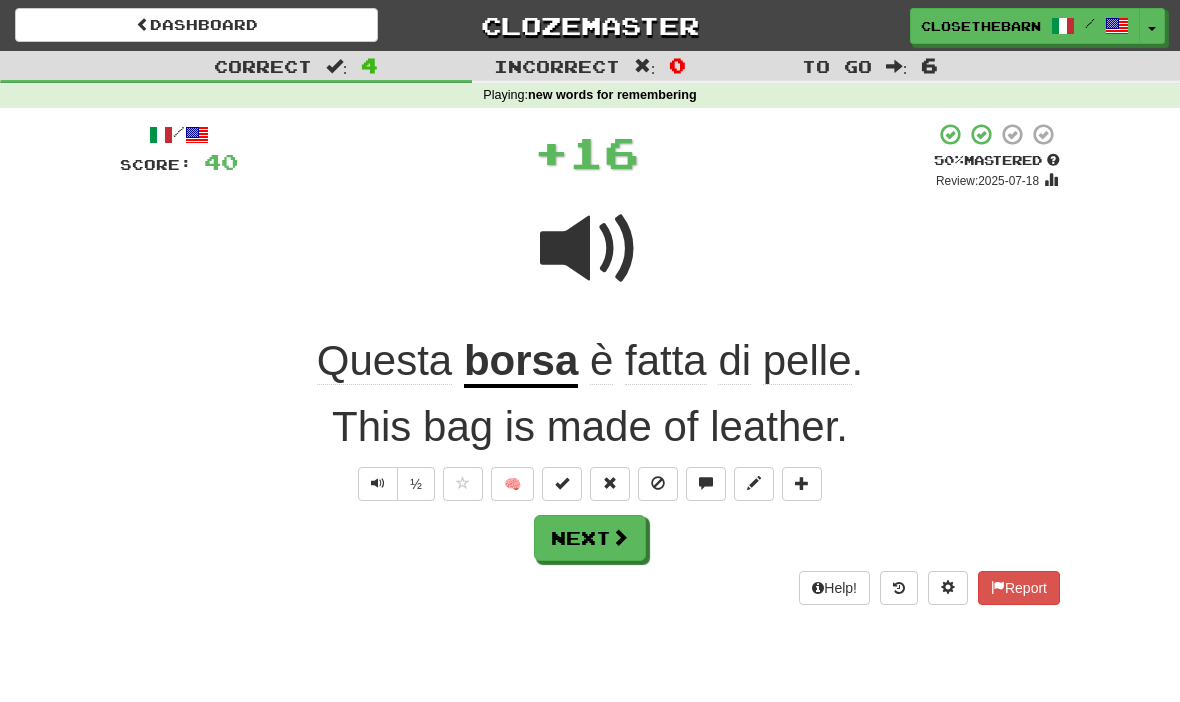 click on "Next" at bounding box center [590, 538] 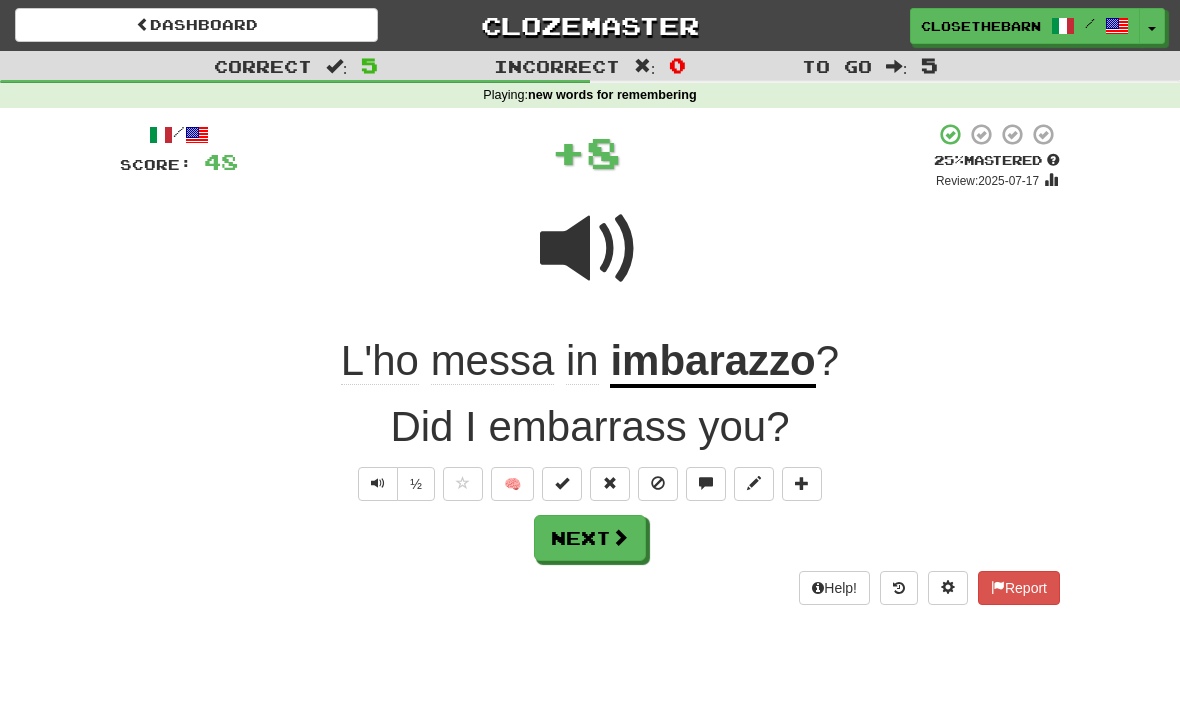 click on "🧠" at bounding box center (512, 484) 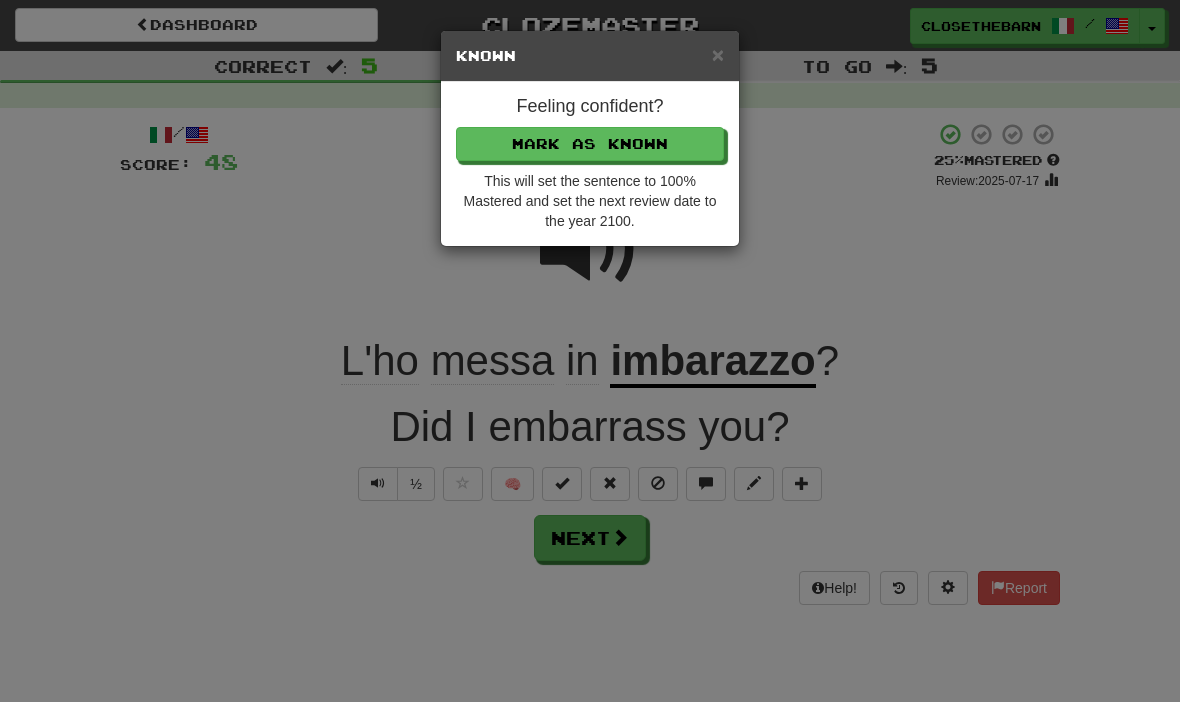 click on "Mark as Known" at bounding box center [590, 144] 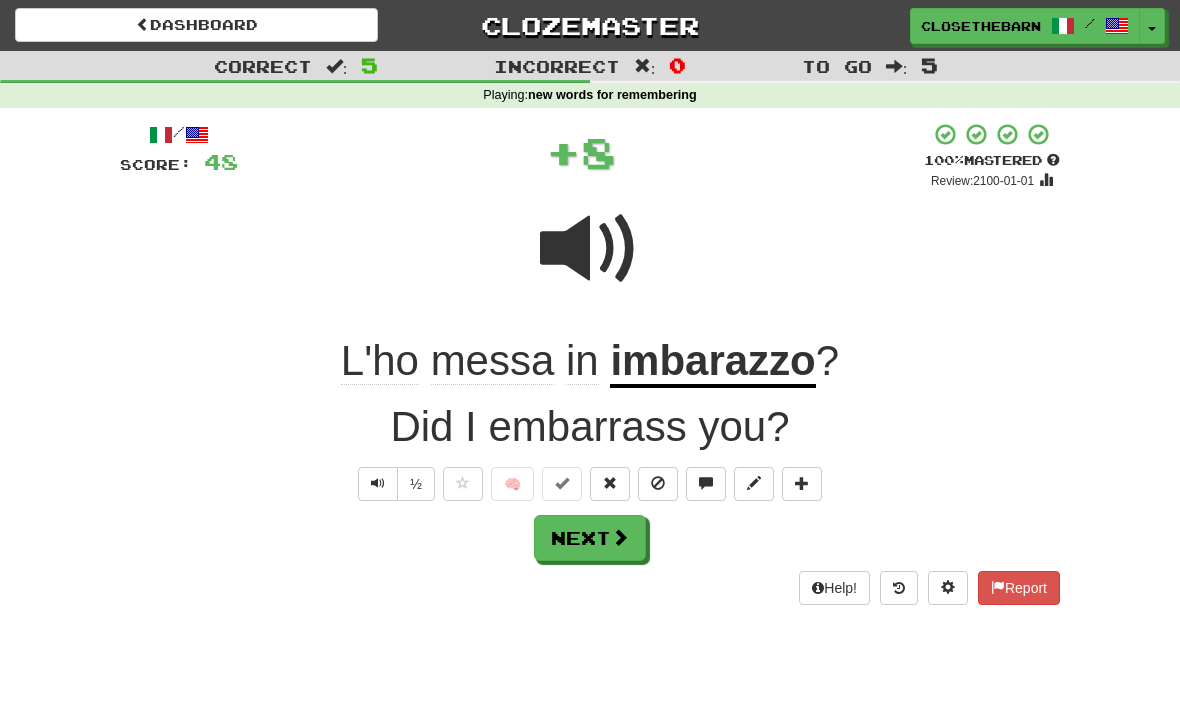 click on "Next" at bounding box center (590, 538) 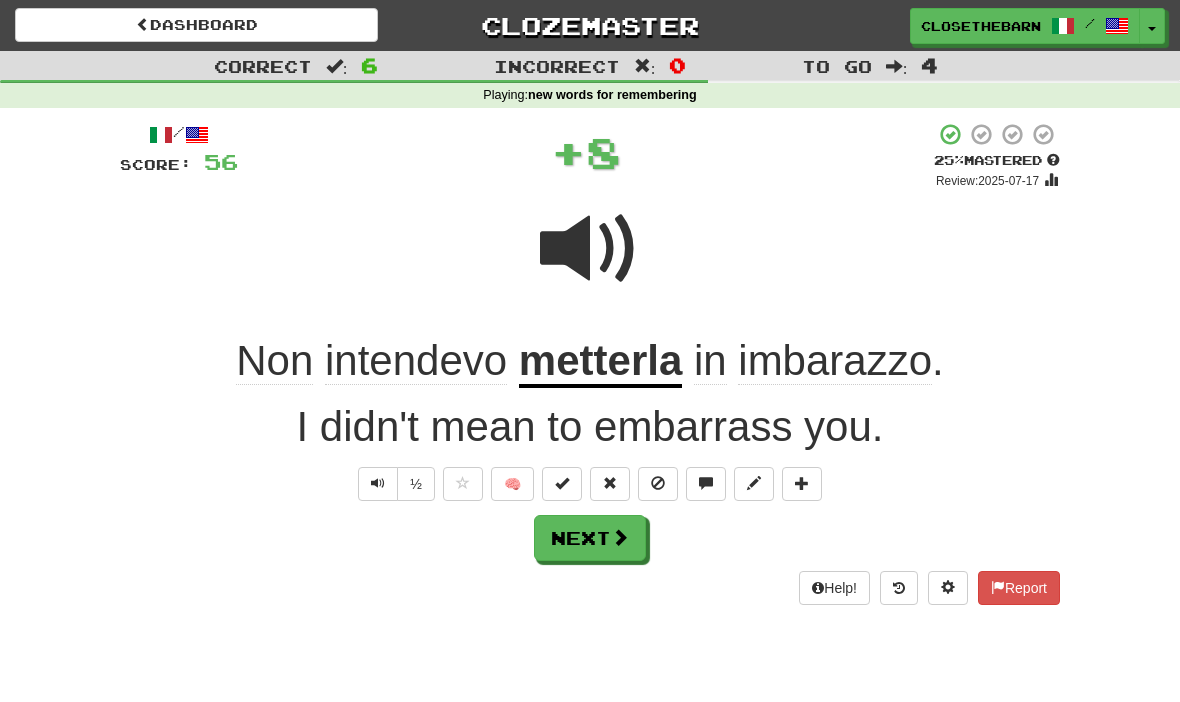 click at bounding box center [754, 483] 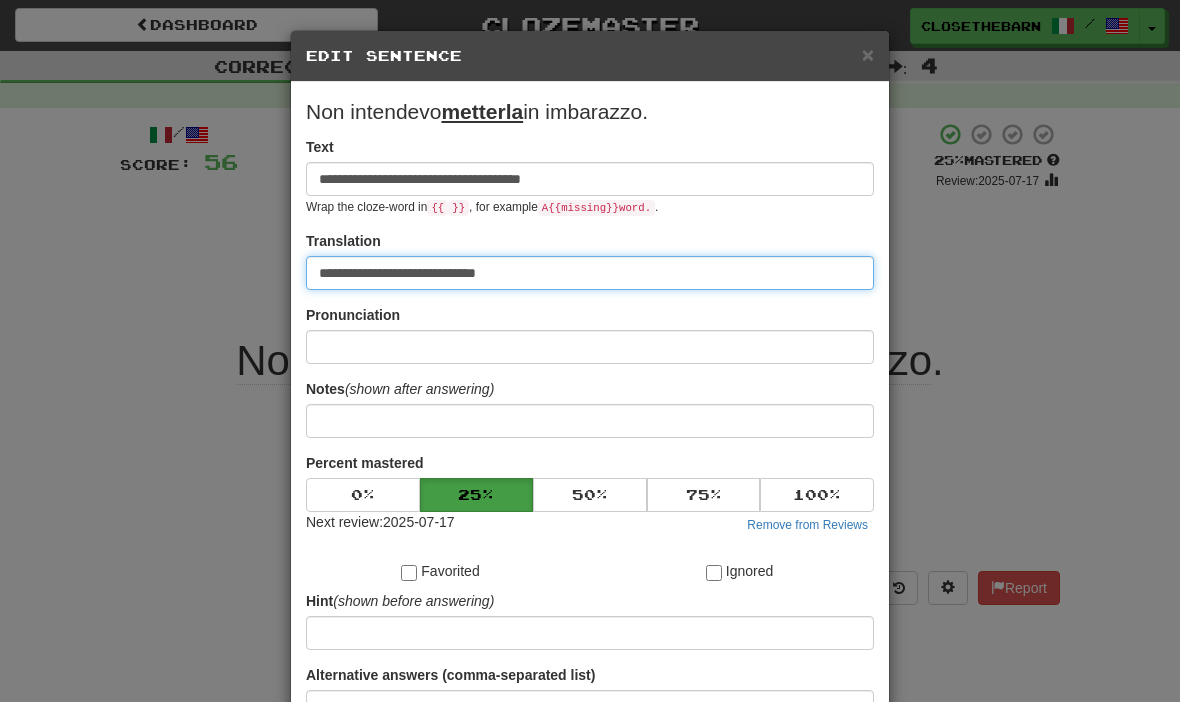click on "**********" at bounding box center [590, 273] 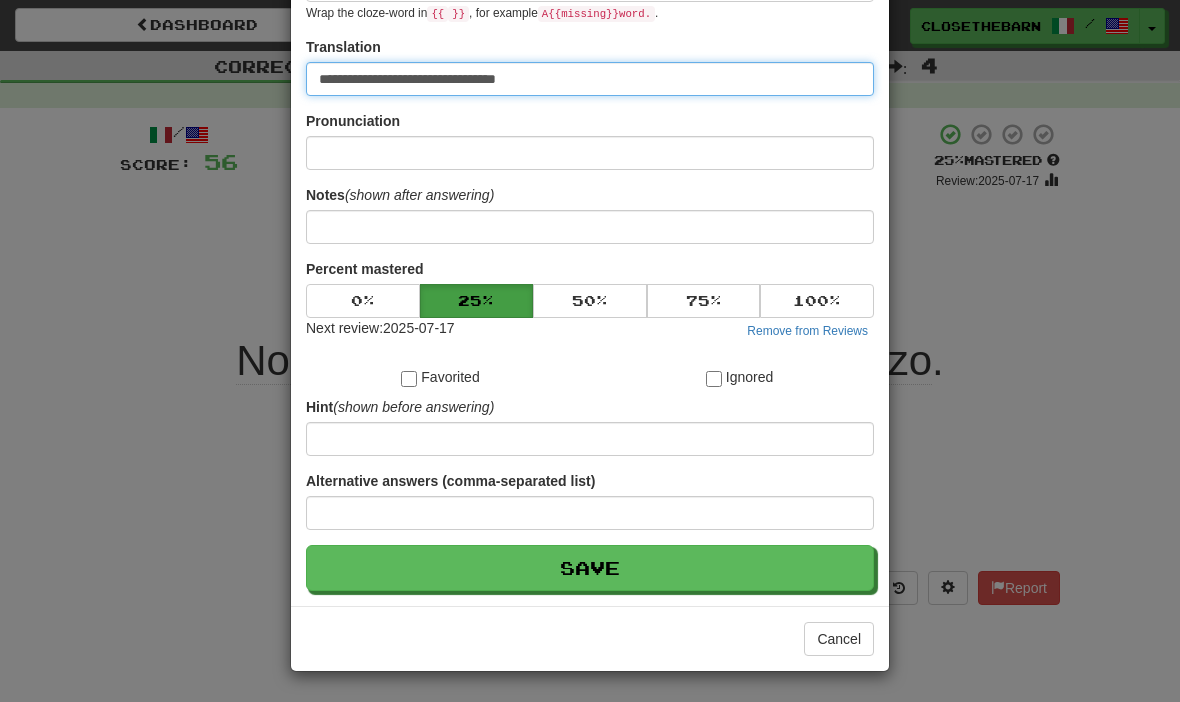 scroll, scrollTop: 195, scrollLeft: 0, axis: vertical 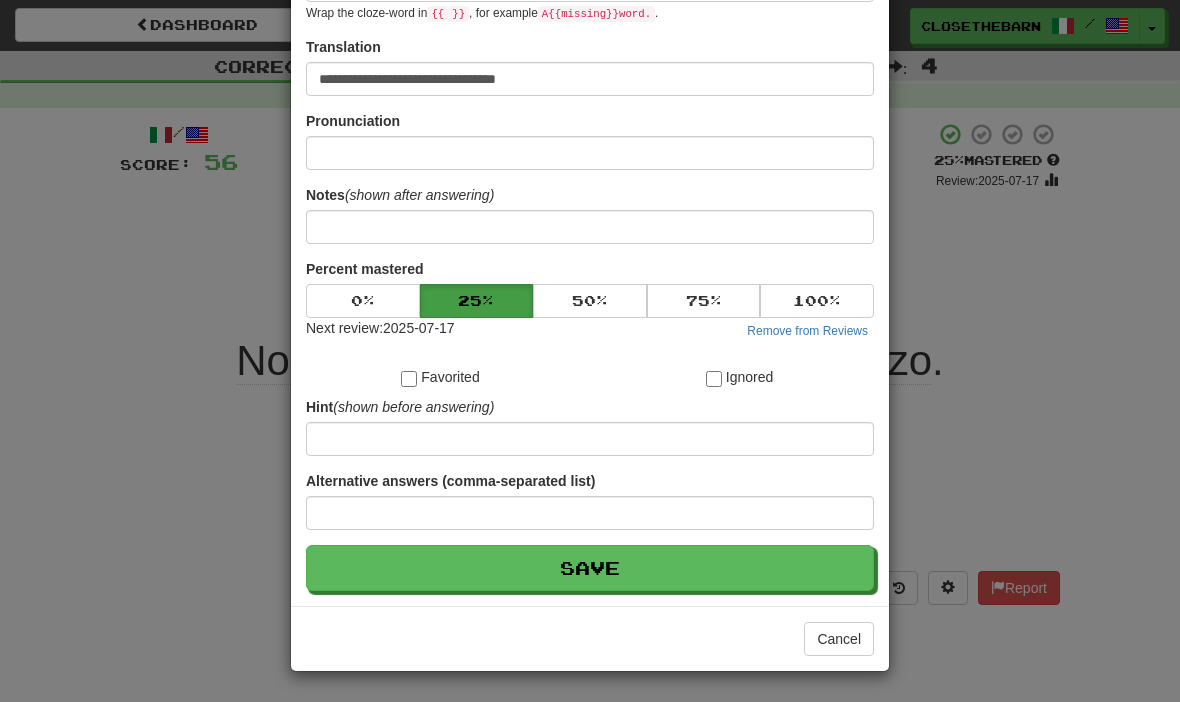 click on "Save" at bounding box center [590, 568] 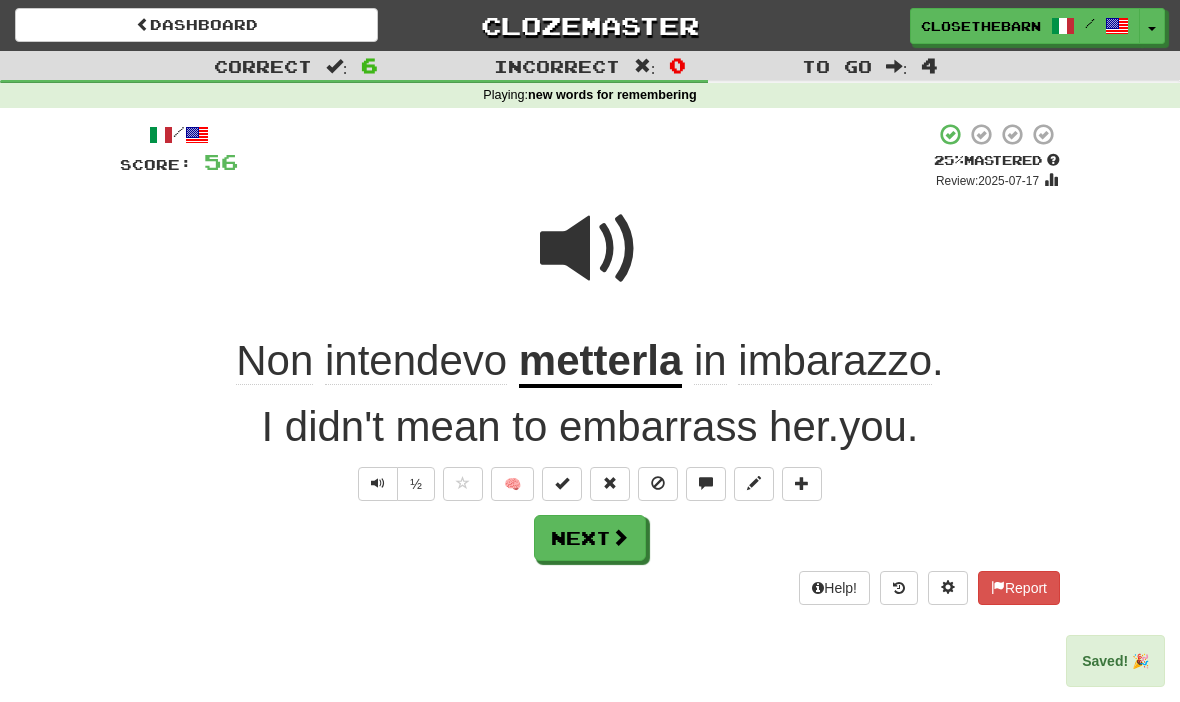 click on "Next" at bounding box center [590, 538] 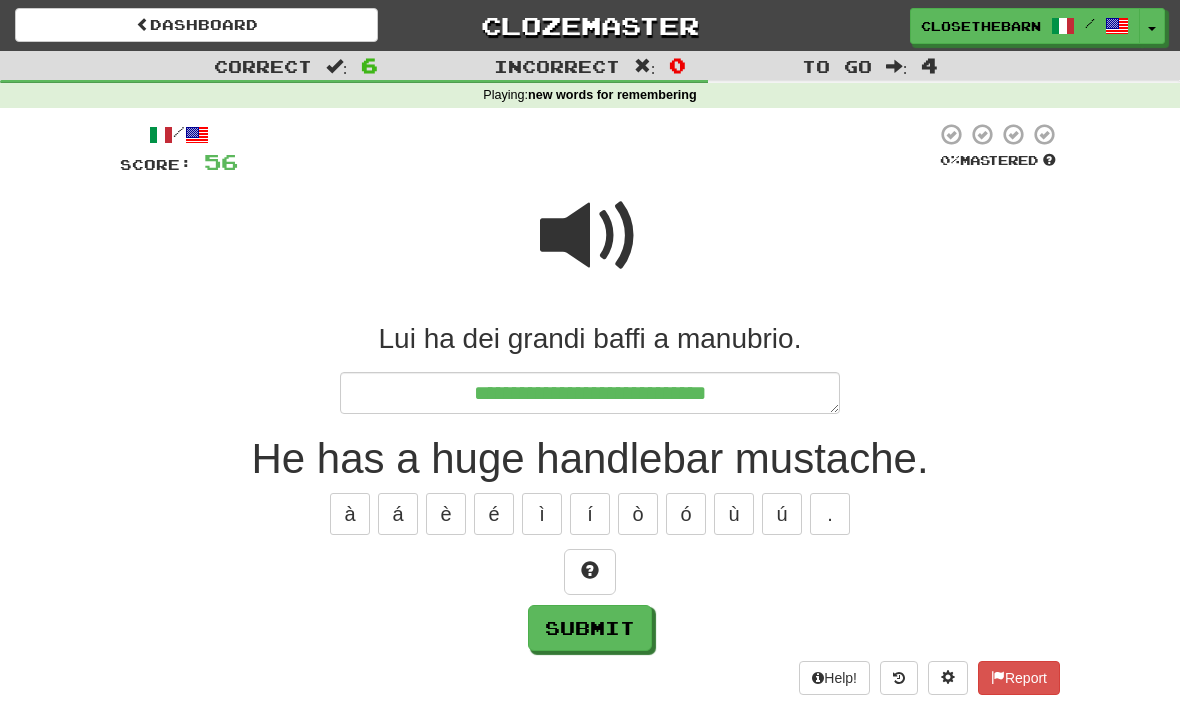 click at bounding box center [590, 570] 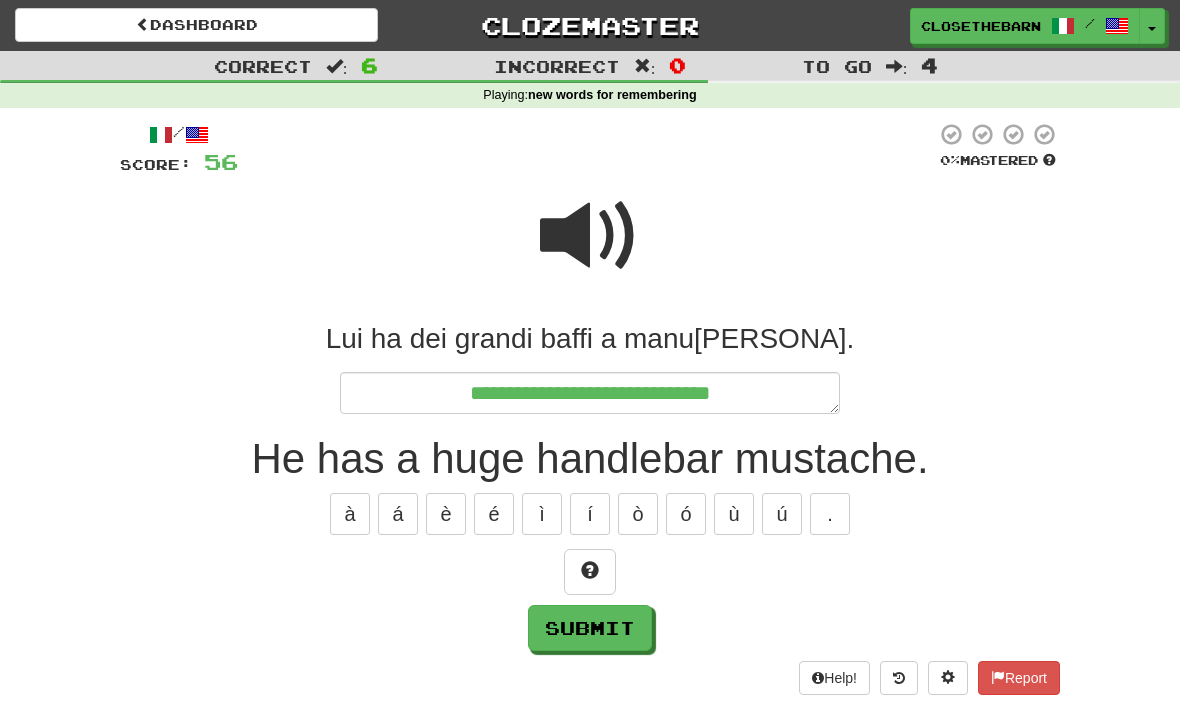 click at bounding box center (590, 572) 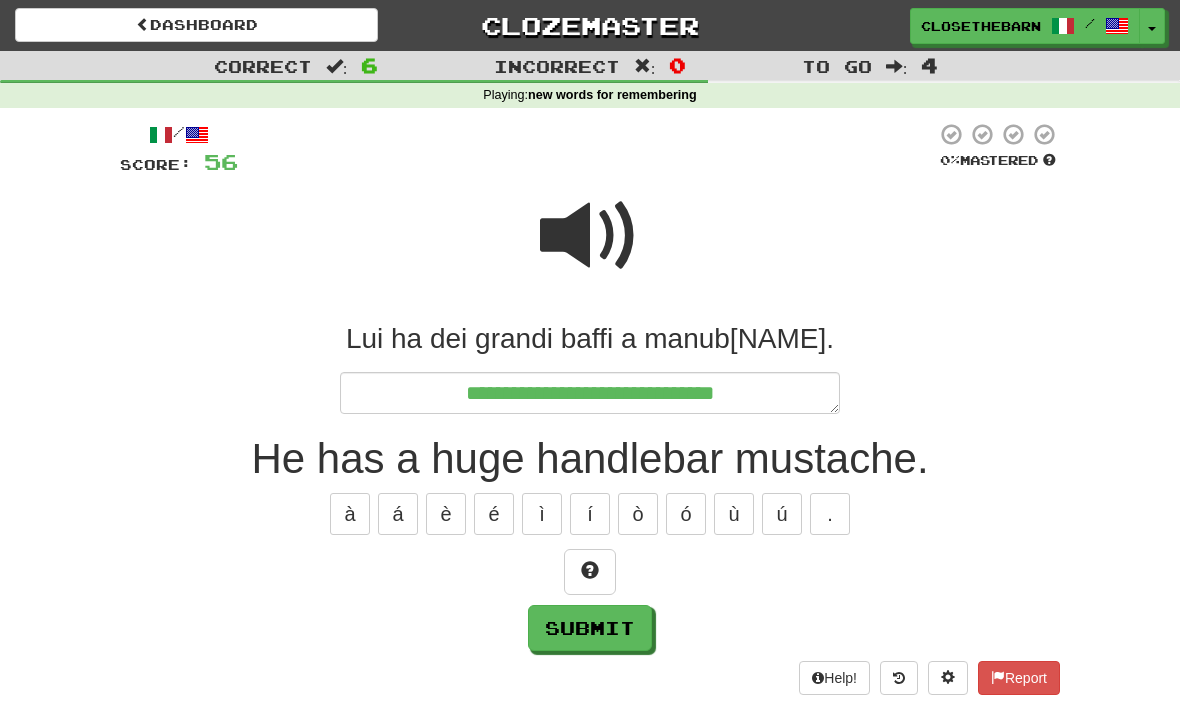 click at bounding box center (590, 572) 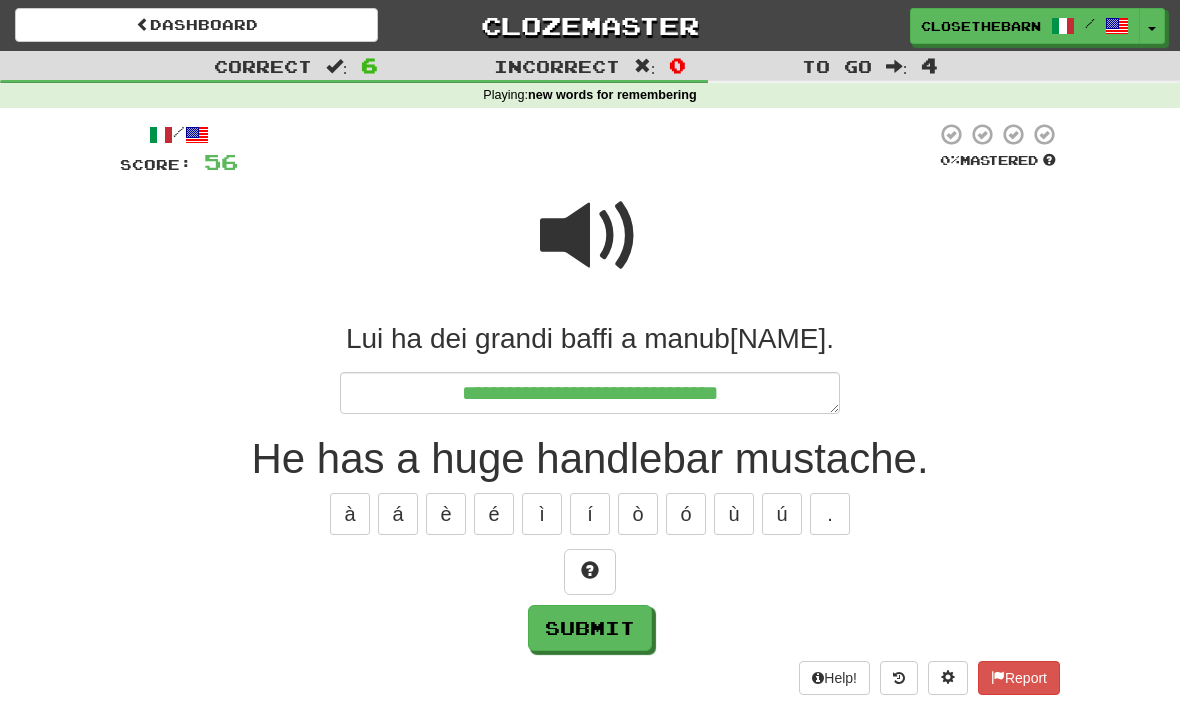 click at bounding box center [590, 570] 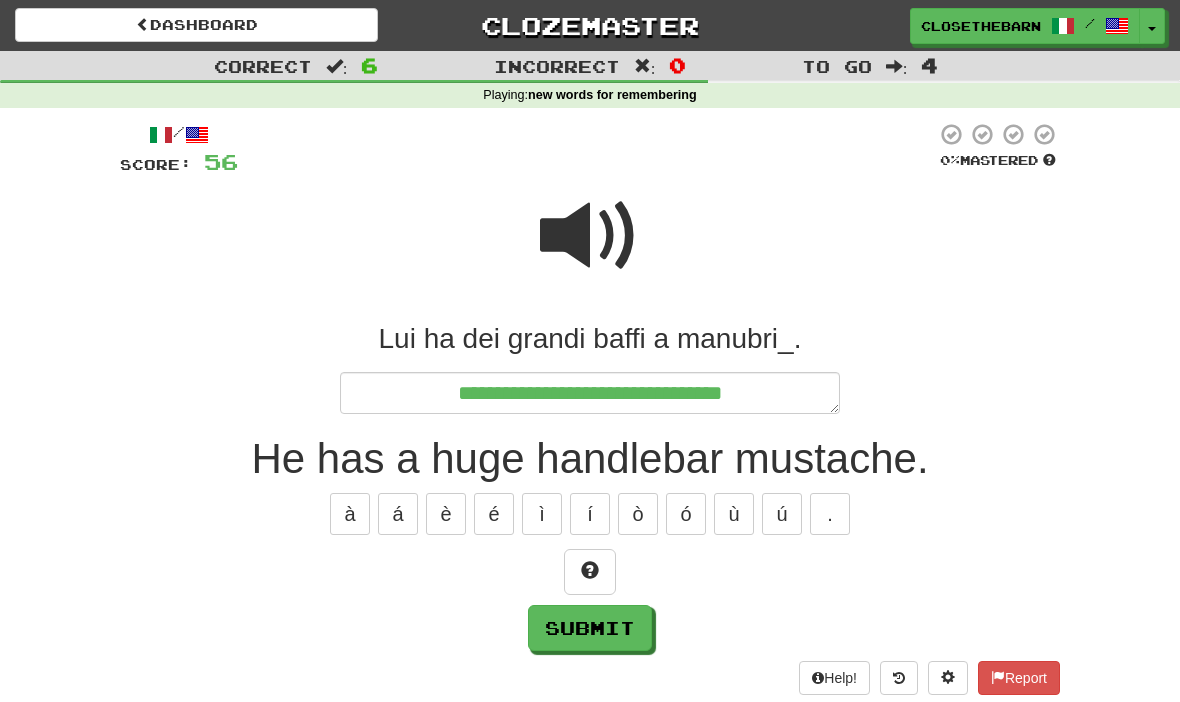 click at bounding box center (590, 570) 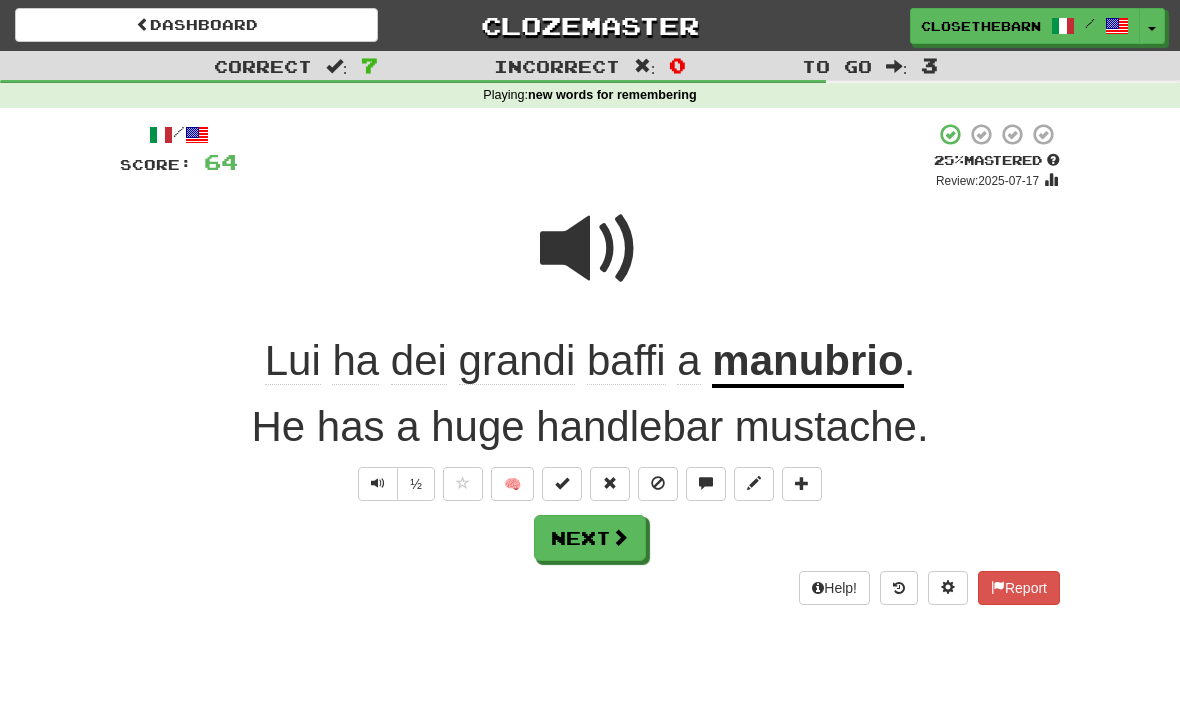 click on "Next" at bounding box center (590, 538) 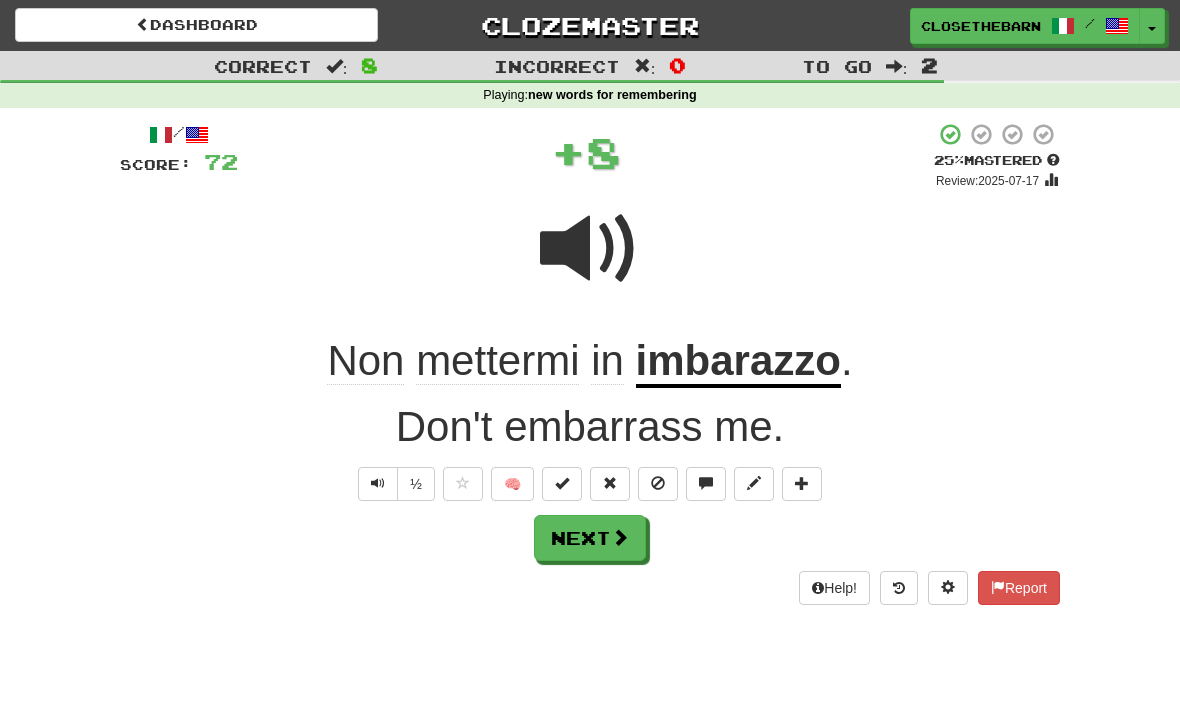 click on "Next" at bounding box center [590, 538] 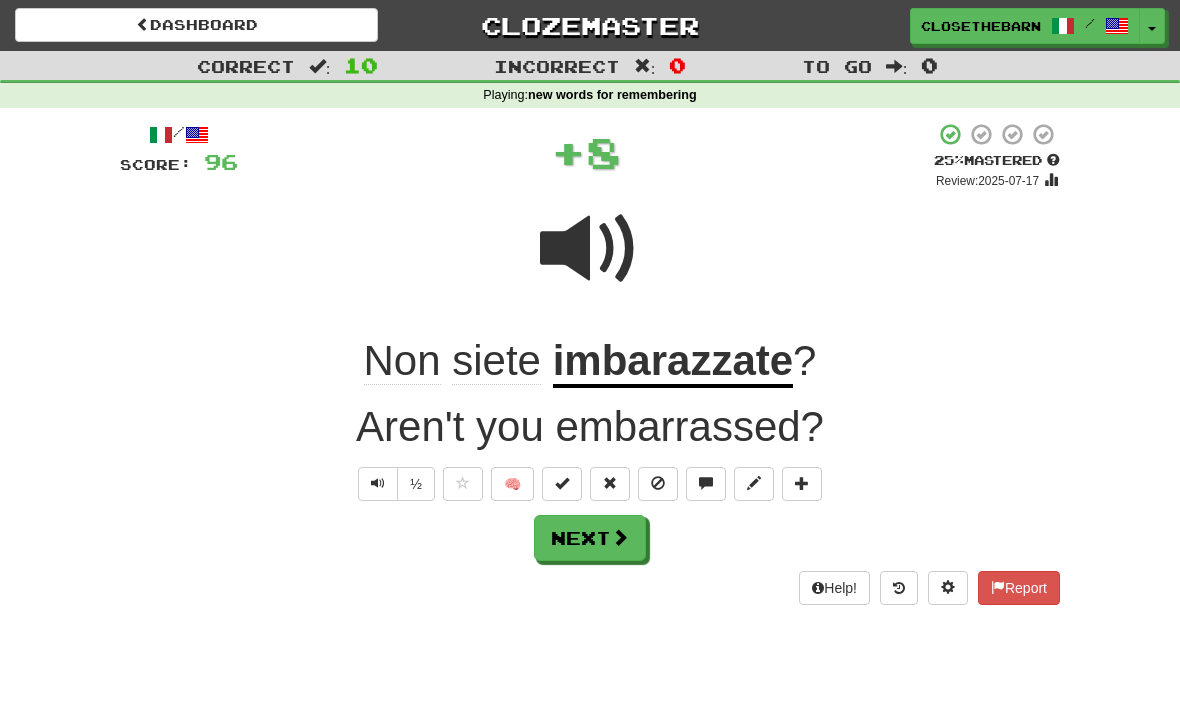 click on "🧠" at bounding box center [512, 484] 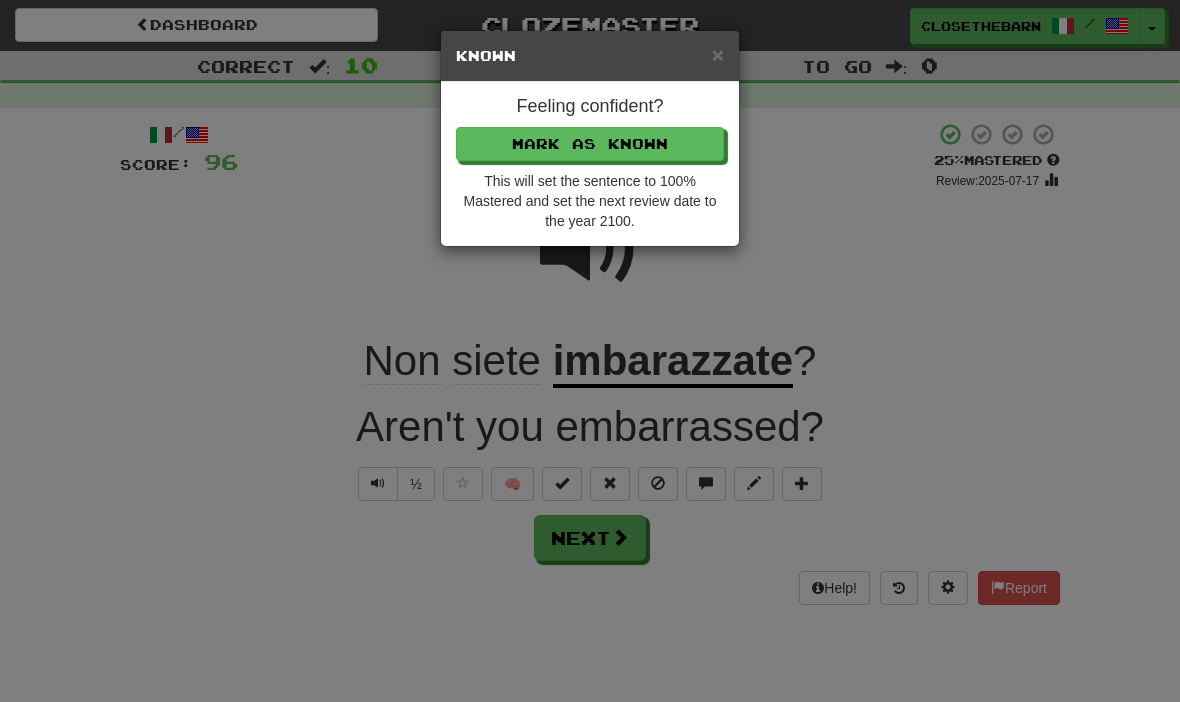 click on "Mark as Known" at bounding box center (590, 144) 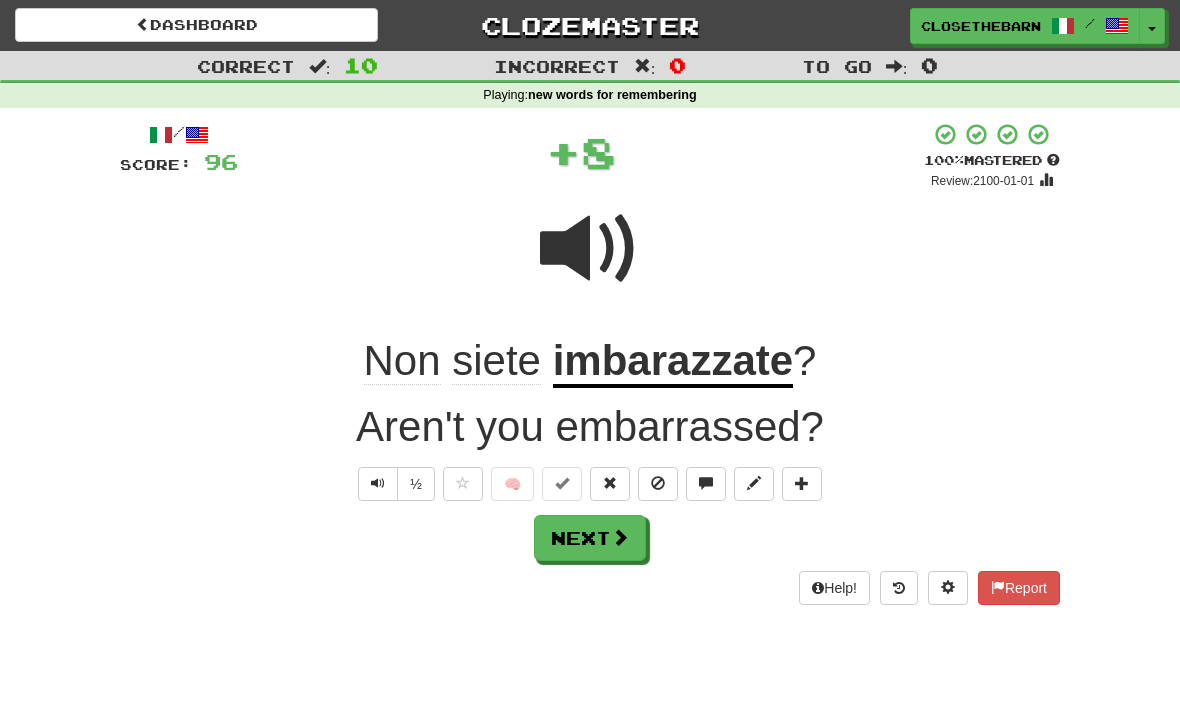 click on "Next" at bounding box center (590, 538) 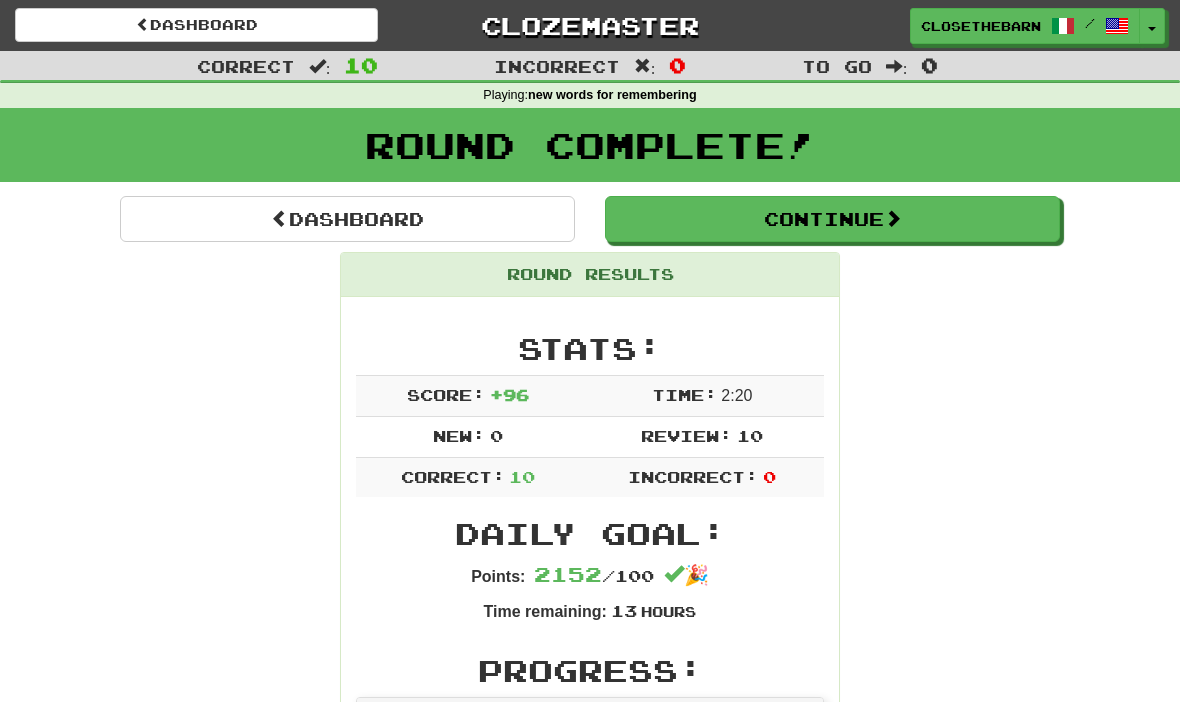 click on "Continue" at bounding box center [832, 219] 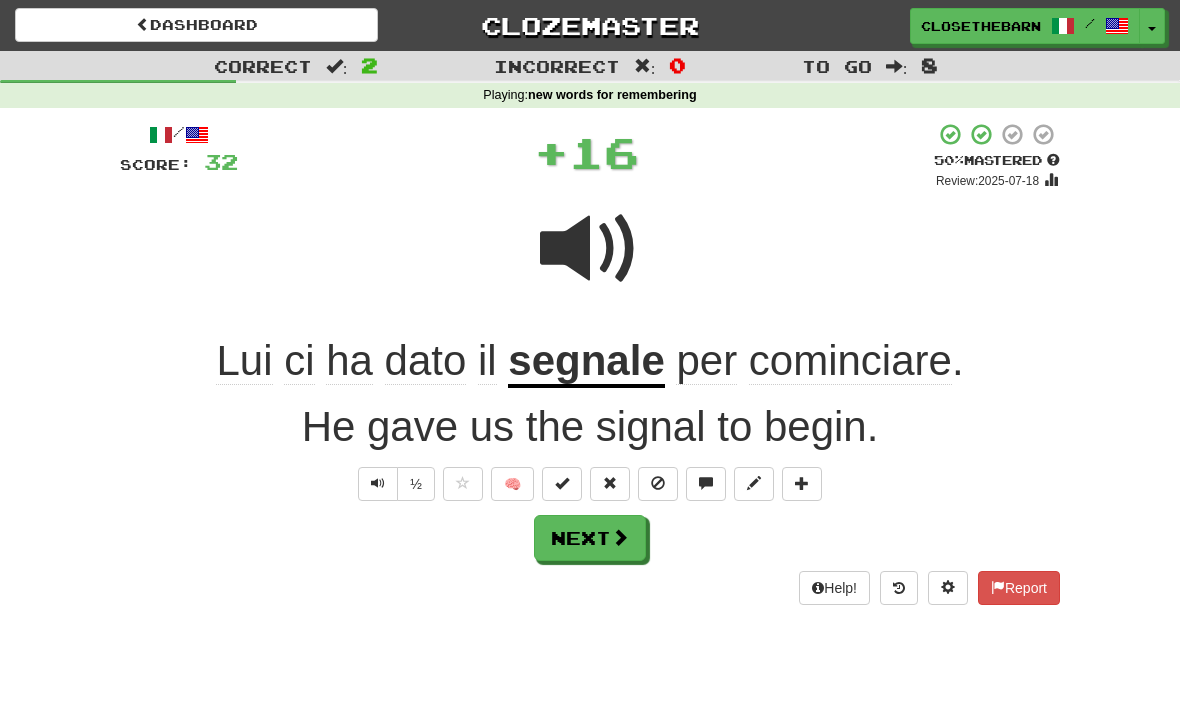 click at bounding box center [562, 483] 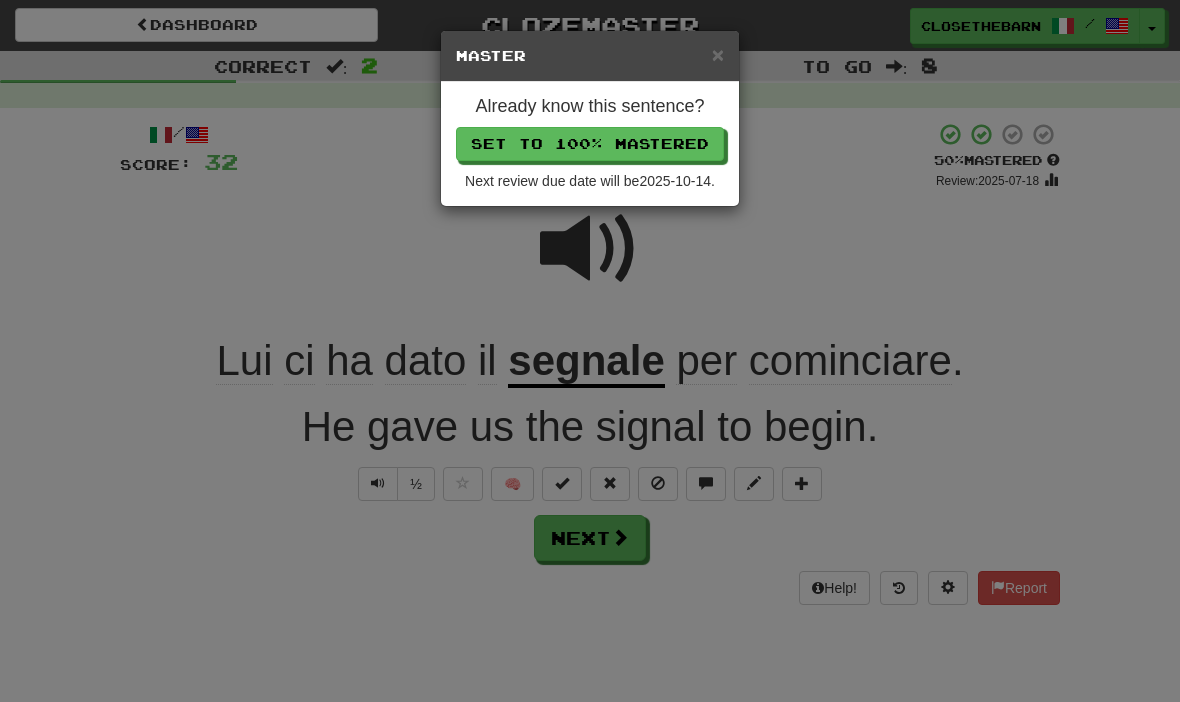 click on "Set to 100% Mastered" at bounding box center (590, 144) 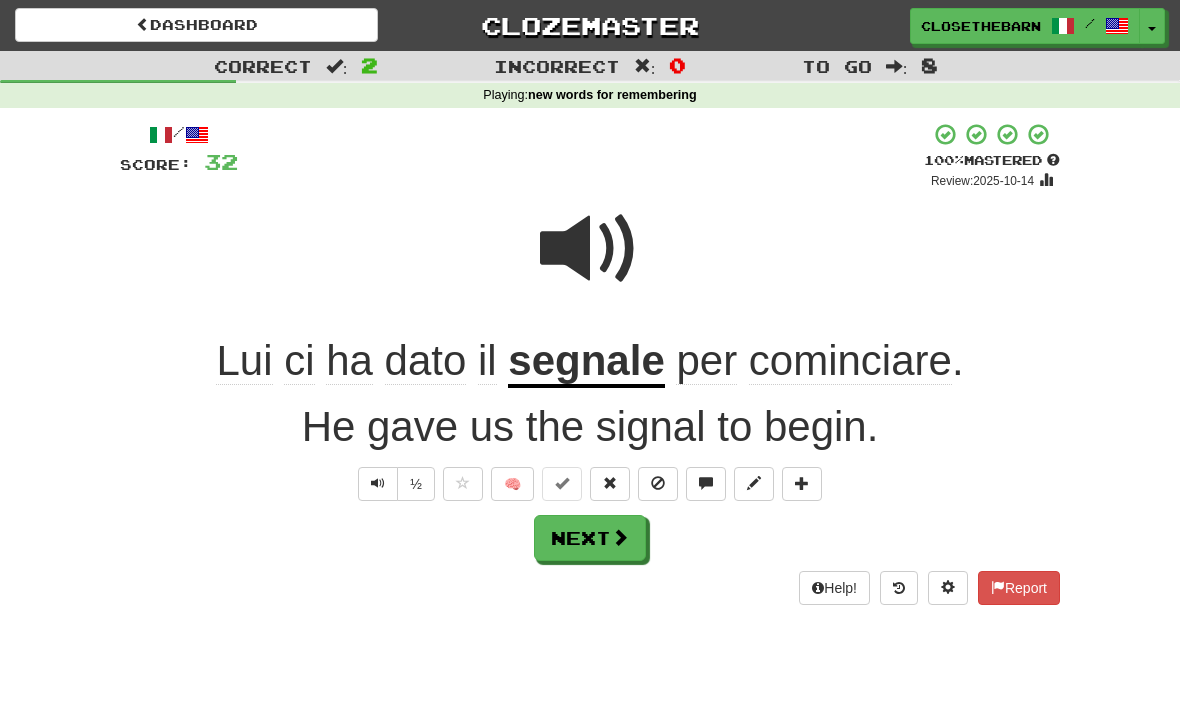 click on "Next" at bounding box center (590, 538) 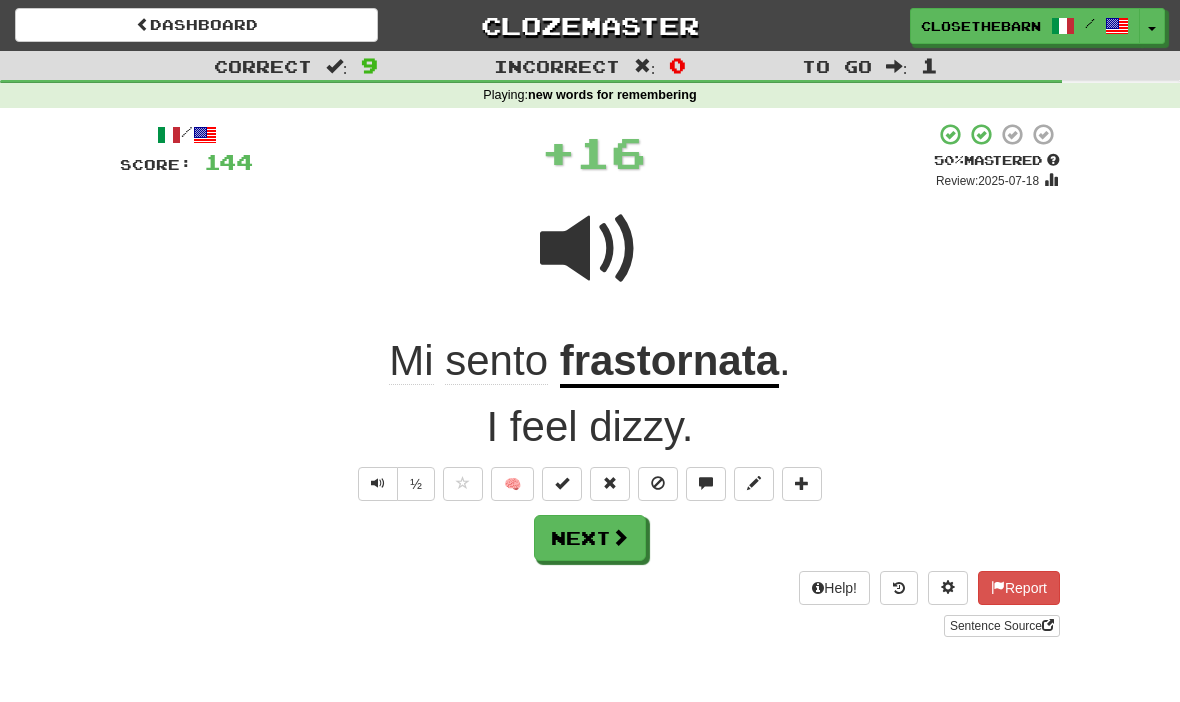 click at bounding box center (562, 484) 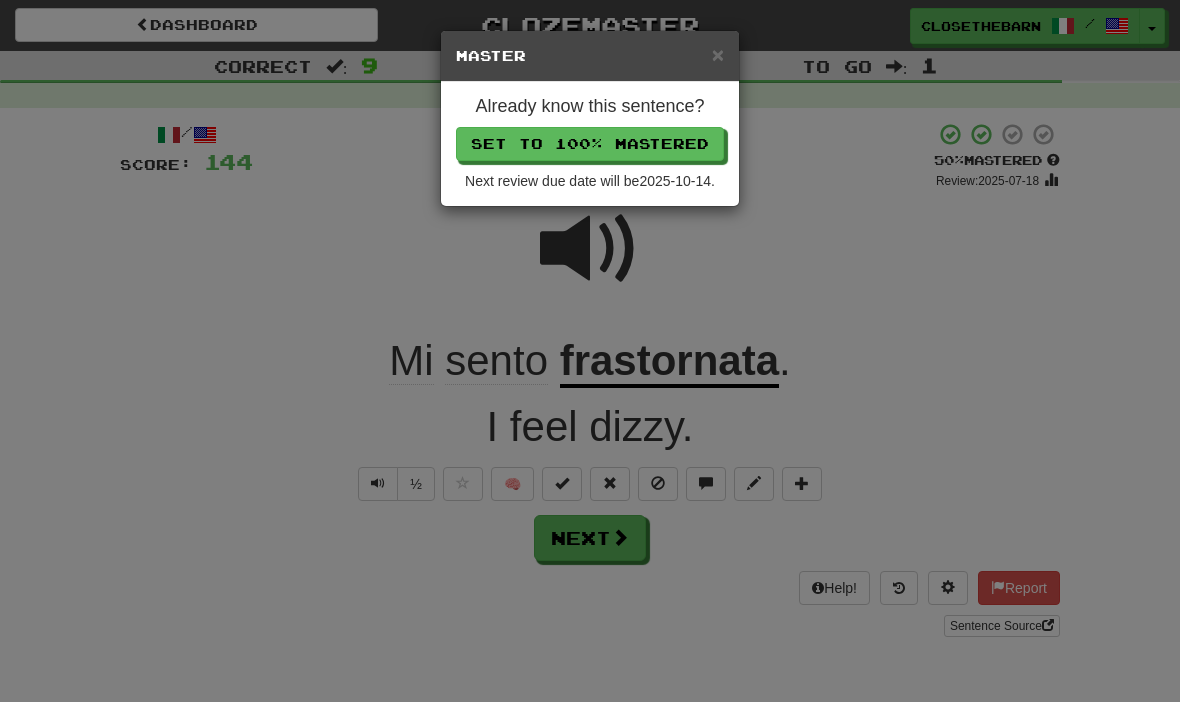 click on "Set to 100% Mastered" at bounding box center [590, 144] 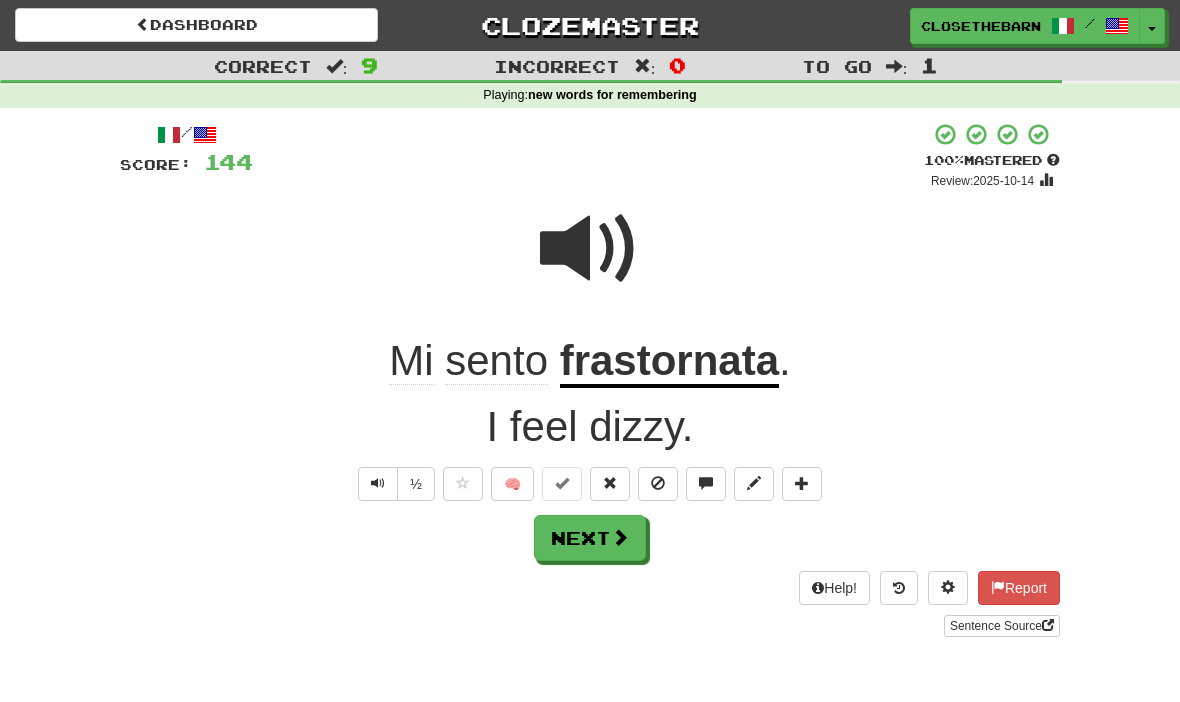 click on "Next" at bounding box center (590, 538) 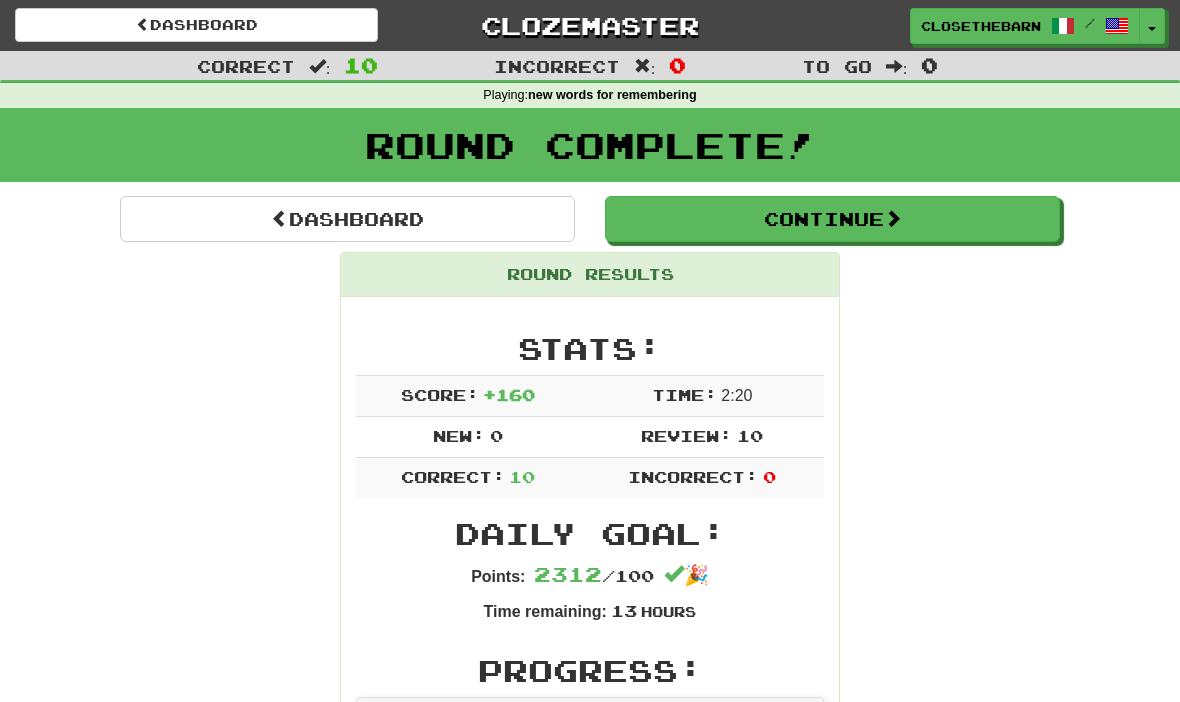 click on "Continue" at bounding box center [832, 219] 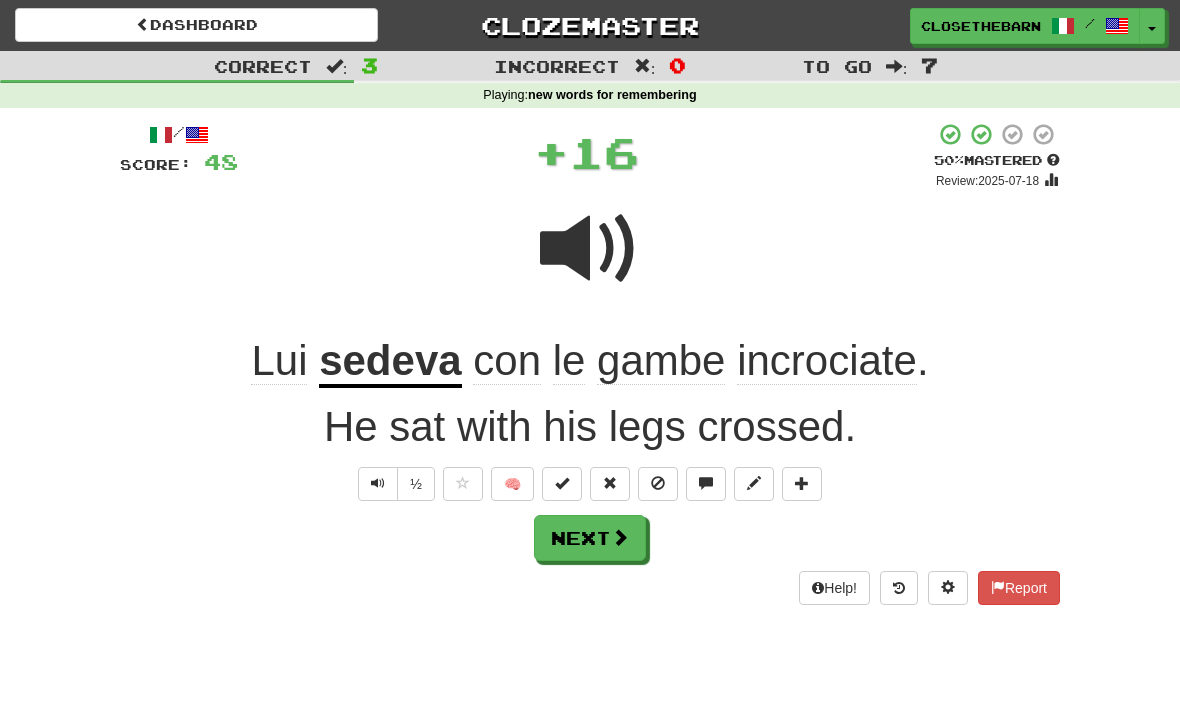 click on "Next" at bounding box center (590, 538) 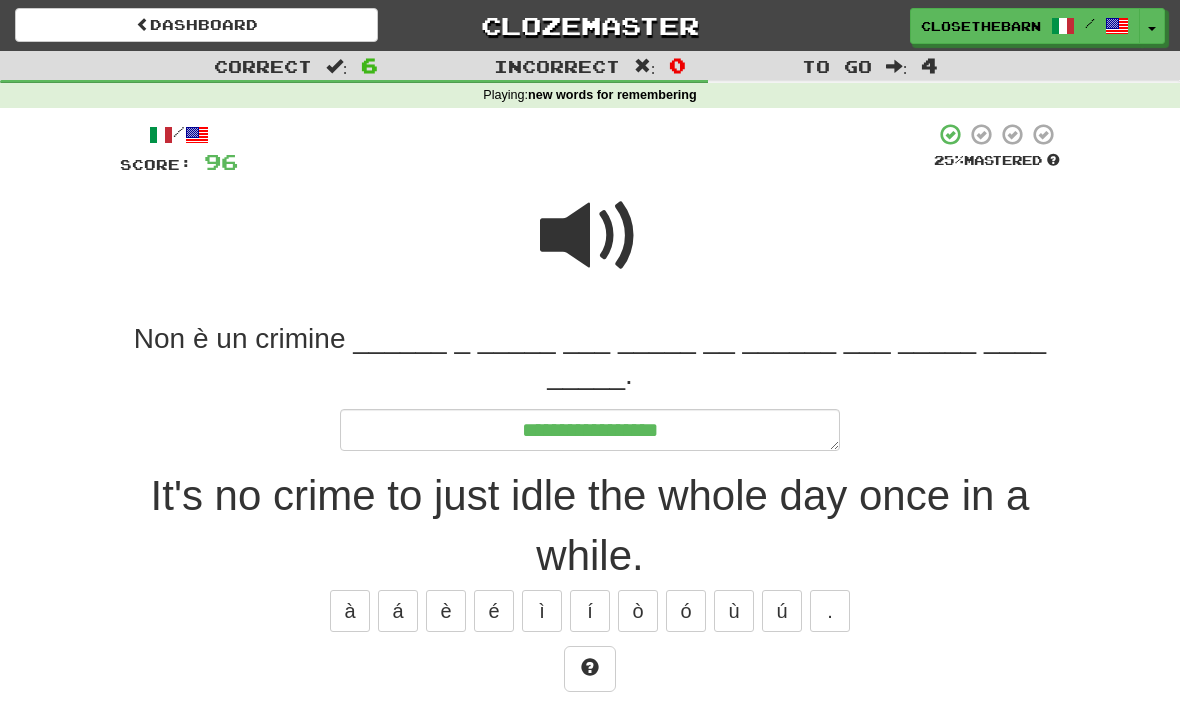 click at bounding box center [590, 667] 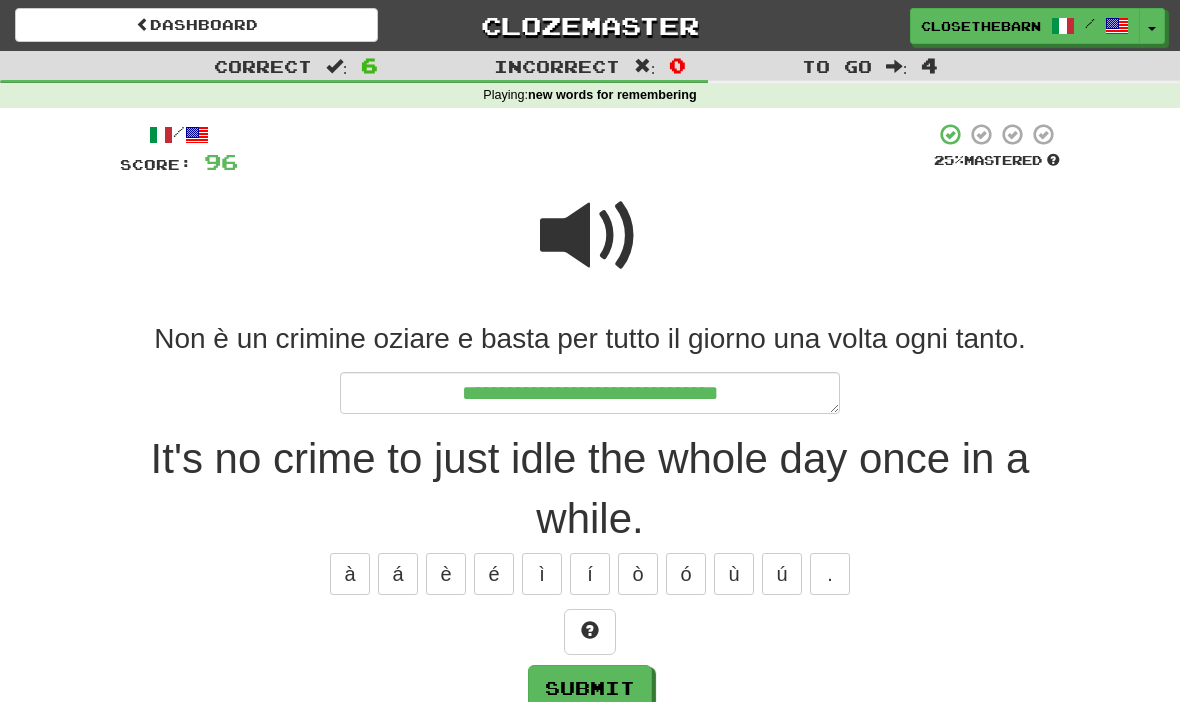 click at bounding box center (590, 630) 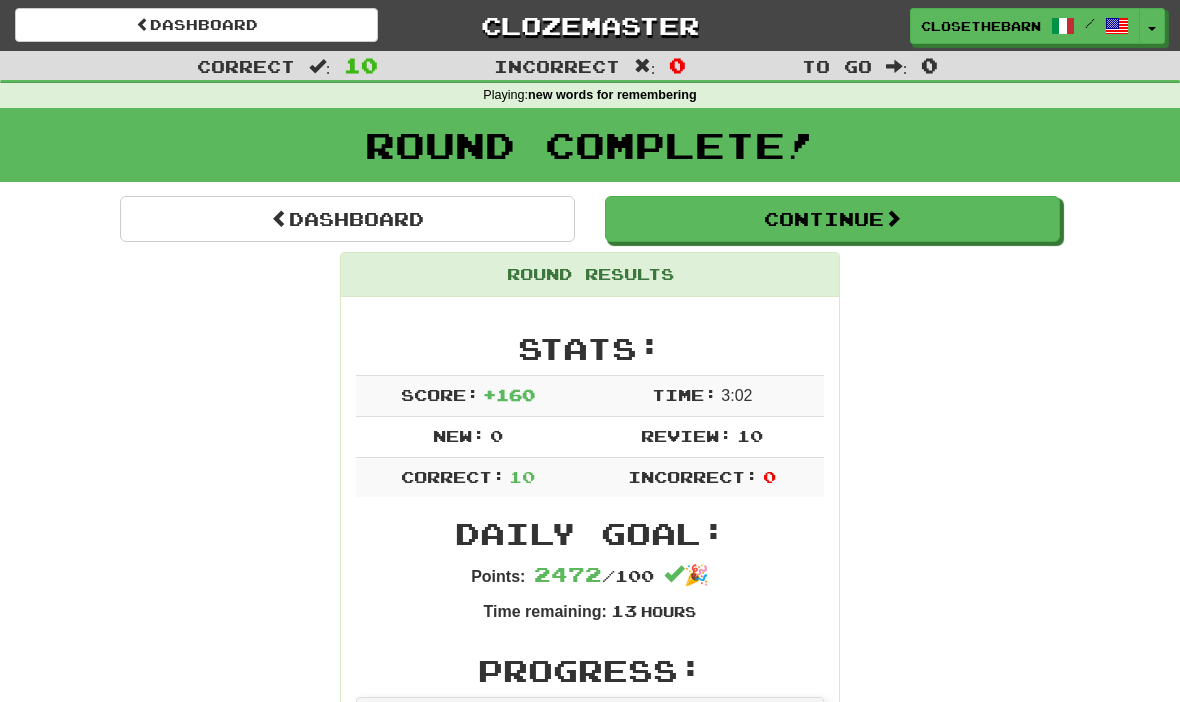 click on "Continue" at bounding box center (832, 219) 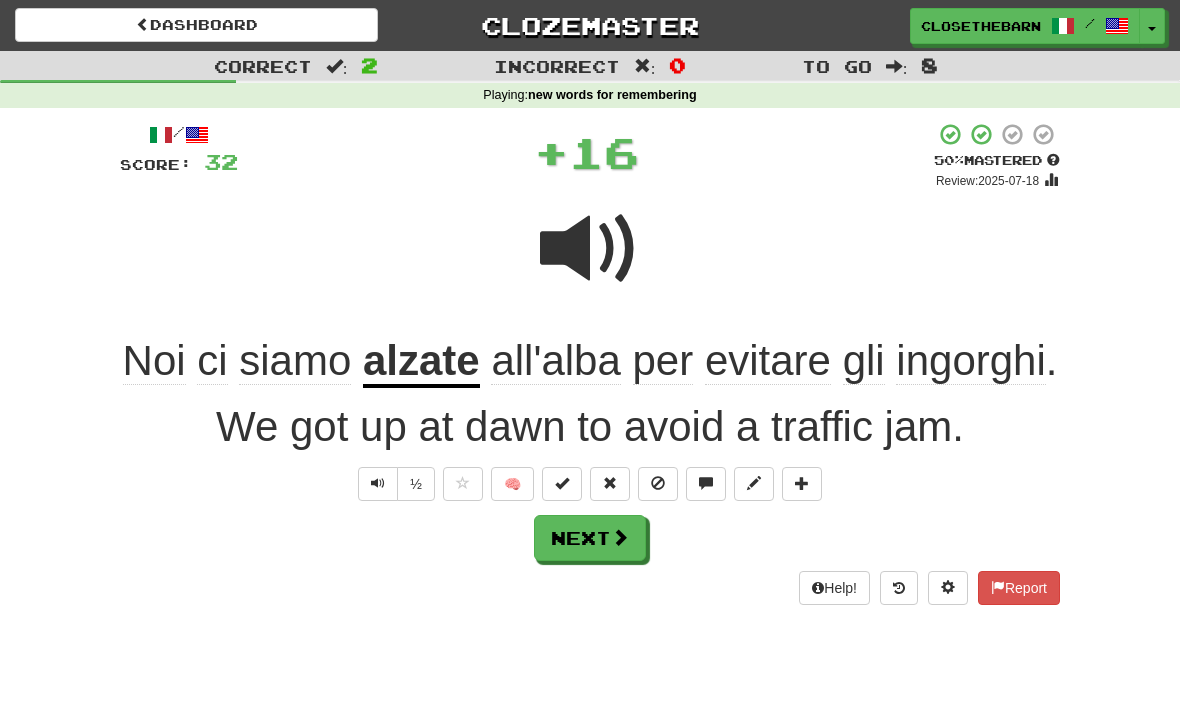 click on "Next" at bounding box center [590, 538] 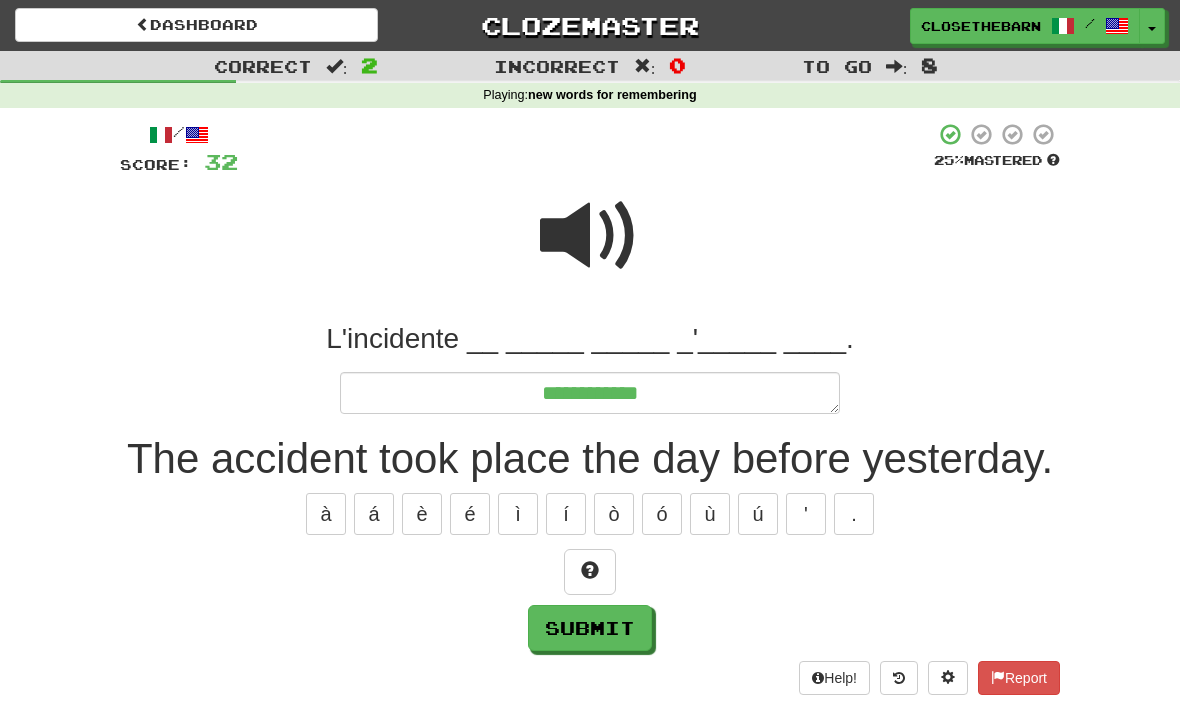 click at bounding box center (590, 570) 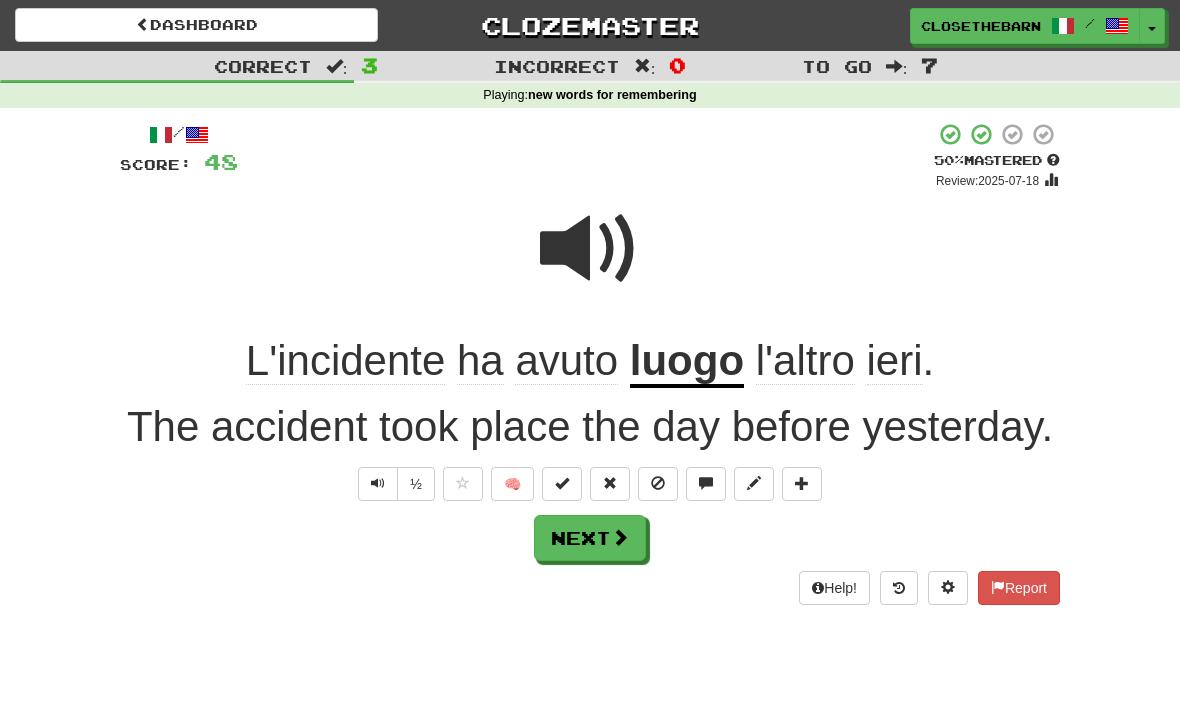 click at bounding box center (754, 484) 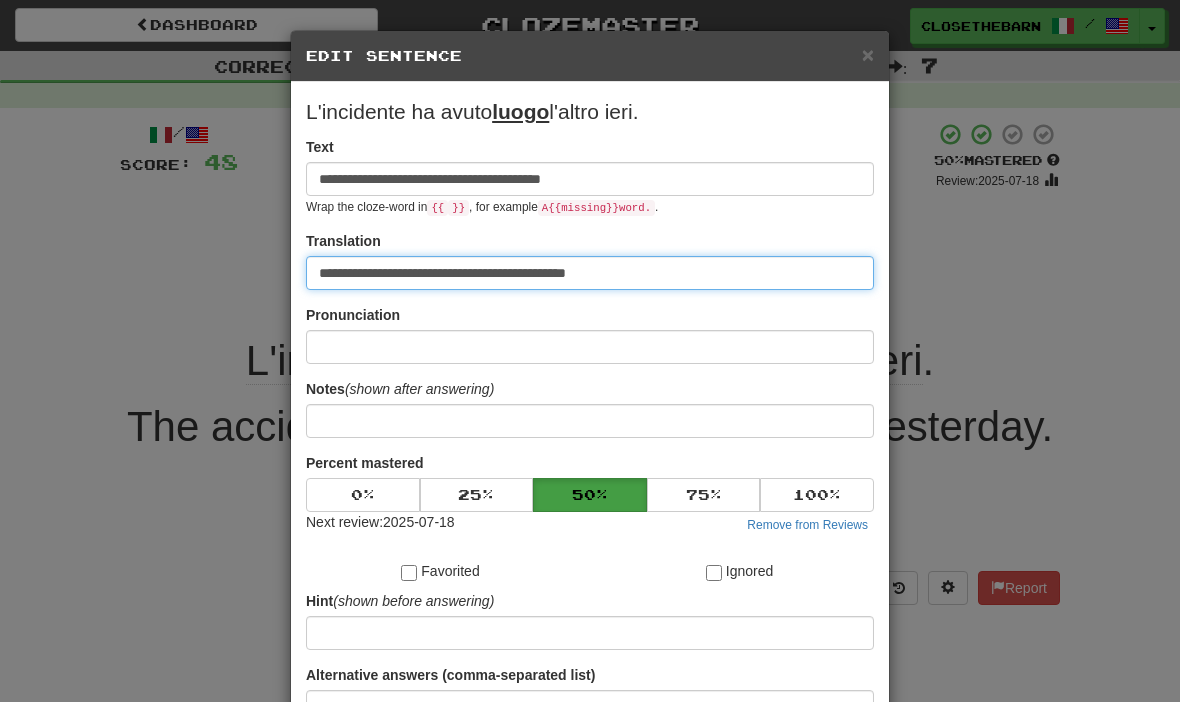 click on "**********" at bounding box center [590, 273] 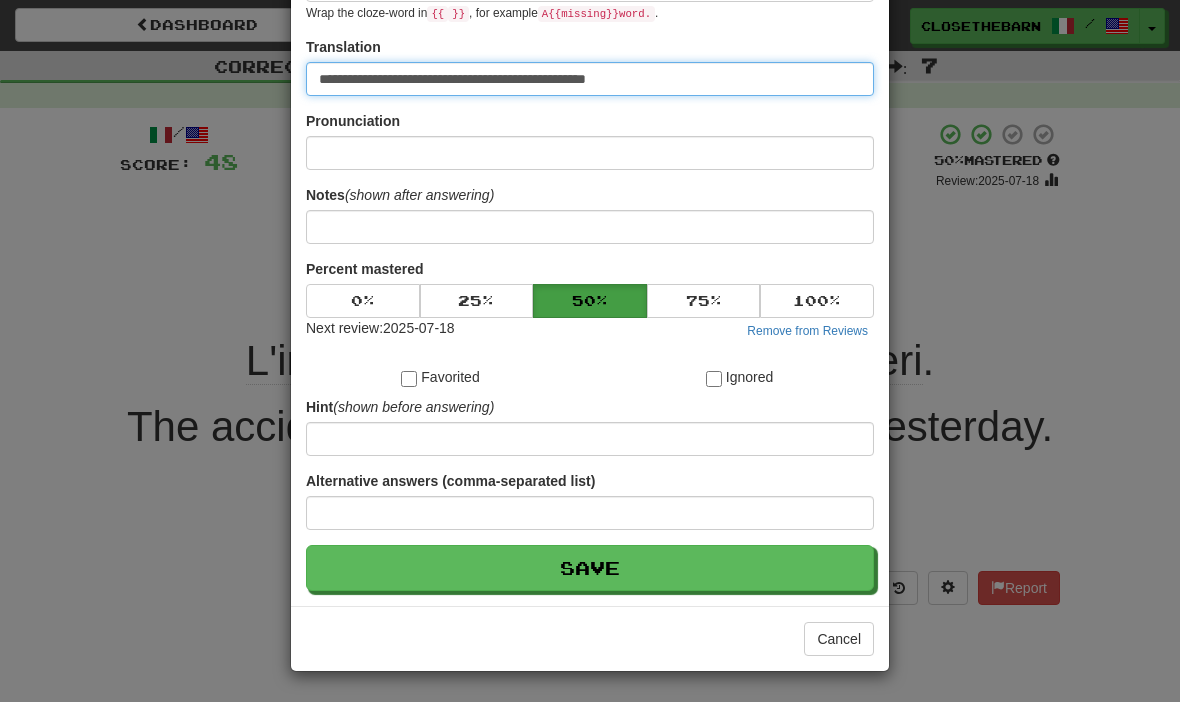scroll, scrollTop: 195, scrollLeft: 0, axis: vertical 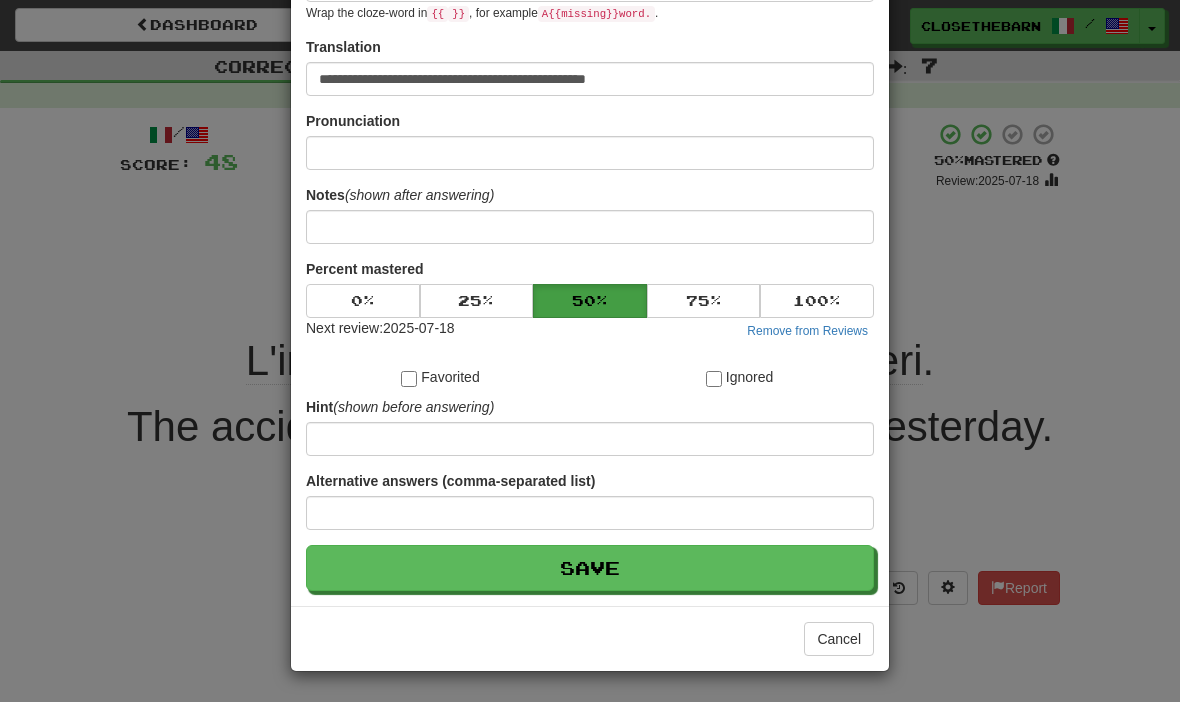 click on "Save" at bounding box center (590, 568) 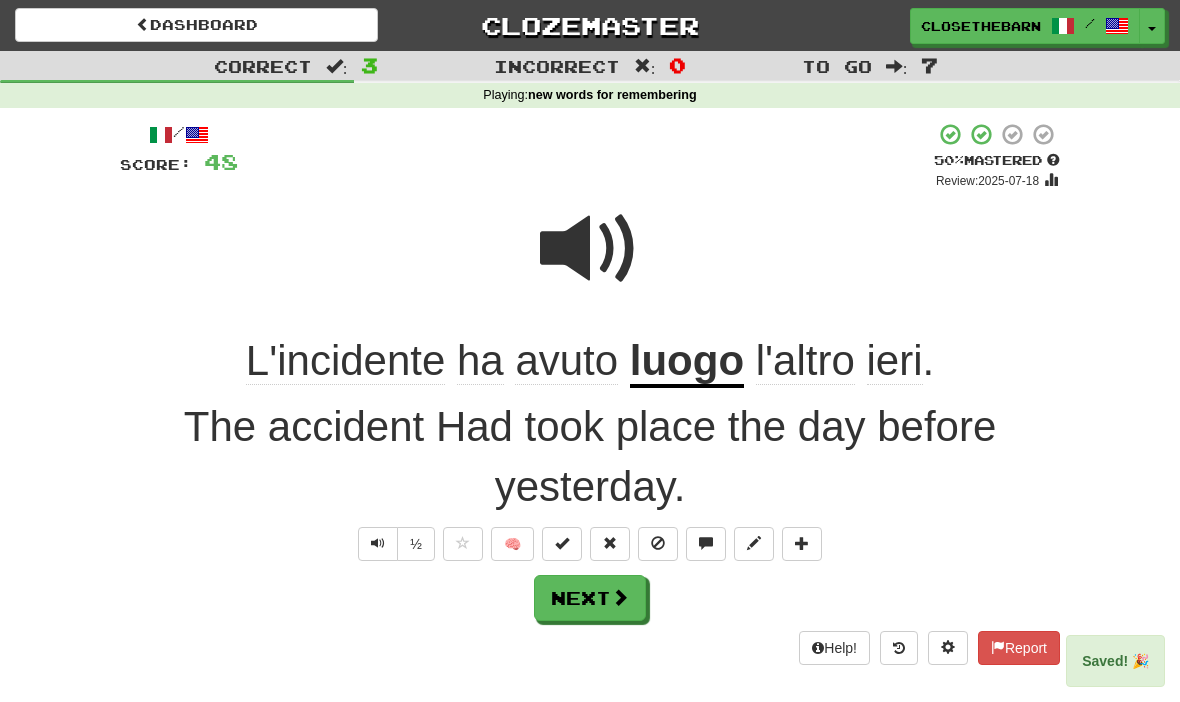 click on "Next" at bounding box center [590, 598] 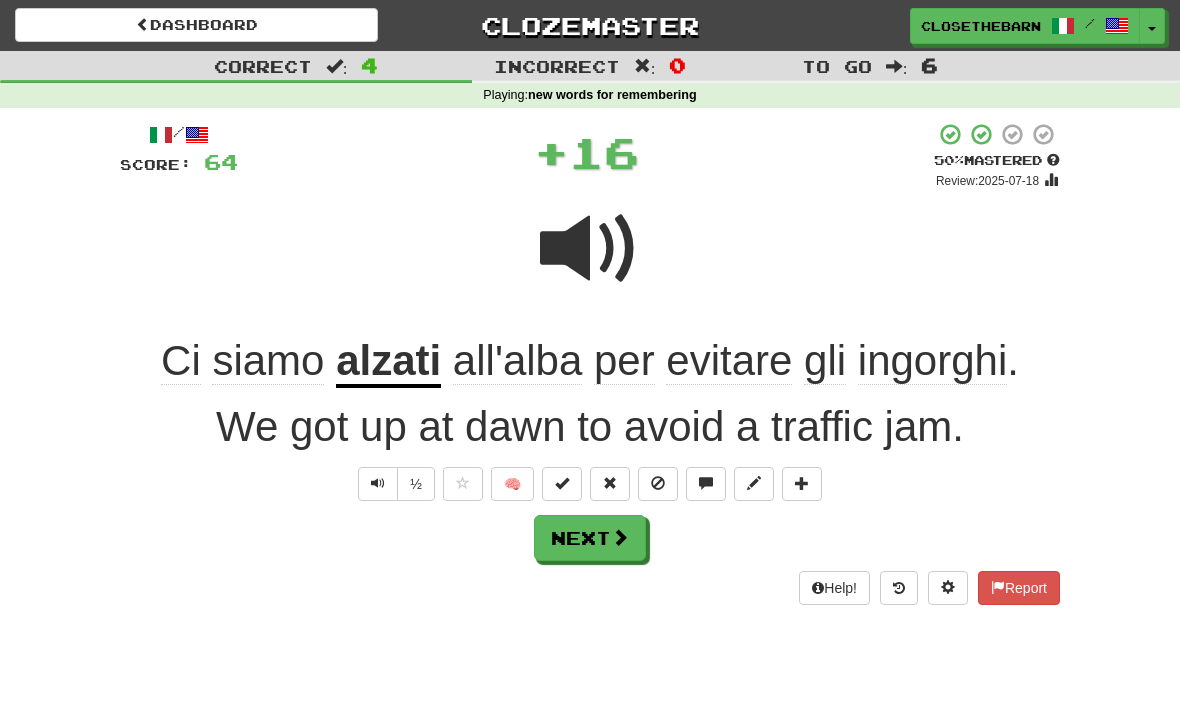 click at bounding box center [562, 483] 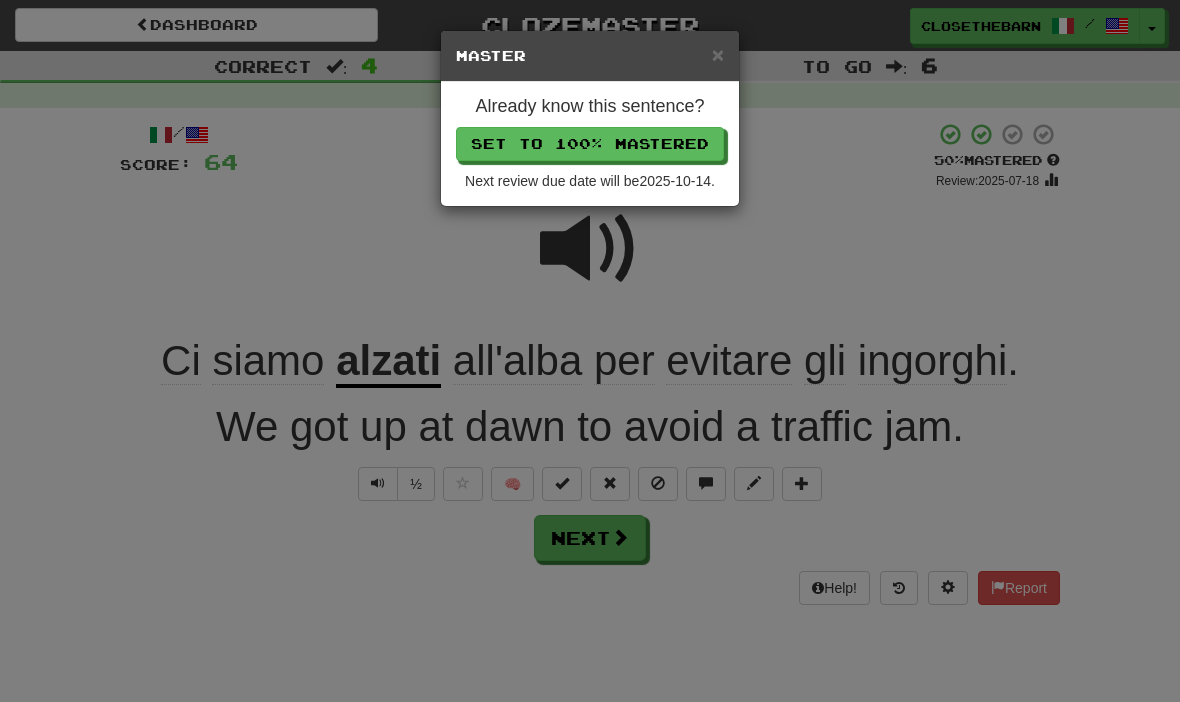 click on "Set to 100% Mastered" at bounding box center (590, 144) 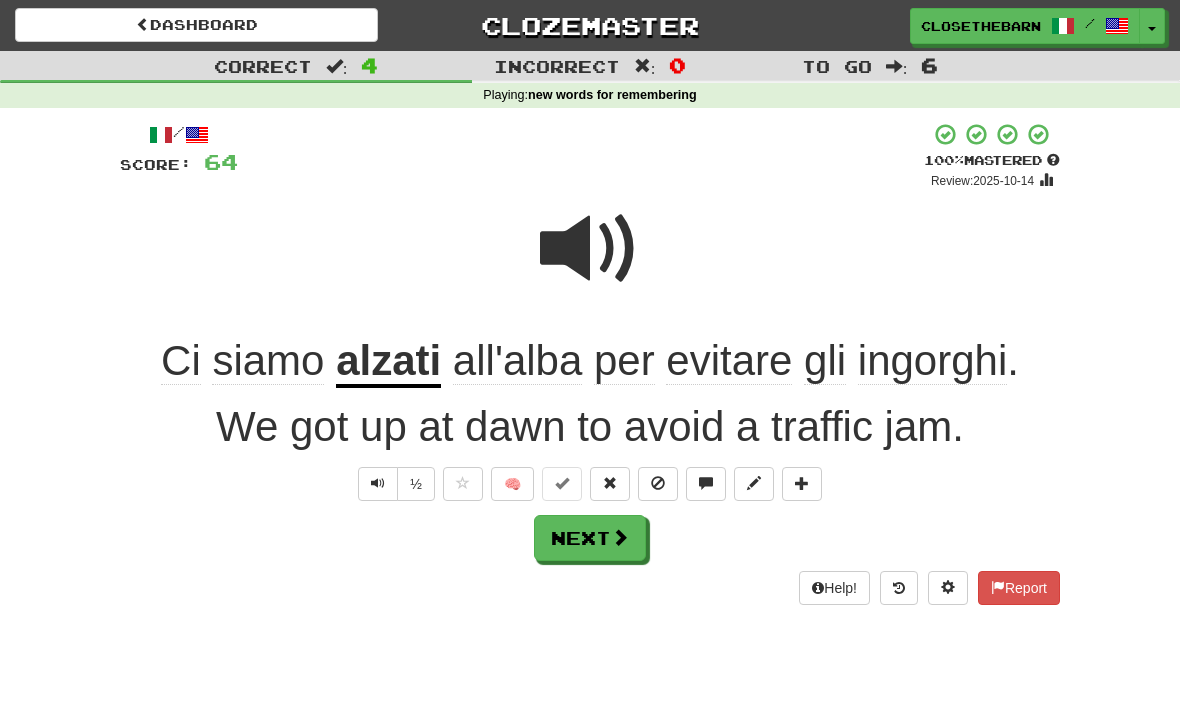 click on "Next" at bounding box center [590, 538] 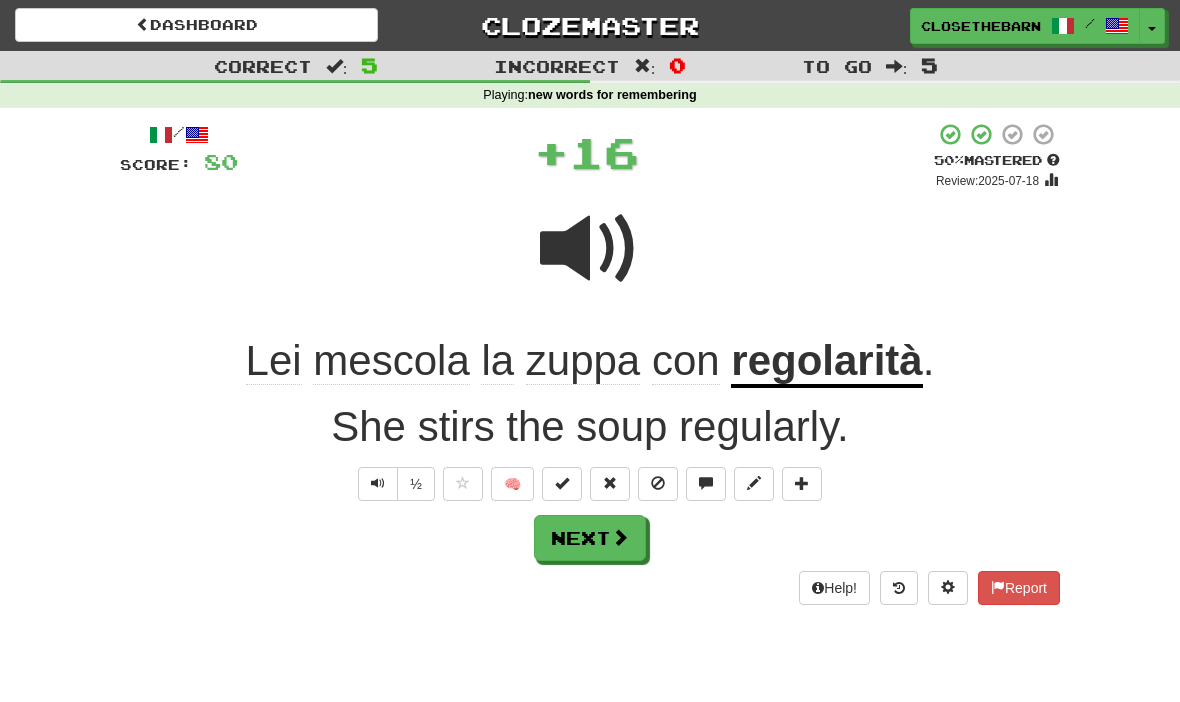 click at bounding box center [562, 484] 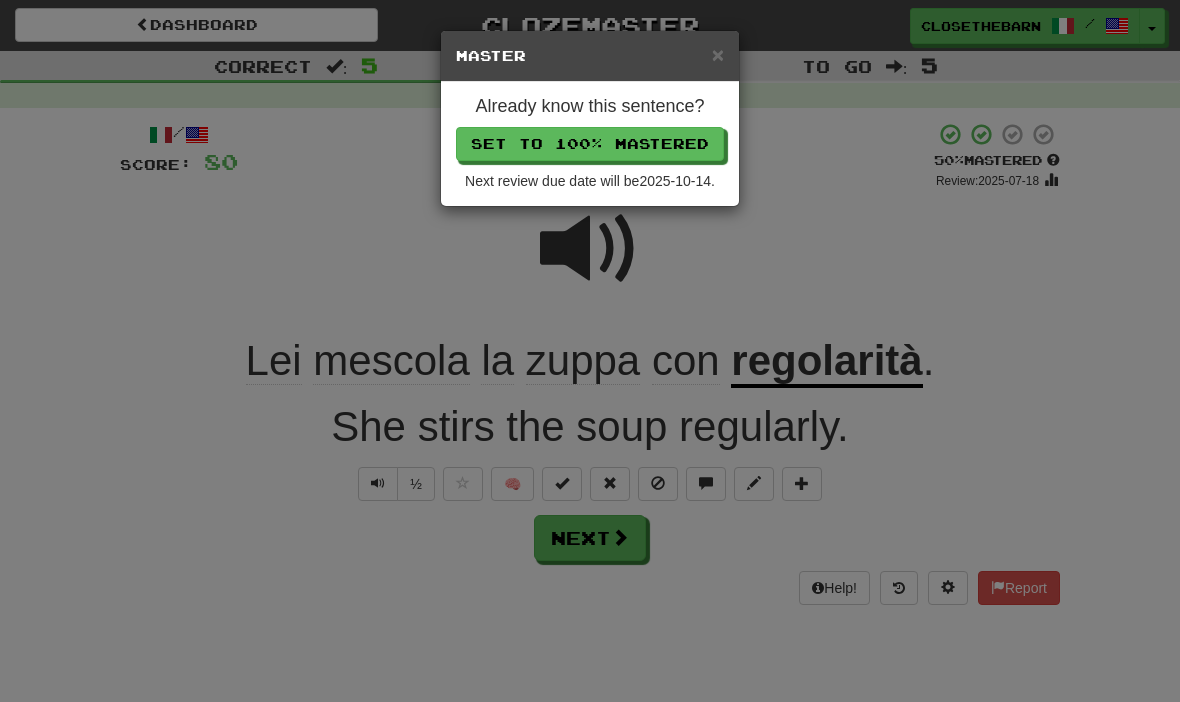click on "Set to 100% Mastered" at bounding box center (590, 144) 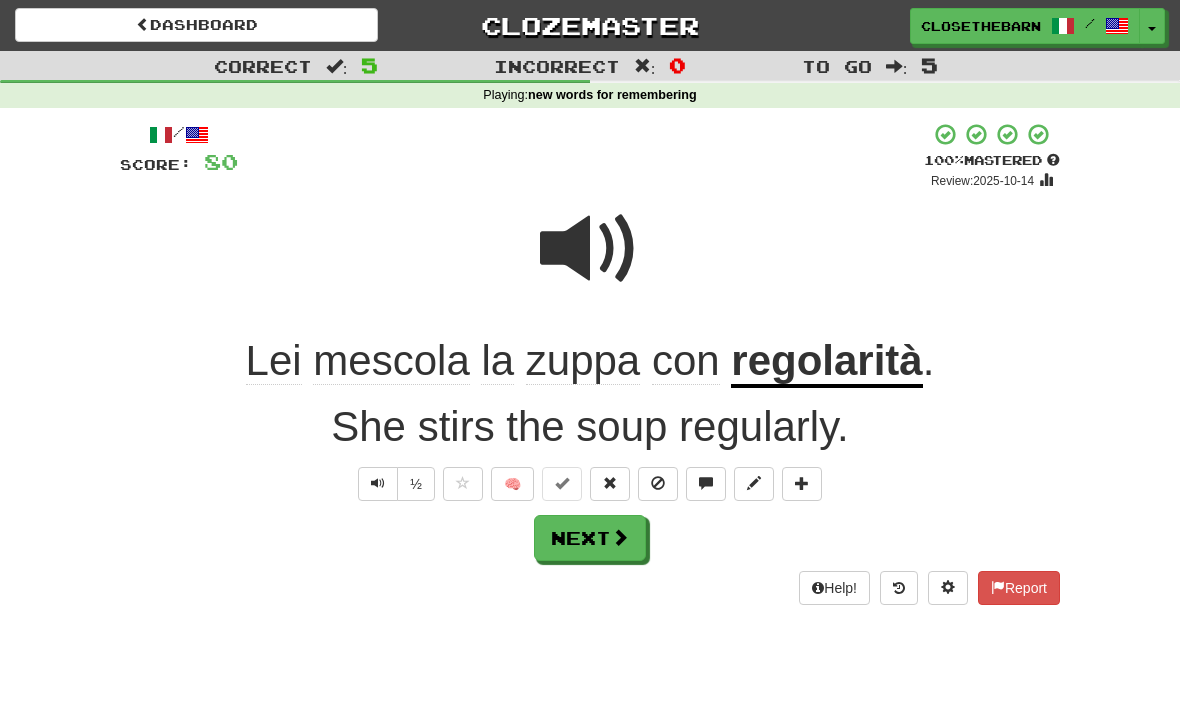 click on "Next" at bounding box center [590, 538] 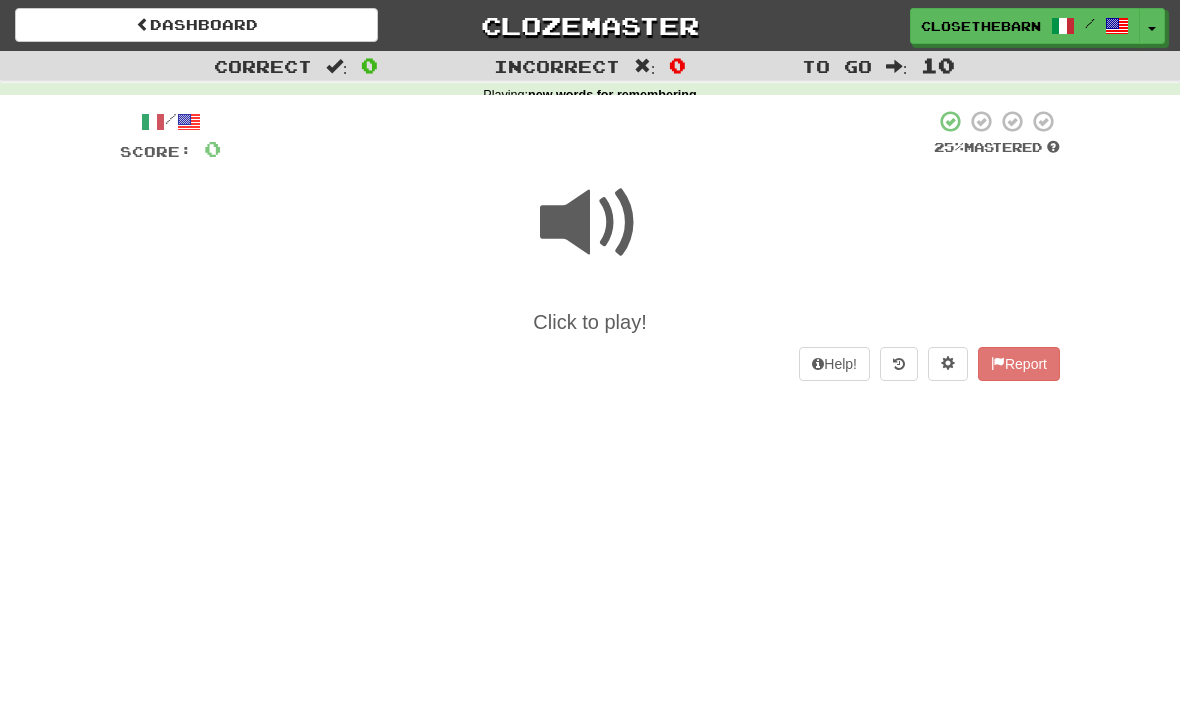 scroll, scrollTop: 0, scrollLeft: 0, axis: both 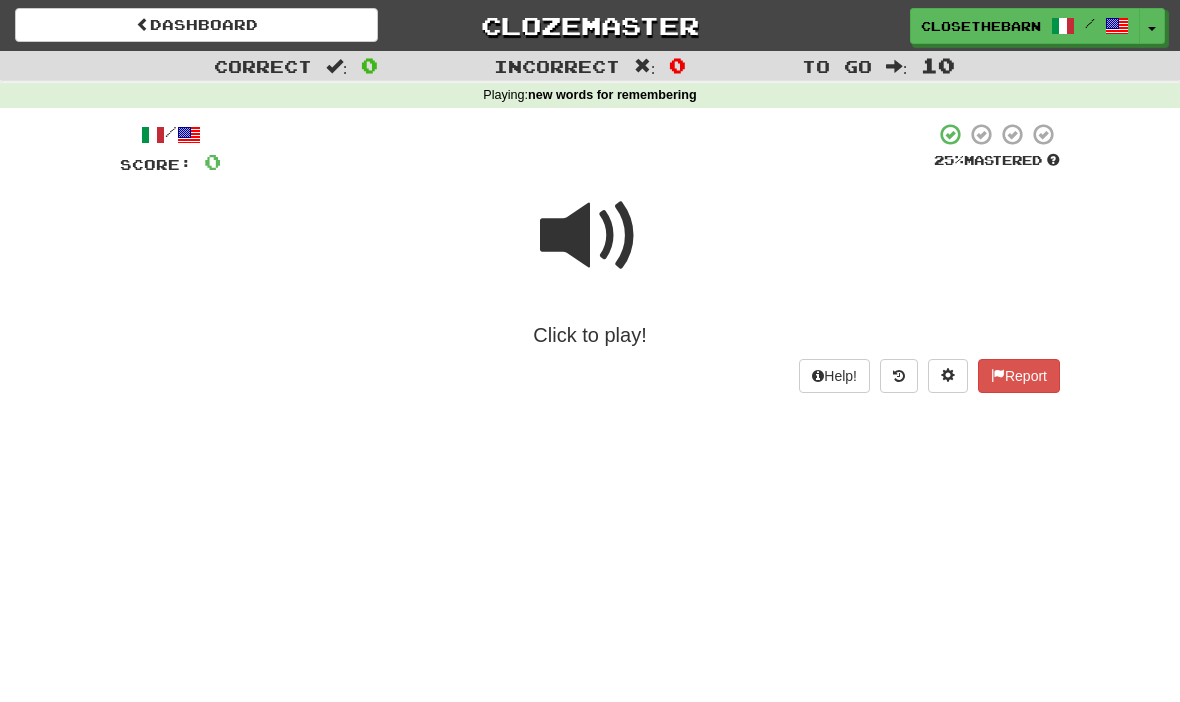 click on "Dashboard" at bounding box center [196, 25] 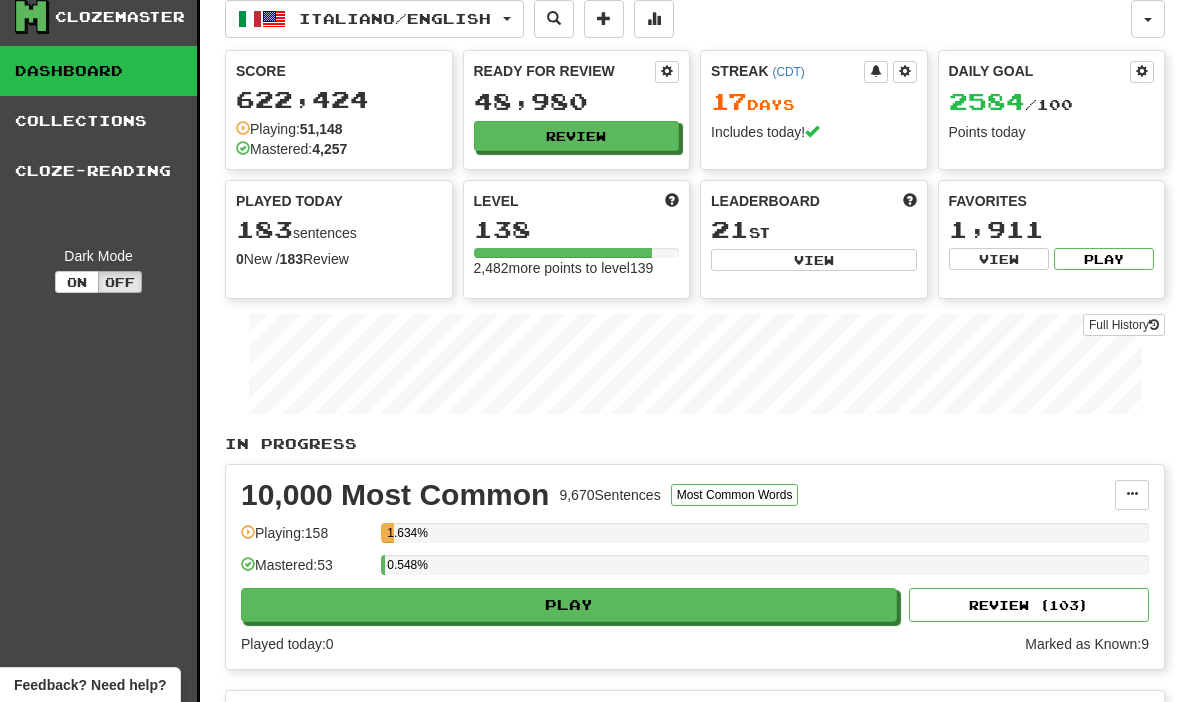 scroll, scrollTop: 0, scrollLeft: 0, axis: both 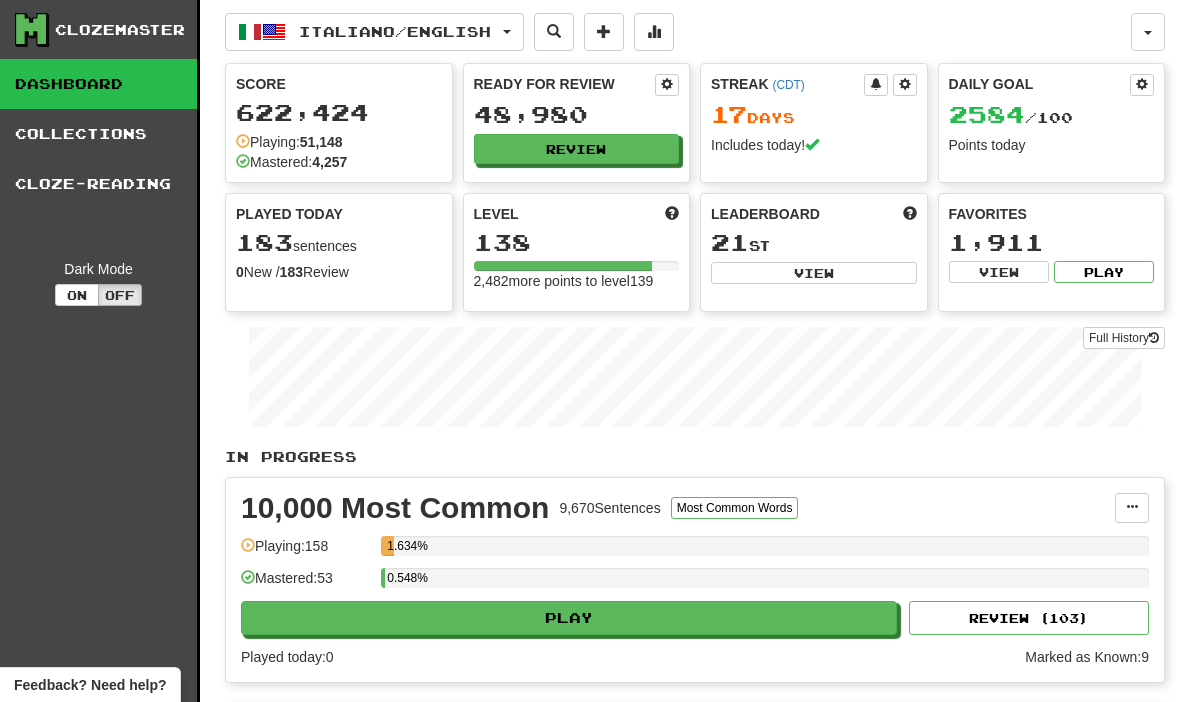 click on "Clozemaster" at bounding box center (120, 30) 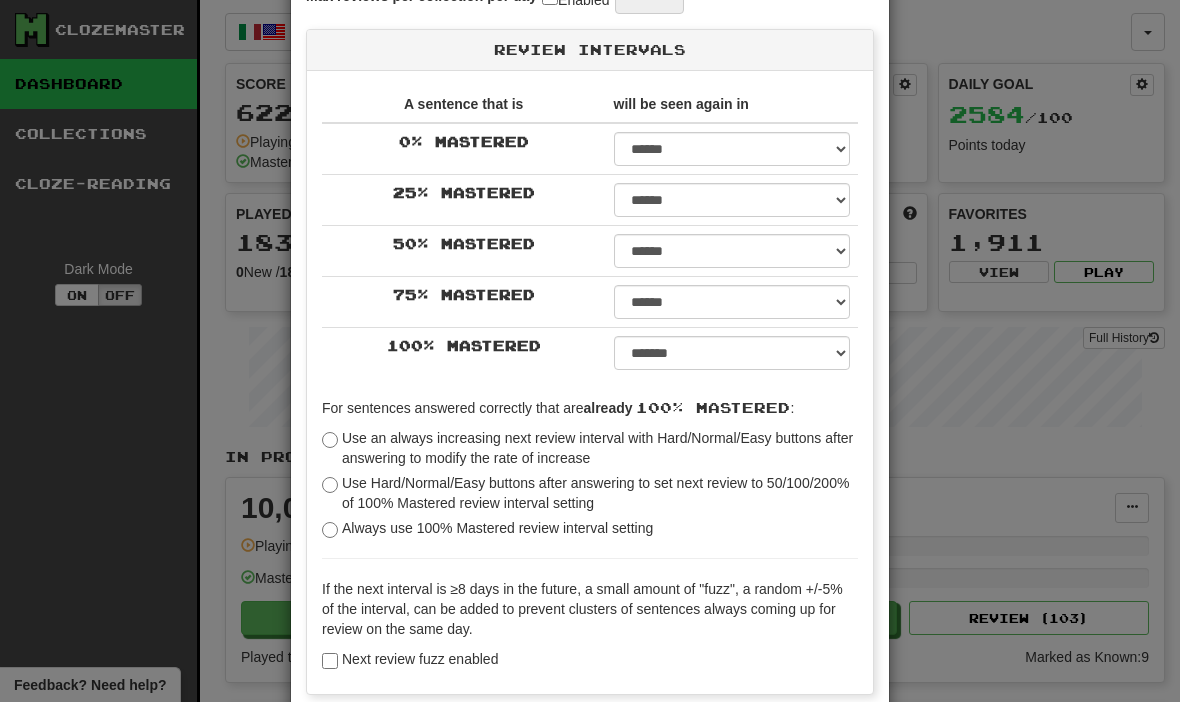 scroll, scrollTop: 243, scrollLeft: 0, axis: vertical 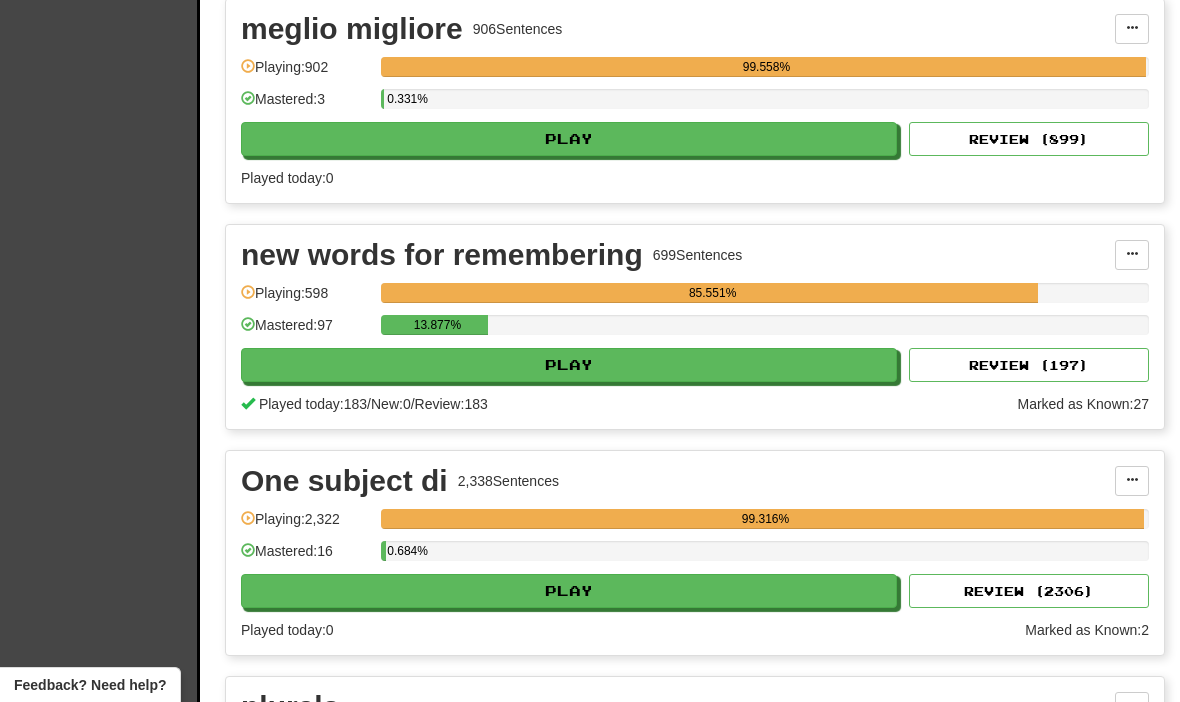 click on "Play" at bounding box center (569, 365) 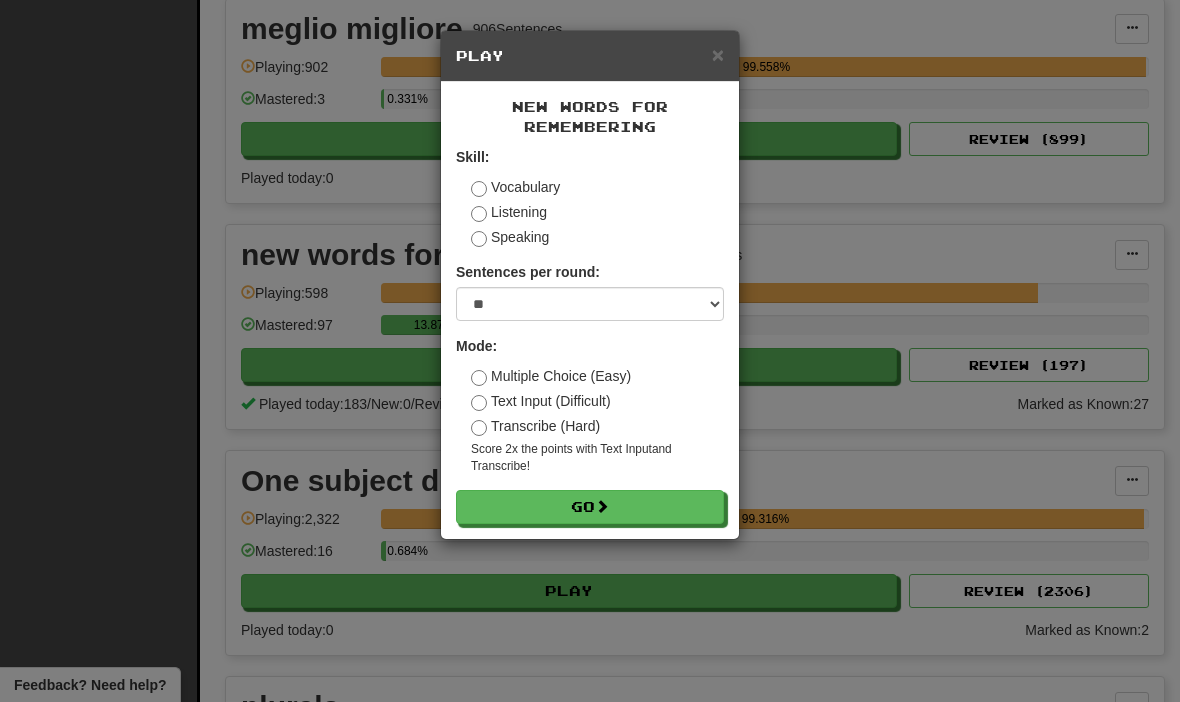click on "Text Input (Difficult)" at bounding box center [541, 401] 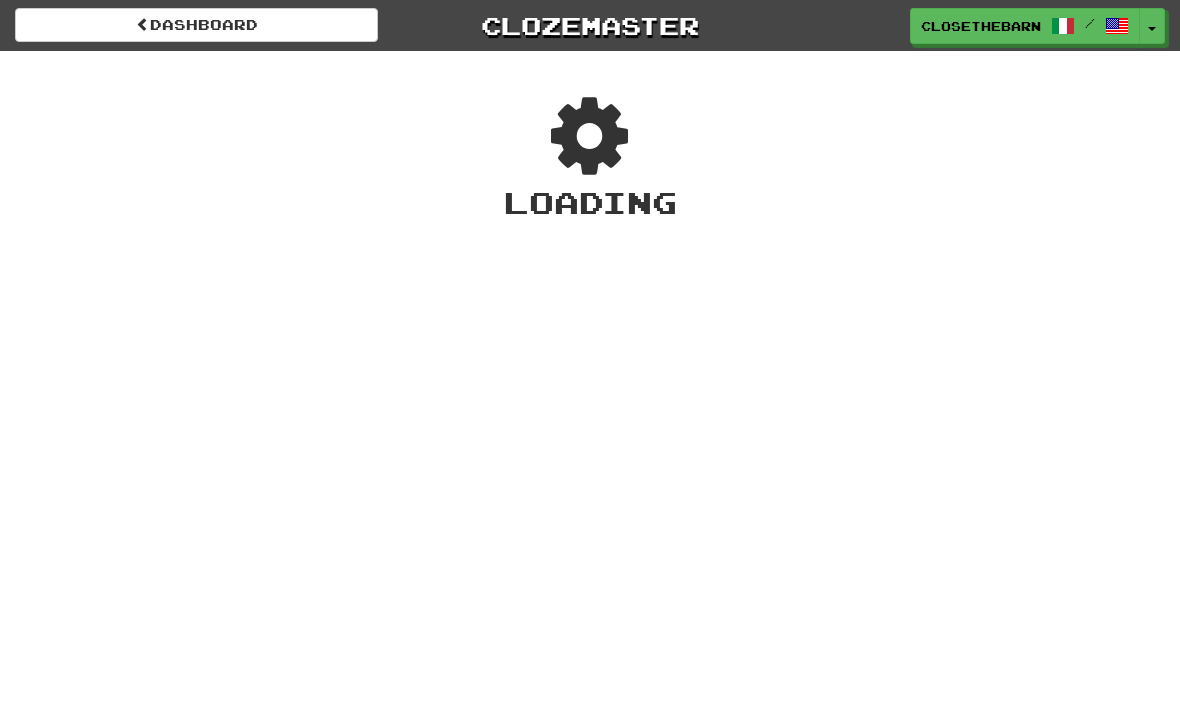 scroll, scrollTop: 0, scrollLeft: 0, axis: both 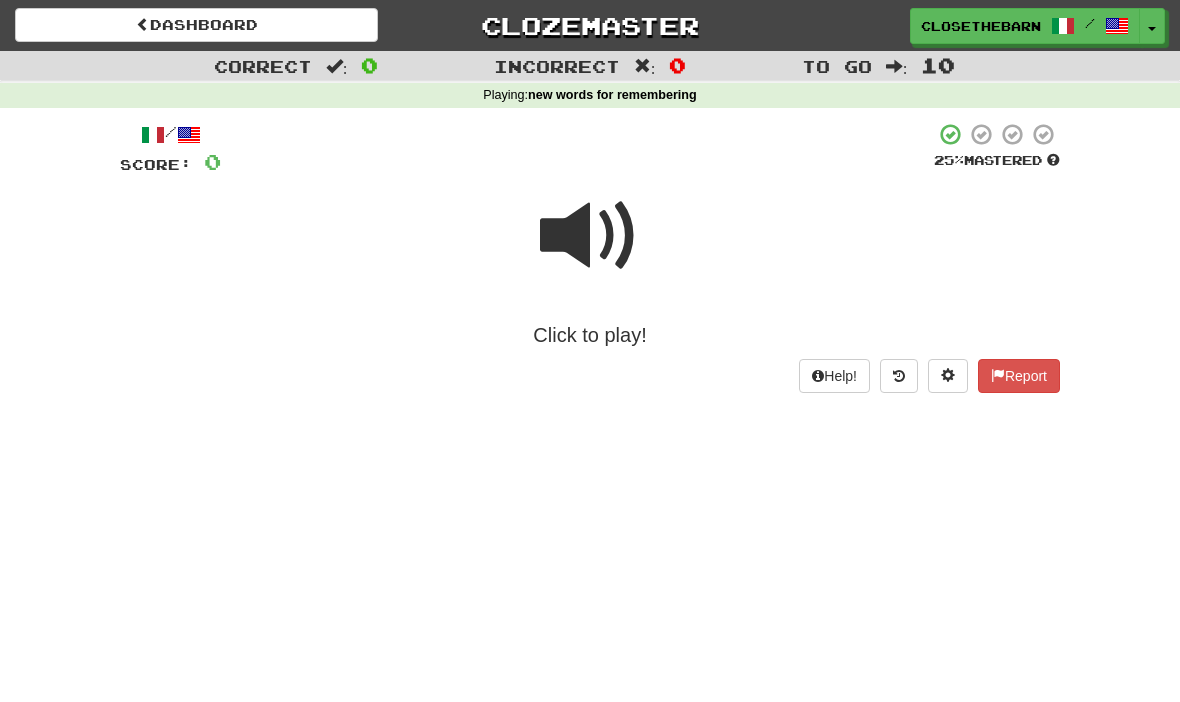 click at bounding box center [590, 236] 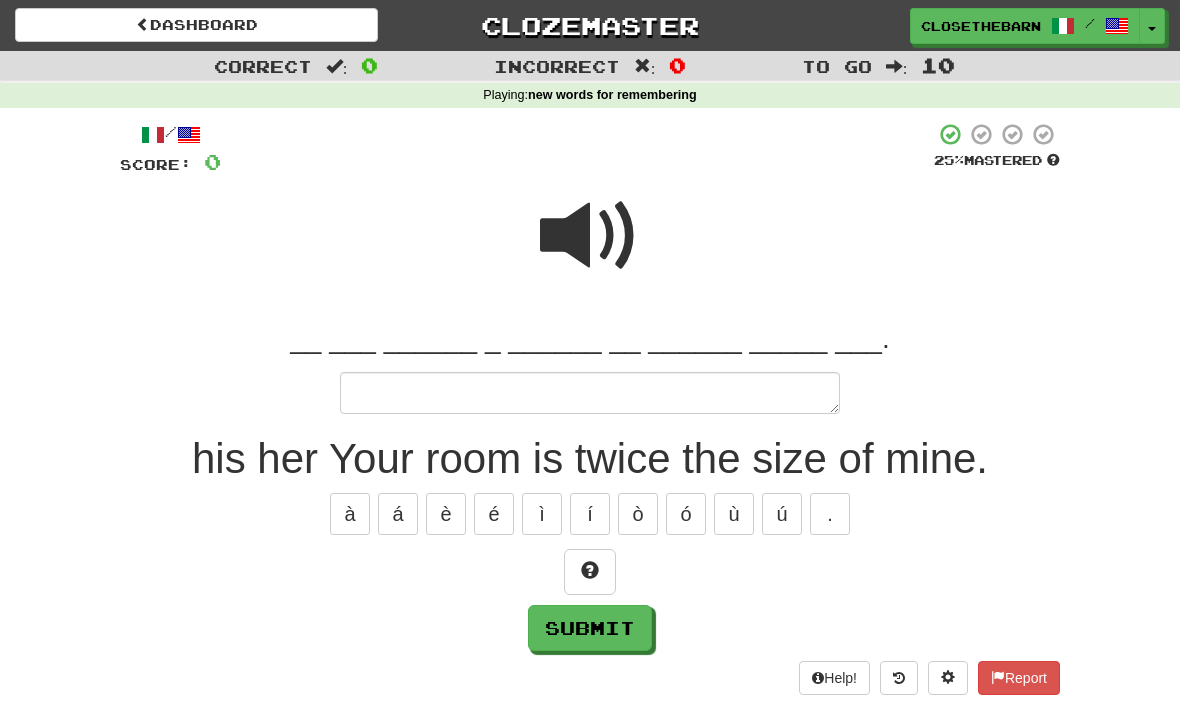type on "*" 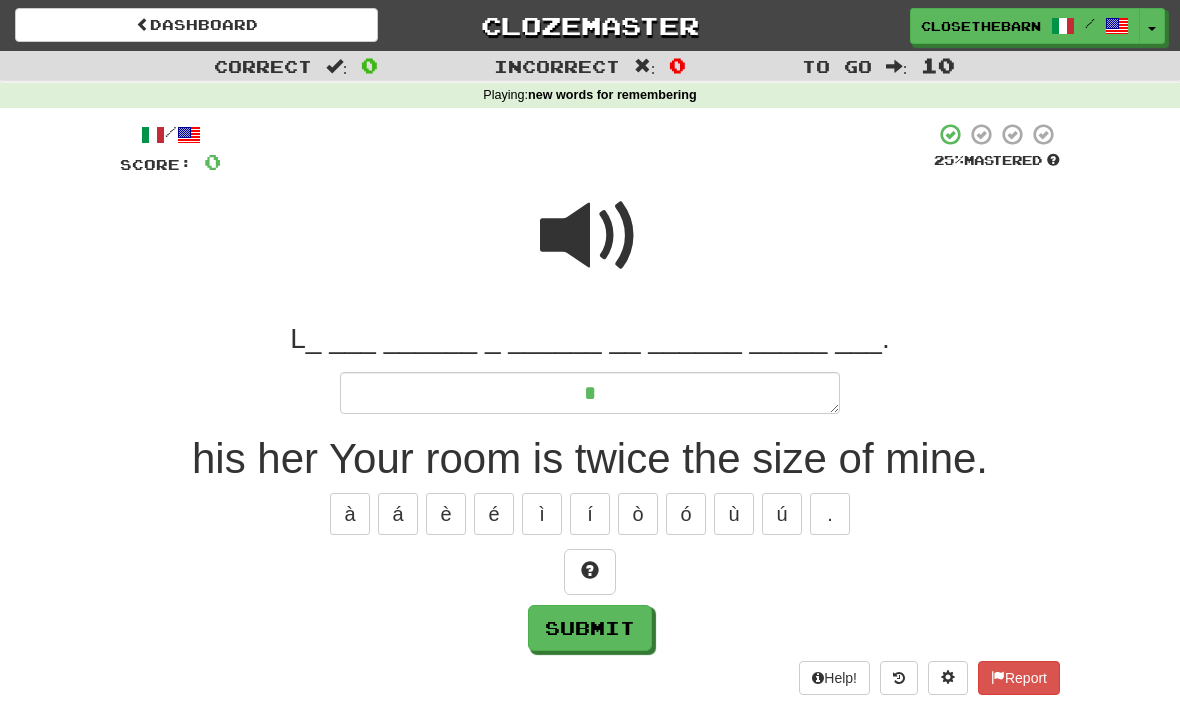 type on "*" 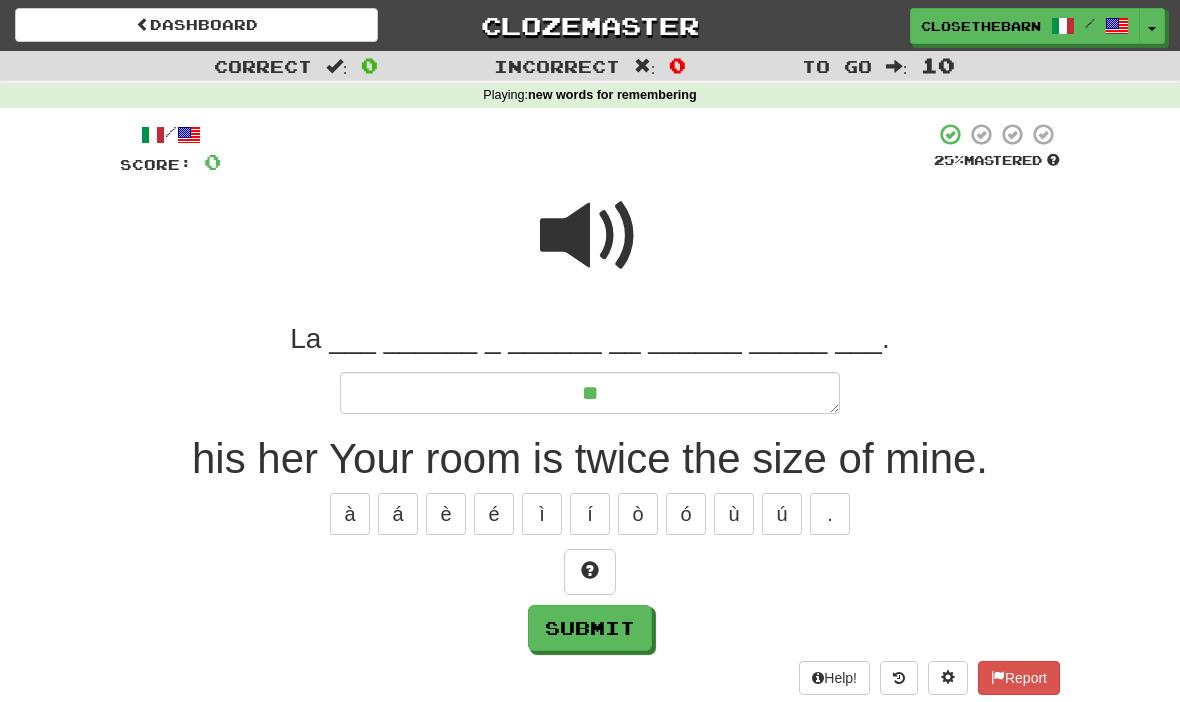 type on "*" 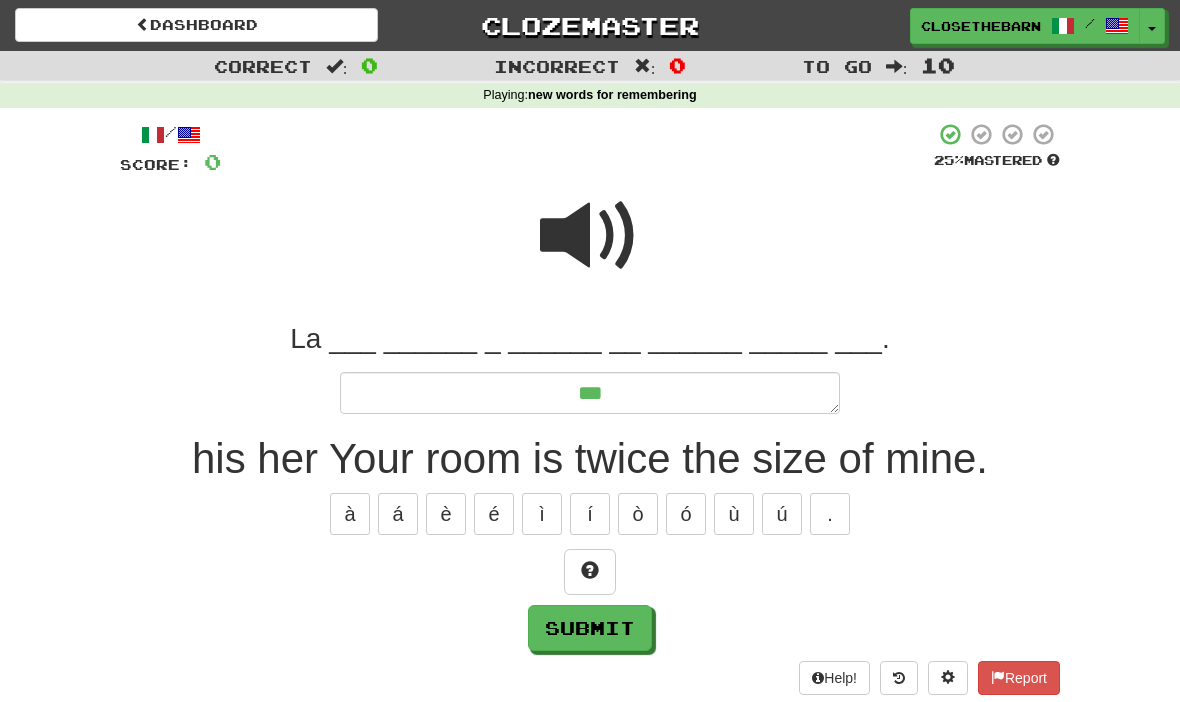 type on "*" 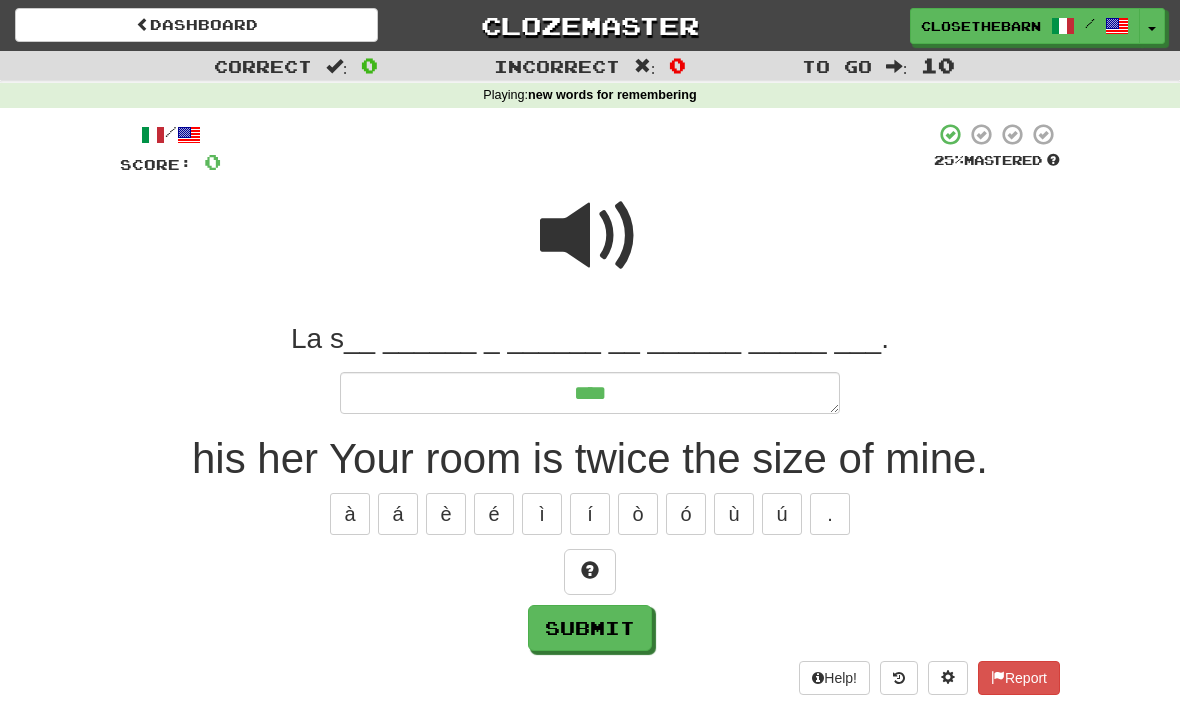 type on "*" 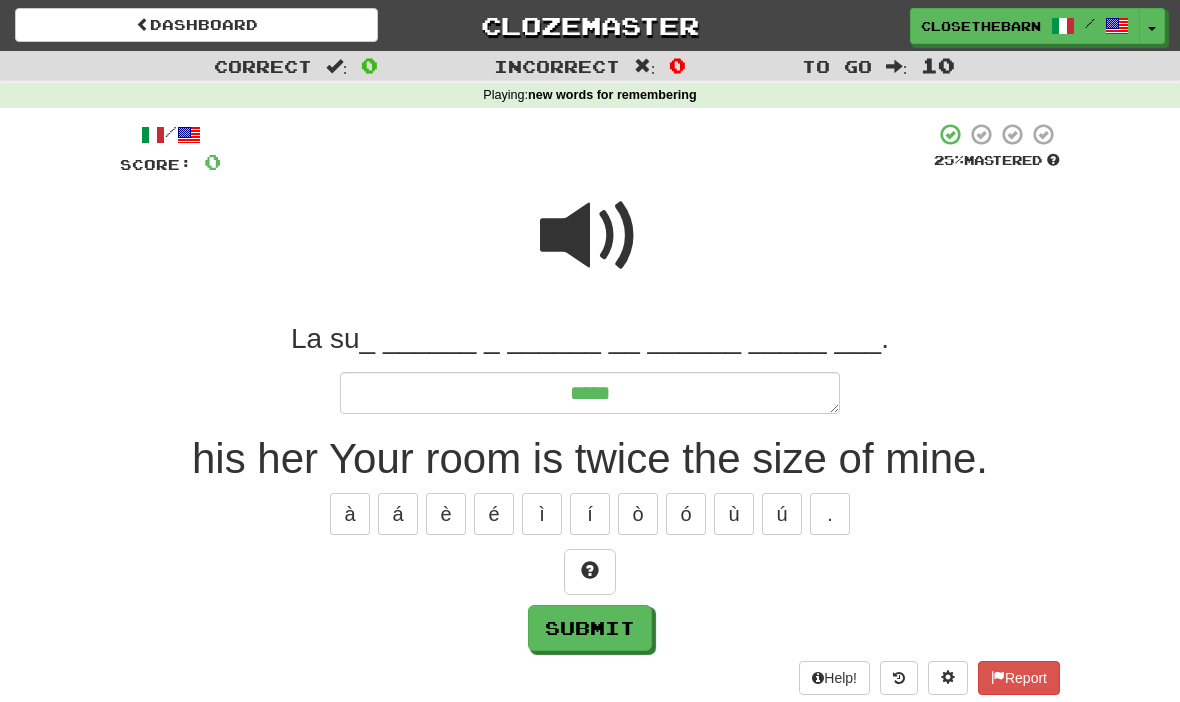 type on "*" 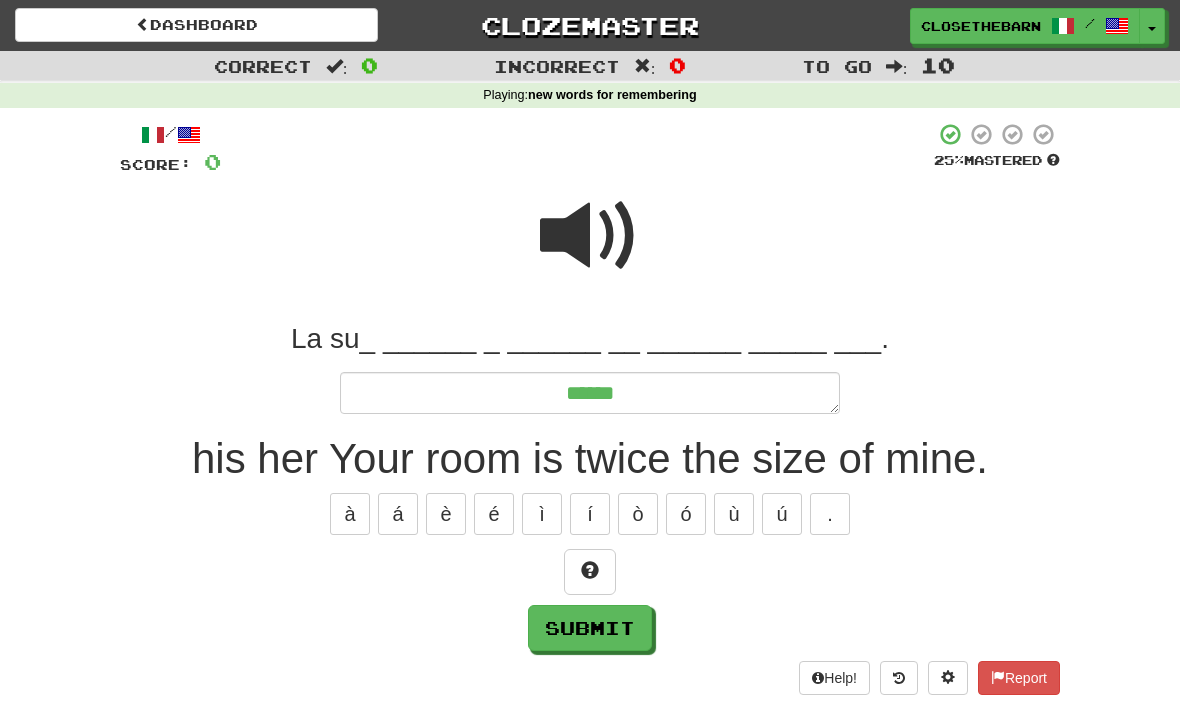 type on "*" 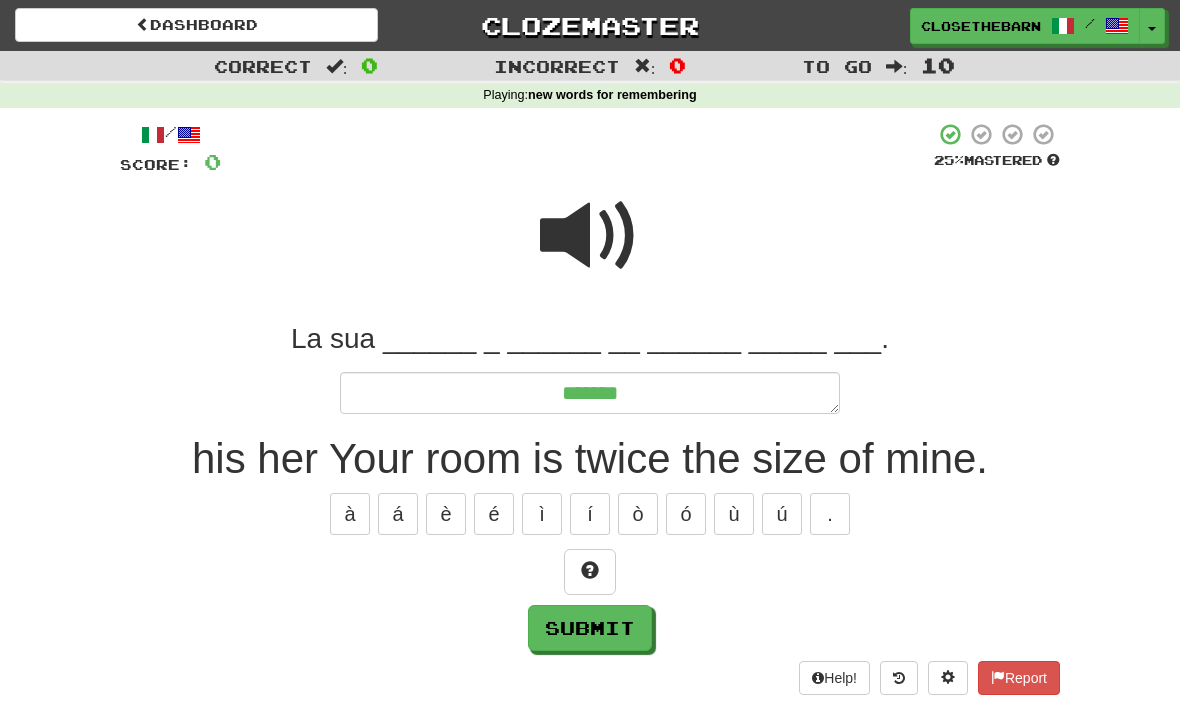 type on "*" 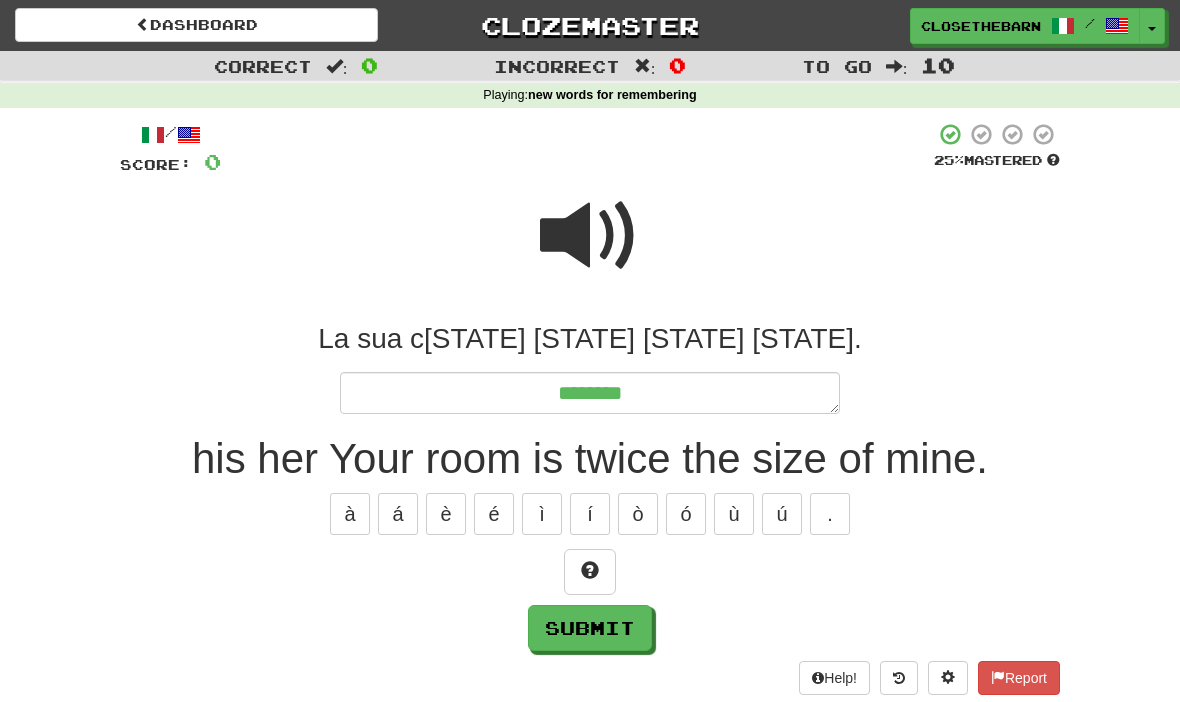 type on "*" 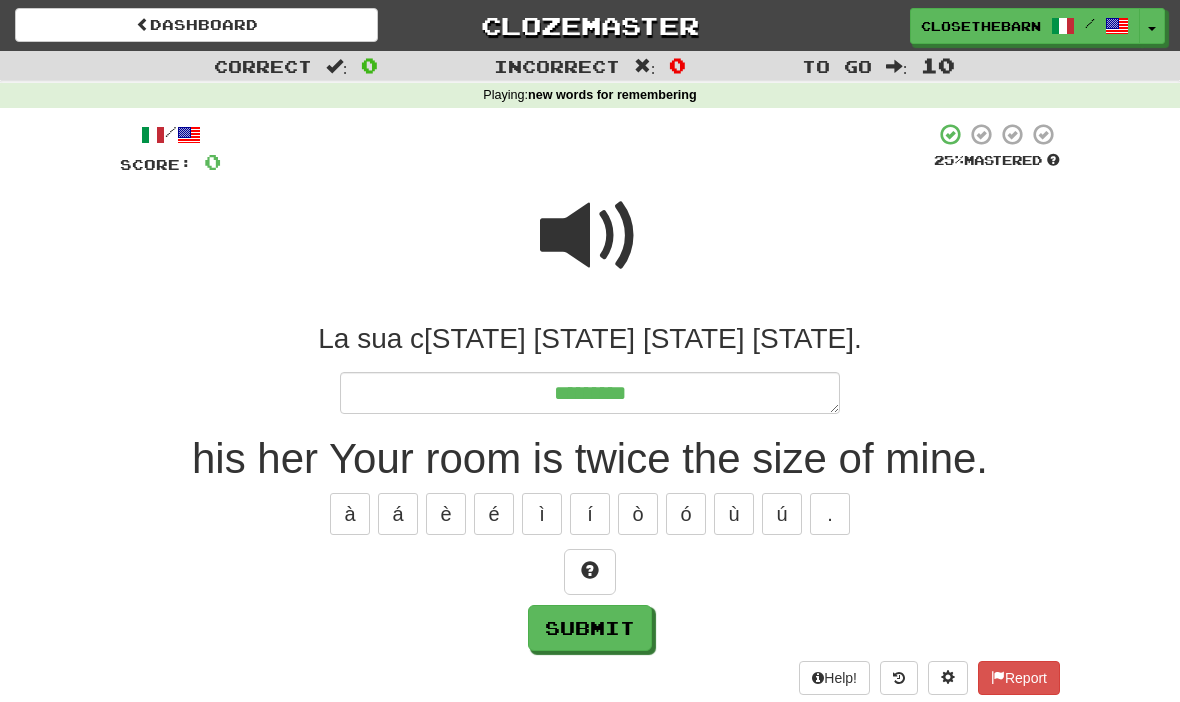 type on "*" 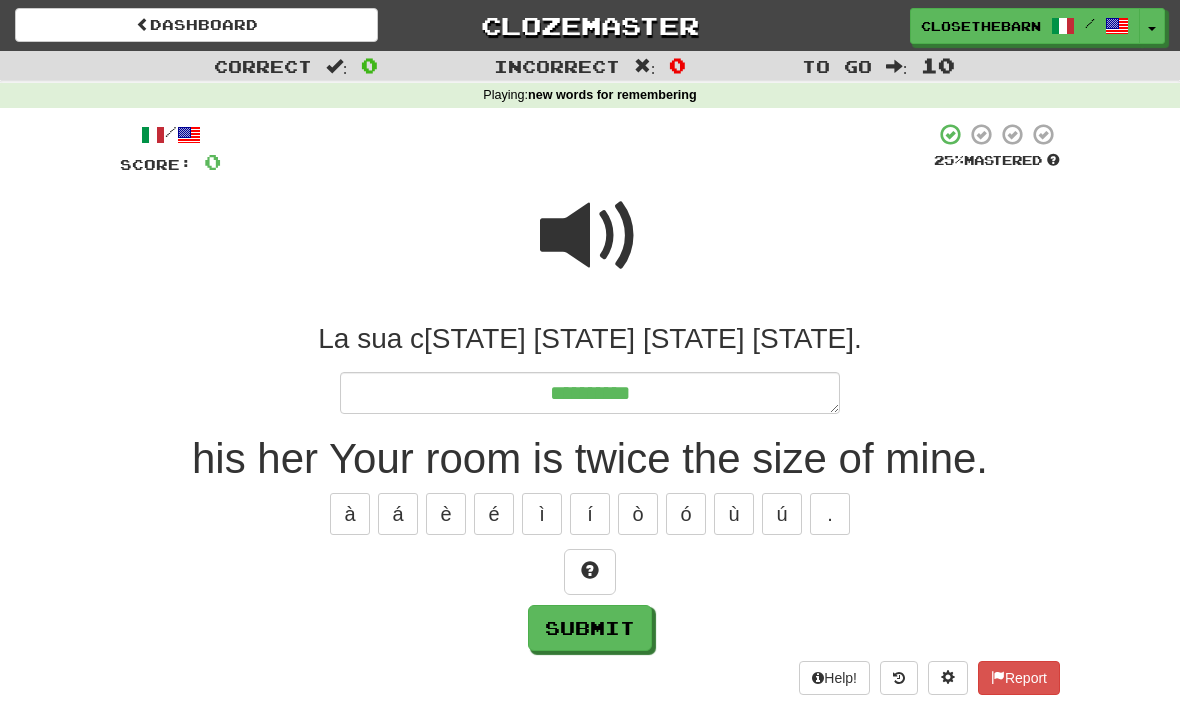 type on "*" 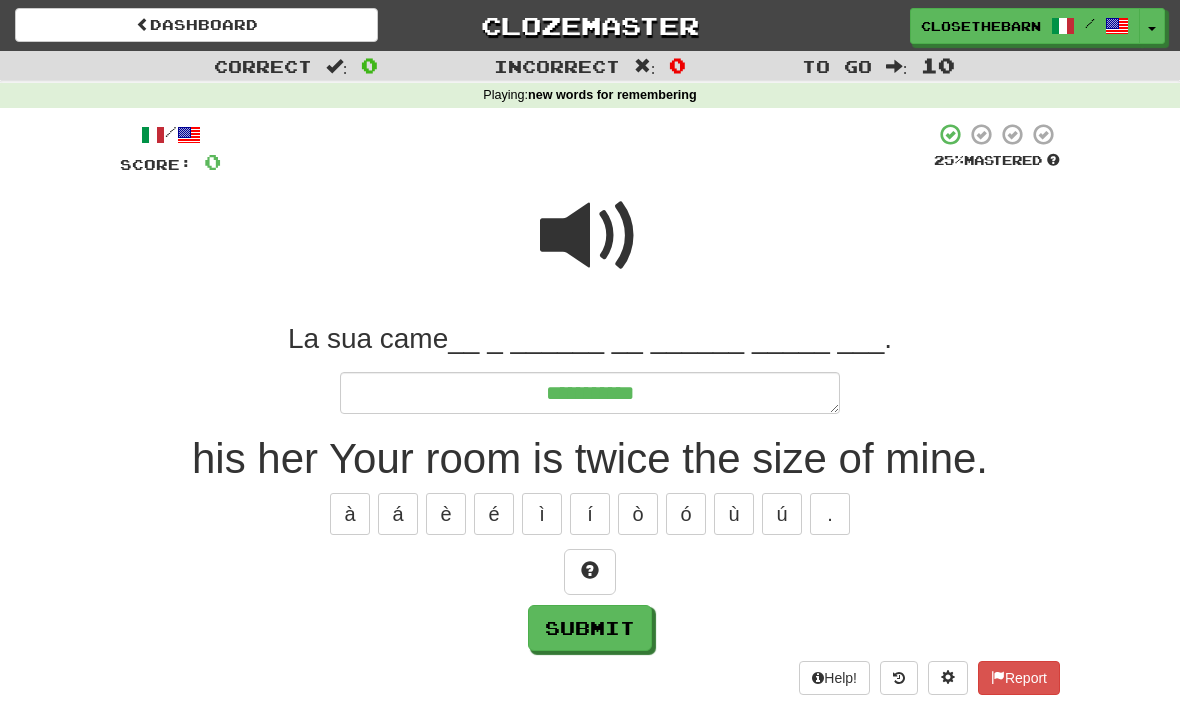 type on "*" 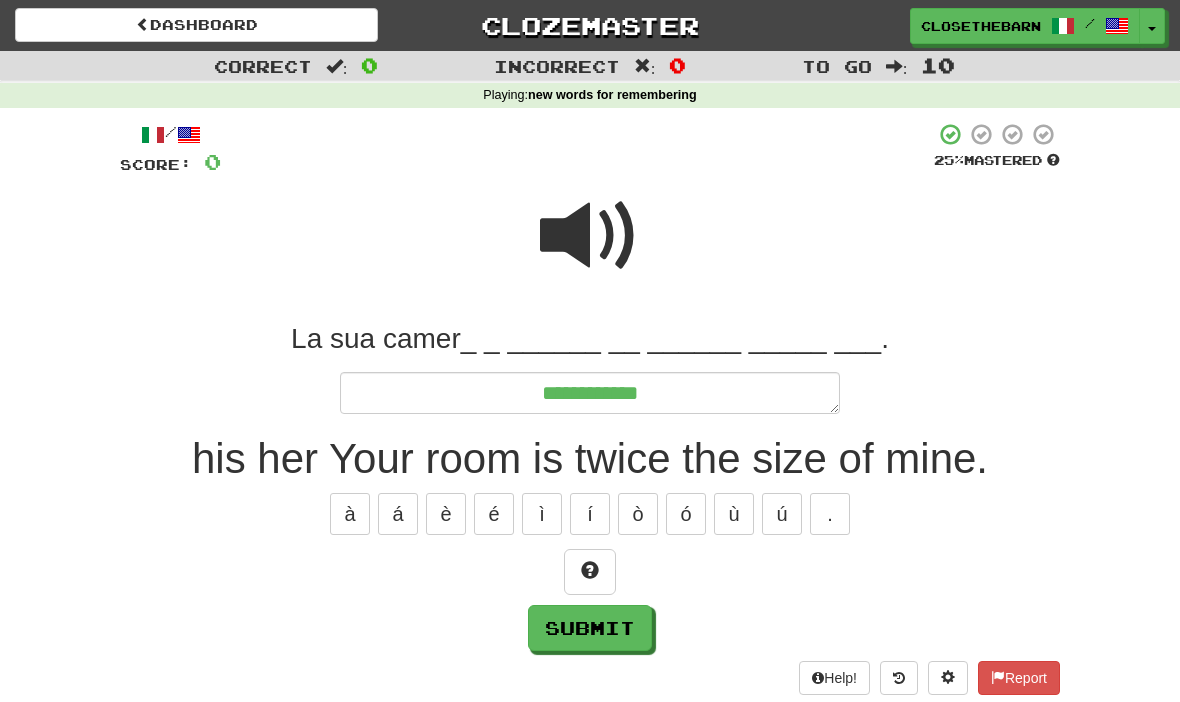 type on "*" 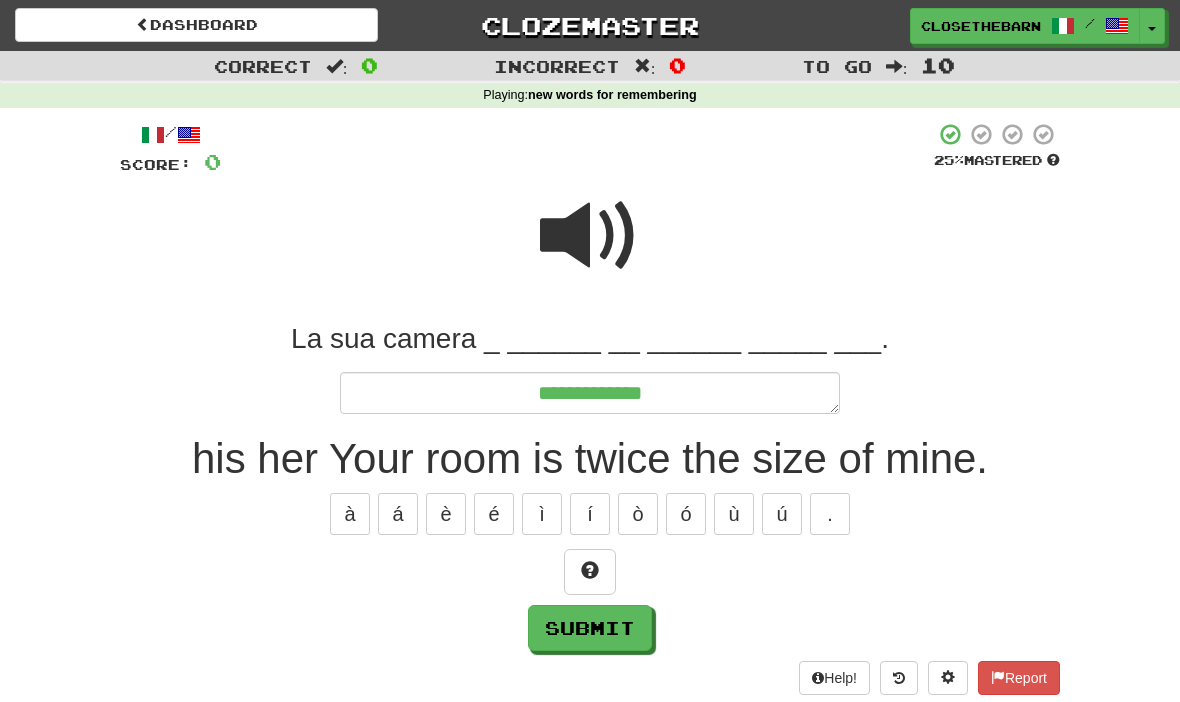 type on "*" 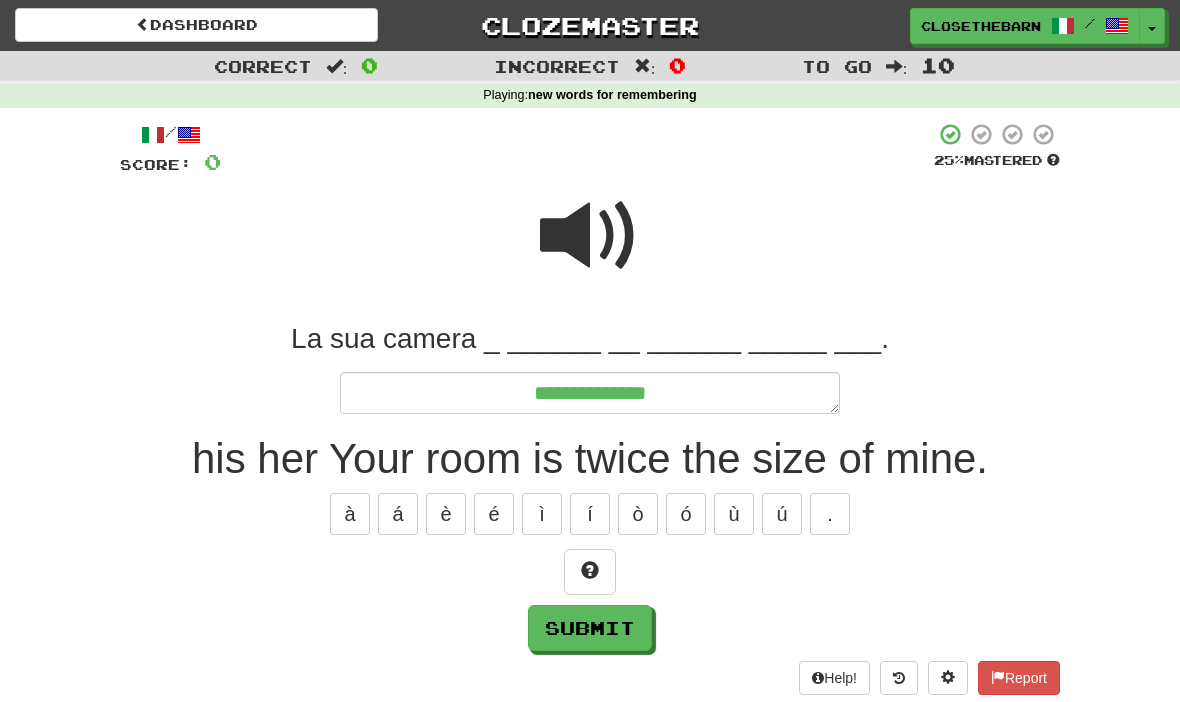 type on "*" 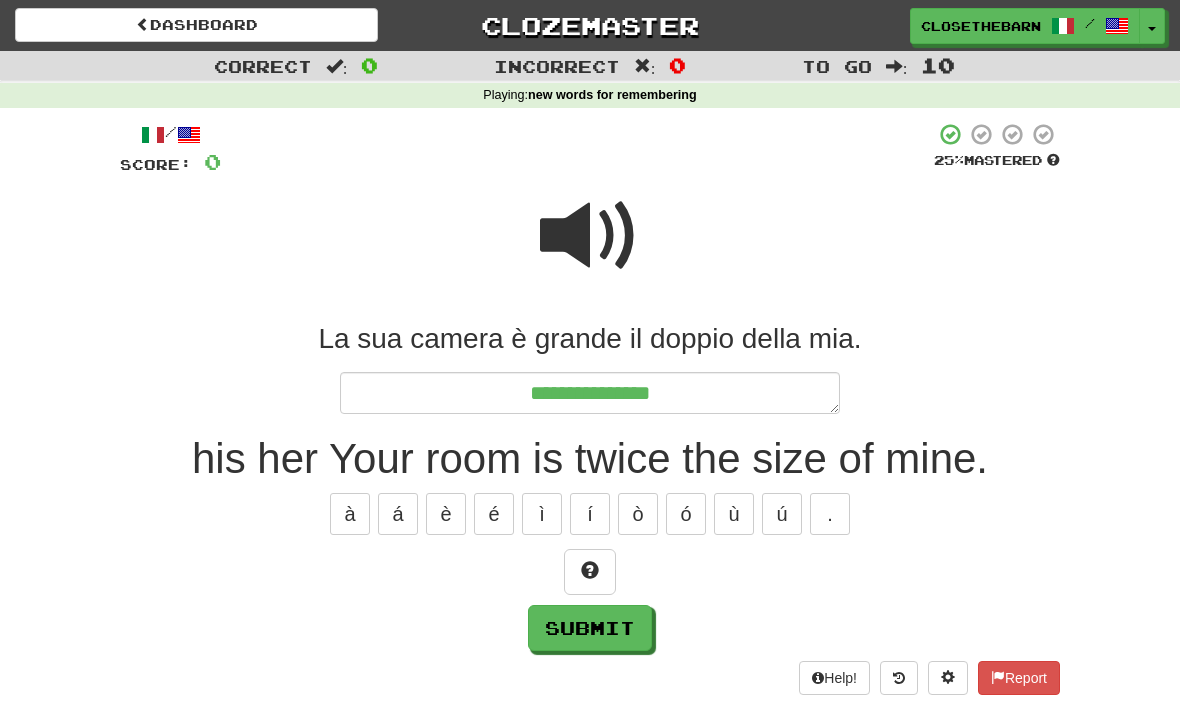 type on "*" 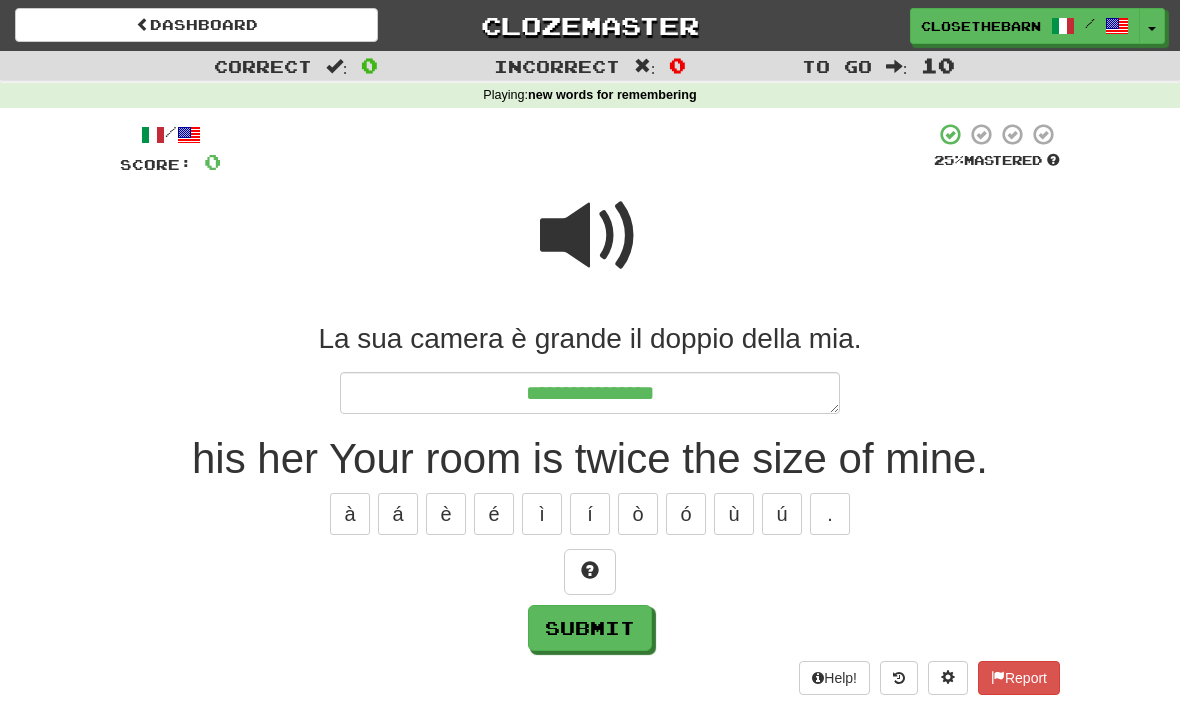 type on "*" 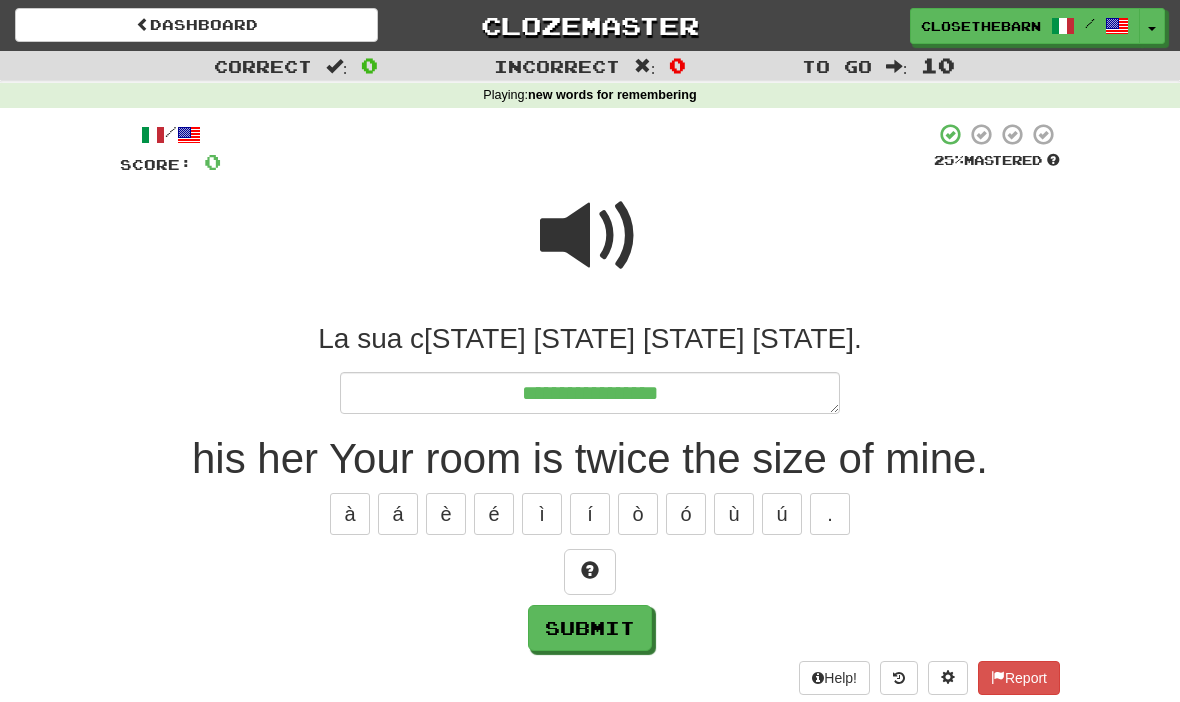 type on "*" 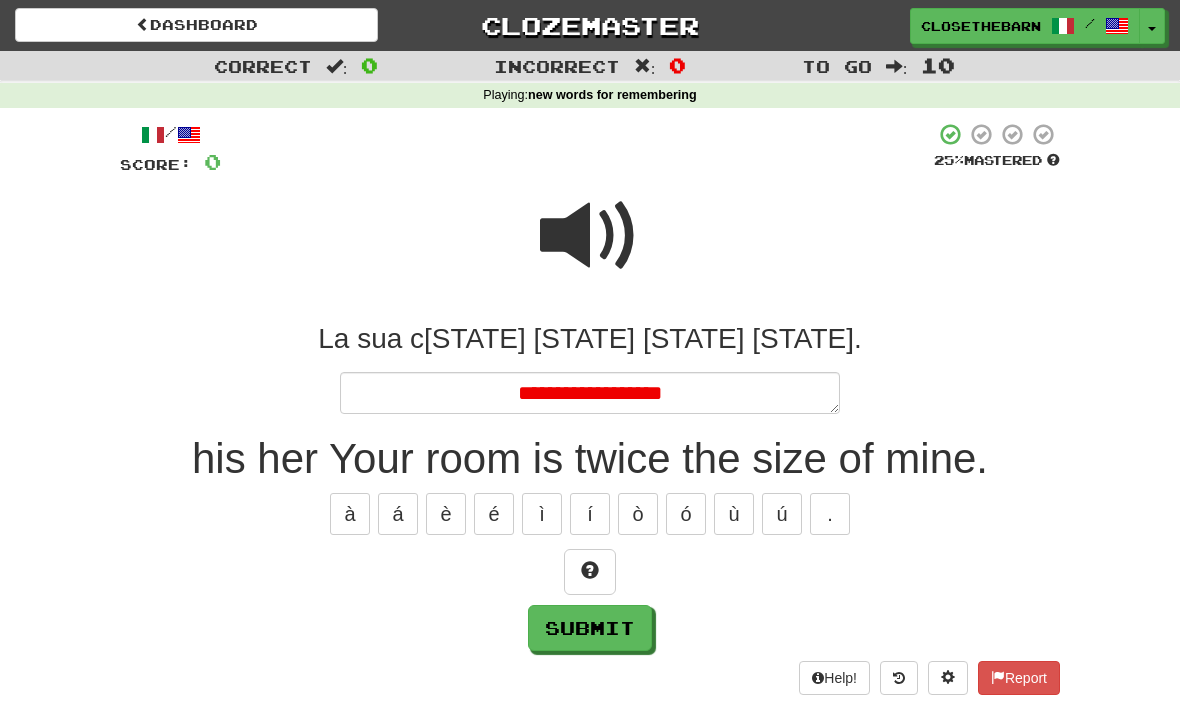 type on "*" 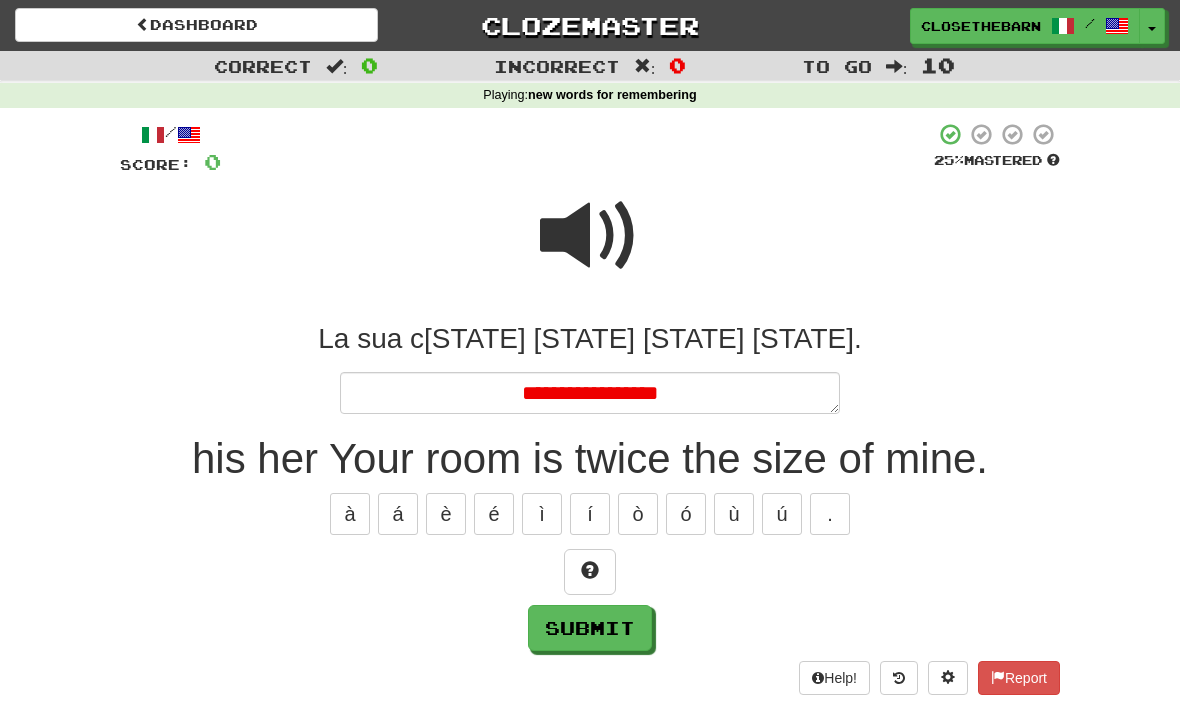 type on "*" 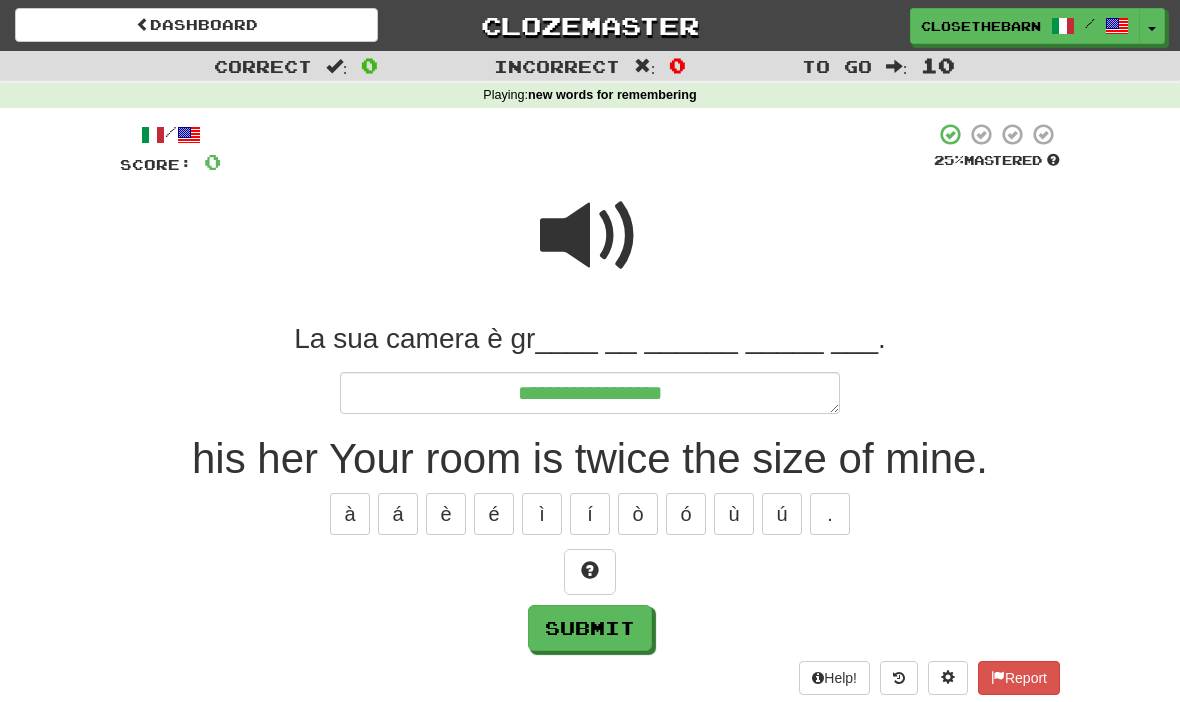 type on "*" 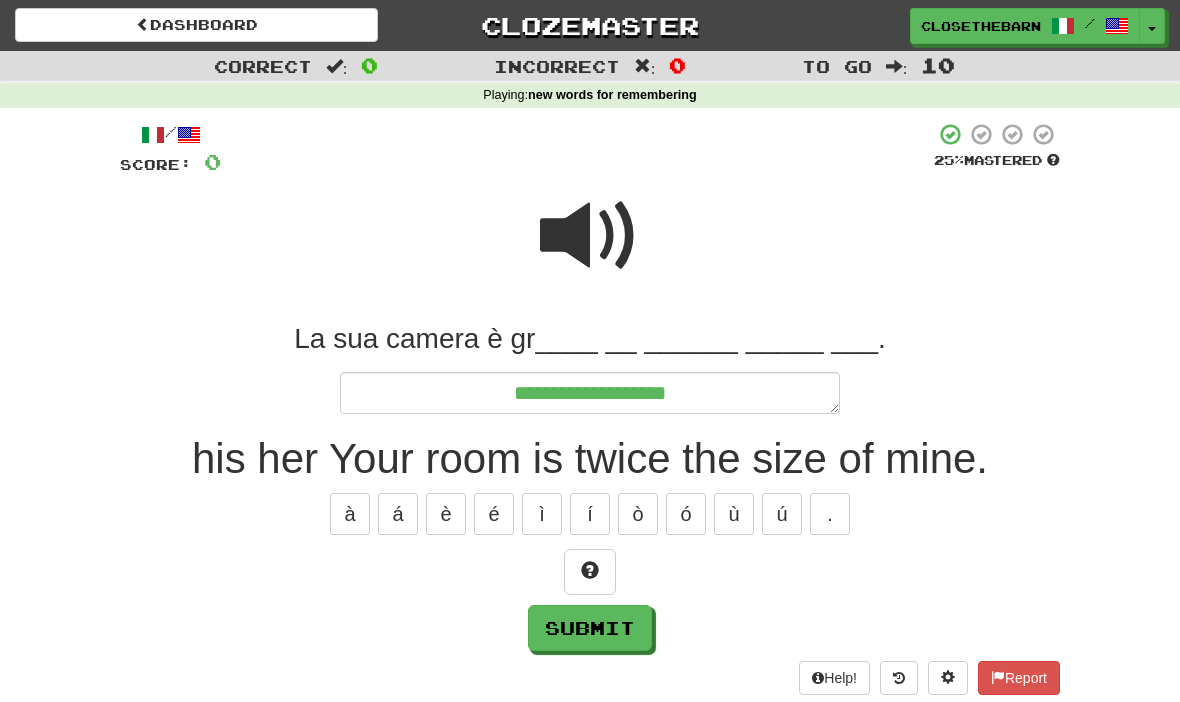 type on "*" 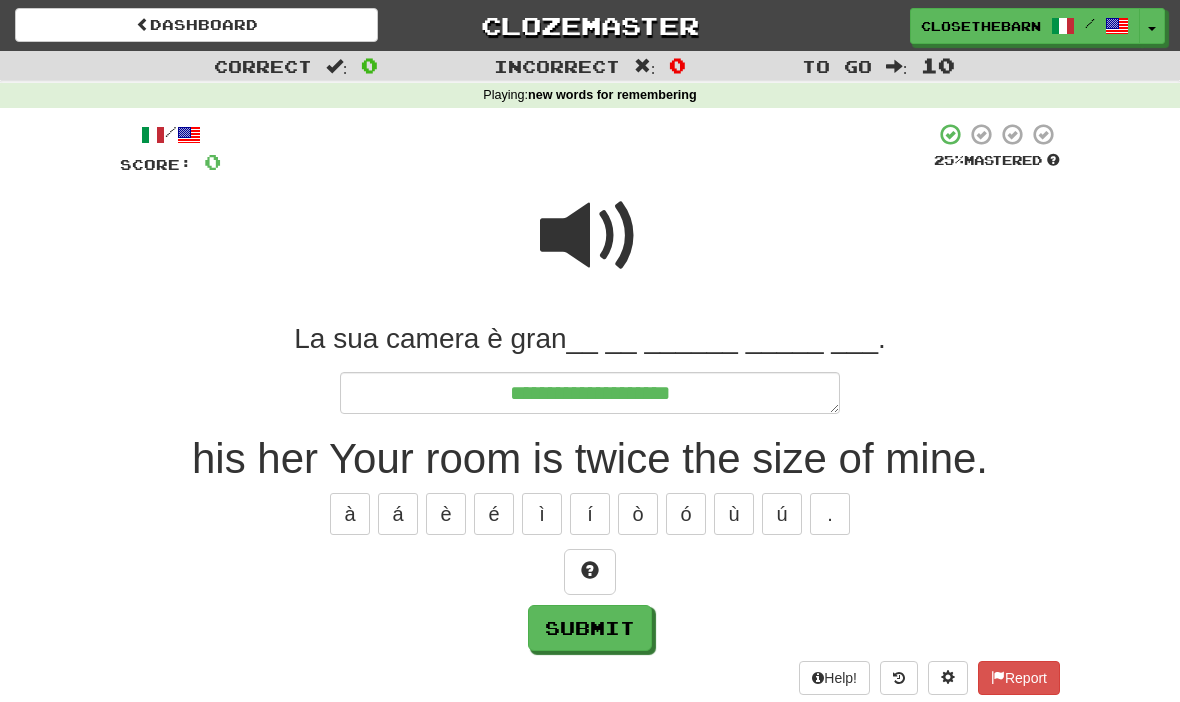 type on "*" 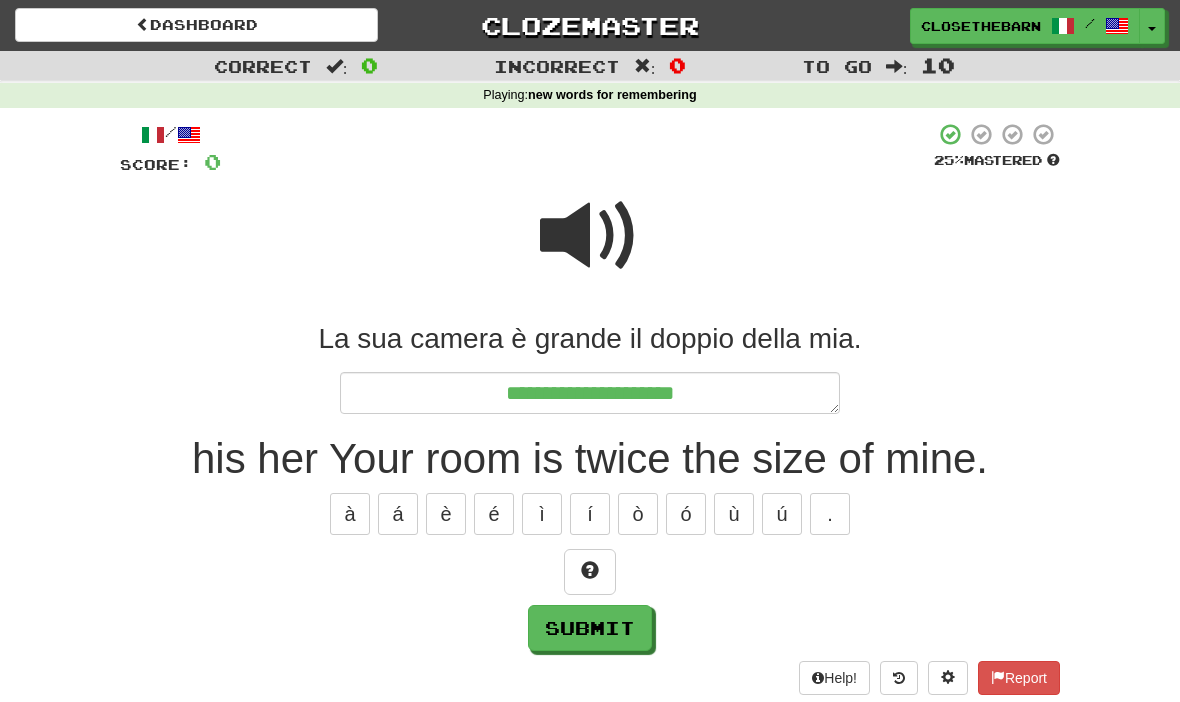 type on "*" 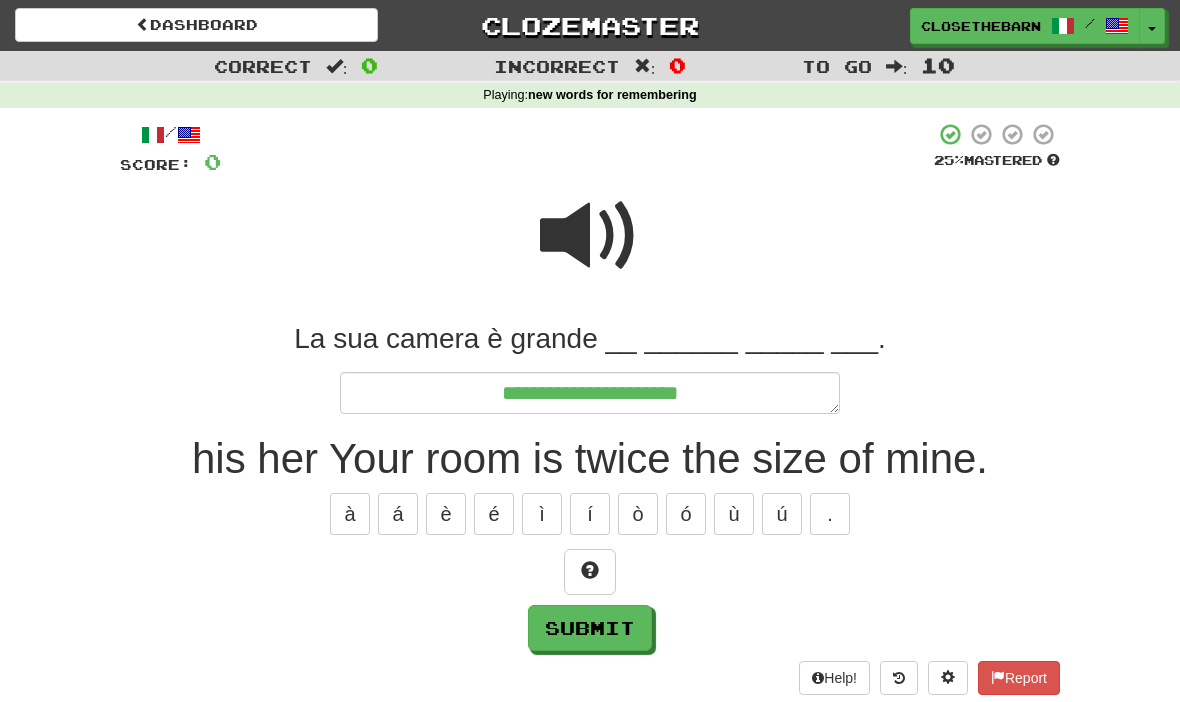 type on "*" 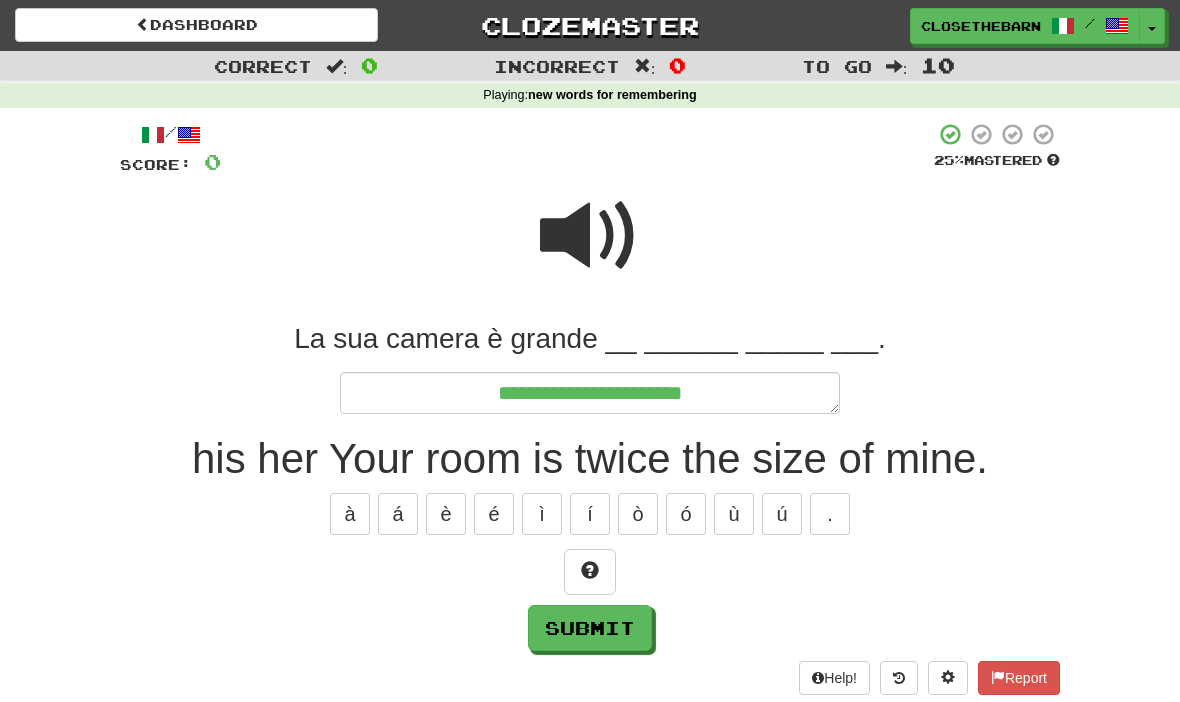 type on "*" 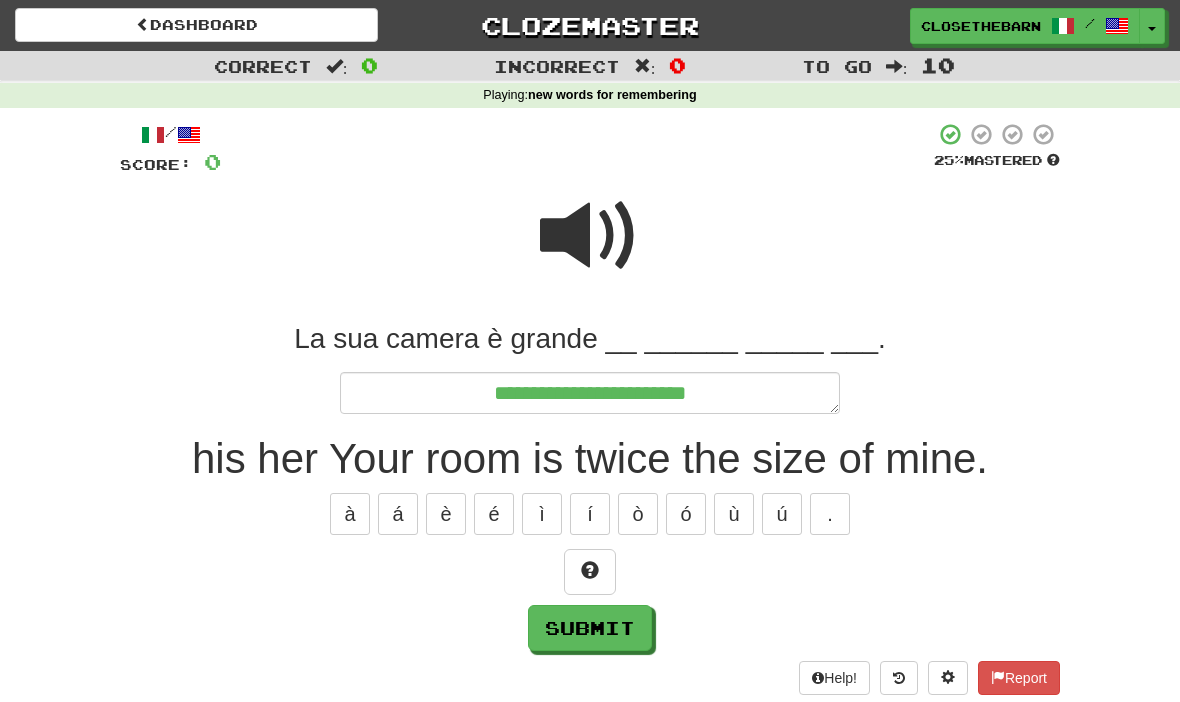 type on "*" 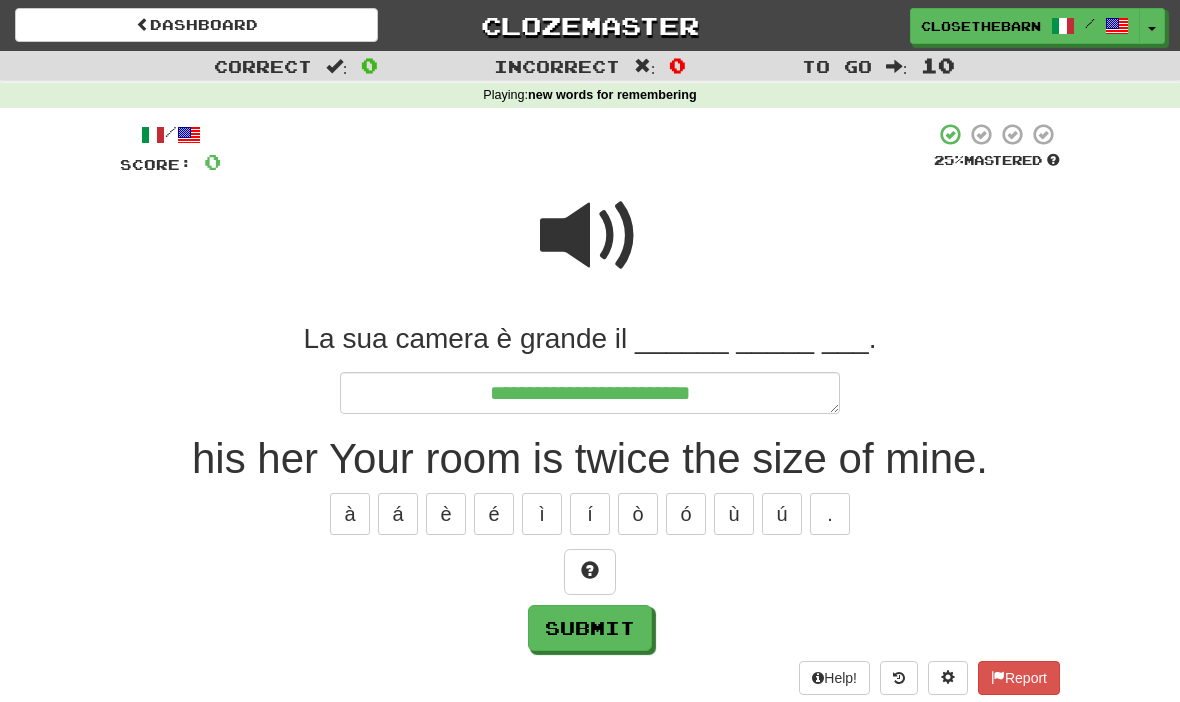 type on "*" 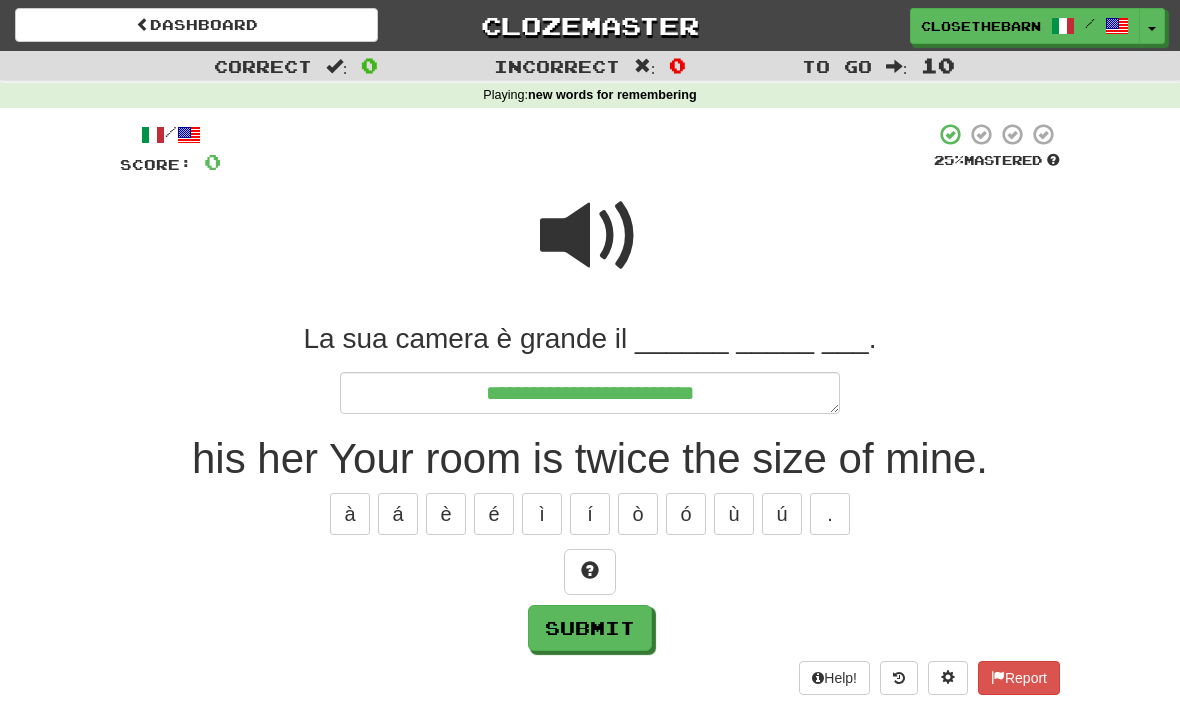 type on "*" 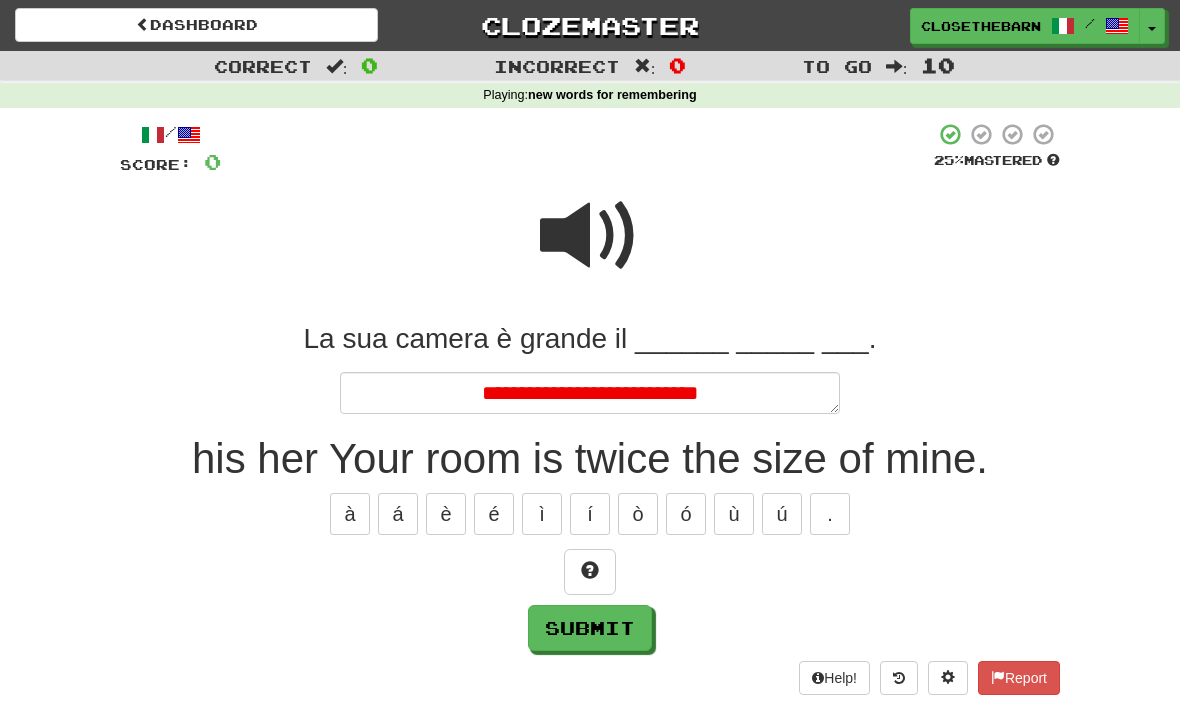 type on "*" 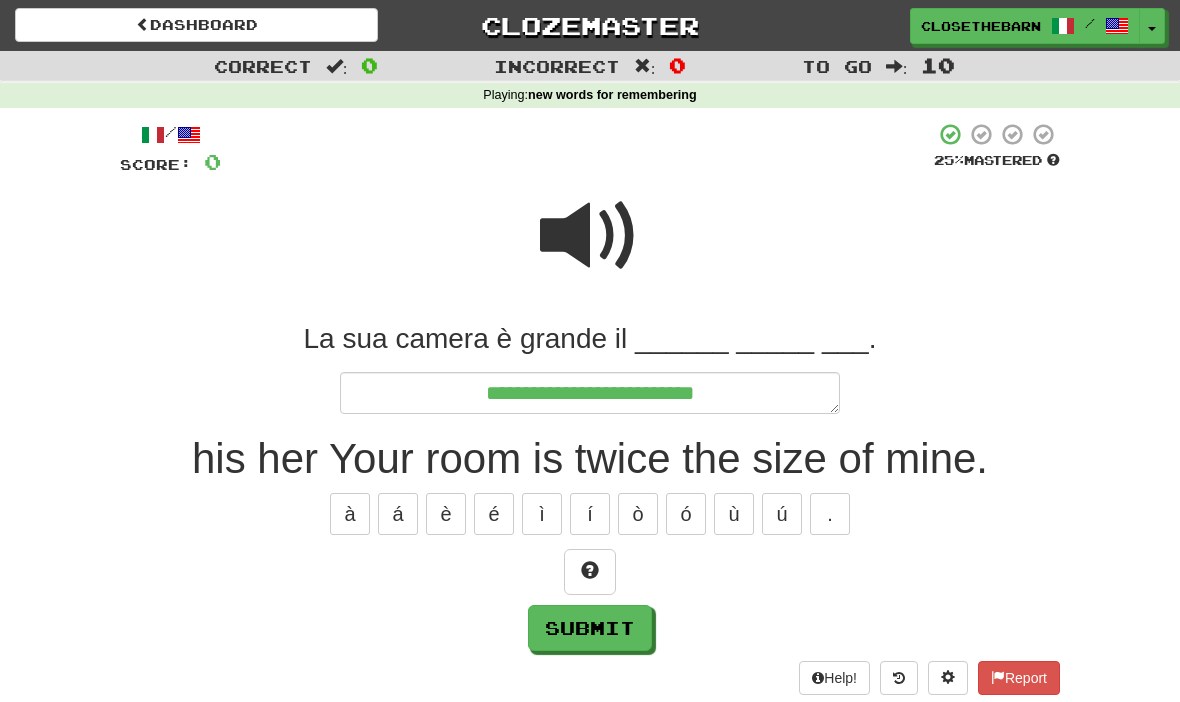 type on "*" 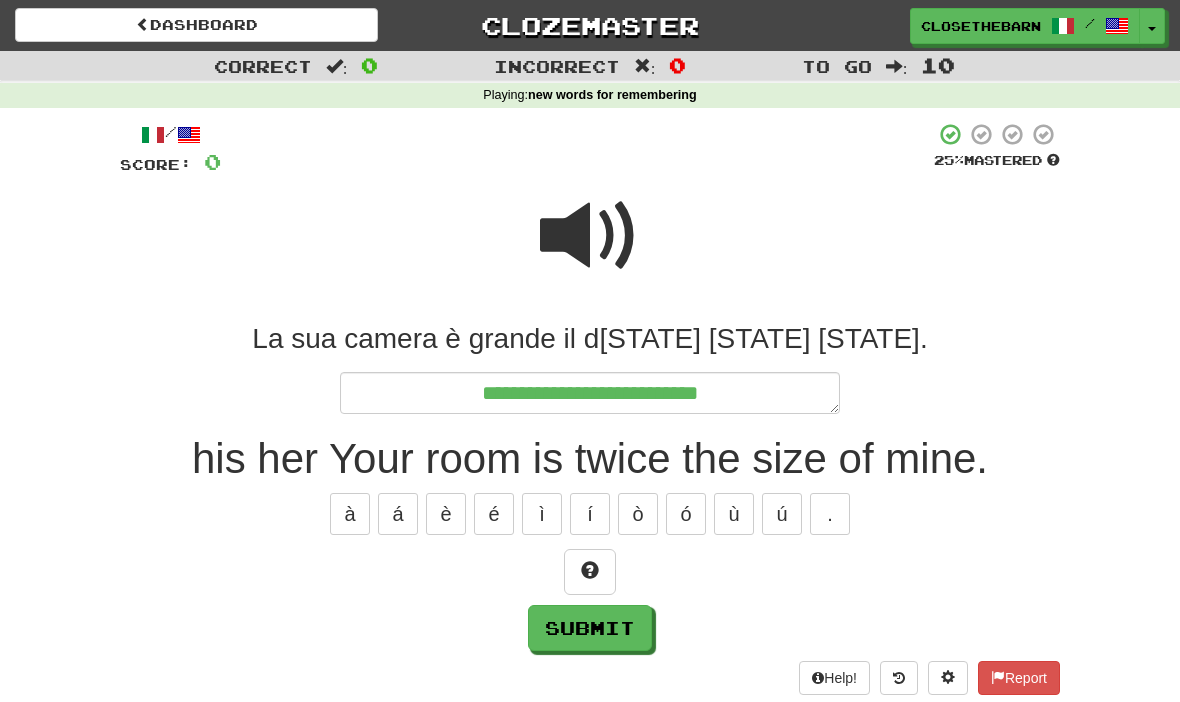 type on "*" 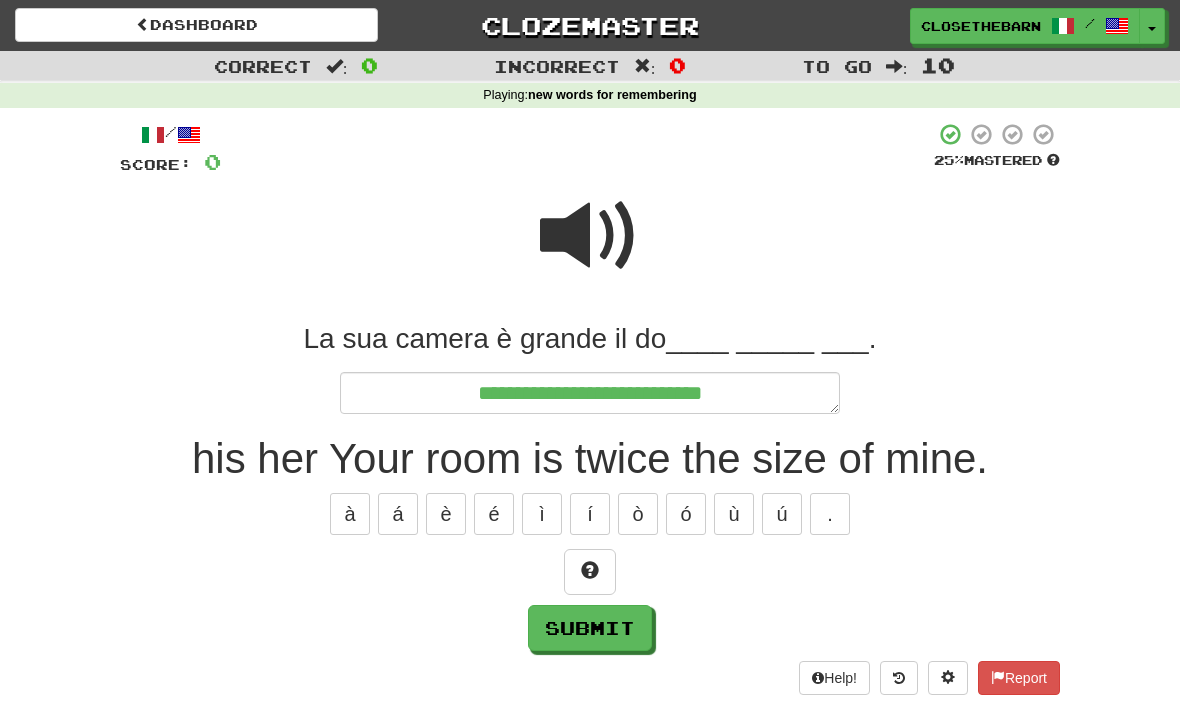type on "*" 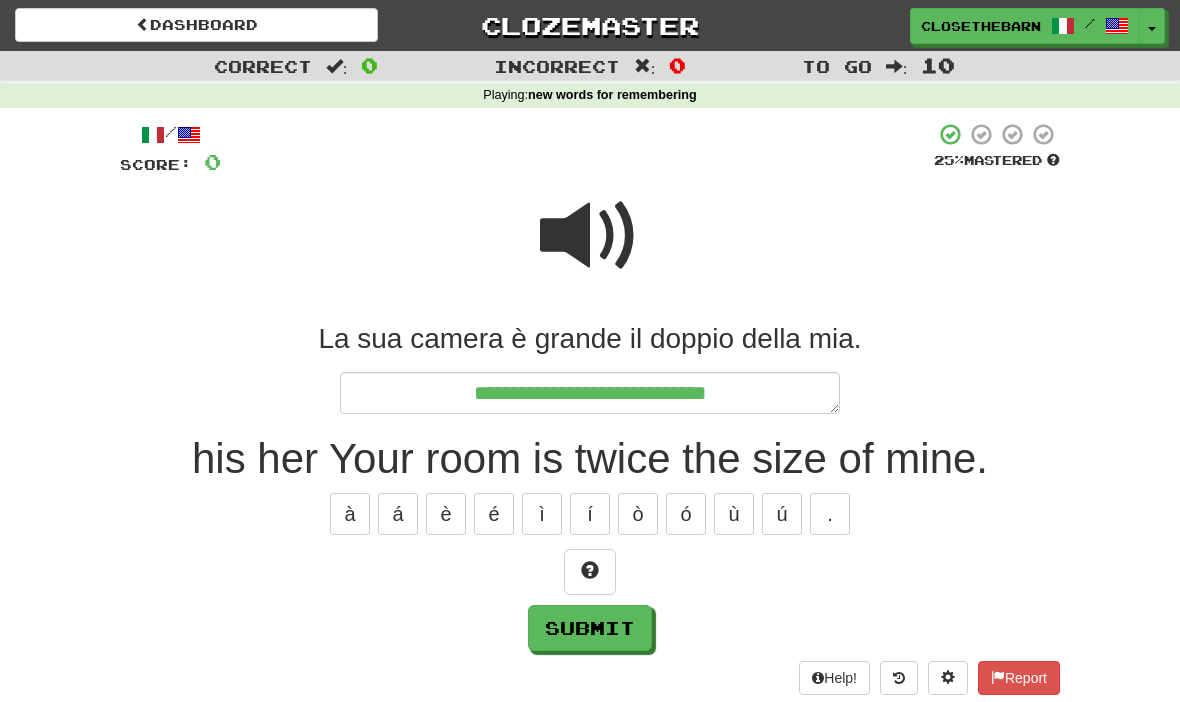 type on "*" 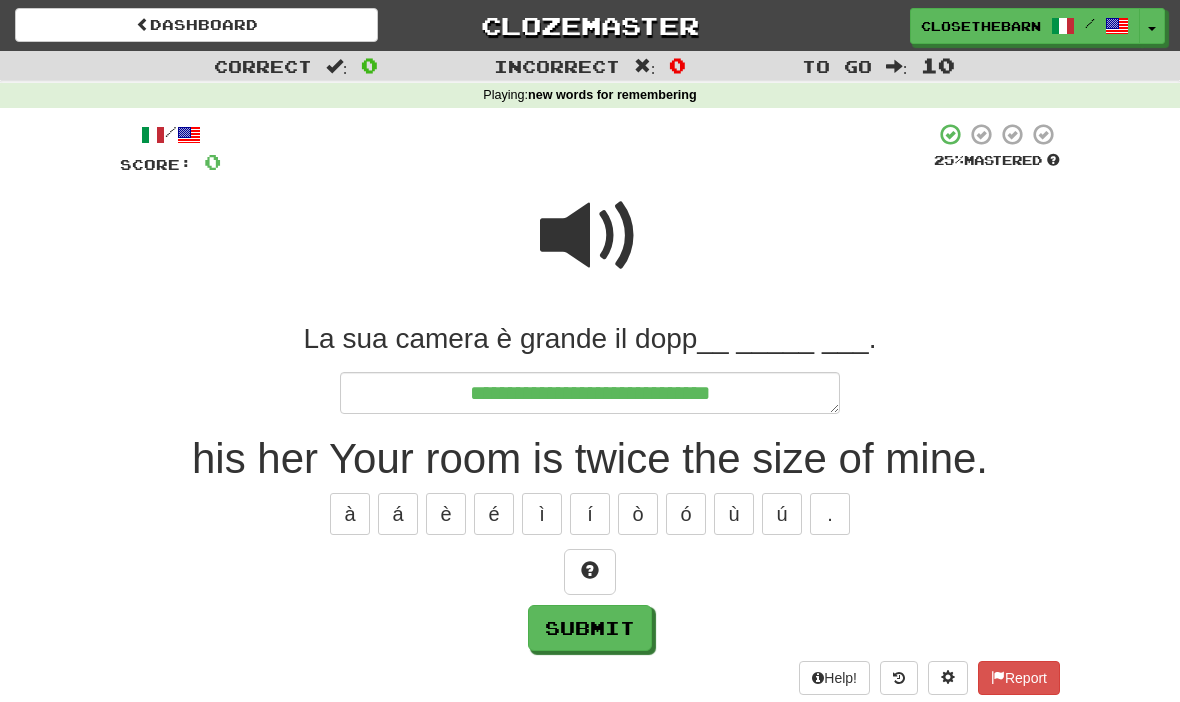 type on "*" 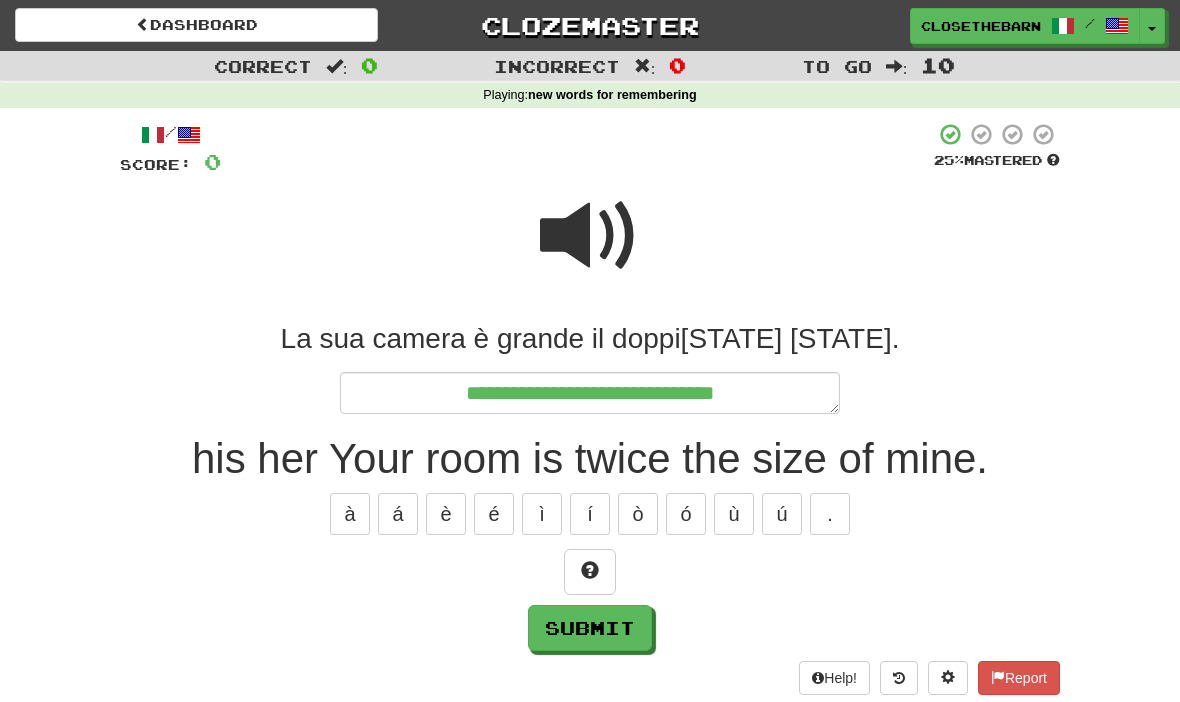 type on "*" 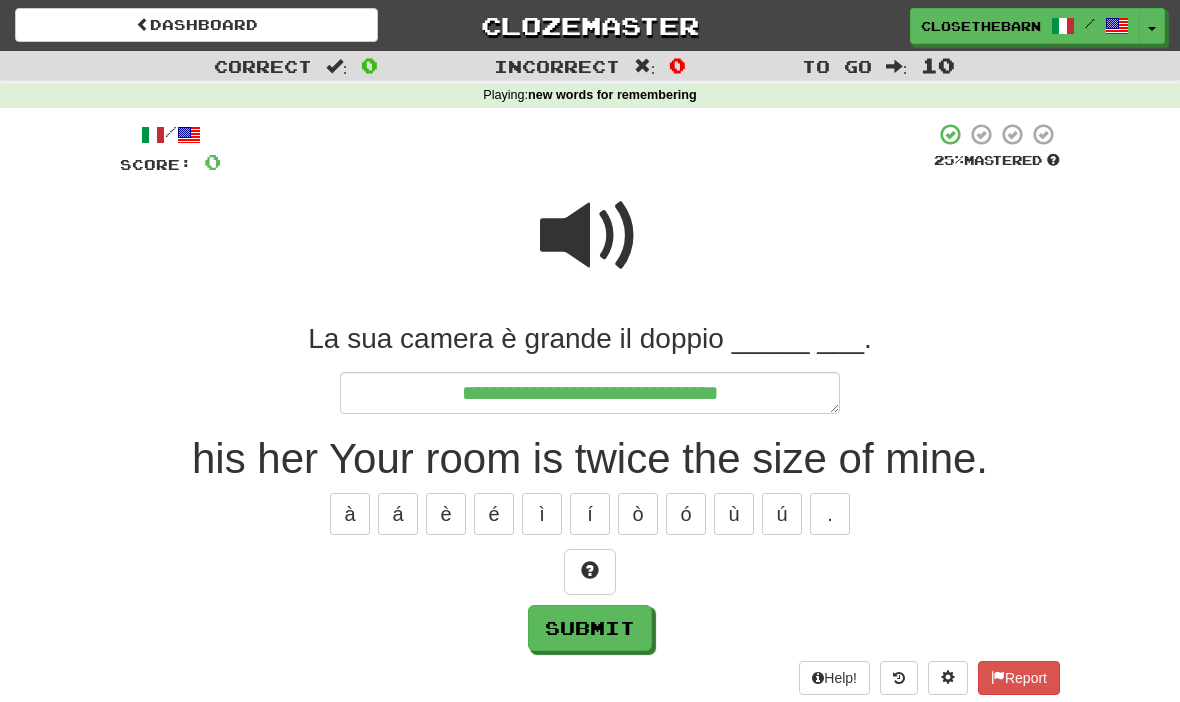type on "*" 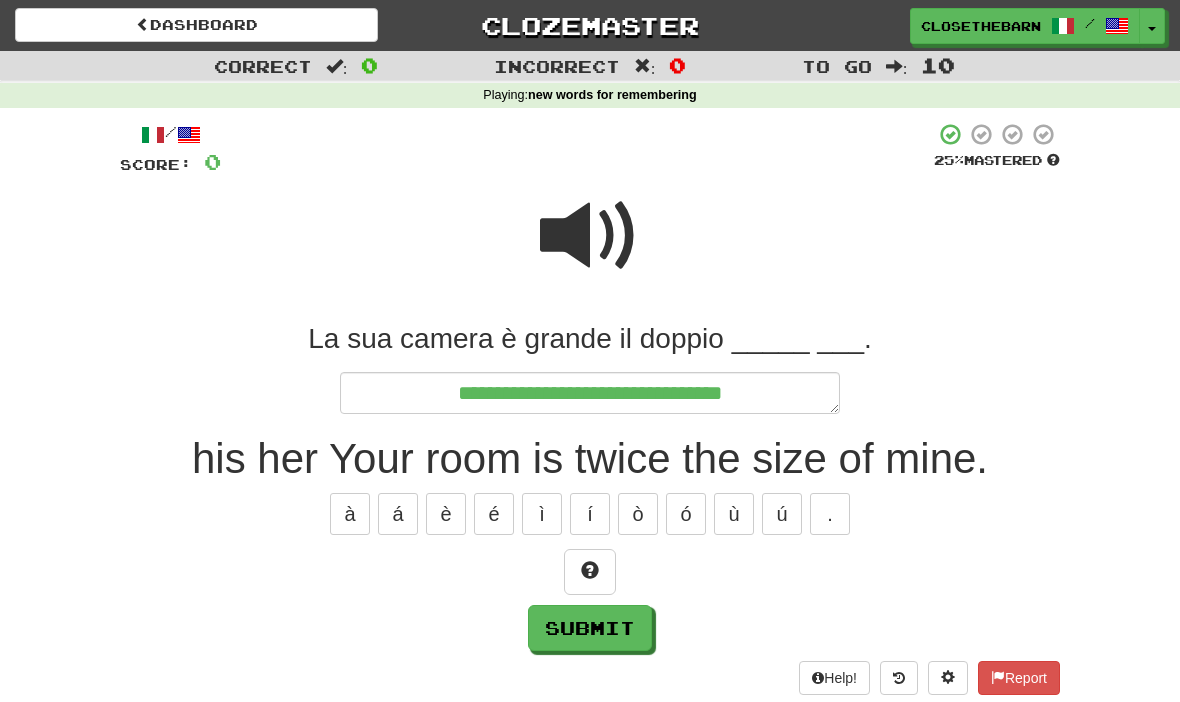 type on "*" 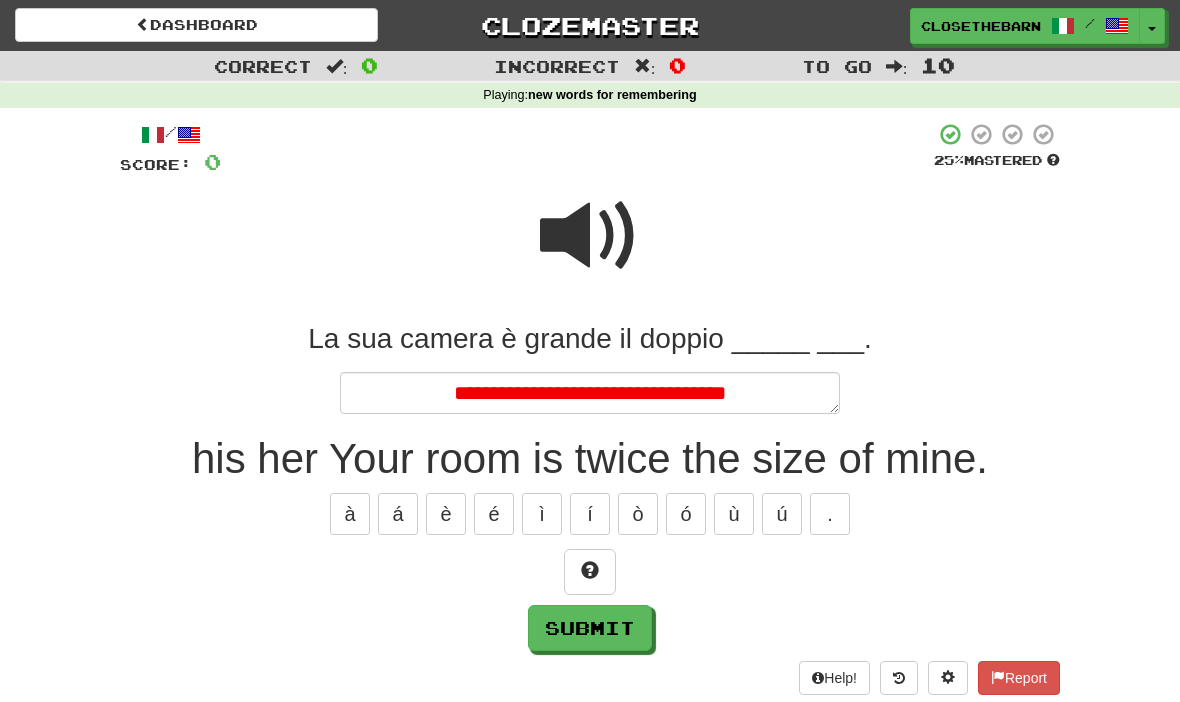 type on "*" 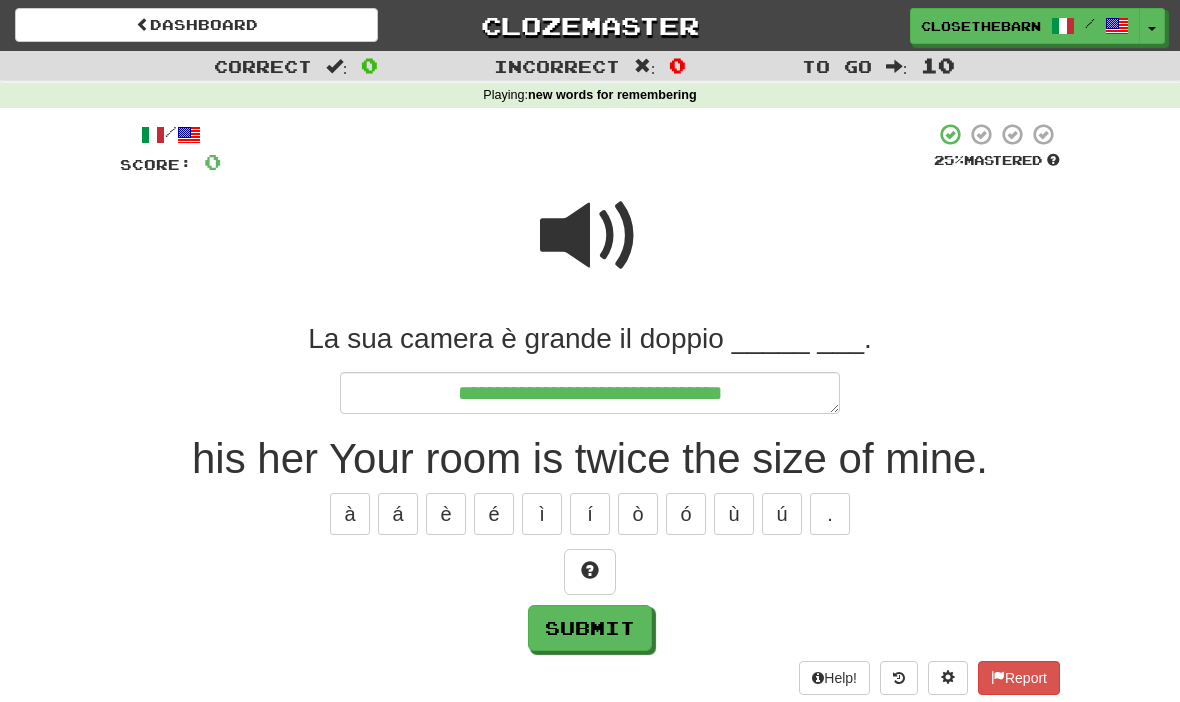 type on "*" 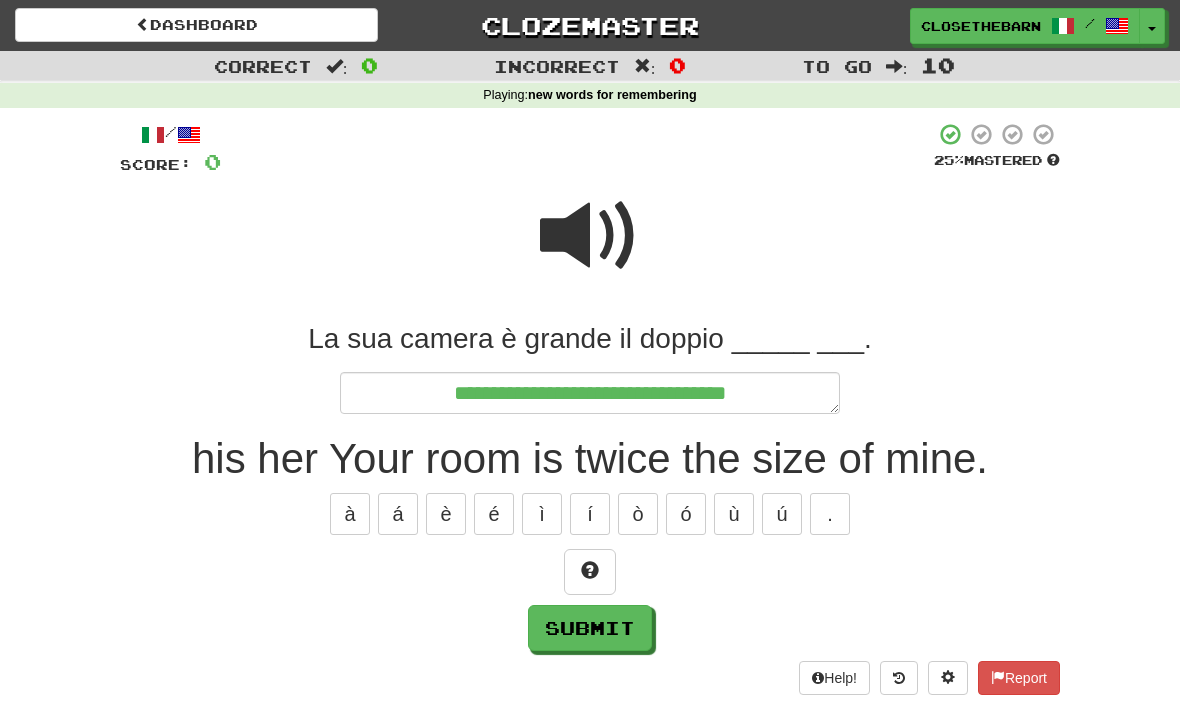 type on "*" 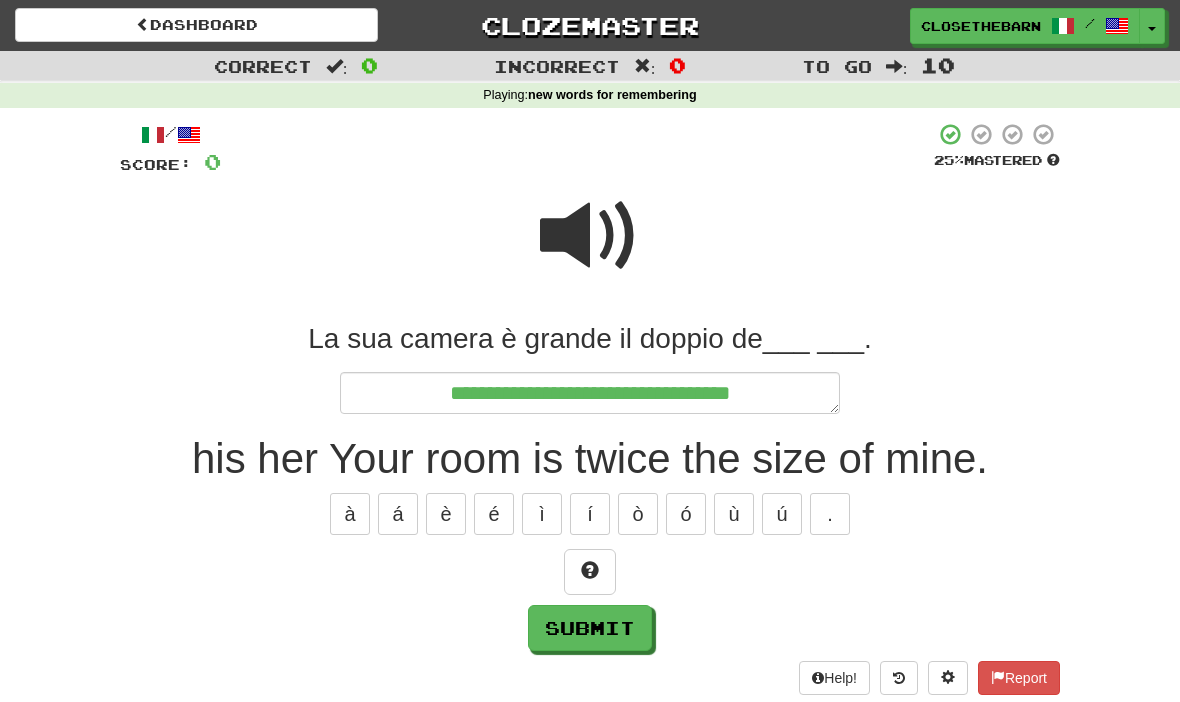 type on "*" 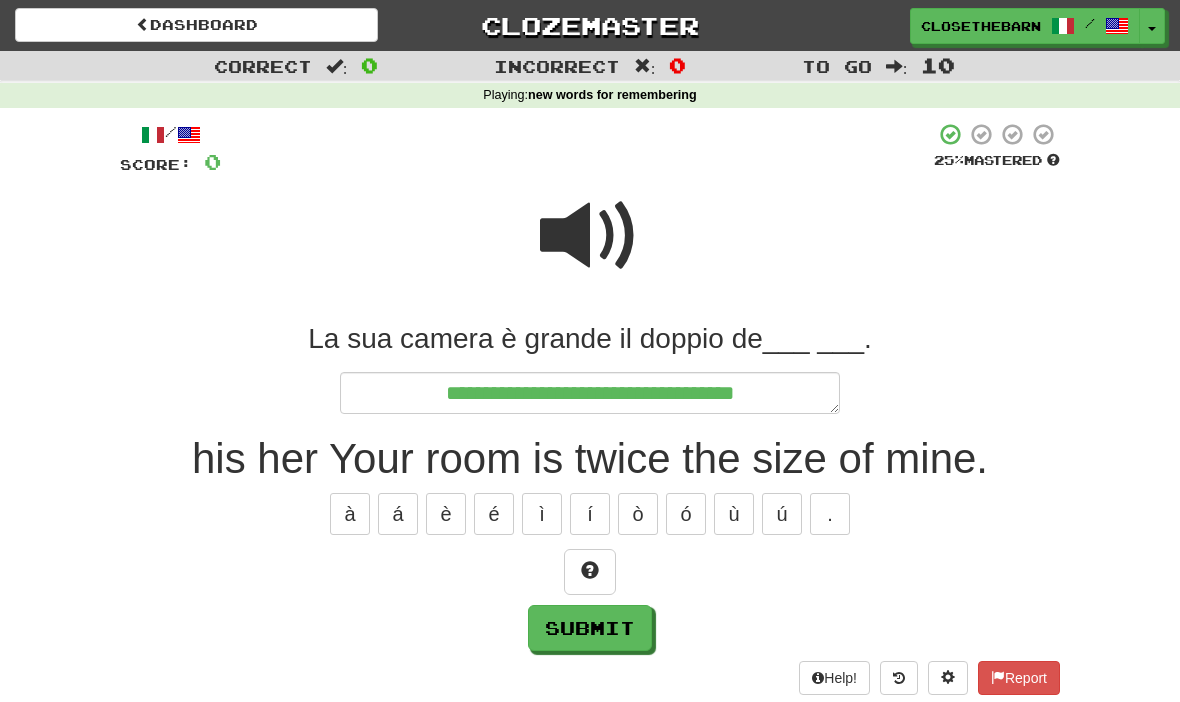 type on "*" 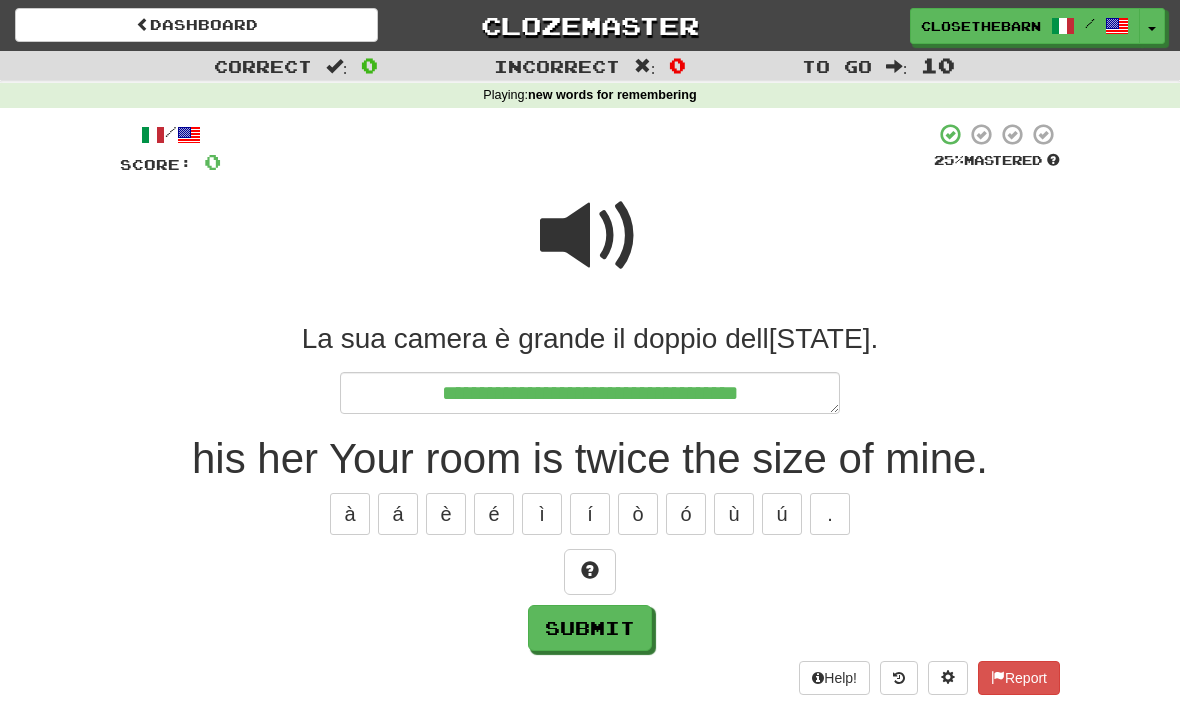 type on "*" 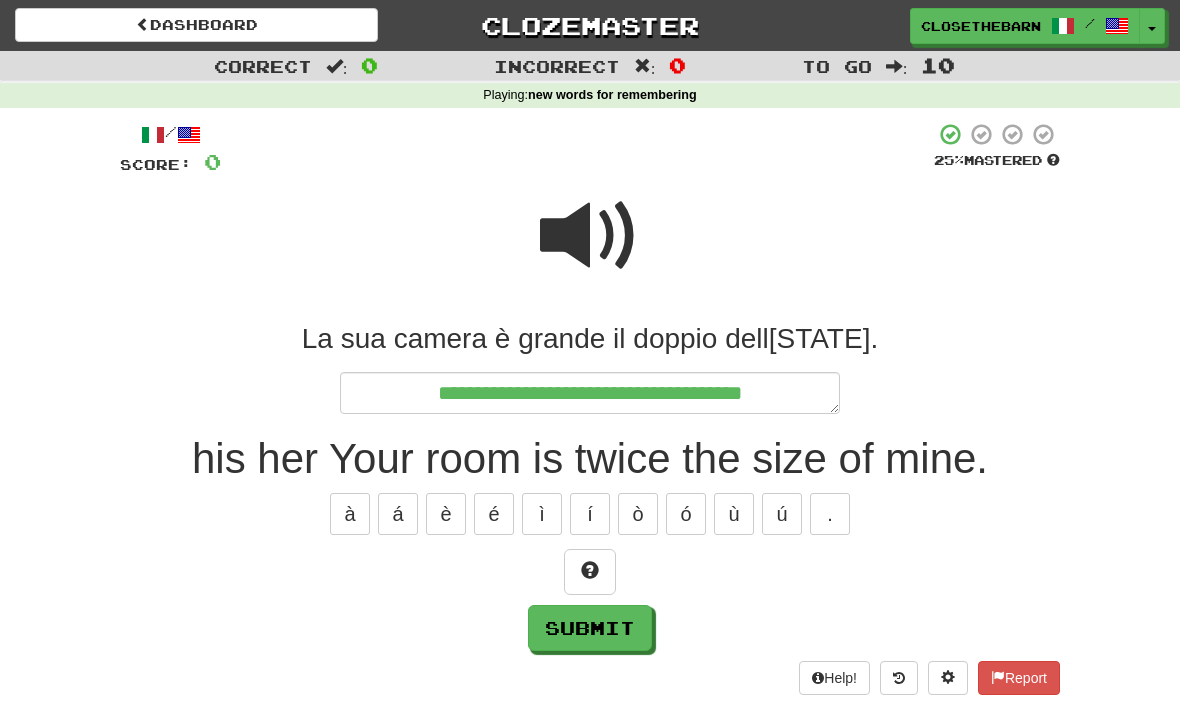 type on "*" 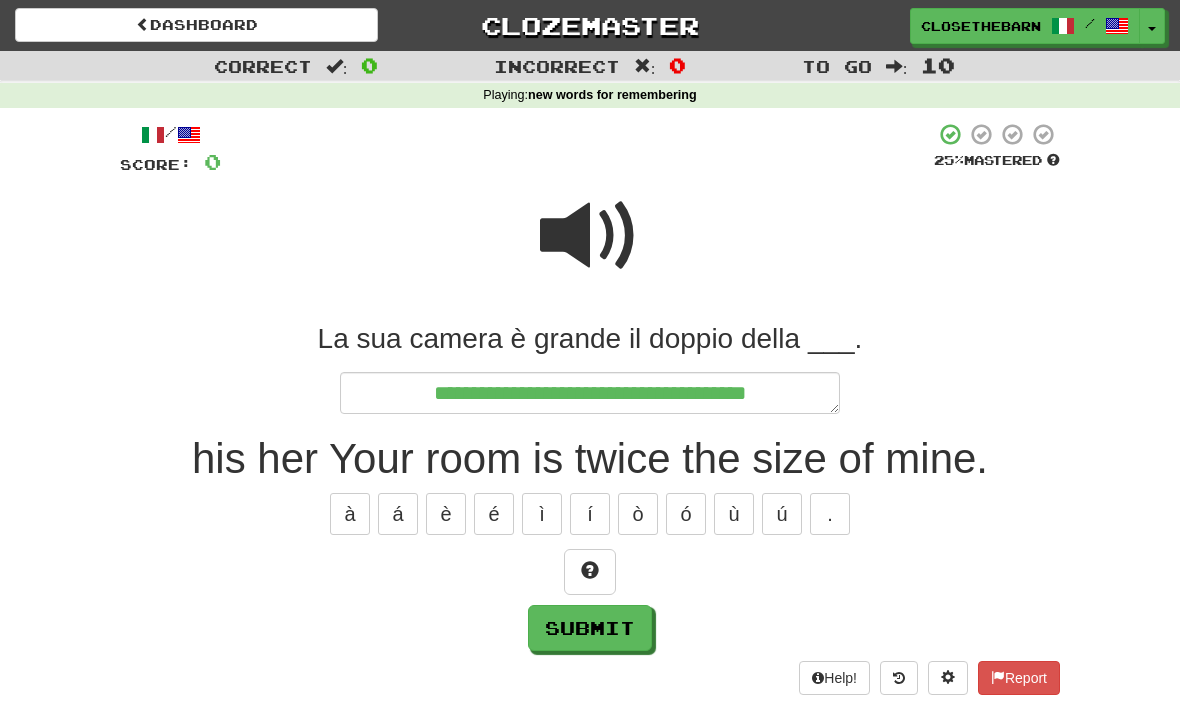 type on "*" 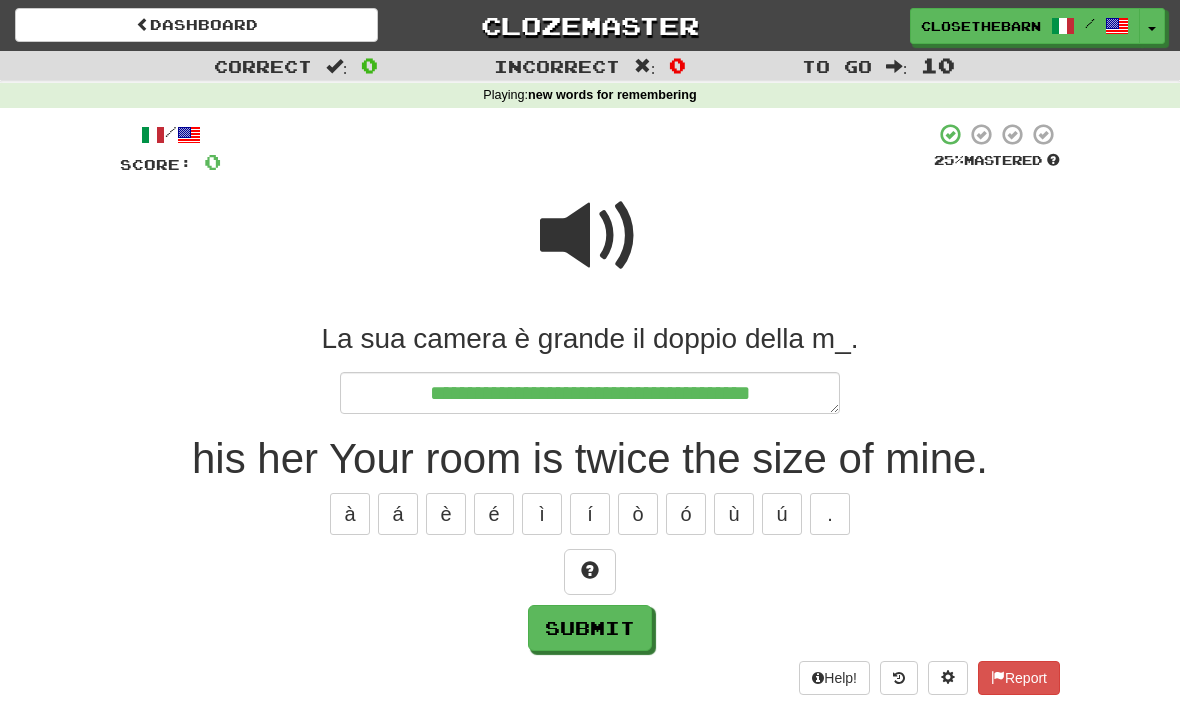 type on "*" 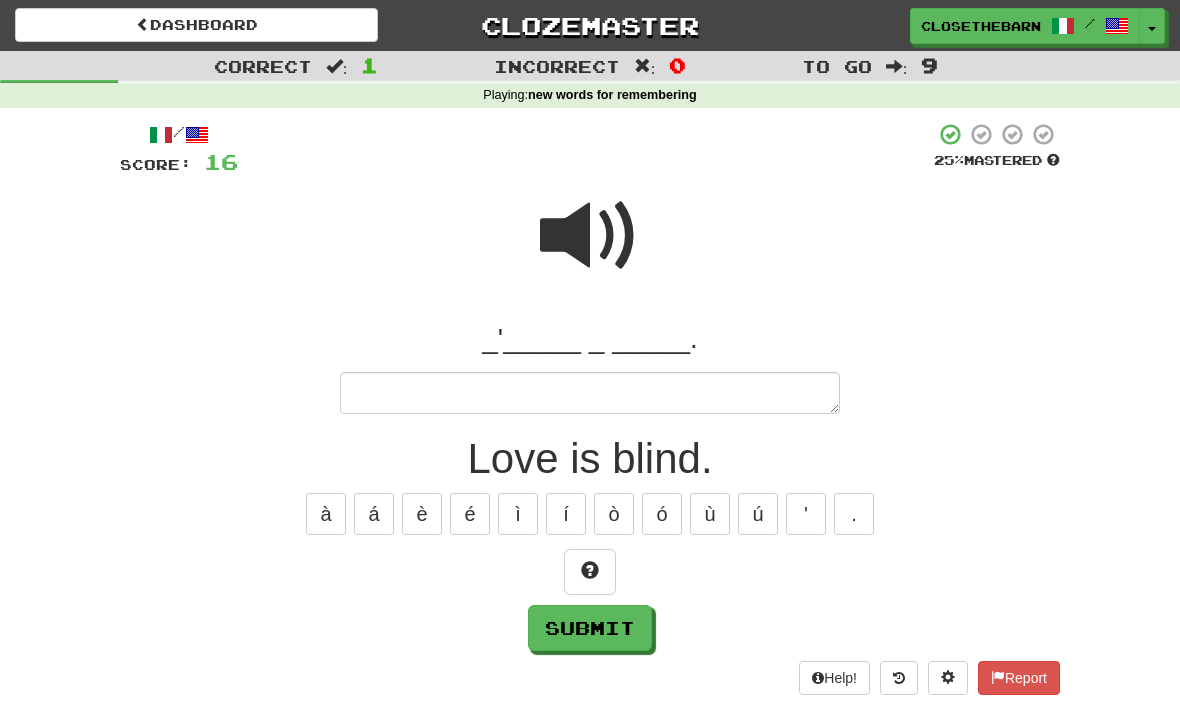 type on "*" 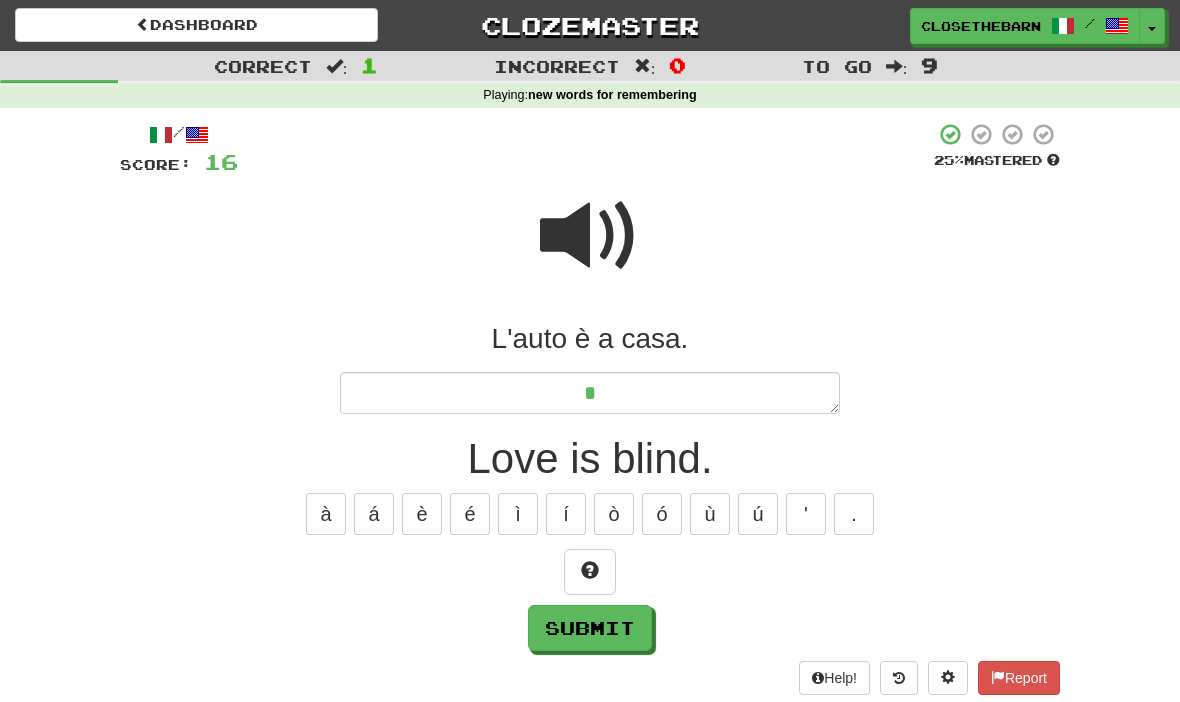 type on "*" 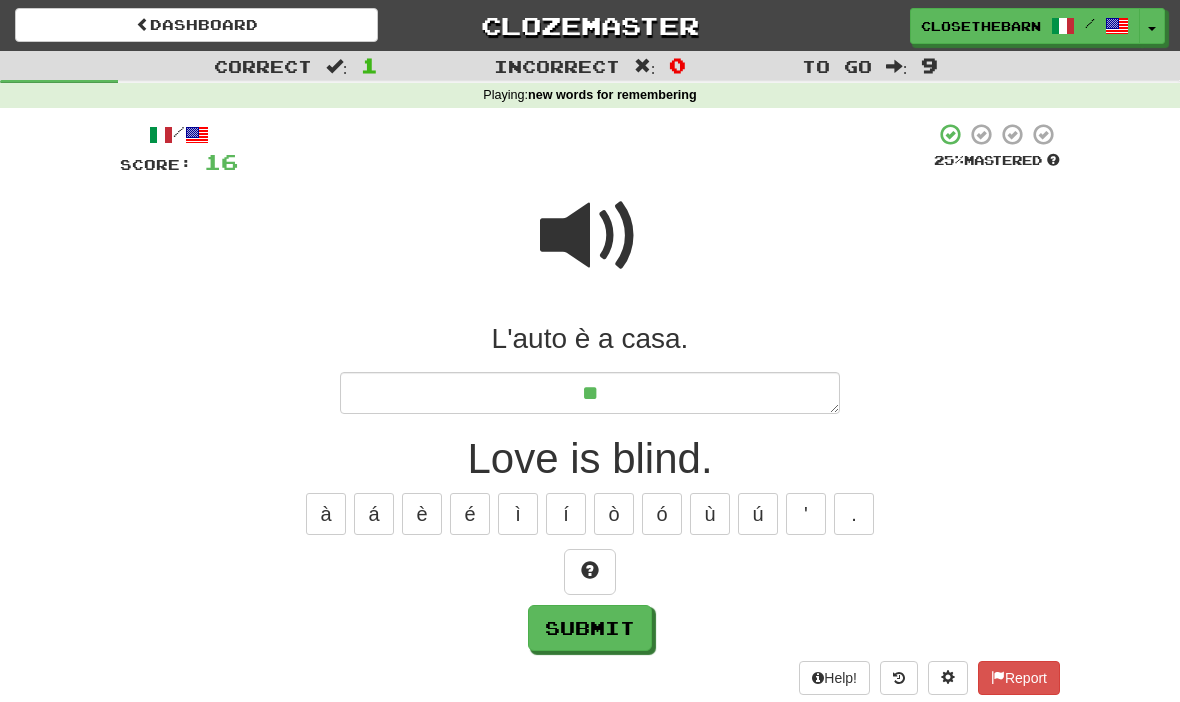 type on "*" 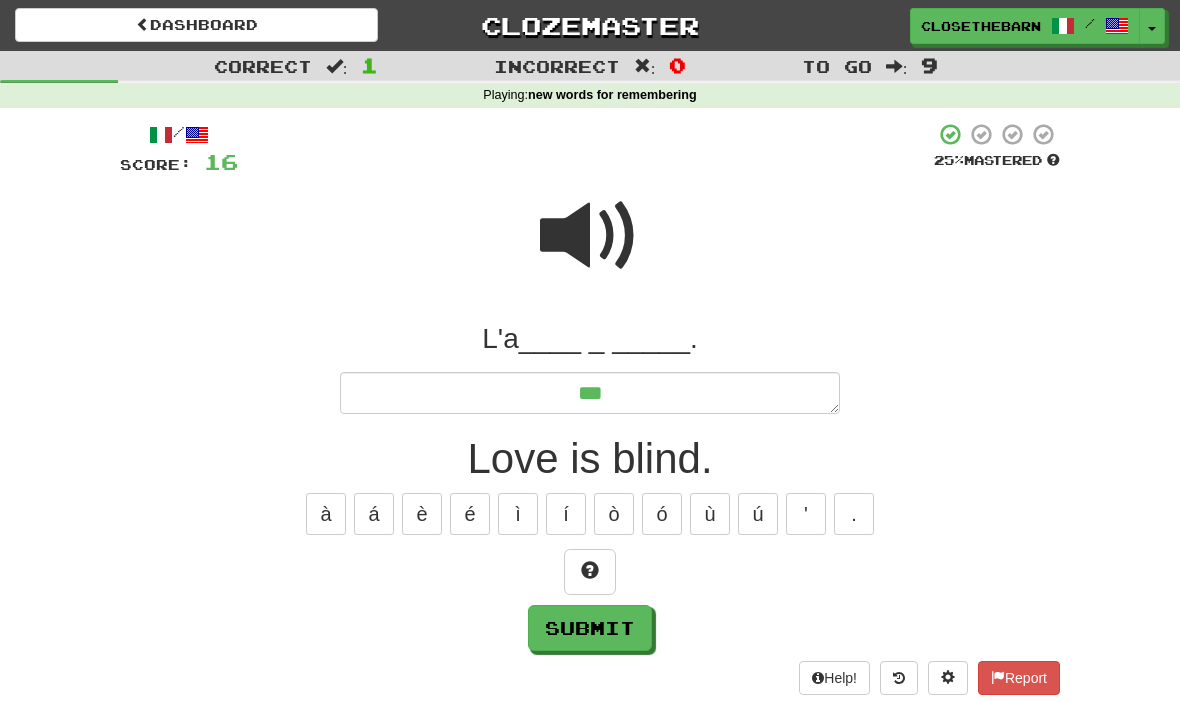 type on "*" 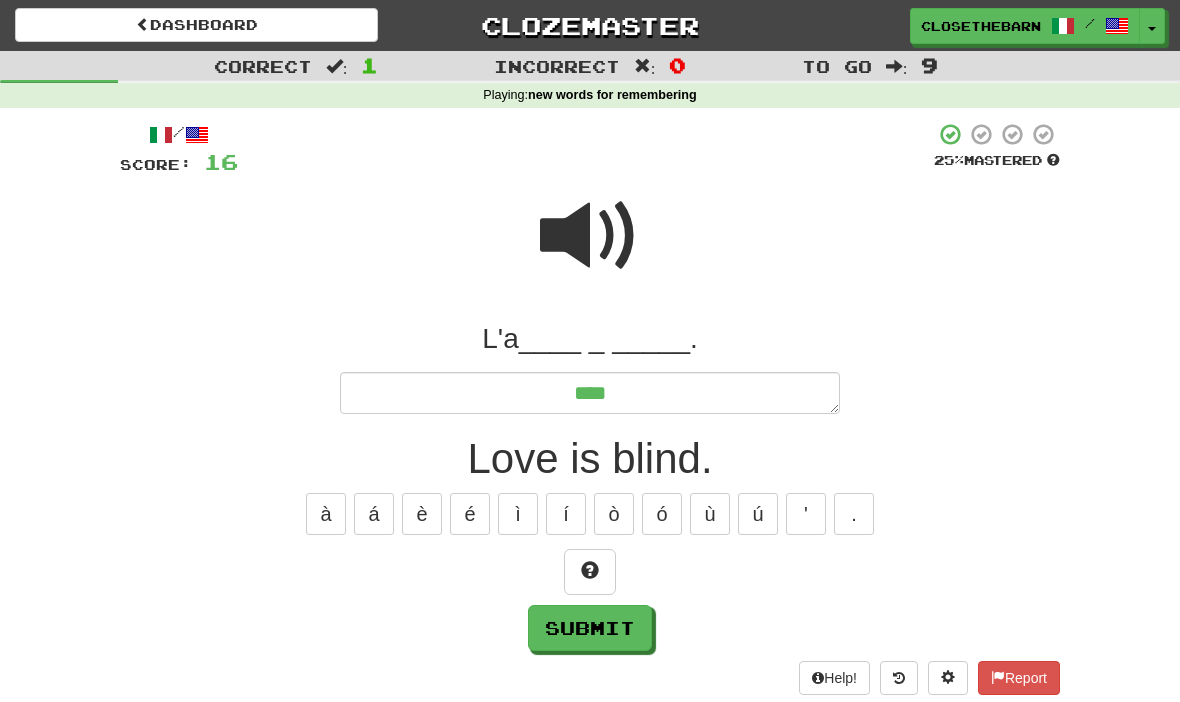 type on "*" 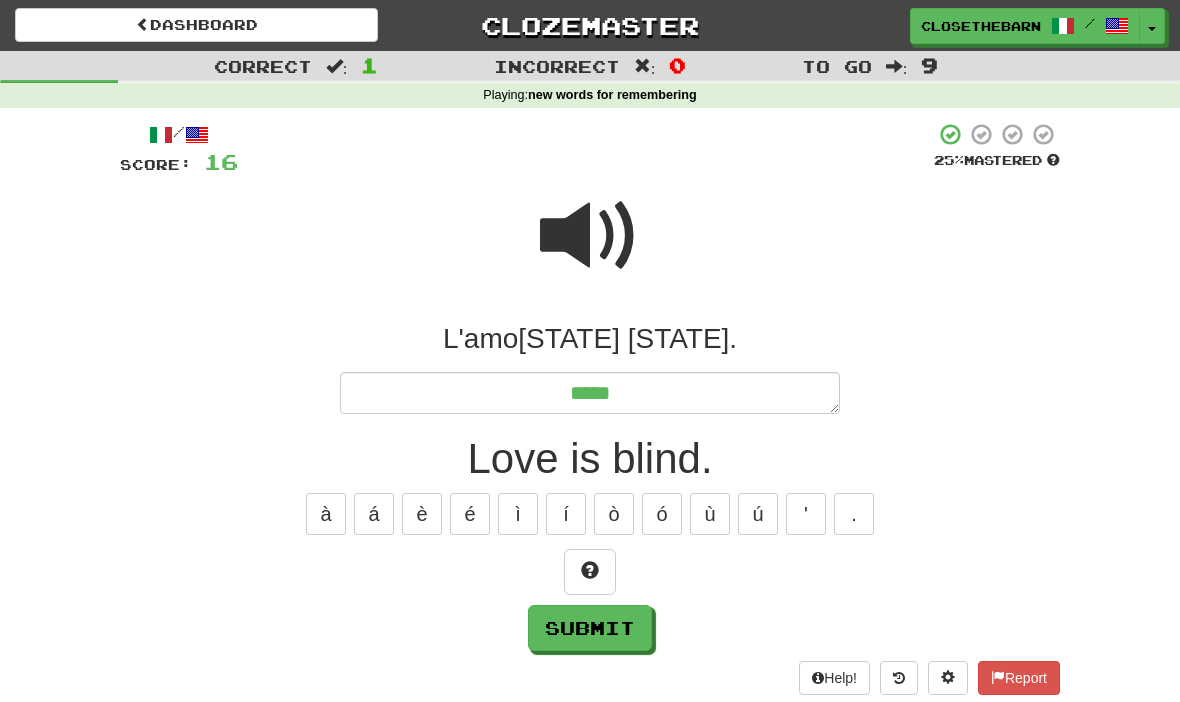 type on "*" 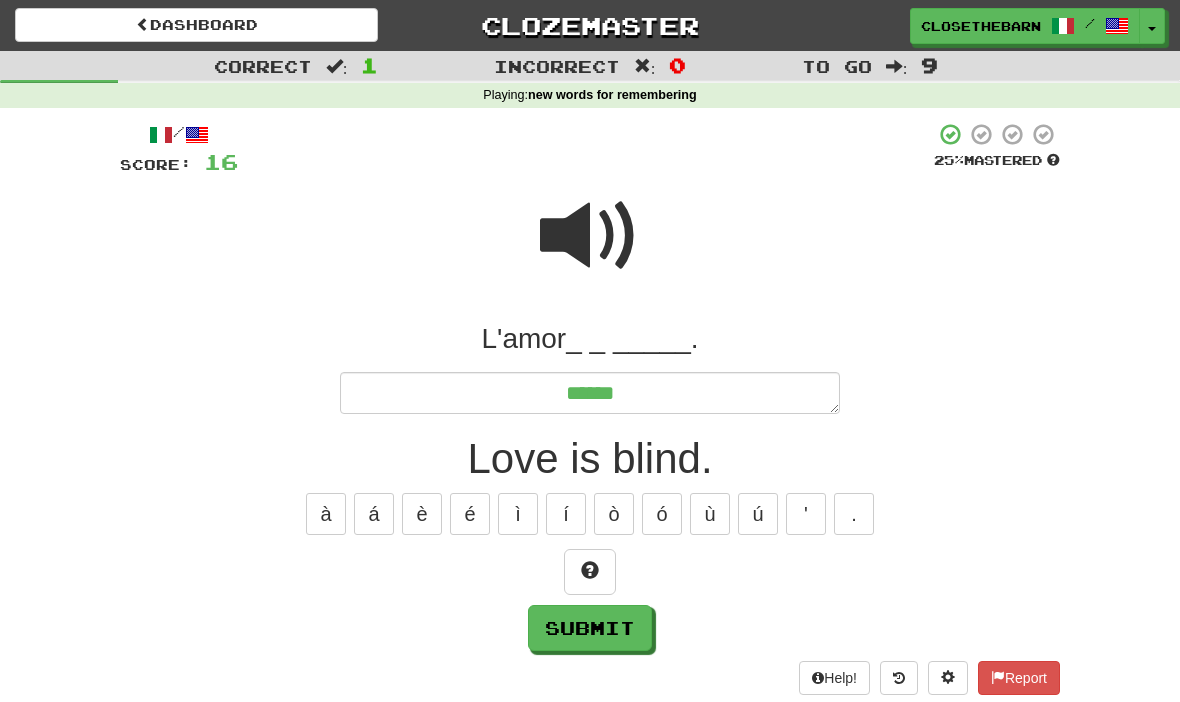 type on "*" 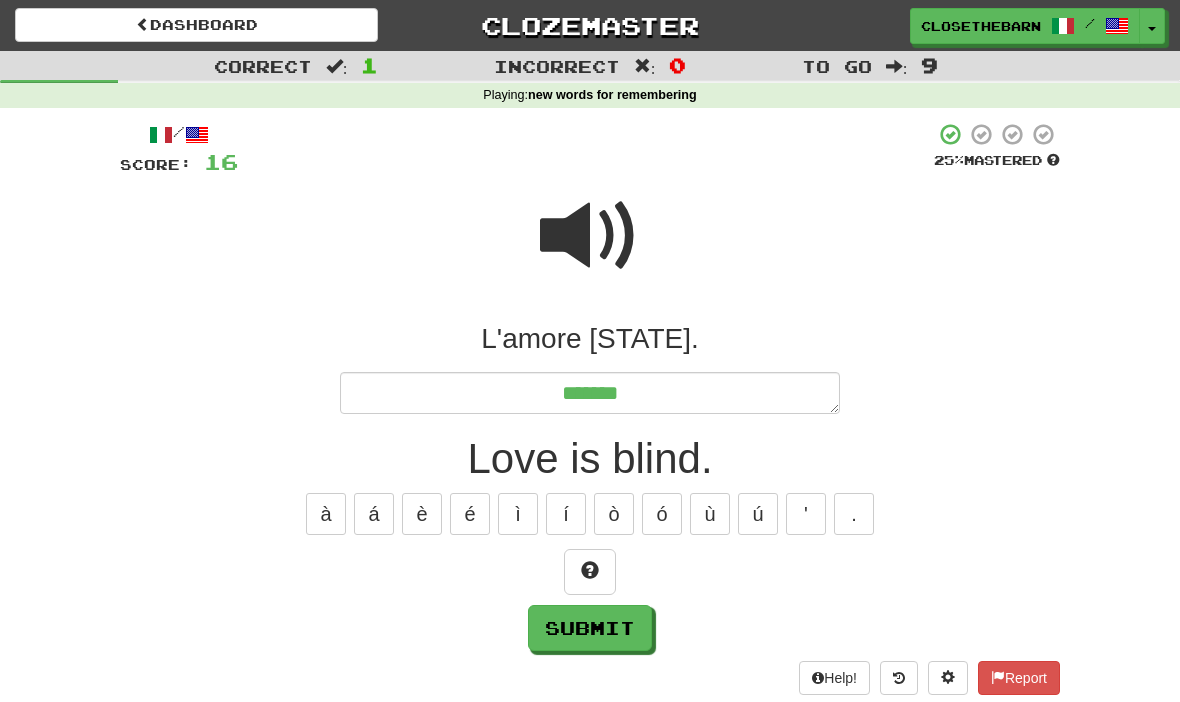 type on "*" 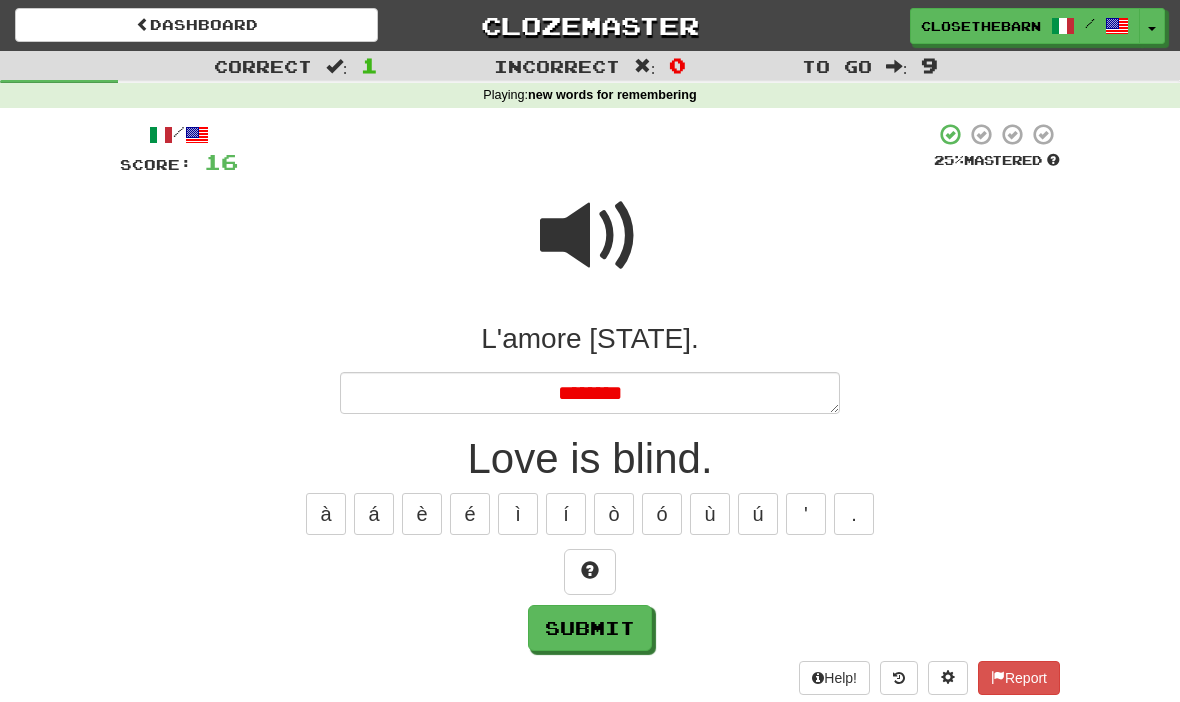 type on "*" 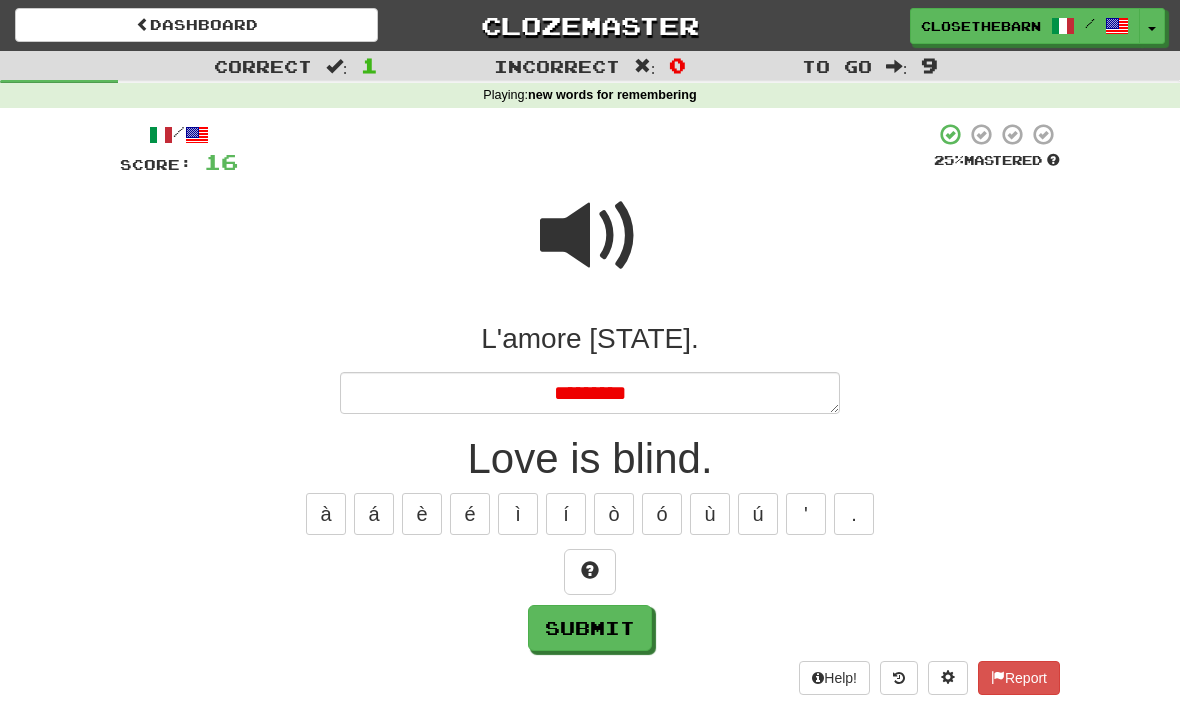 type on "*" 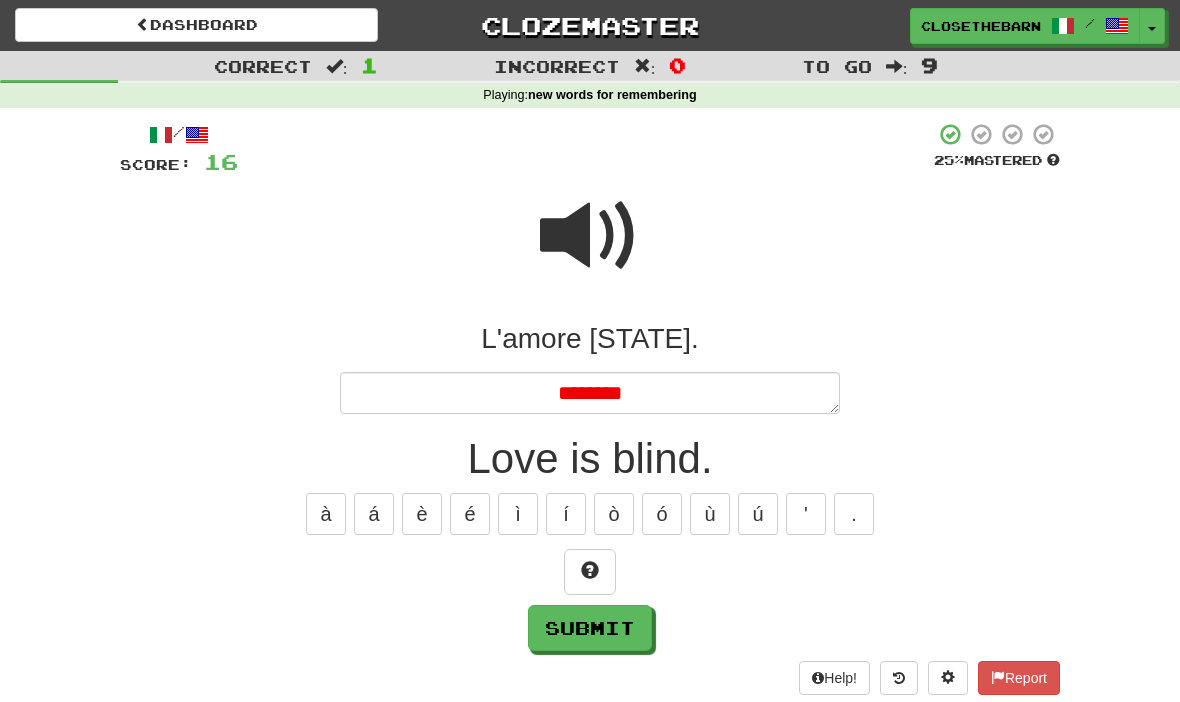 type on "*" 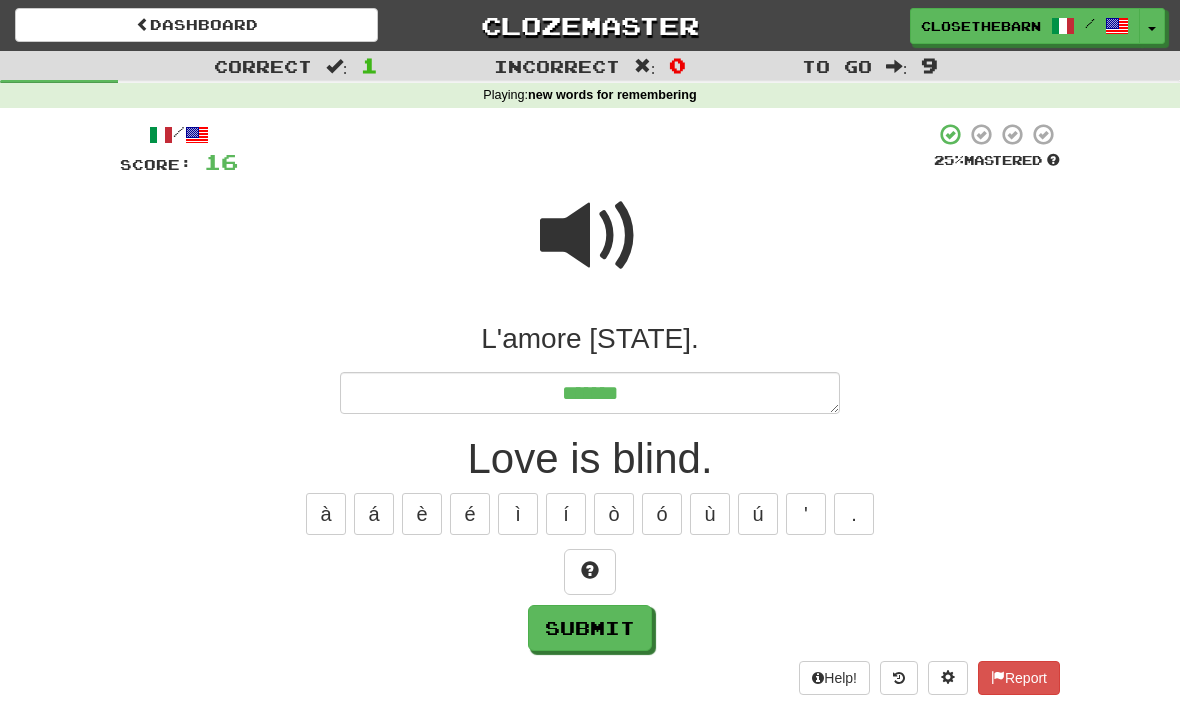 type on "*" 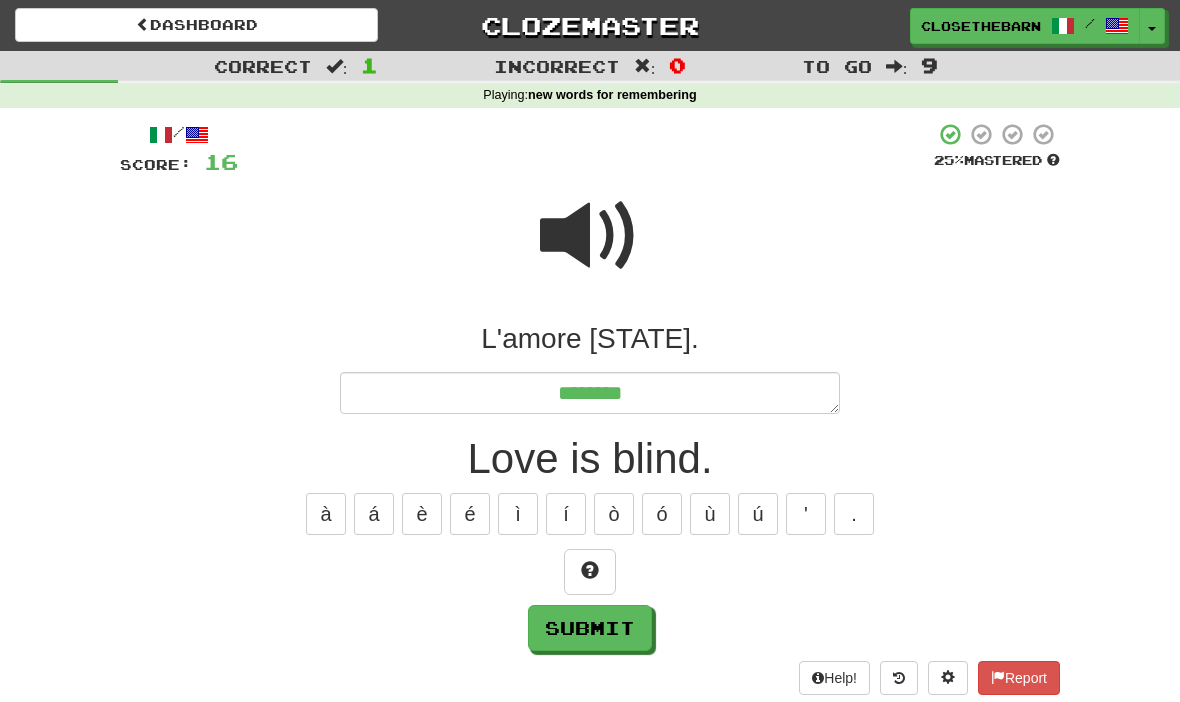 type on "*" 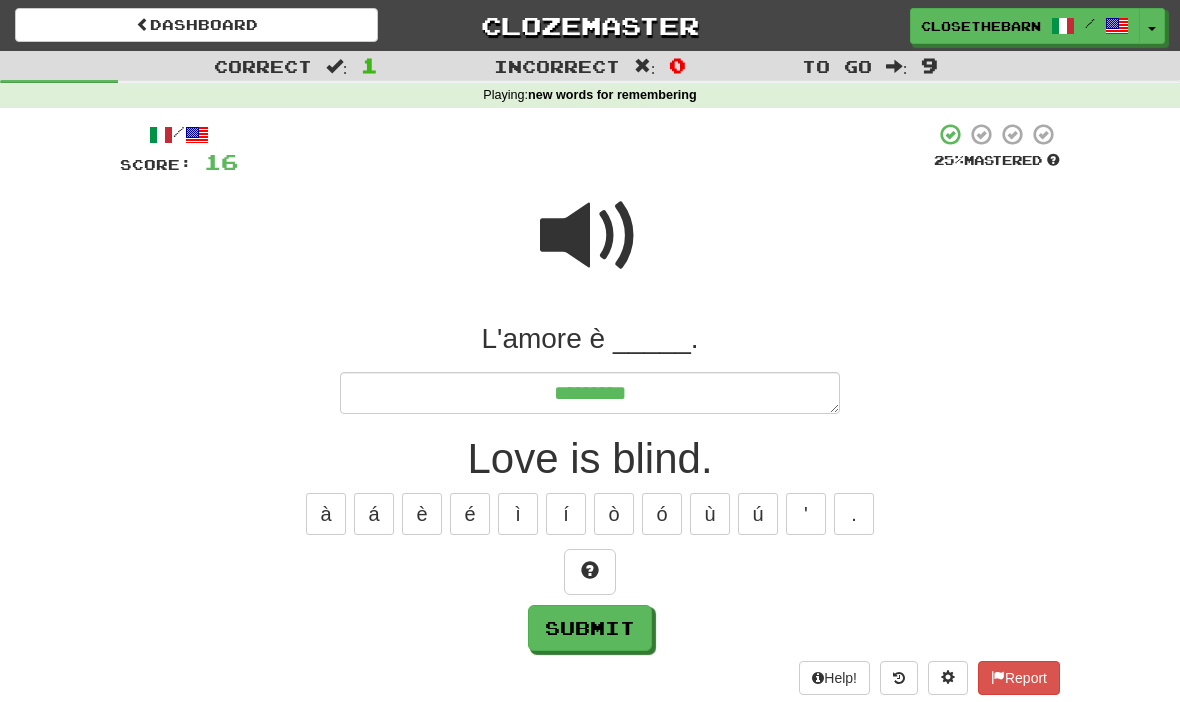 type on "*" 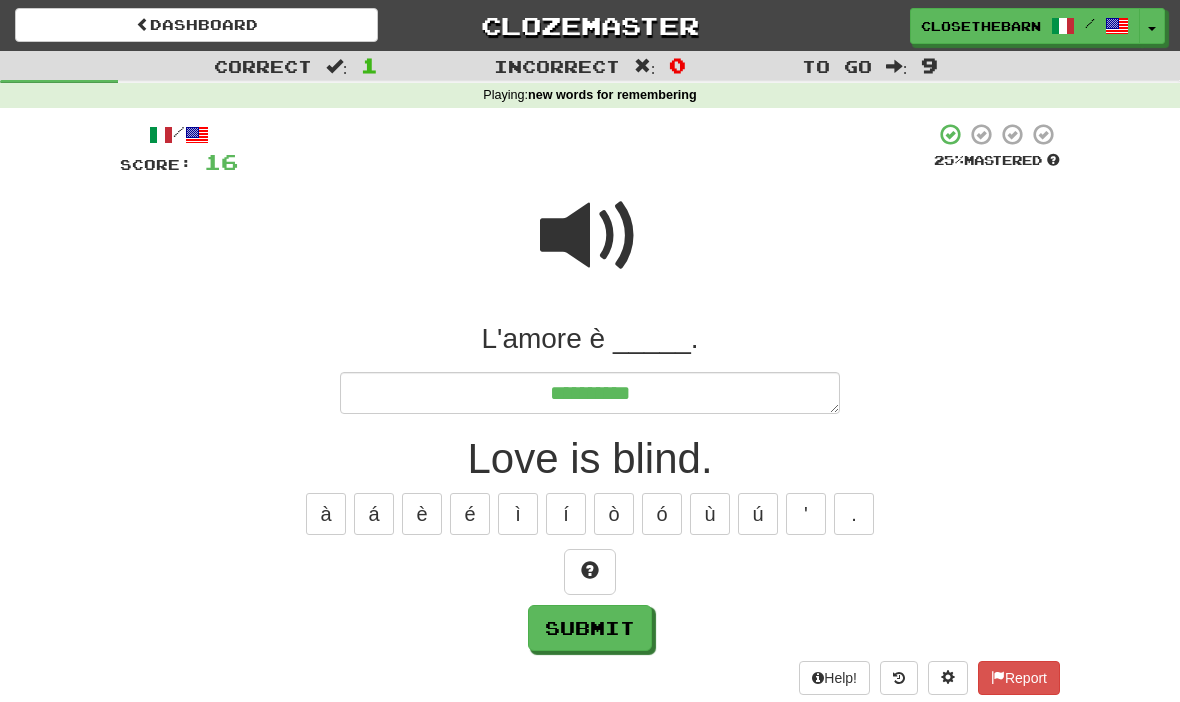 type on "*" 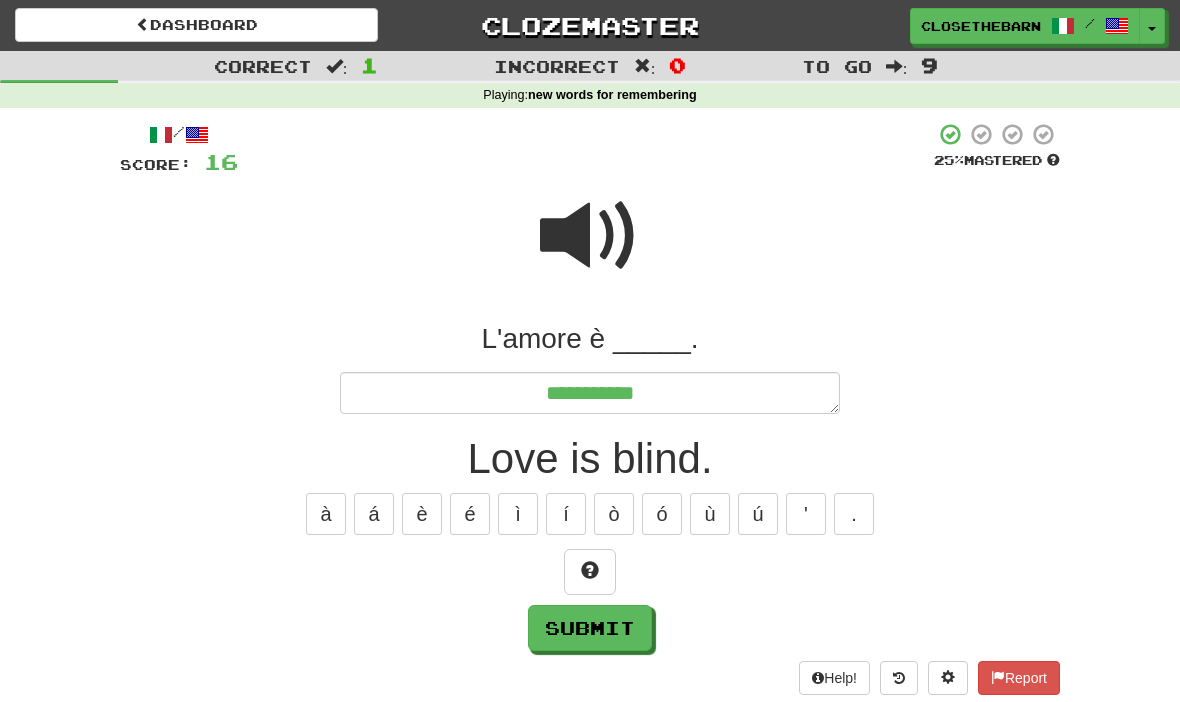 type on "*" 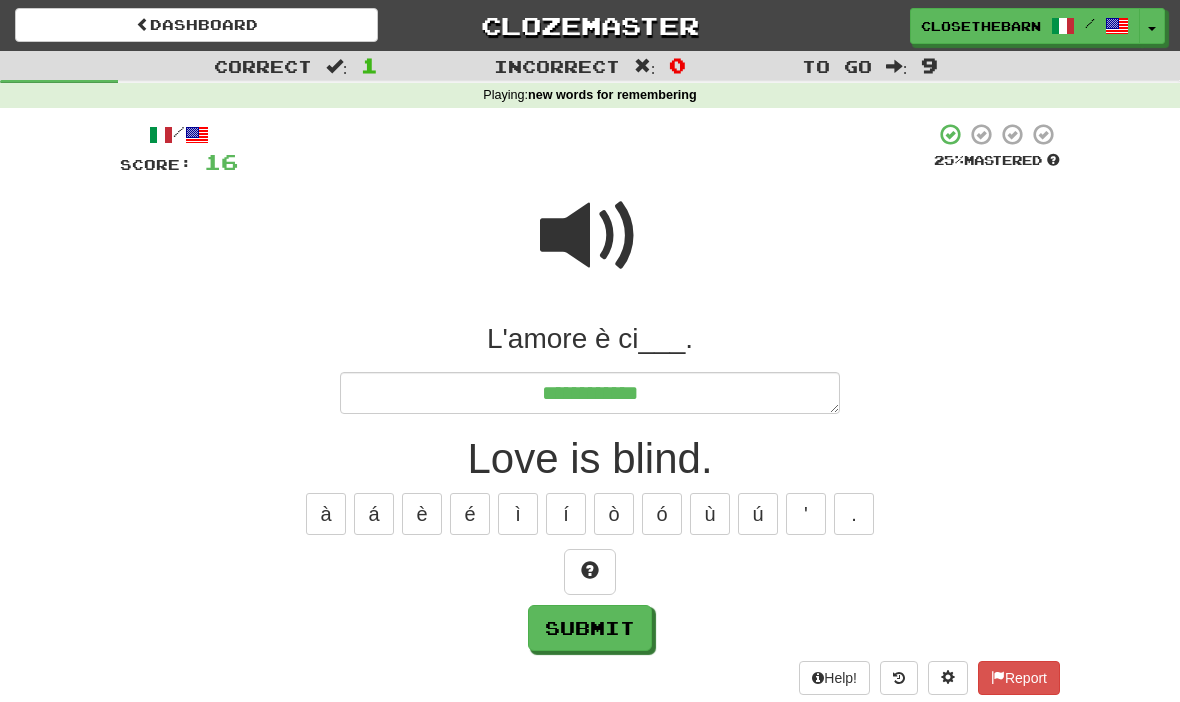 type on "*" 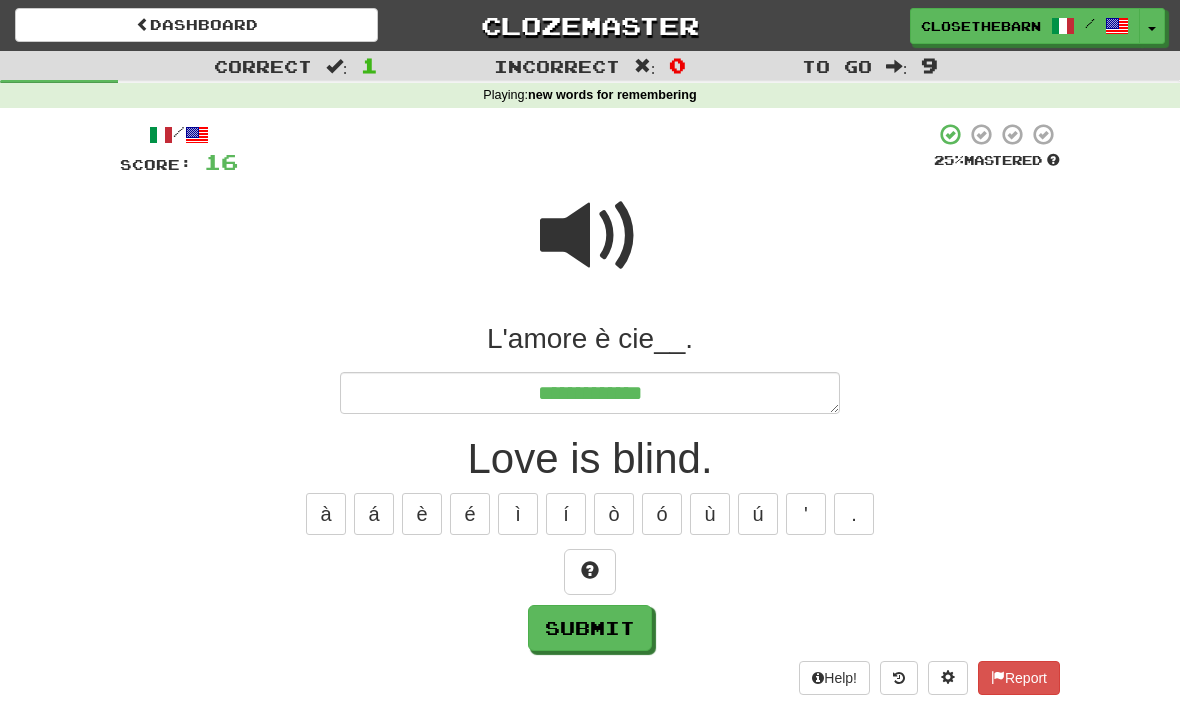 type on "*" 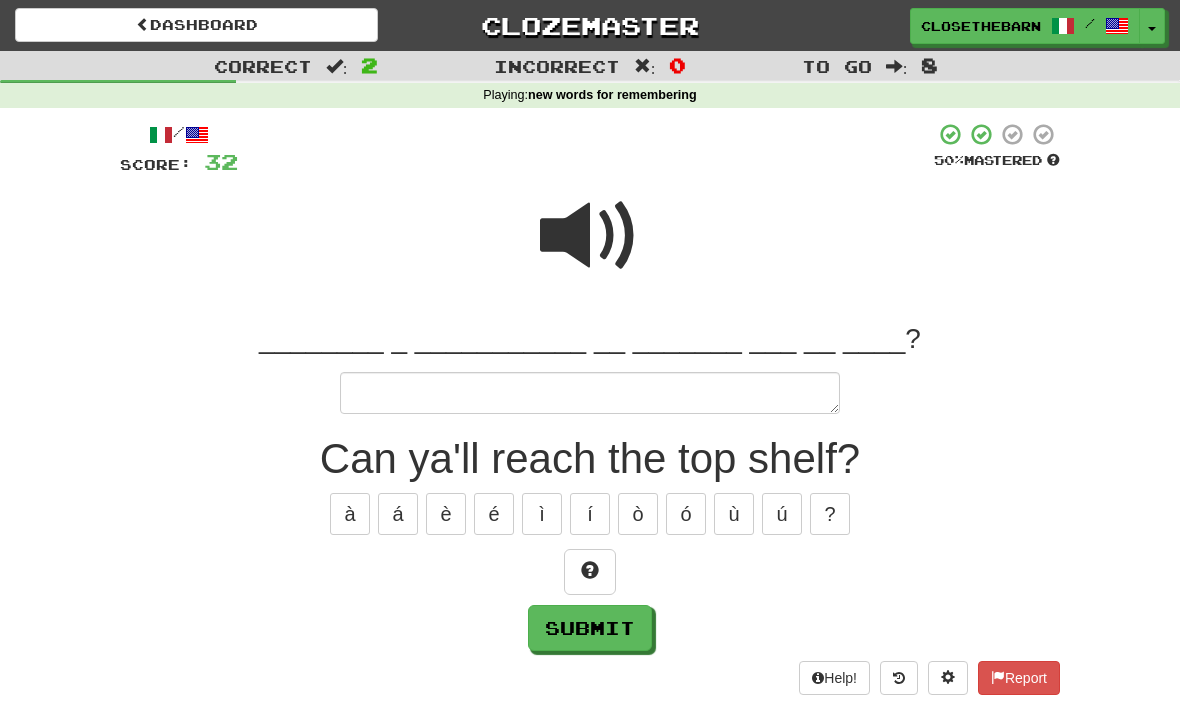 type on "*" 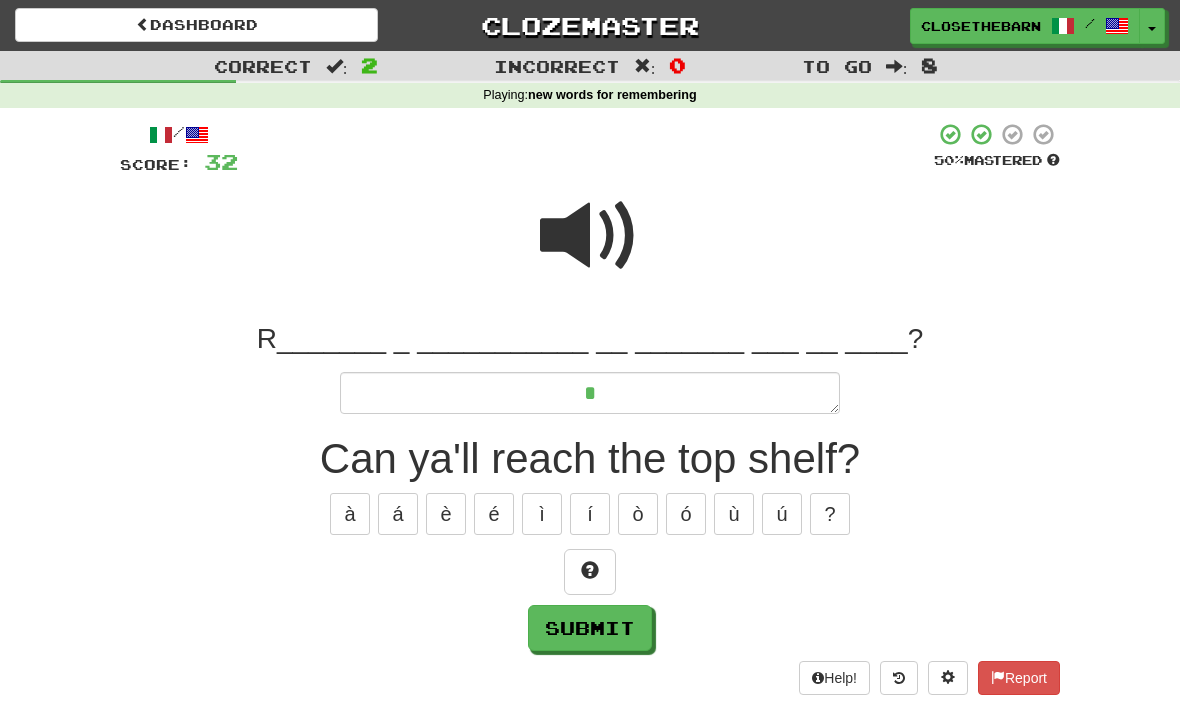 type on "*" 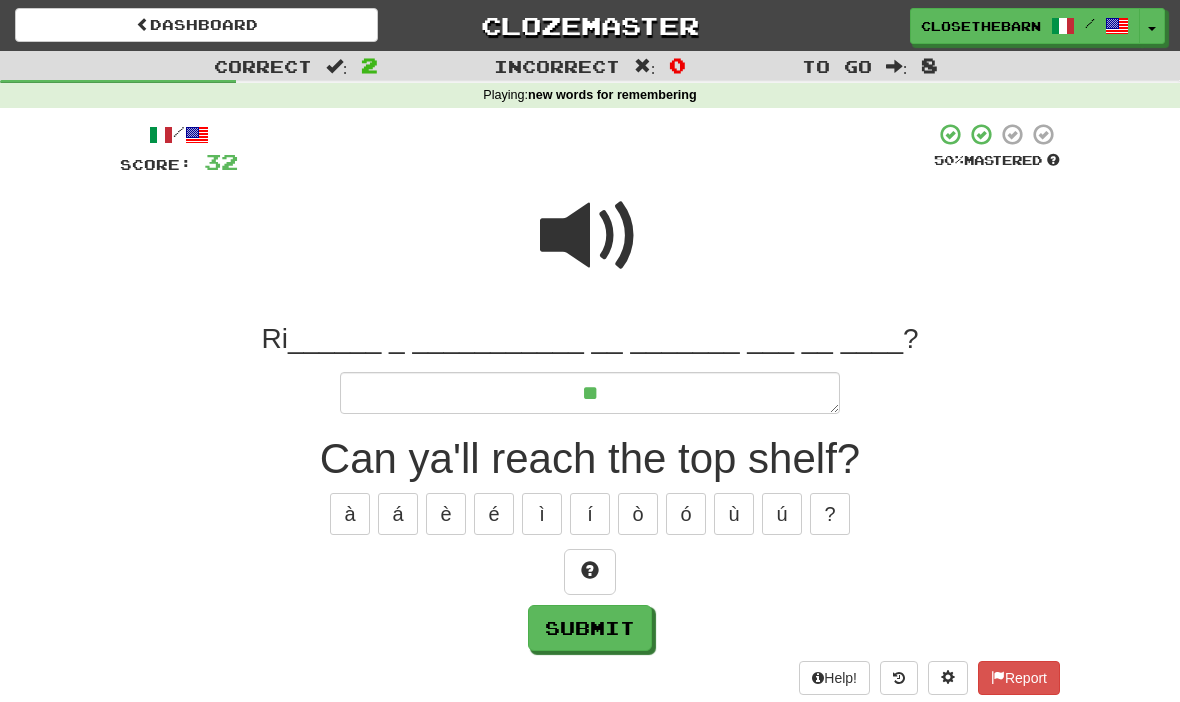 type on "*" 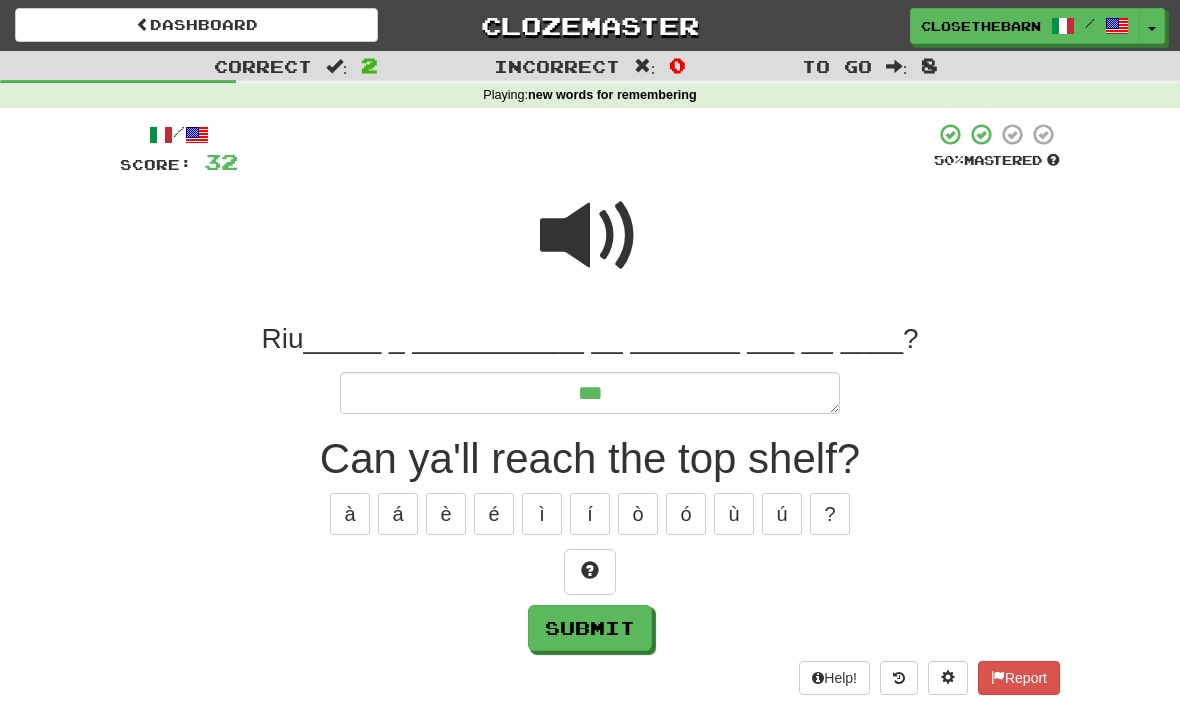type on "*" 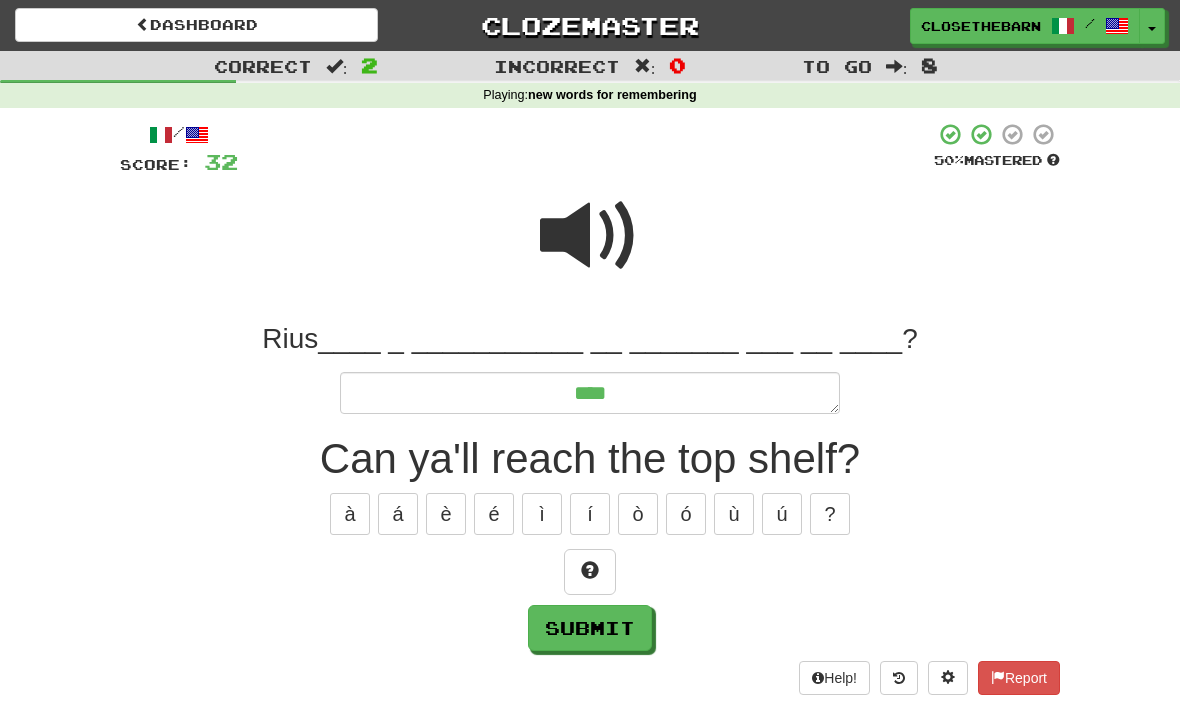 type on "*" 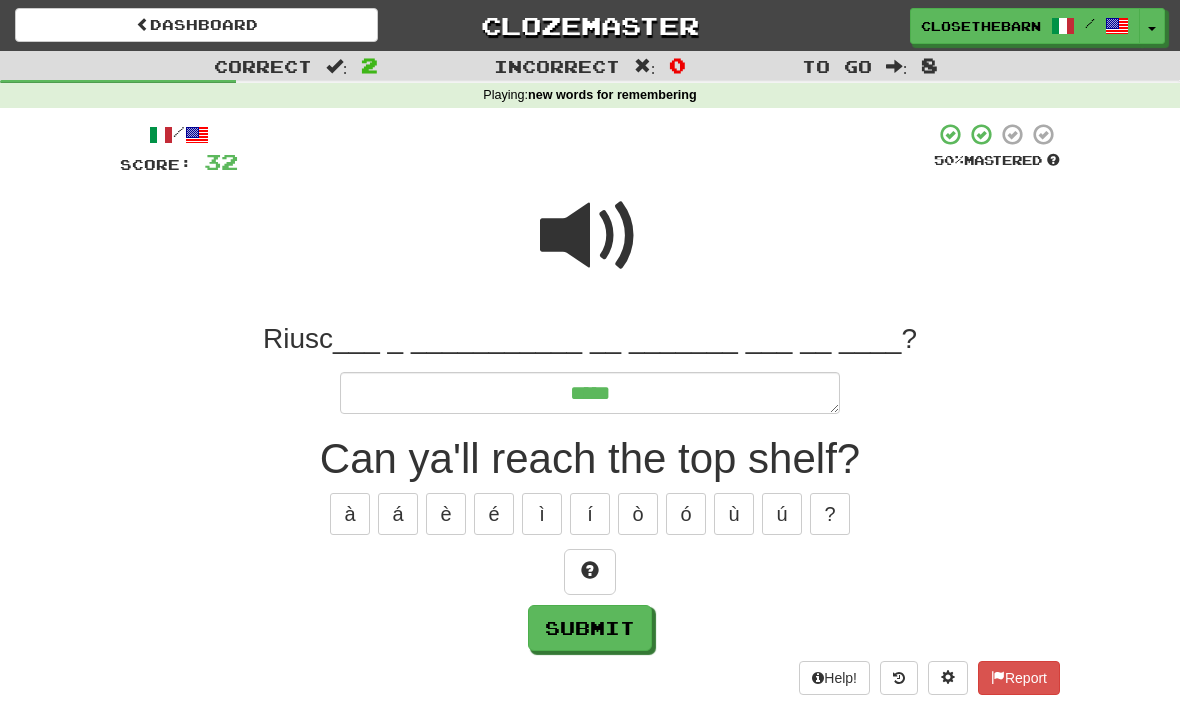 type on "*" 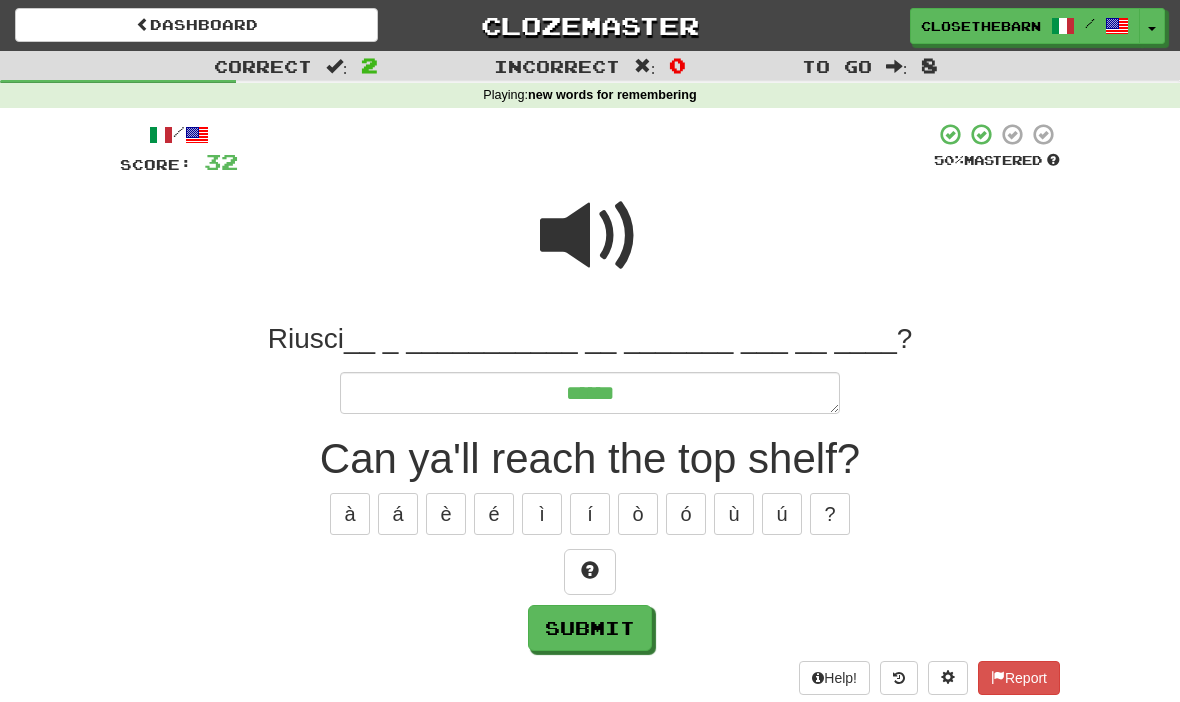 type on "*" 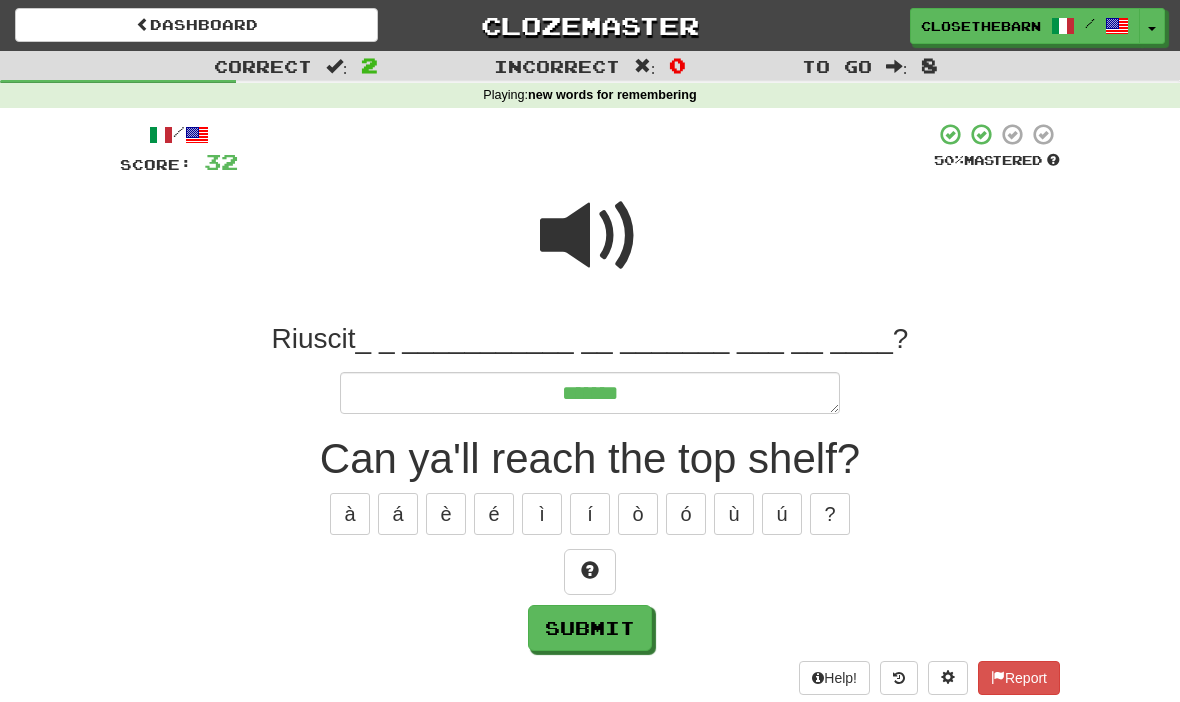 type on "*" 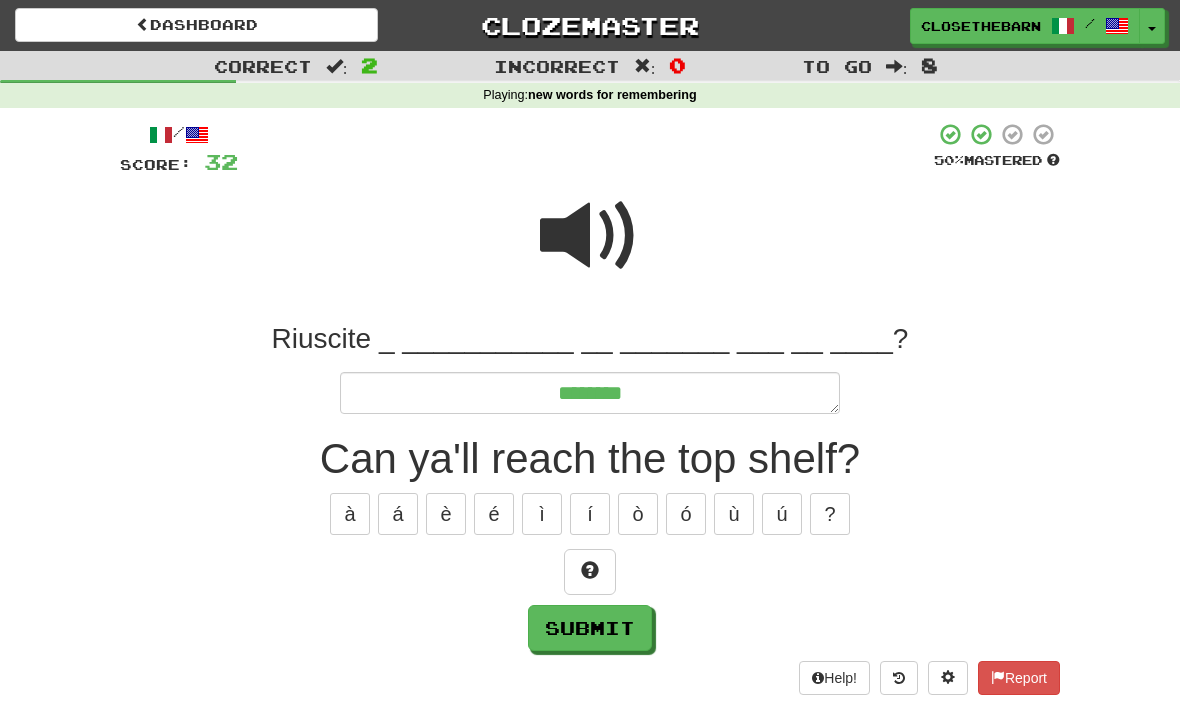 type on "*" 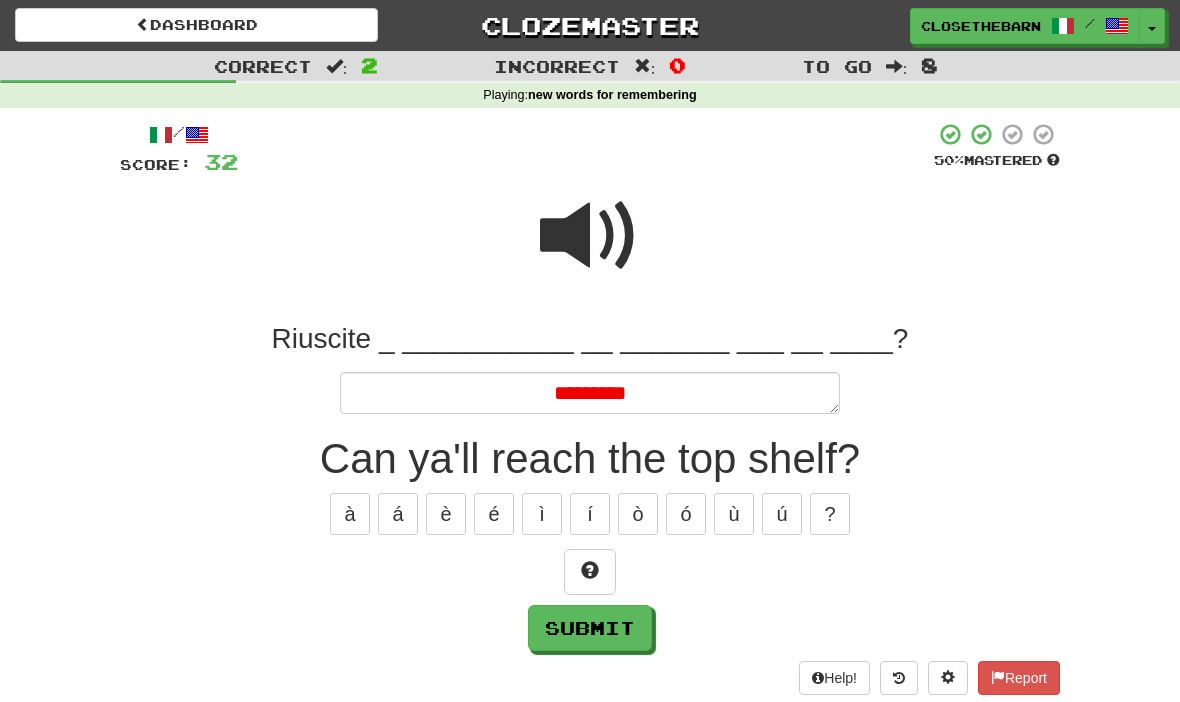 type on "*" 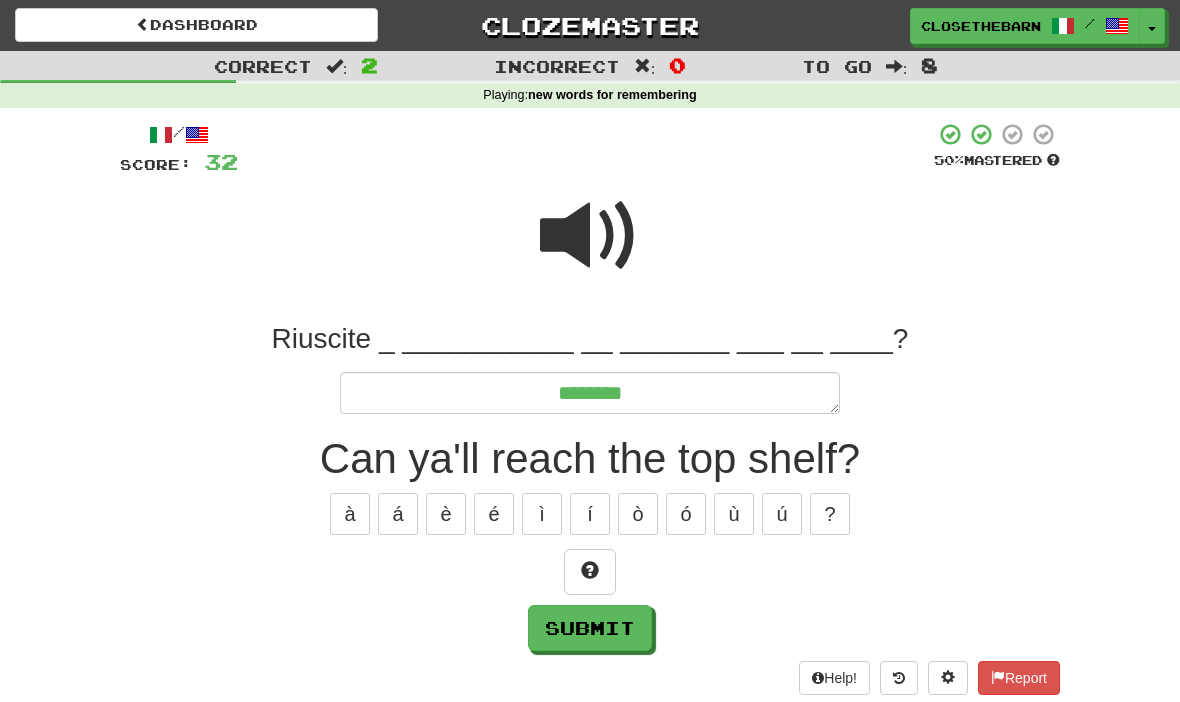 type on "*" 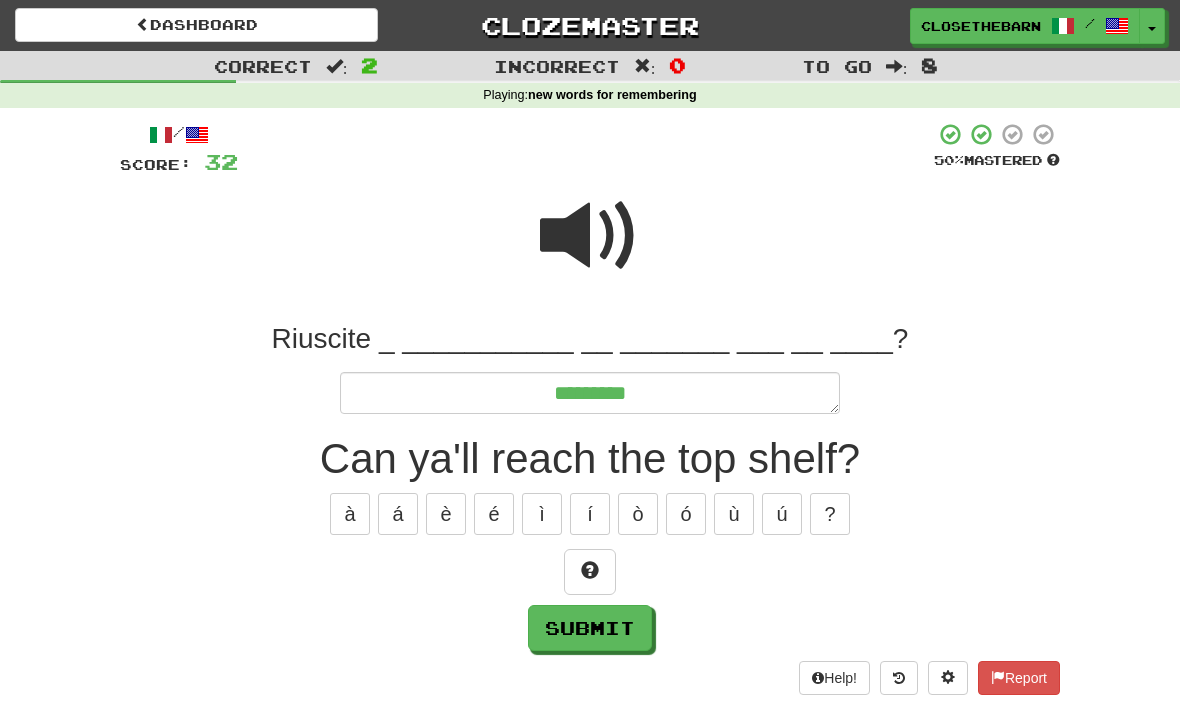 type on "*" 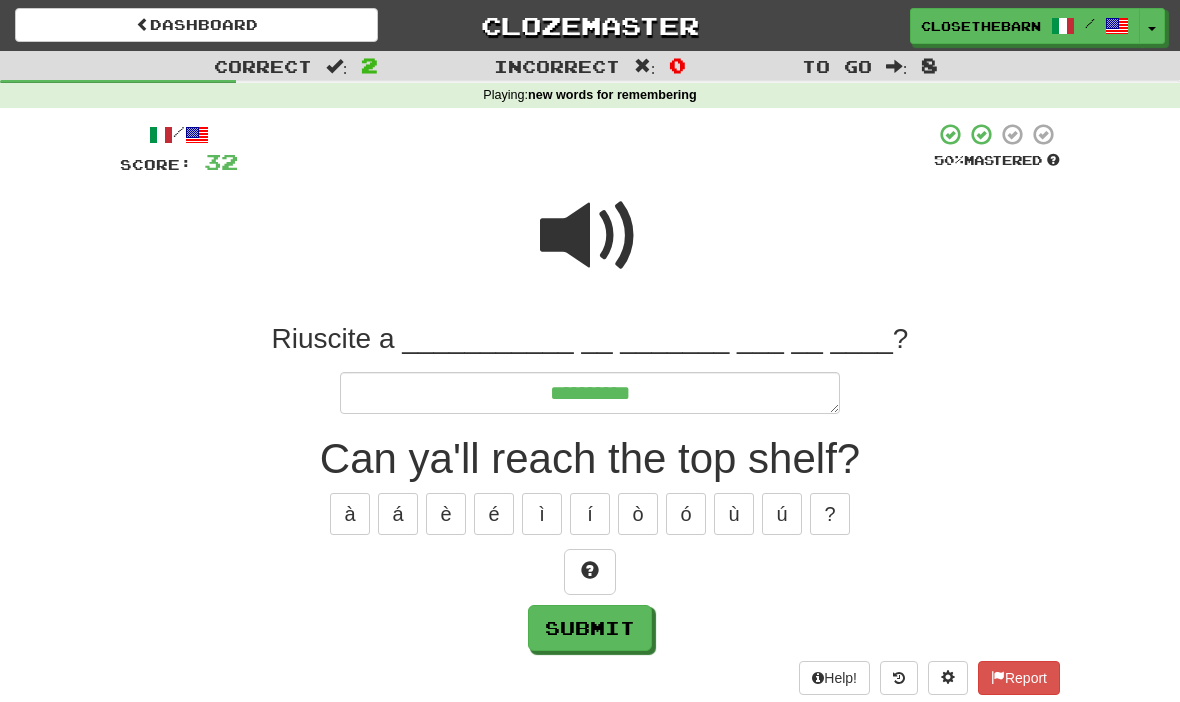 type on "*" 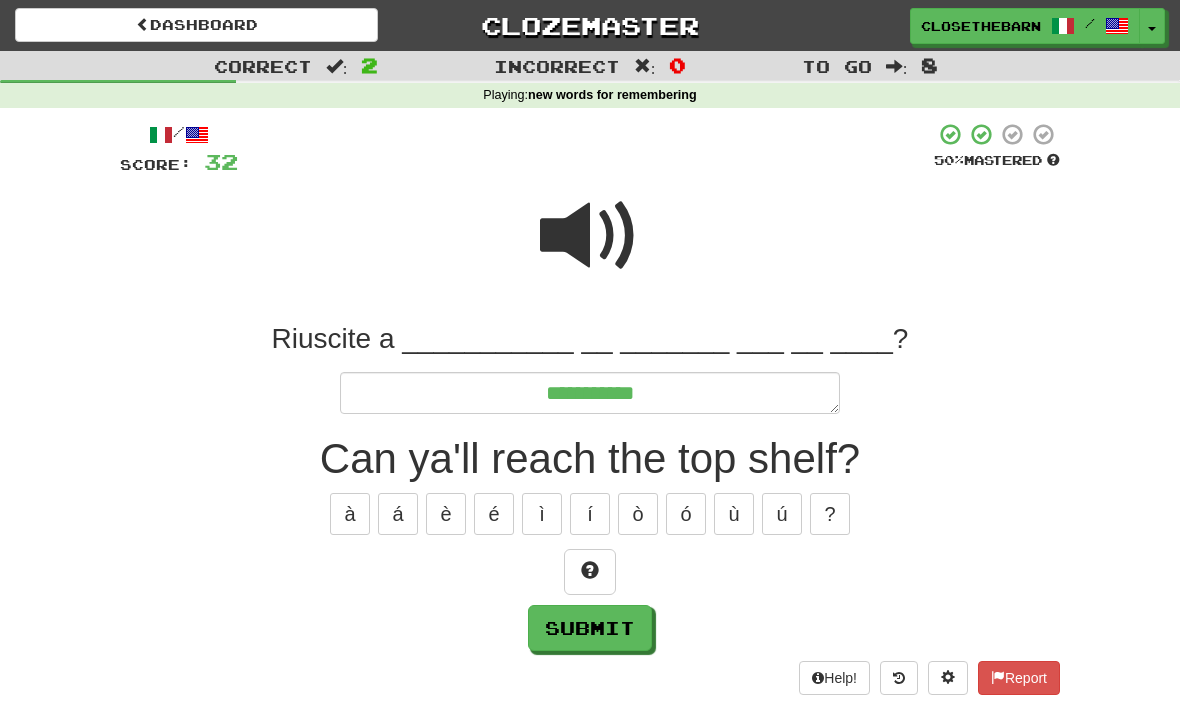 type on "*" 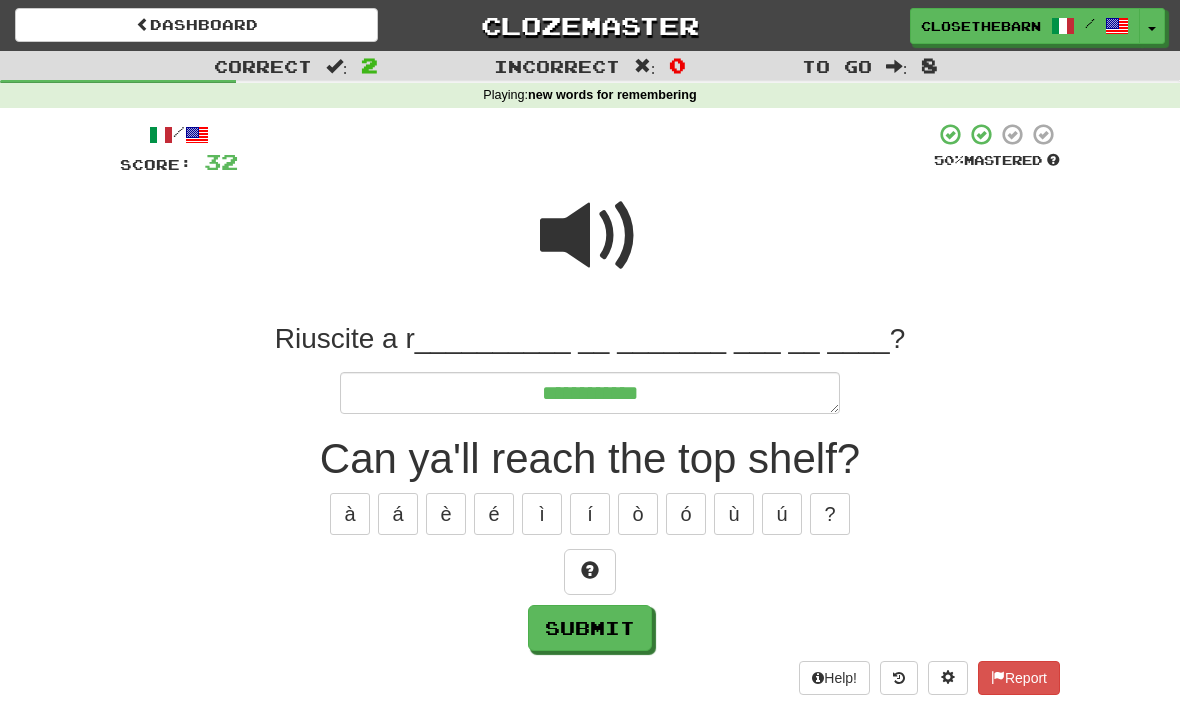 type on "*" 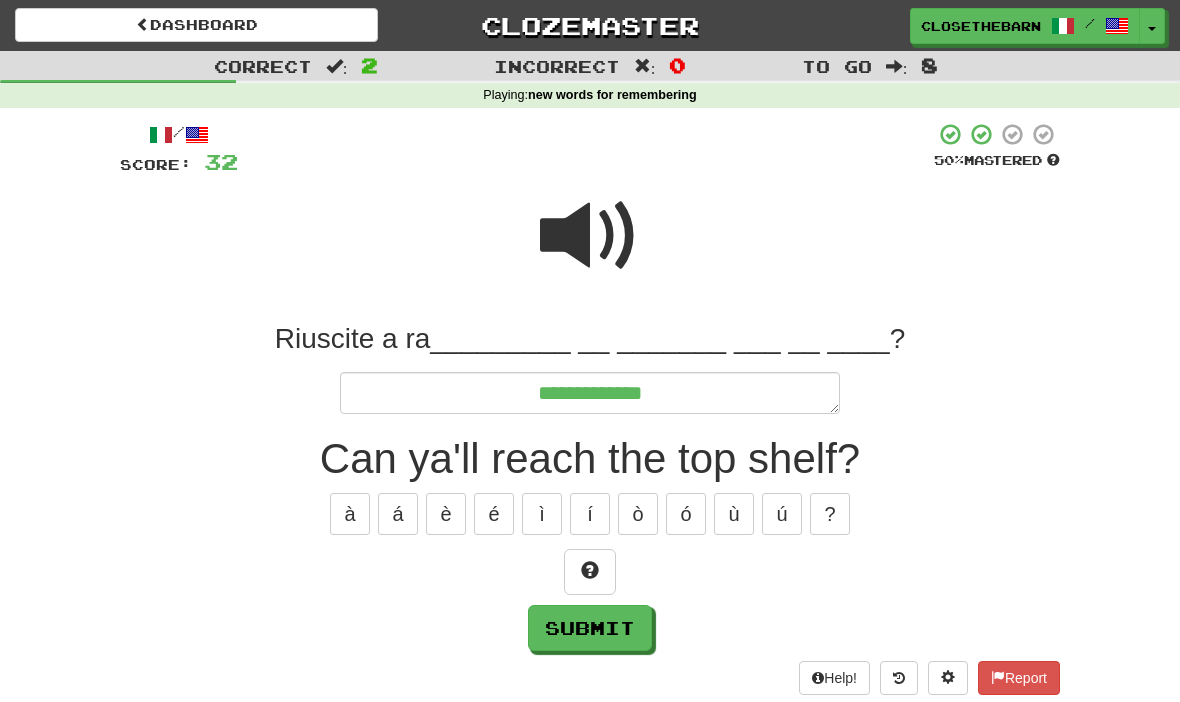 type on "*" 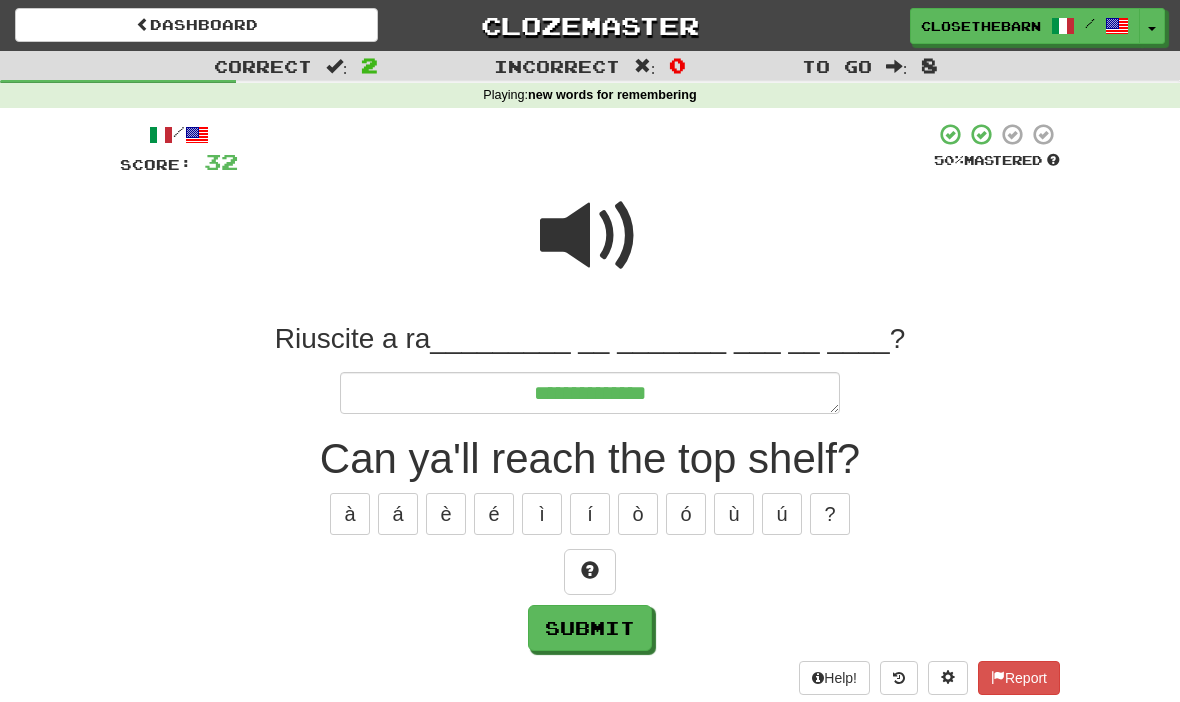 type on "*" 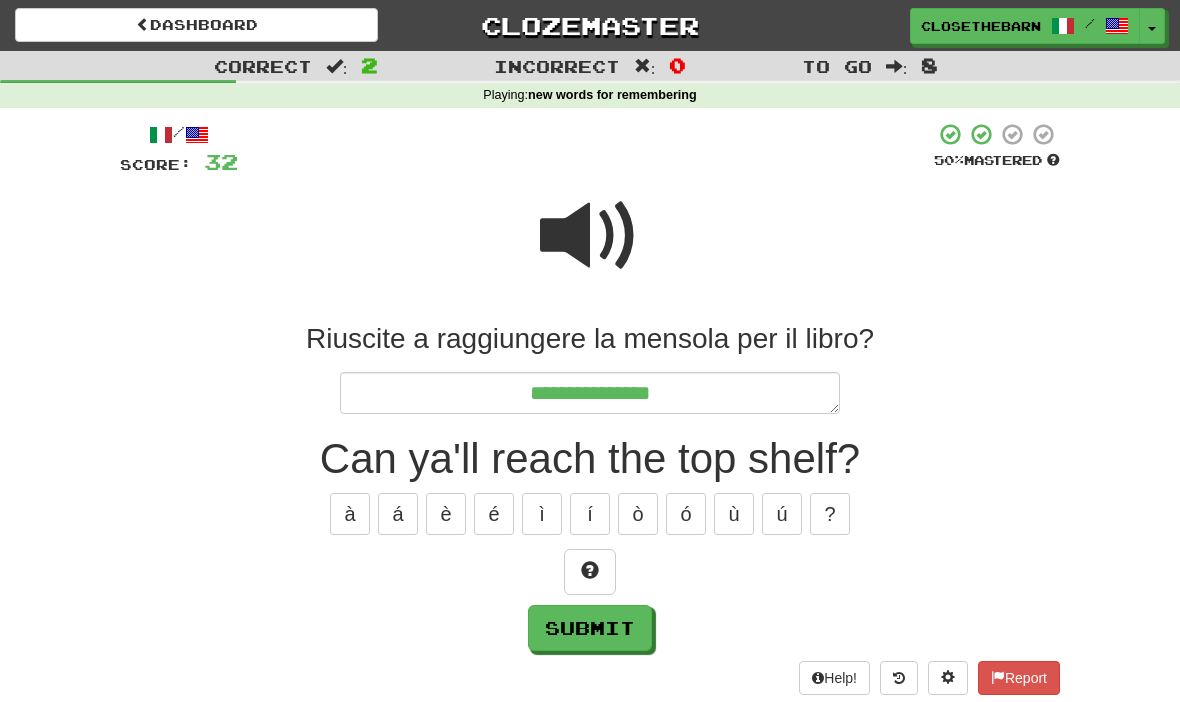 type on "*" 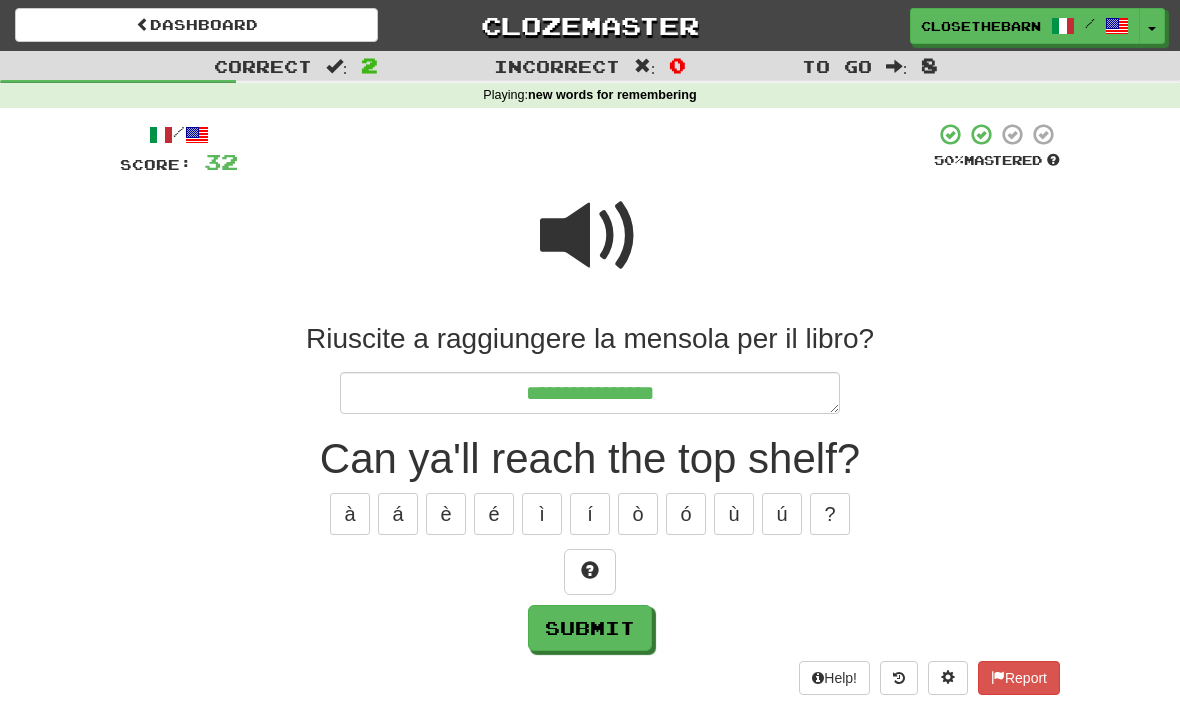 type on "*" 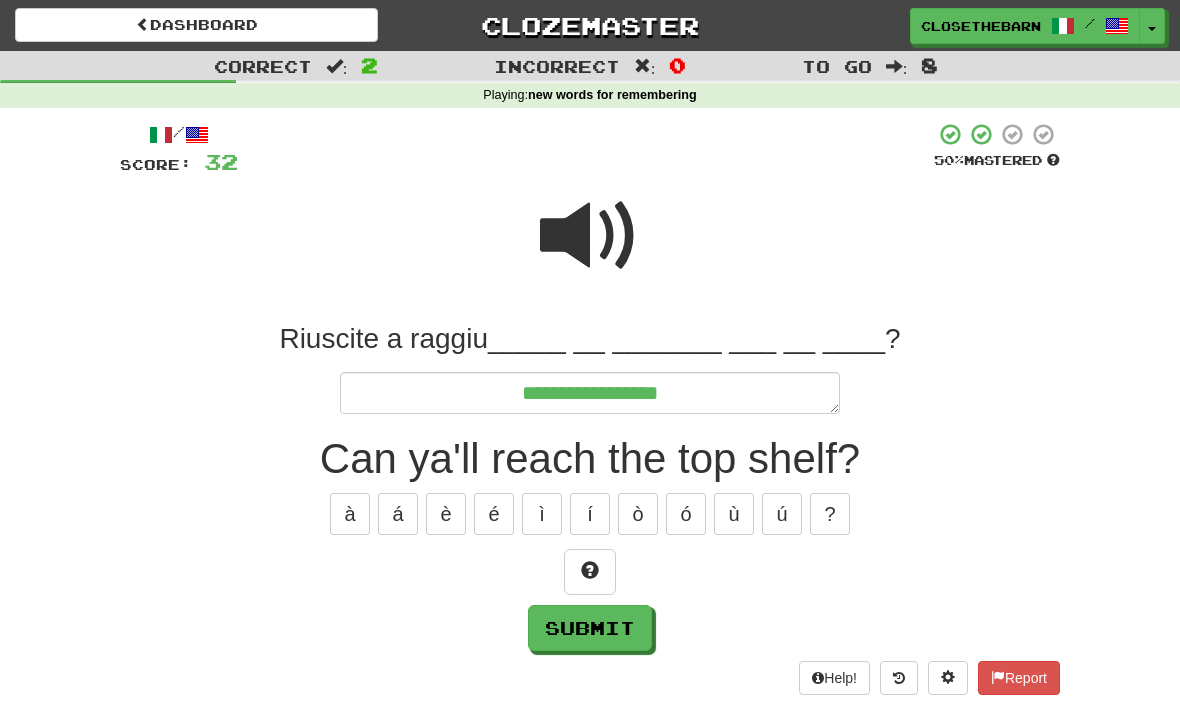 type on "*" 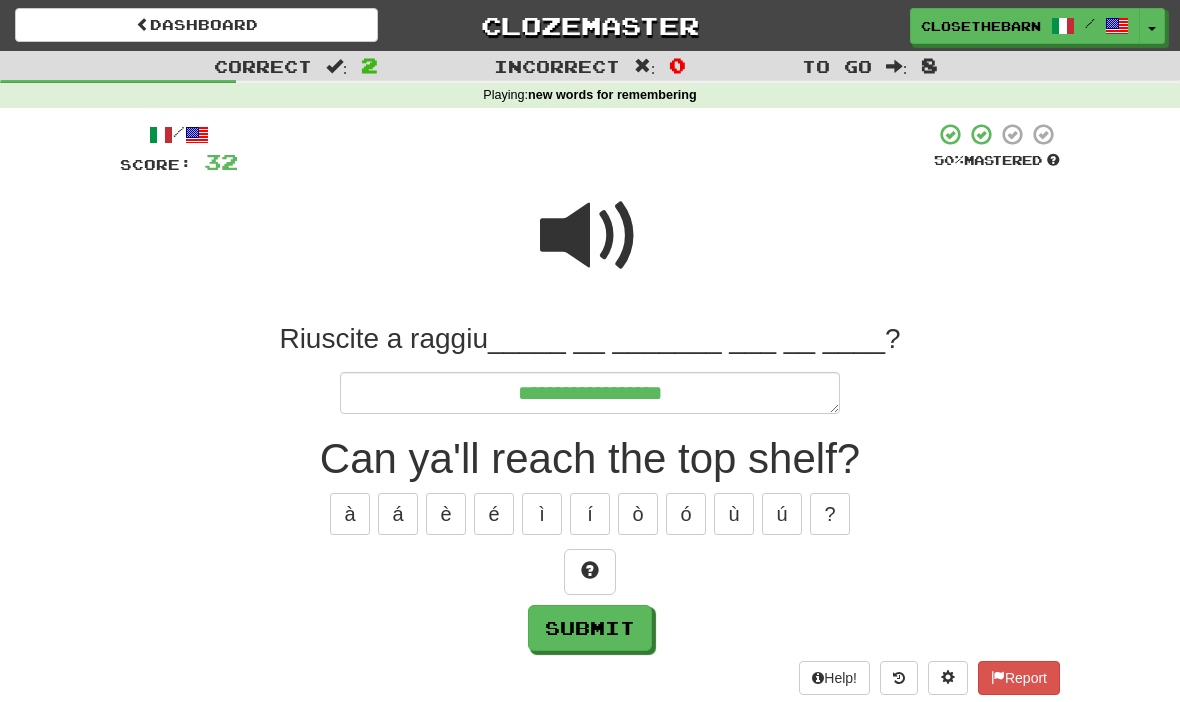 type on "*" 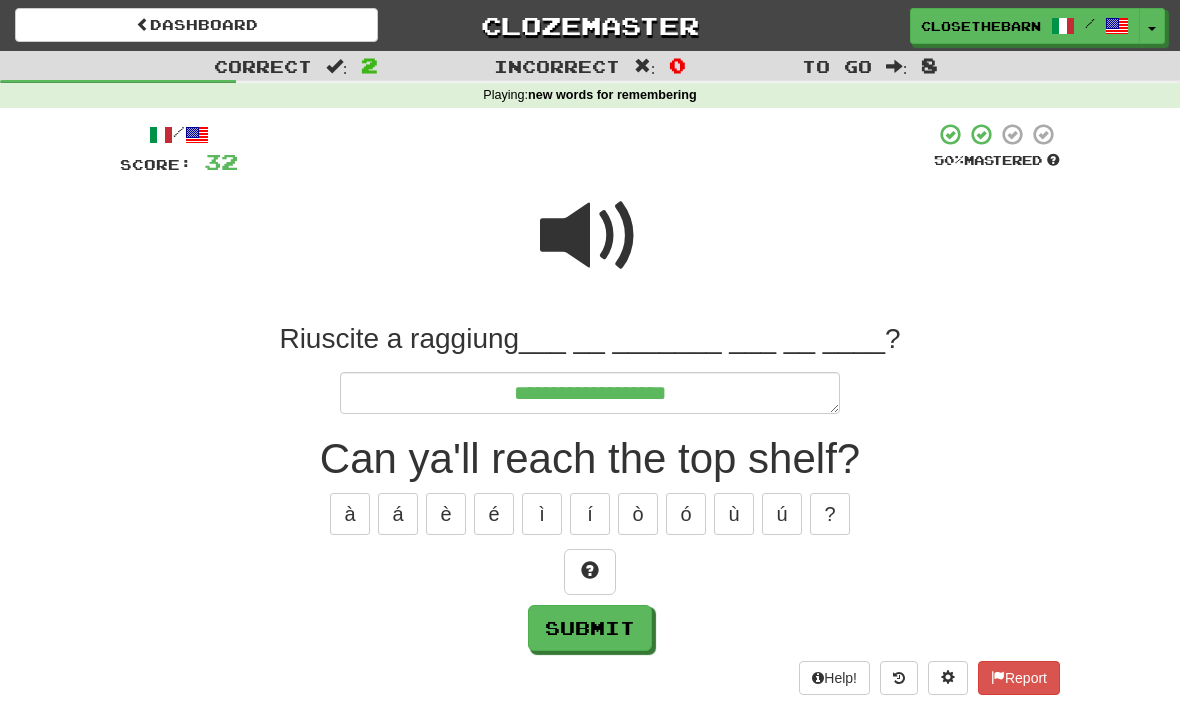 type on "*" 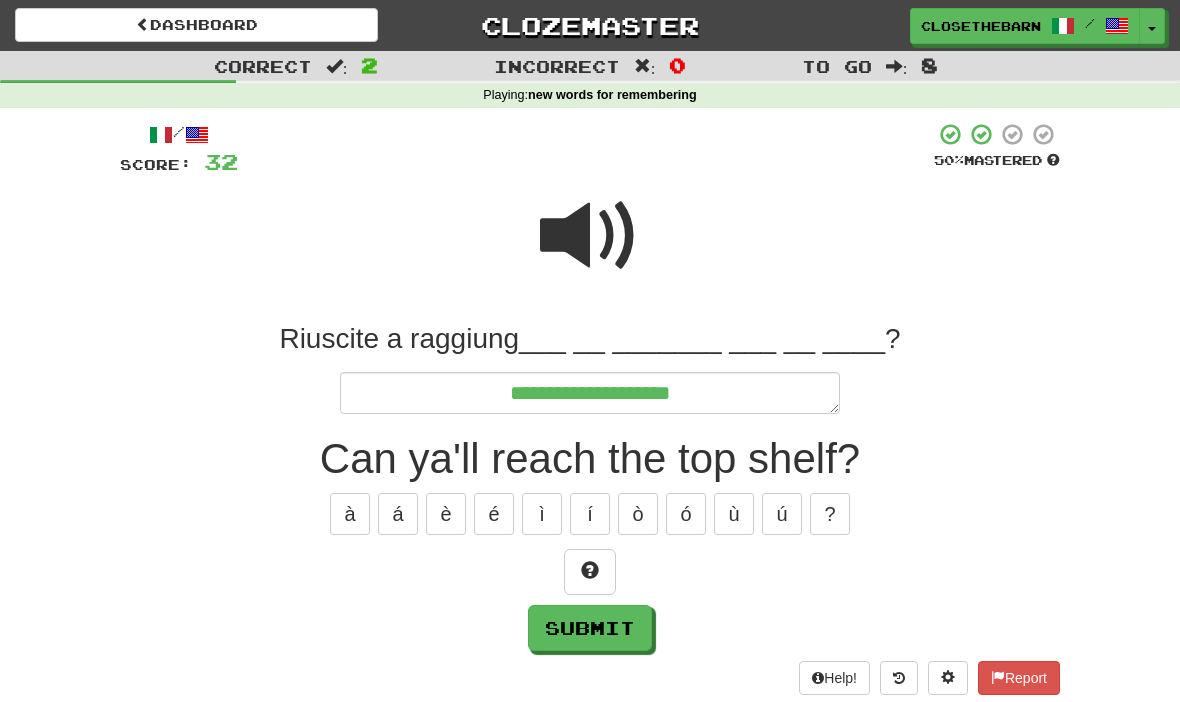 type on "*" 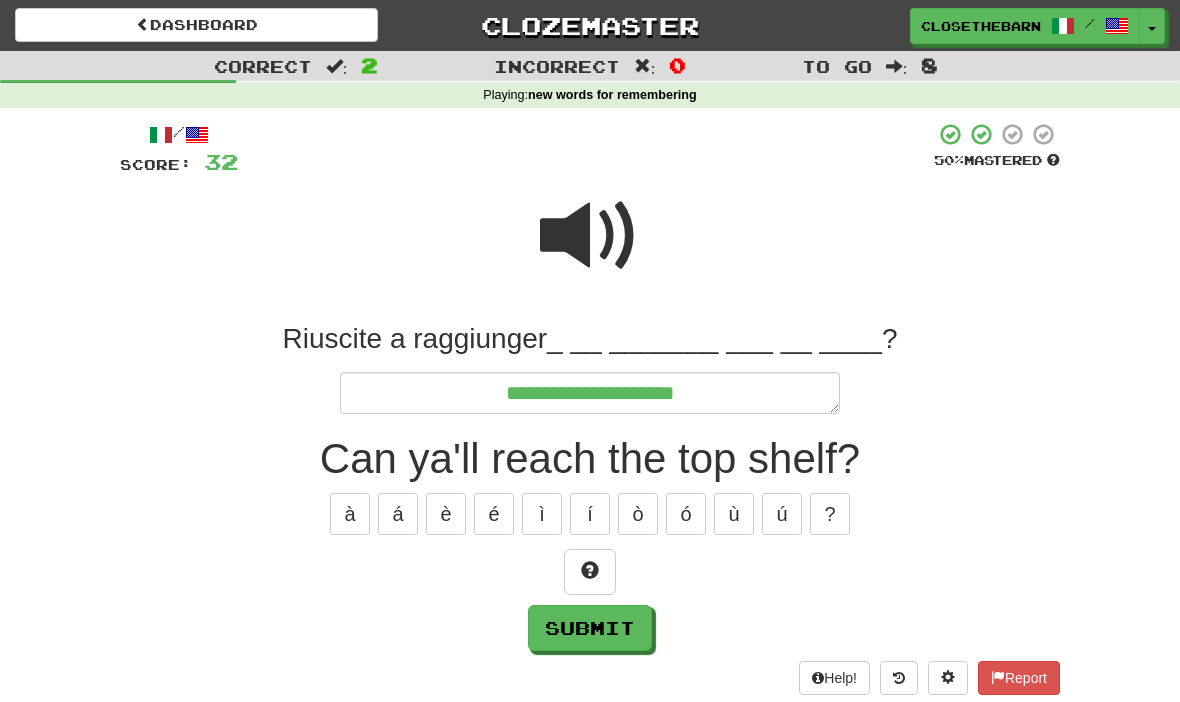 type on "*" 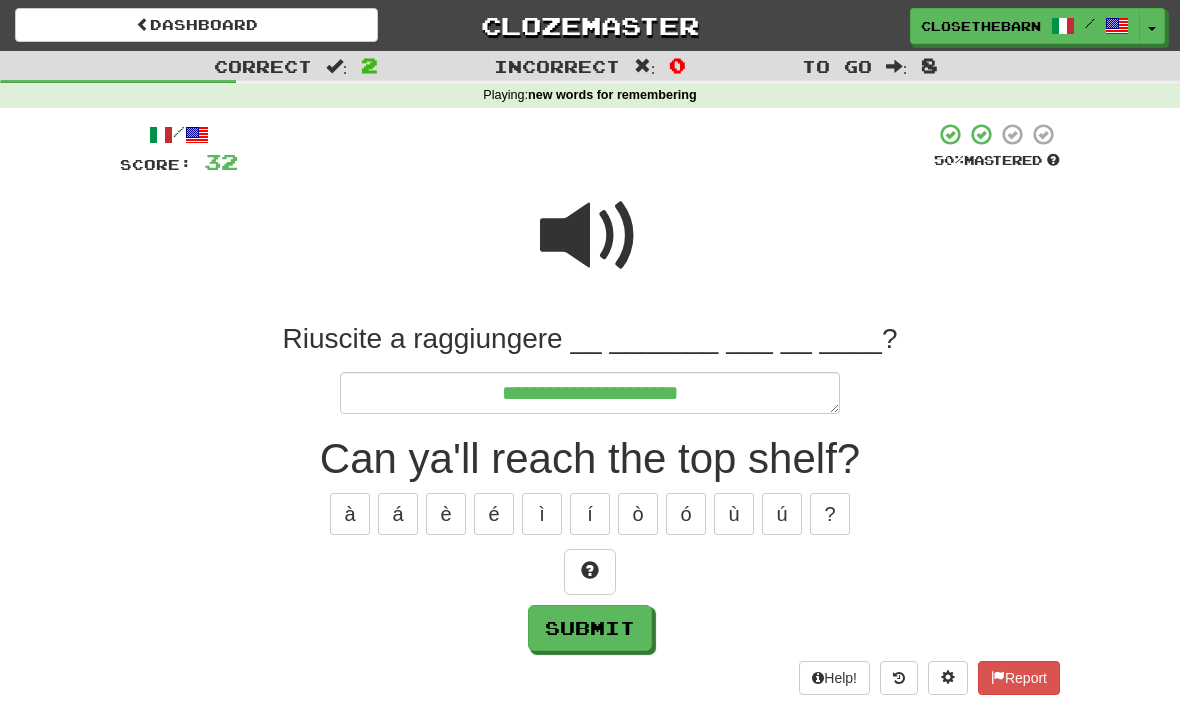 type on "*" 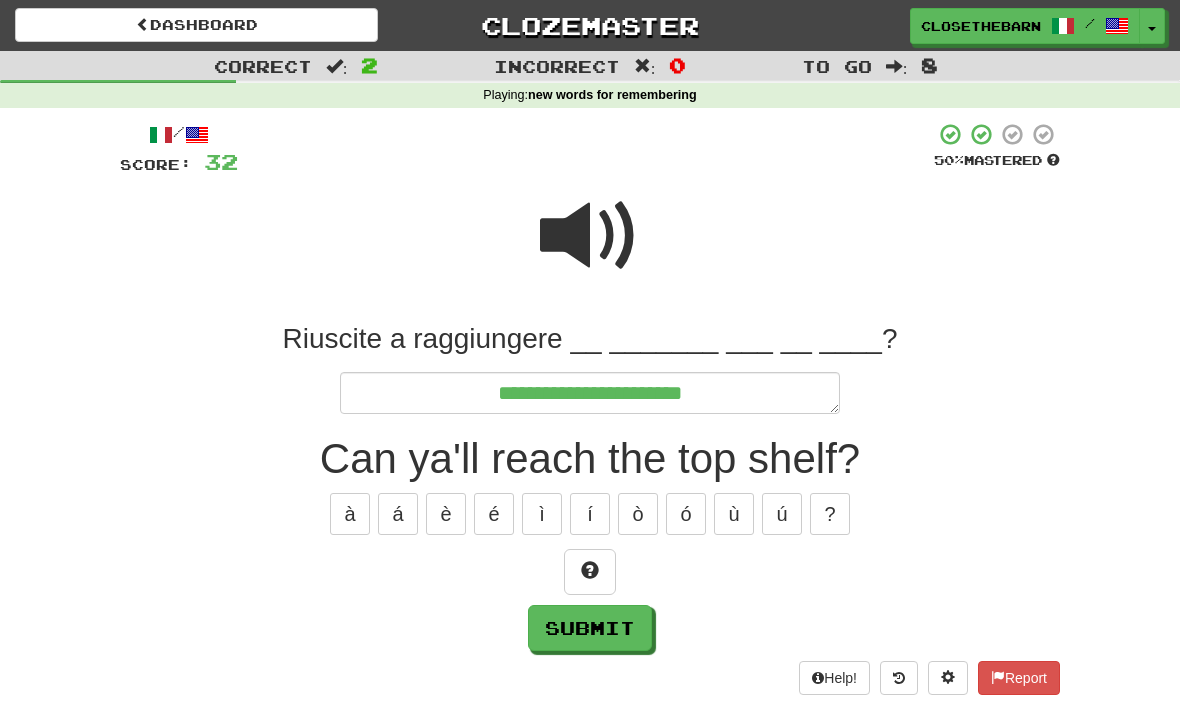 type on "*" 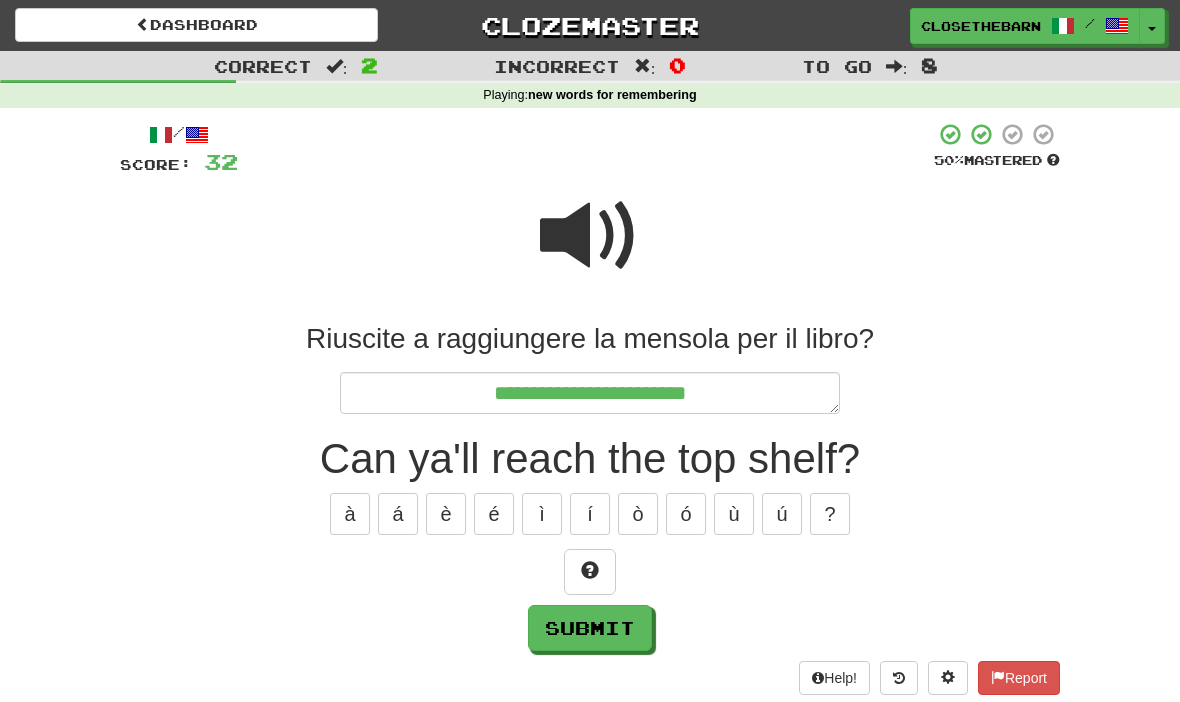 type on "*" 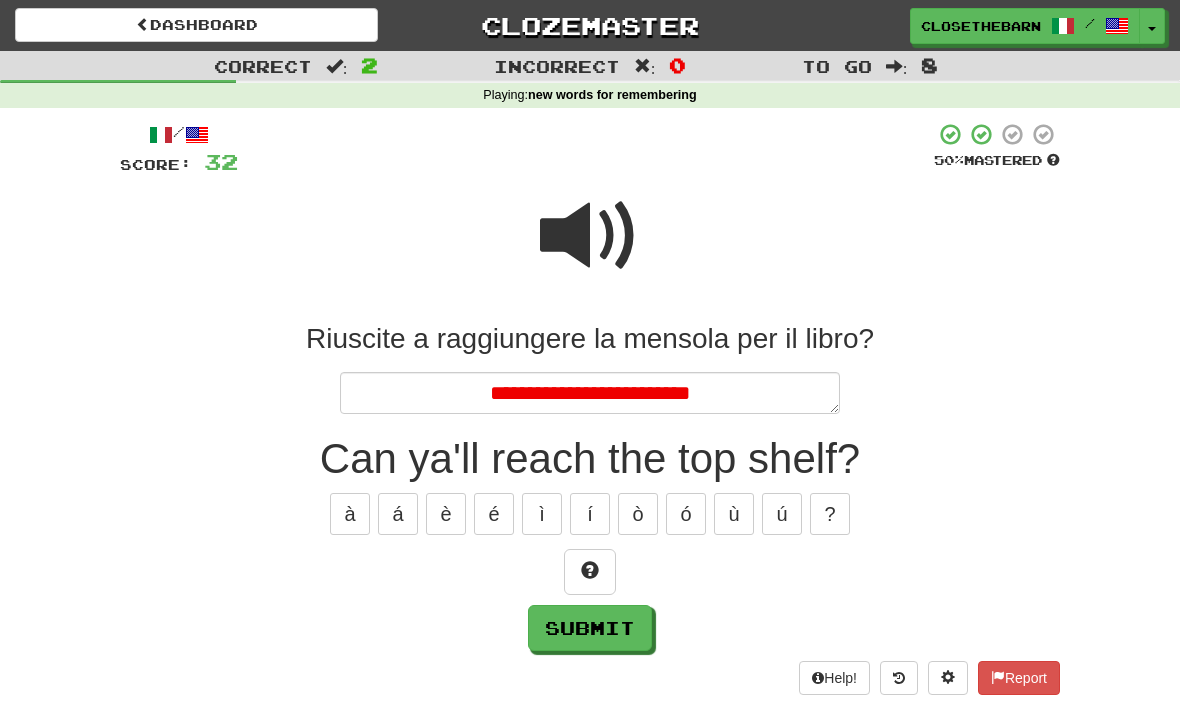 type on "*" 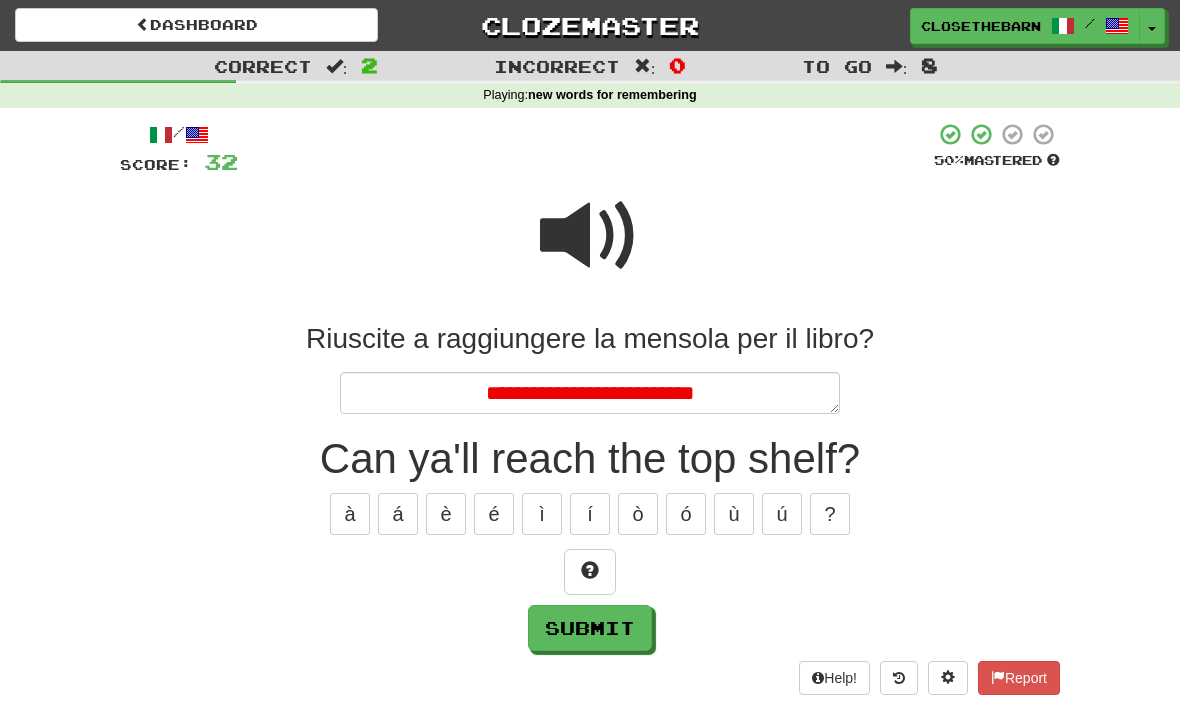 type on "*" 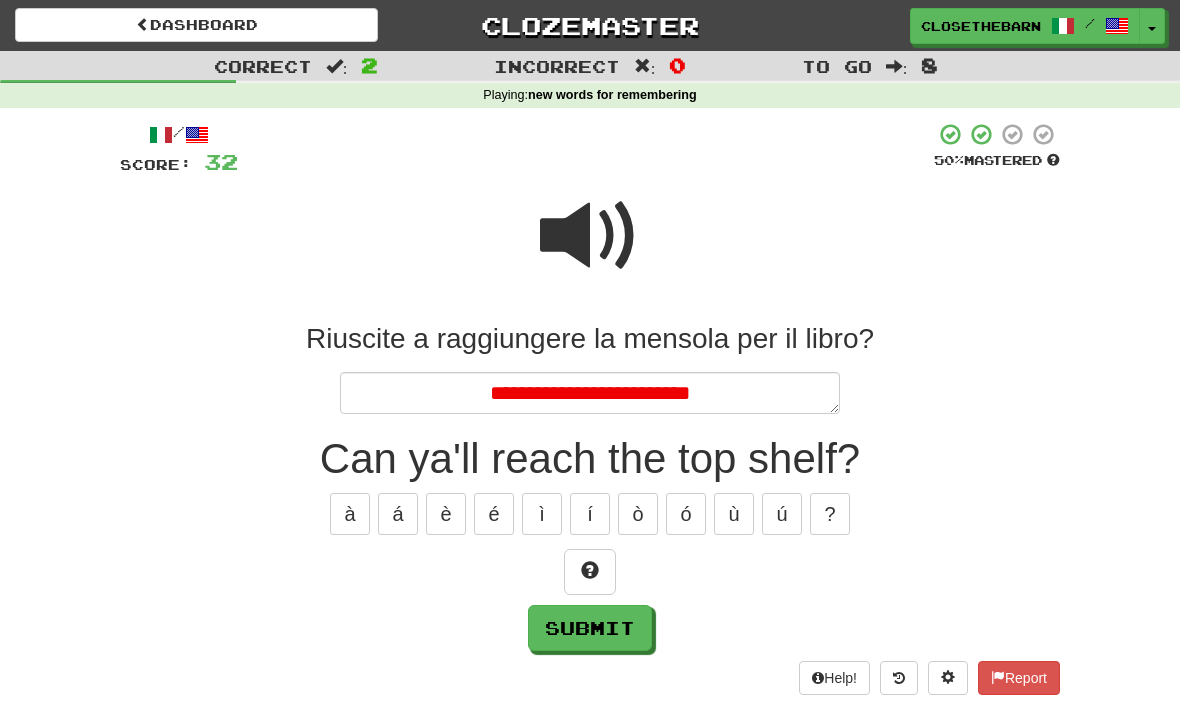 type on "*" 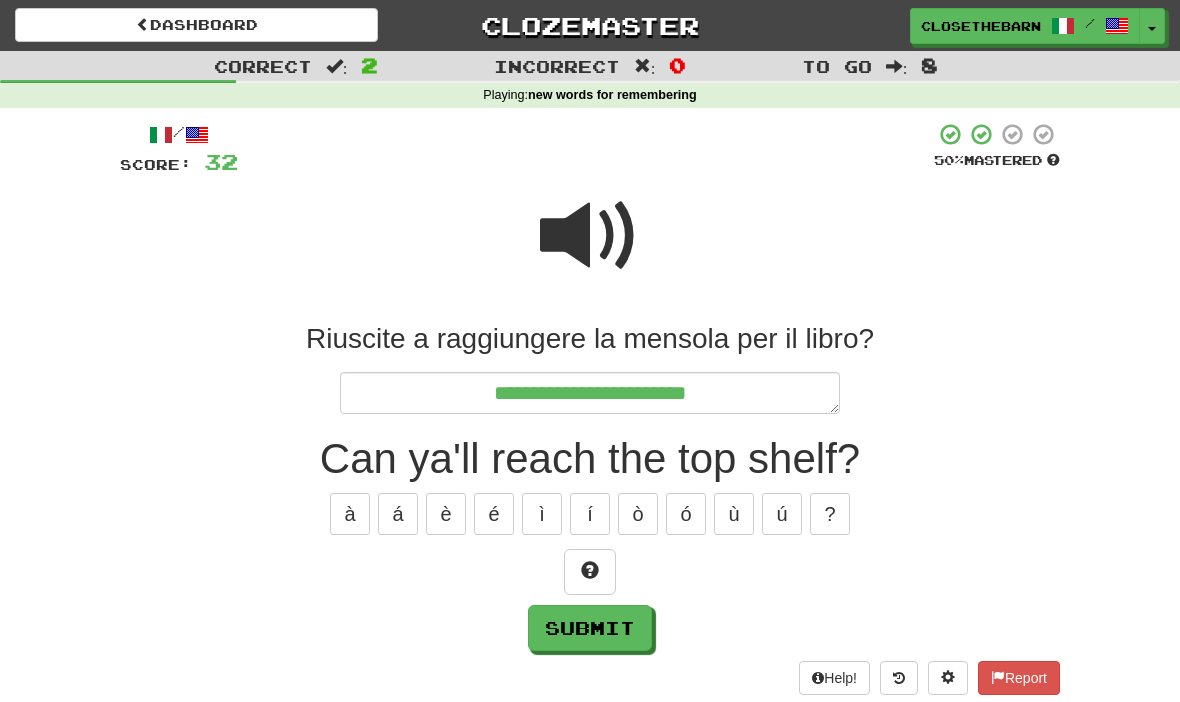 type on "*" 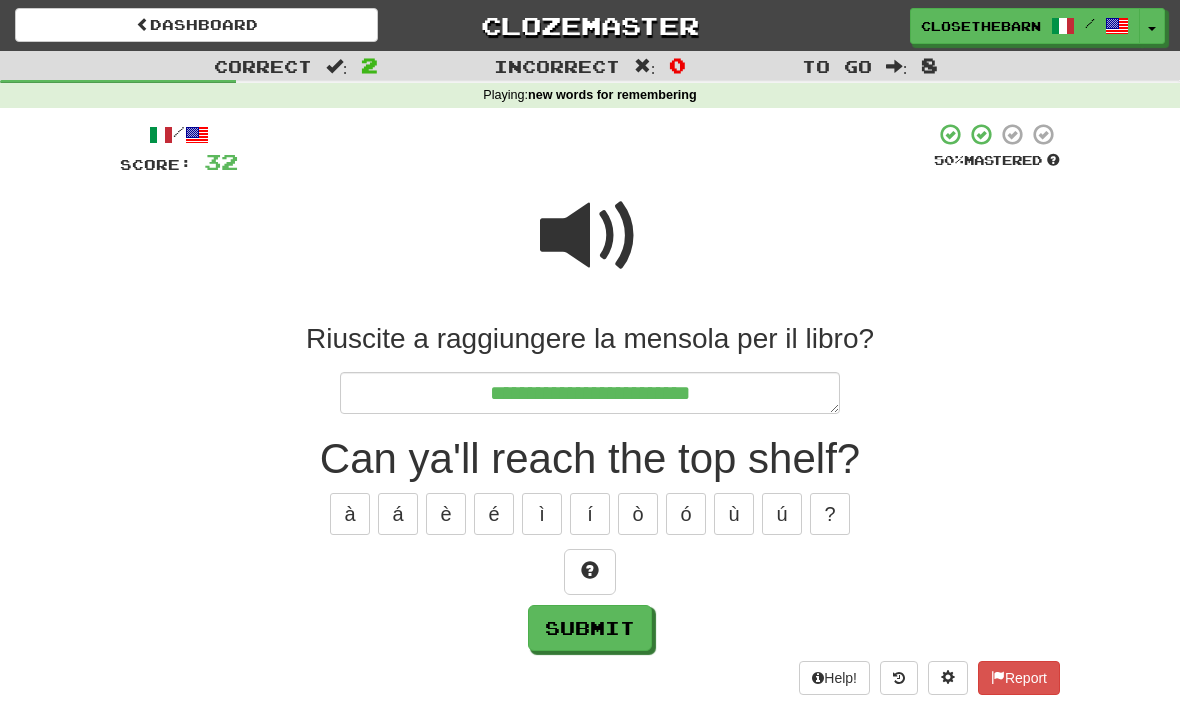 type on "*" 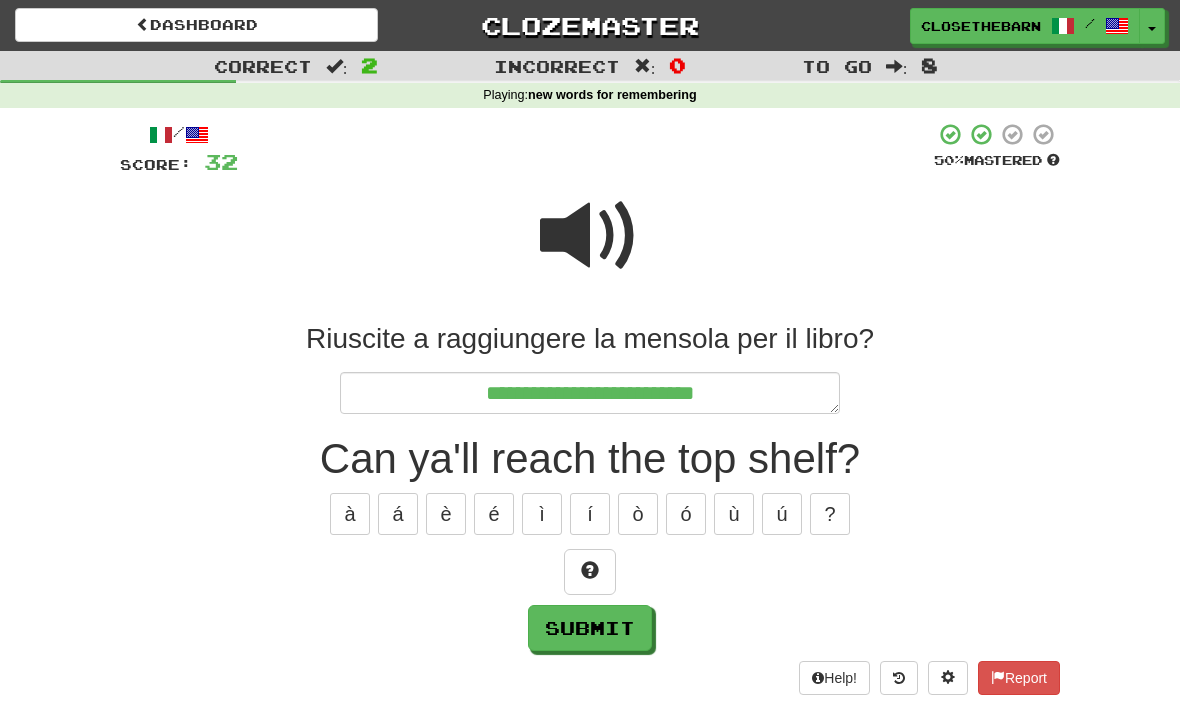 type on "*" 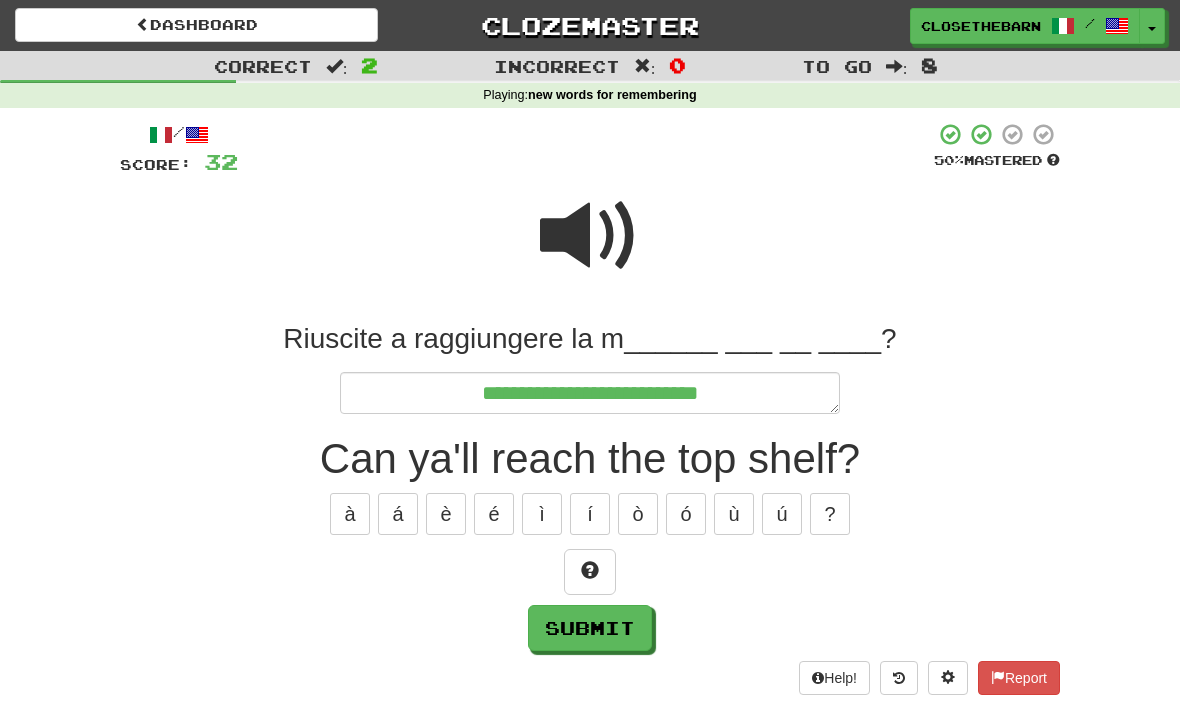 type on "*" 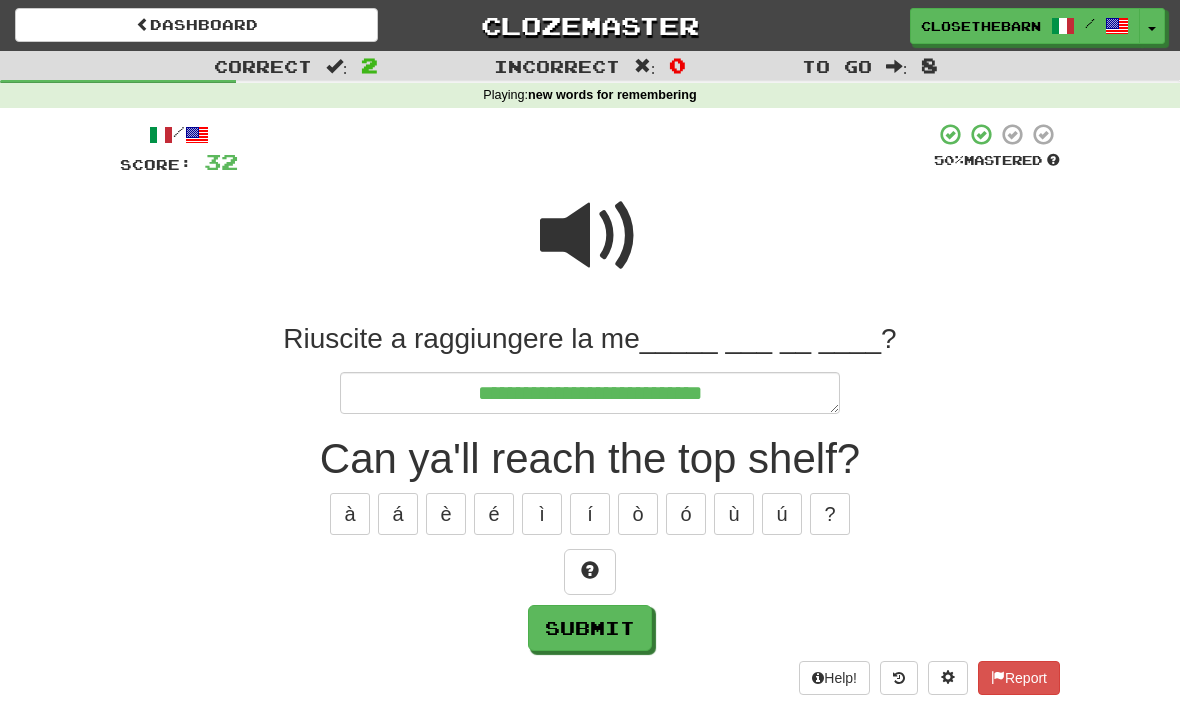 type on "*" 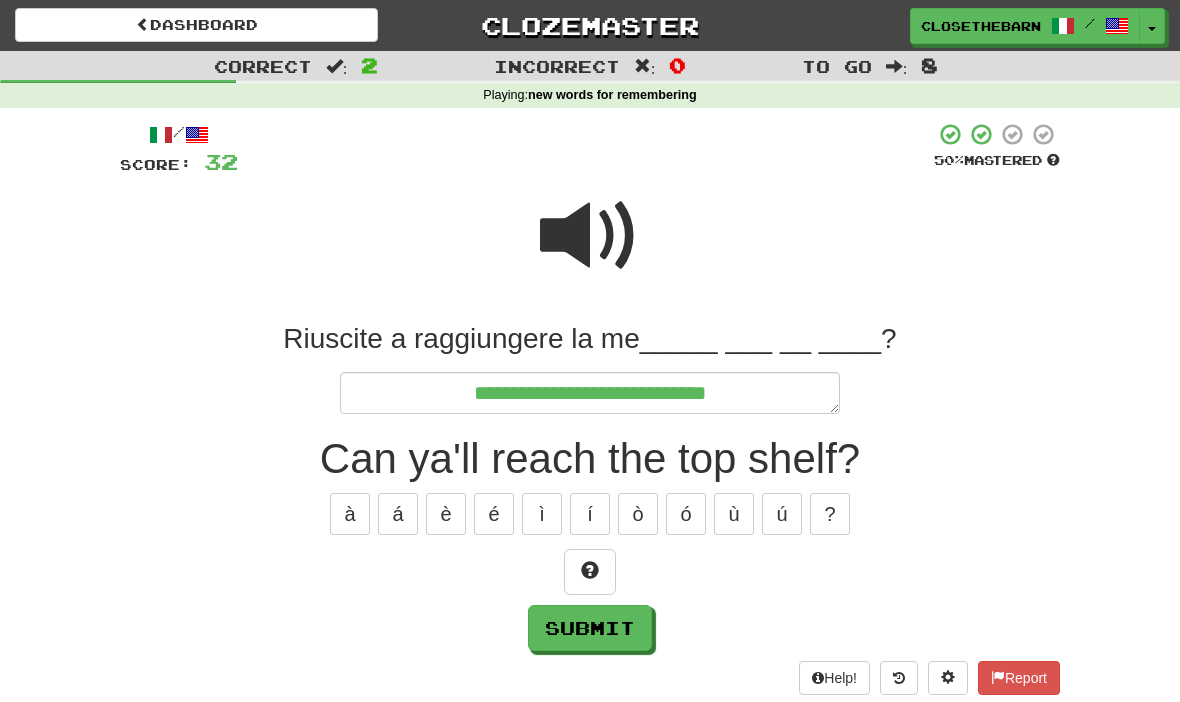 type 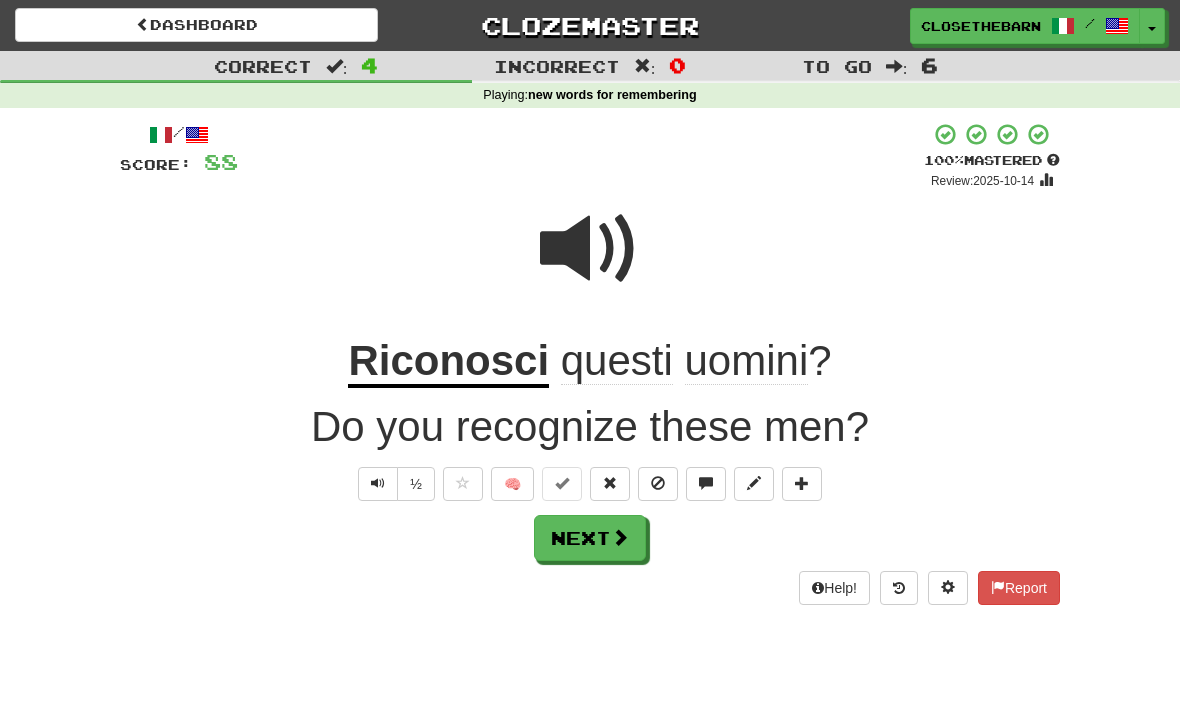 click on "Next" at bounding box center [590, 538] 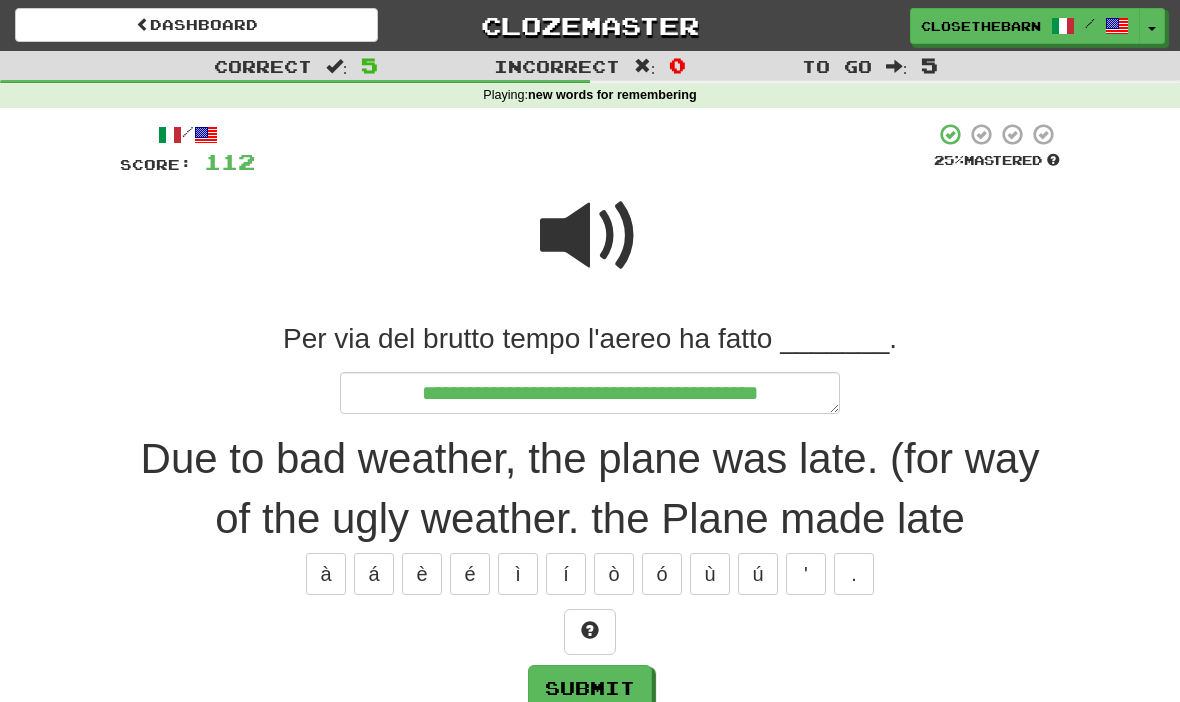 click at bounding box center (590, 632) 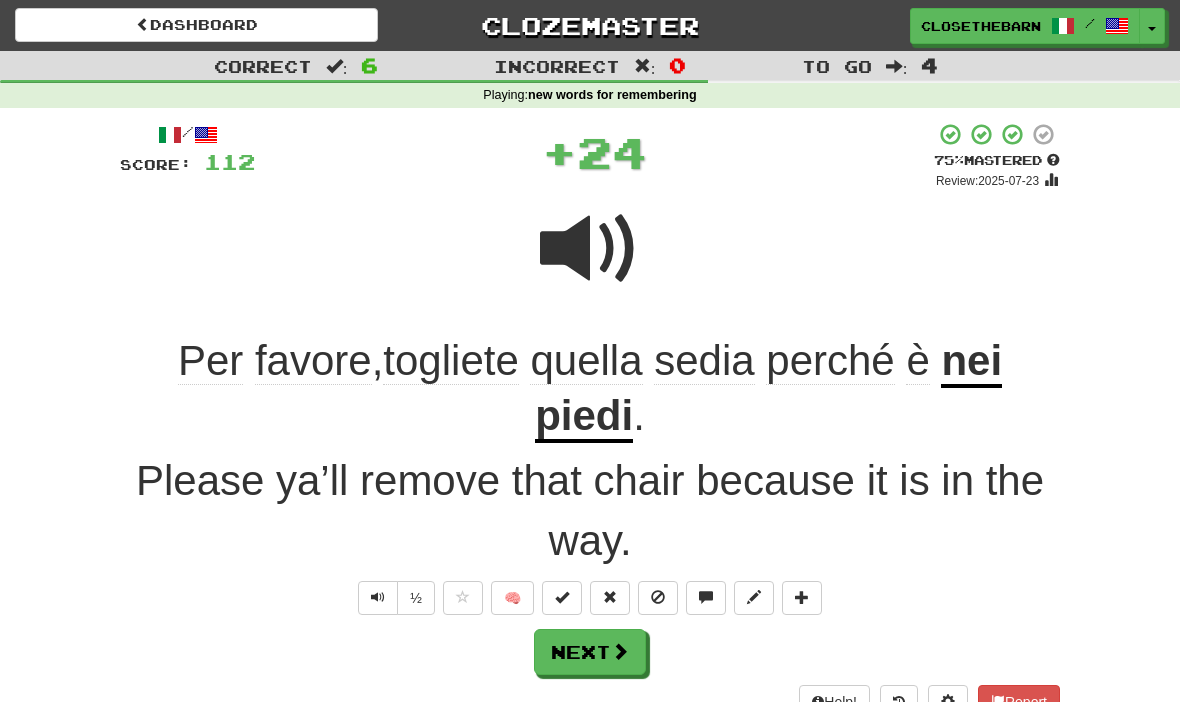 click at bounding box center (562, 598) 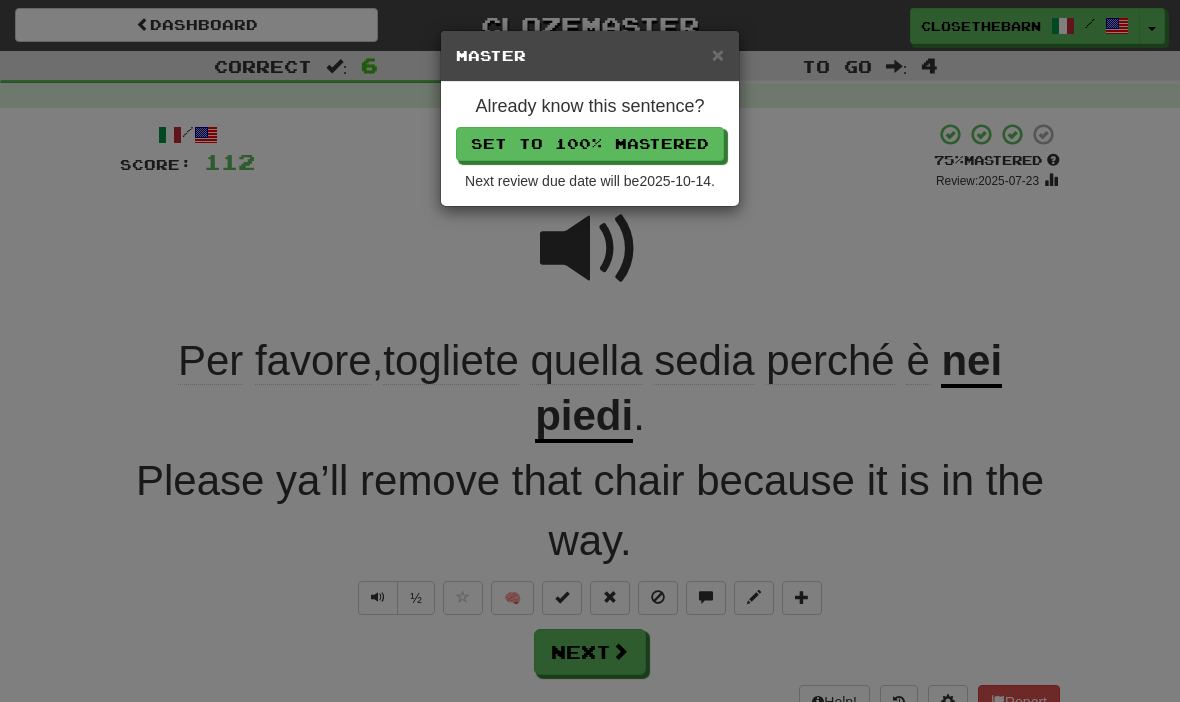 click on "Set to 100% Mastered" at bounding box center (590, 144) 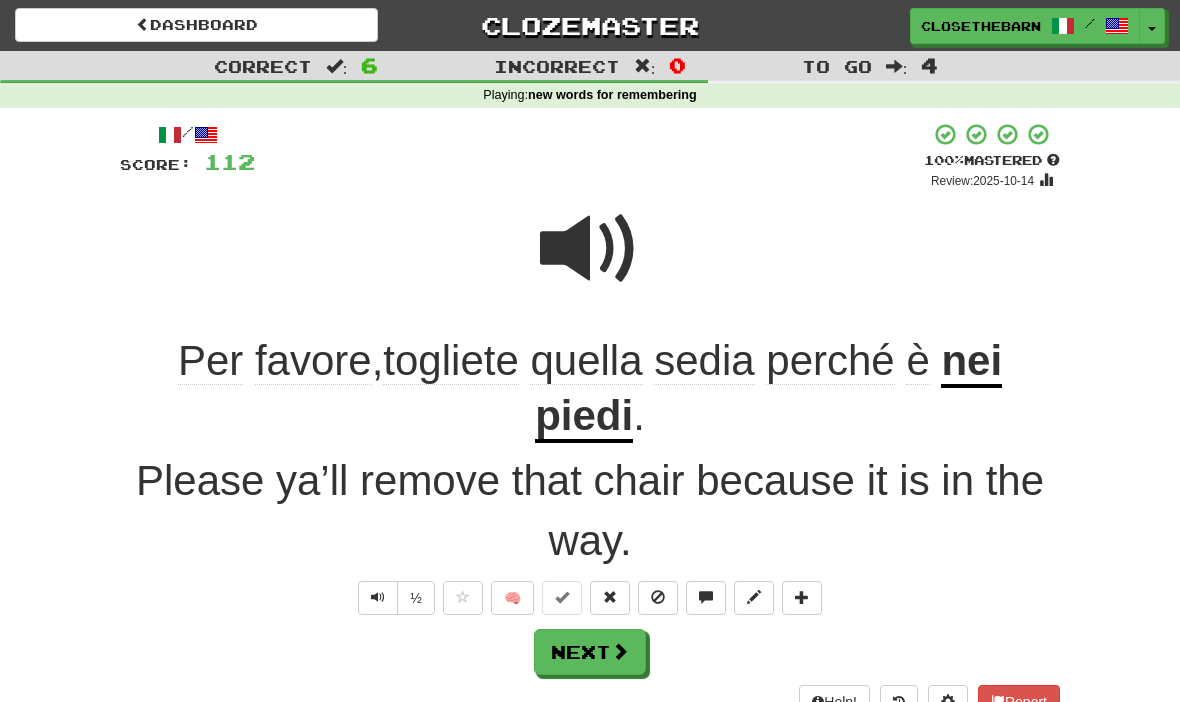 click on "Next" at bounding box center (590, 652) 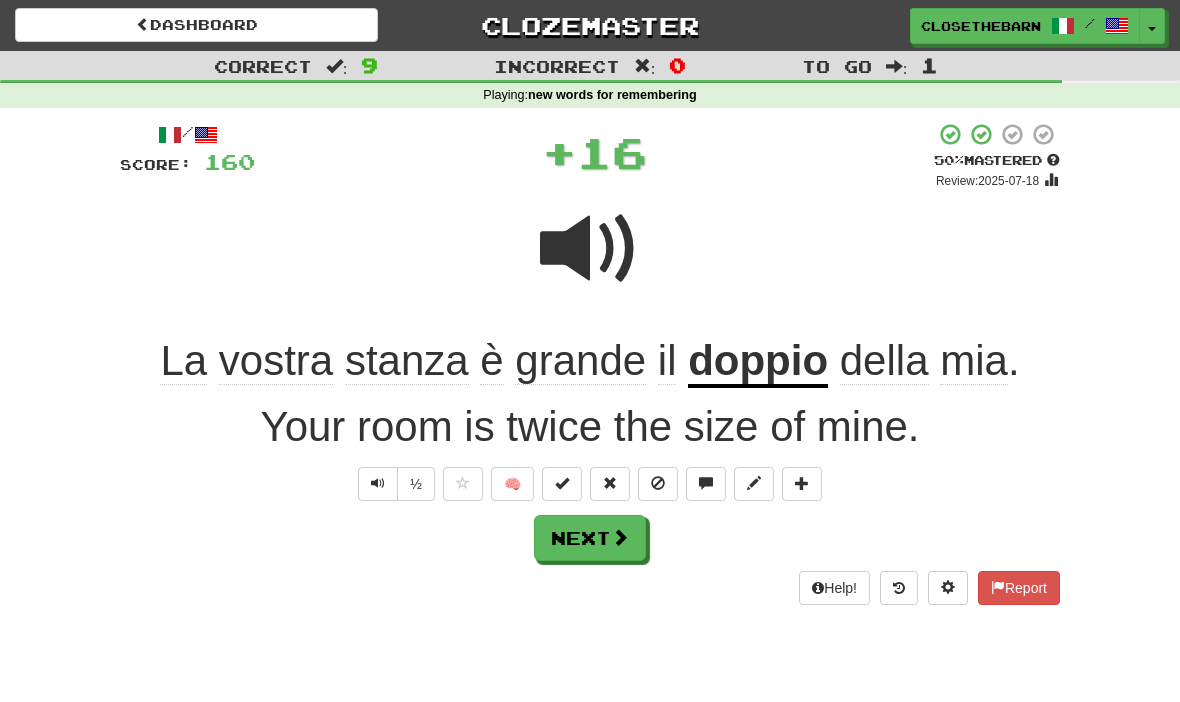 click at bounding box center [562, 484] 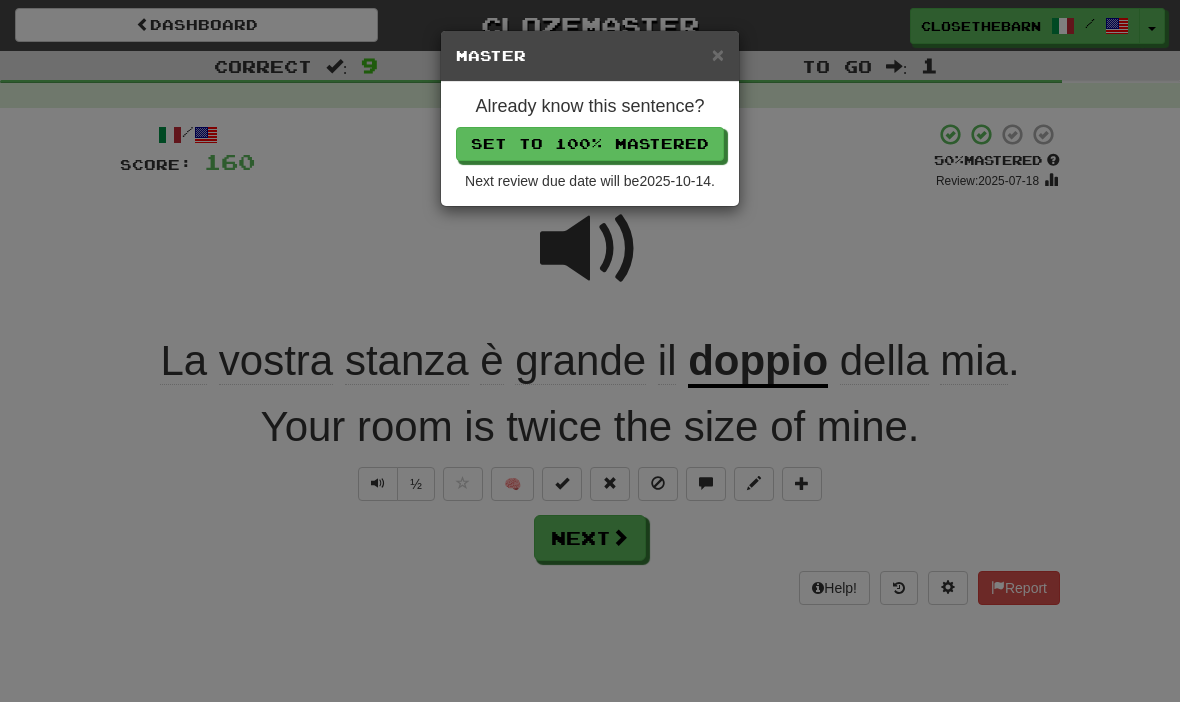 click on "Set to 100% Mastered" at bounding box center (590, 144) 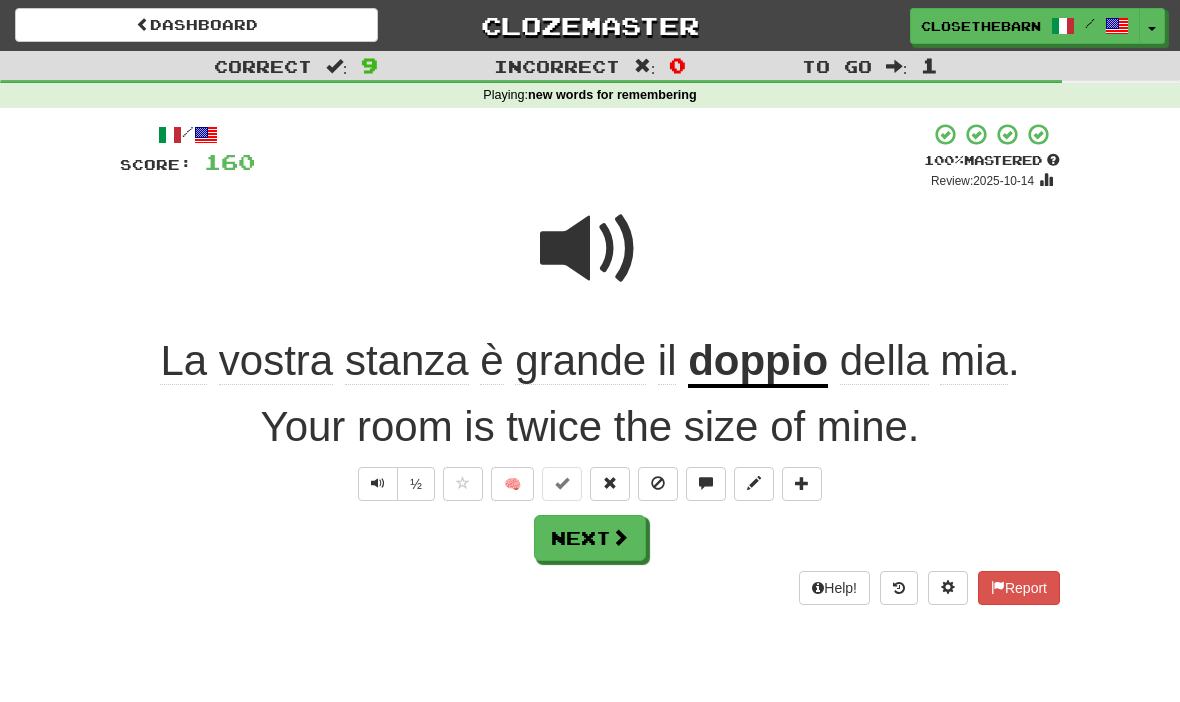 click at bounding box center (620, 537) 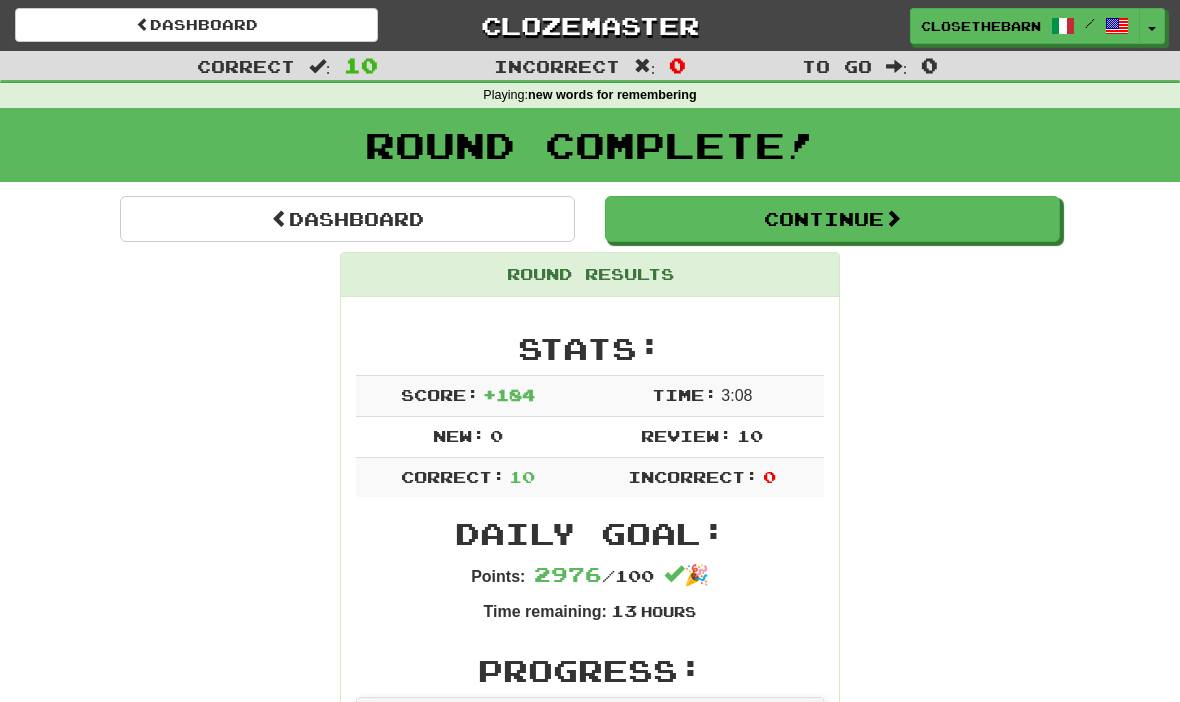 click on "Continue" at bounding box center [832, 219] 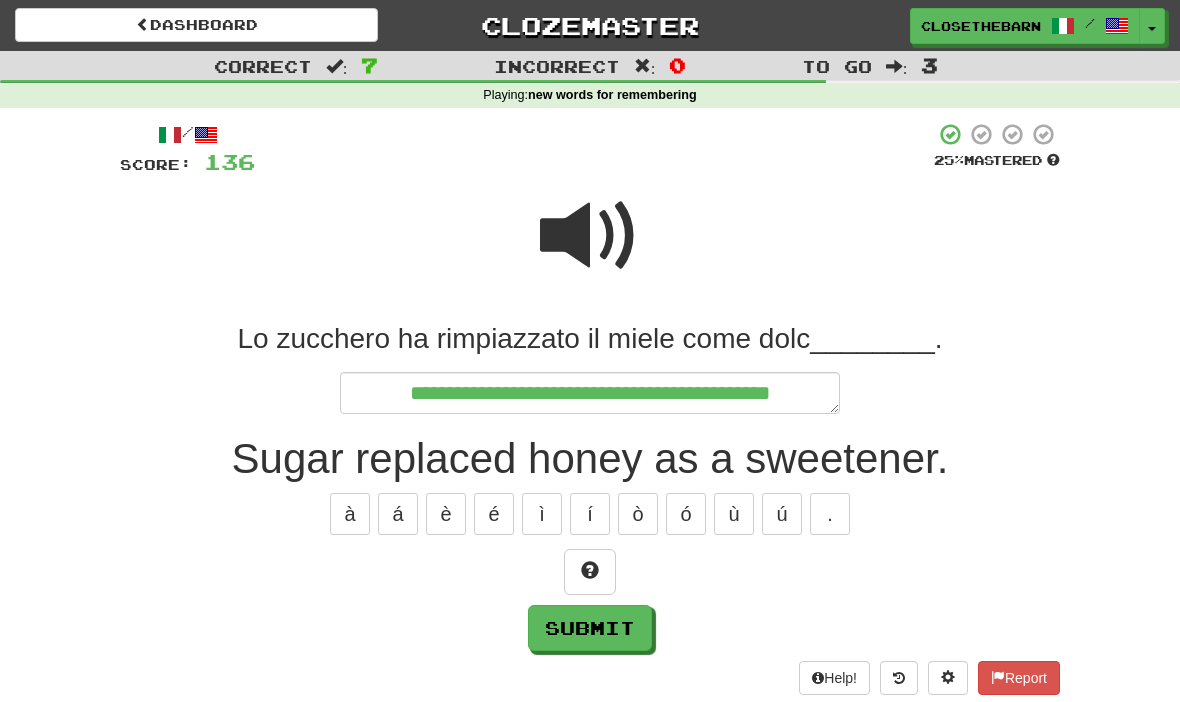 click at bounding box center [590, 572] 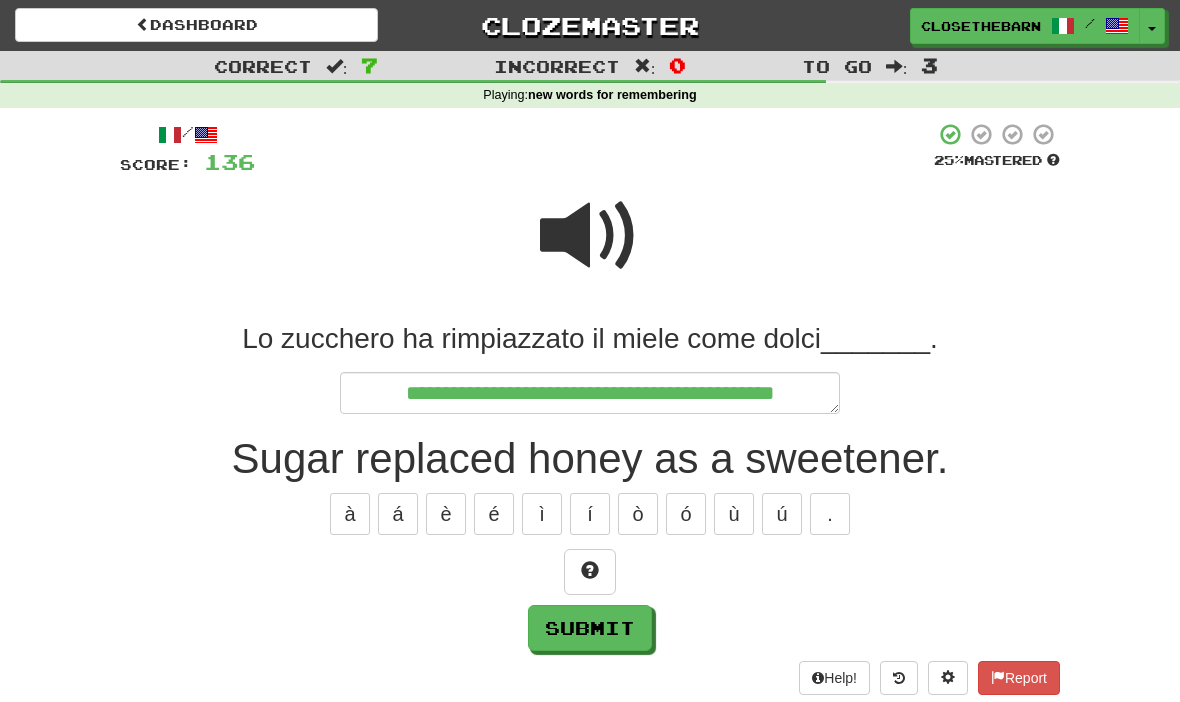 click at bounding box center [590, 572] 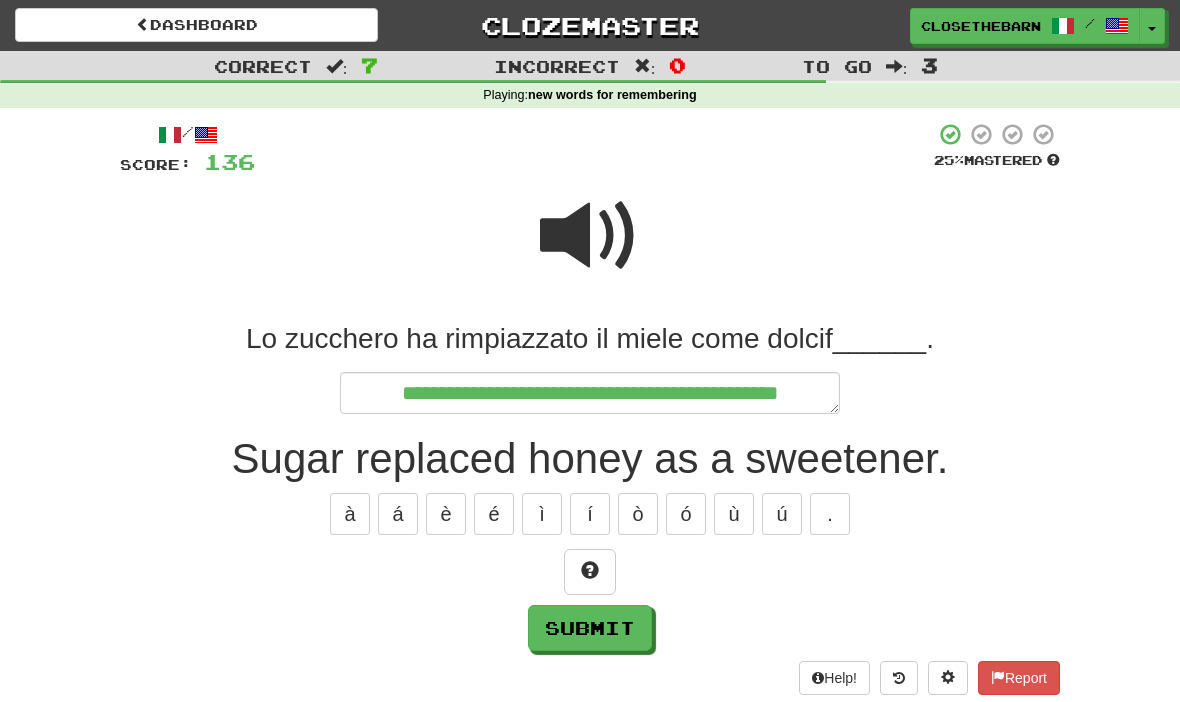 click at bounding box center (590, 572) 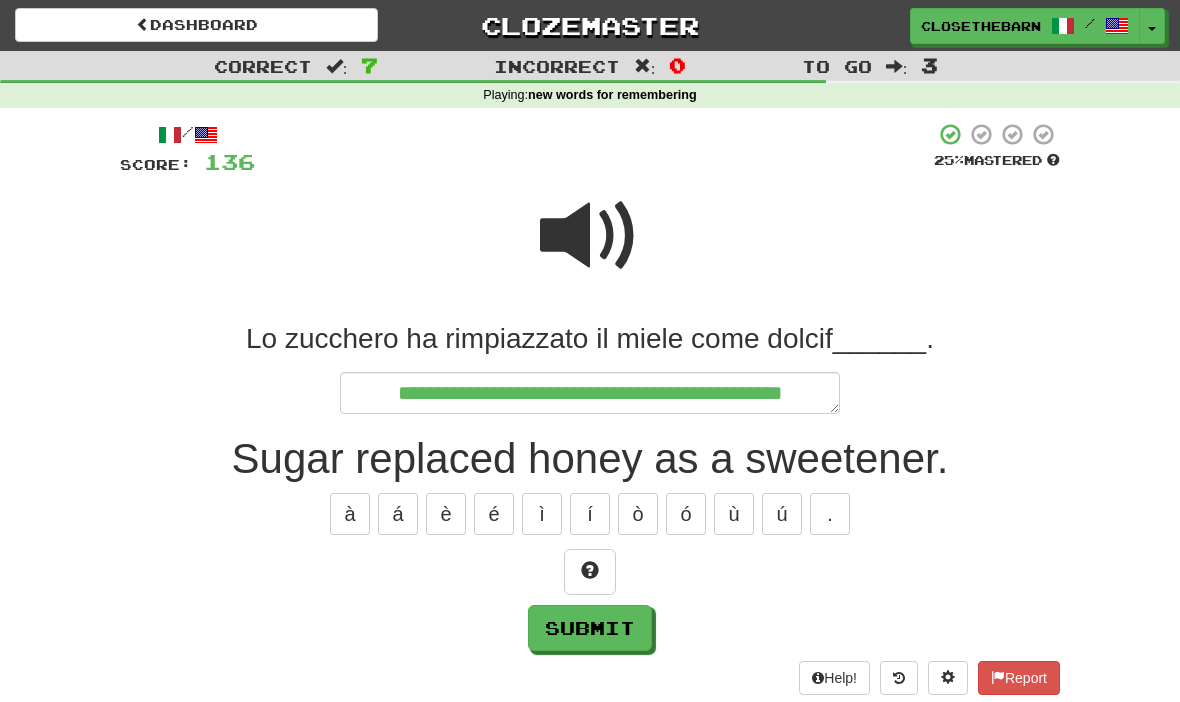 click on "**********" at bounding box center (590, 486) 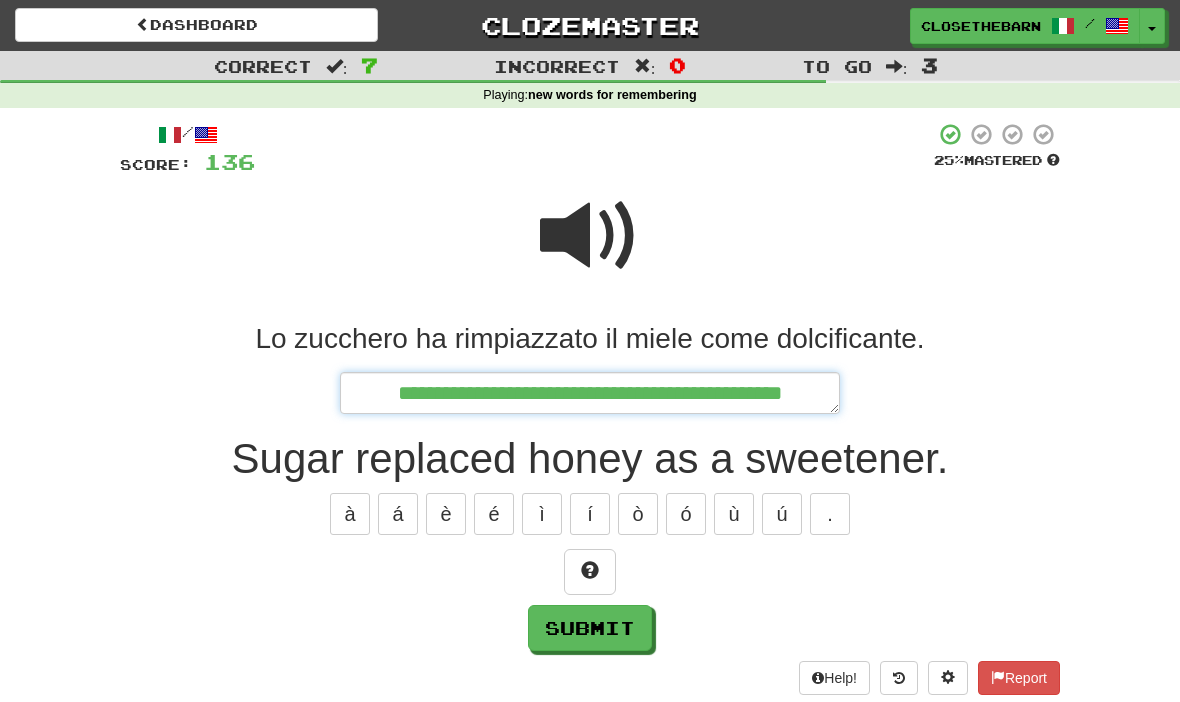 click on "**********" at bounding box center [590, 393] 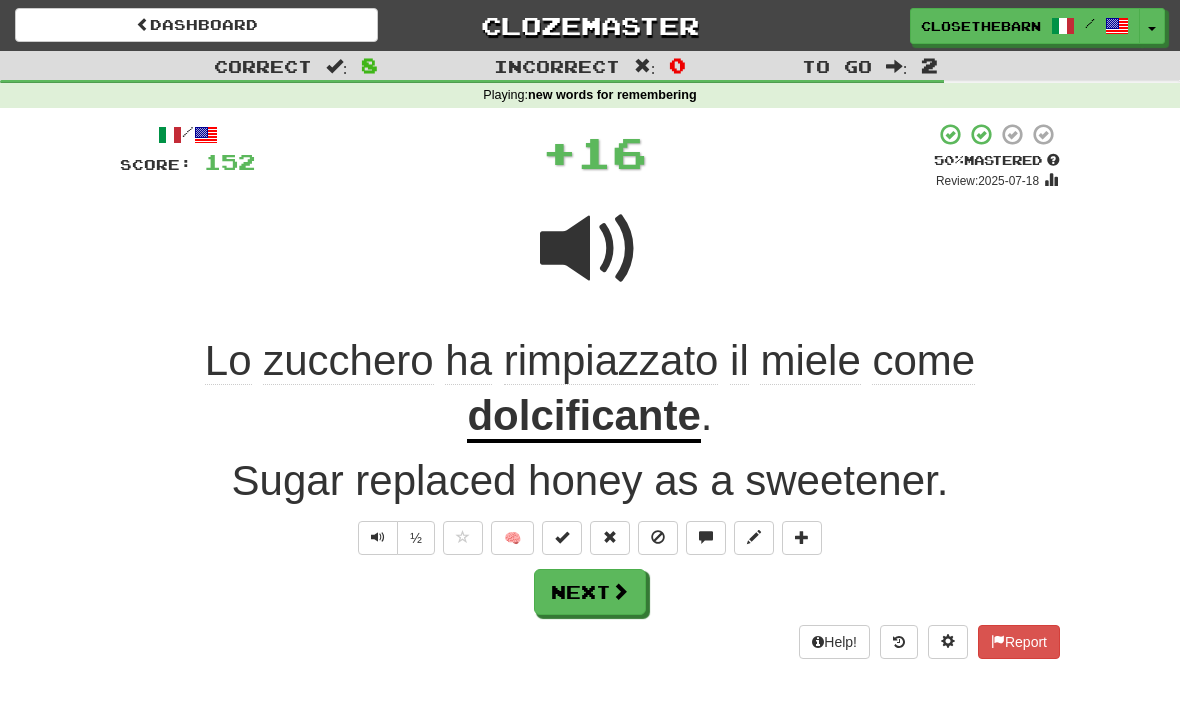 click on "Next" at bounding box center (590, 592) 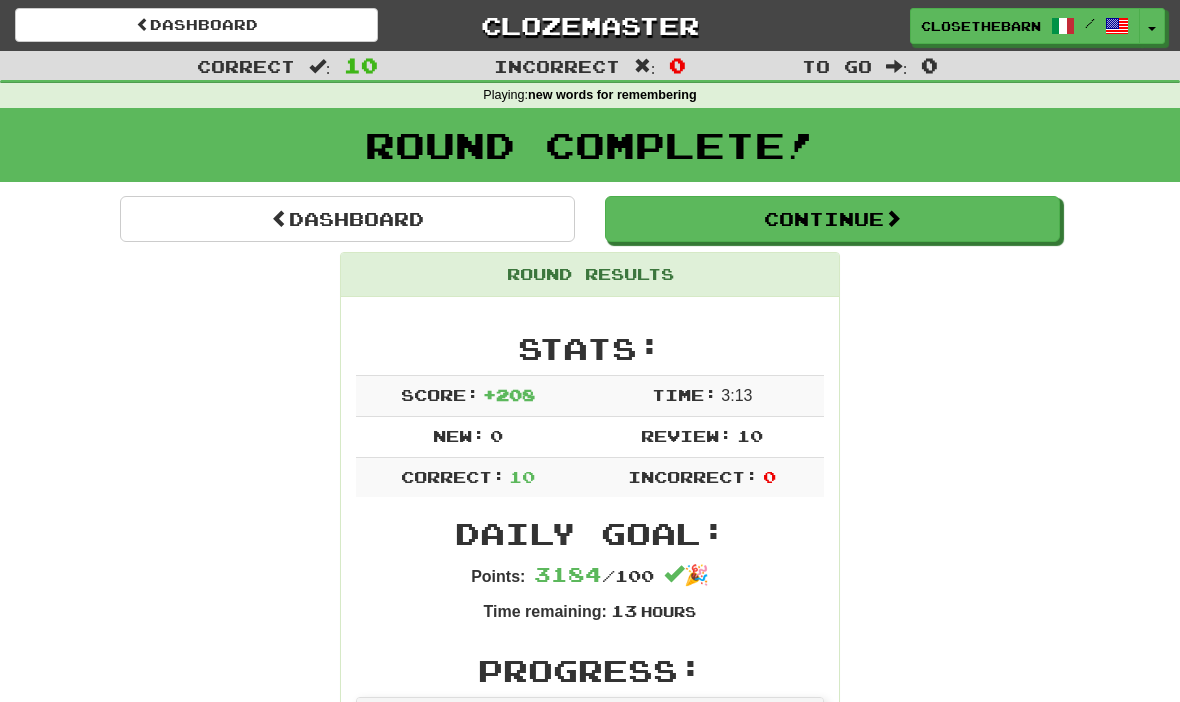 click on "Continue" at bounding box center [832, 219] 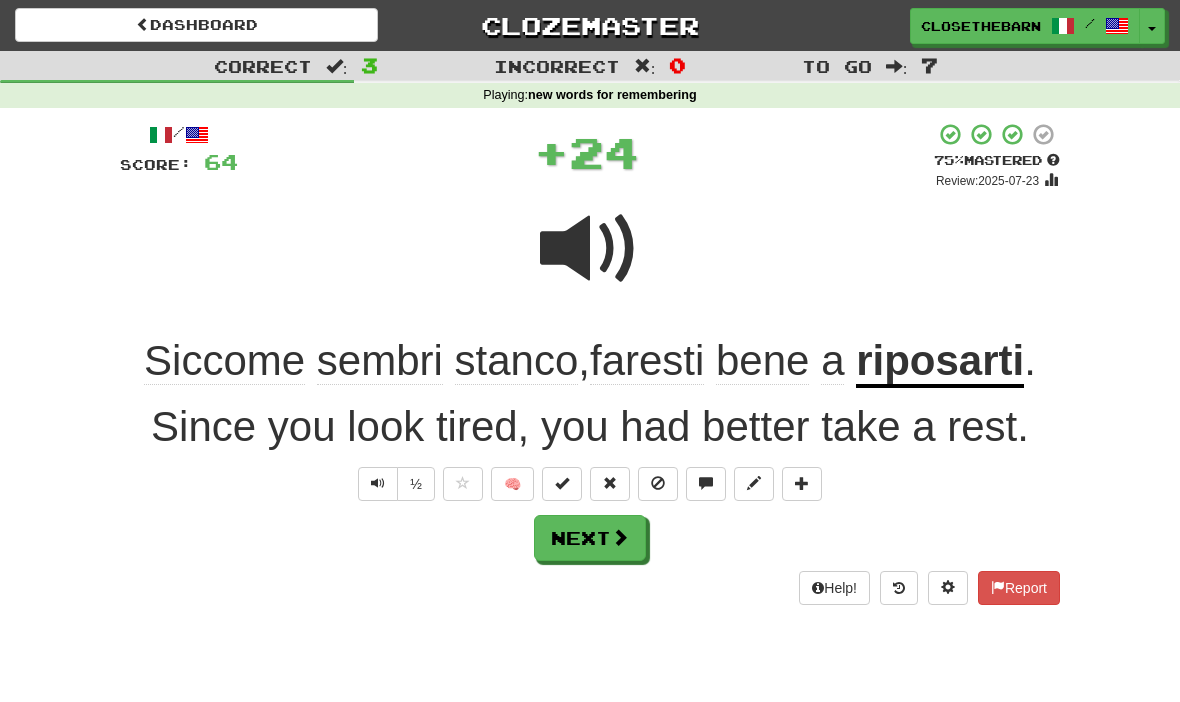 click on "Next" at bounding box center (590, 538) 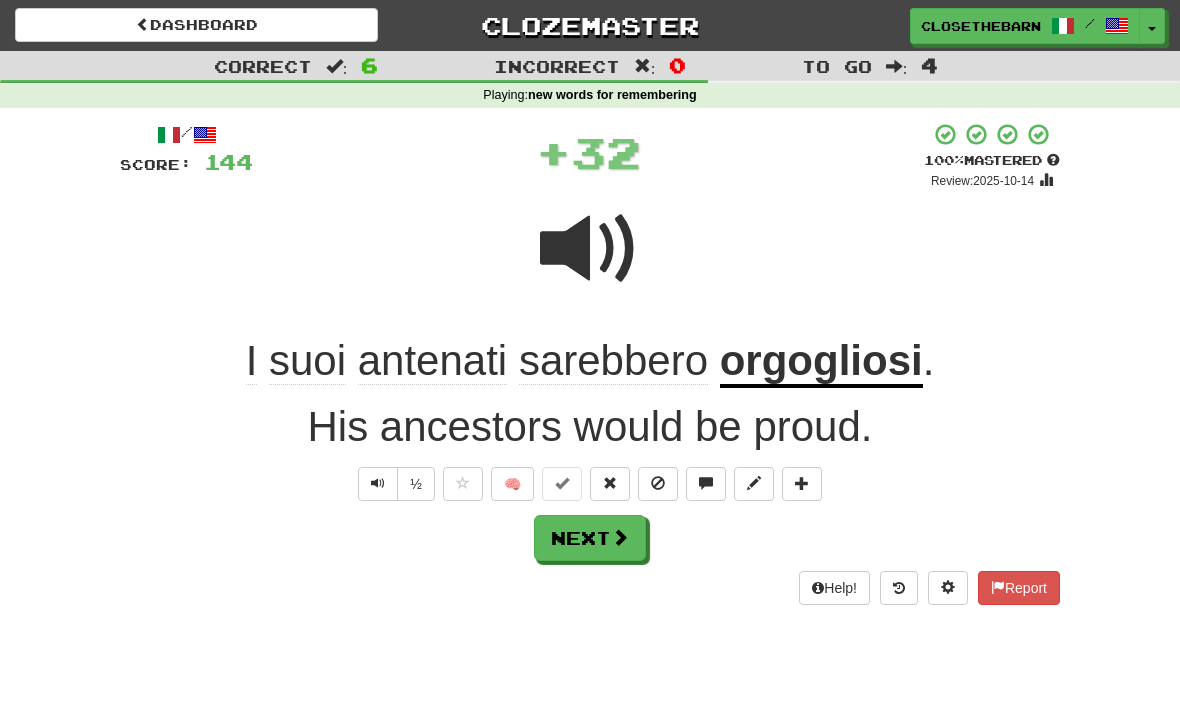 click on "Next" at bounding box center (590, 538) 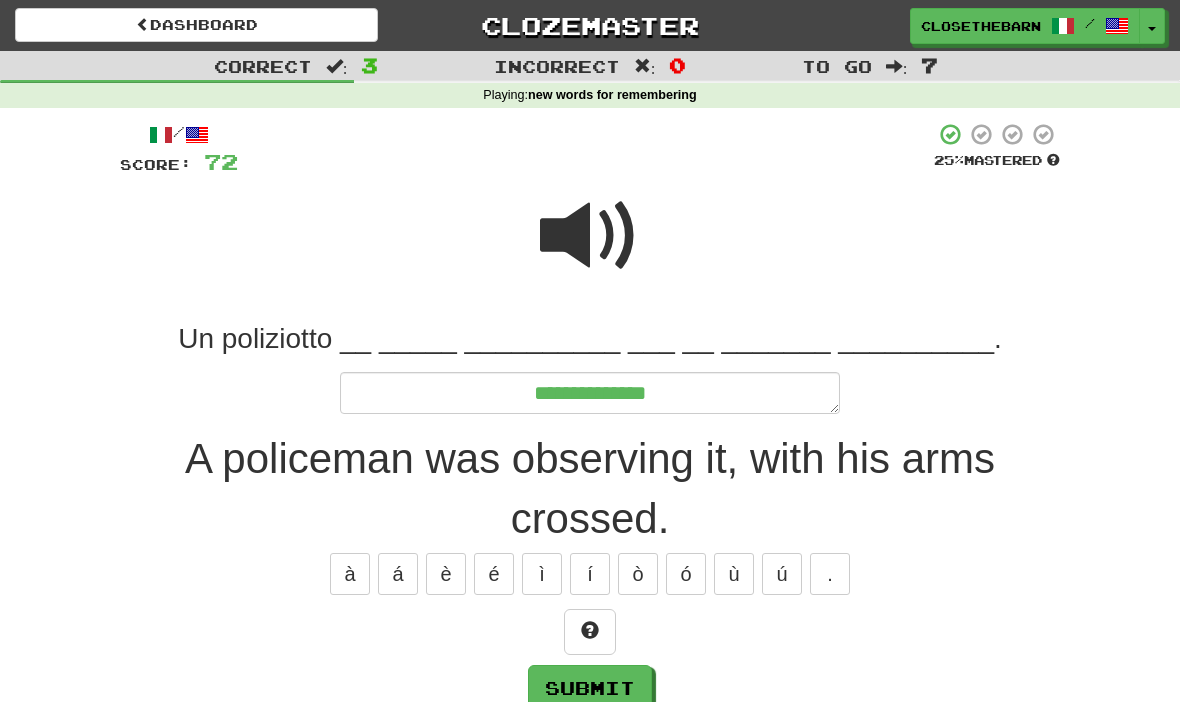 click at bounding box center [590, 632] 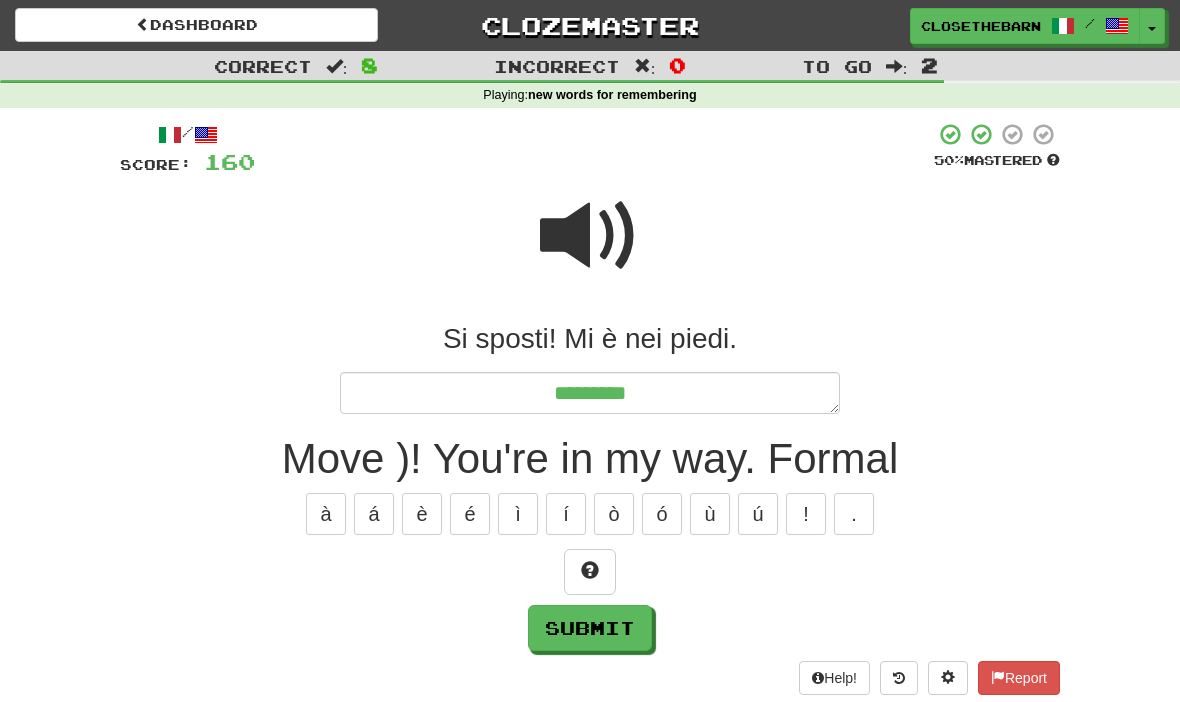 click at bounding box center (590, 572) 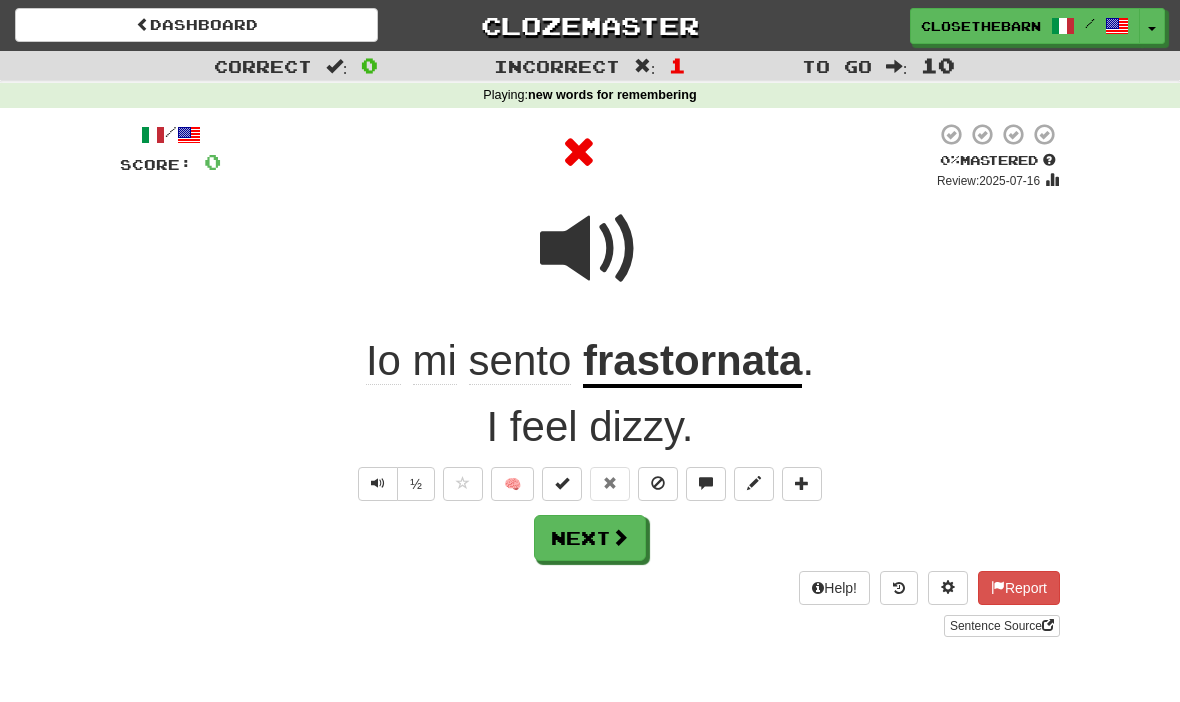 click at bounding box center (620, 537) 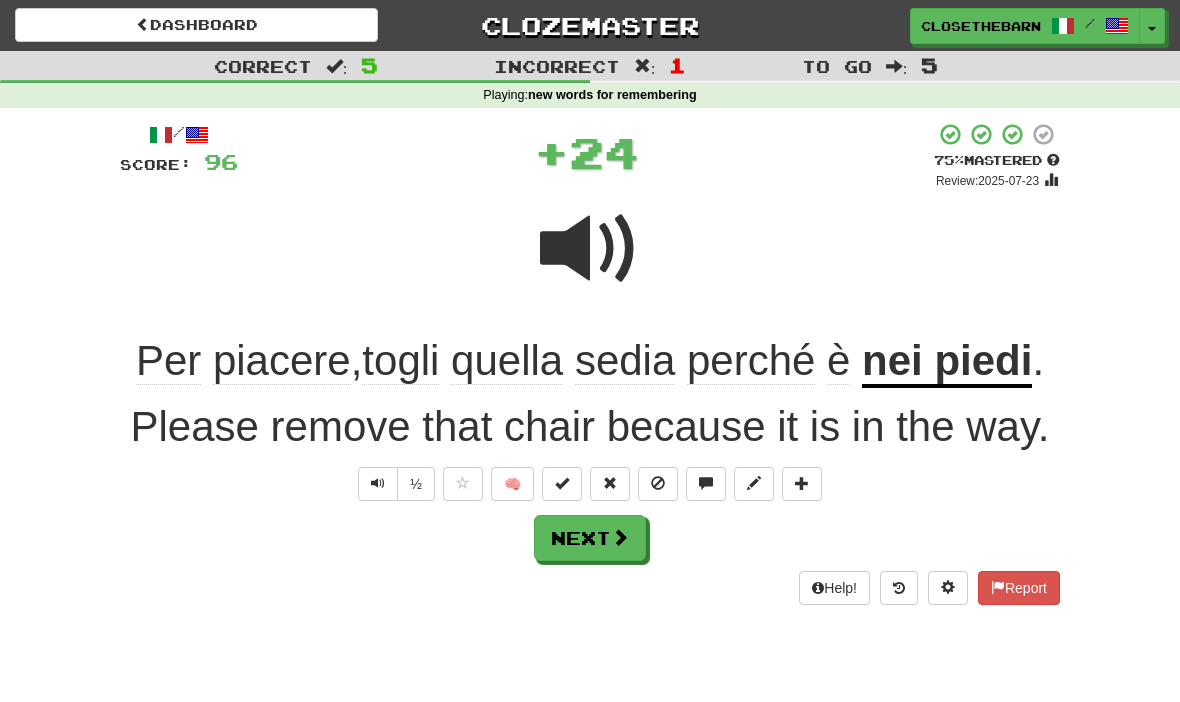 click at bounding box center [562, 484] 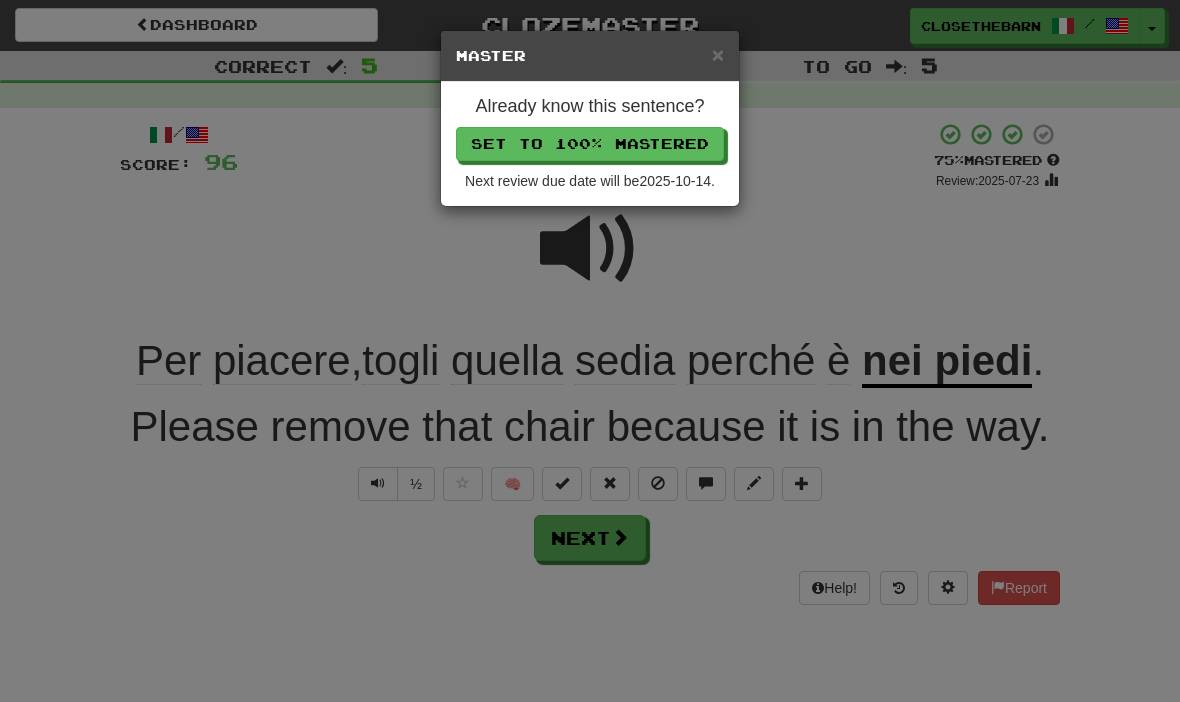 click on "Set to 100% Mastered" at bounding box center (590, 144) 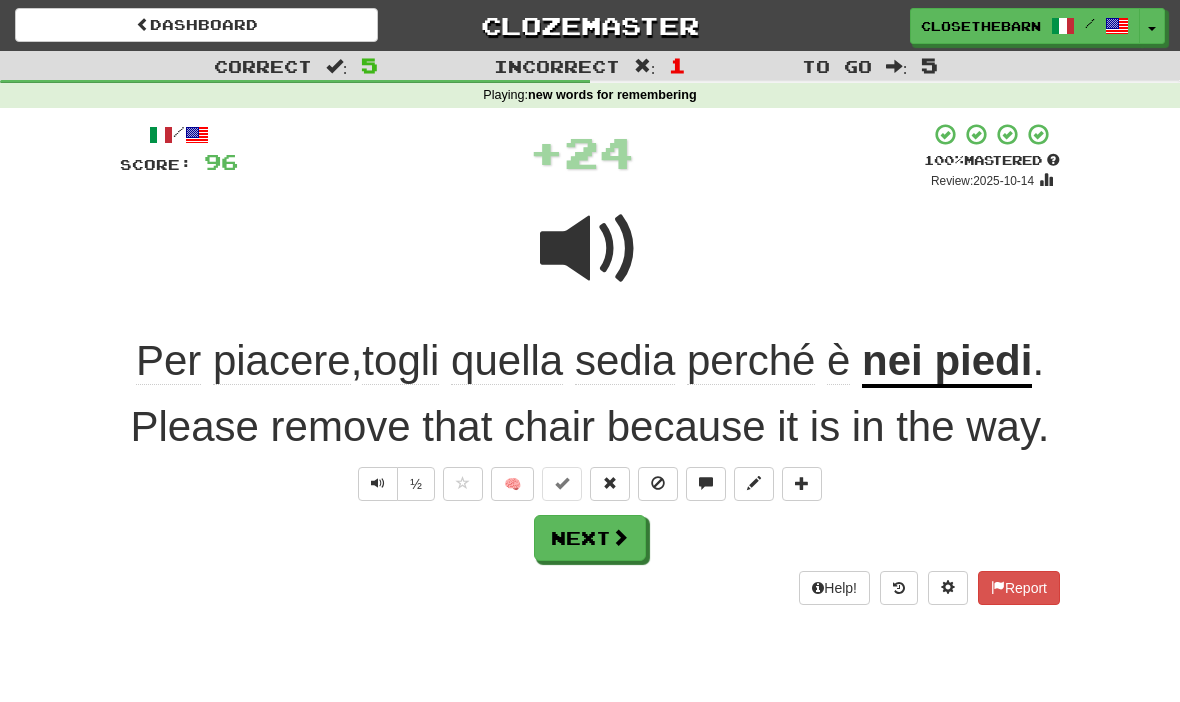 click at bounding box center (620, 537) 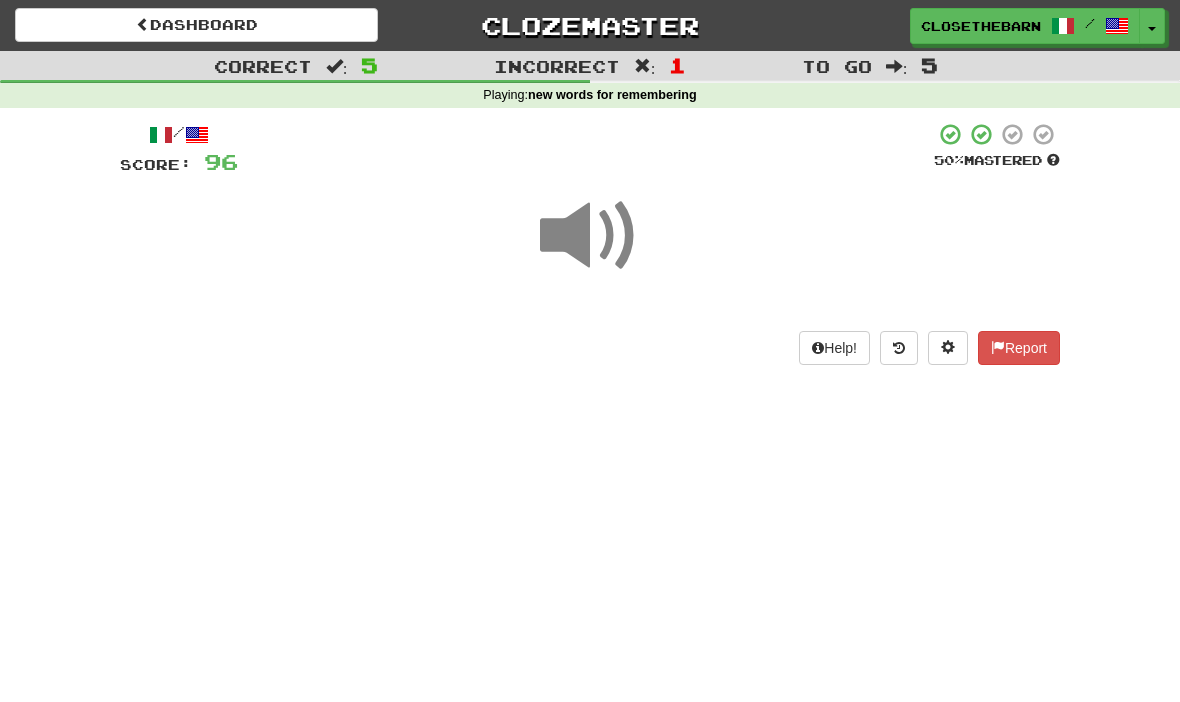 click on "Dashboard" at bounding box center (196, 25) 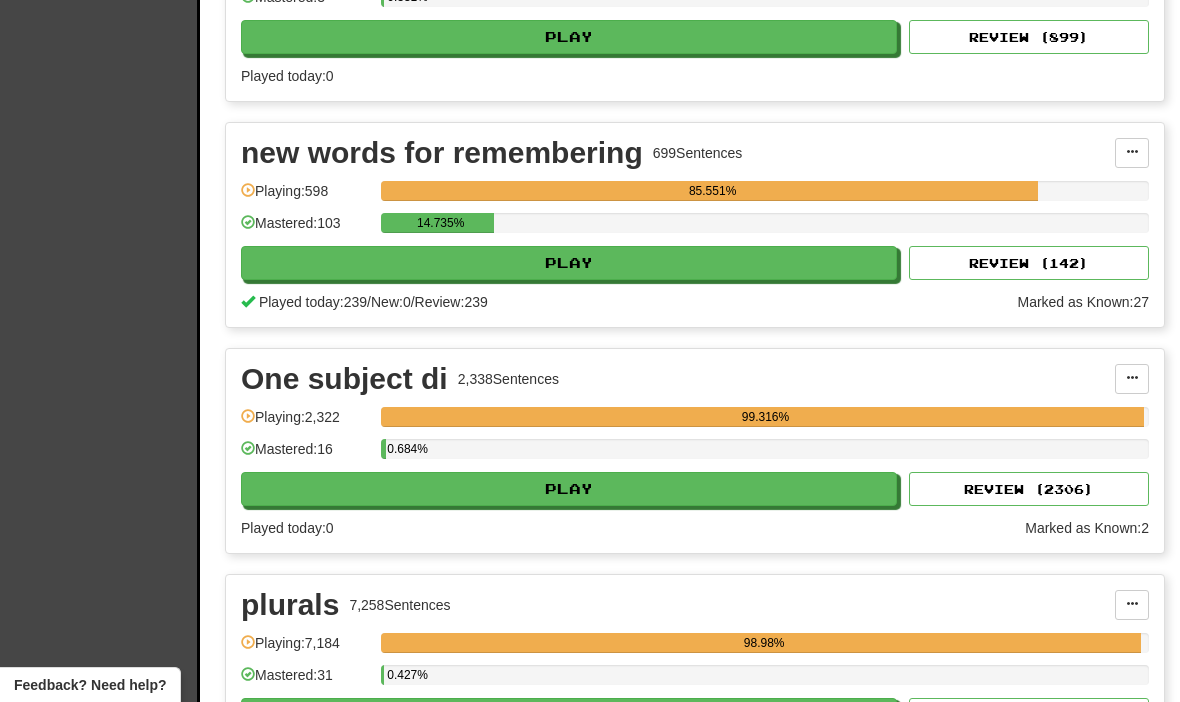scroll, scrollTop: 5778, scrollLeft: 0, axis: vertical 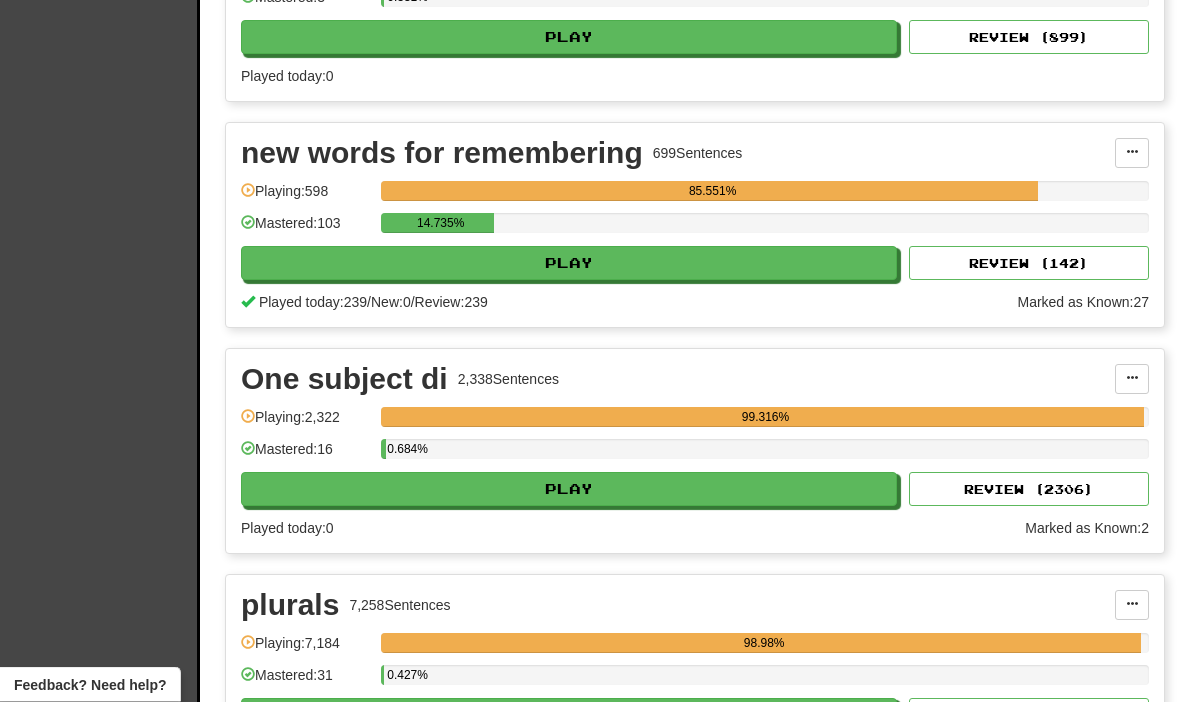 click at bounding box center [1132, 154] 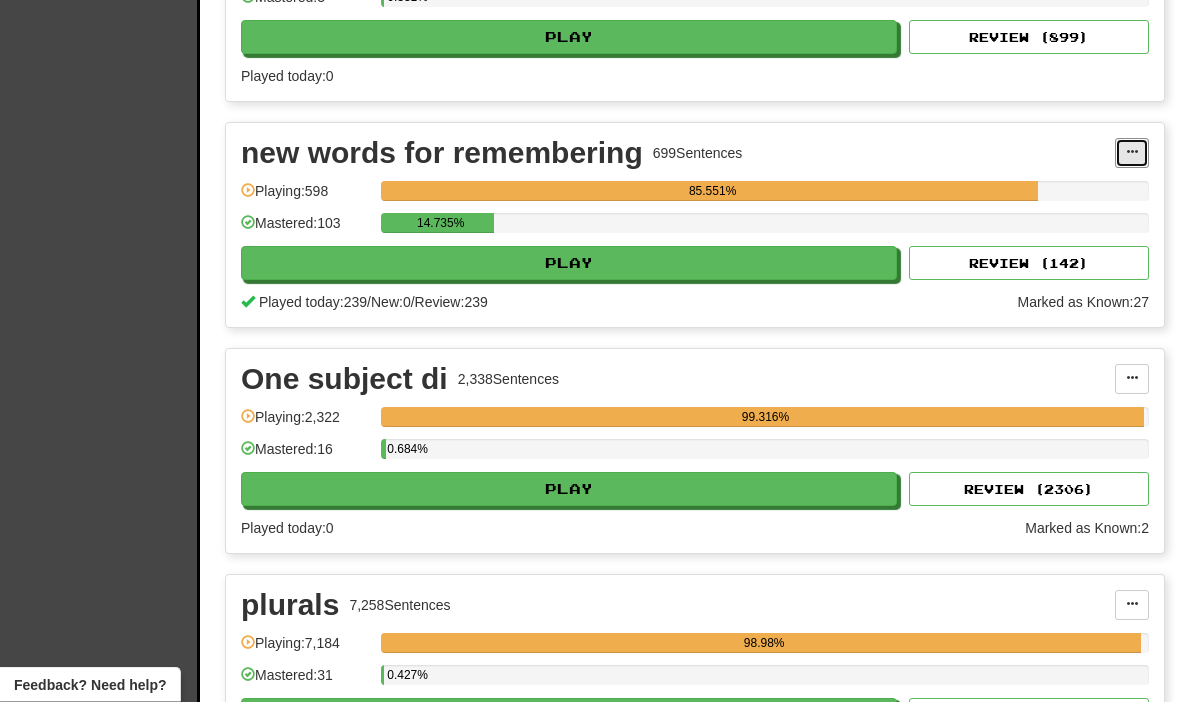scroll, scrollTop: 5779, scrollLeft: 0, axis: vertical 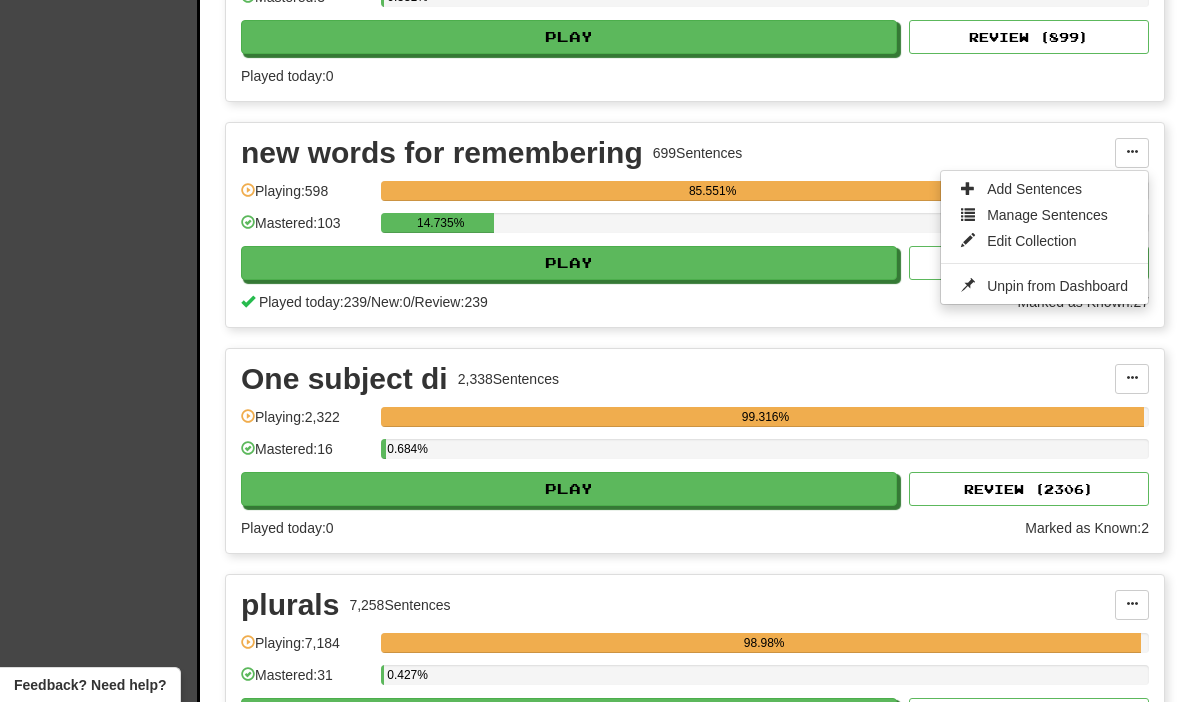 click on "Manage Sentences" at bounding box center (1047, 215) 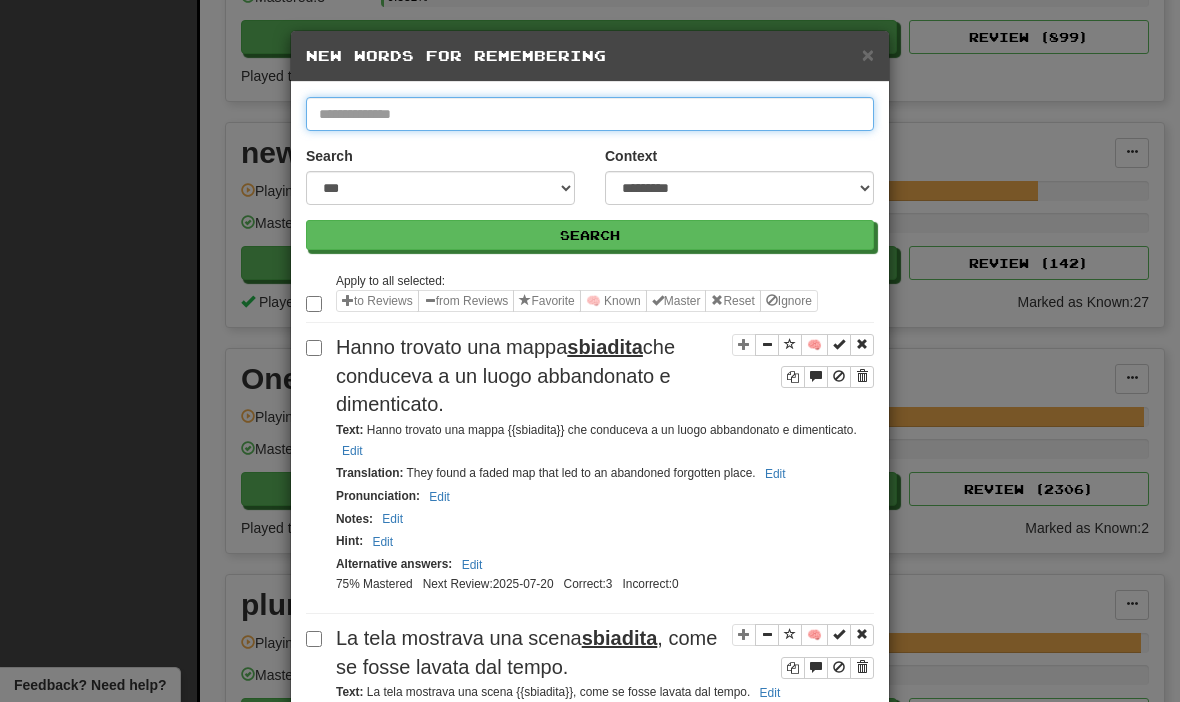 click at bounding box center (590, 114) 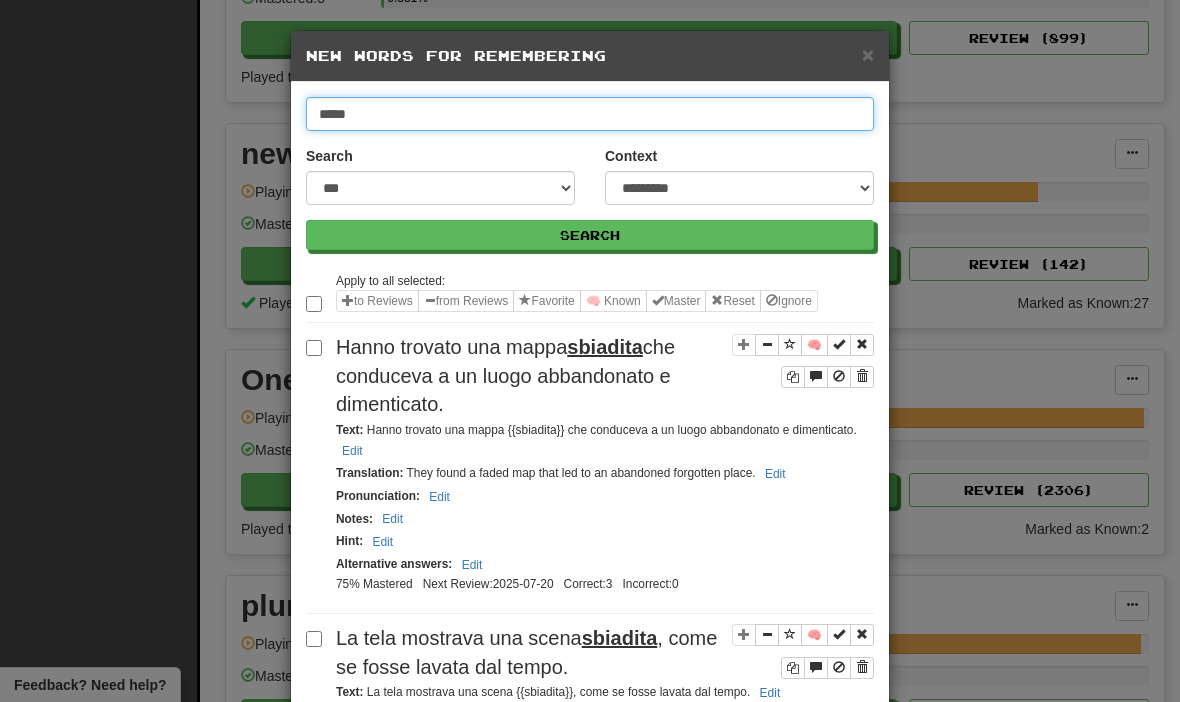 type on "*****" 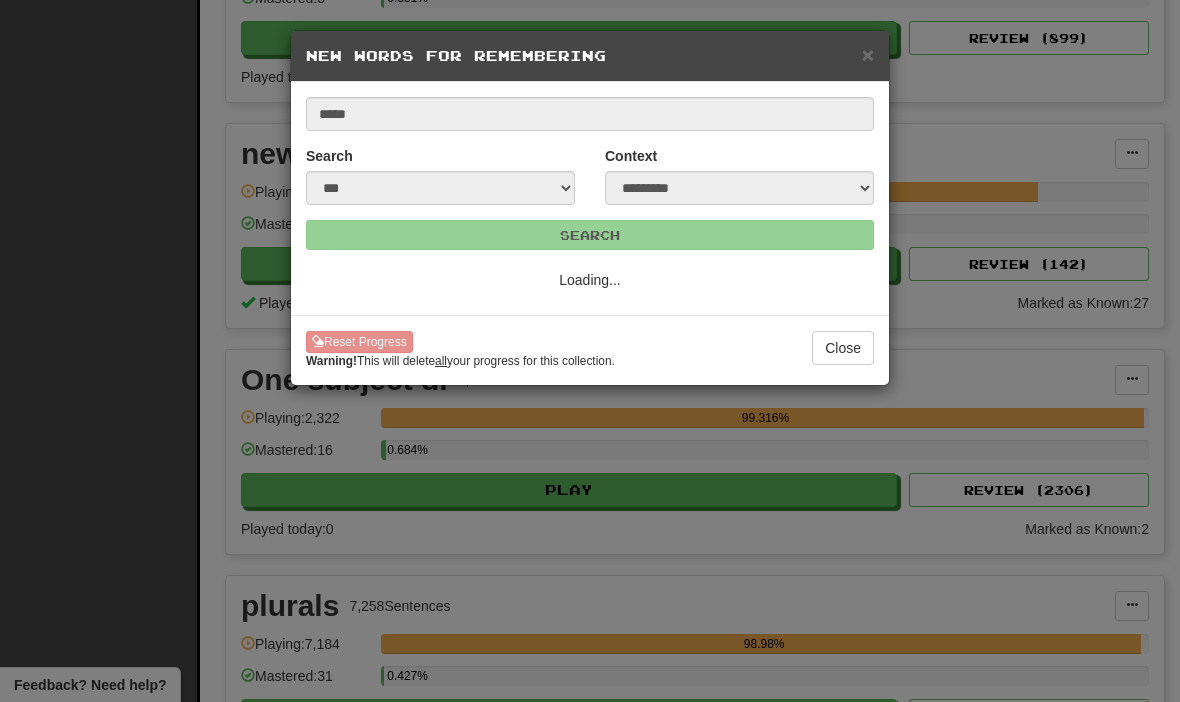 scroll, scrollTop: 5779, scrollLeft: 0, axis: vertical 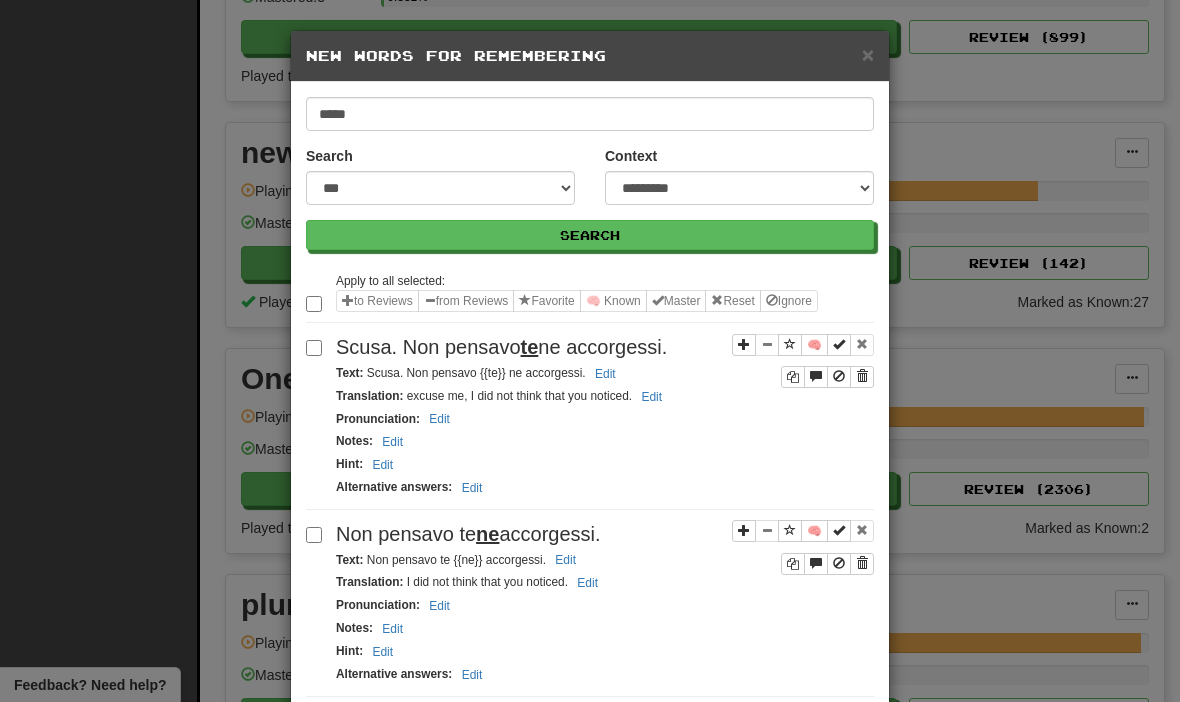 click at bounding box center [790, 344] 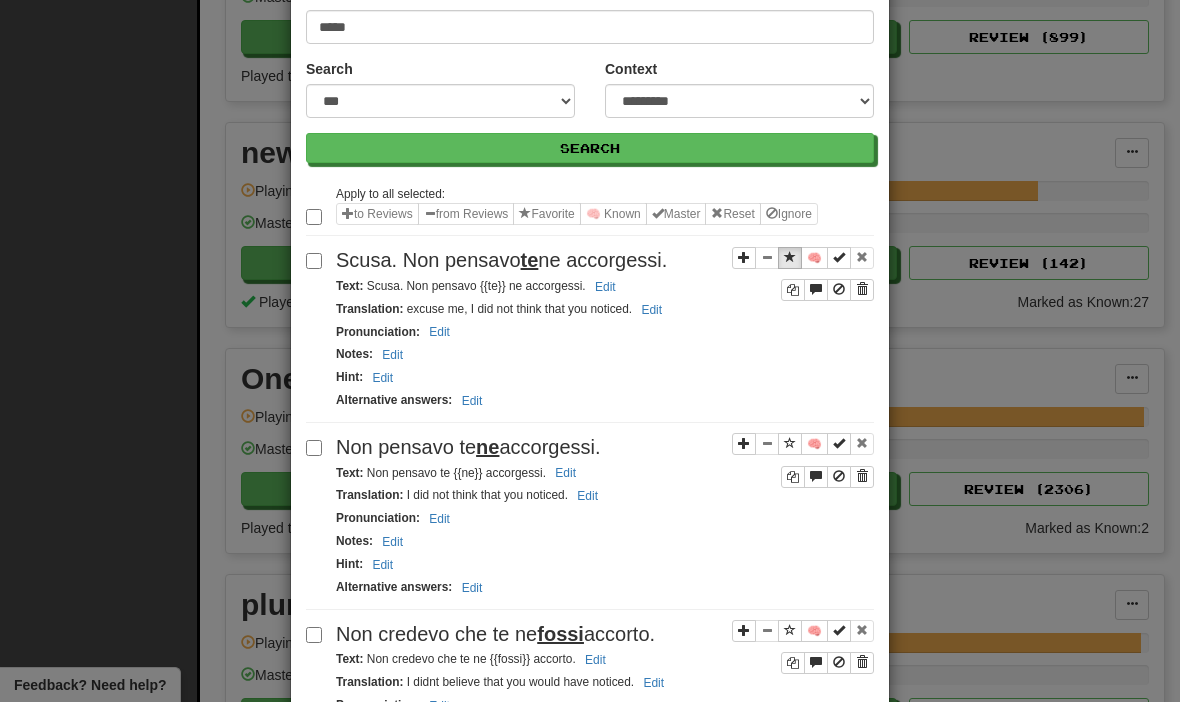 scroll, scrollTop: 92, scrollLeft: 0, axis: vertical 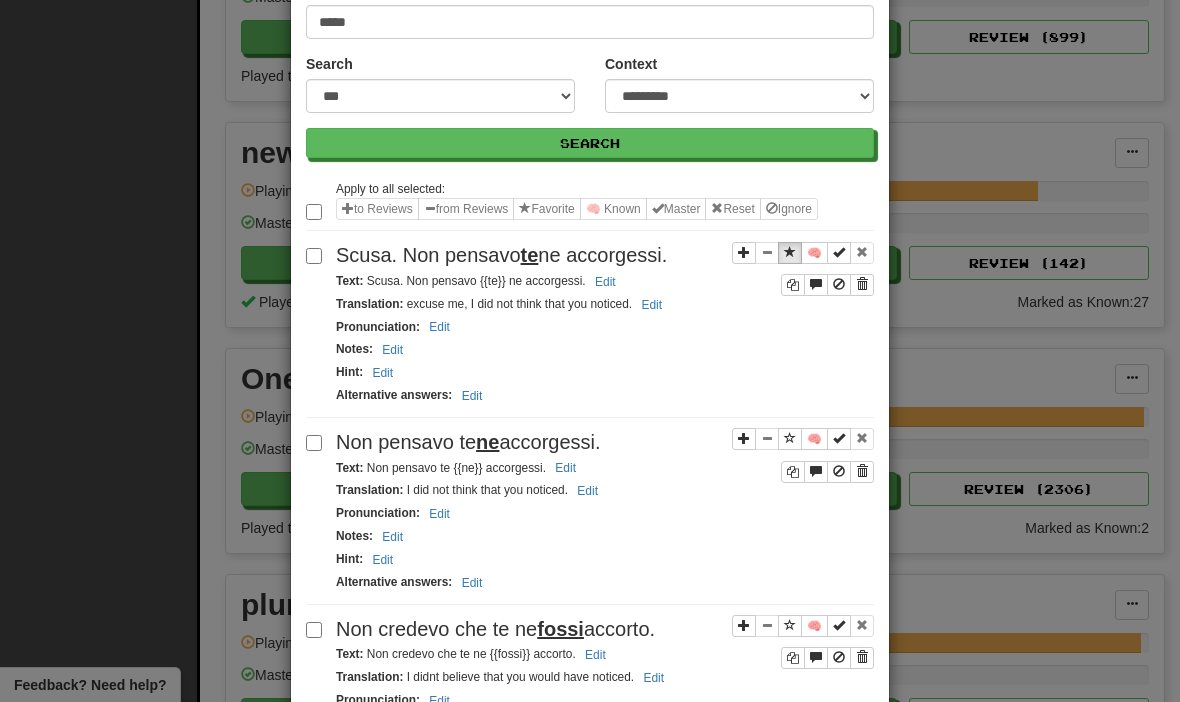 click at bounding box center (790, 439) 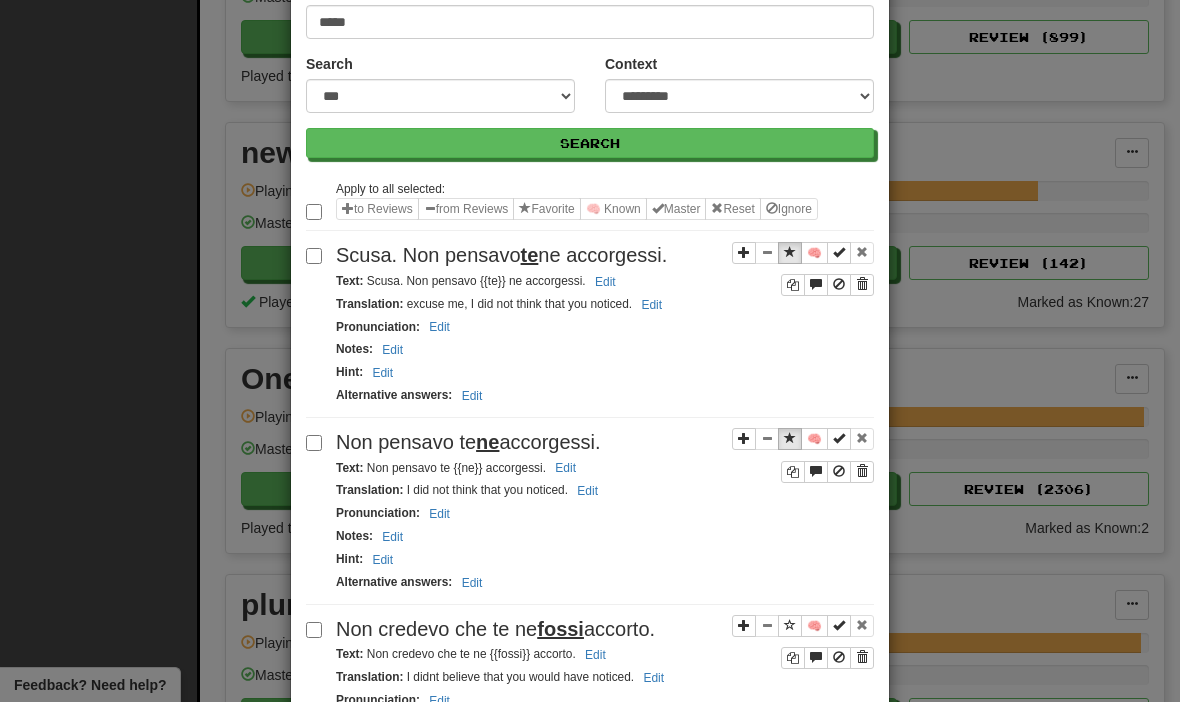 click at bounding box center (790, 626) 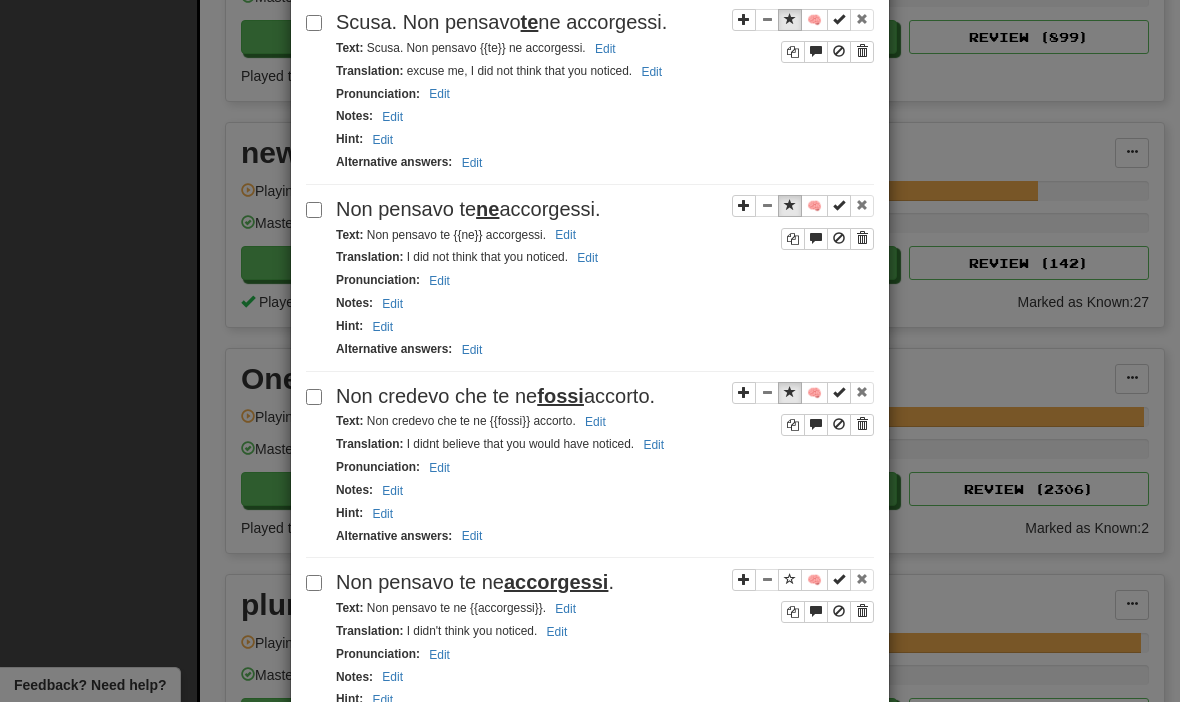 scroll, scrollTop: 328, scrollLeft: 0, axis: vertical 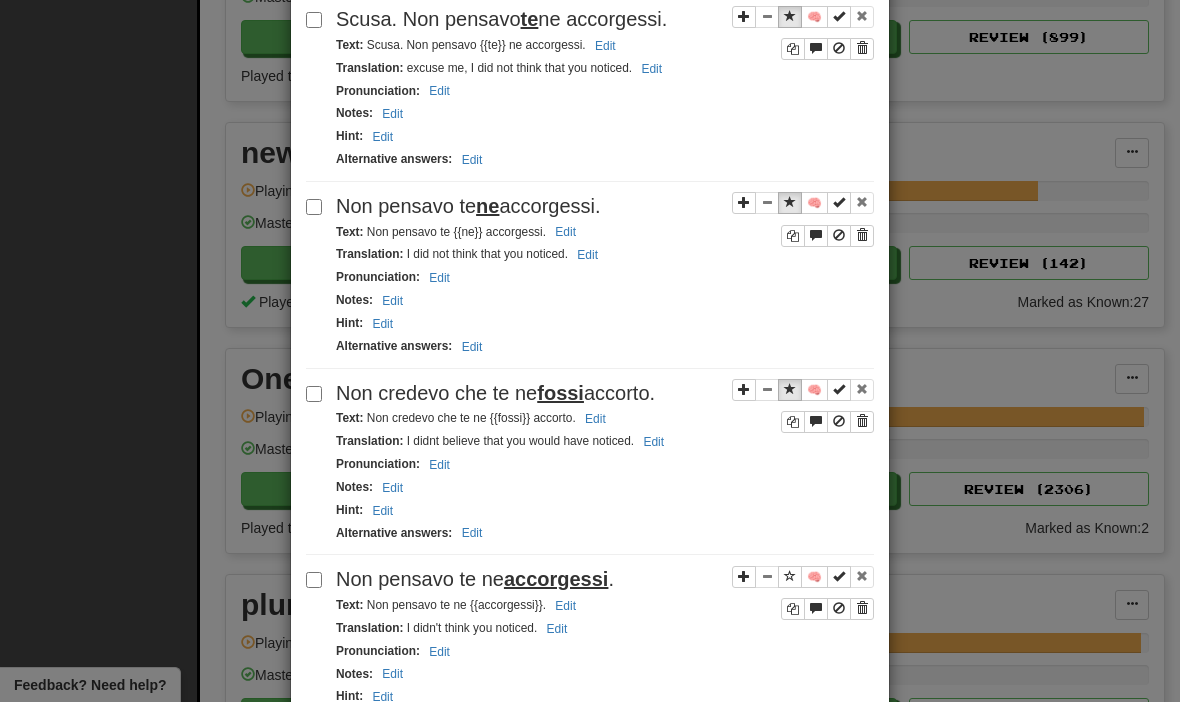 click at bounding box center (790, 577) 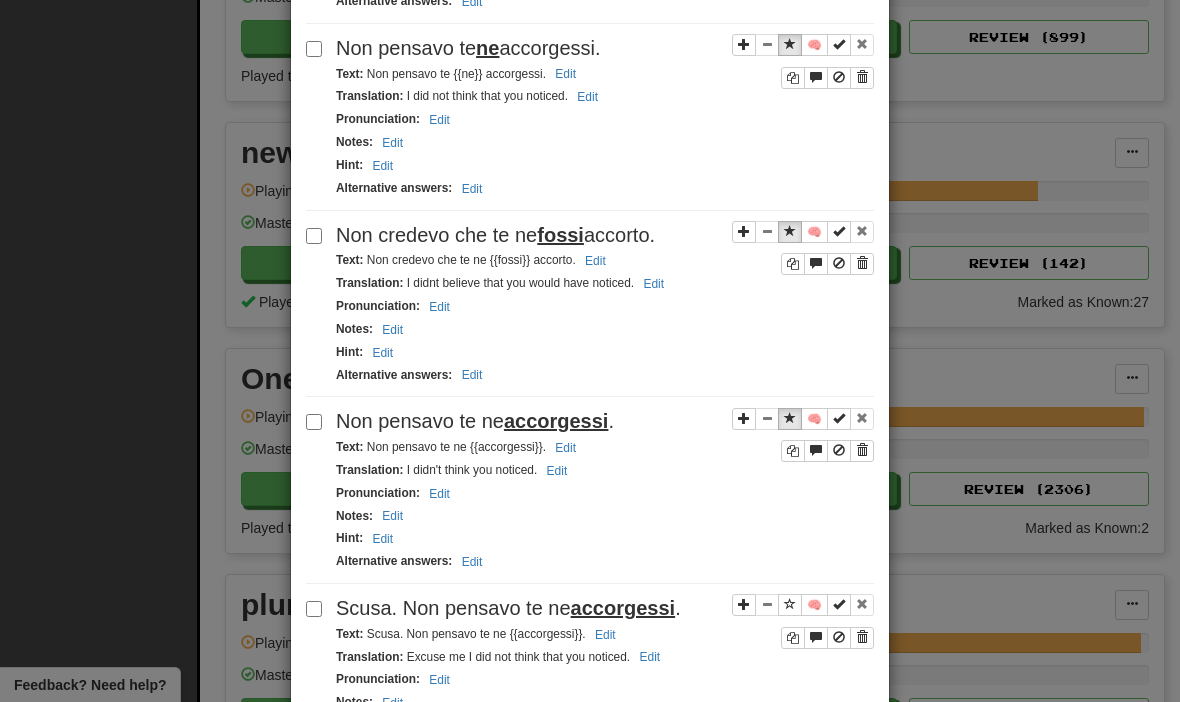 scroll, scrollTop: 487, scrollLeft: 0, axis: vertical 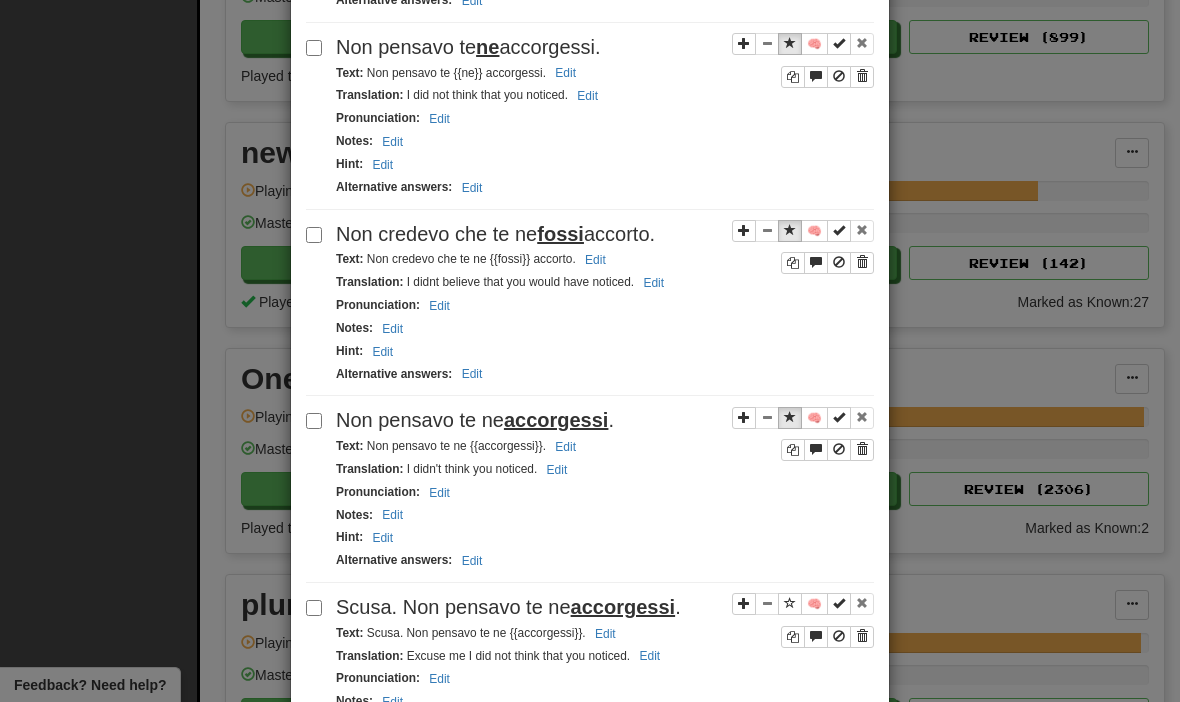 click on "🧠" at bounding box center [814, 604] 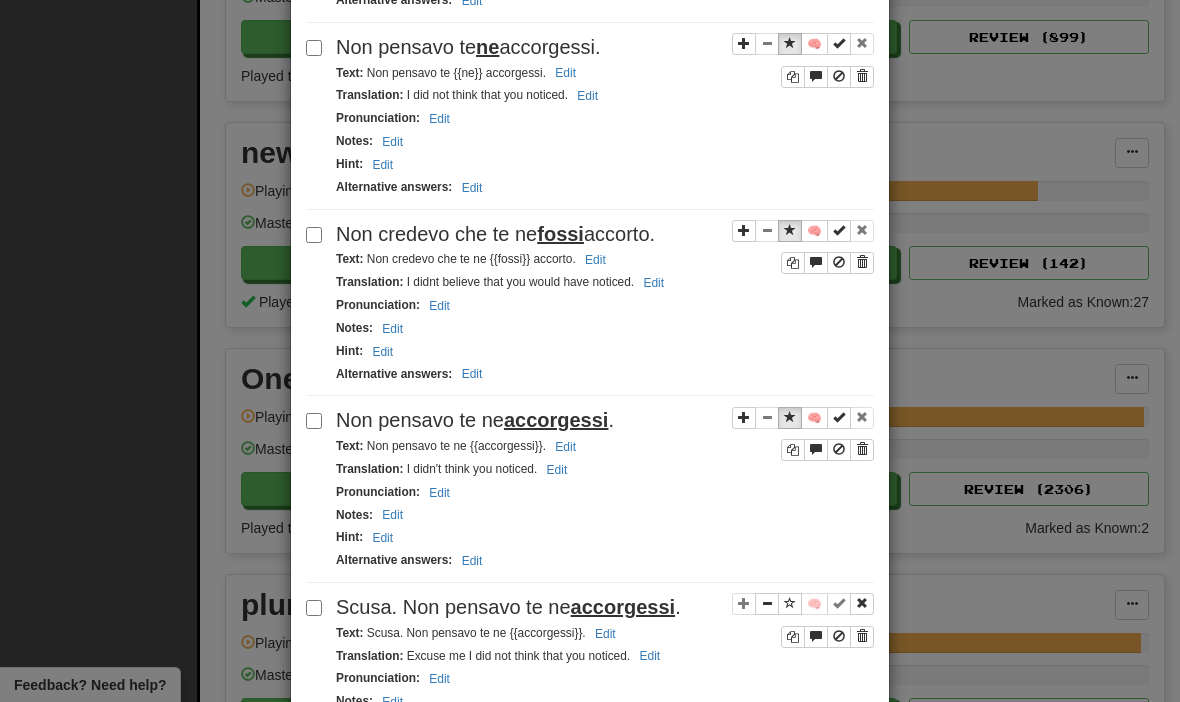 click at bounding box center (790, 604) 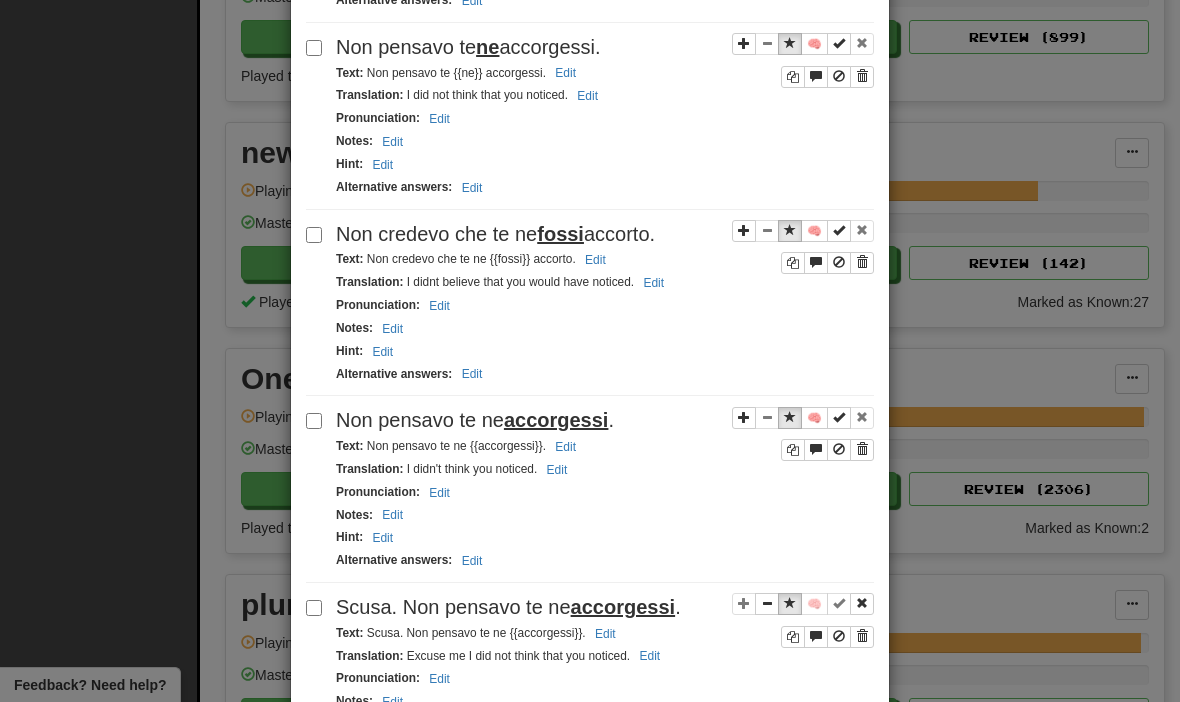 click at bounding box center [862, 604] 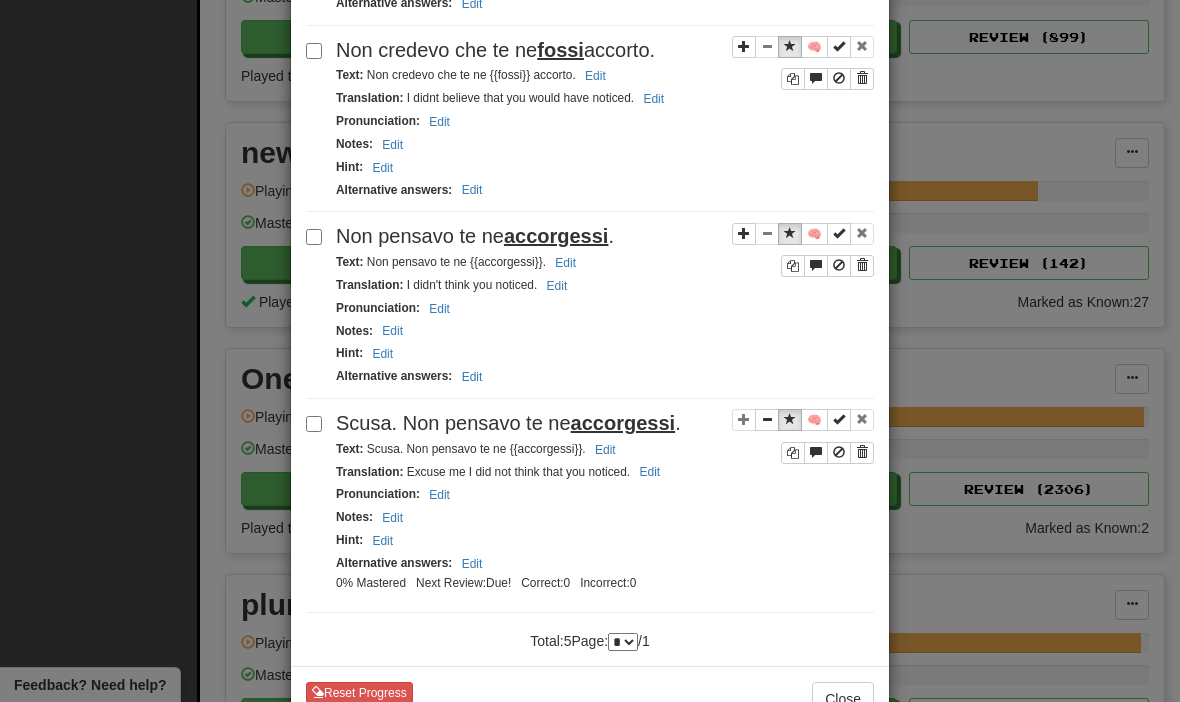 scroll, scrollTop: 669, scrollLeft: 0, axis: vertical 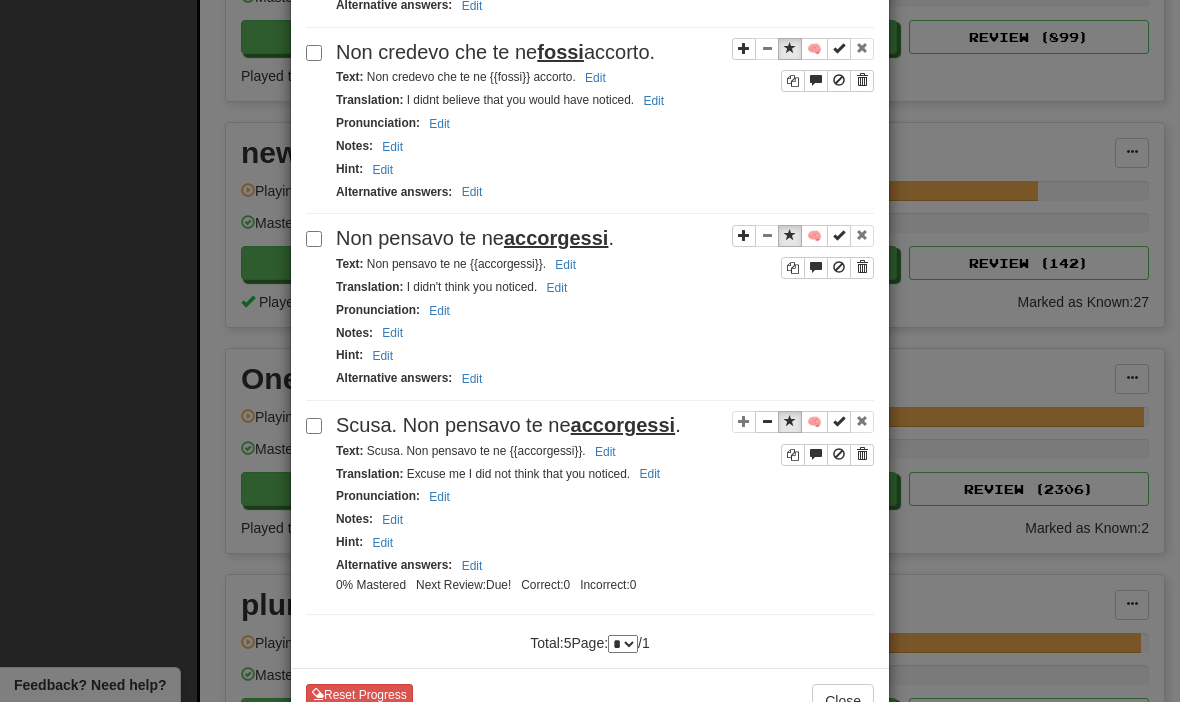 click on "Close" at bounding box center (843, 701) 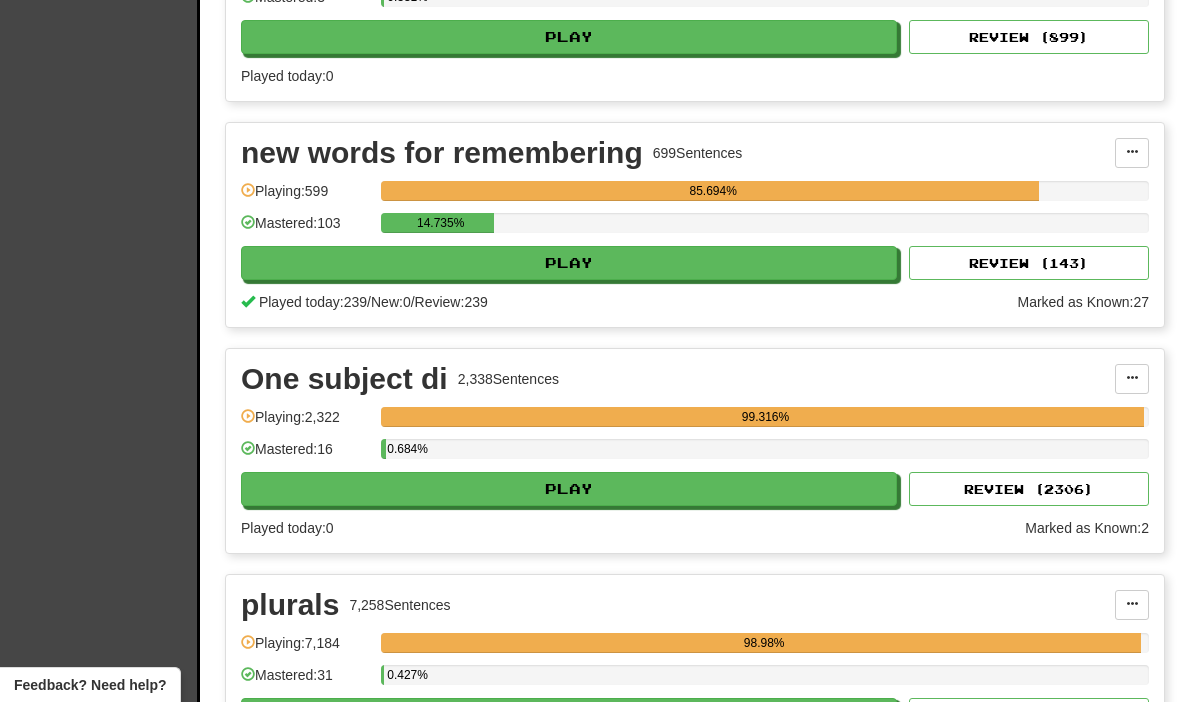 click on "Play" at bounding box center [569, 263] 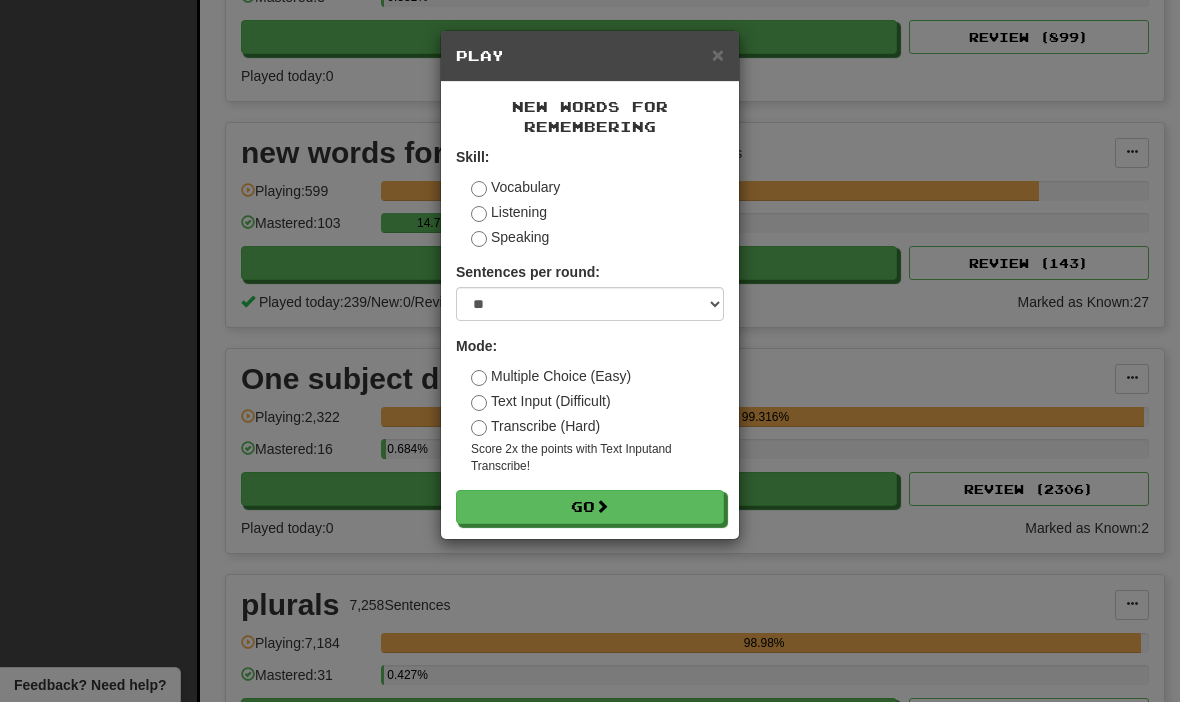 click on "Transcribe (Hard)" at bounding box center [535, 426] 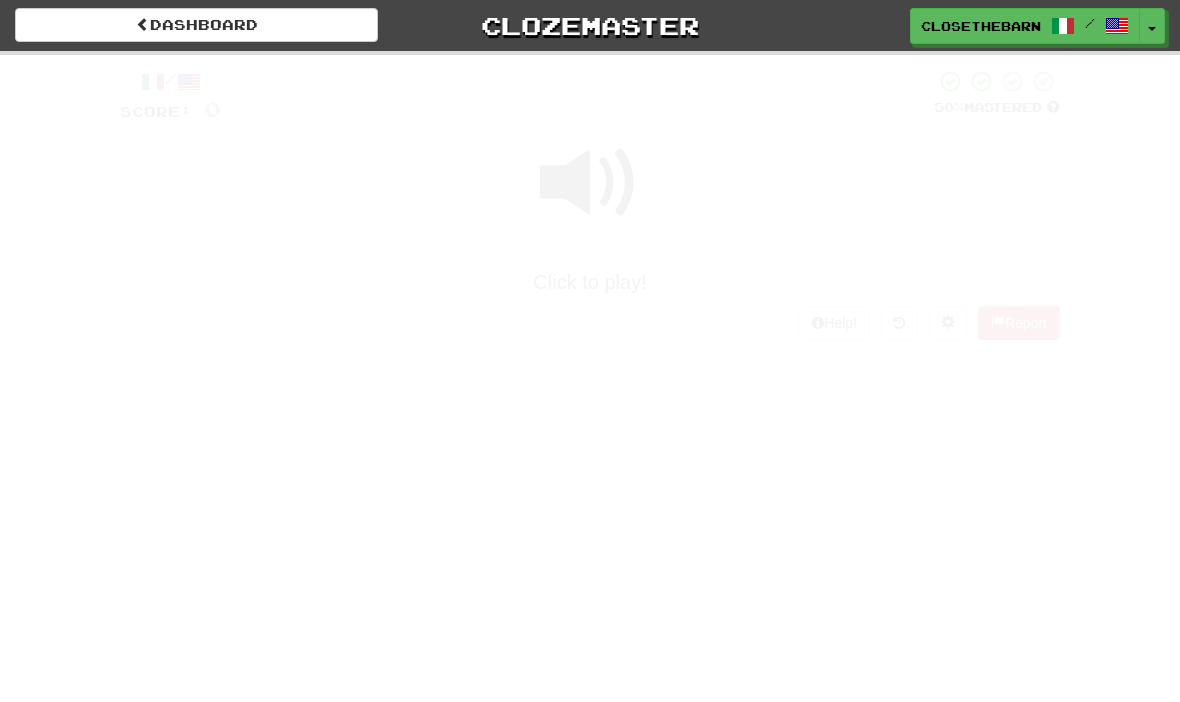 scroll, scrollTop: 0, scrollLeft: 0, axis: both 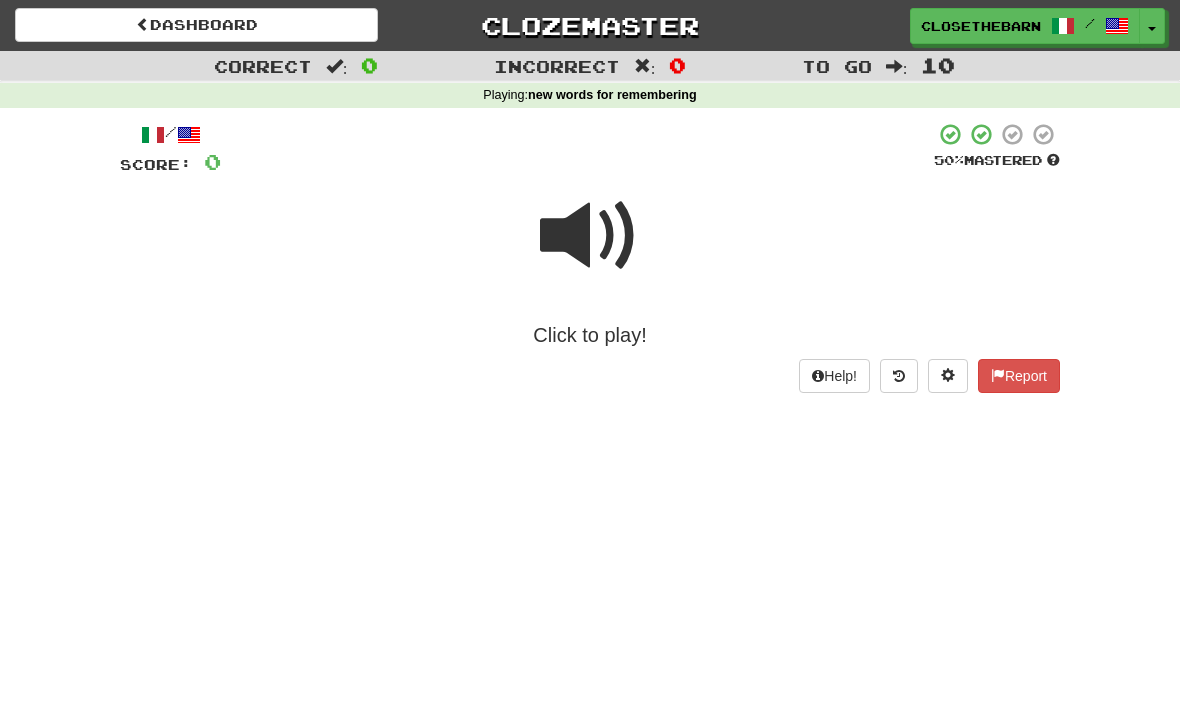 click at bounding box center (948, 376) 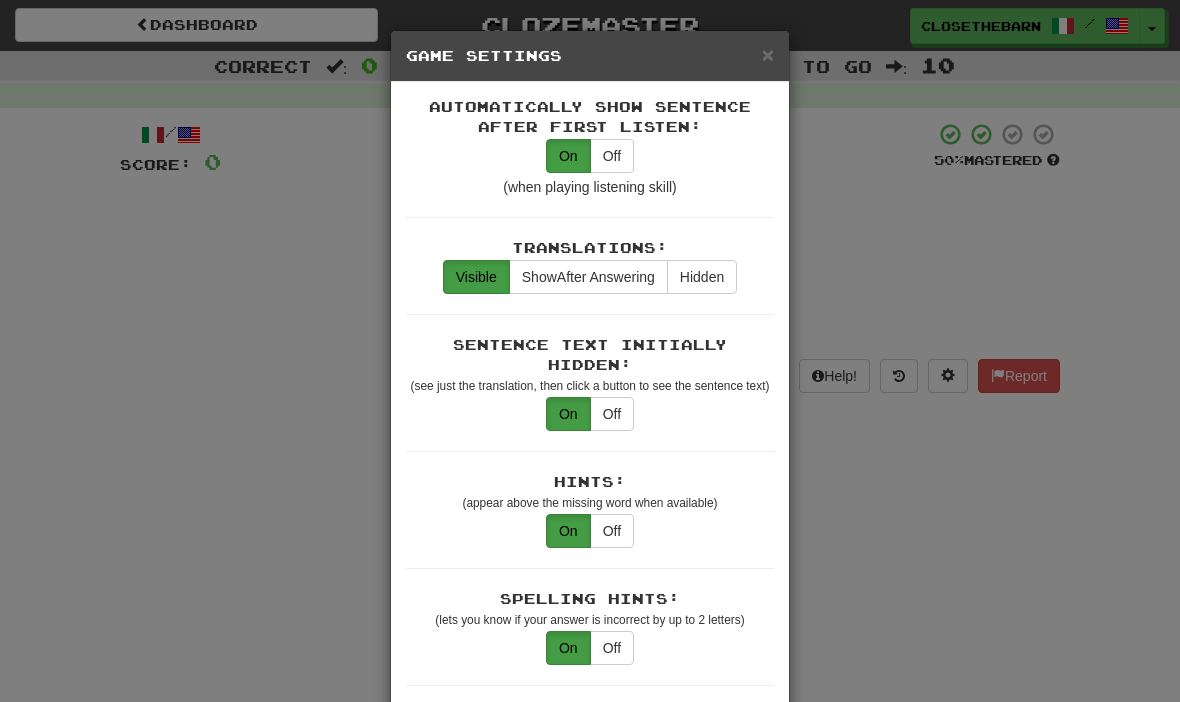 click on "× Game Settings Automatically Show Sentence After First Listen: On Off (when playing listening skill) Translations: Visible Show  After Answering Hidden Sentence Text Initially Hidden: (see just the translation, then click a button to see the sentence text) On Off Hints: (appear above the missing word when available) On Off Spelling Hints: (lets you know if your answer is incorrect by up to 2 letters) On Off Typing Color Hint: (see if you're entering the correct answer as you type) On Off Text Box Size: (text box size can change to match the missing word) Changes Always the Same Enter Submits Empty: (pressing Enter when the input is empty will submit a blank answer) On Off Clear After Answering: (keypress clears the text input after answering so you can practice re-typing the answer) On Off Image Toggle: (toggle button, if sentence image available) After Answering Before and After Off Image Background: (use sentence image as background, if available) On Off Pronunciation: On Off Sound Effects: On Off On Off" at bounding box center (590, 351) 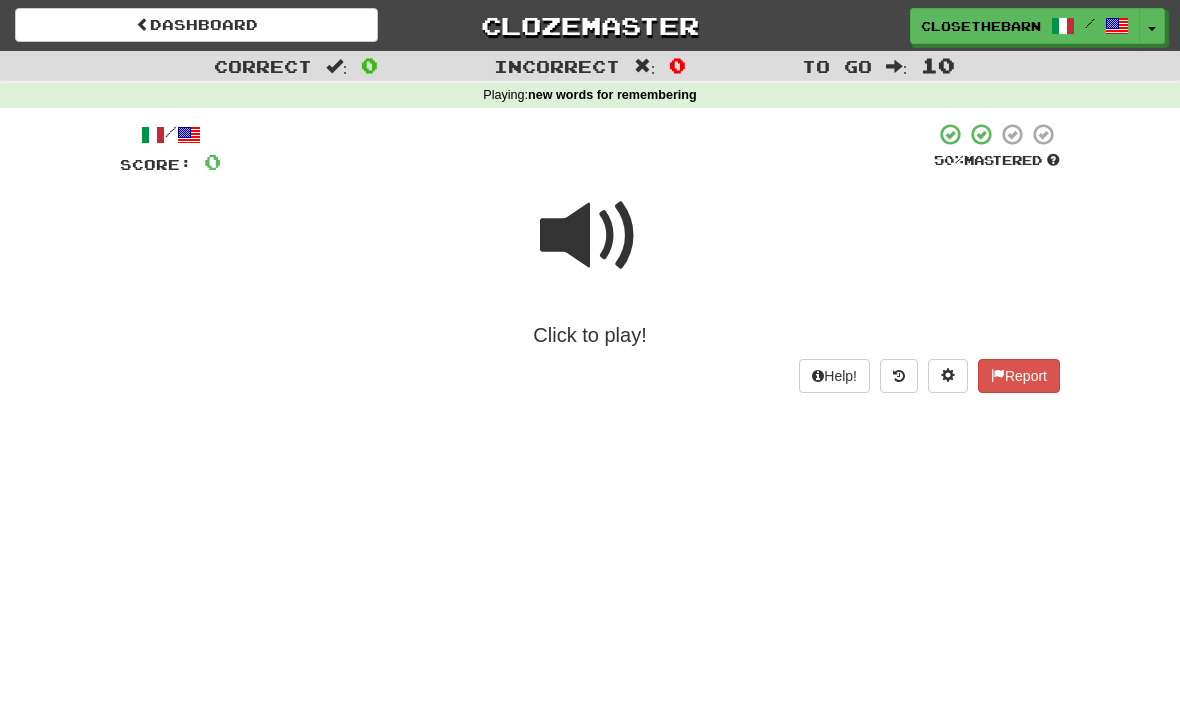 click on "Dashboard" at bounding box center (196, 25) 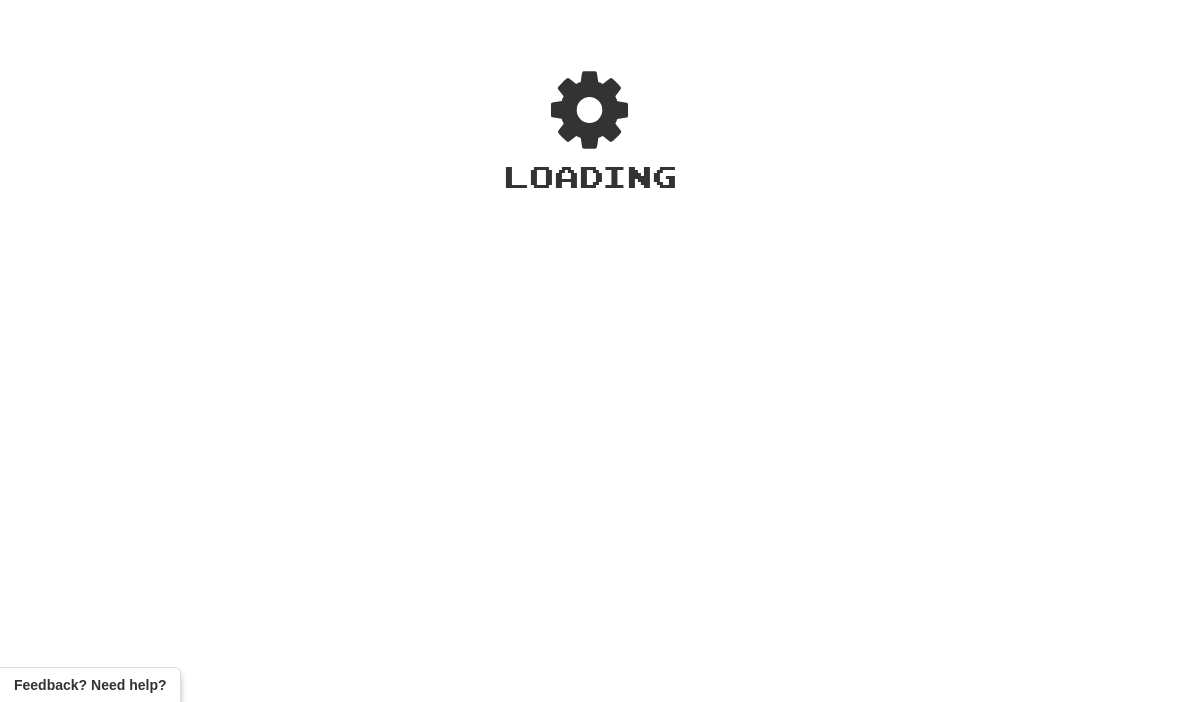 scroll, scrollTop: 0, scrollLeft: 0, axis: both 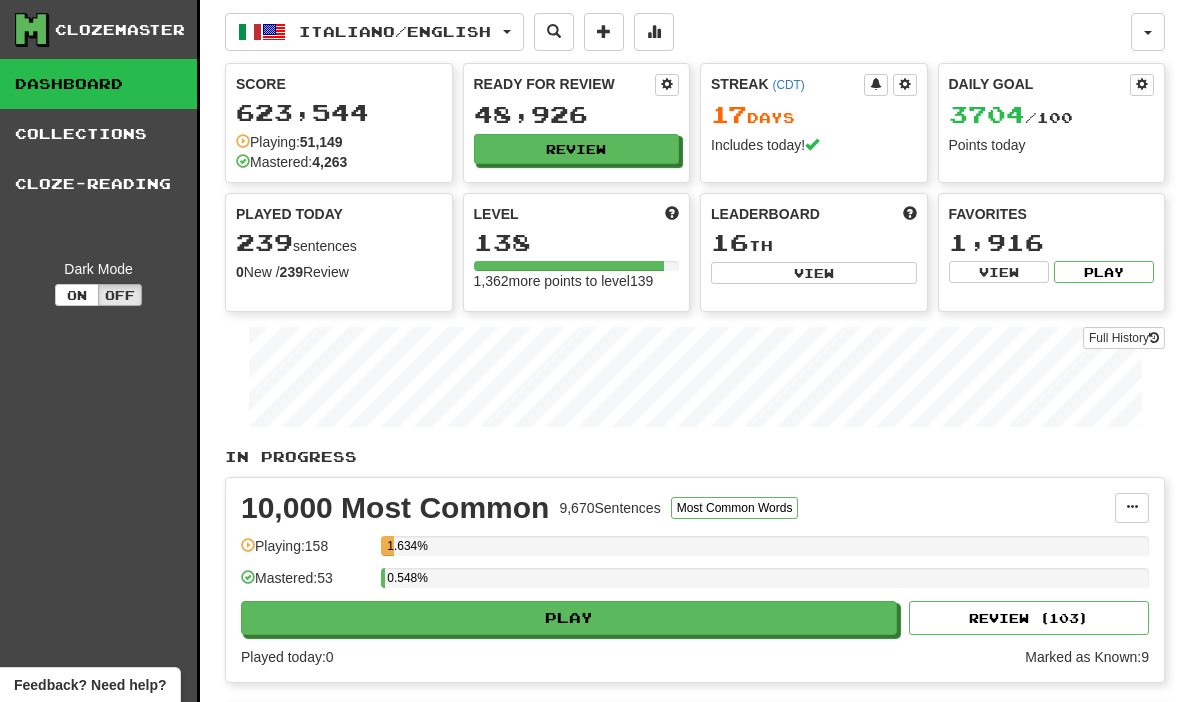 click on "Play" at bounding box center [1104, 272] 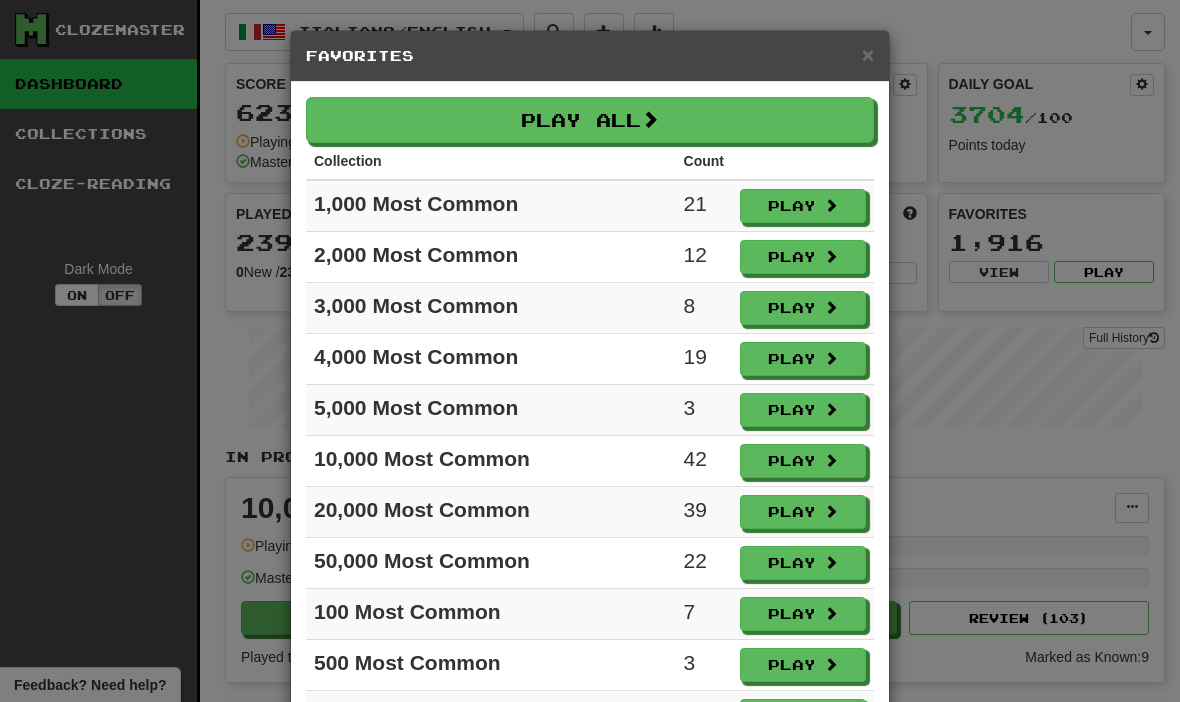click on "Play All" at bounding box center (590, 120) 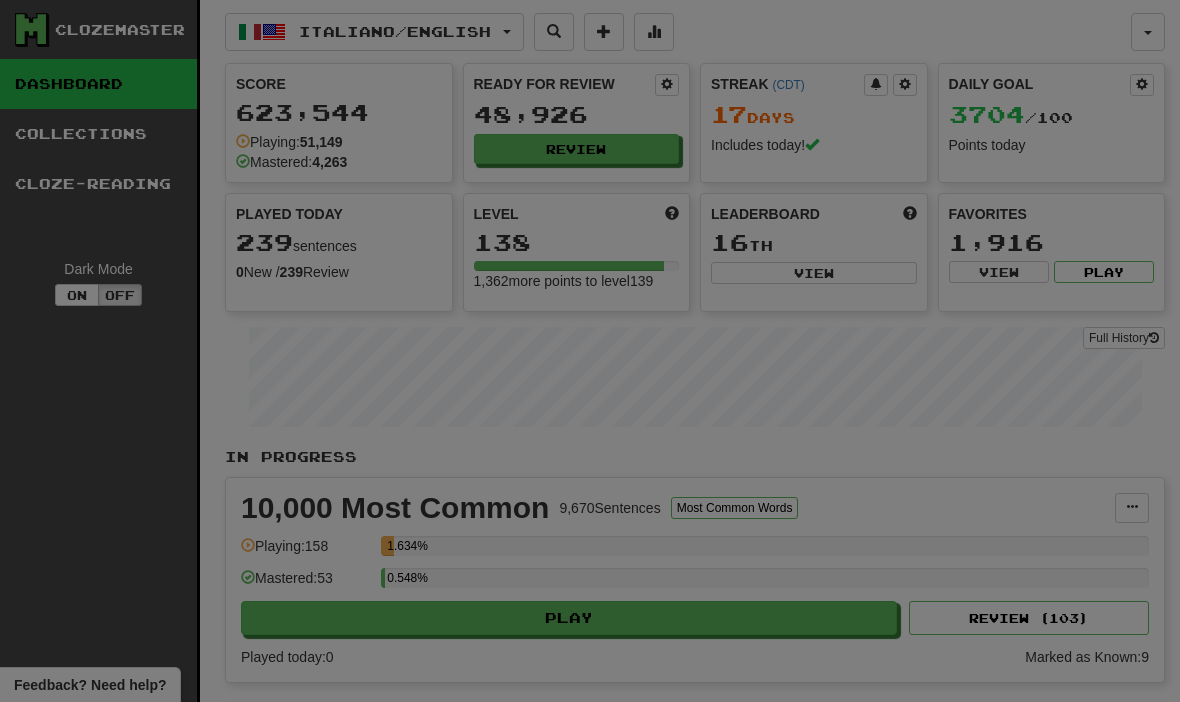 select on "**" 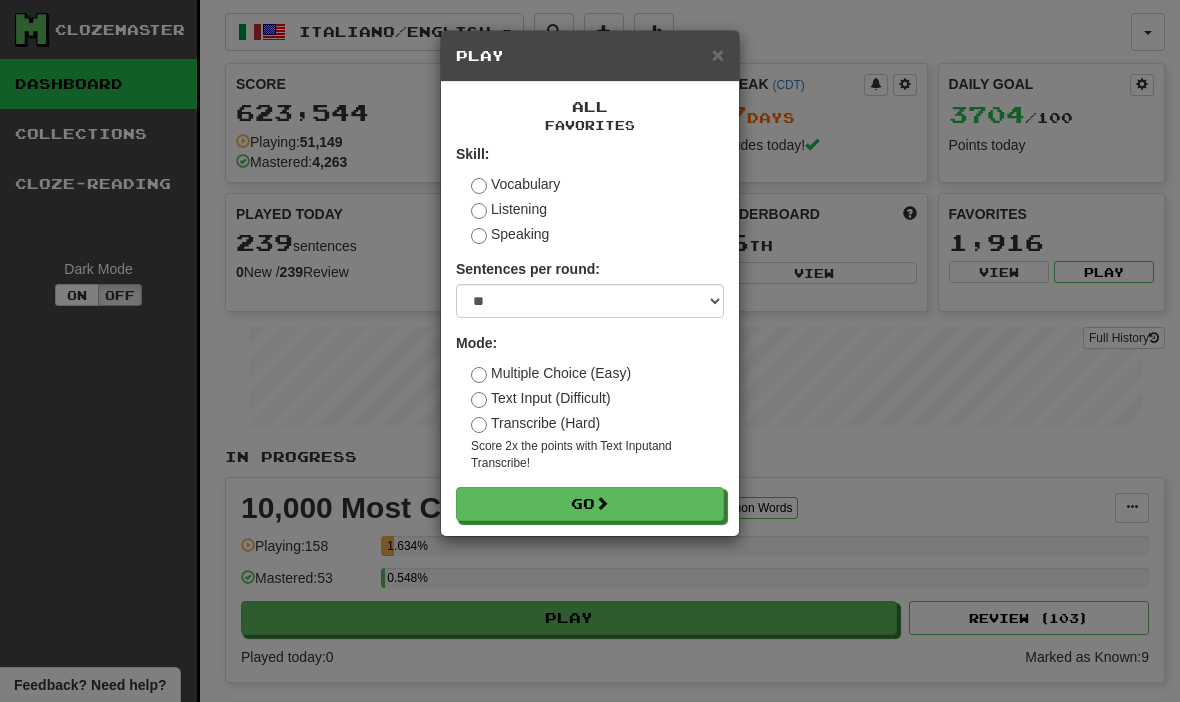 click on "Go" at bounding box center (590, 504) 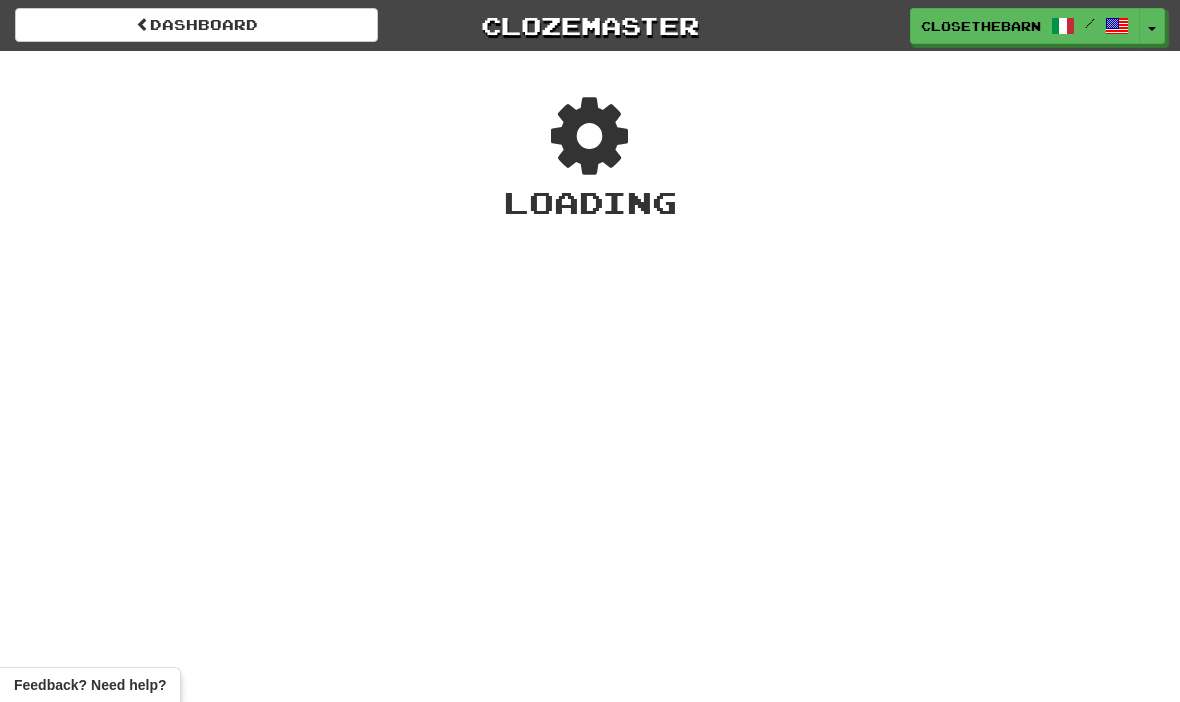 scroll, scrollTop: 0, scrollLeft: 0, axis: both 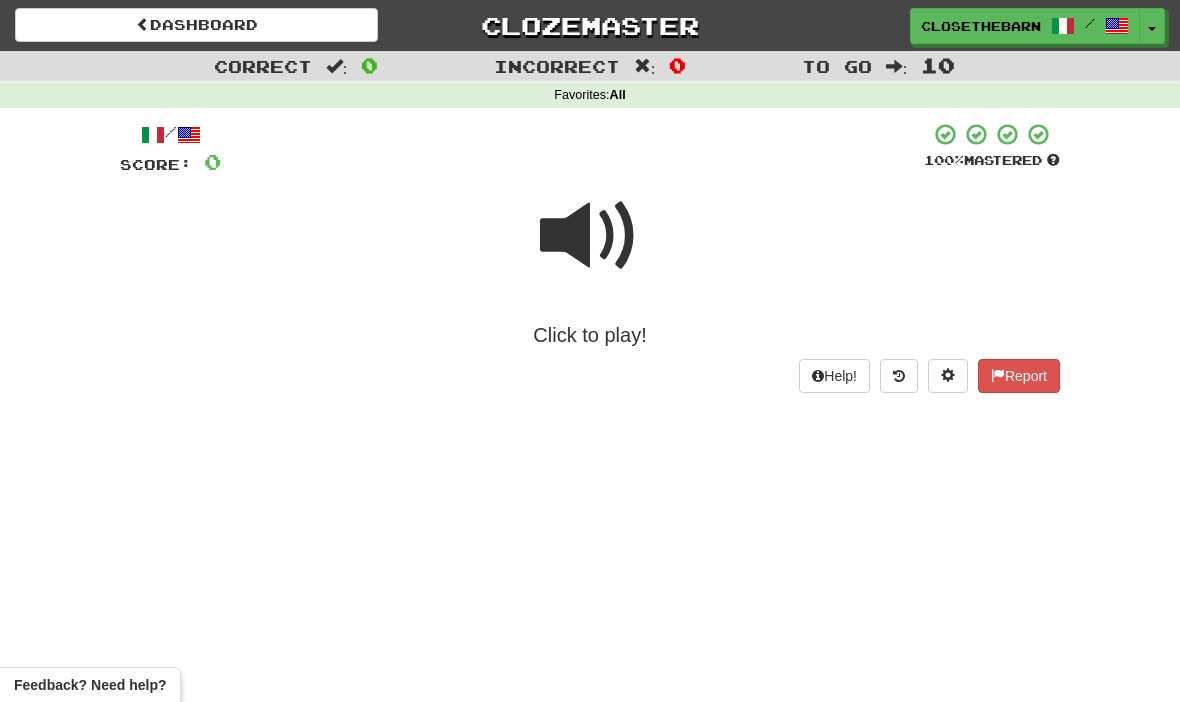 click at bounding box center (590, 236) 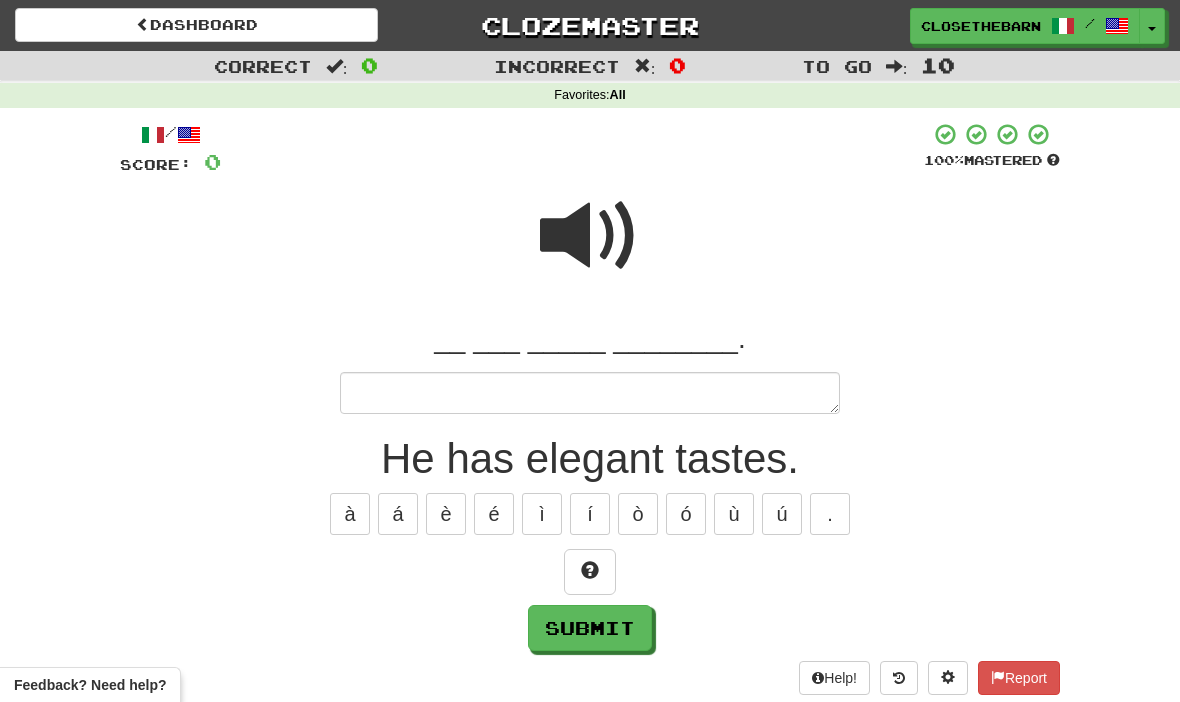 type on "*" 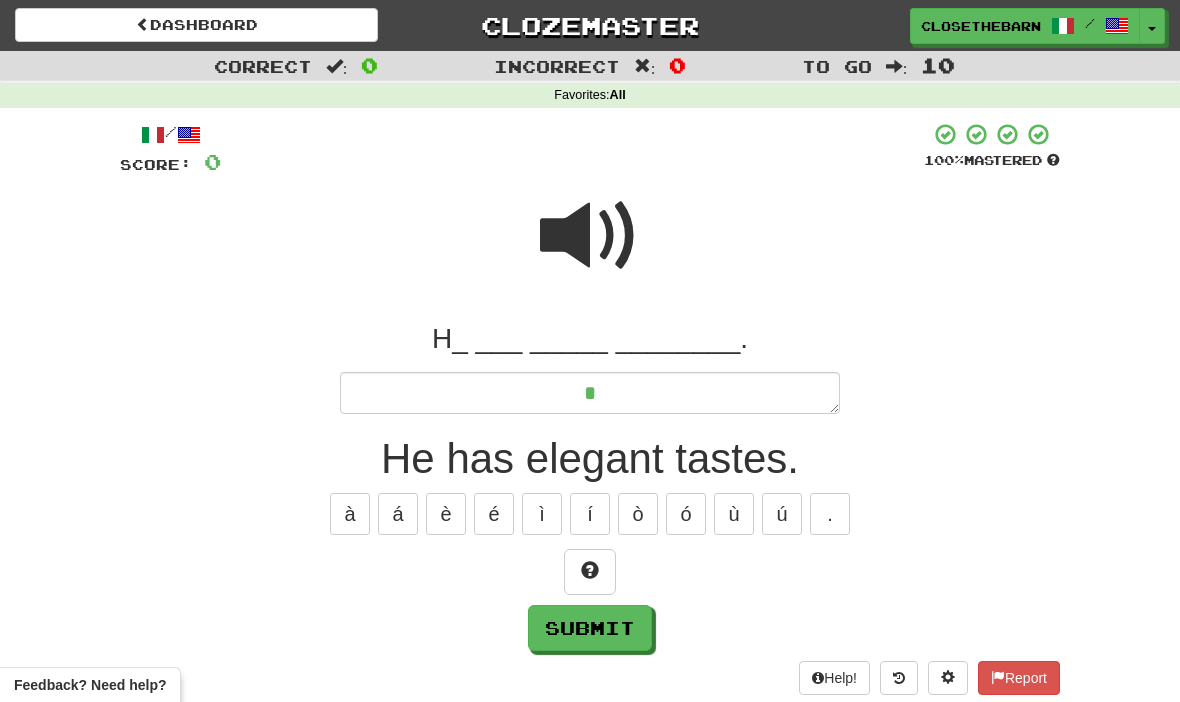 type on "*" 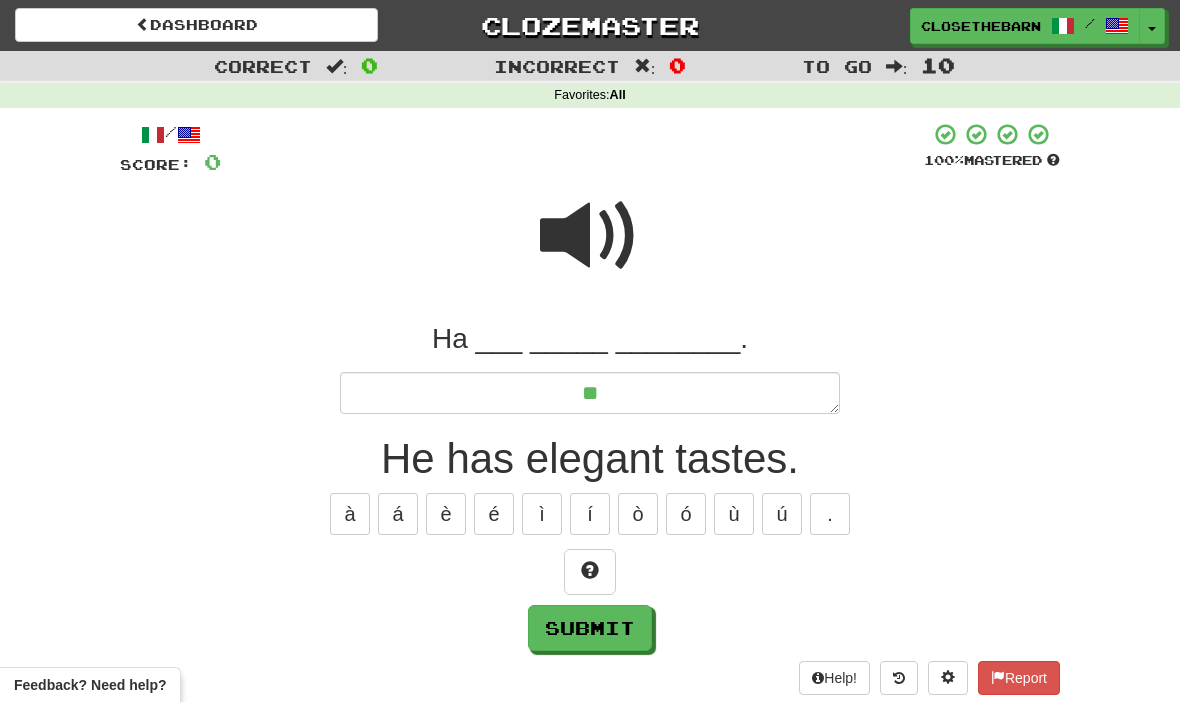 type on "*" 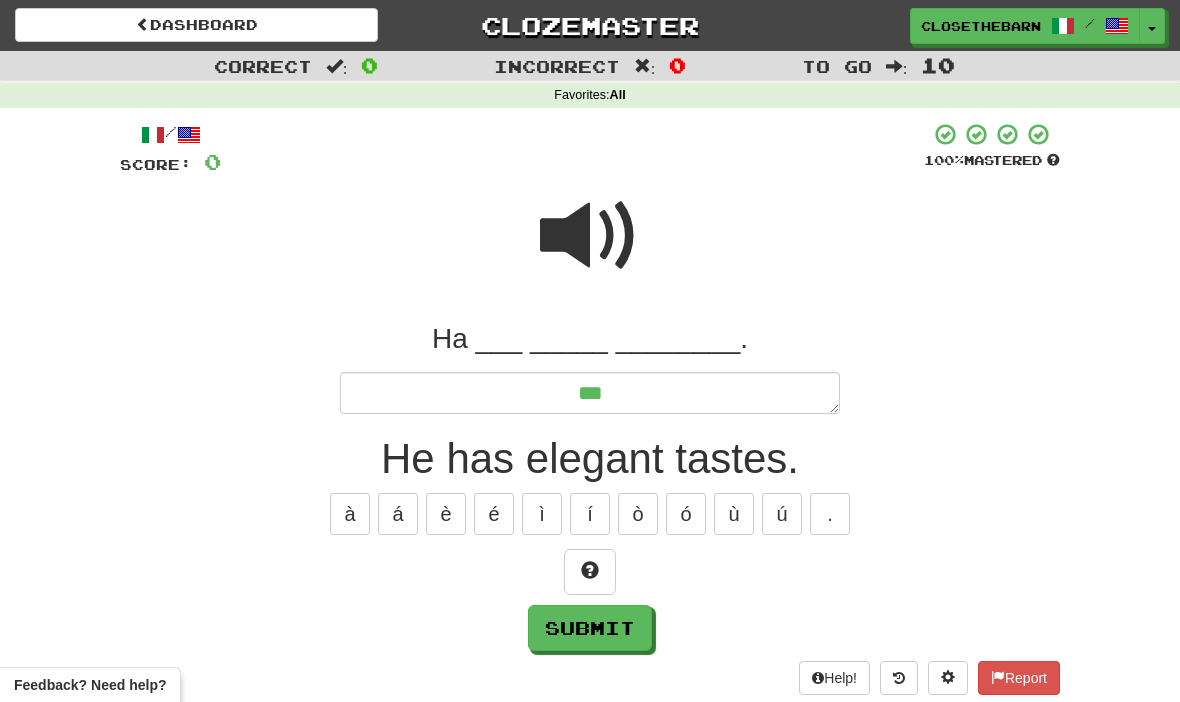 type on "*" 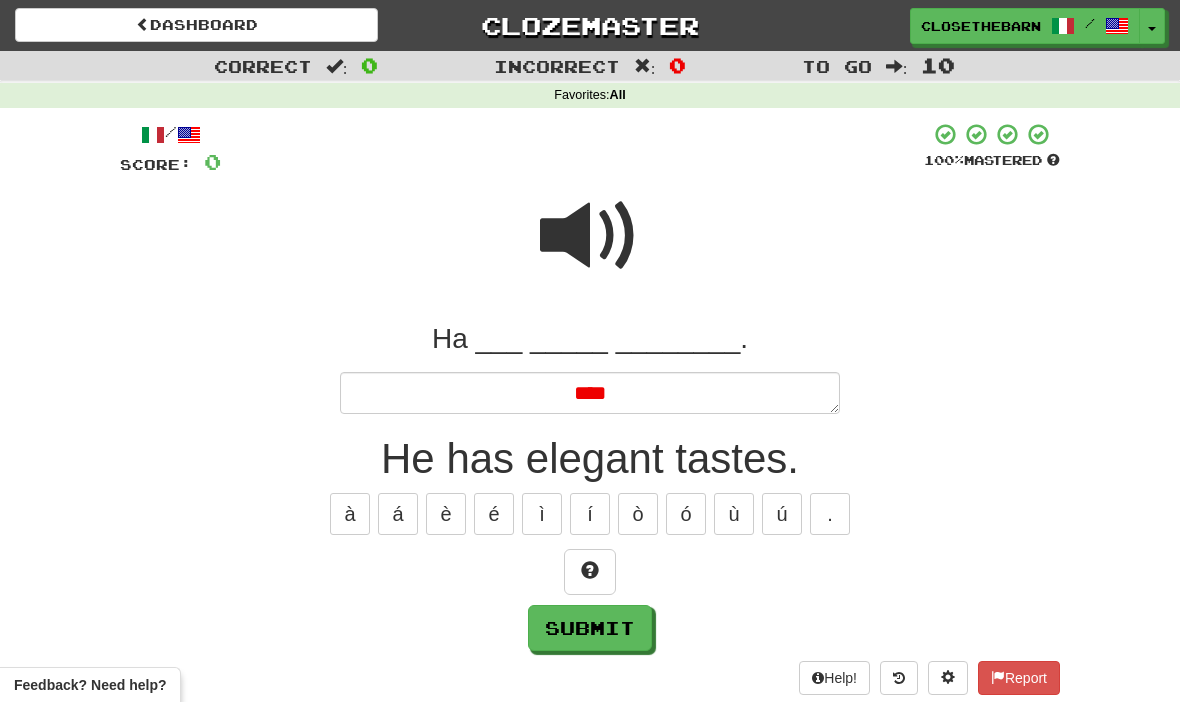 type on "*" 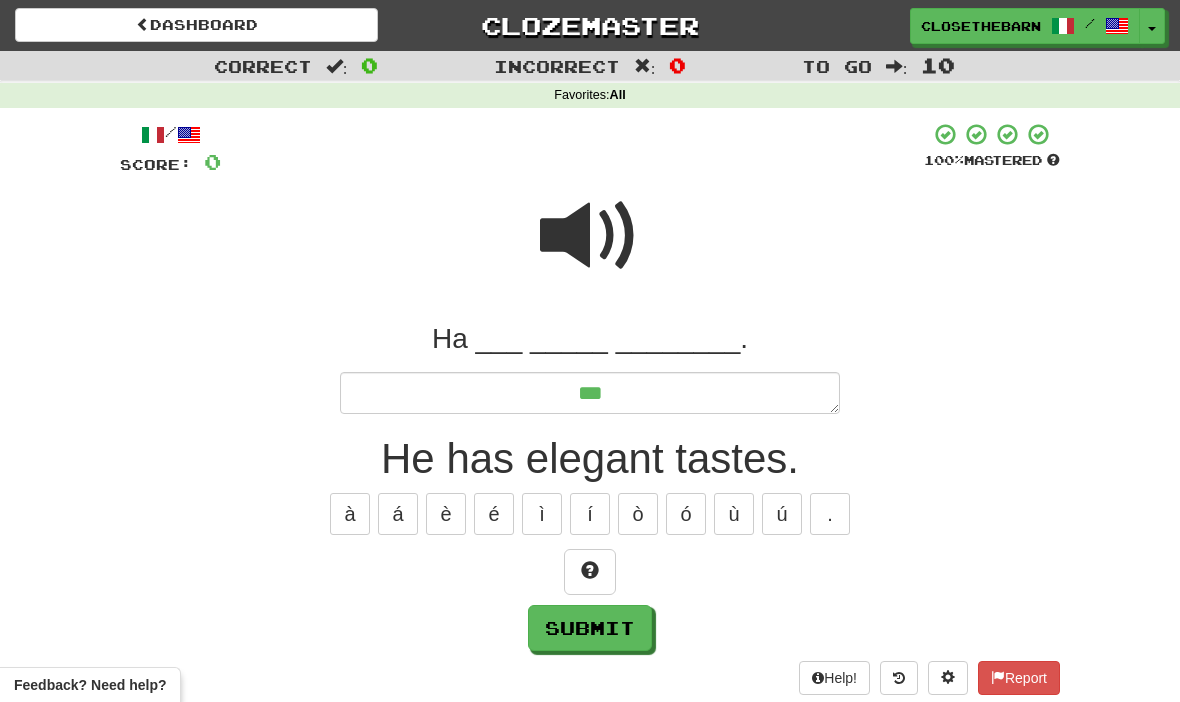 type on "*" 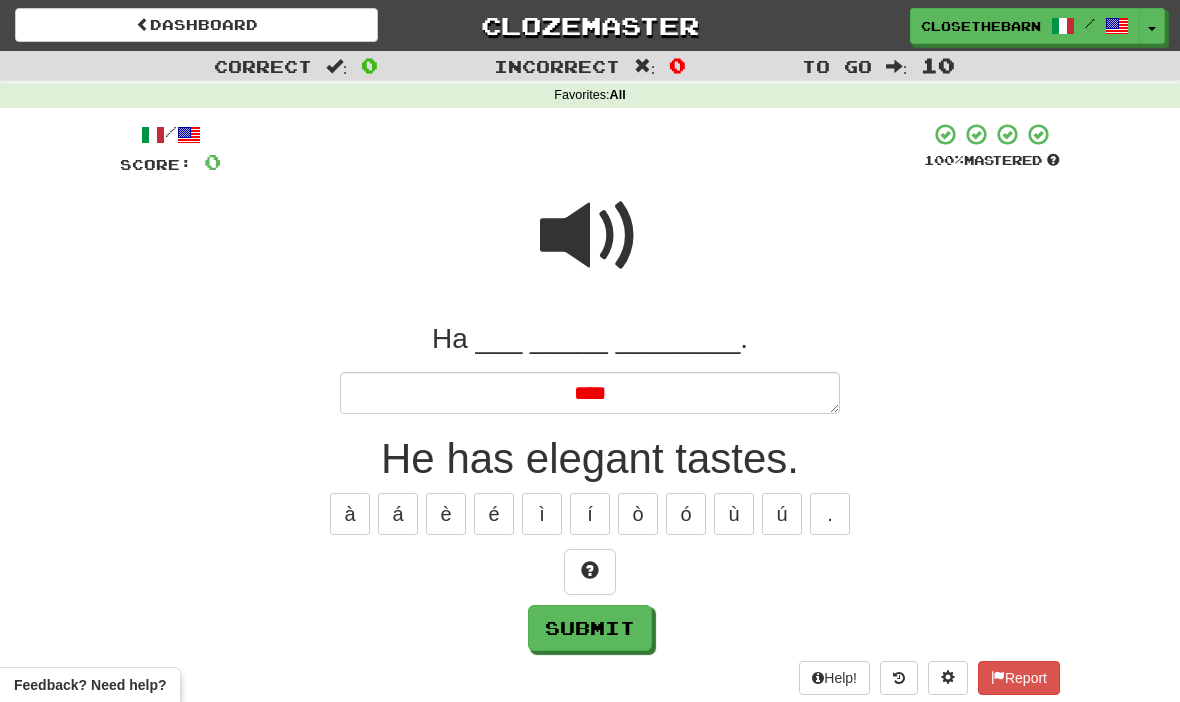 type on "*" 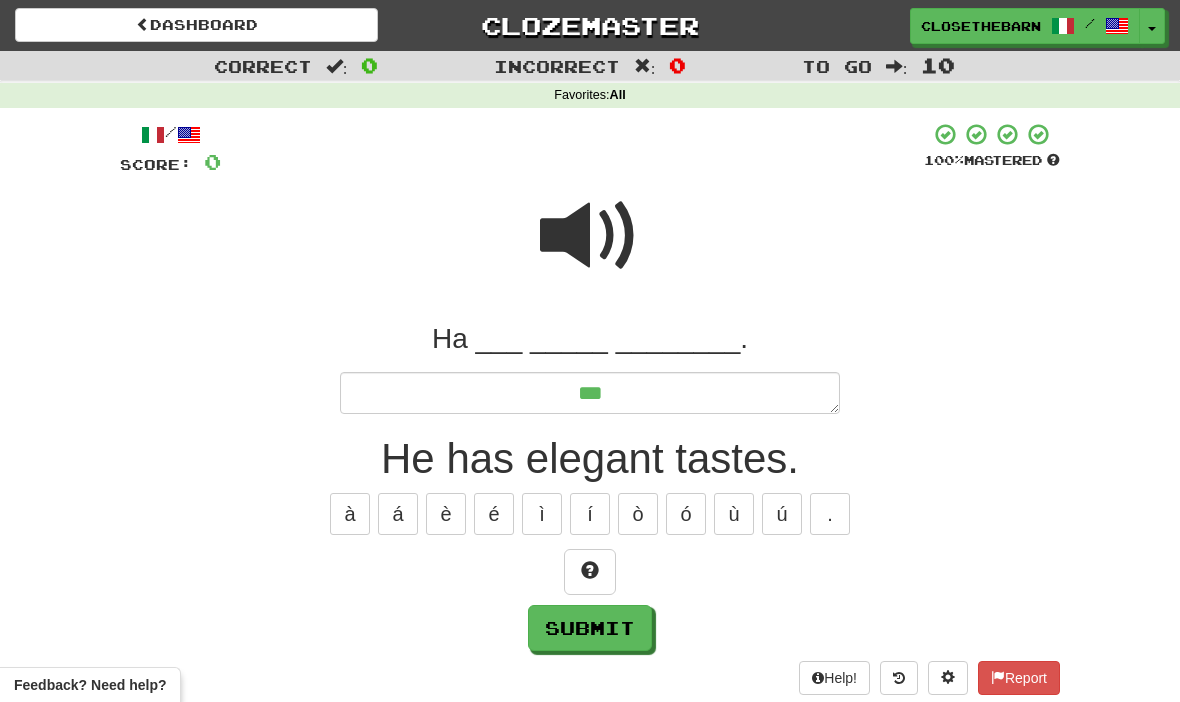 type on "*" 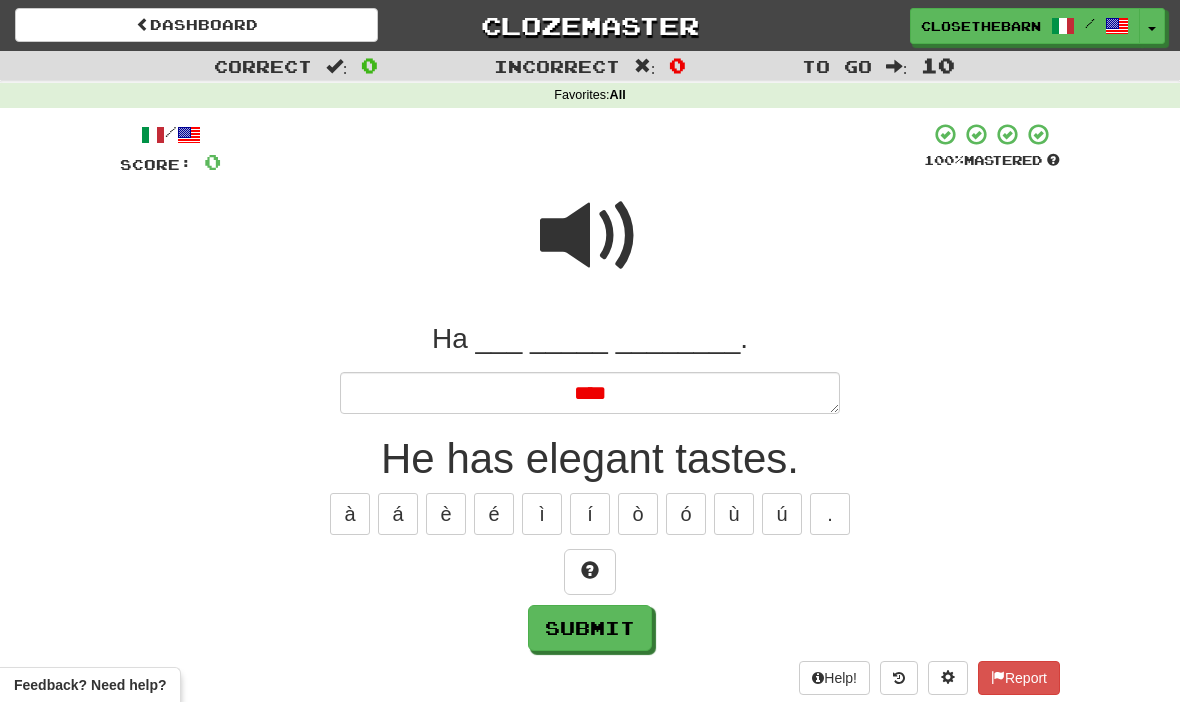 type on "*" 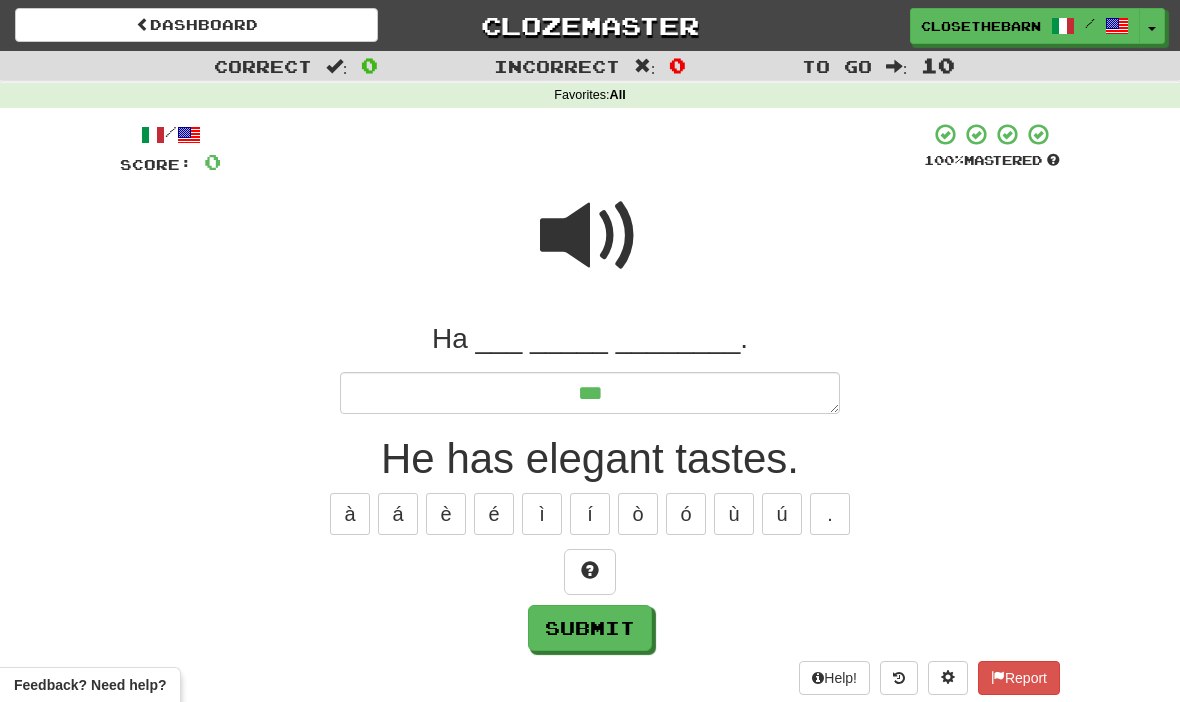 type on "*" 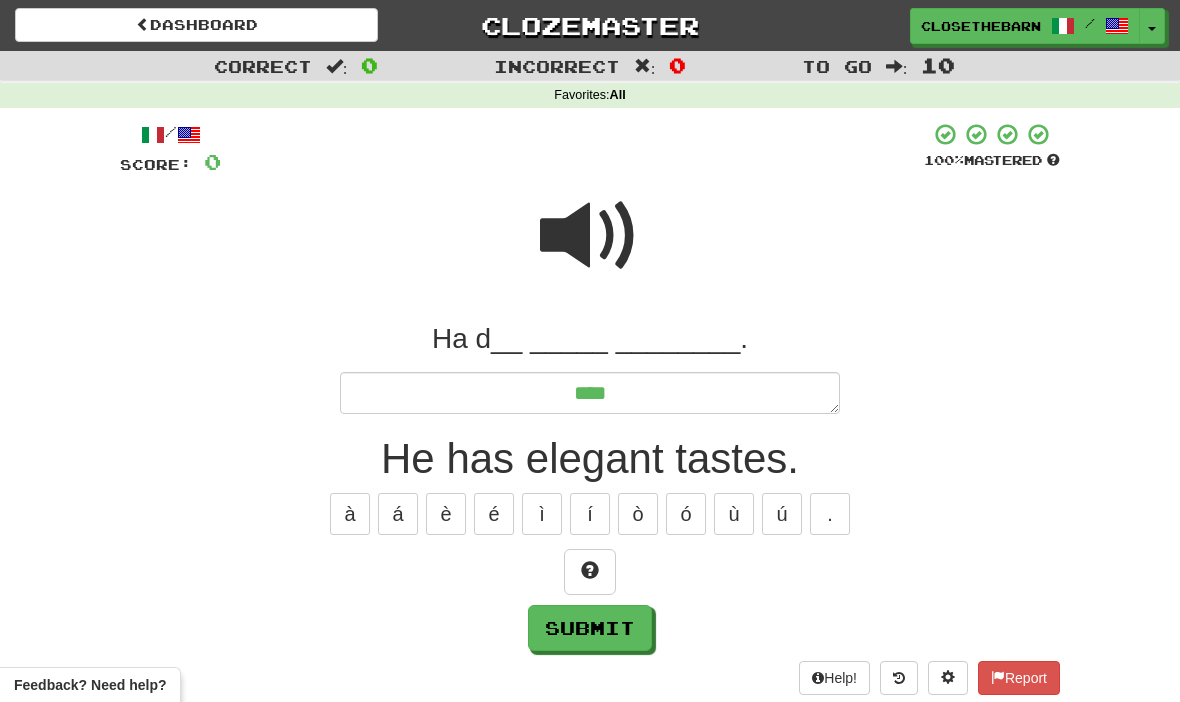 type on "*" 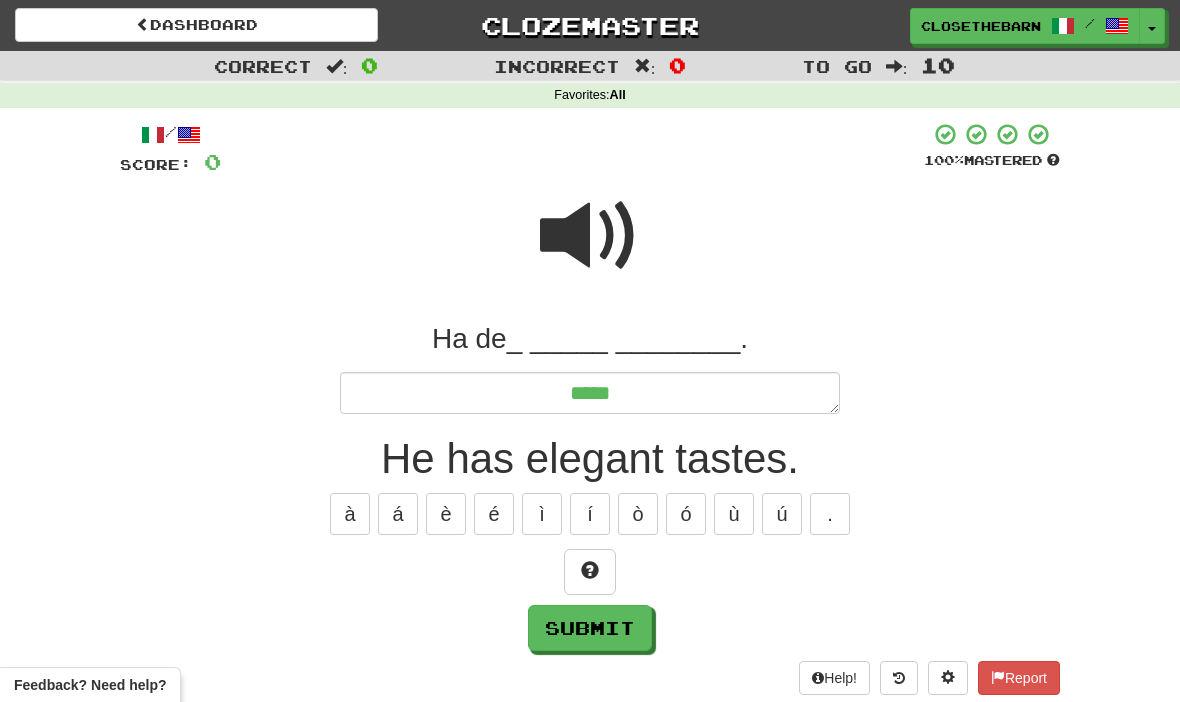 type on "*" 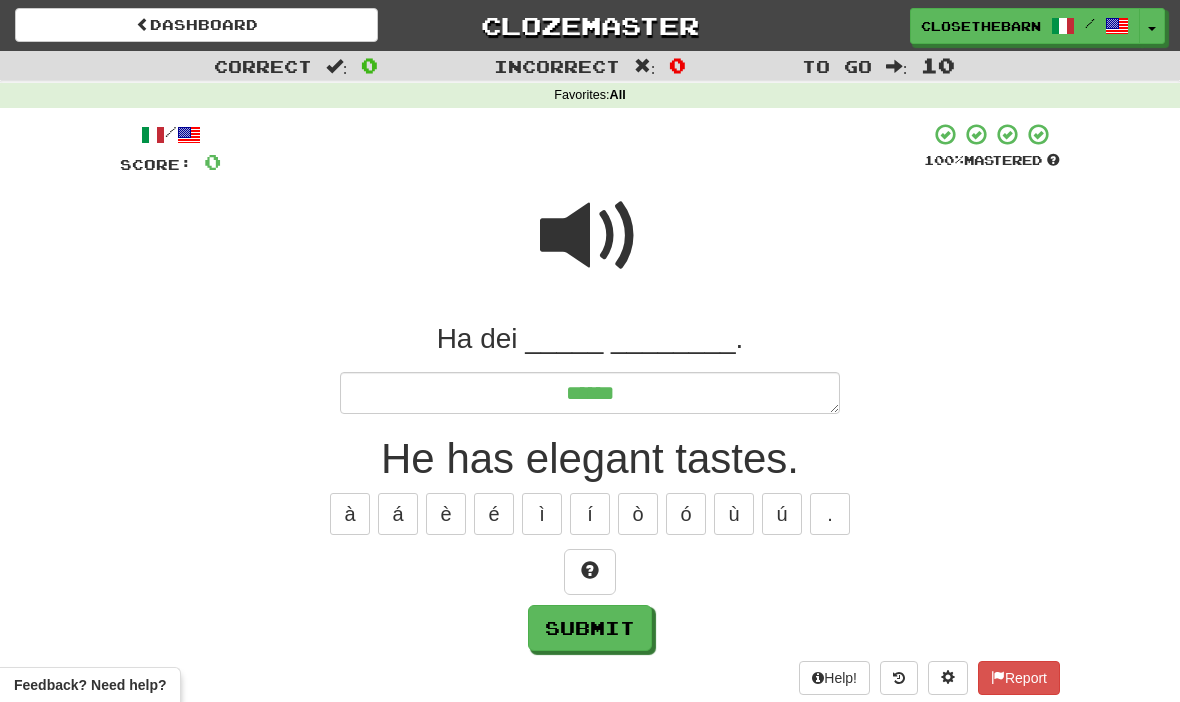 type on "*" 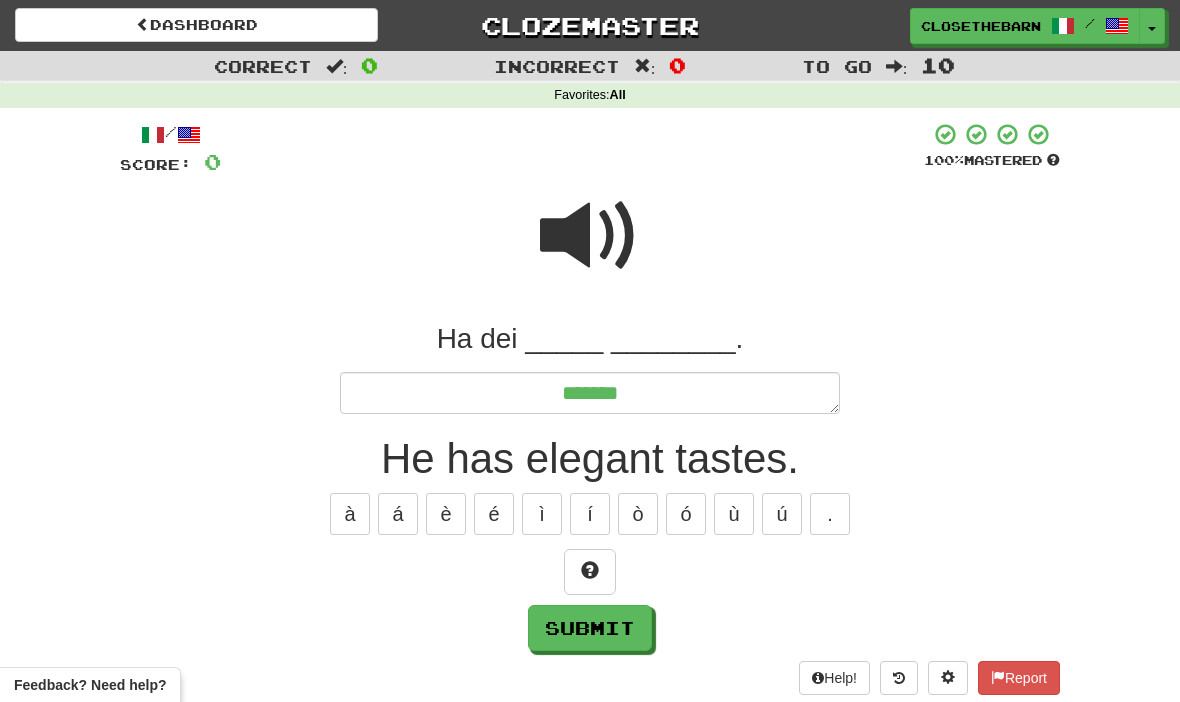 type on "*" 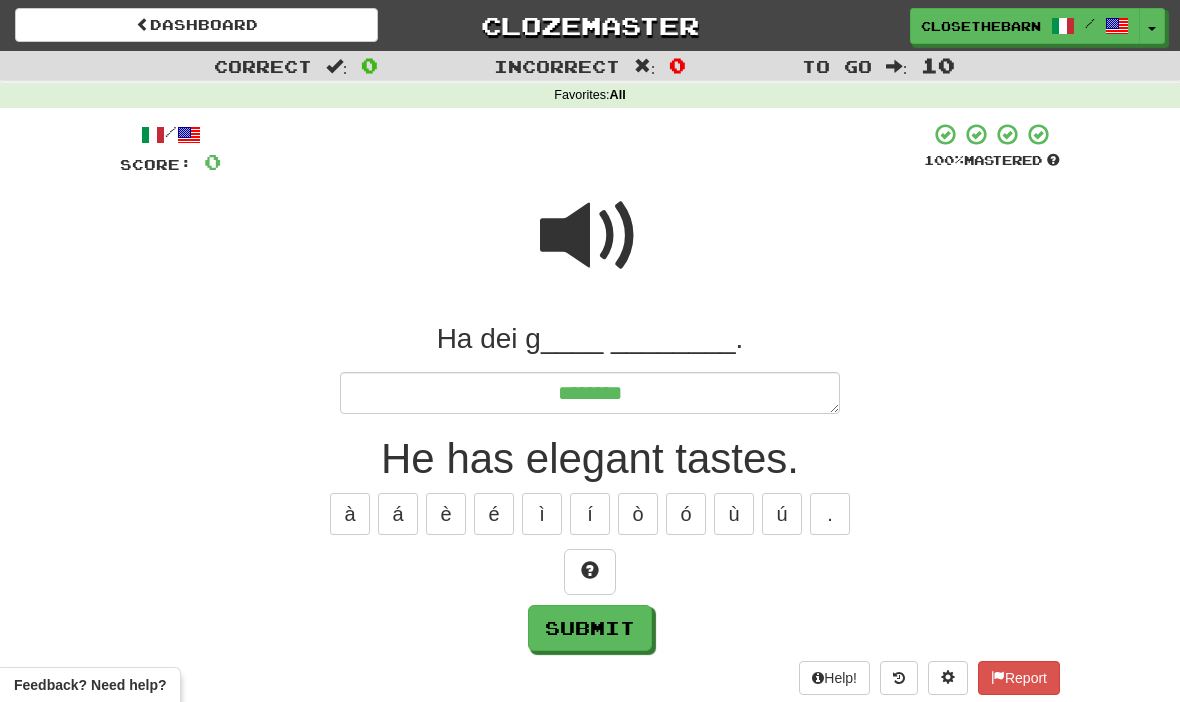 type on "*" 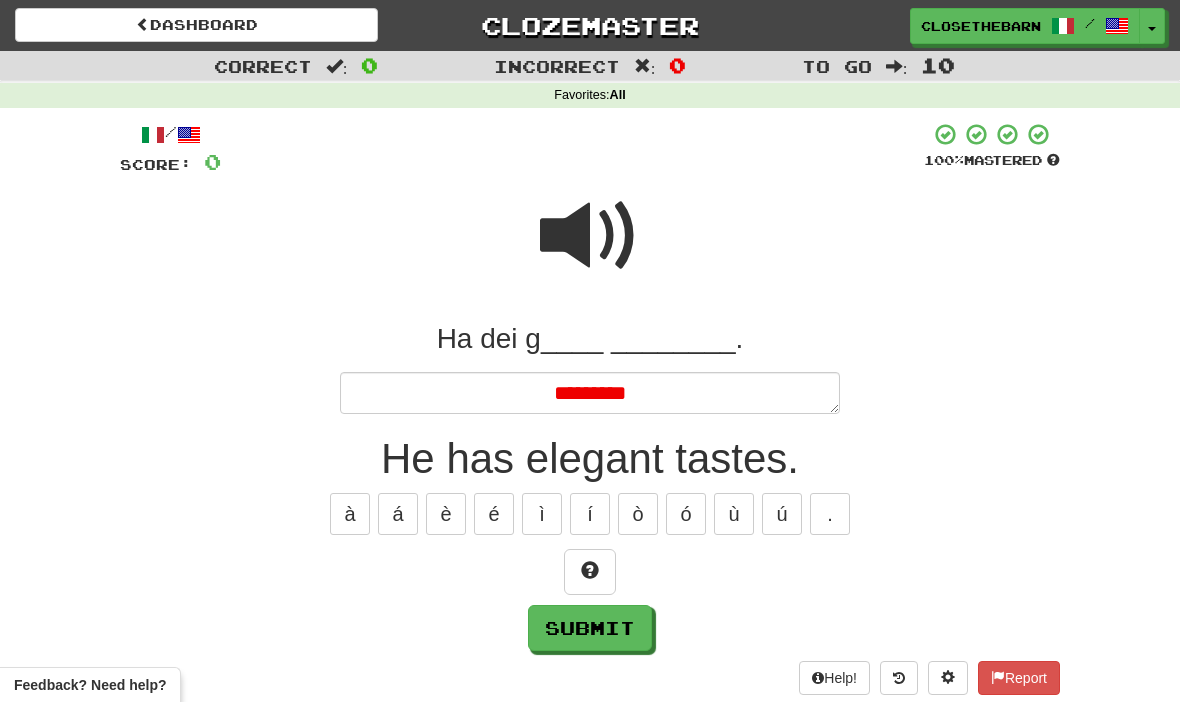 type on "*" 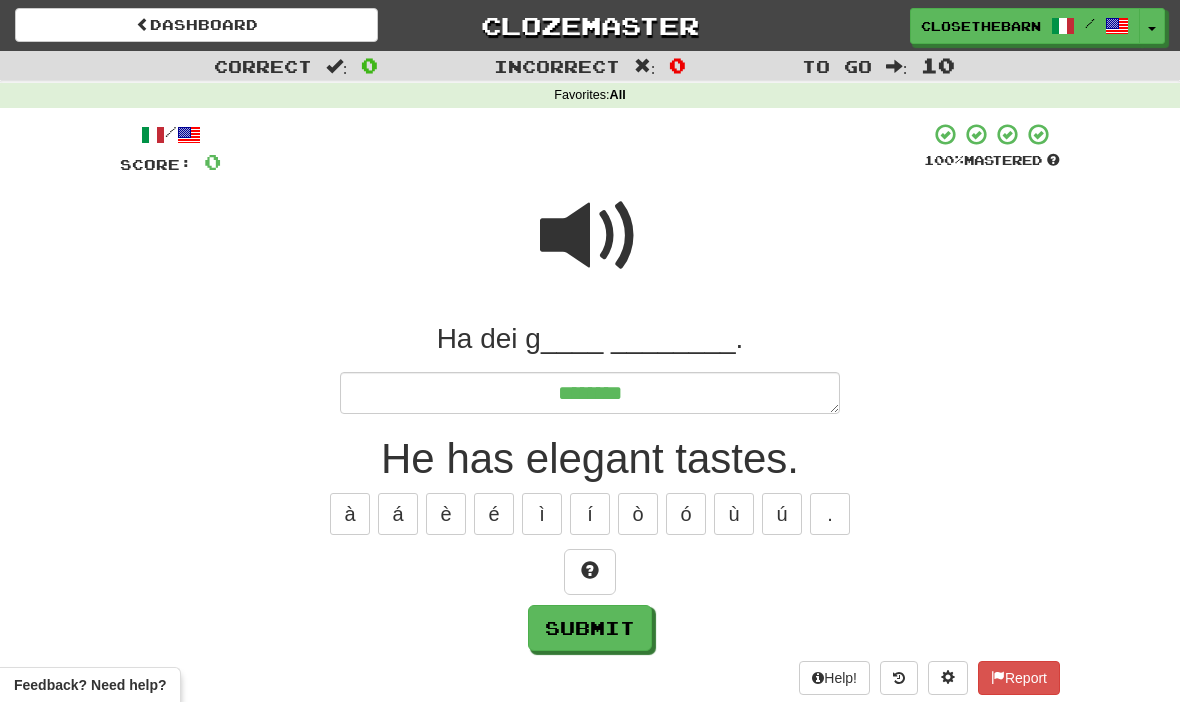 type on "*" 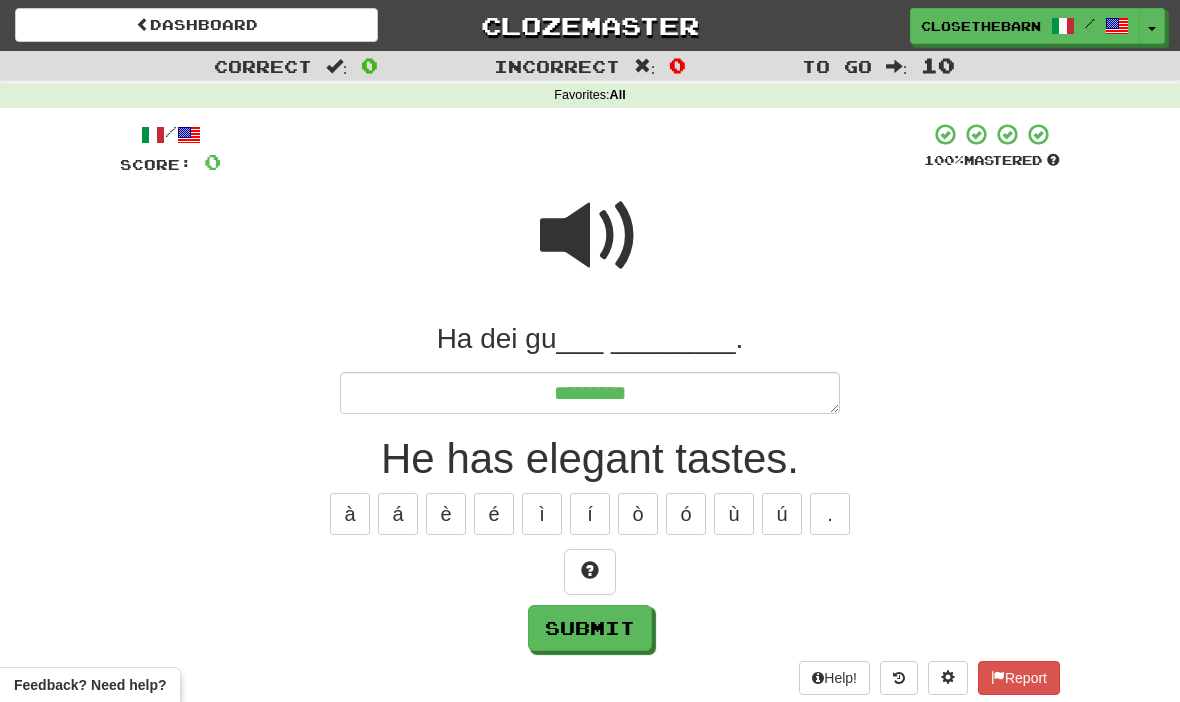 type on "*" 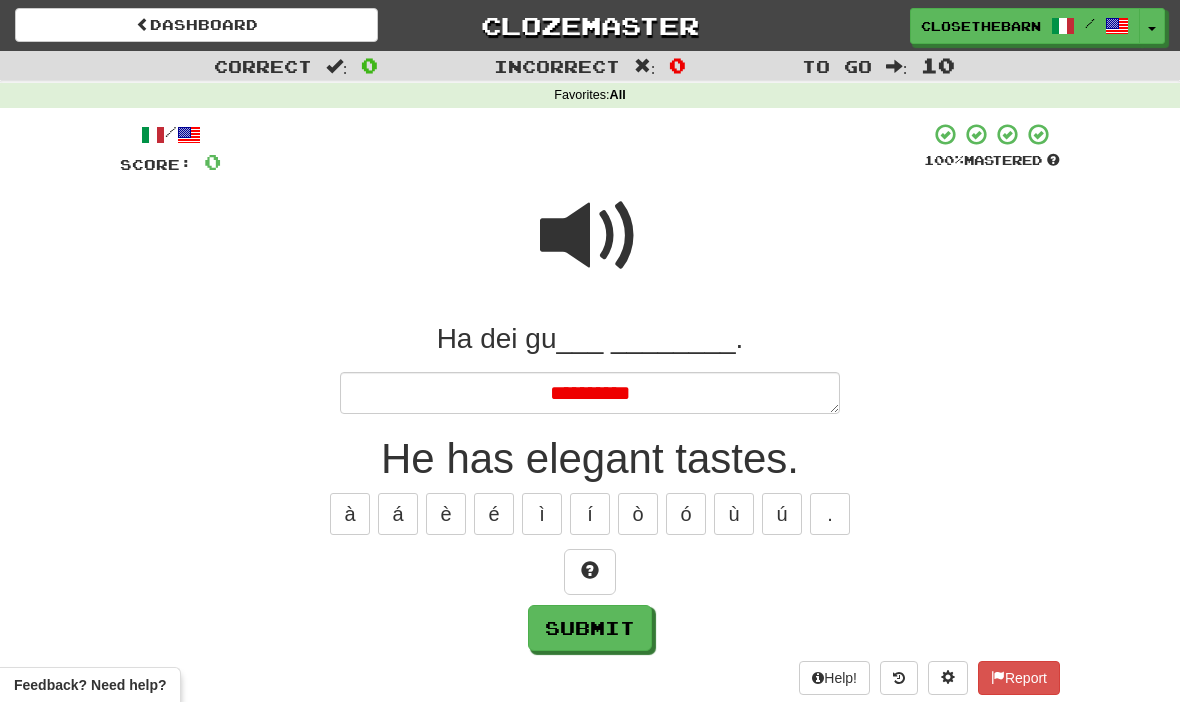 type on "*" 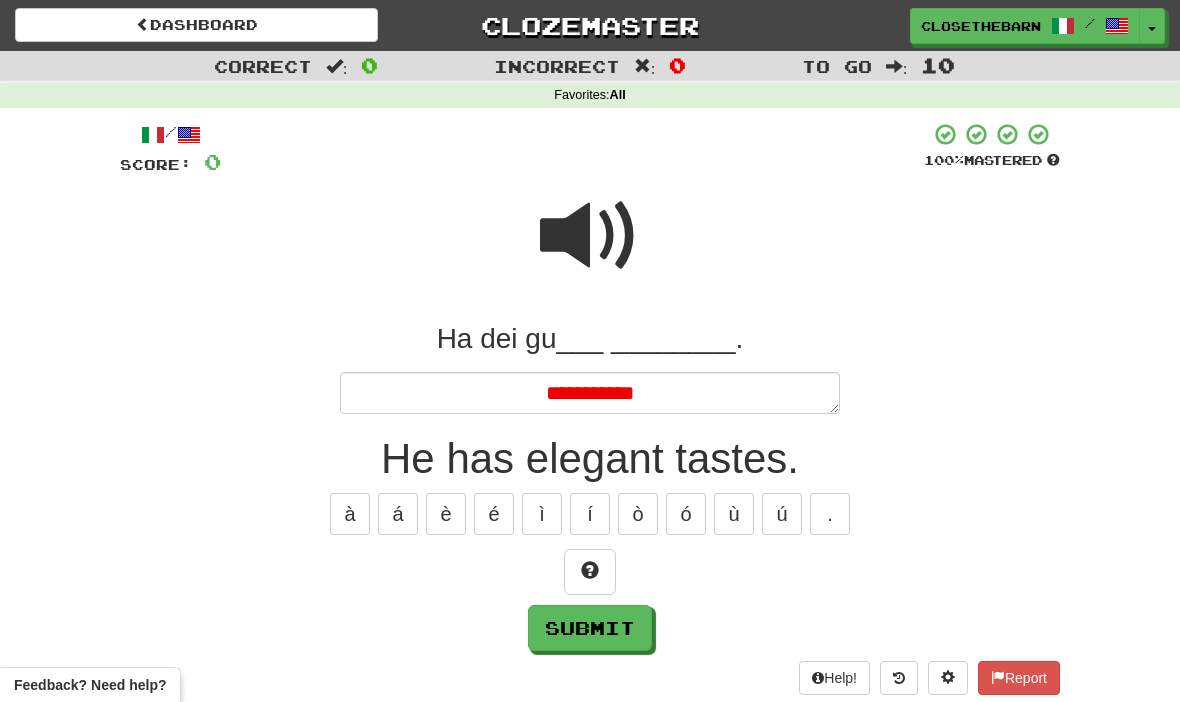 type on "*" 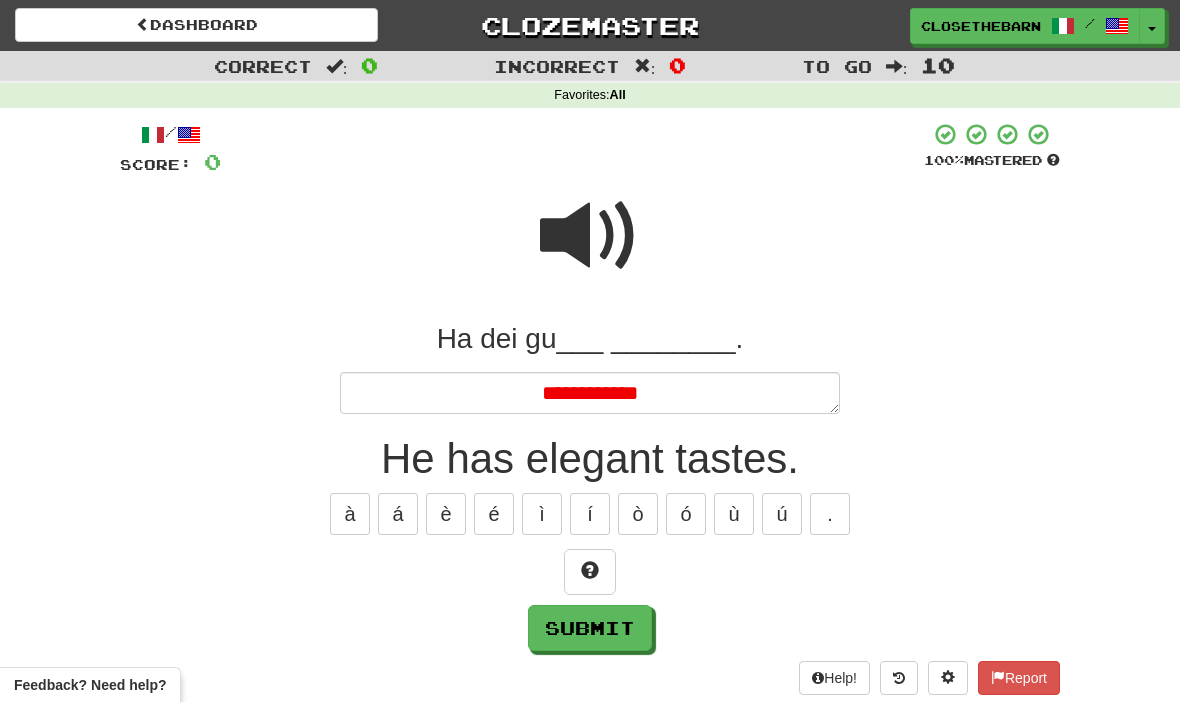 type on "*" 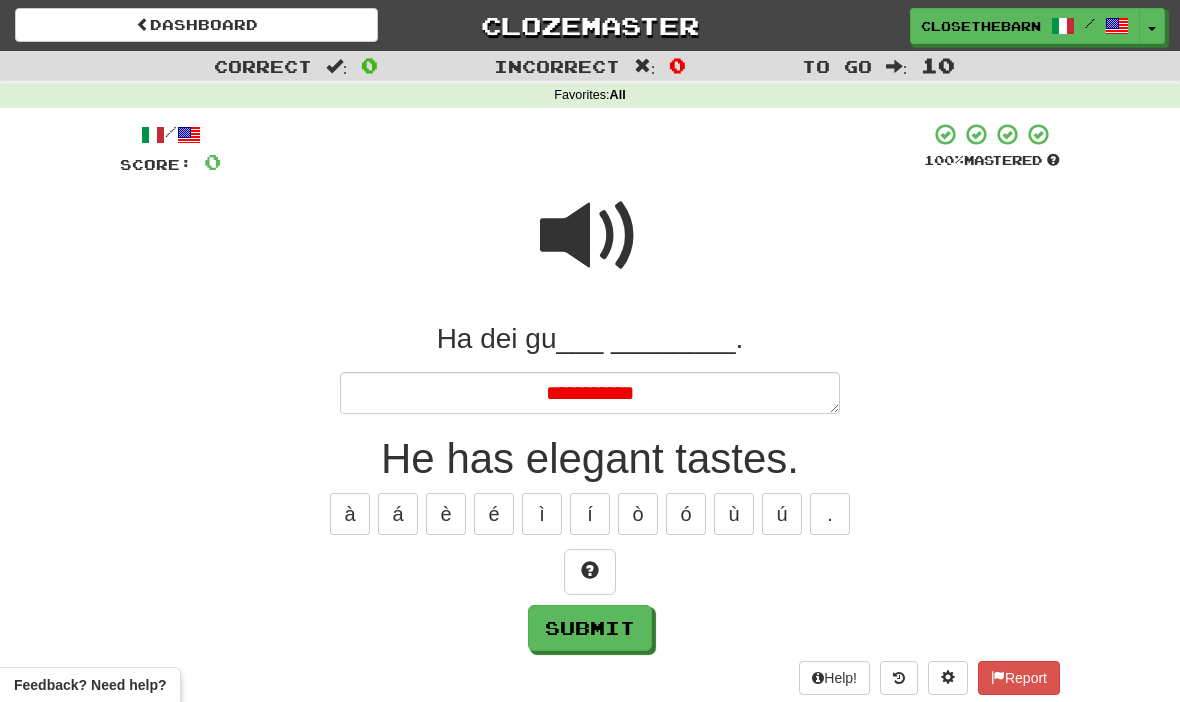 type on "*" 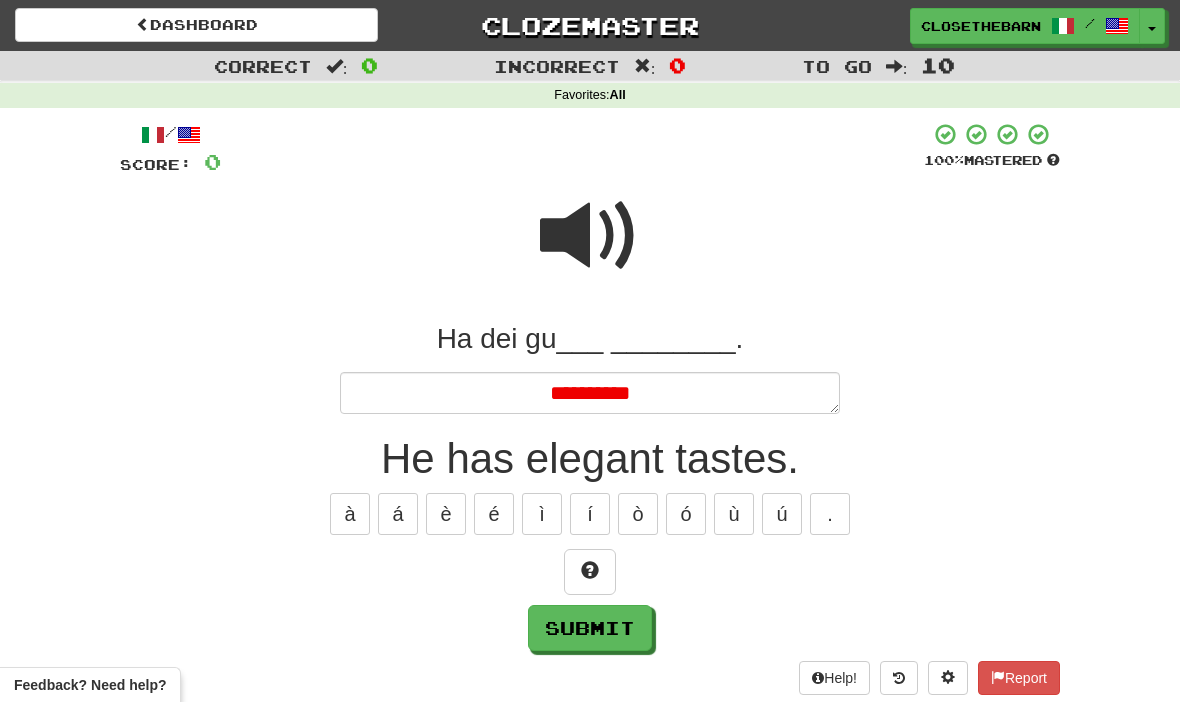 type on "*" 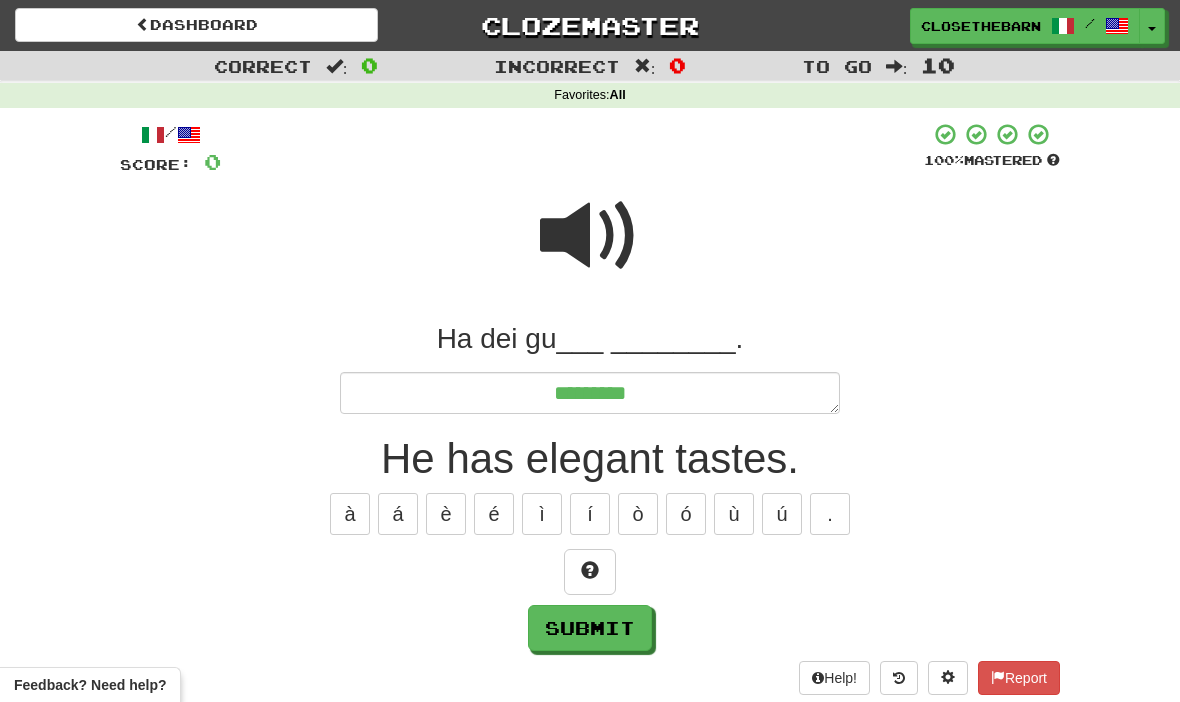 type on "*" 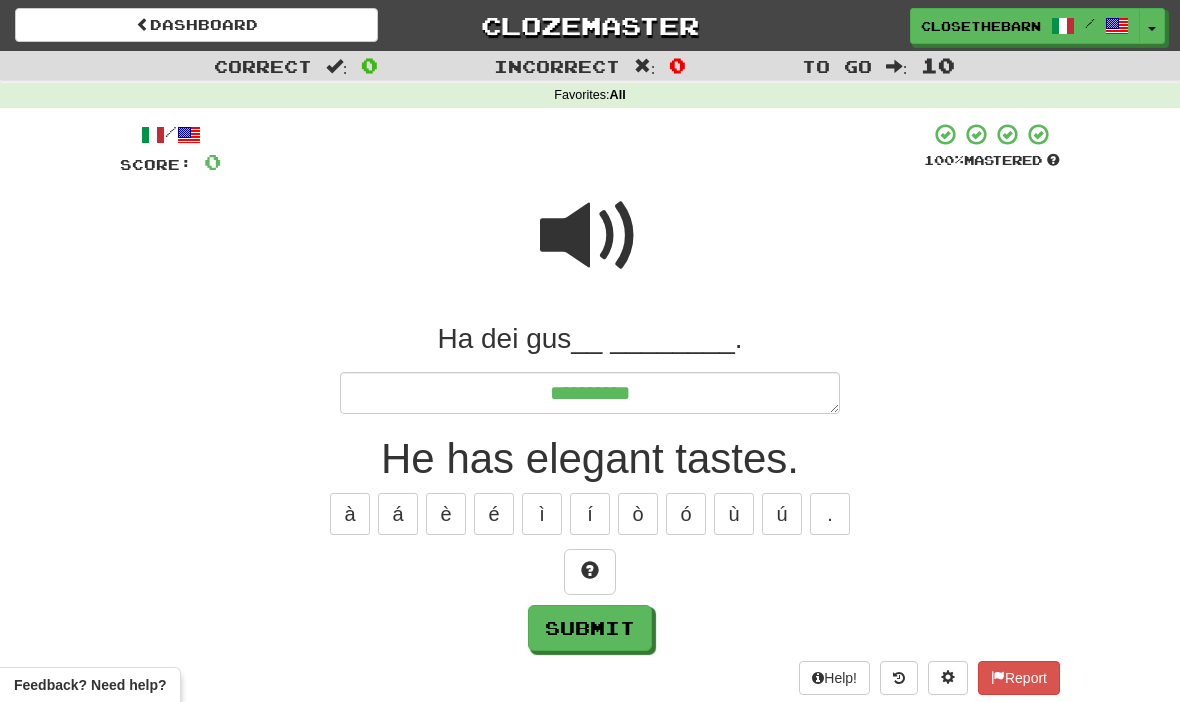 type on "*" 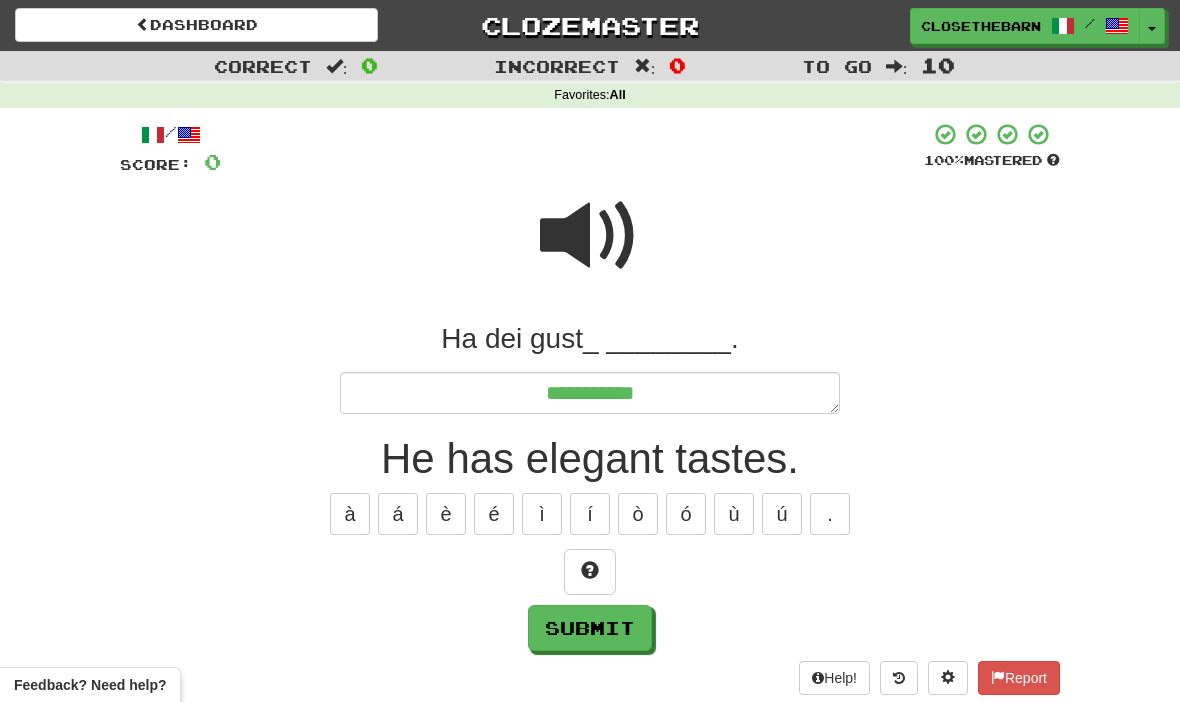 type on "*" 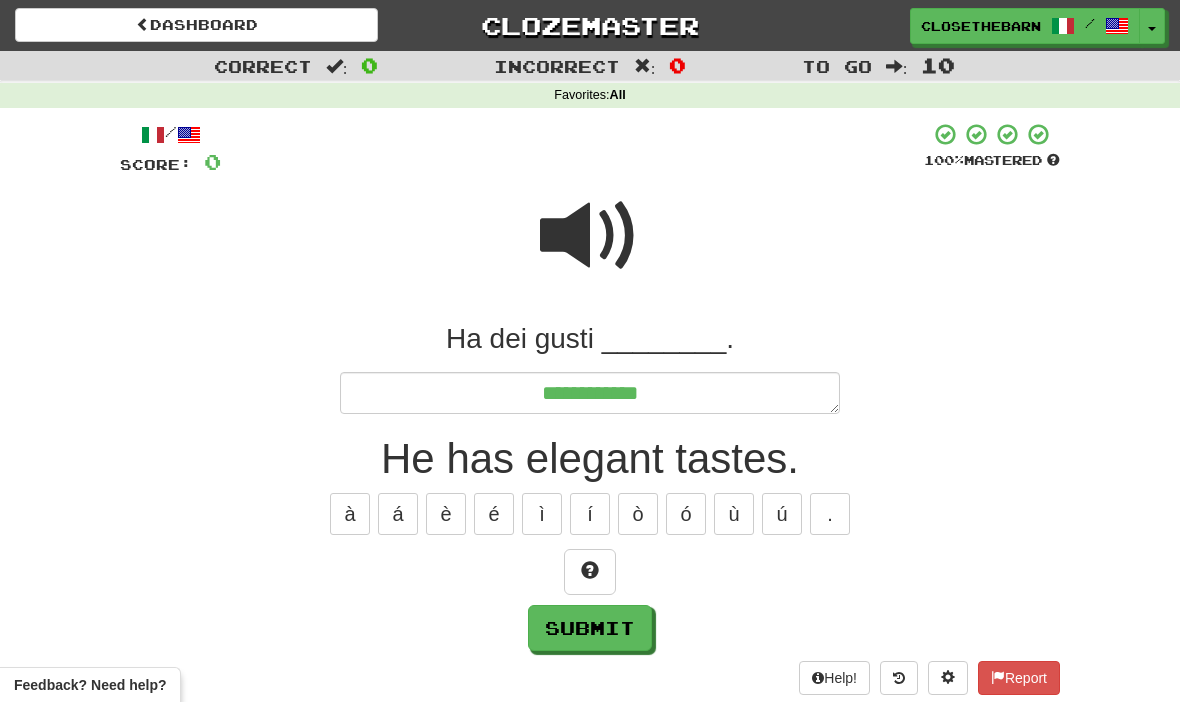 type on "*" 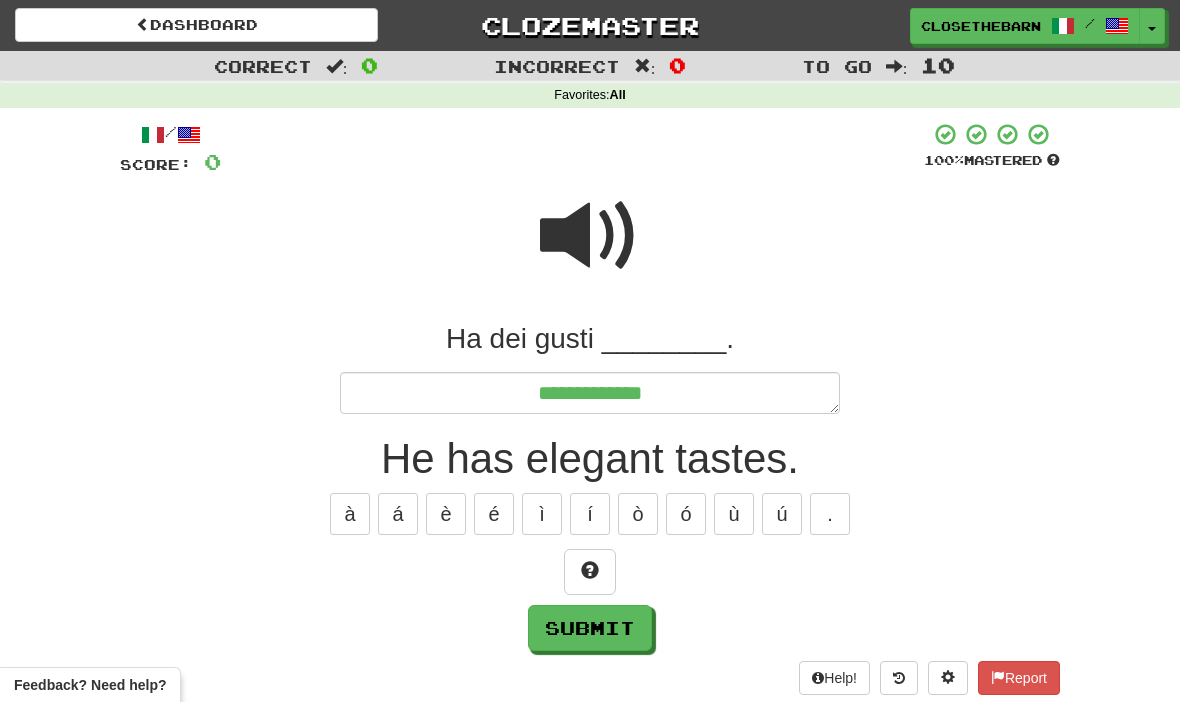 type on "*" 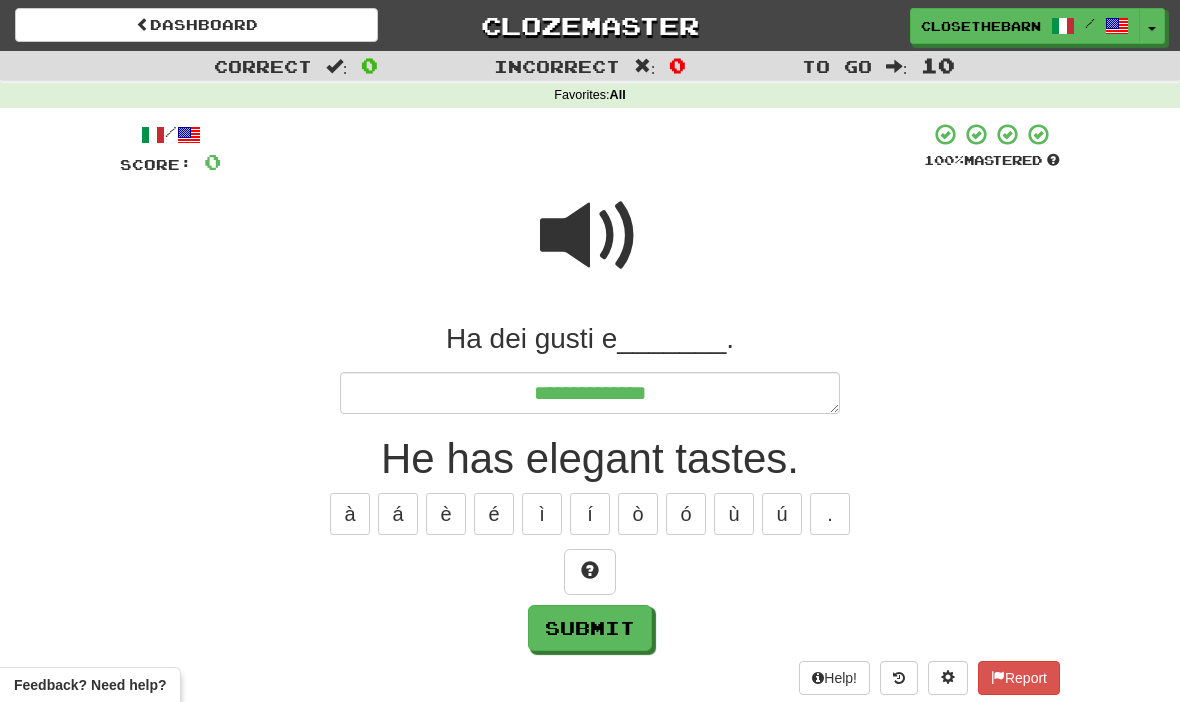 type on "*" 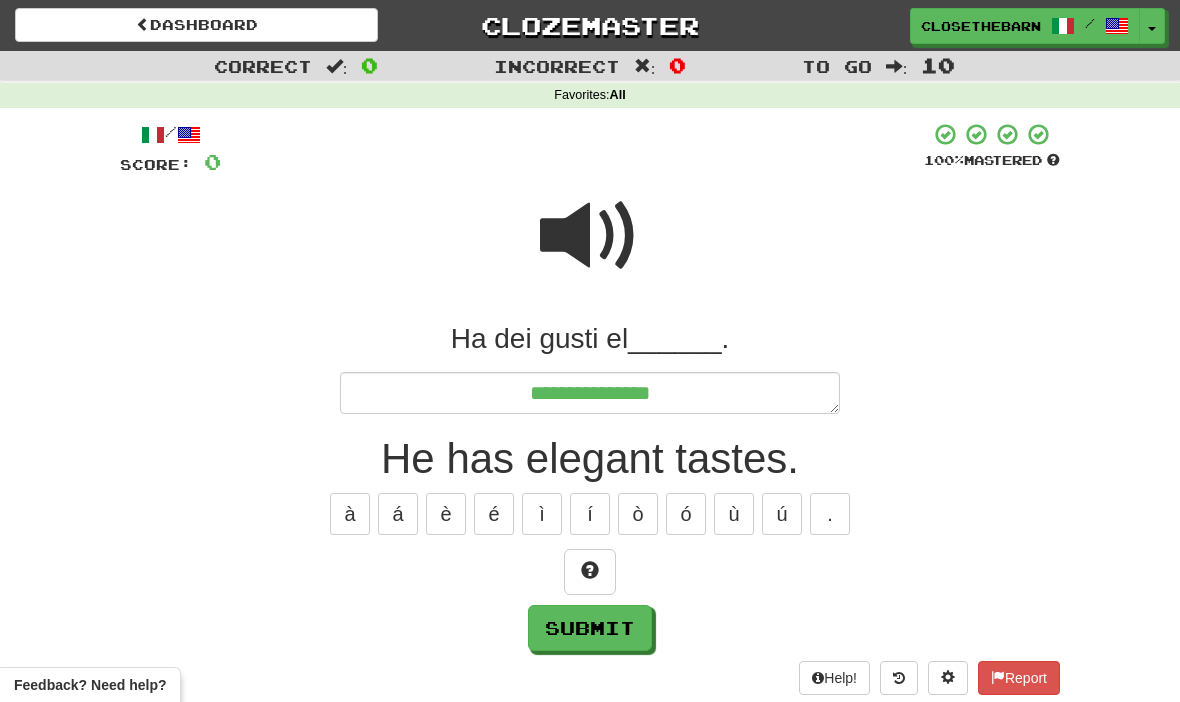 type on "*" 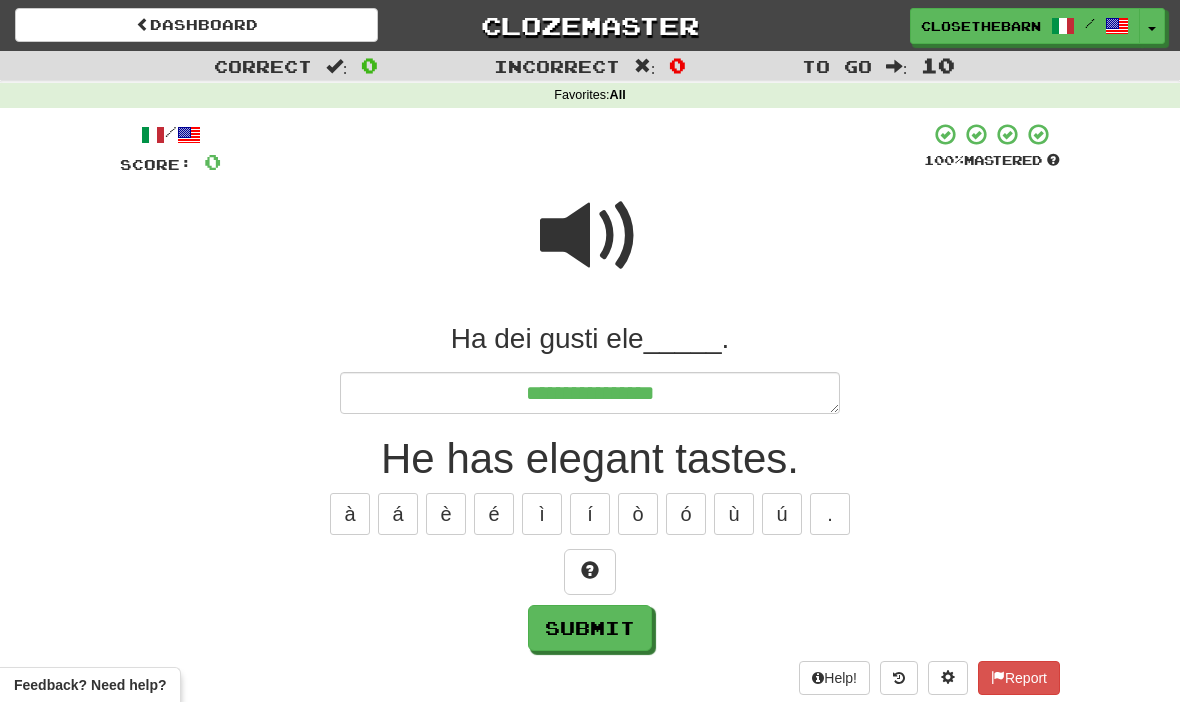 type on "*" 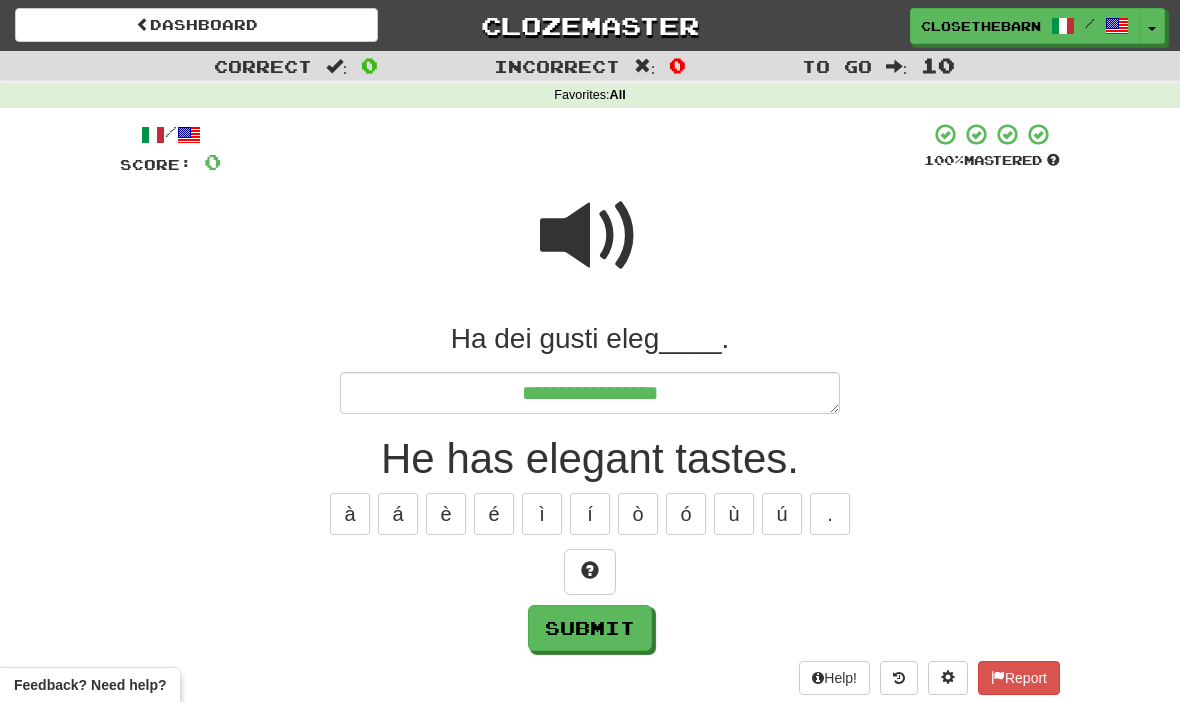 type on "*" 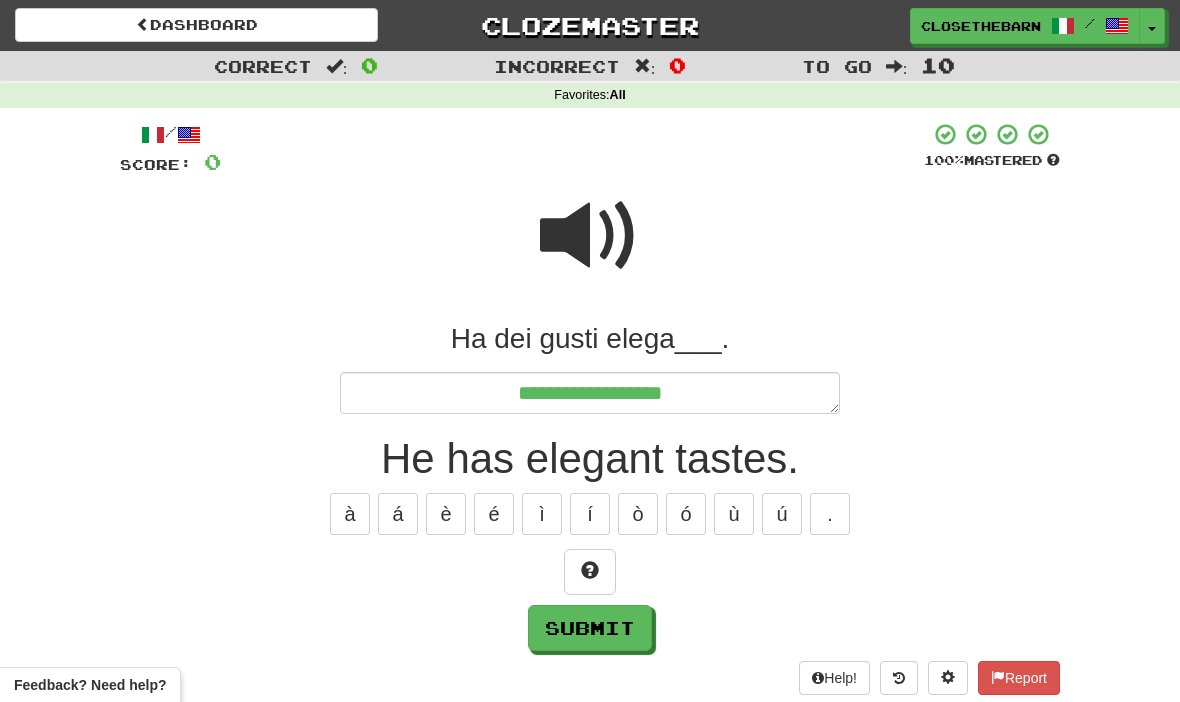 type on "*" 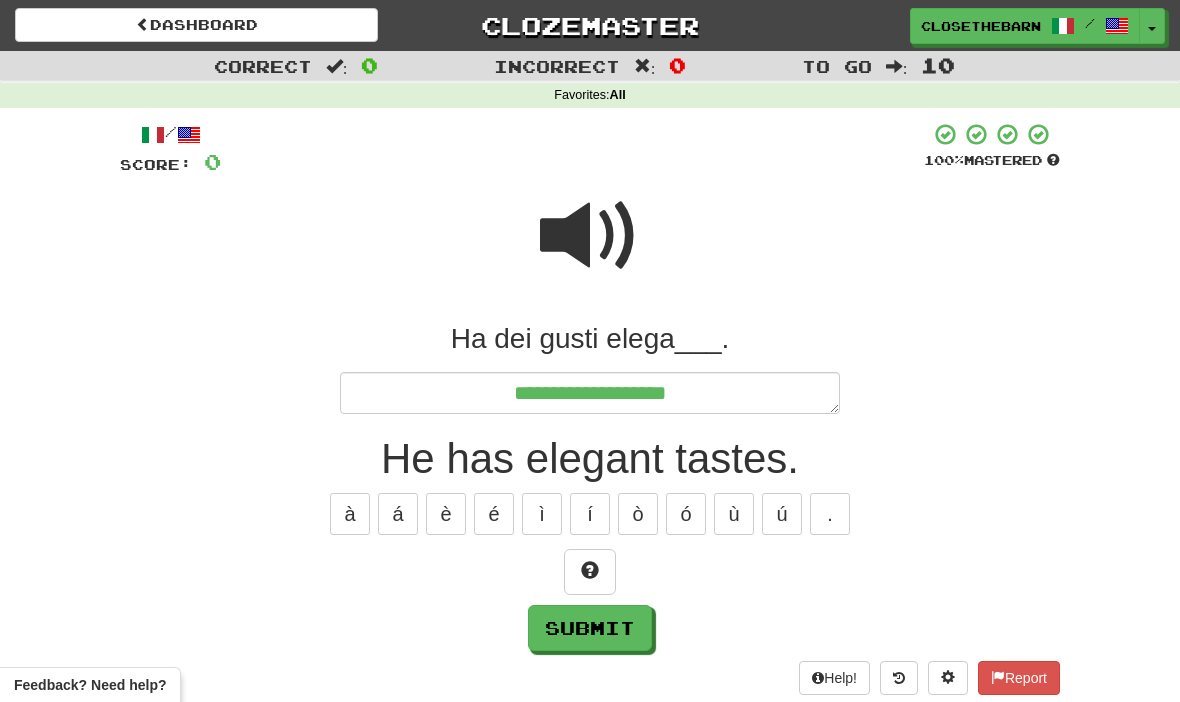 type on "*" 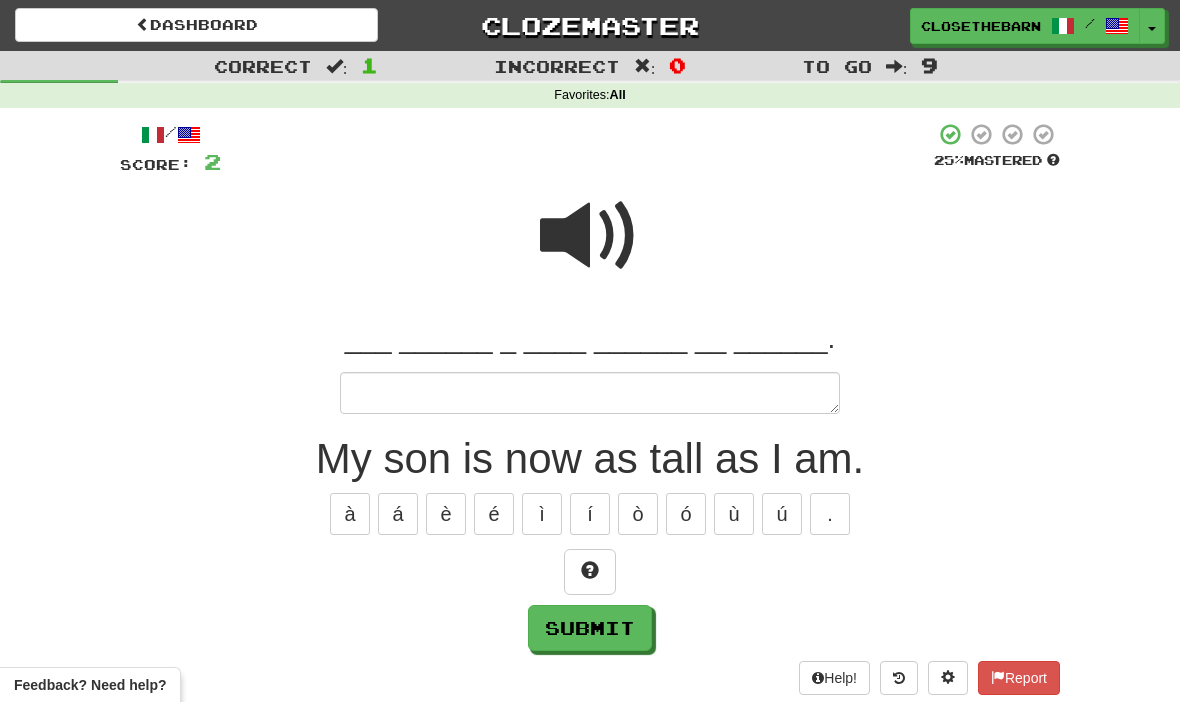 type on "*" 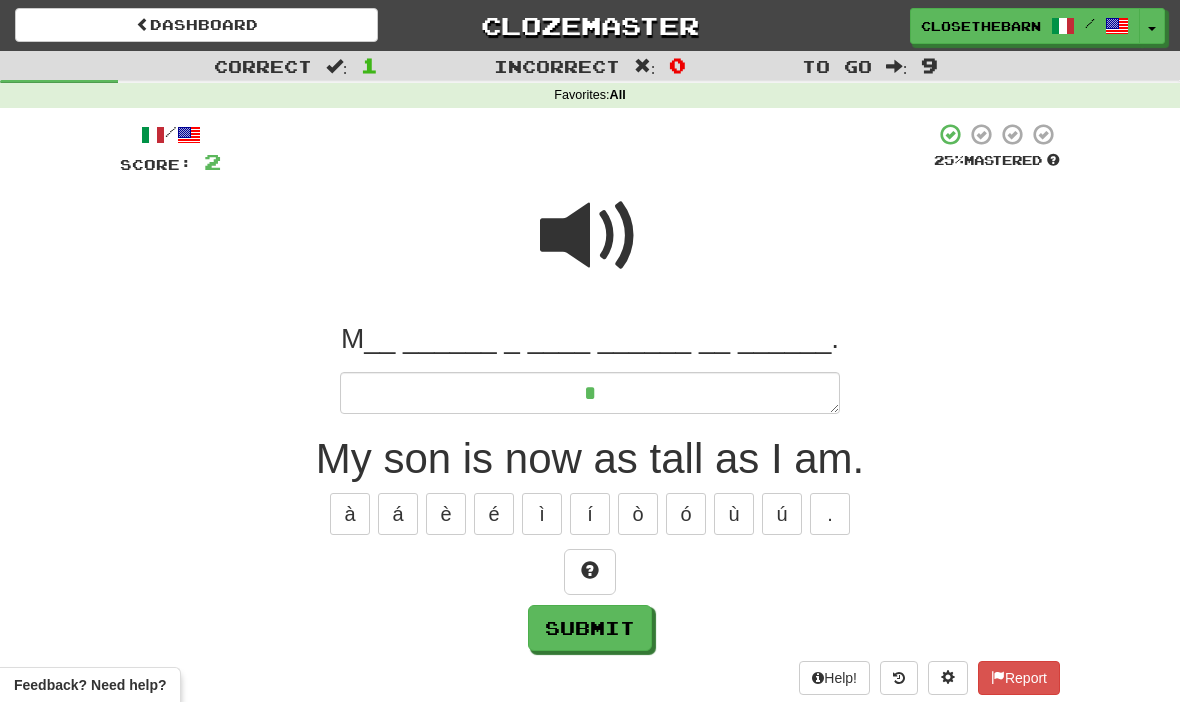 type on "*" 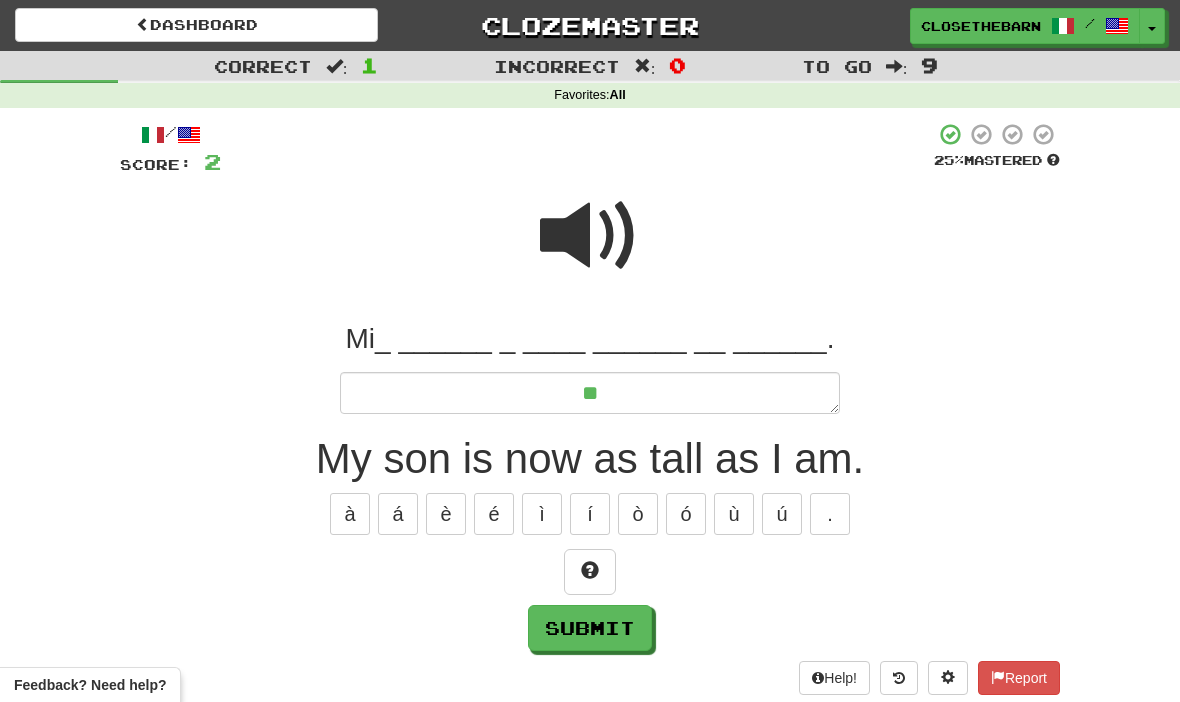 type on "*" 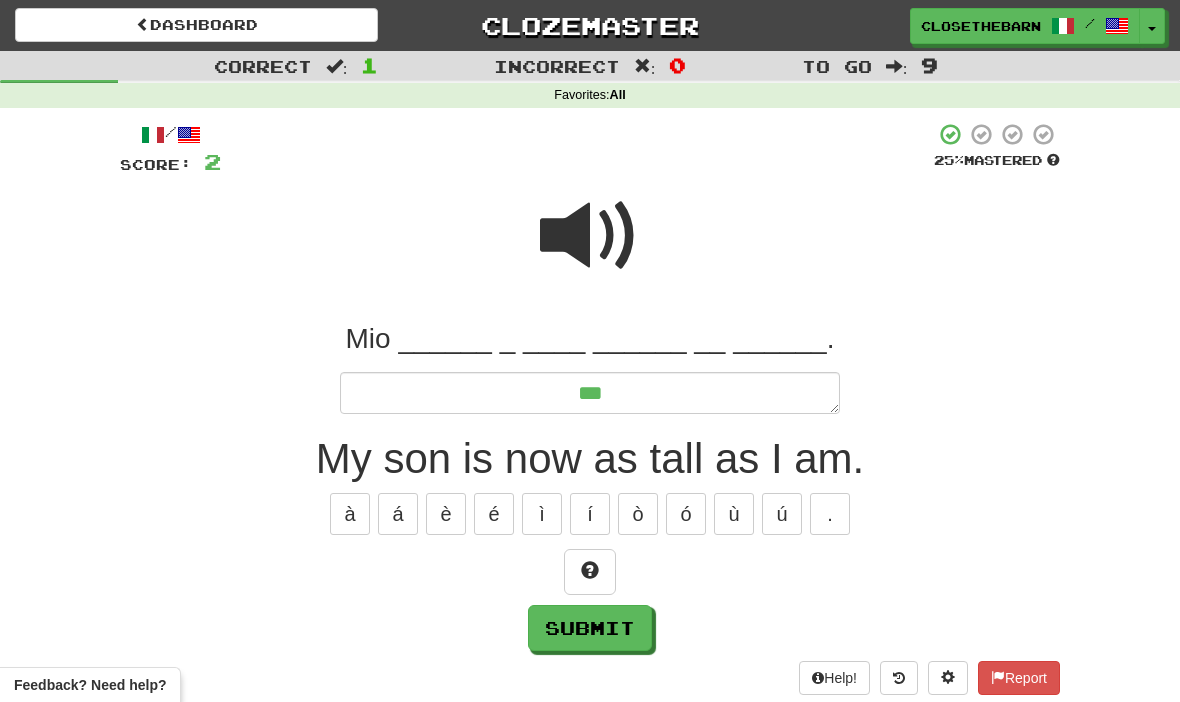 type on "*" 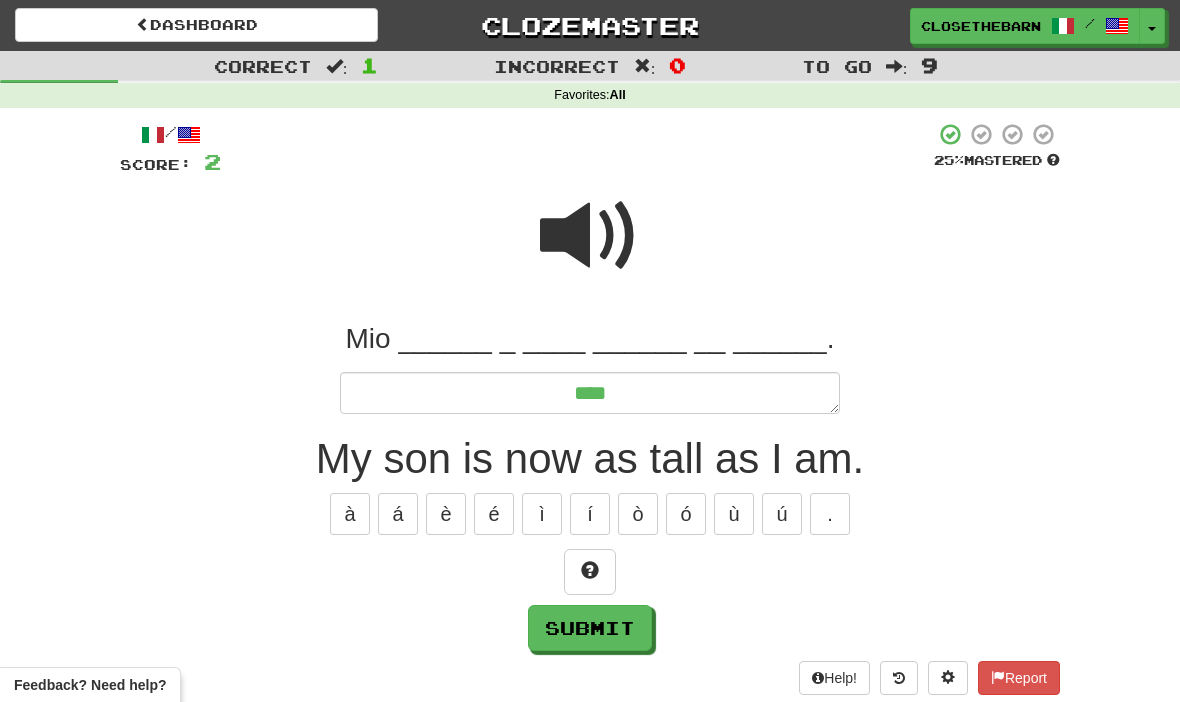 type on "*" 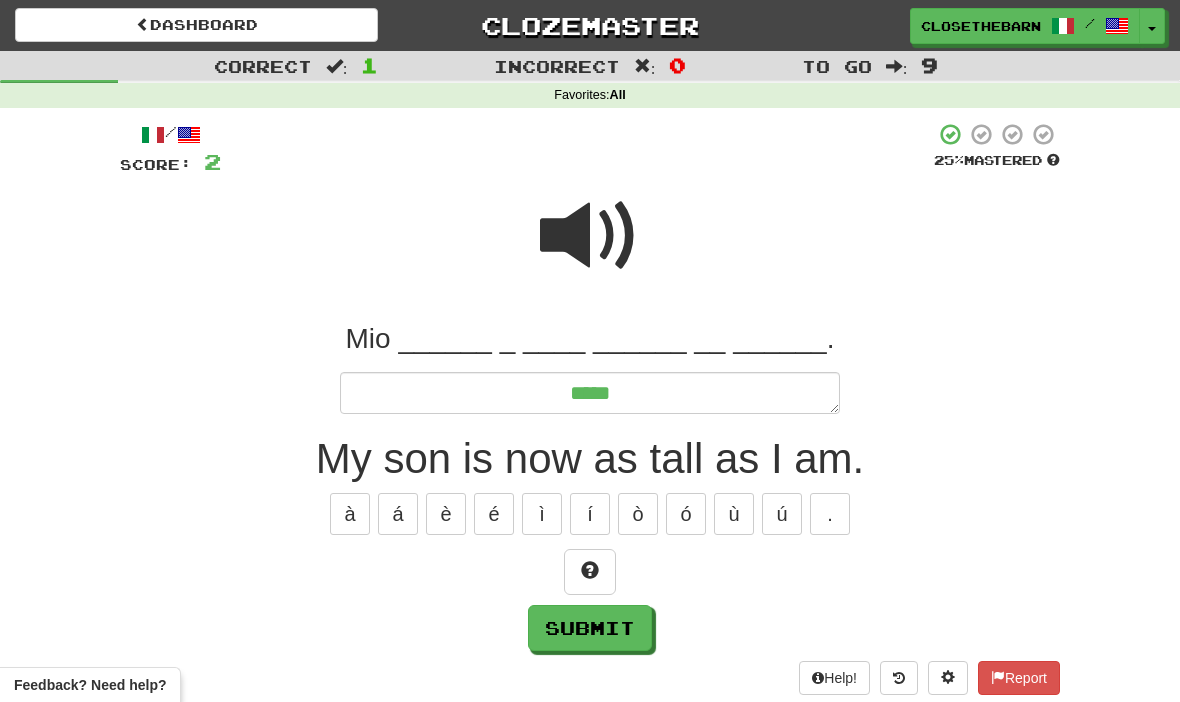 type on "*" 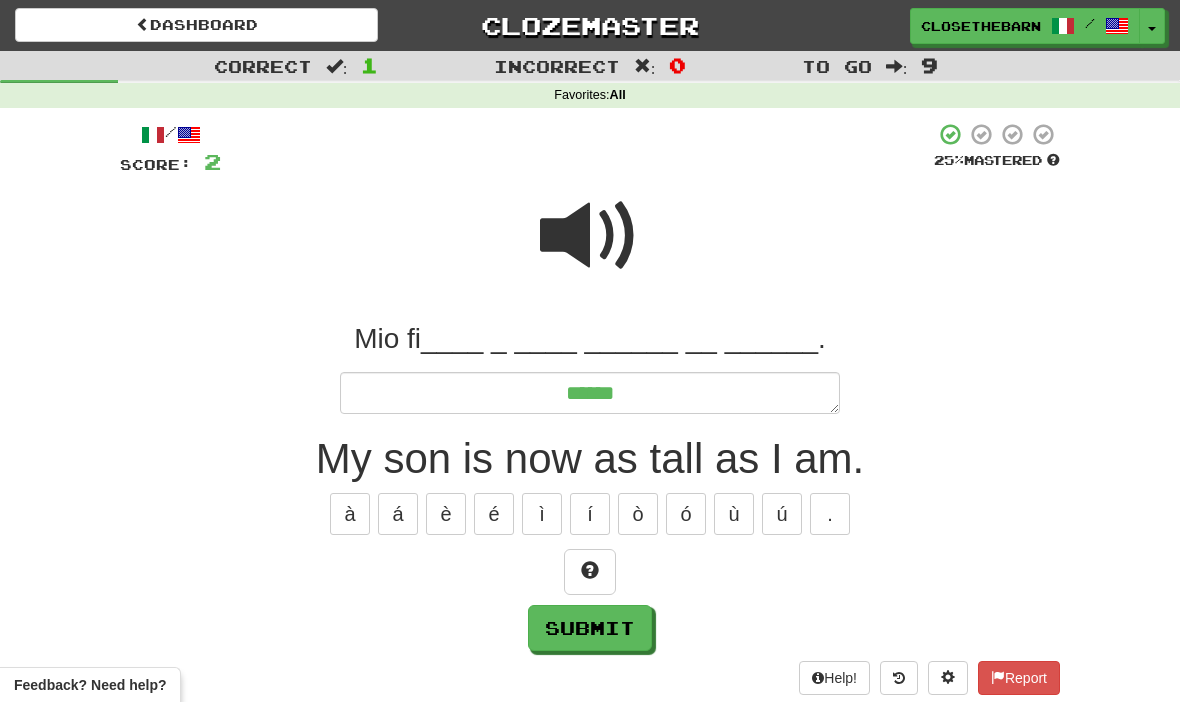 type on "*" 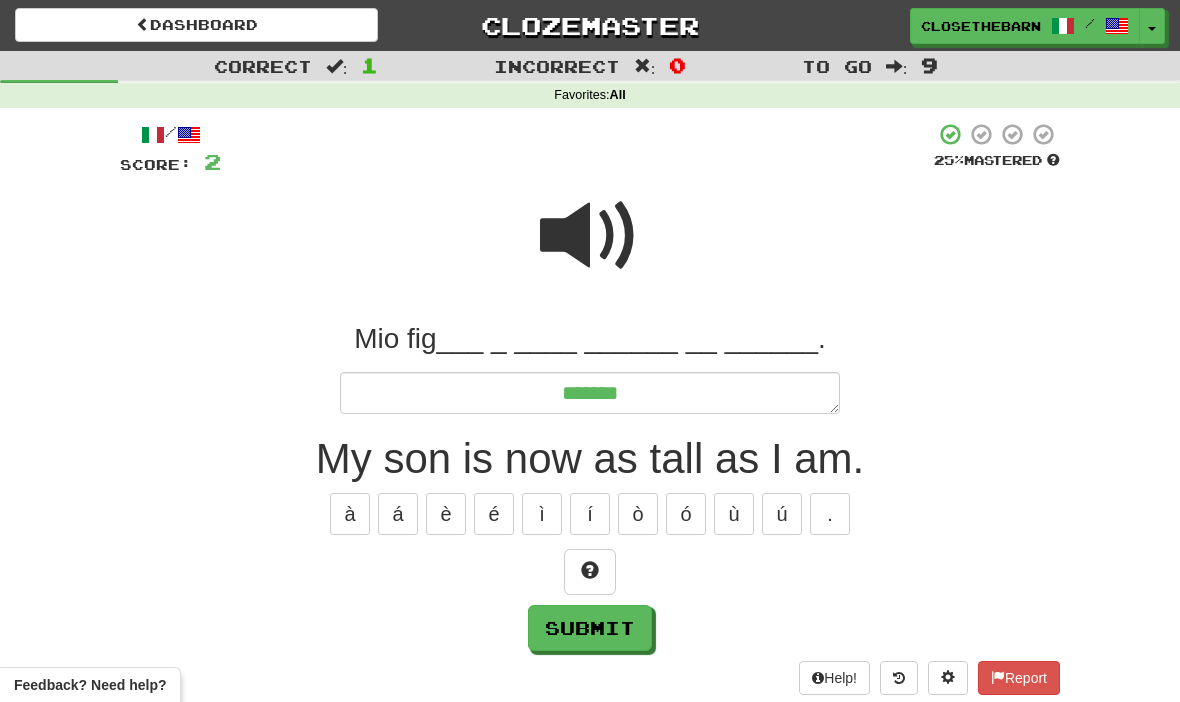 type on "*" 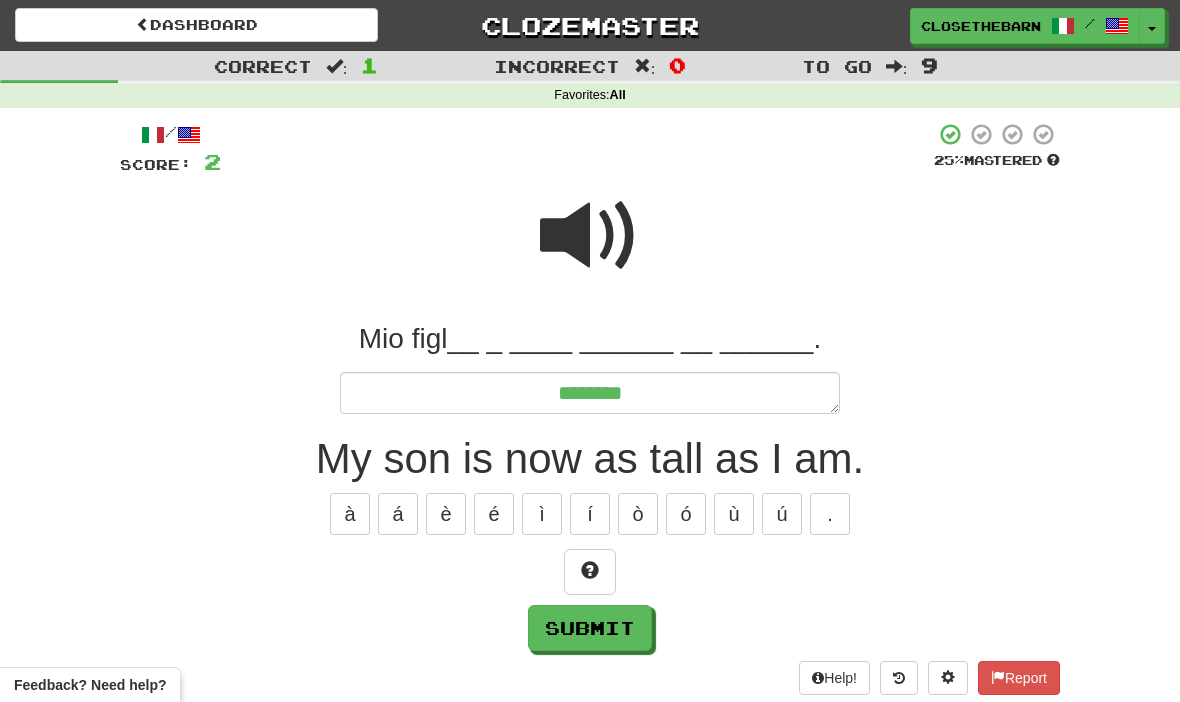 type on "*" 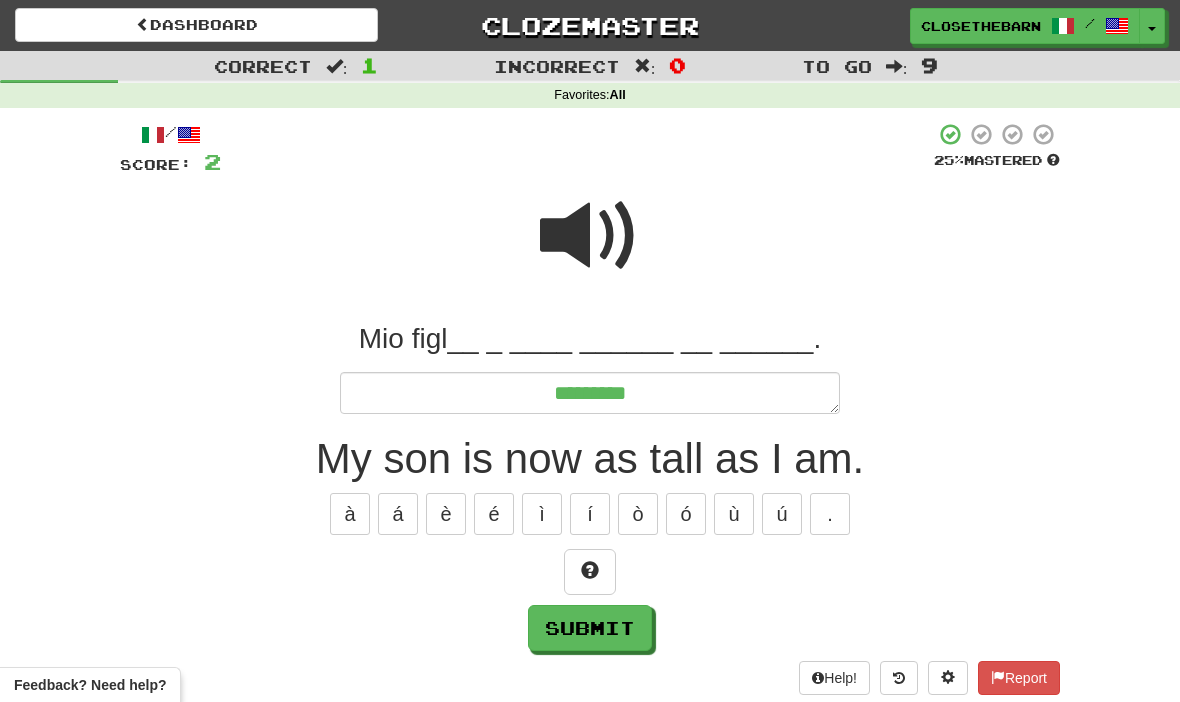type on "*" 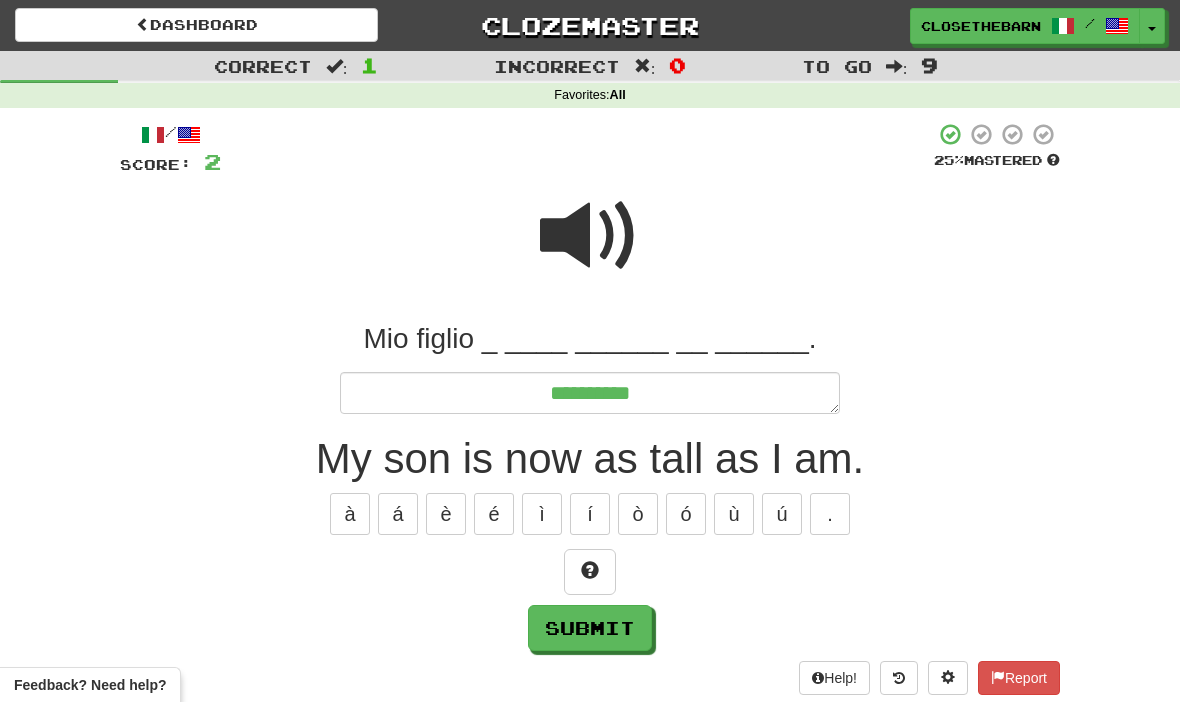 type on "*" 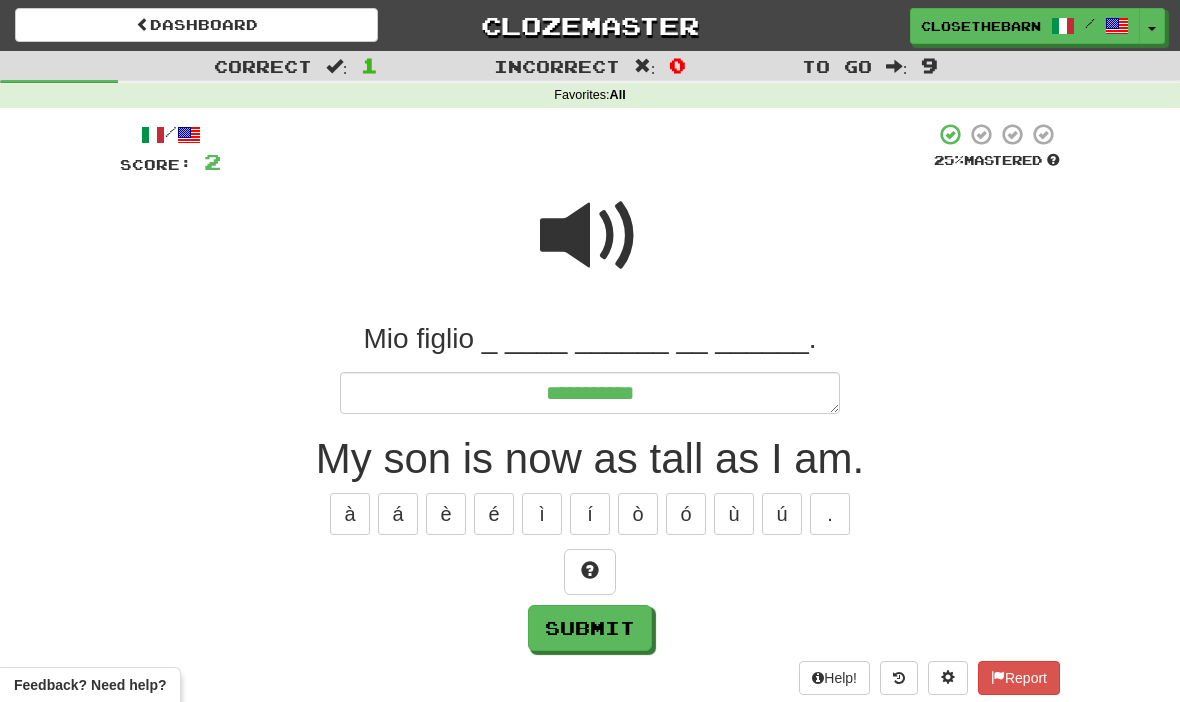 type on "*" 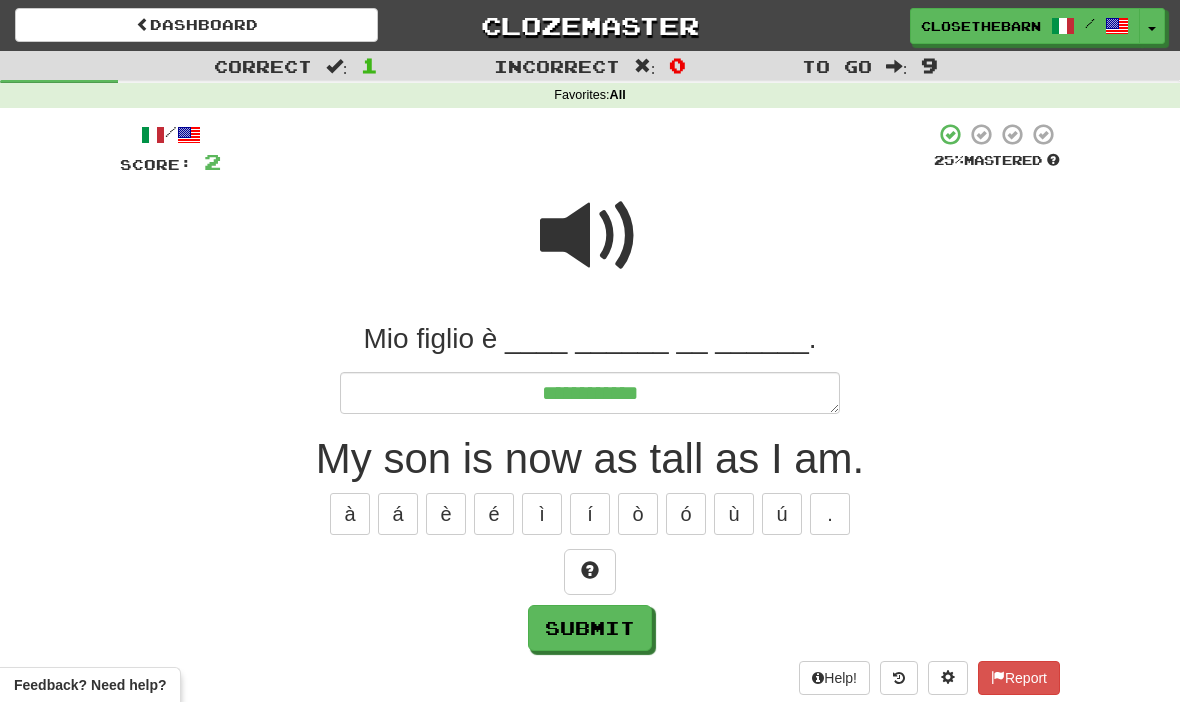 type on "*" 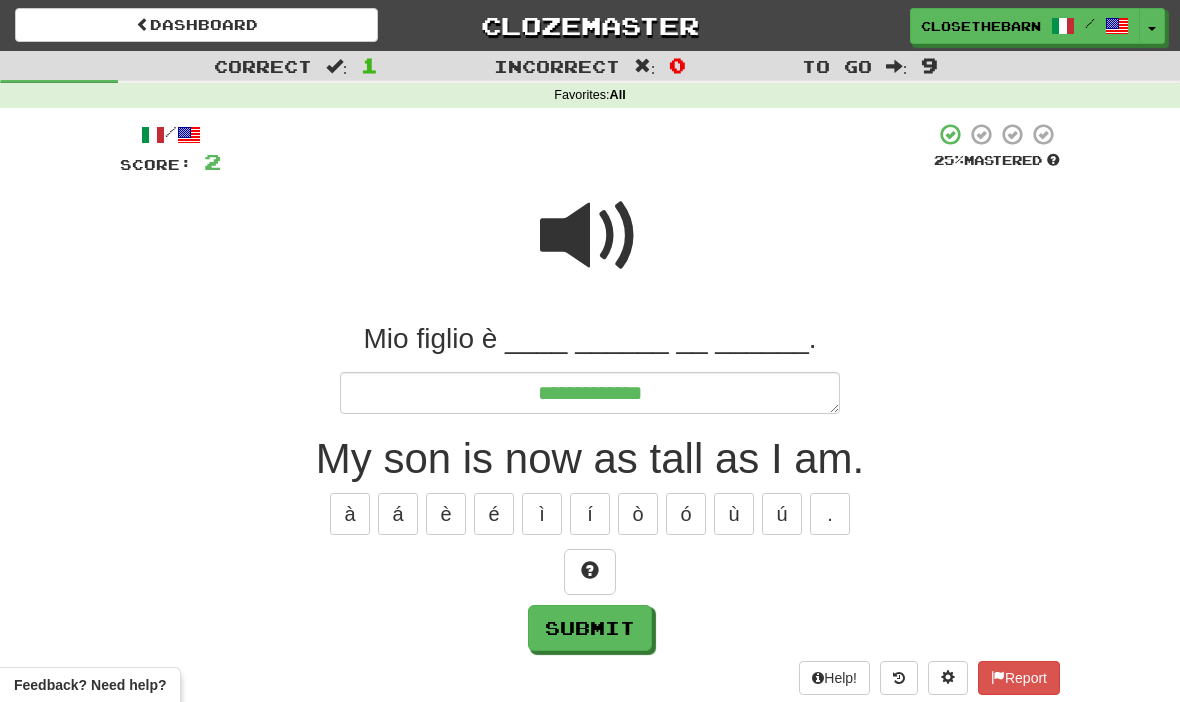 type on "*" 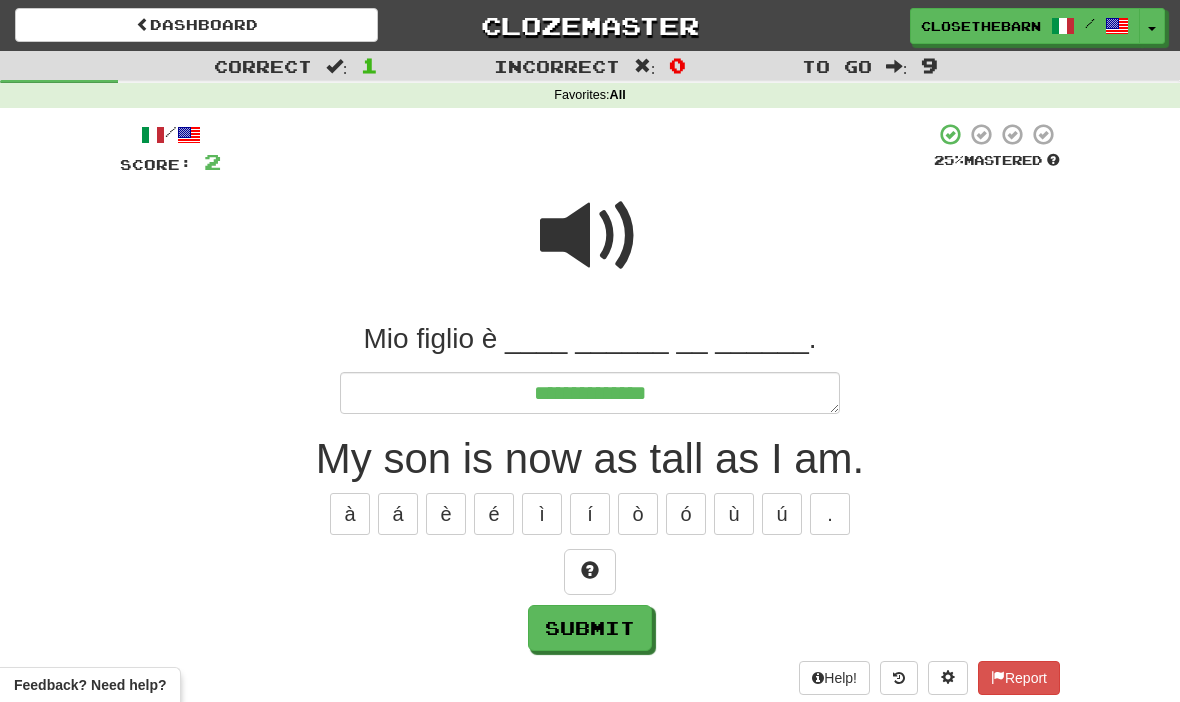 type on "*" 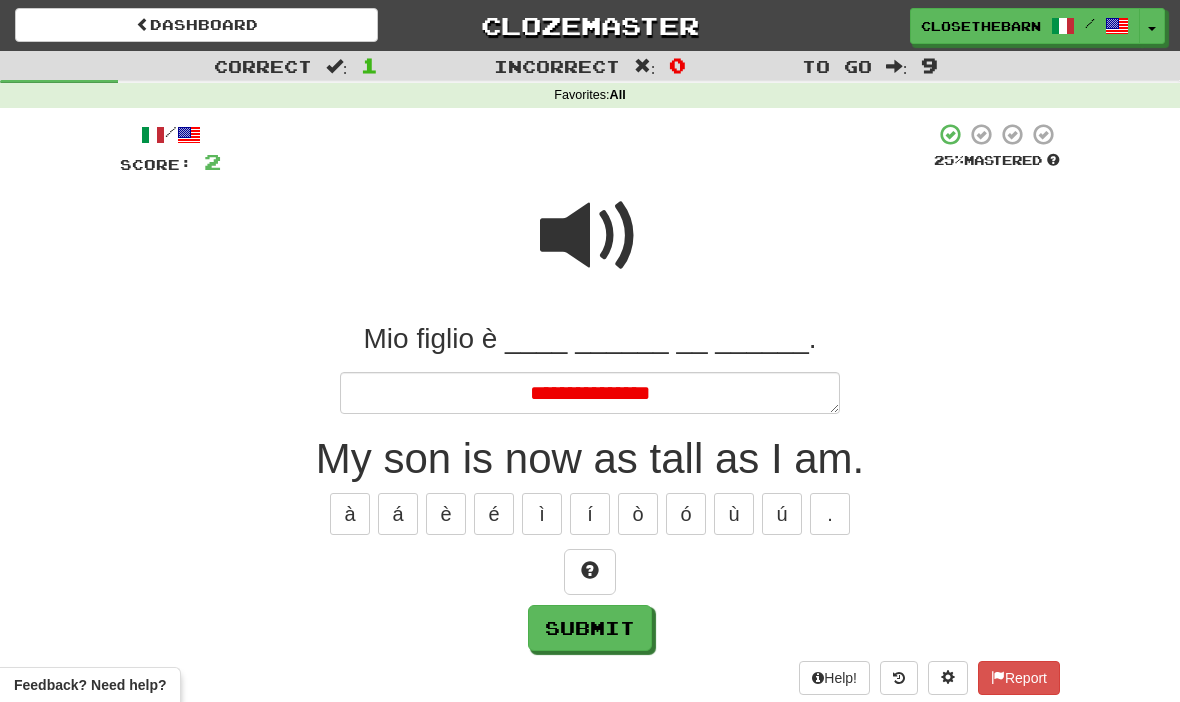type on "*" 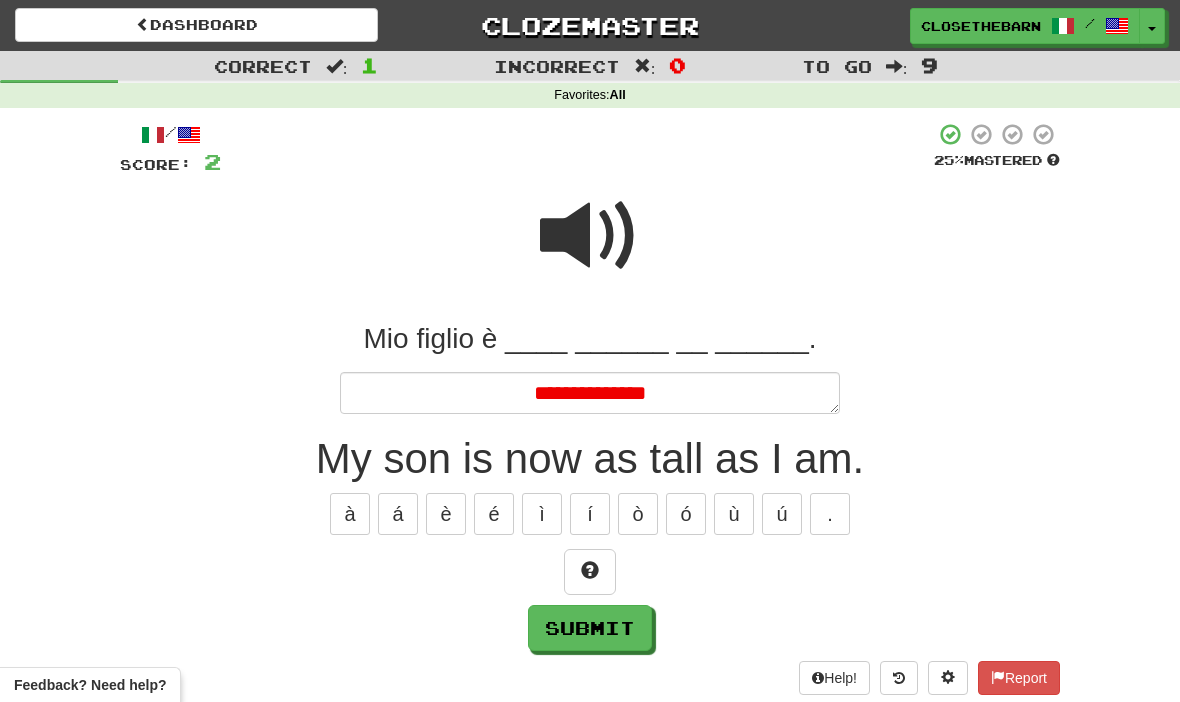 type on "*" 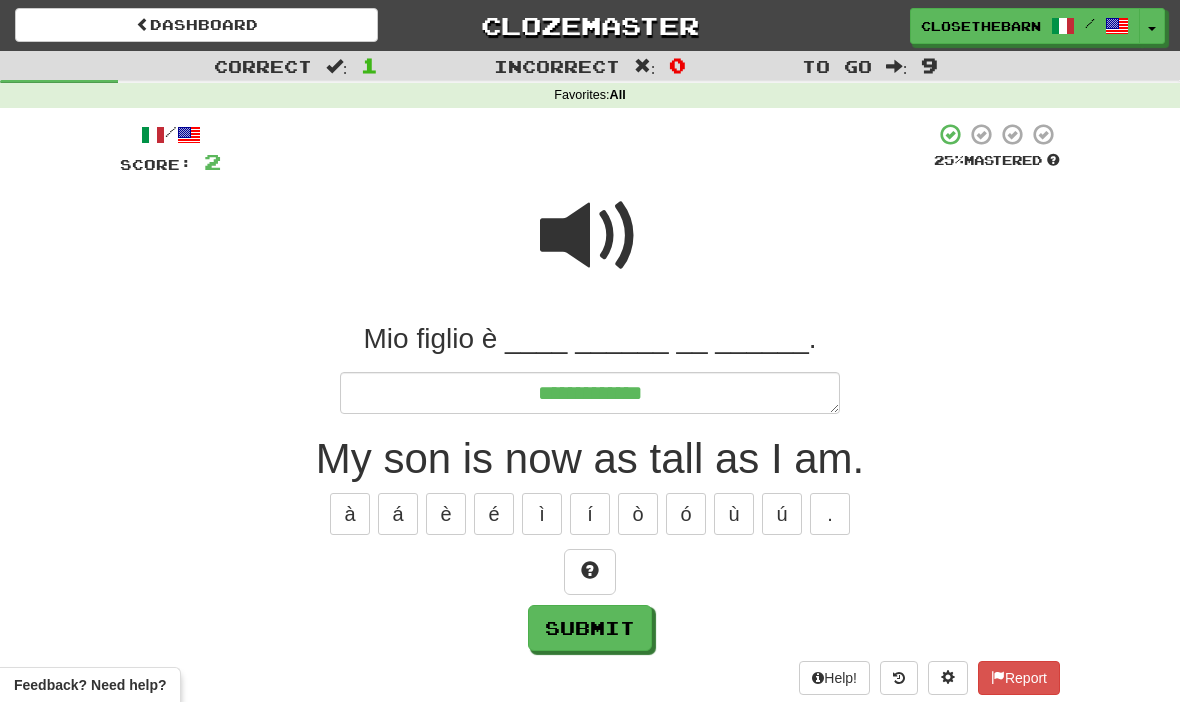 type on "*" 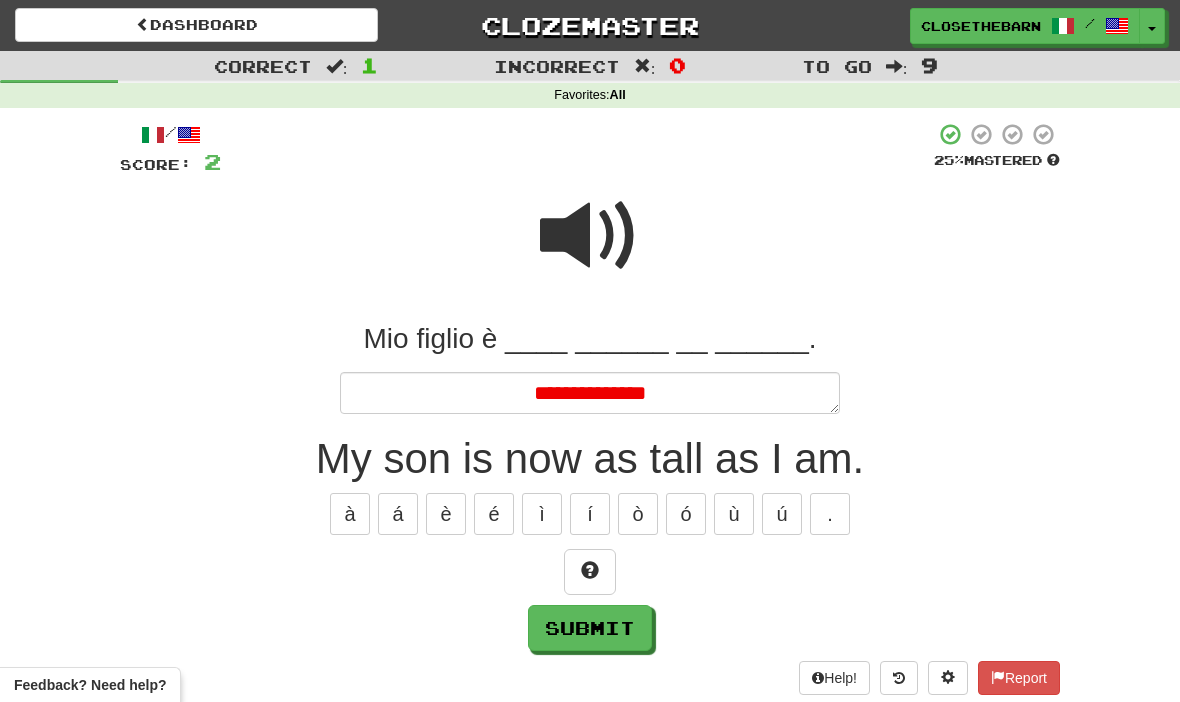 type on "*" 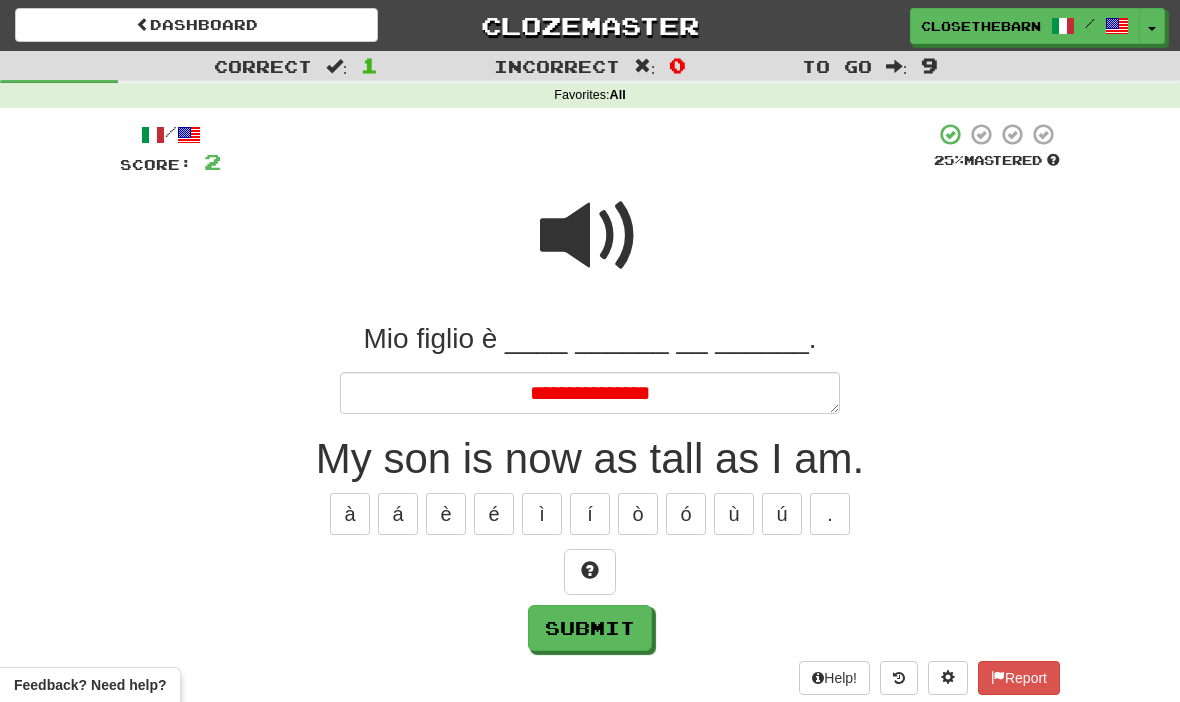 type on "*" 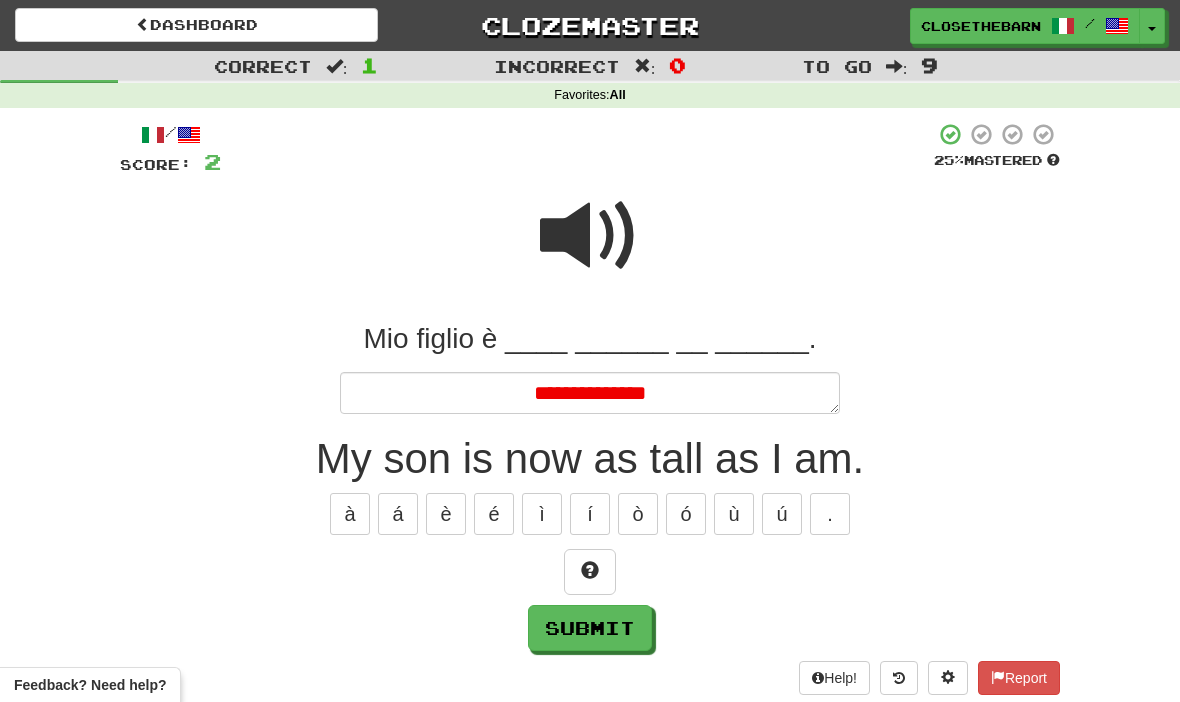 type on "*" 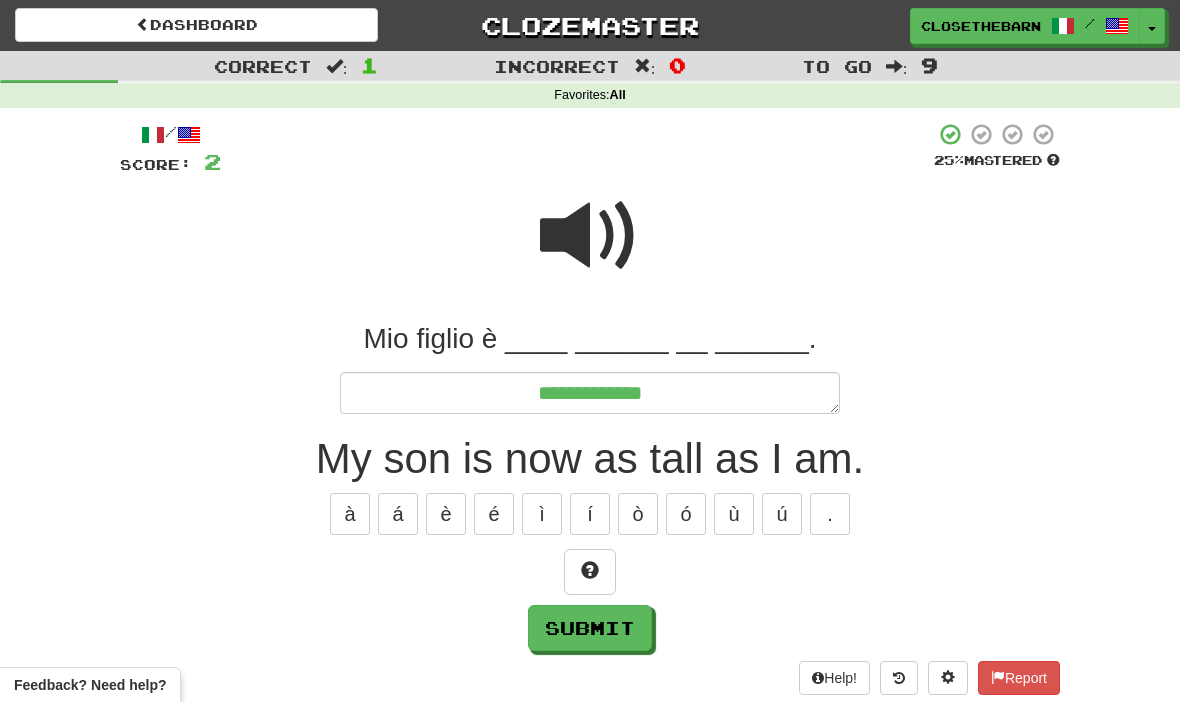 type on "*" 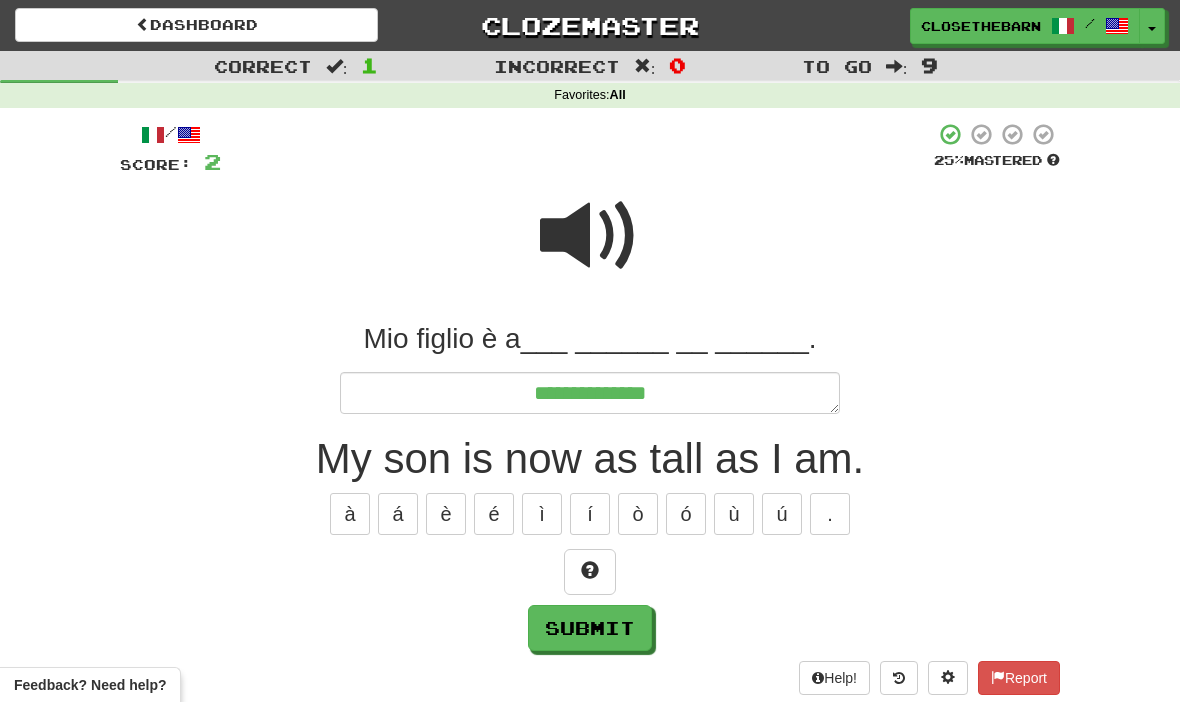 type on "*" 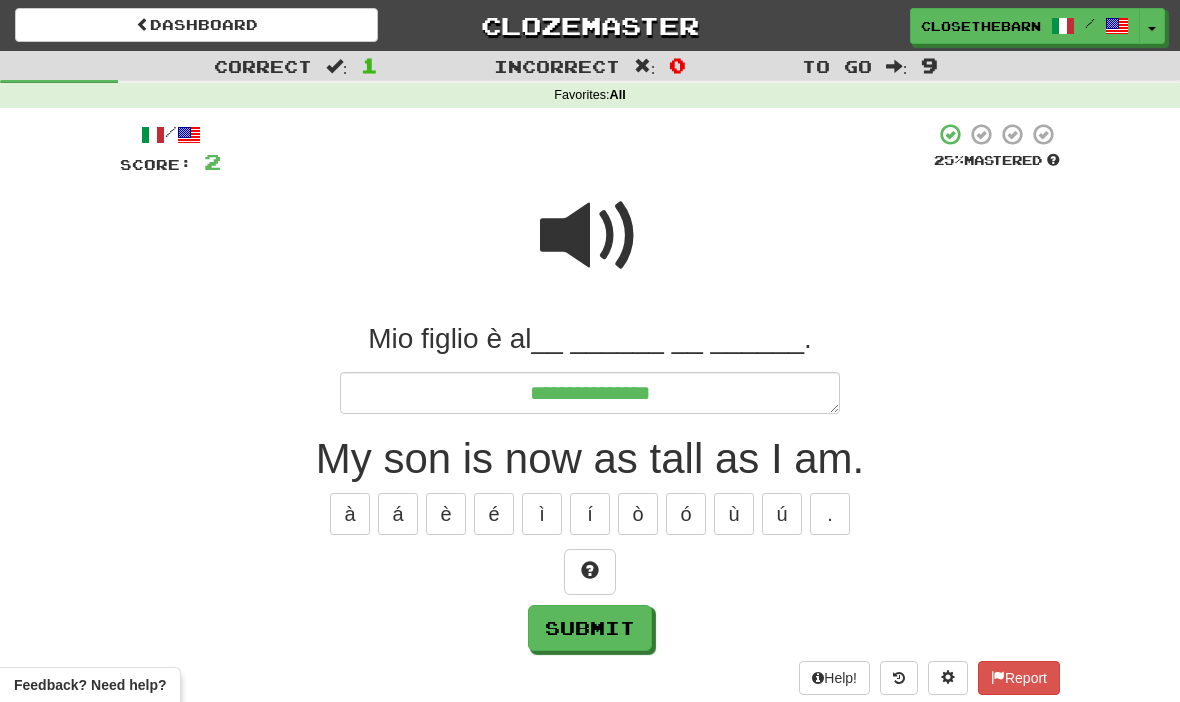 type on "*" 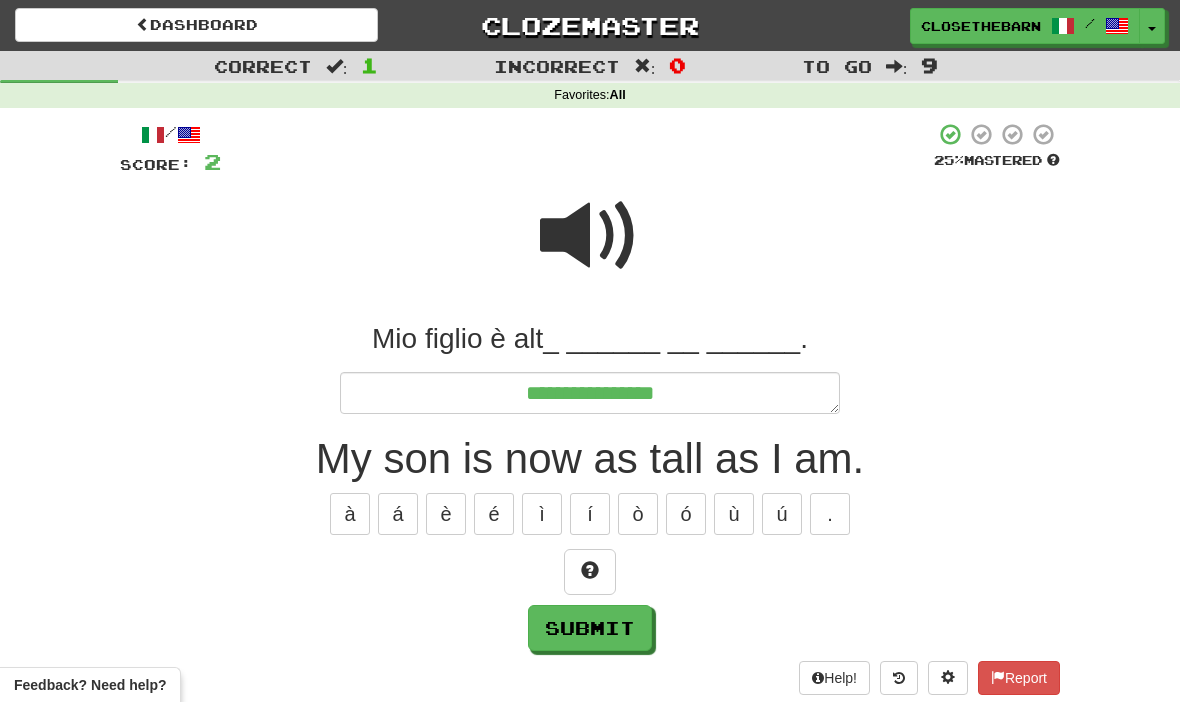type on "*" 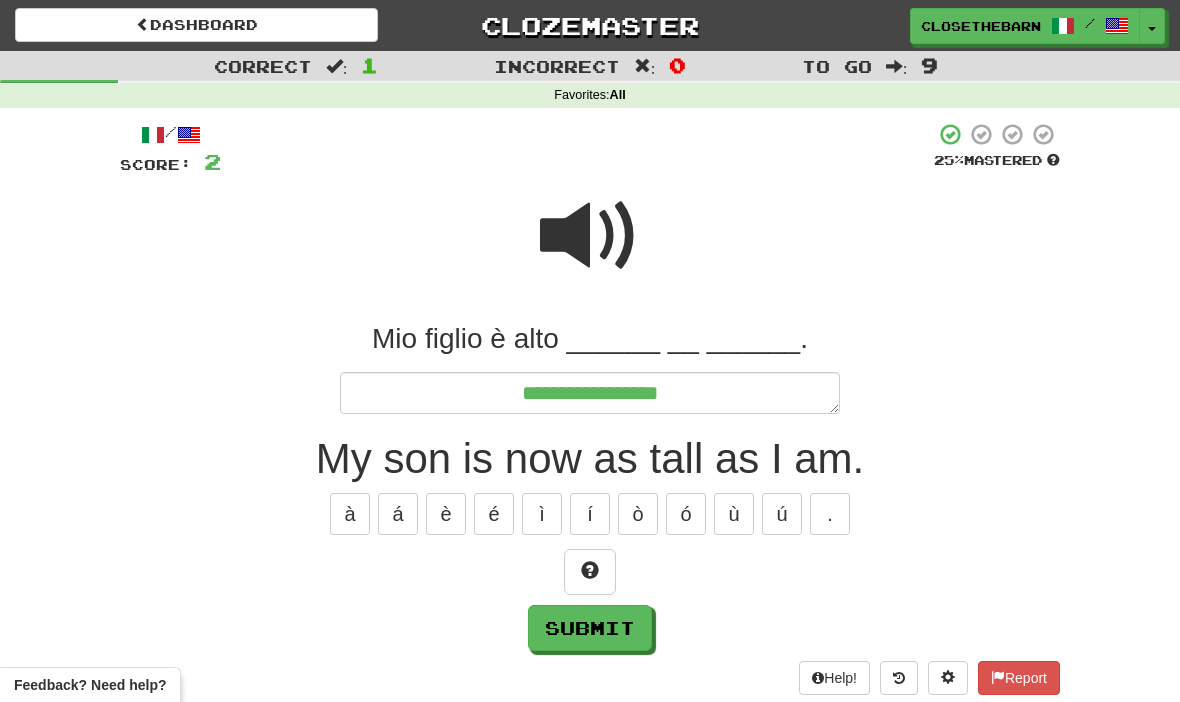 type on "*" 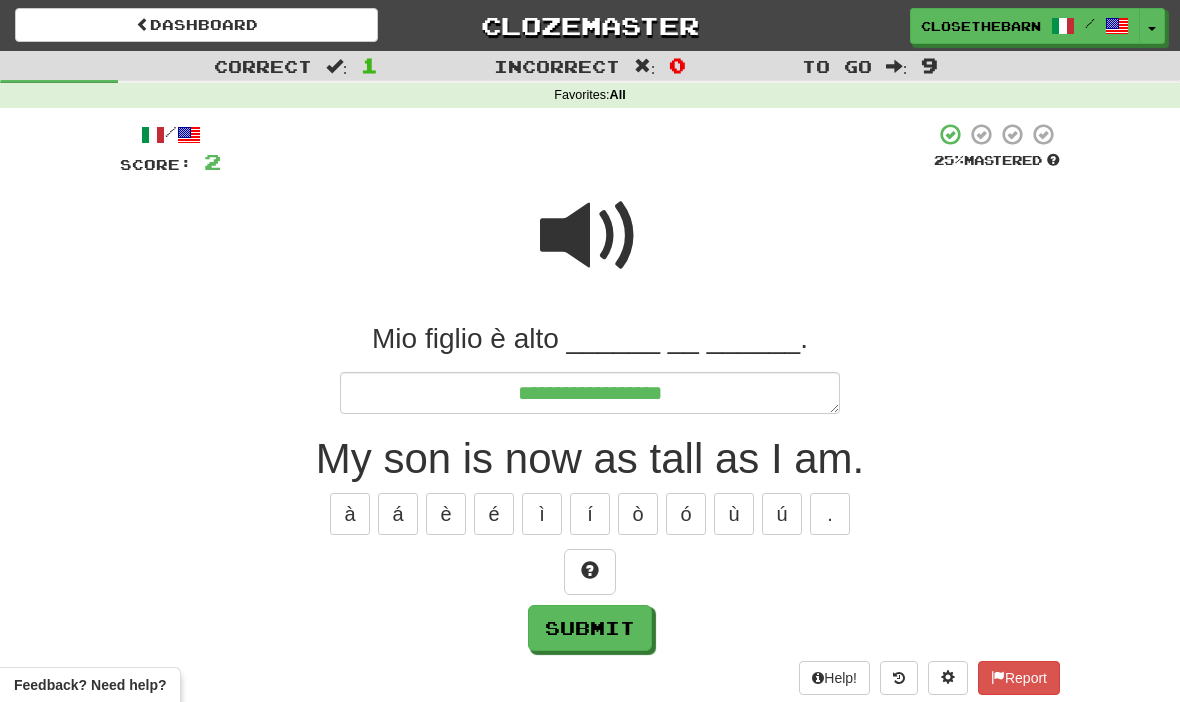 type on "*" 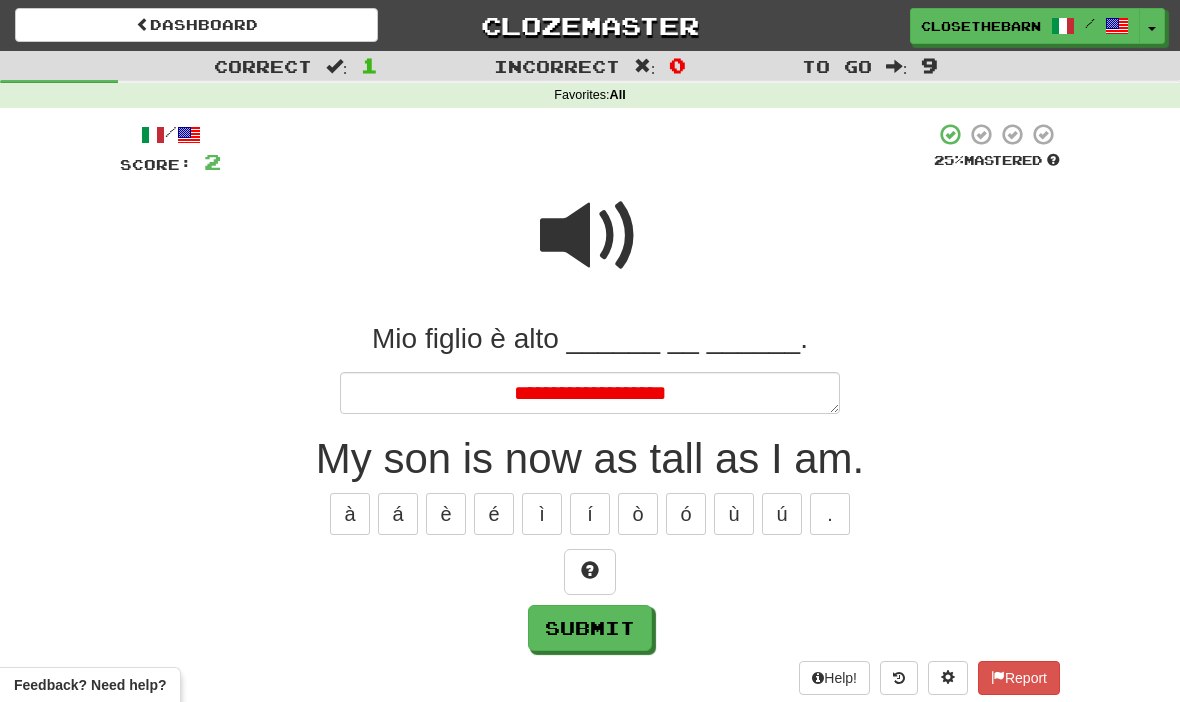 type on "*" 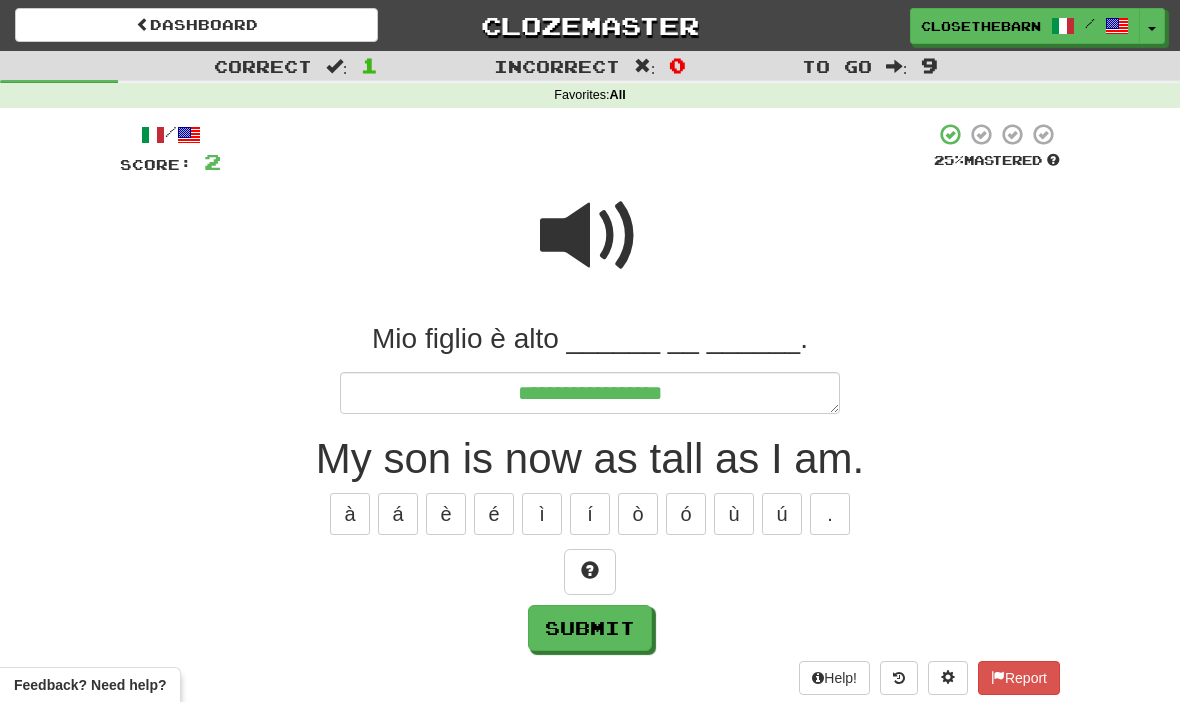 type on "*" 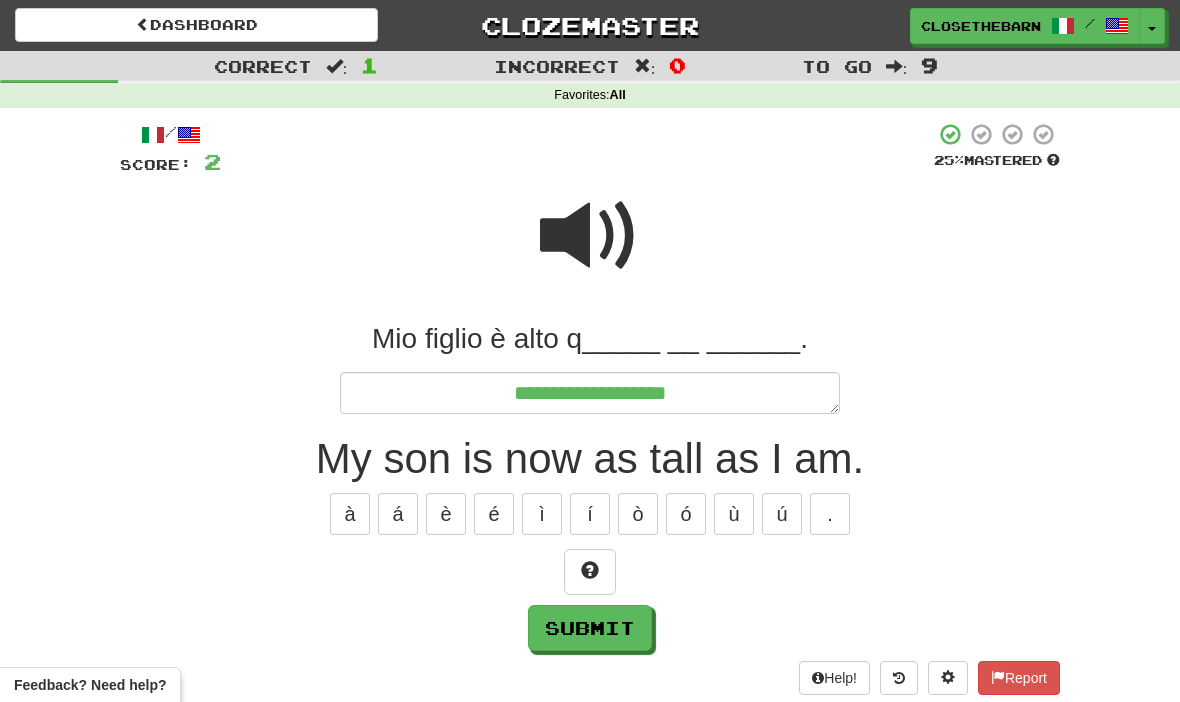 type on "*" 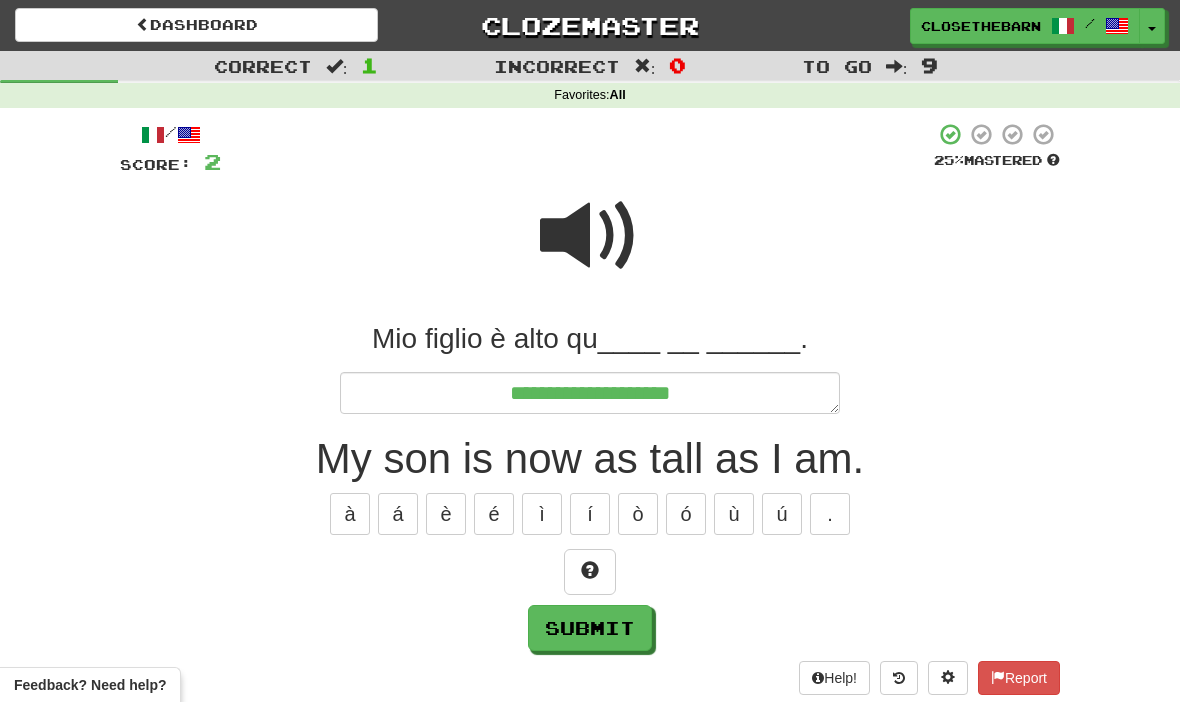 type on "*" 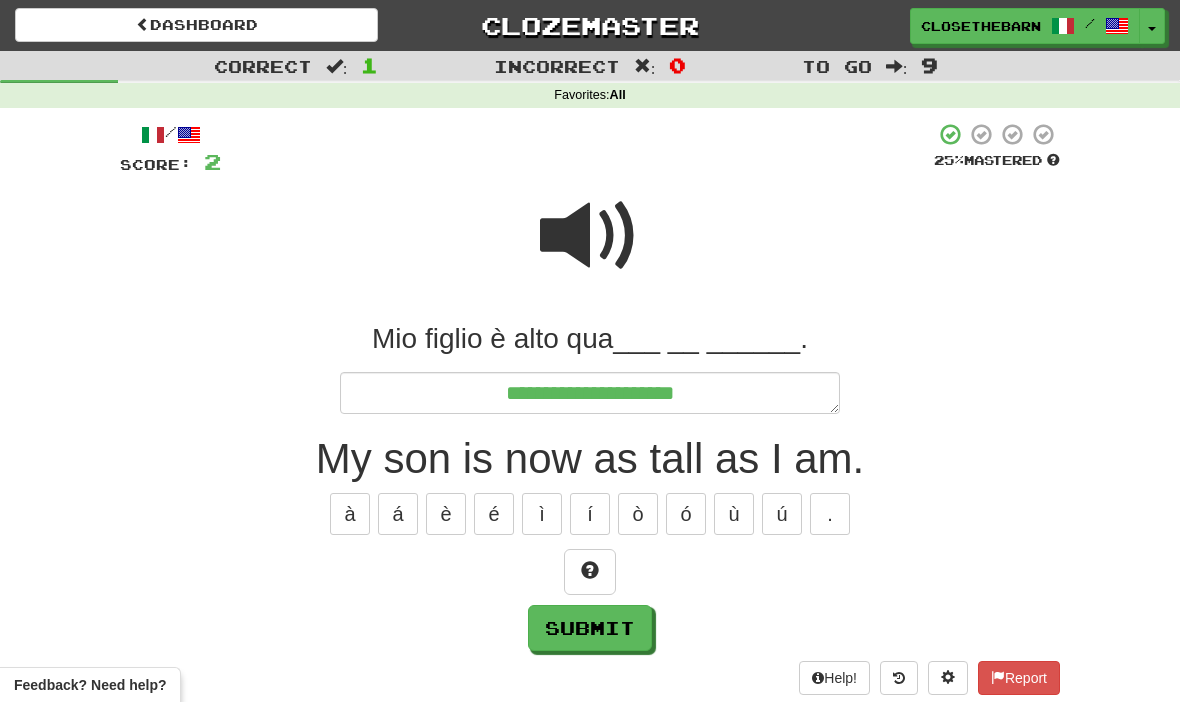 type on "*" 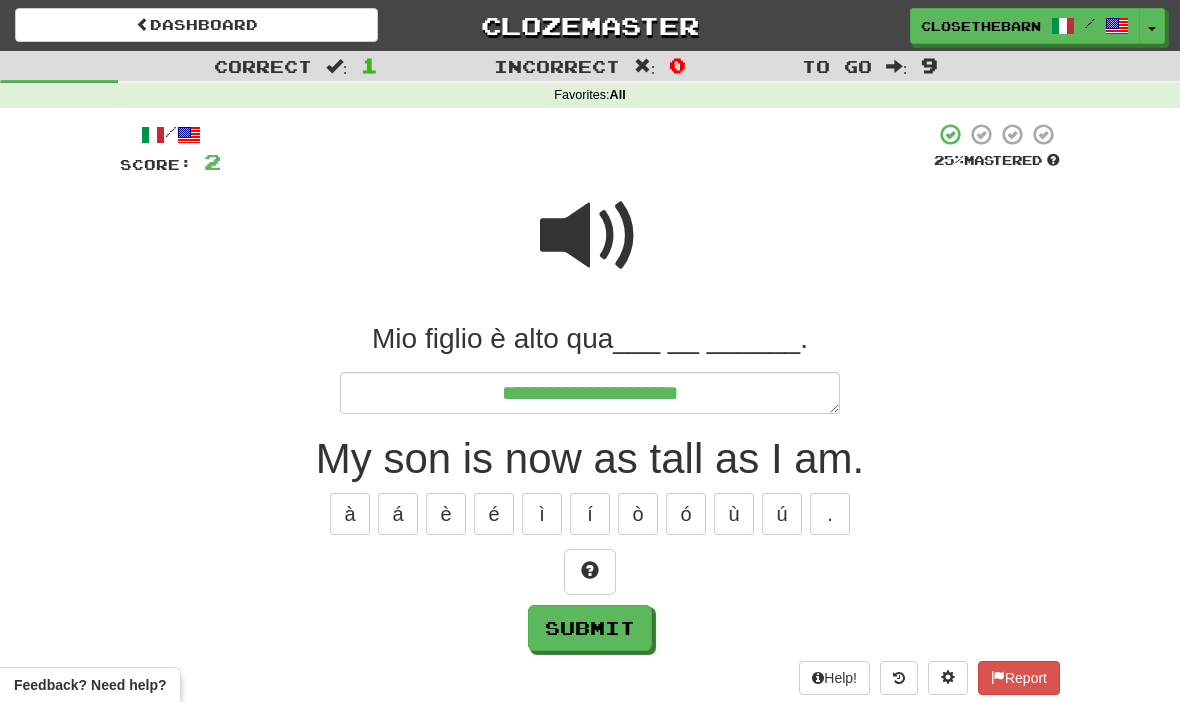 type on "*" 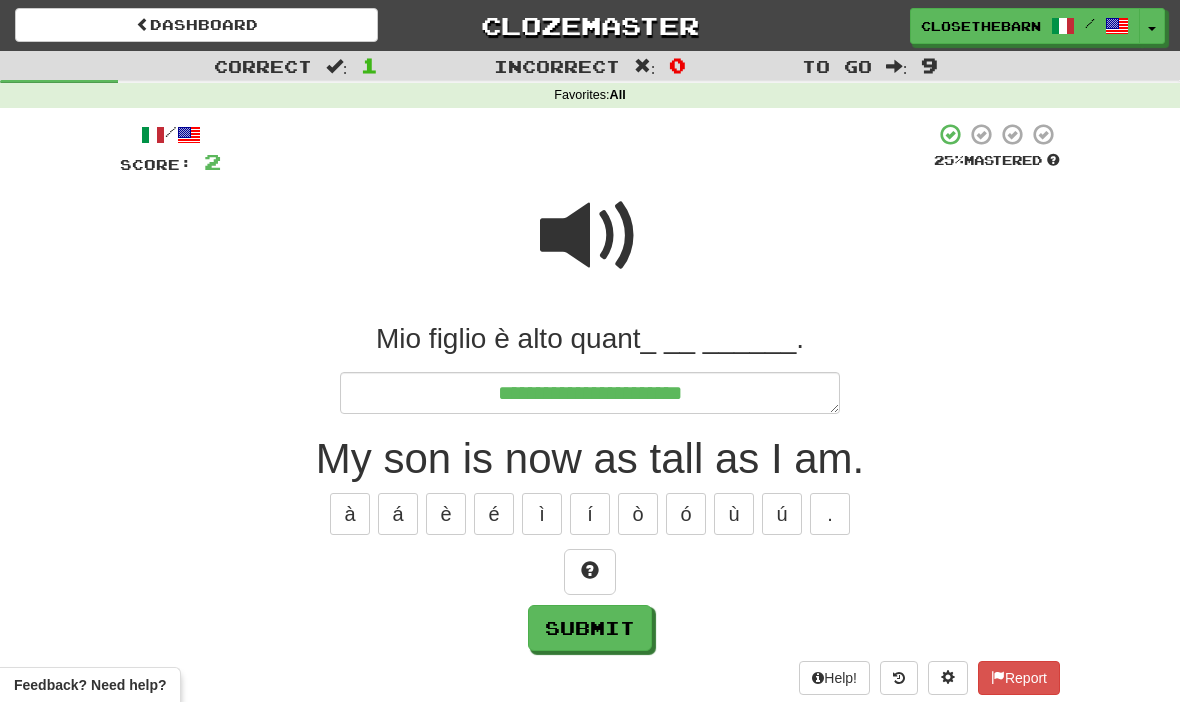 type on "*" 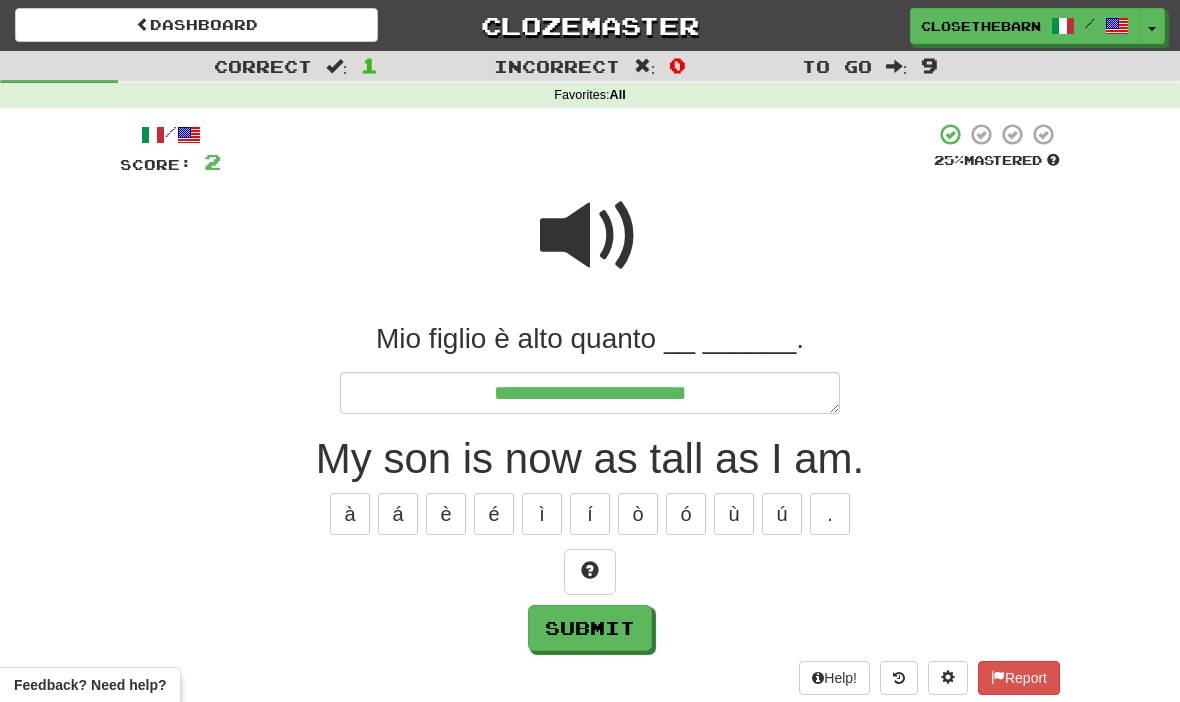 type on "*" 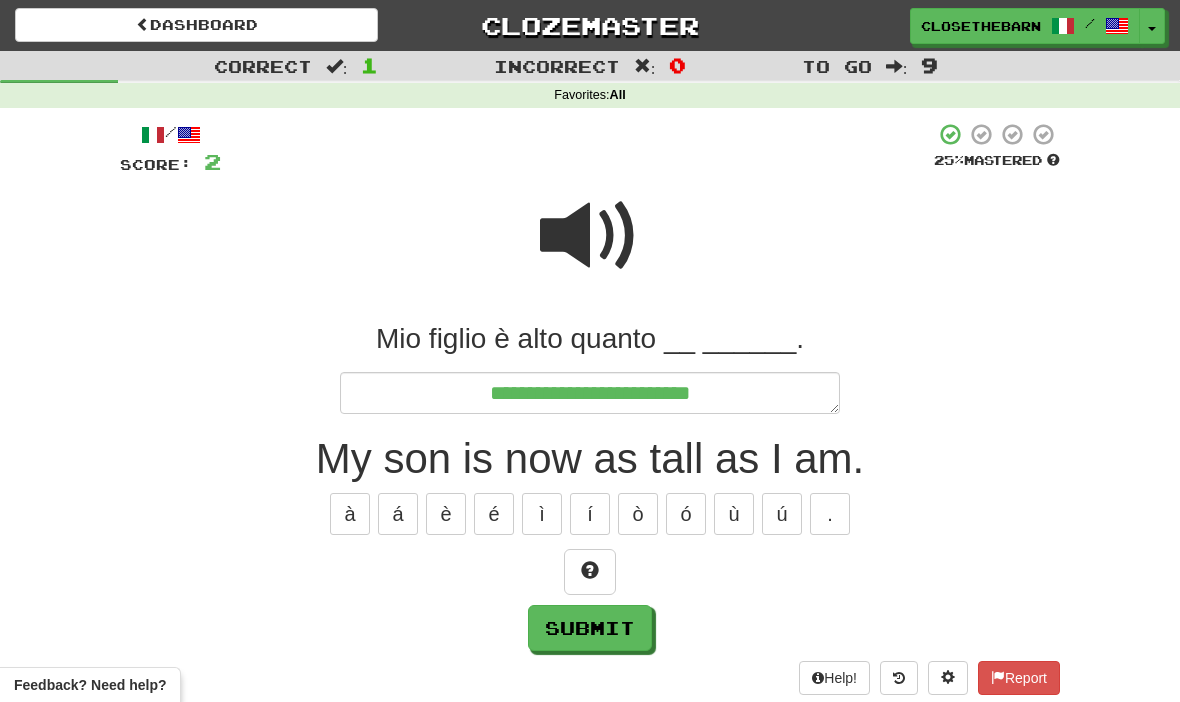 type on "*" 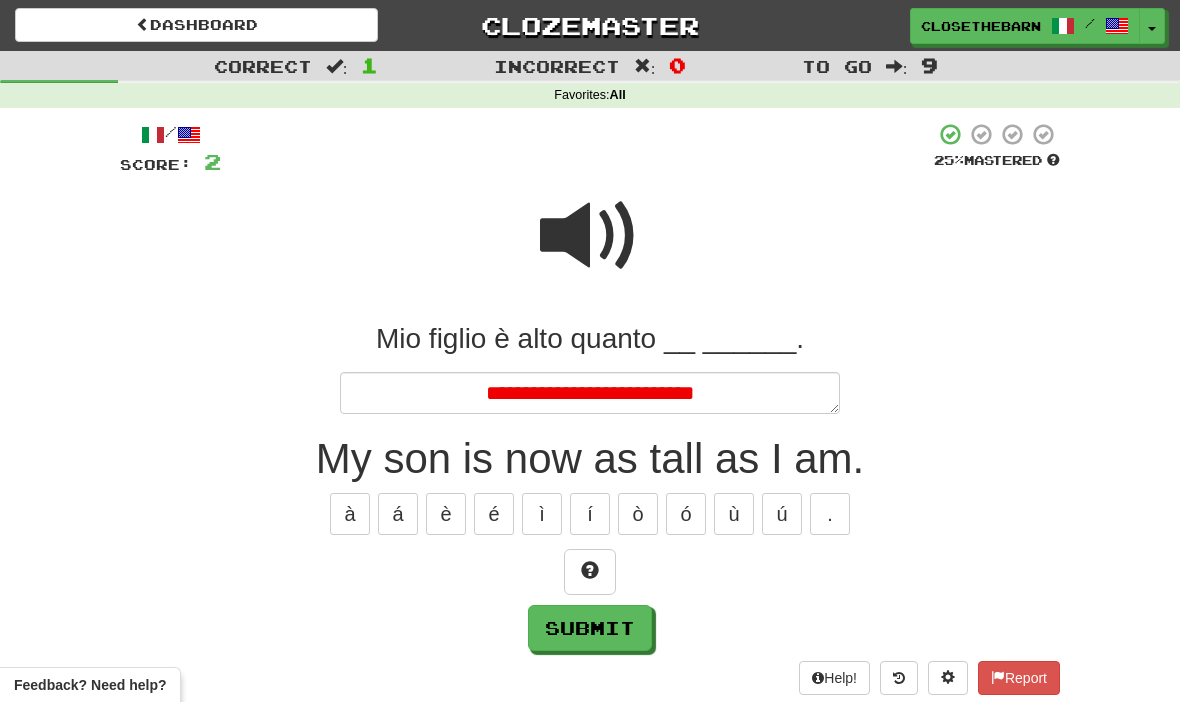 type on "*" 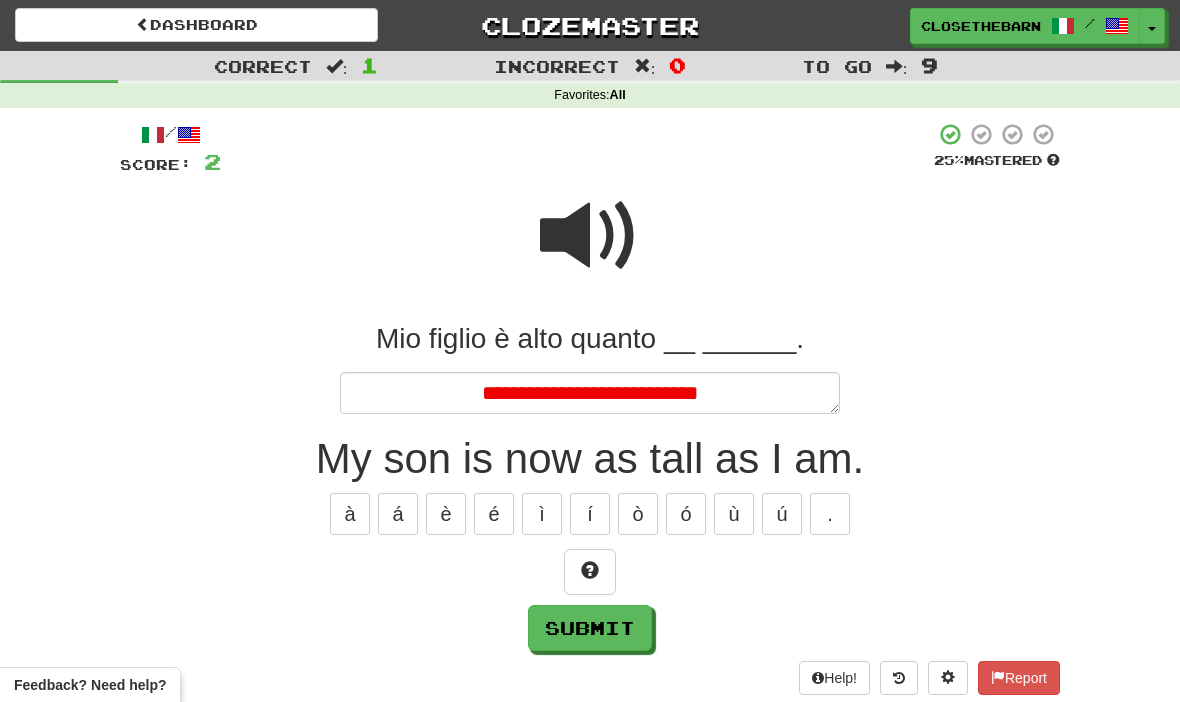 type on "*" 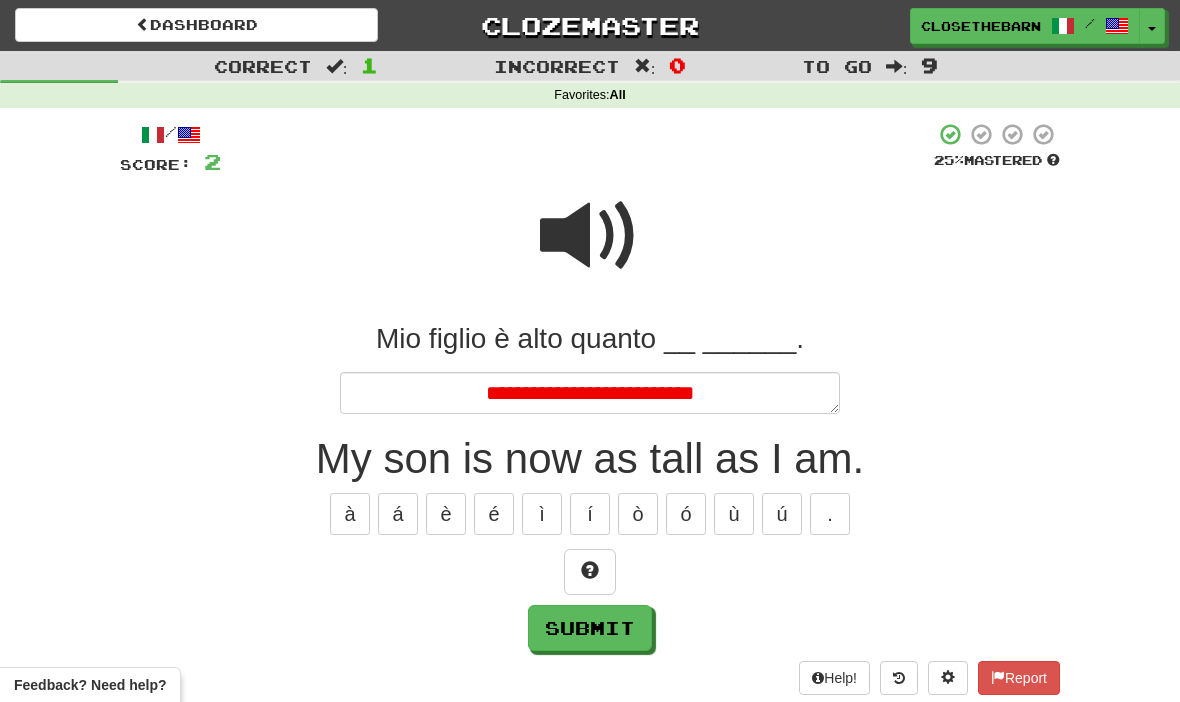 type on "*" 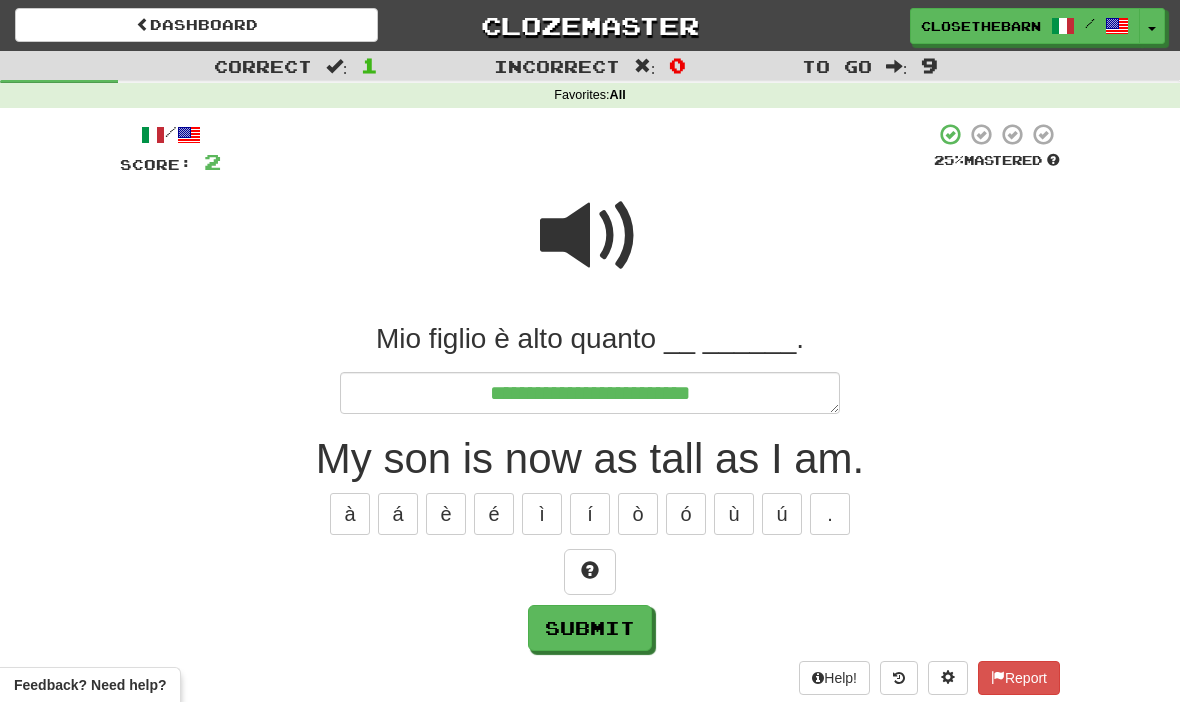 type on "**********" 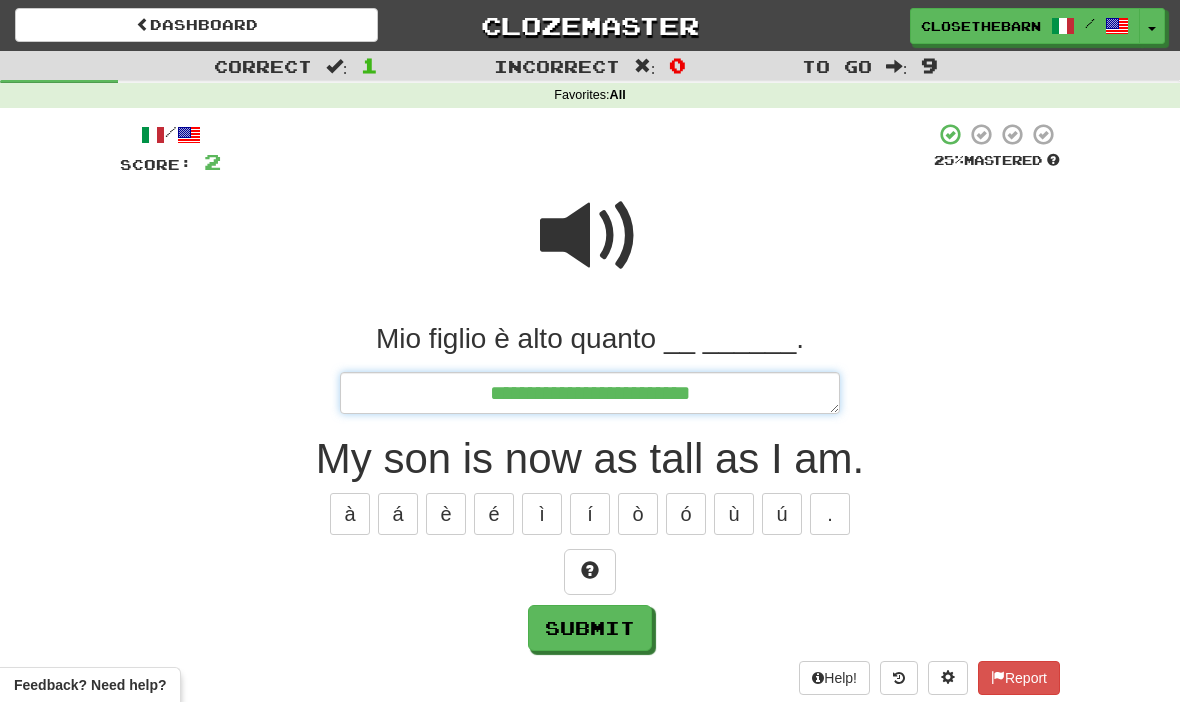 type on "*" 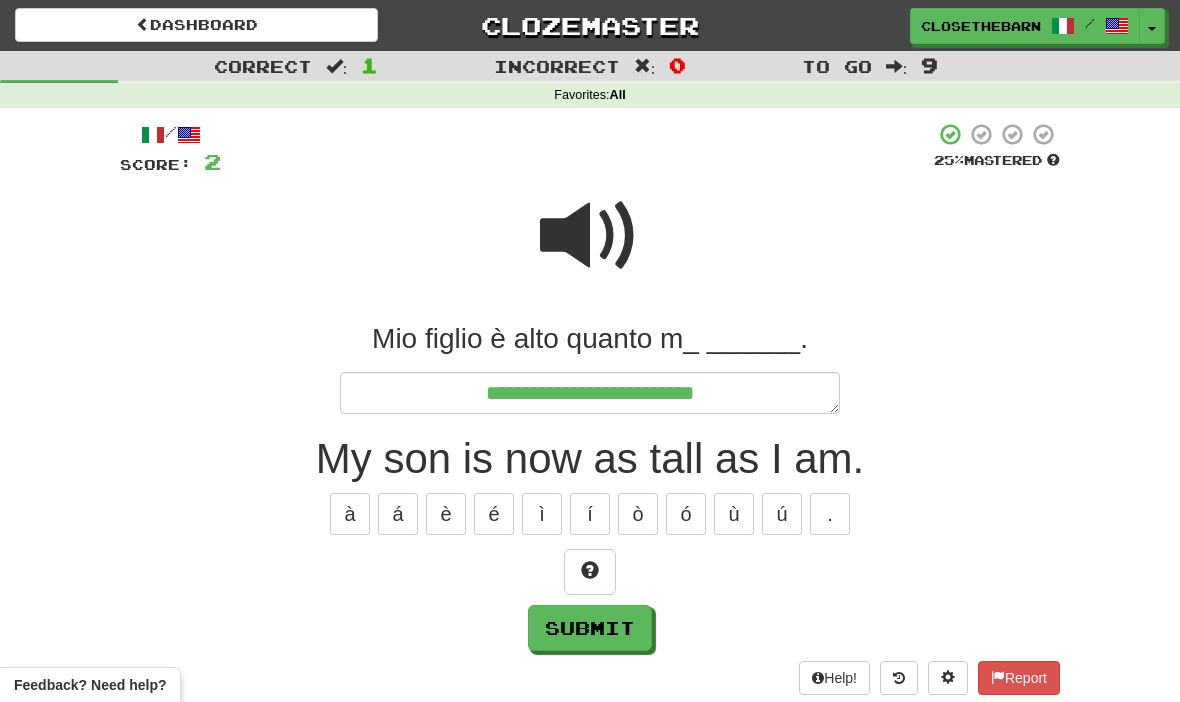 click at bounding box center (590, 572) 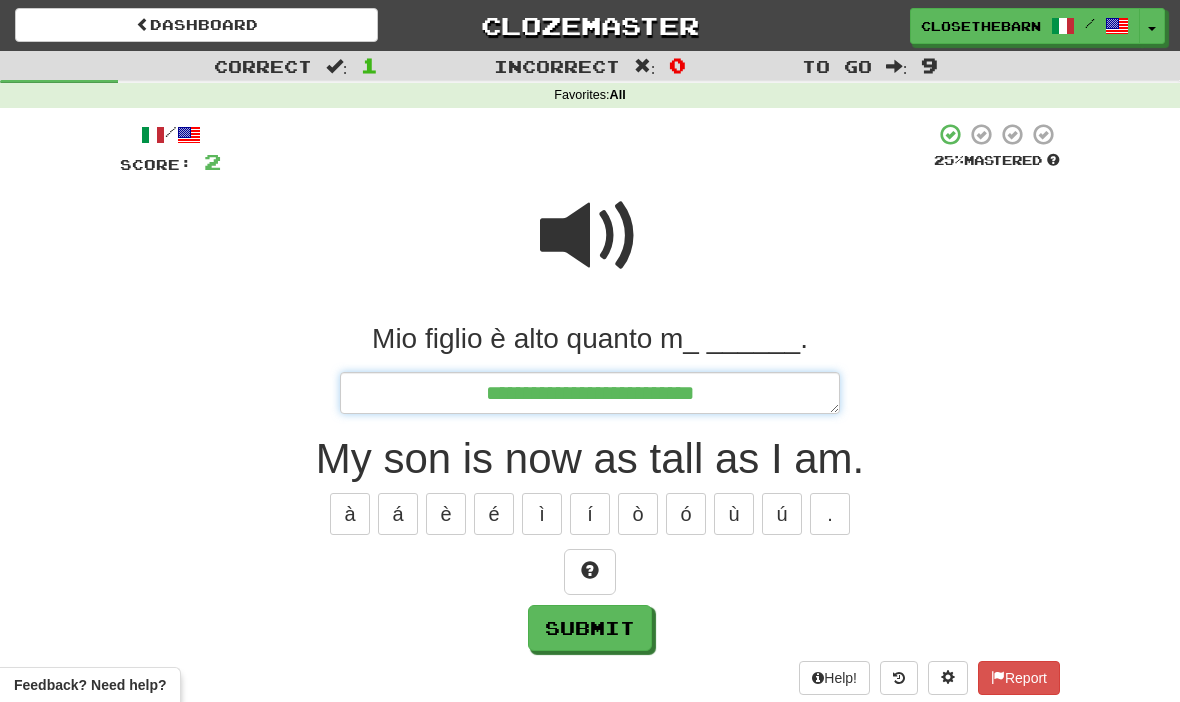 type on "*" 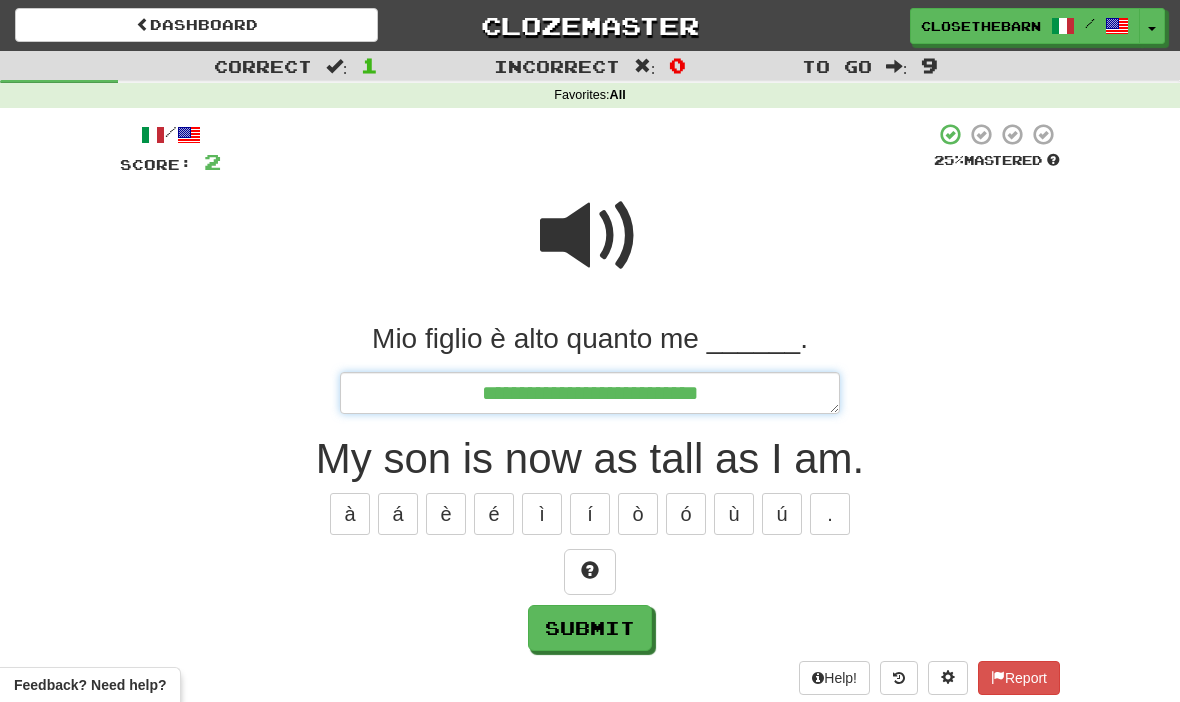 type on "*" 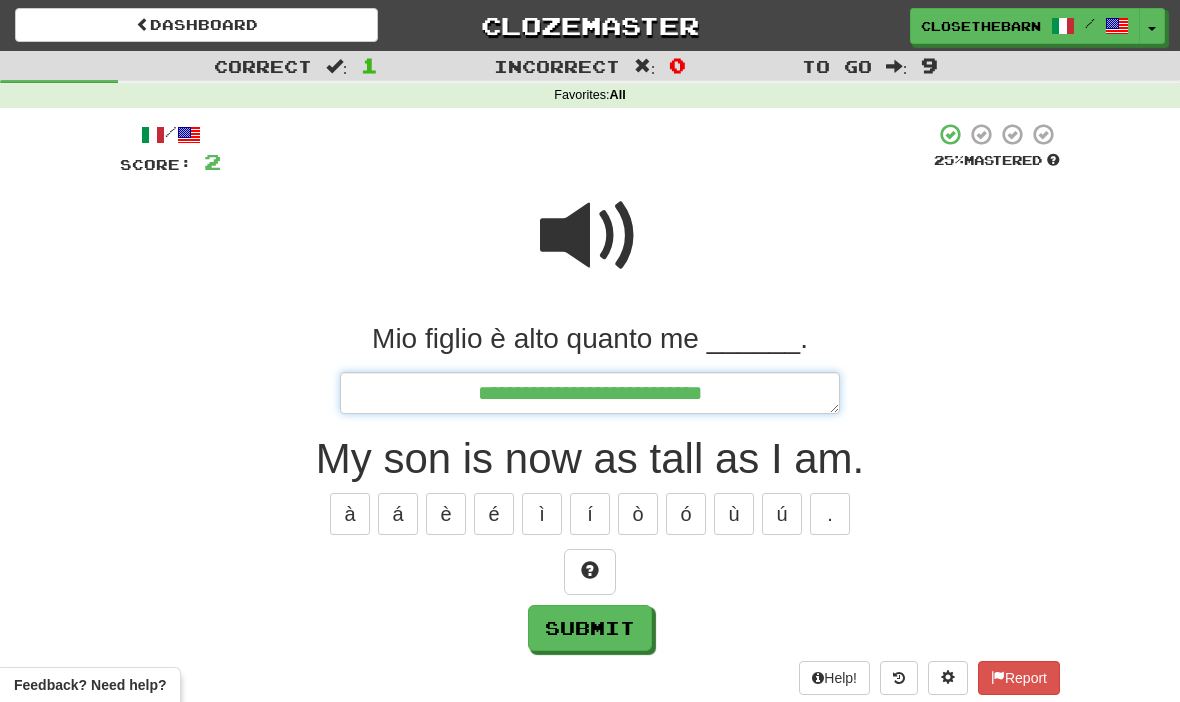 type on "*" 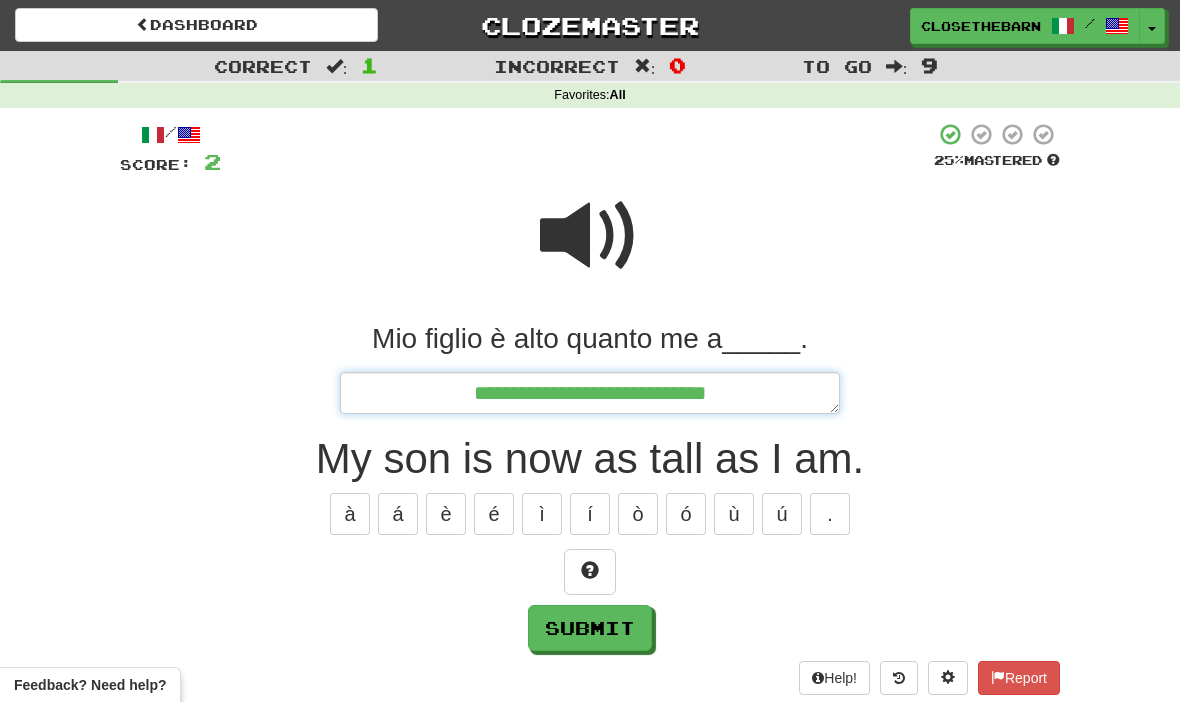 type on "*" 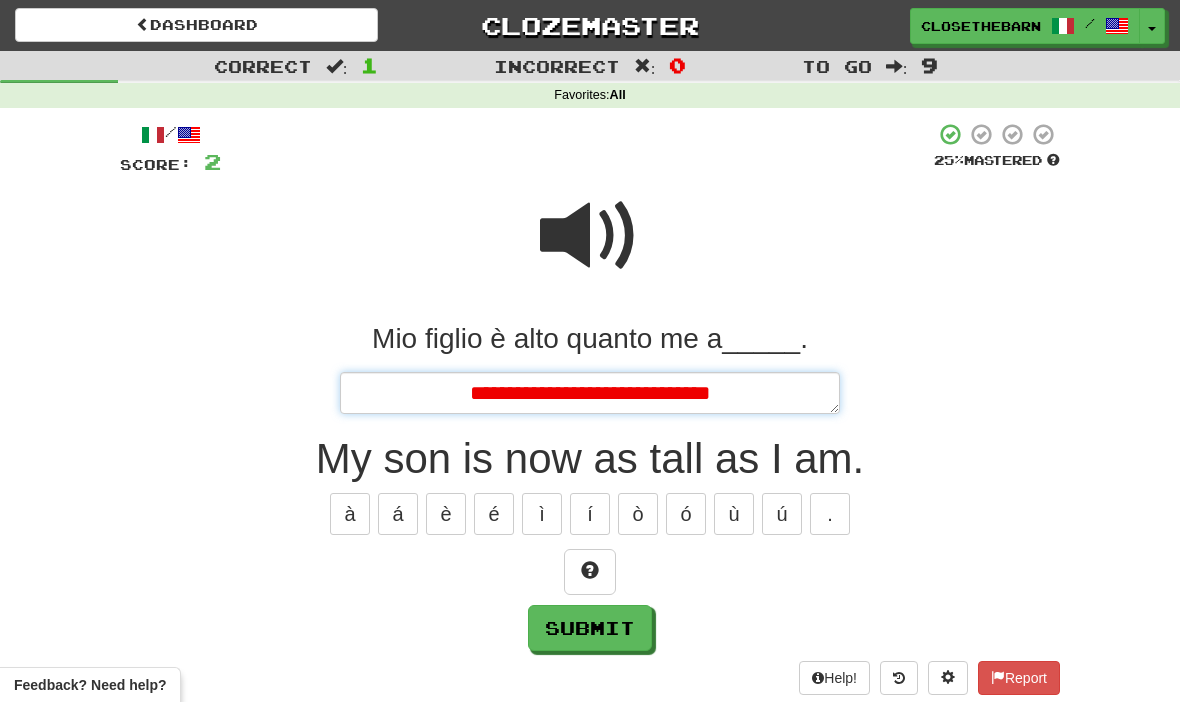 type on "*" 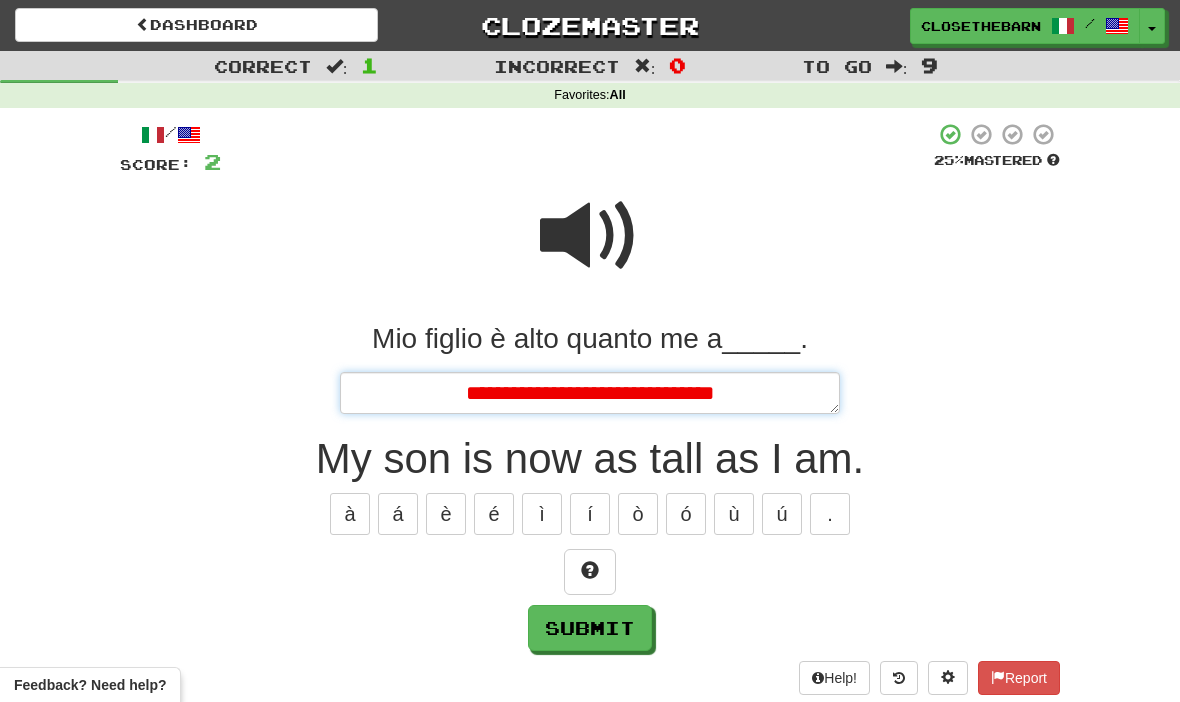 type on "*" 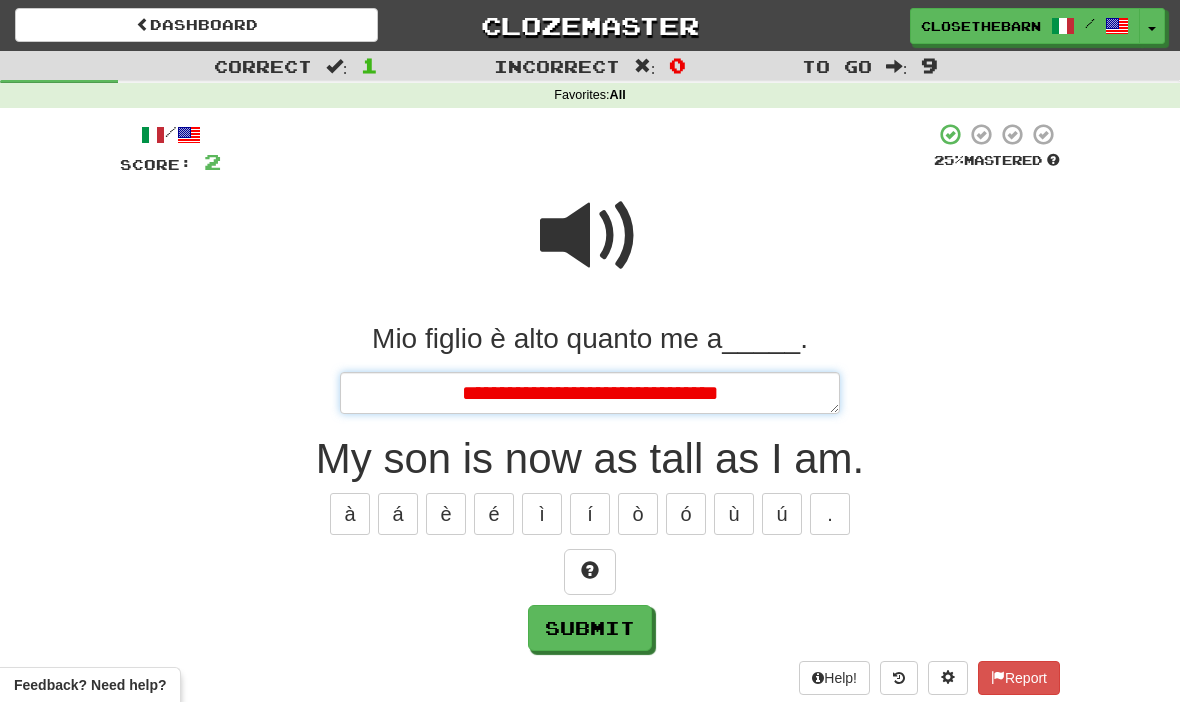 type on "*" 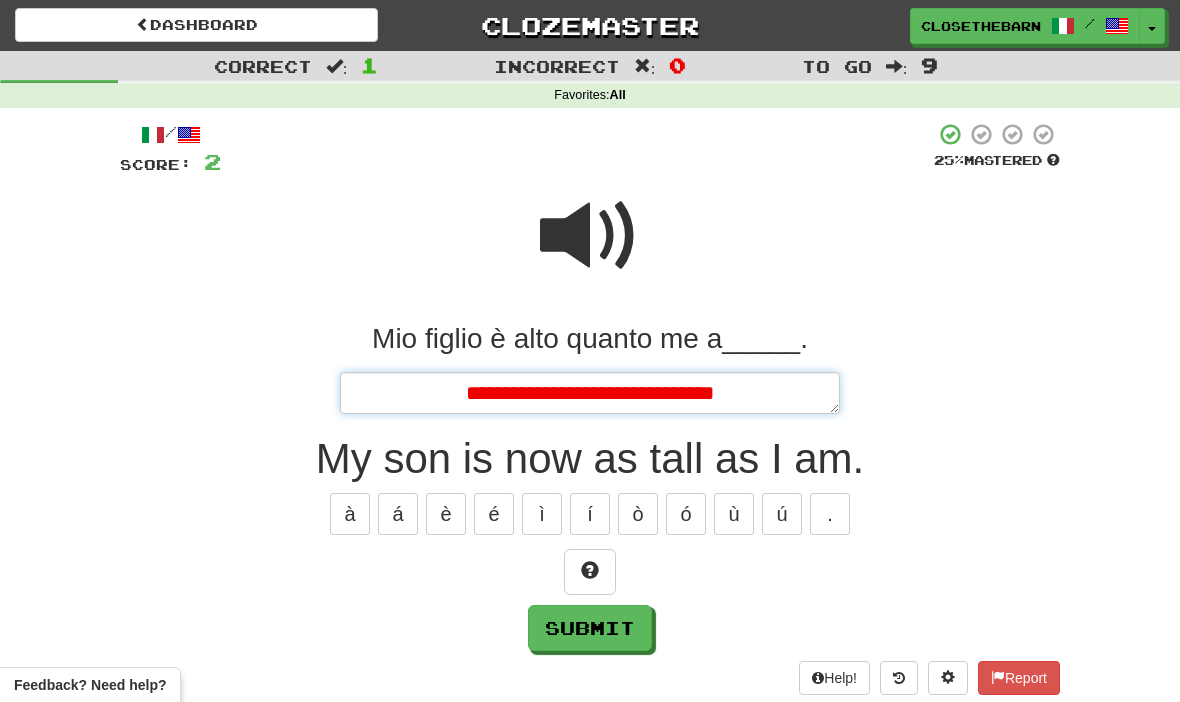 type on "*" 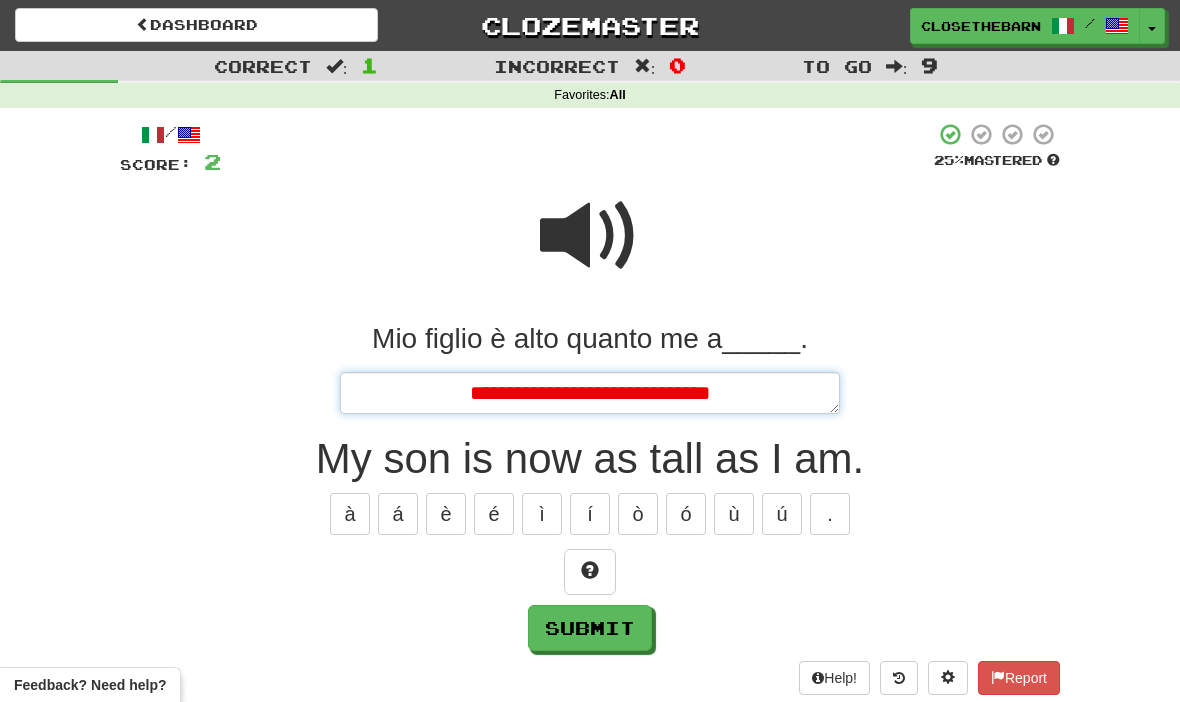 type on "*" 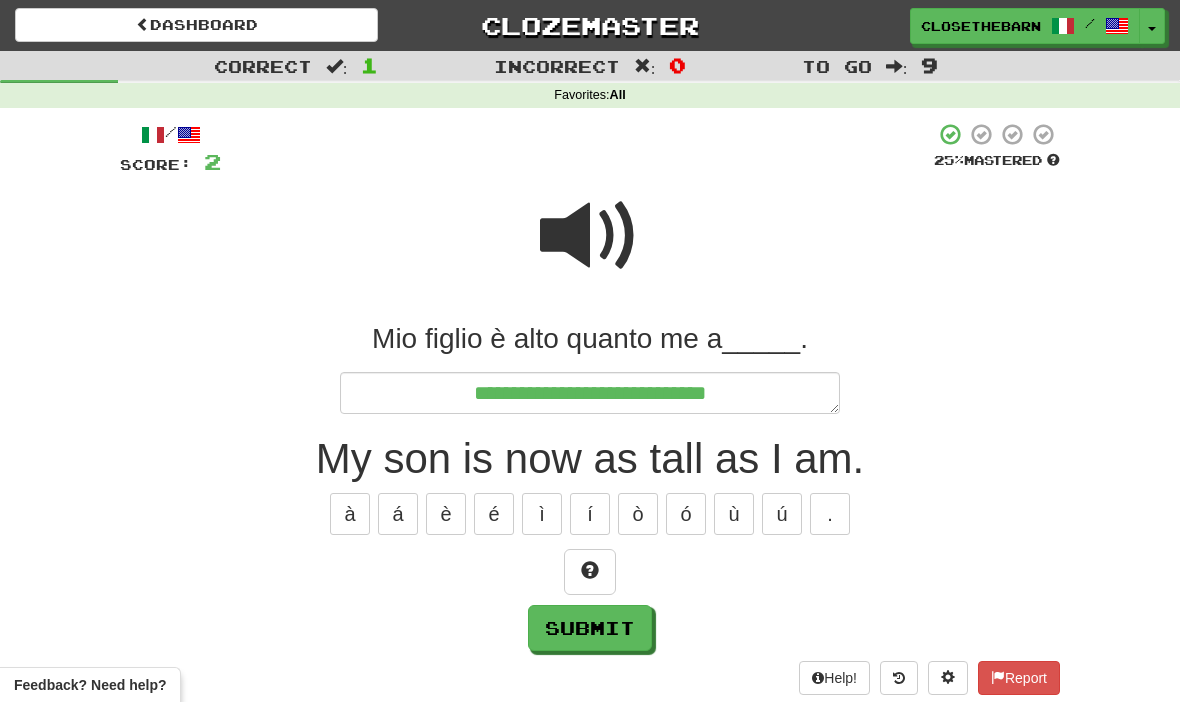 click on "Submit" at bounding box center [590, 628] 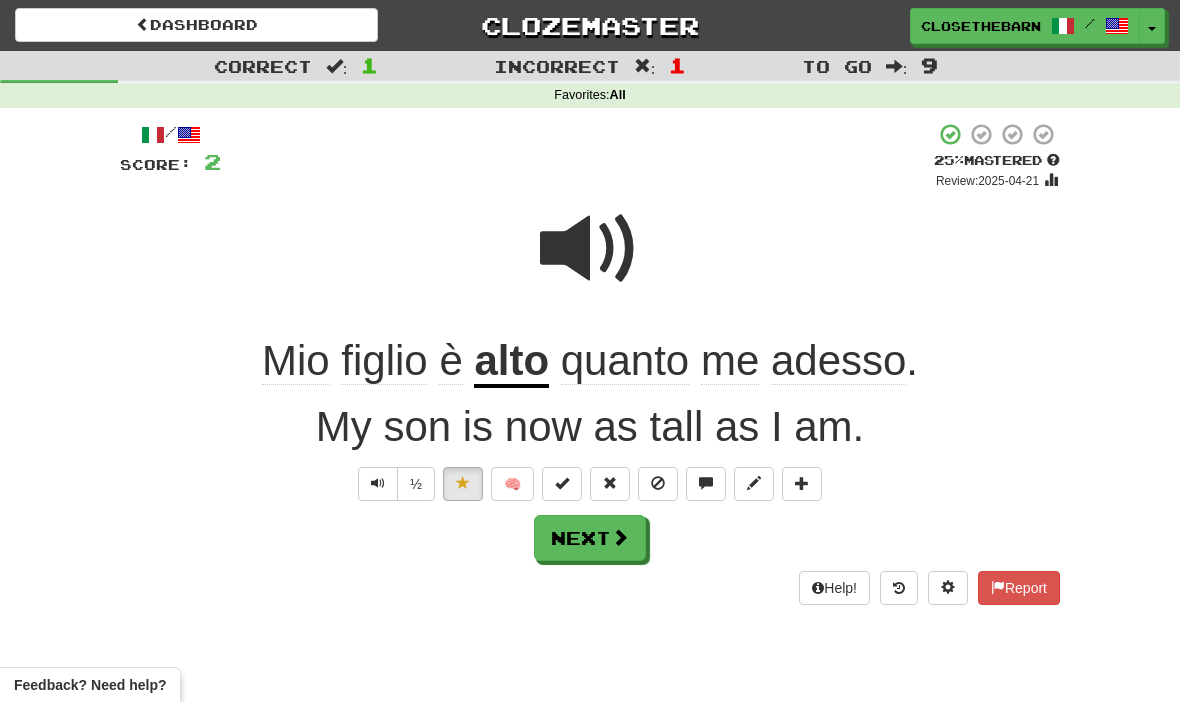 click on "Next" at bounding box center (590, 538) 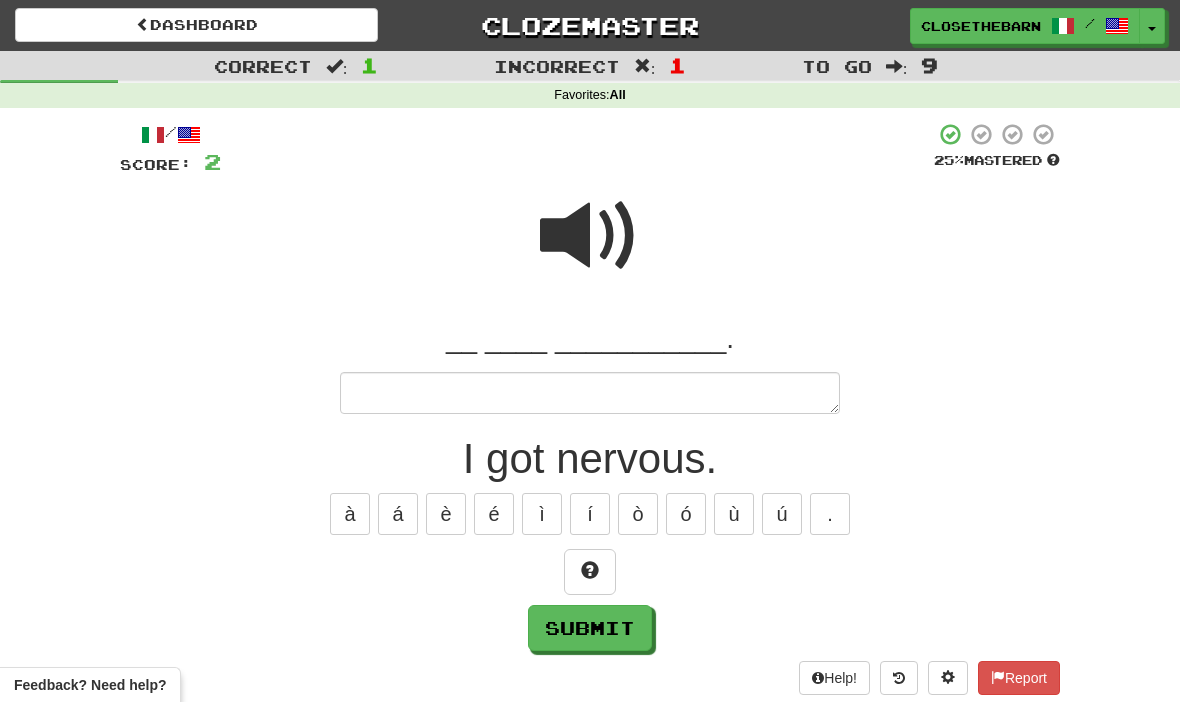 type on "*" 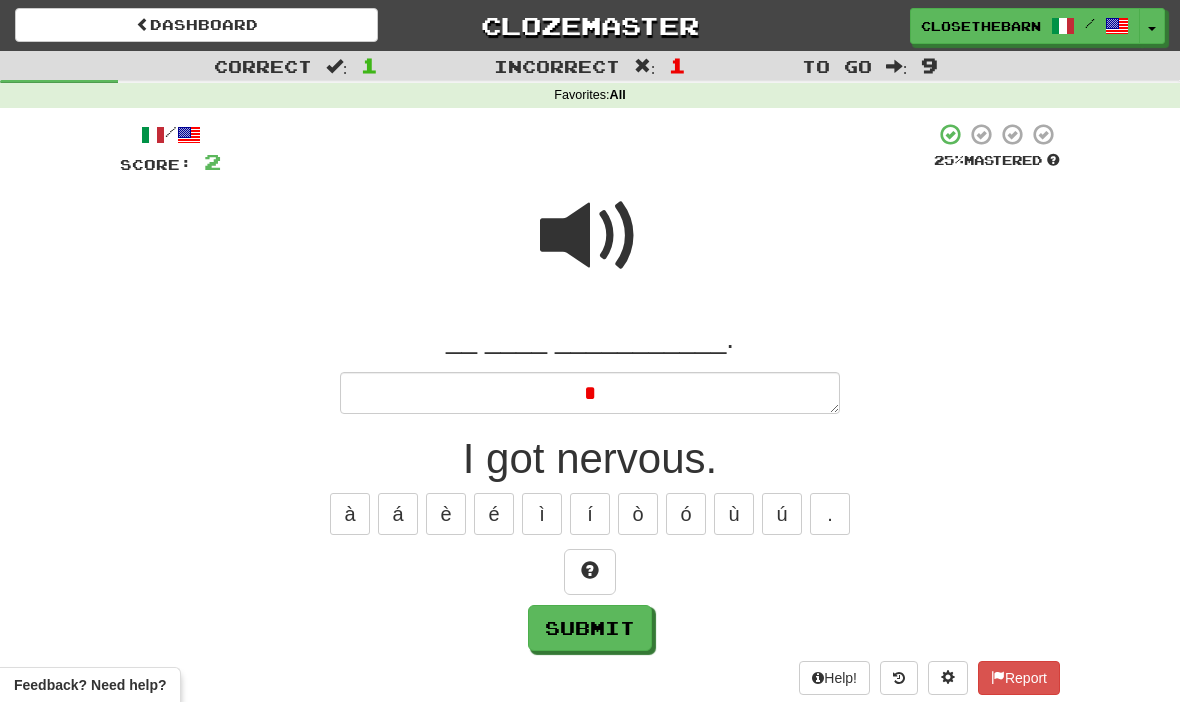 type on "*" 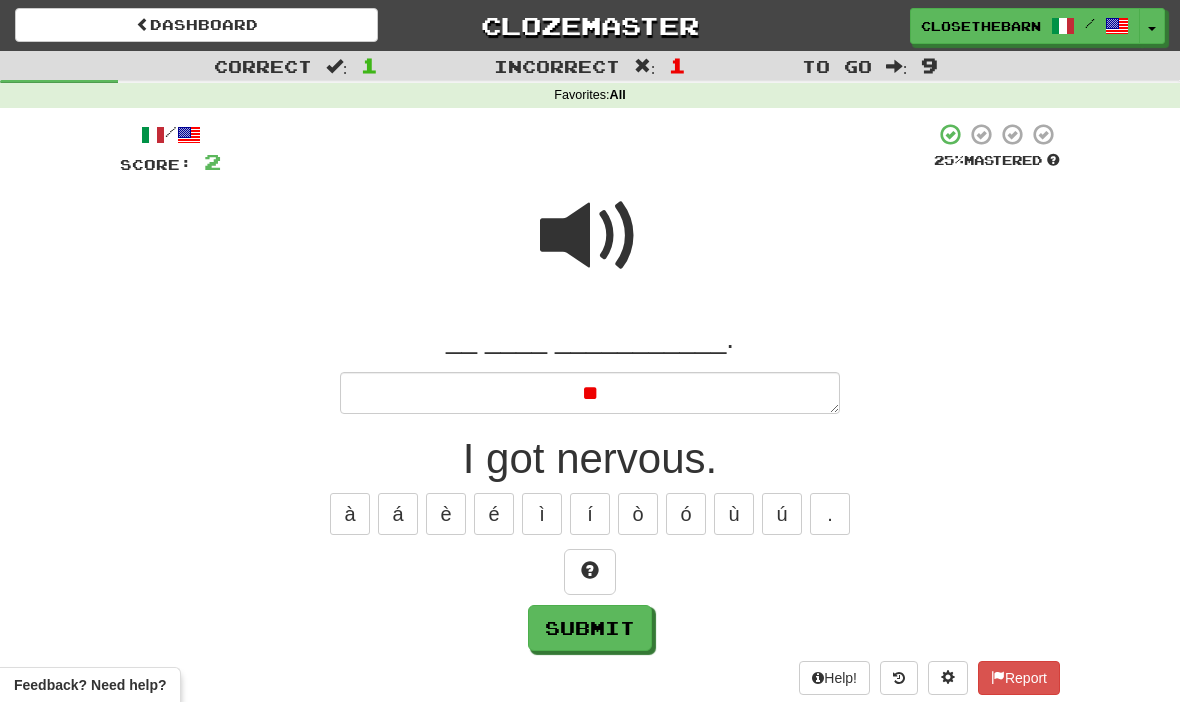 type on "*" 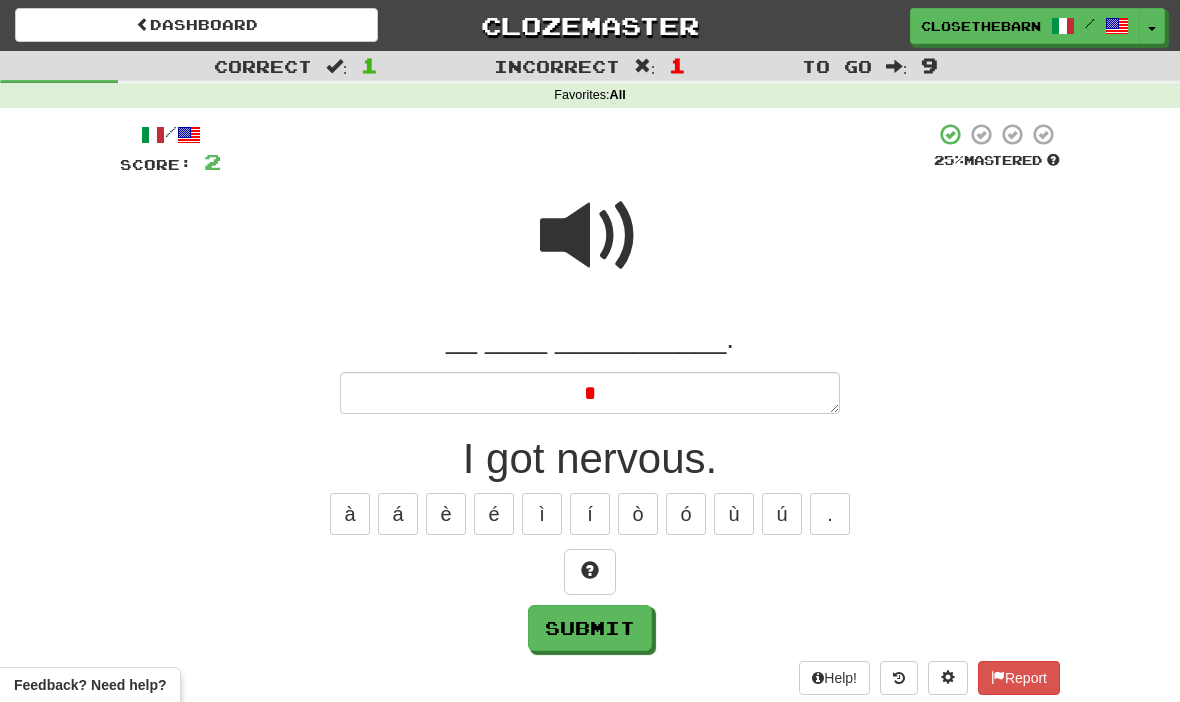 type 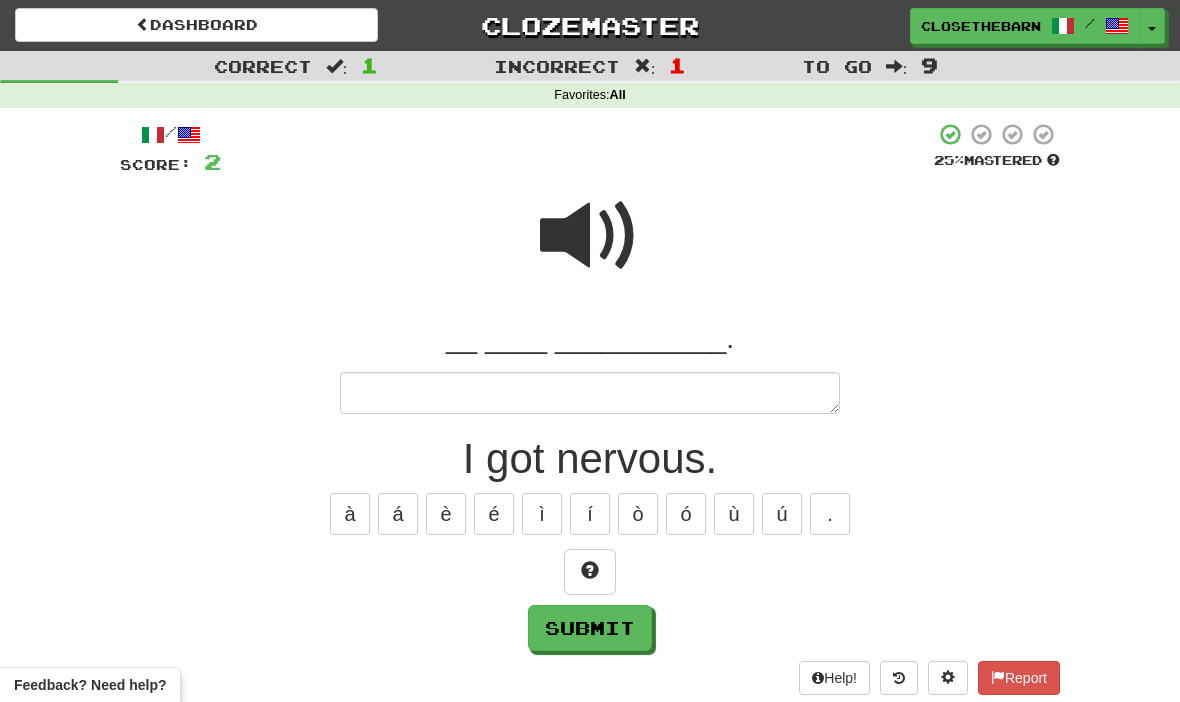 type on "*" 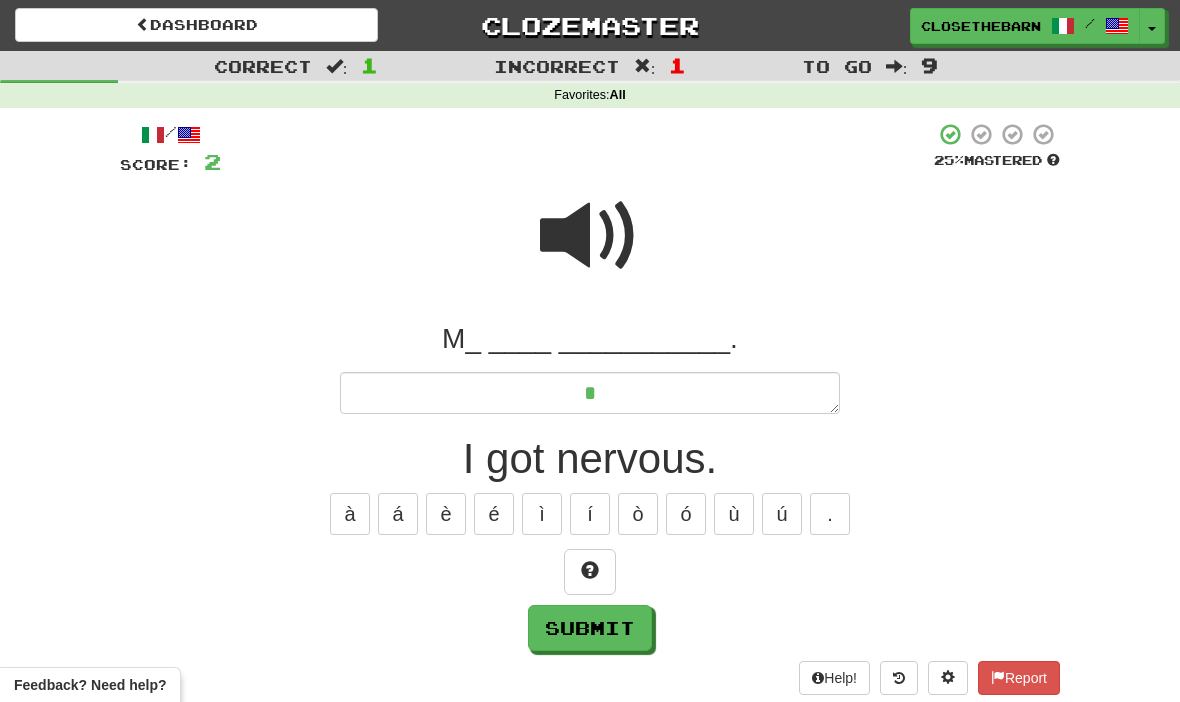 type on "*" 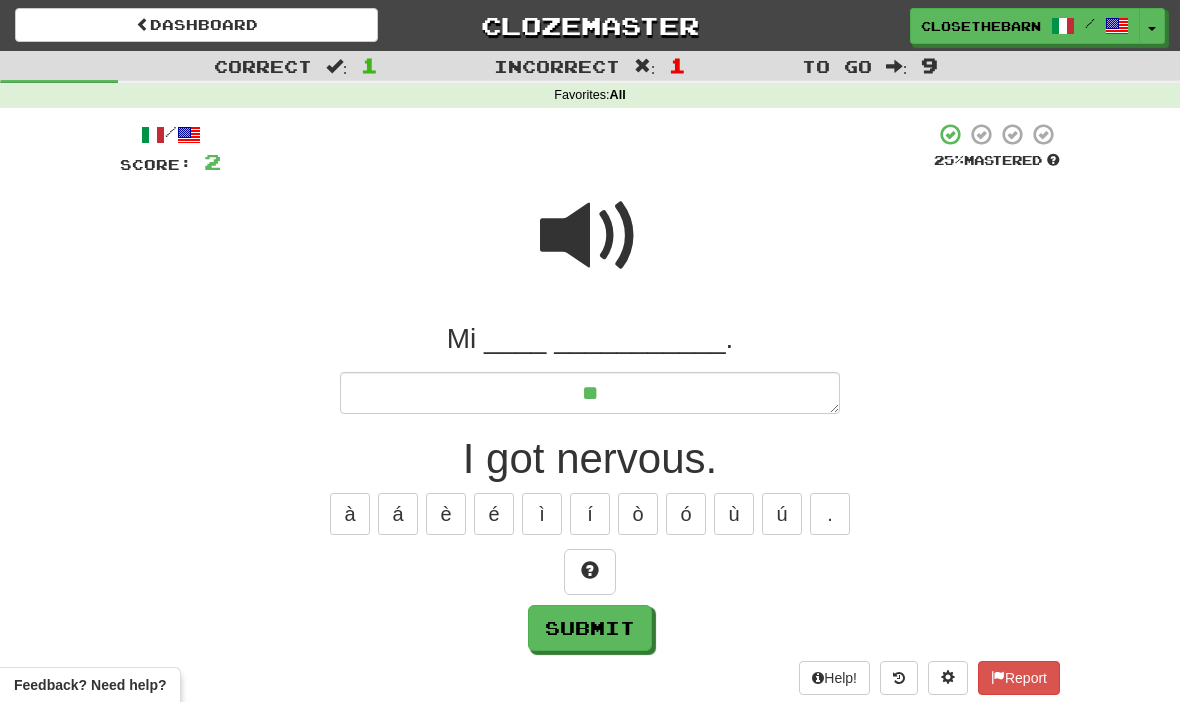 type on "*" 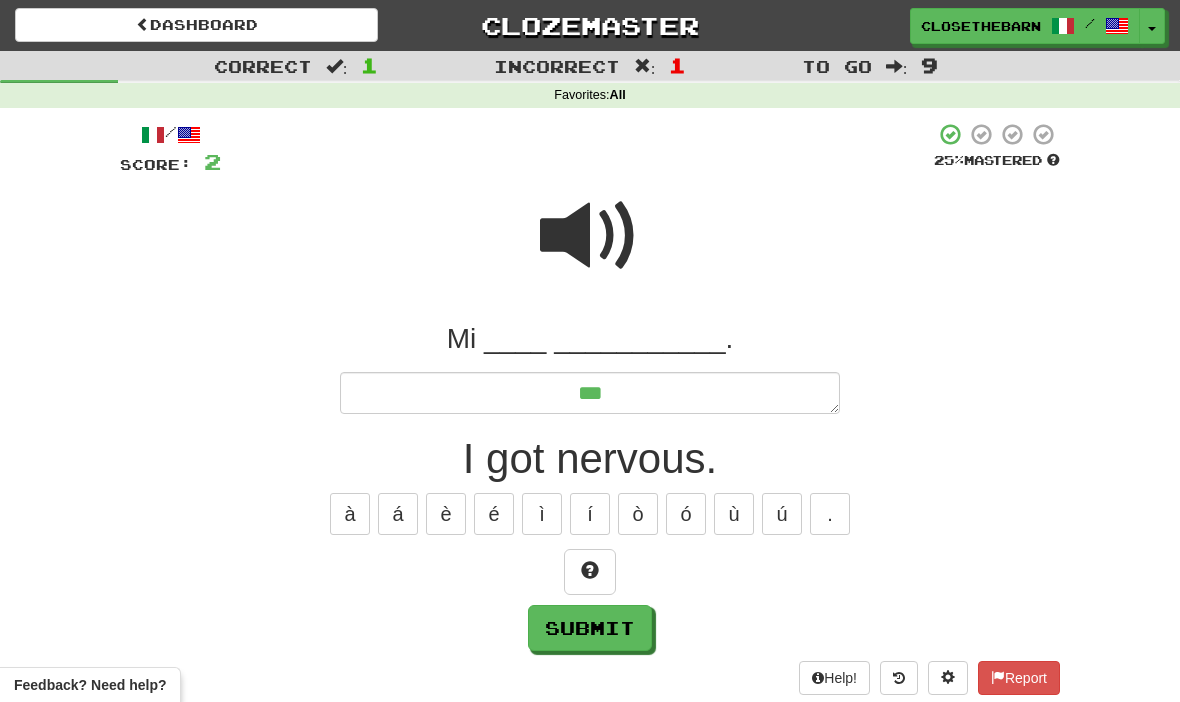 type on "*" 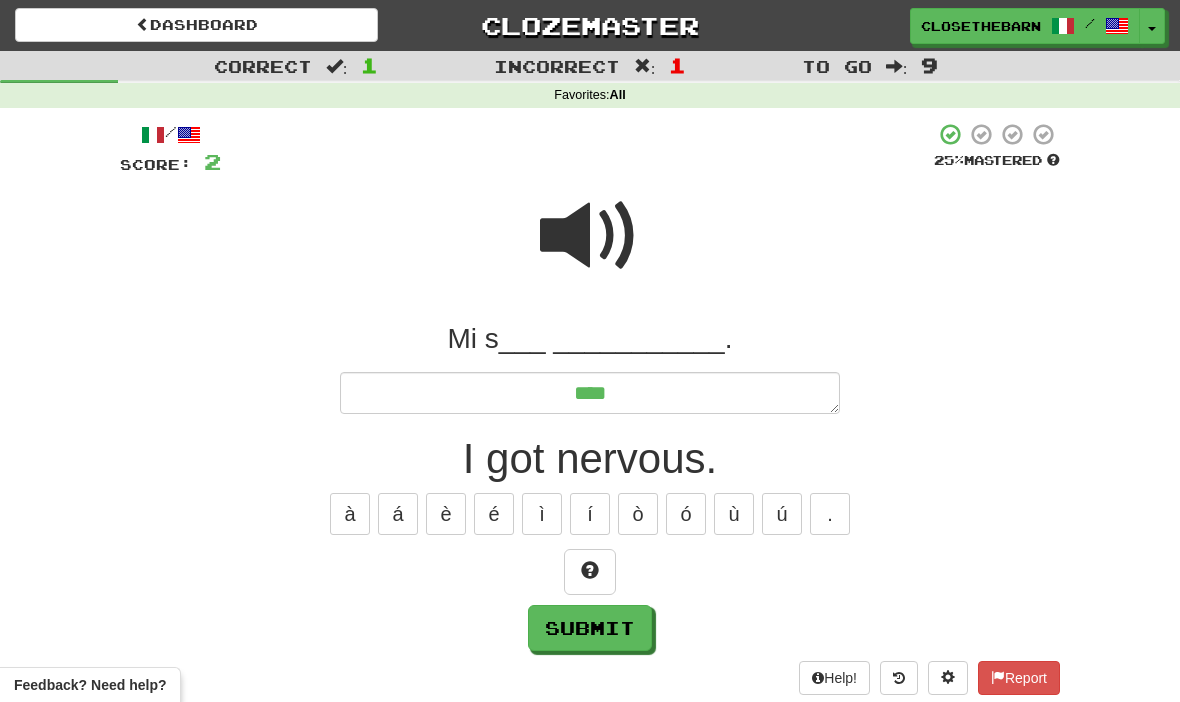 type on "*" 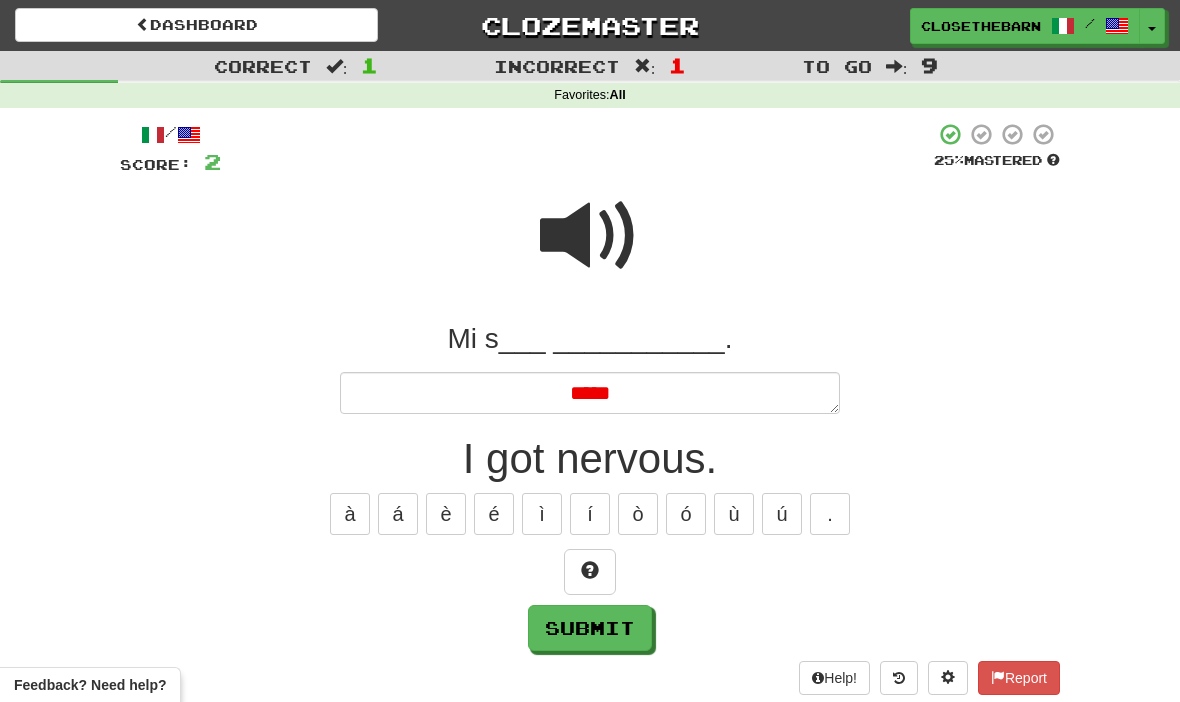 type on "*" 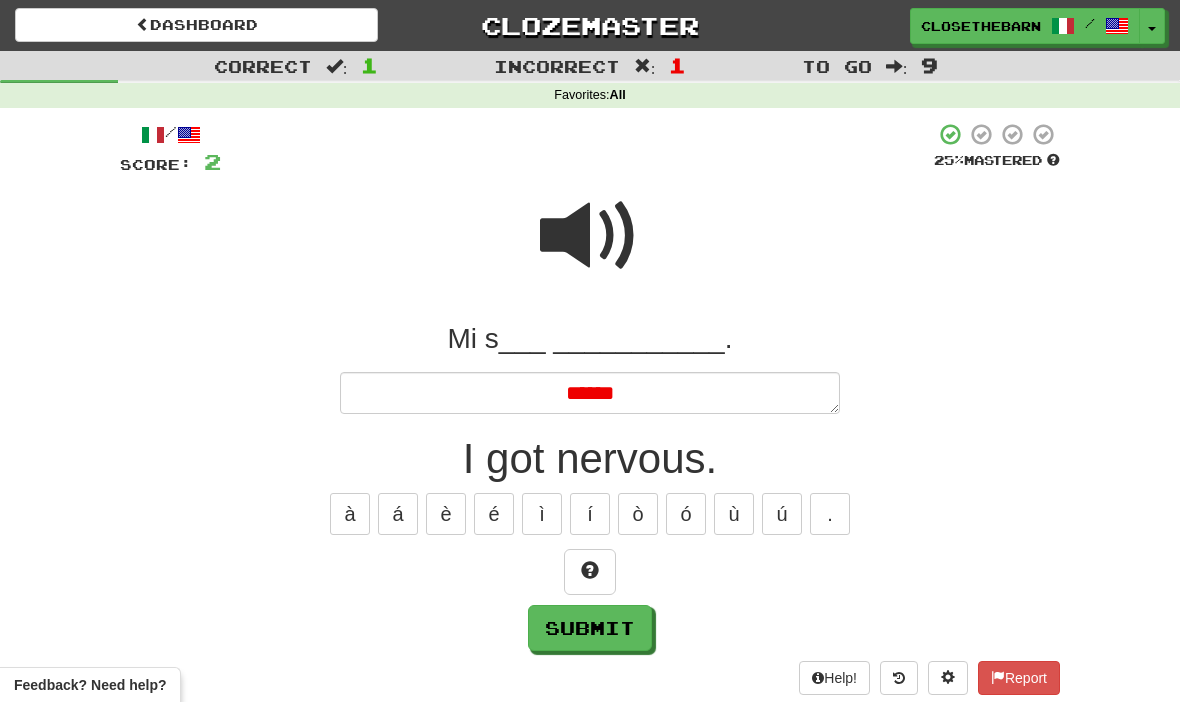 type on "*" 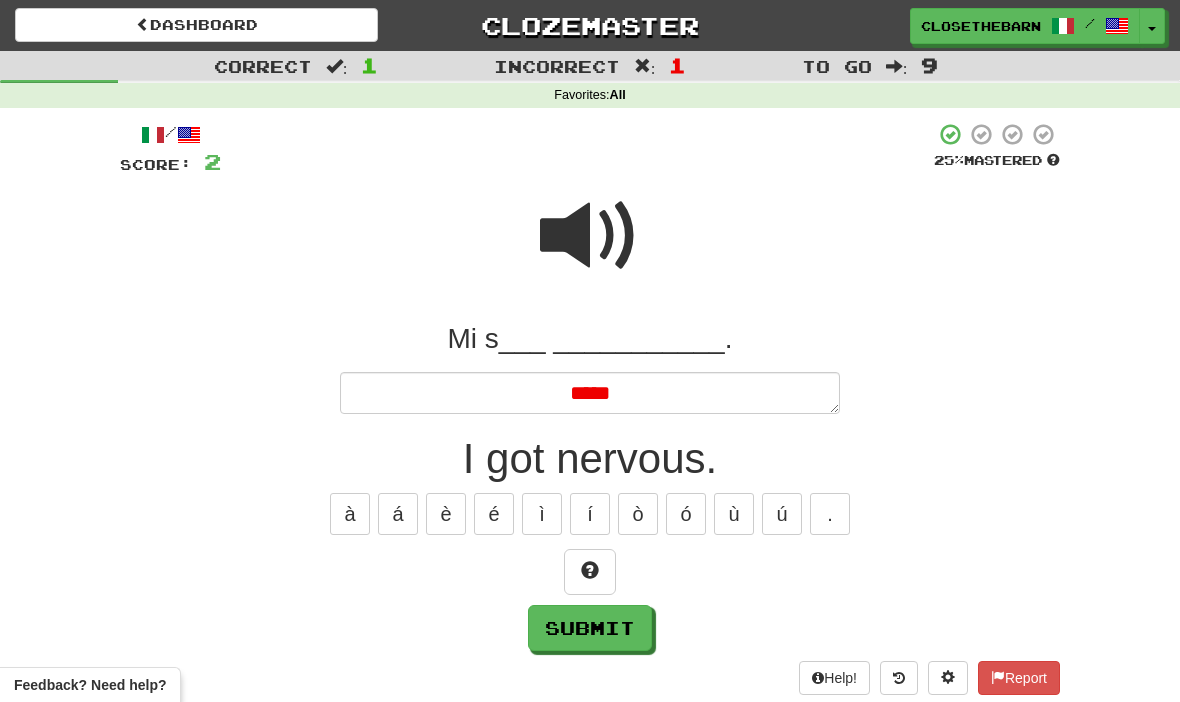 type on "*" 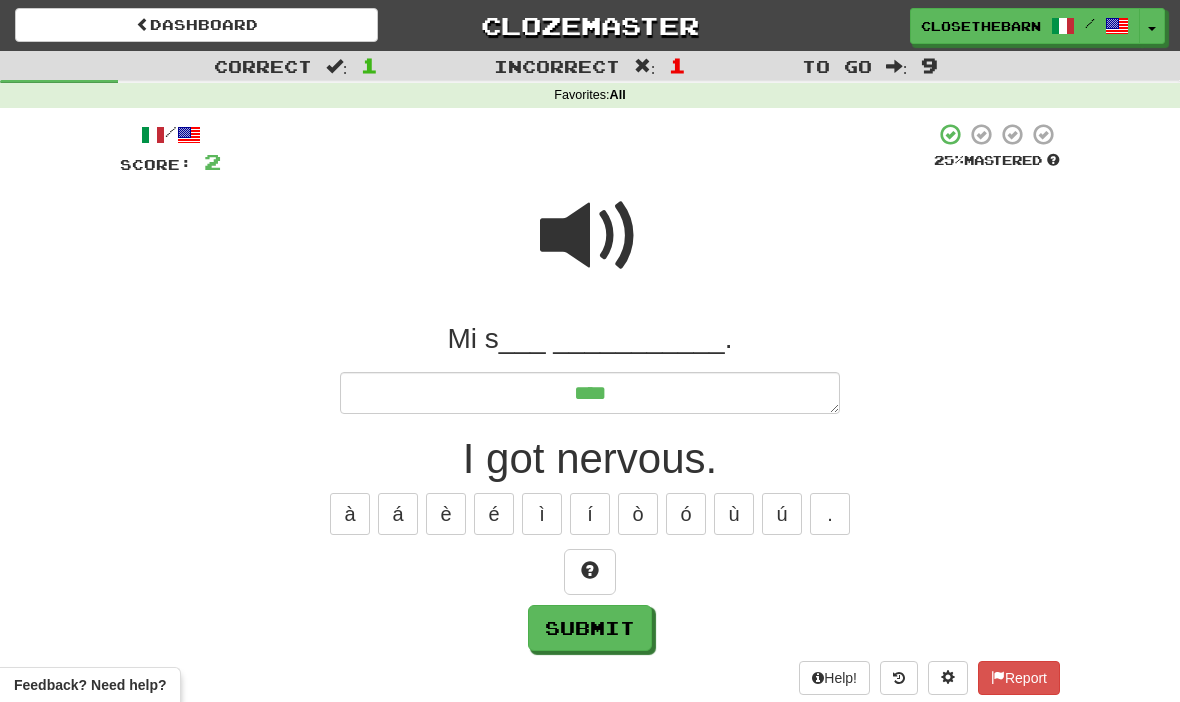 type on "****" 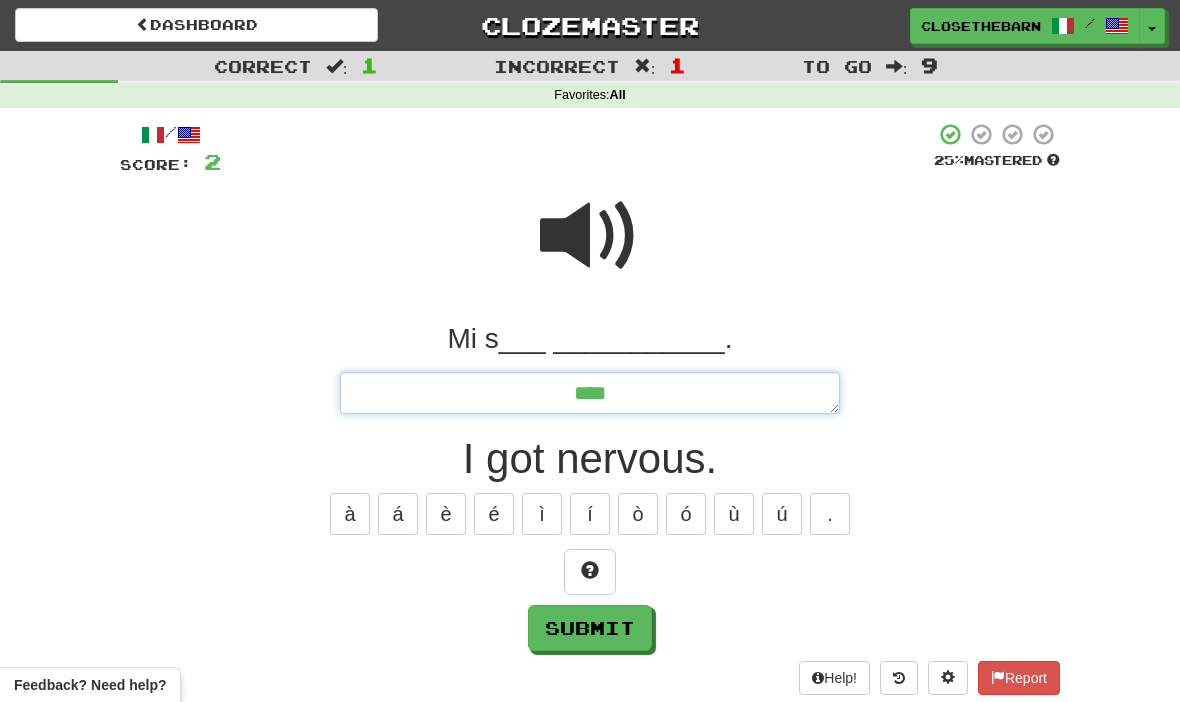 type on "*" 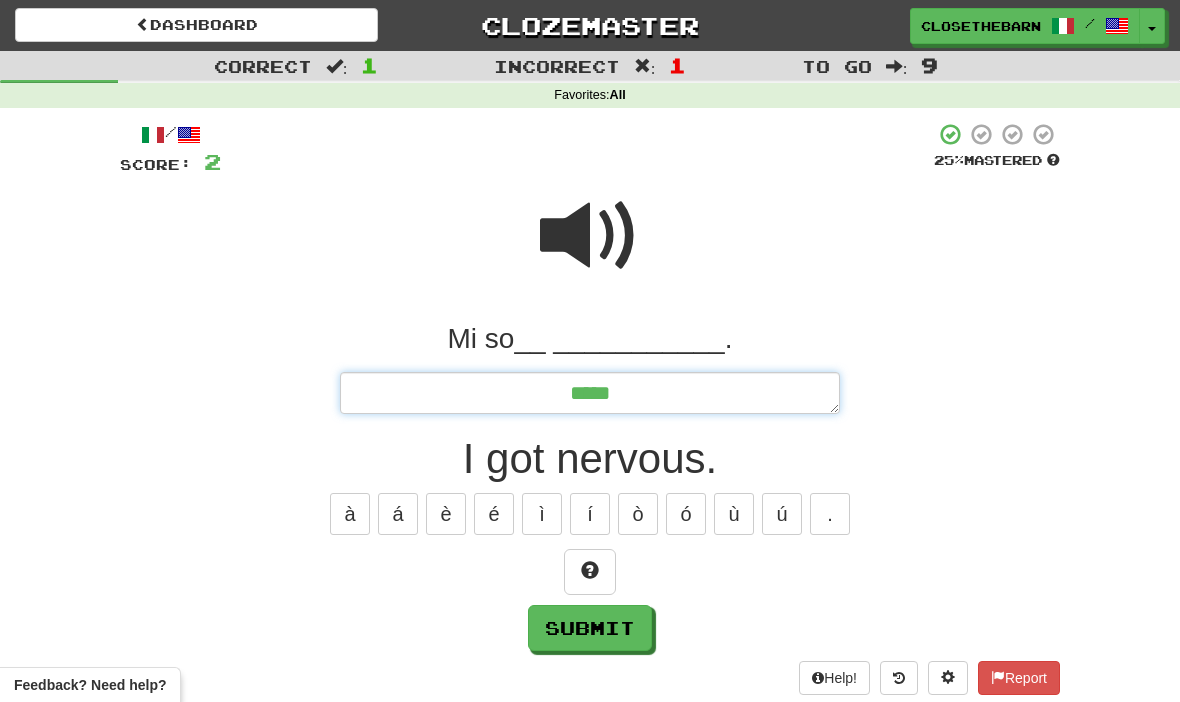 type on "*" 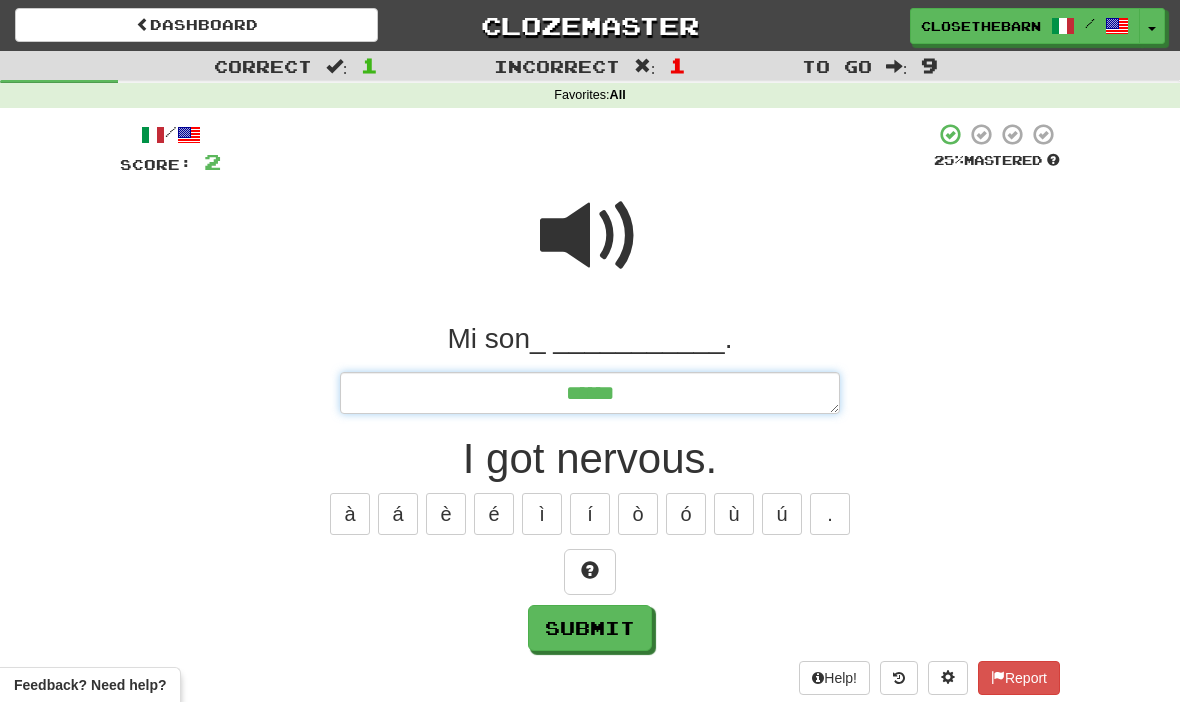 type on "*" 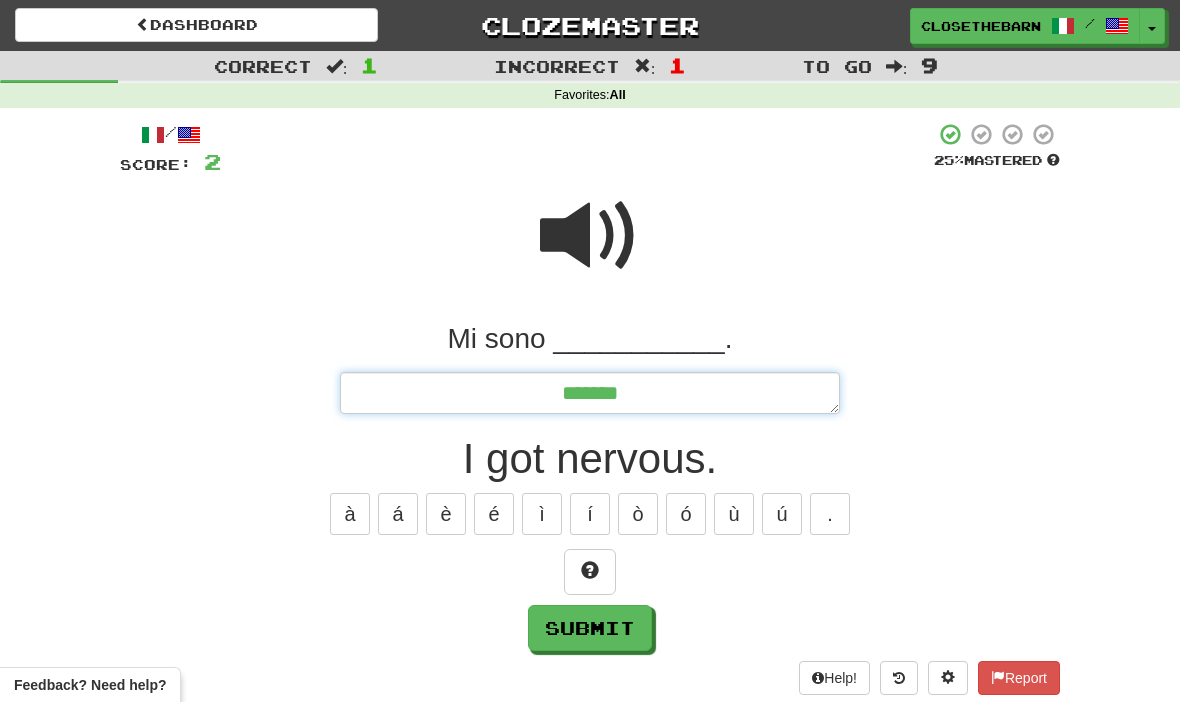 type on "*" 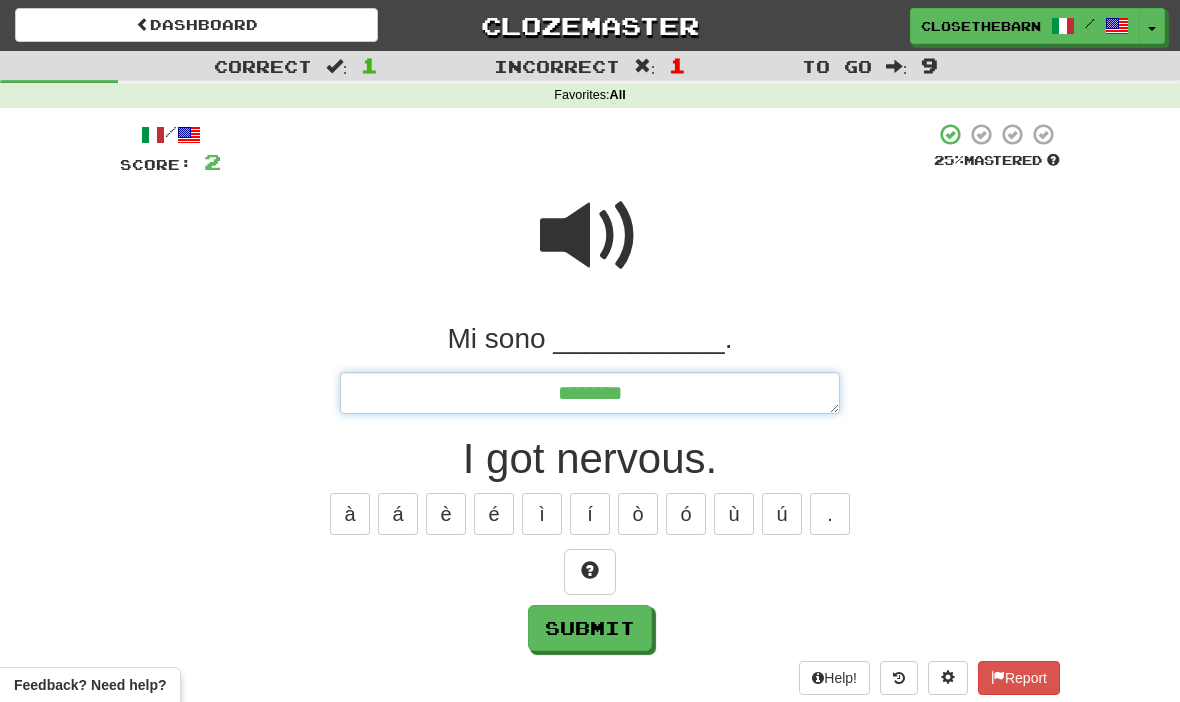 type on "*" 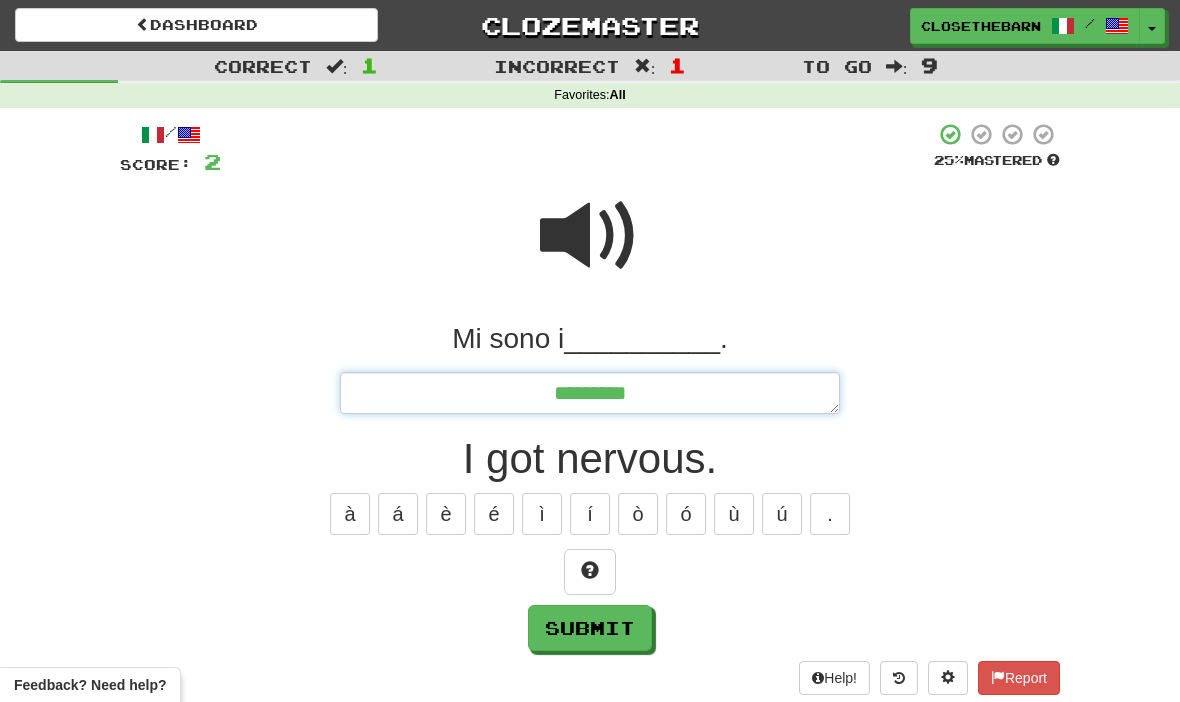 type on "*" 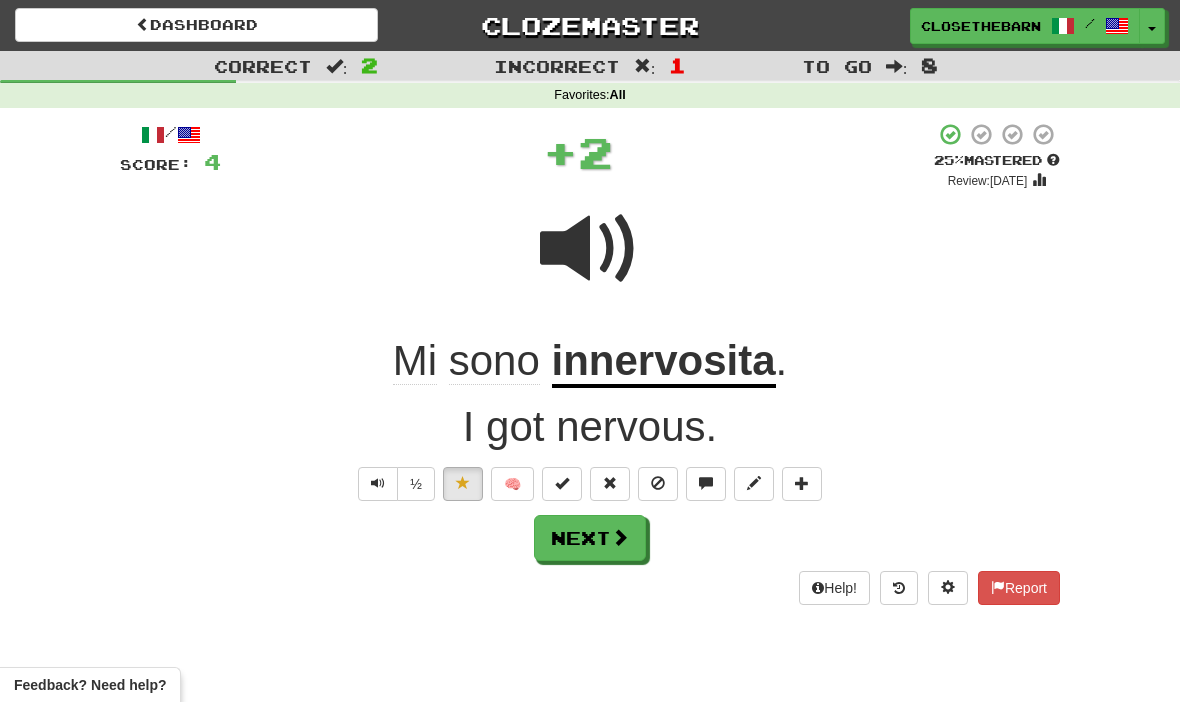 click at bounding box center (802, 484) 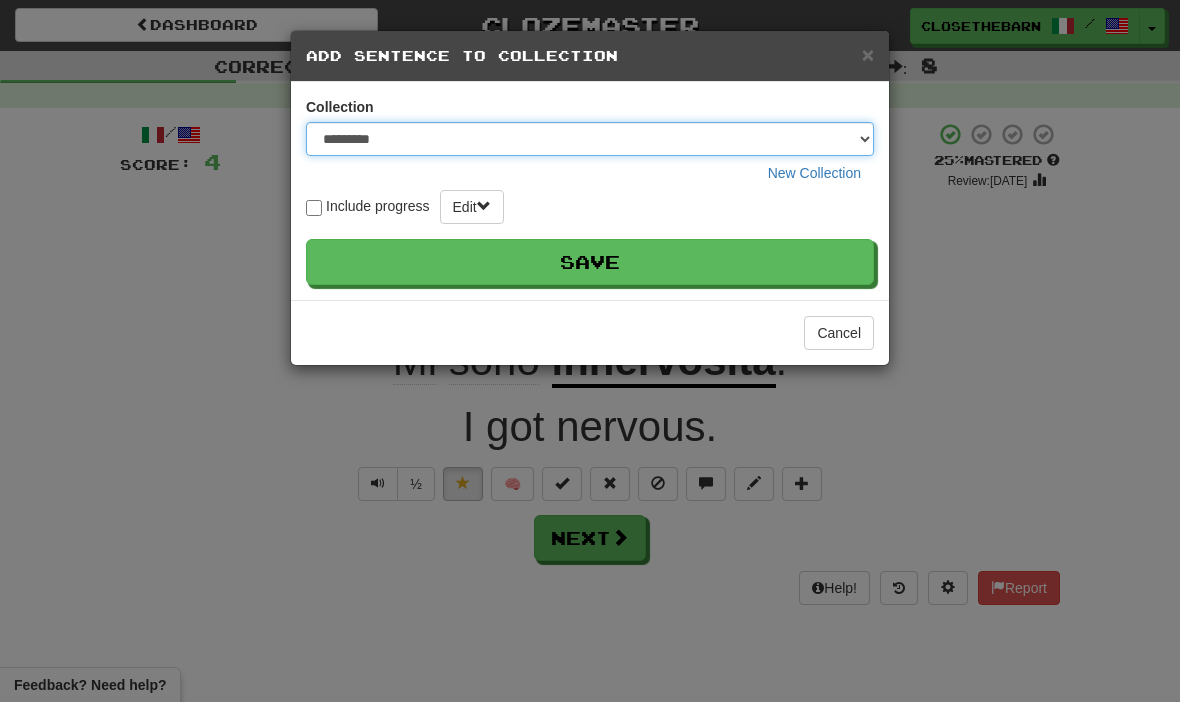 click on "**********" at bounding box center [590, 139] 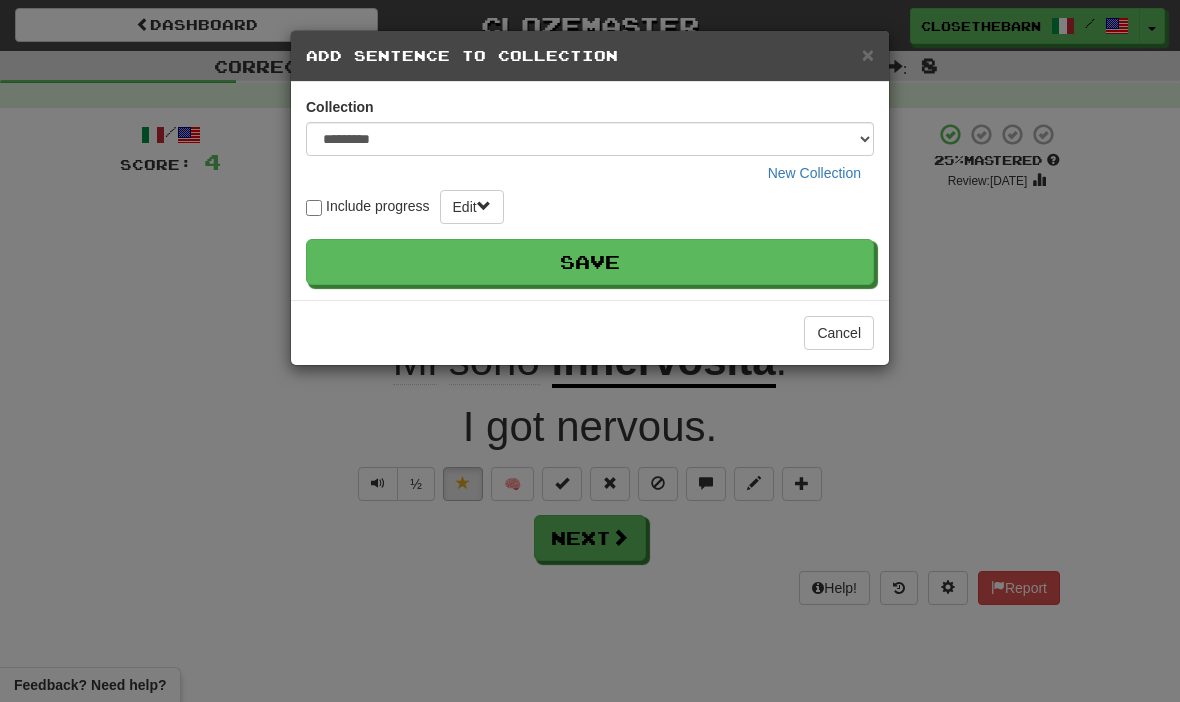 click on "Save" at bounding box center (590, 262) 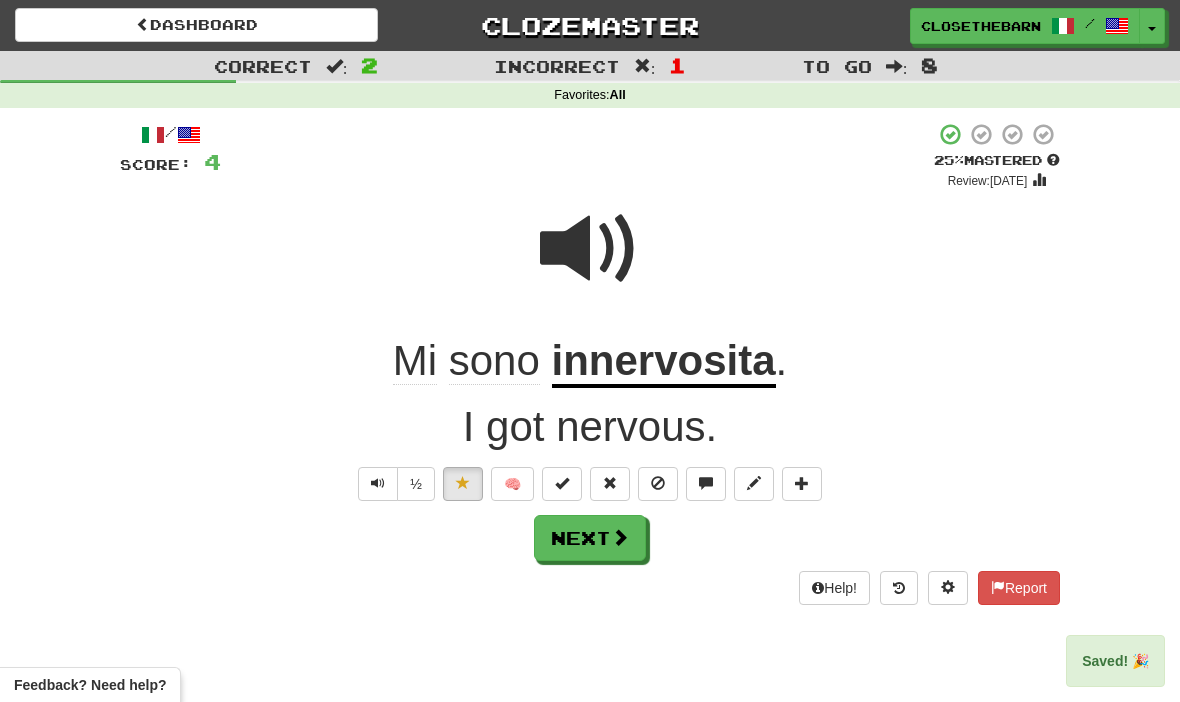 click on "Next" at bounding box center (590, 538) 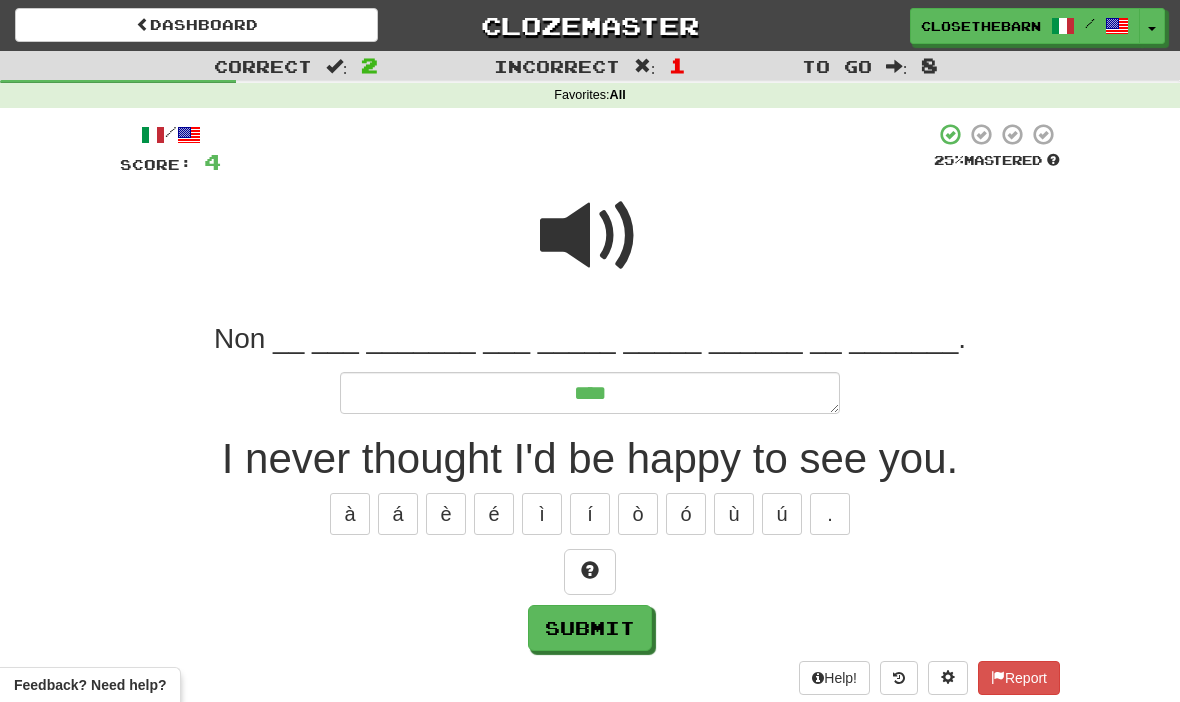 click at bounding box center (590, 572) 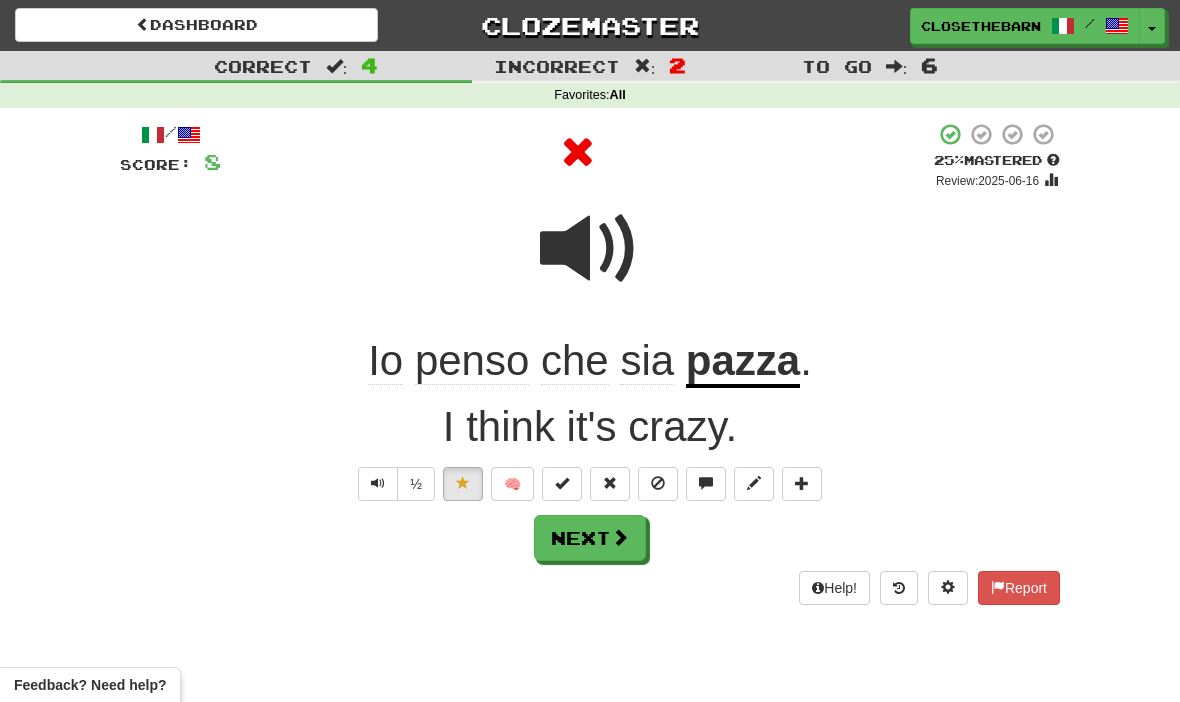 click on "Next" at bounding box center [590, 538] 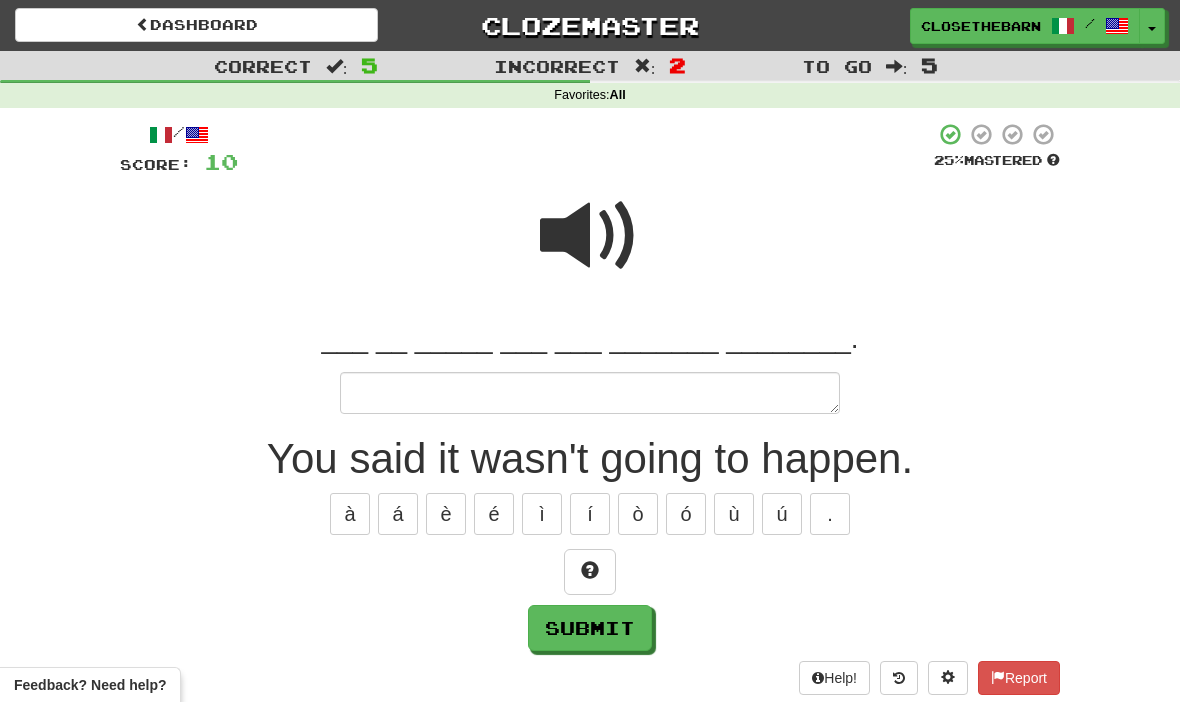 click at bounding box center [590, 572] 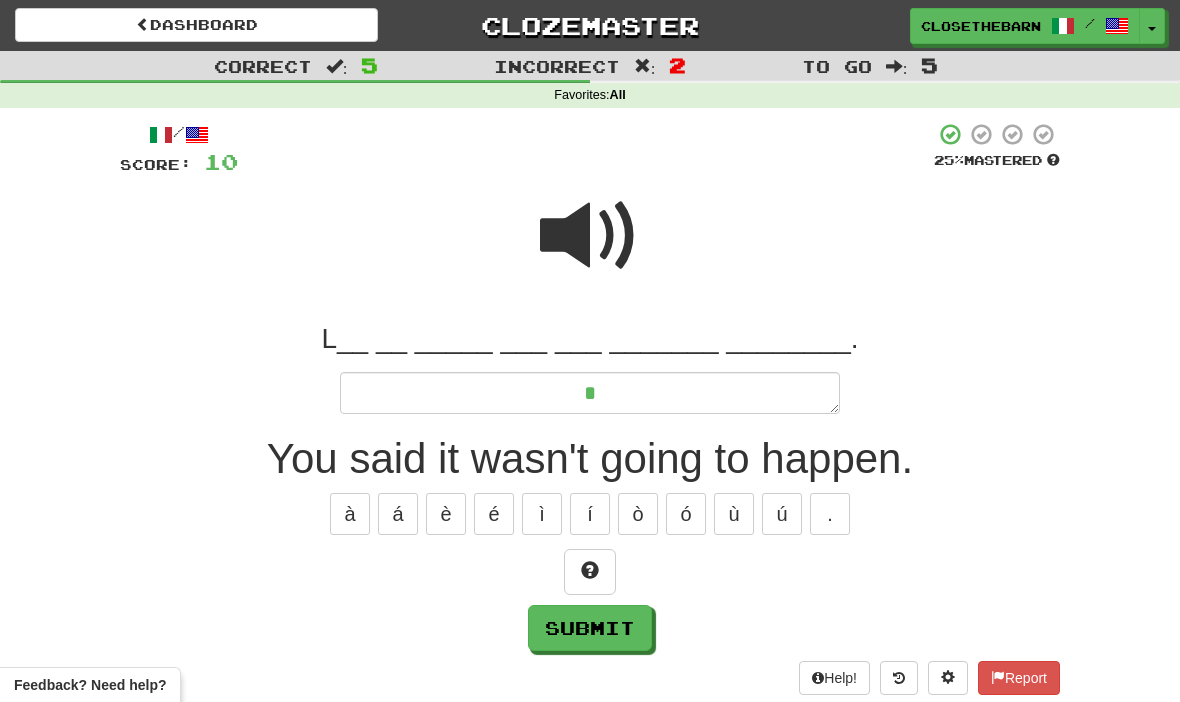 click at bounding box center (590, 570) 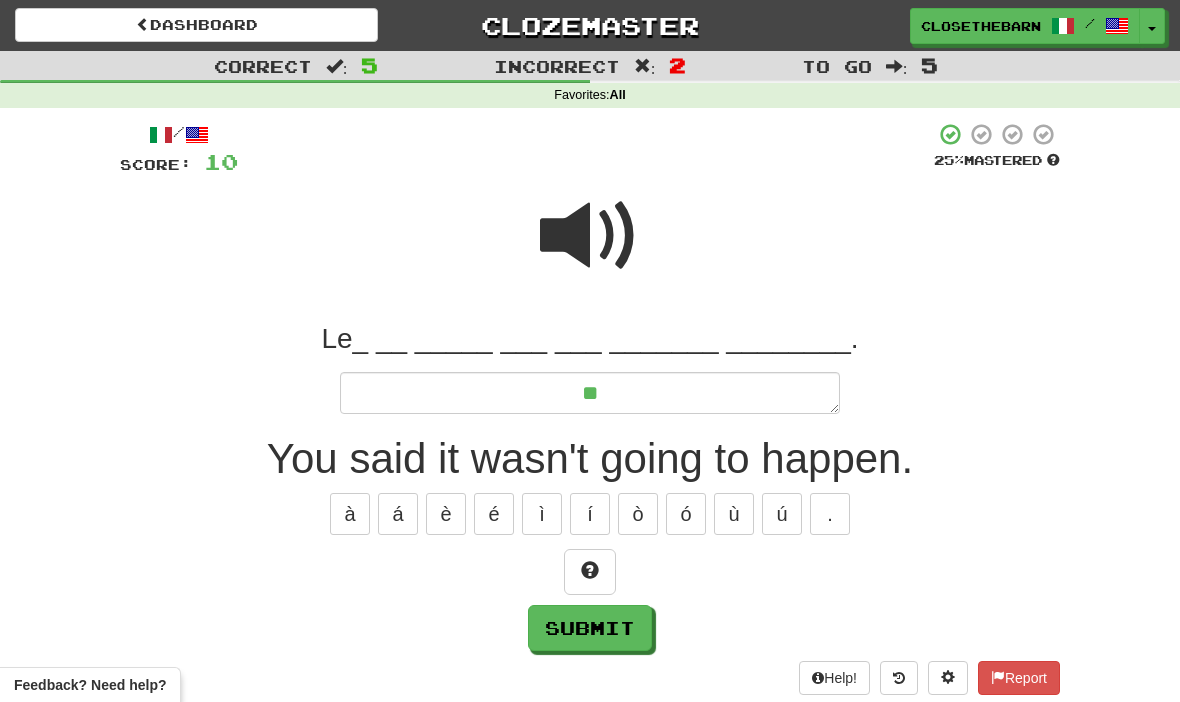 click at bounding box center [590, 570] 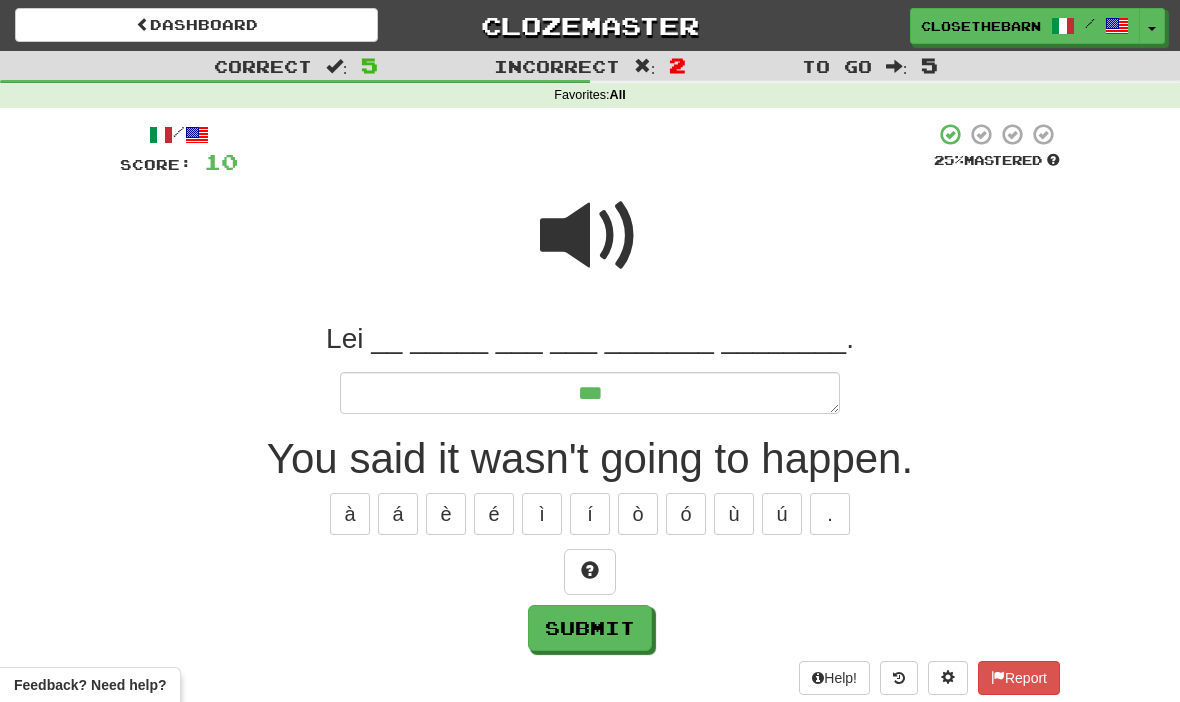 click at bounding box center (590, 570) 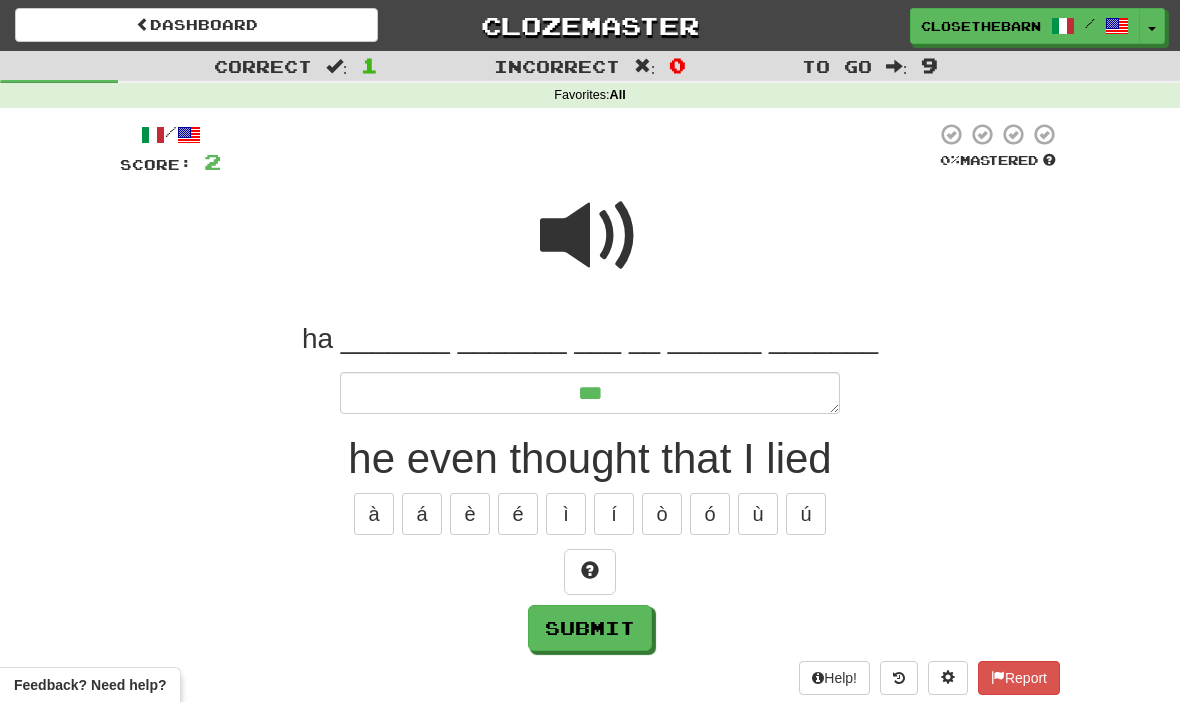 click at bounding box center (590, 572) 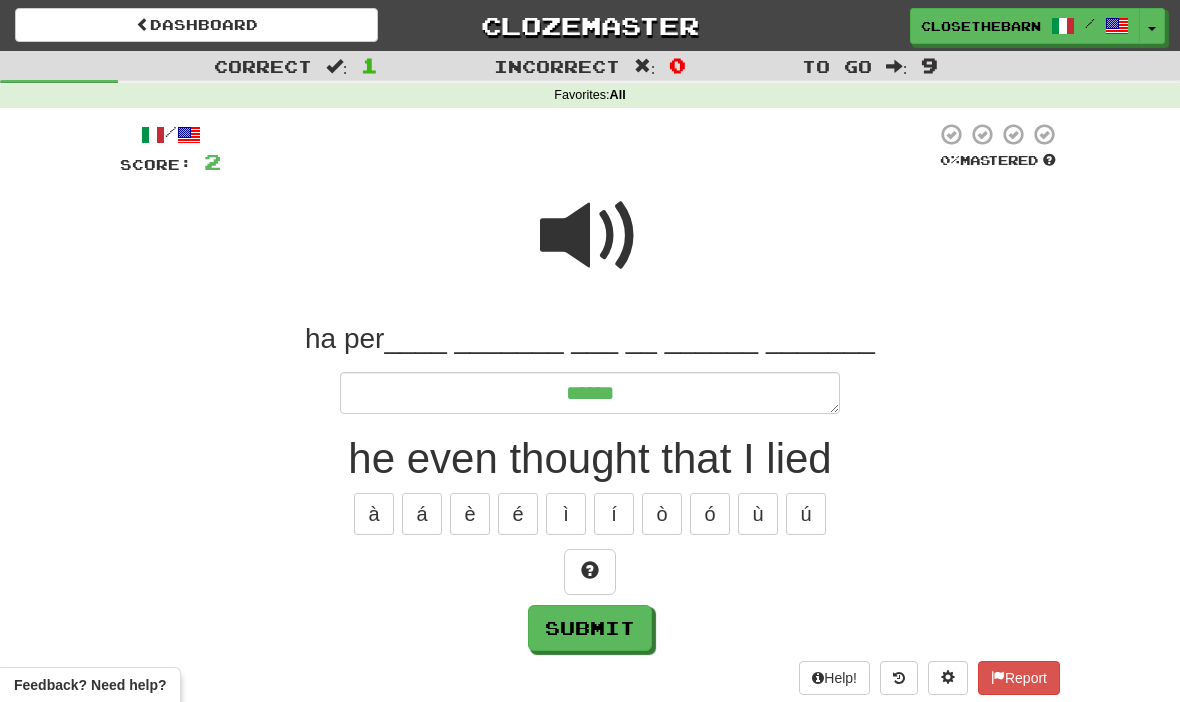 click at bounding box center (590, 570) 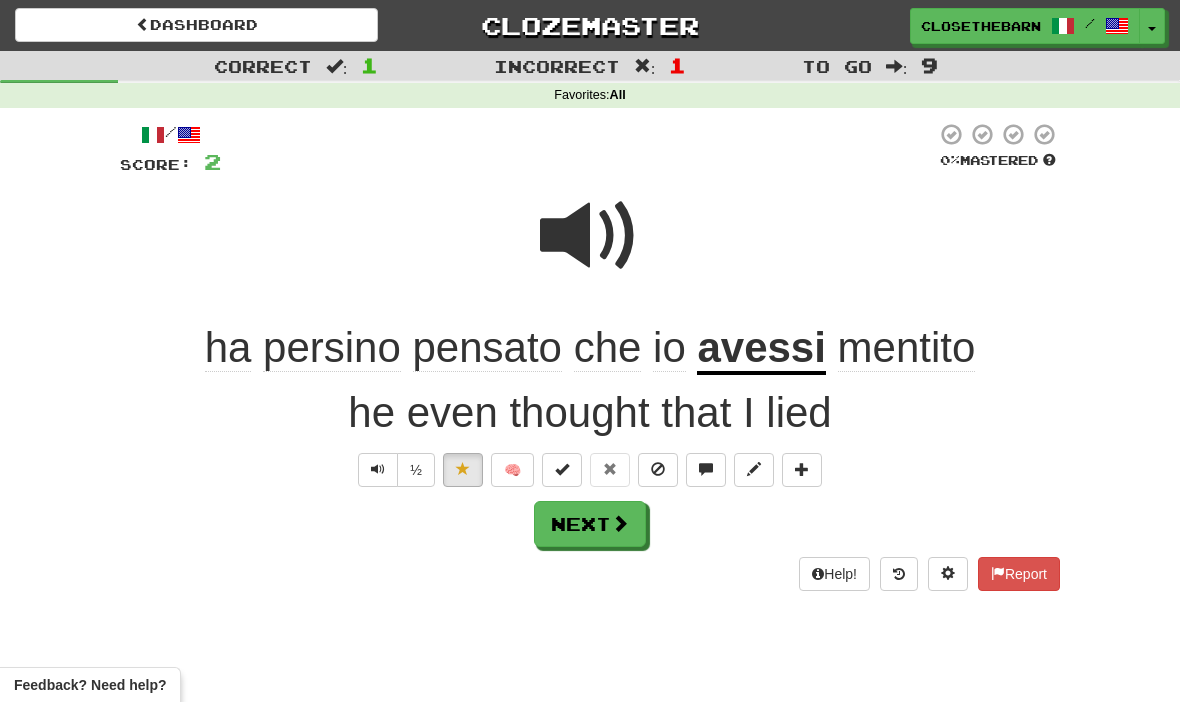 click at bounding box center (754, 470) 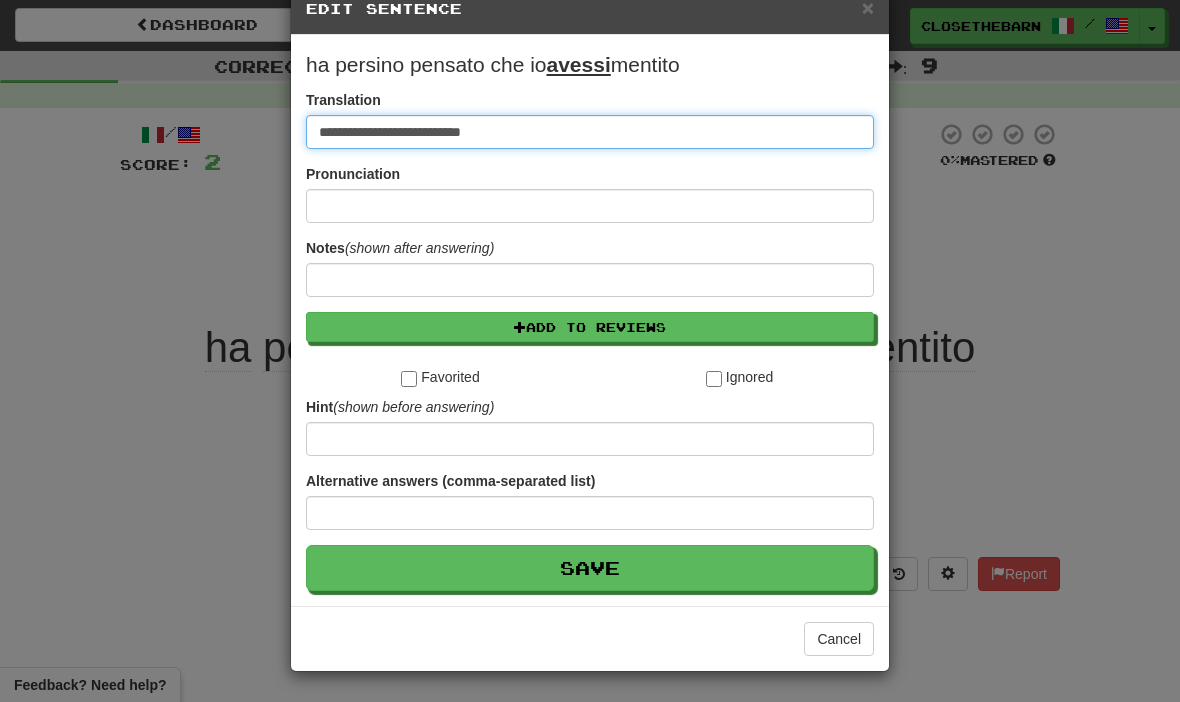 scroll, scrollTop: 48, scrollLeft: 0, axis: vertical 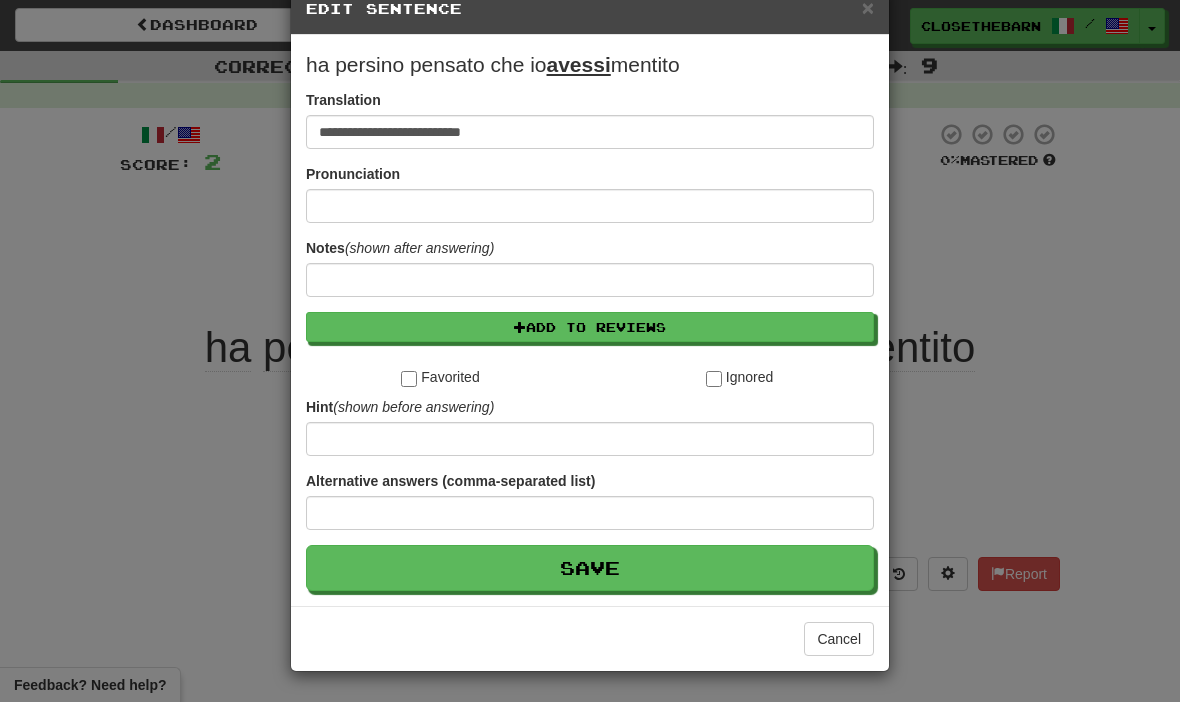 click on "Save" at bounding box center (590, 568) 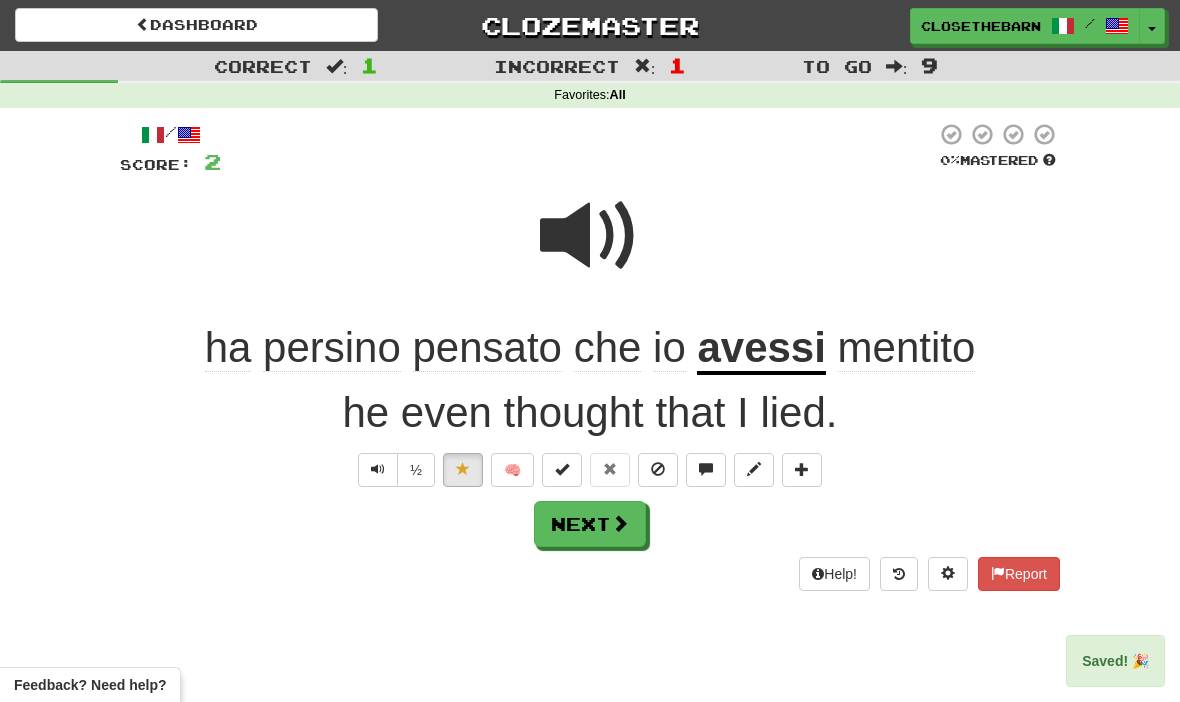 click on "Help!  Report" at bounding box center (590, 574) 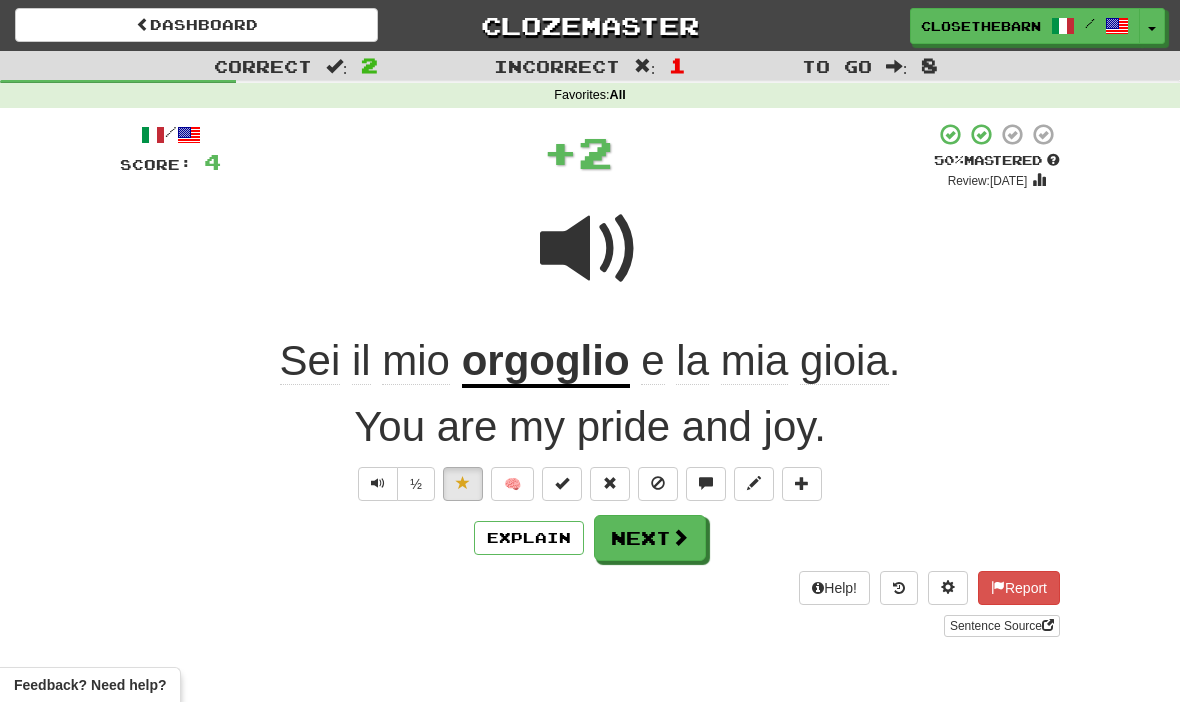 click on "Next" at bounding box center [650, 538] 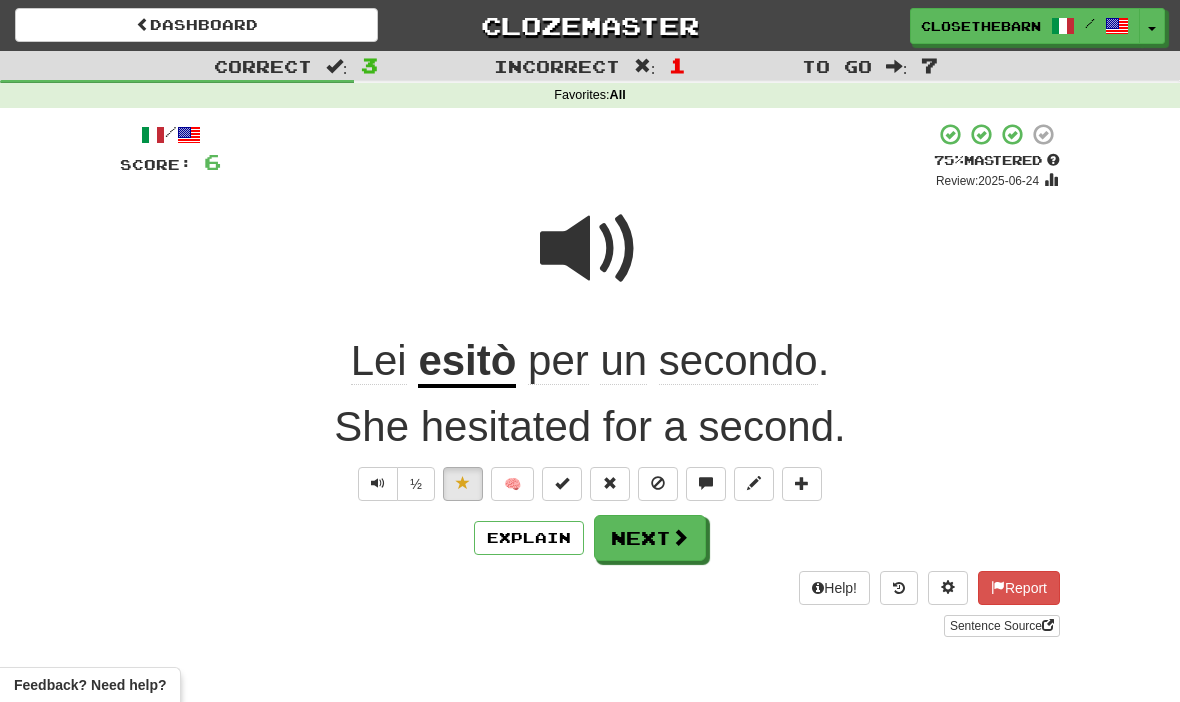 click on "Dashboard" at bounding box center (196, 25) 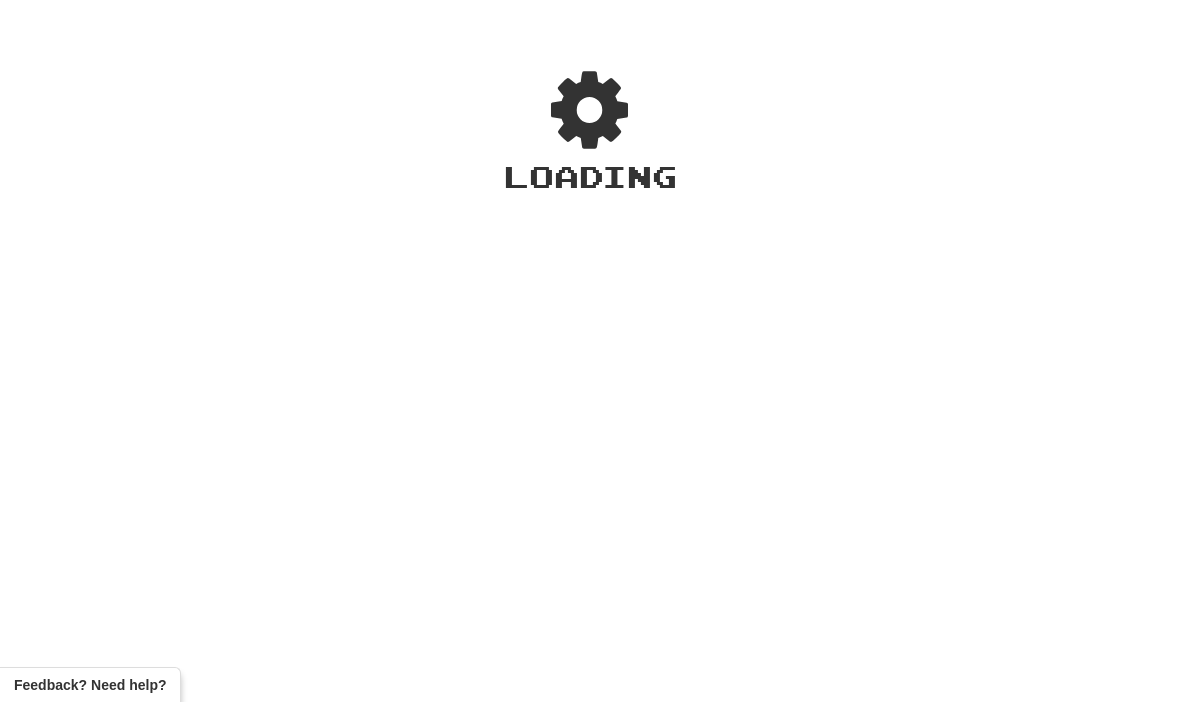 scroll, scrollTop: 0, scrollLeft: 0, axis: both 